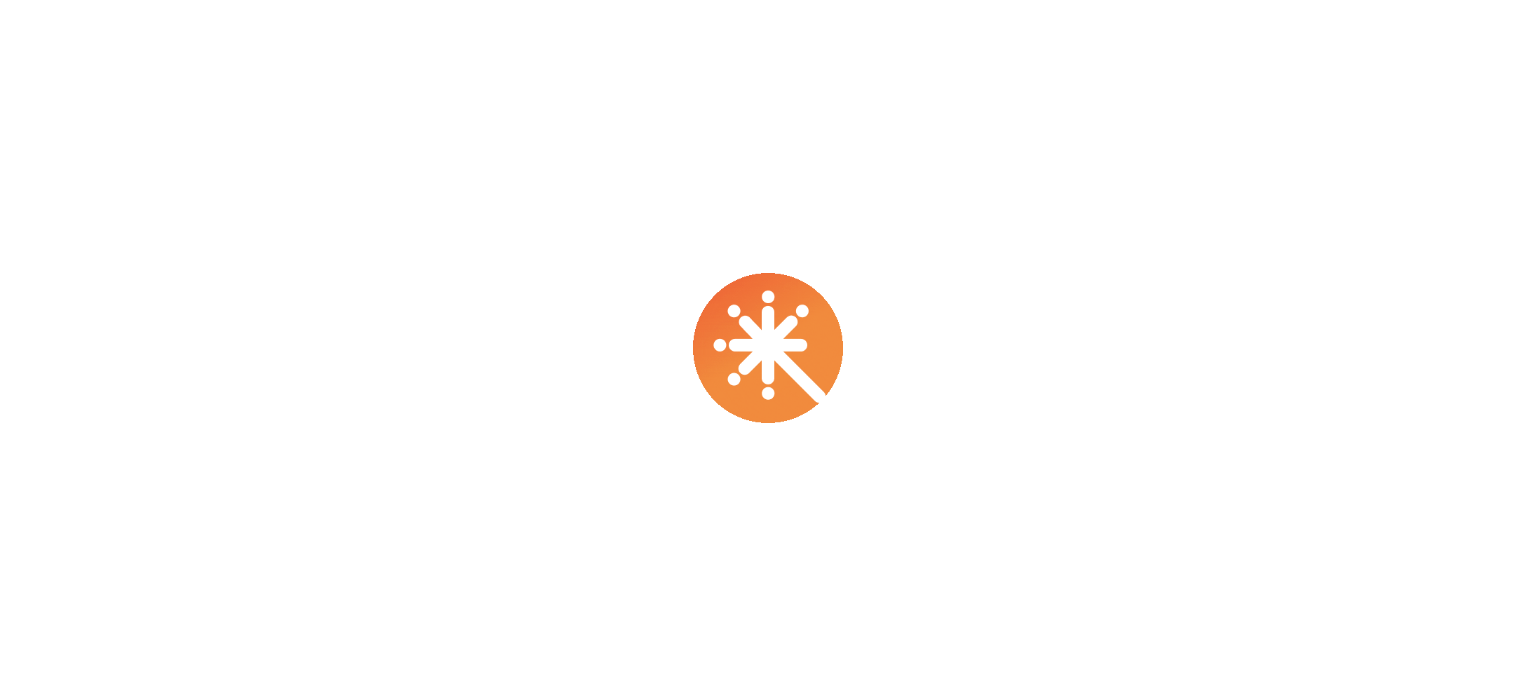 scroll, scrollTop: 0, scrollLeft: 0, axis: both 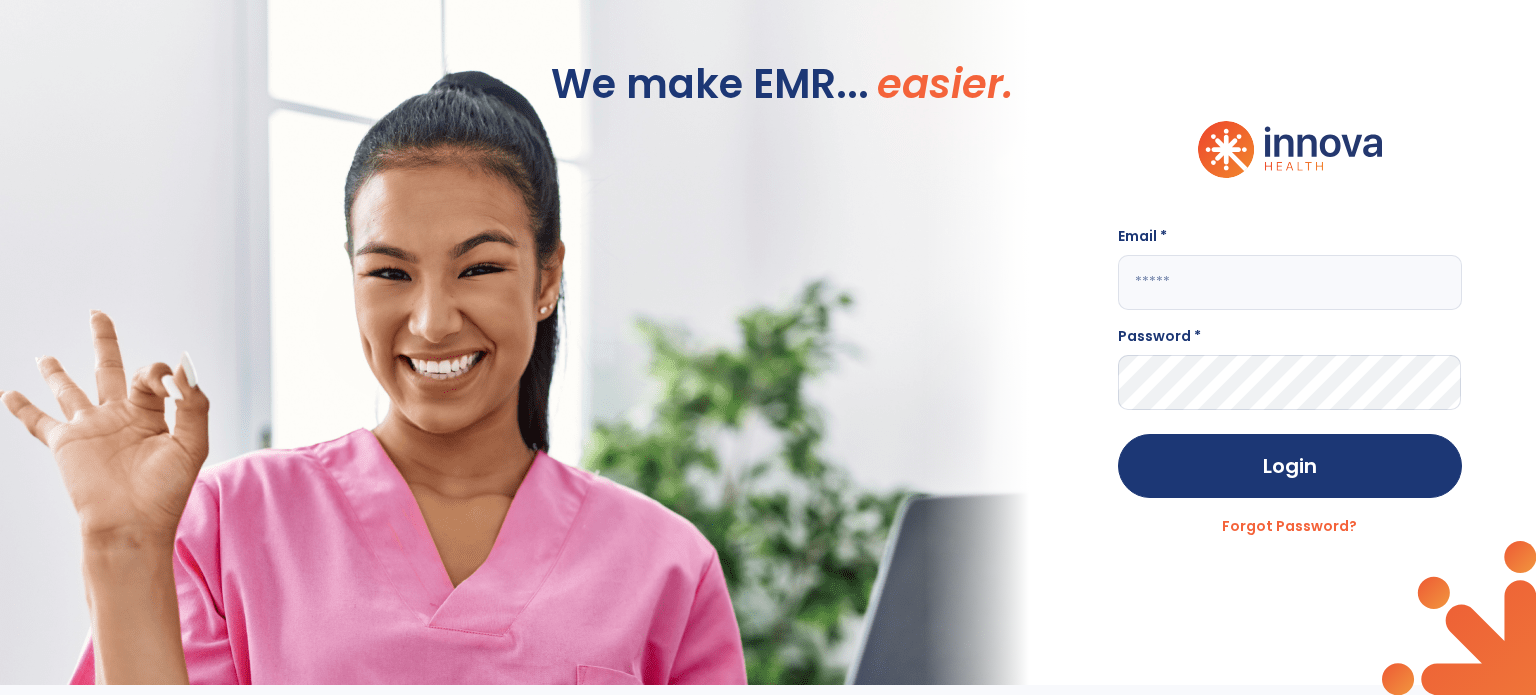 click 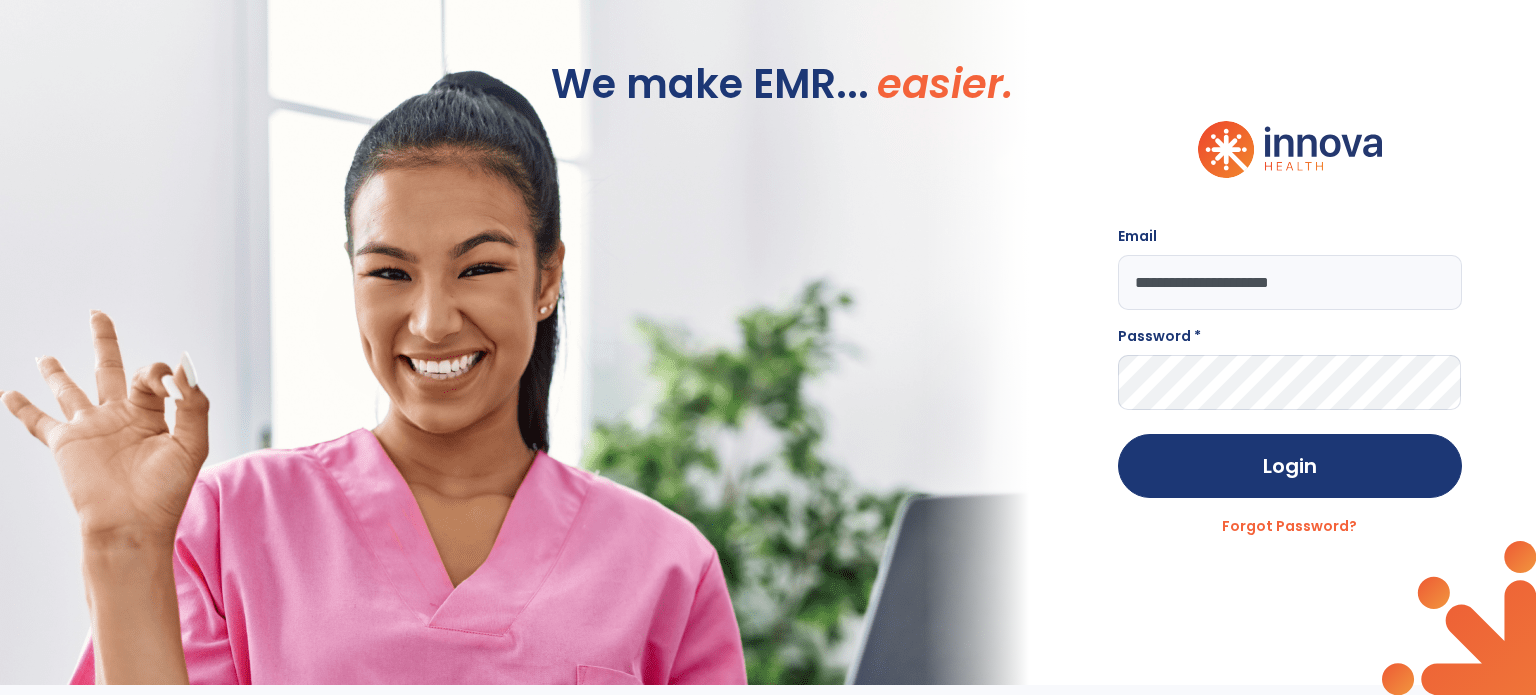 type on "**********" 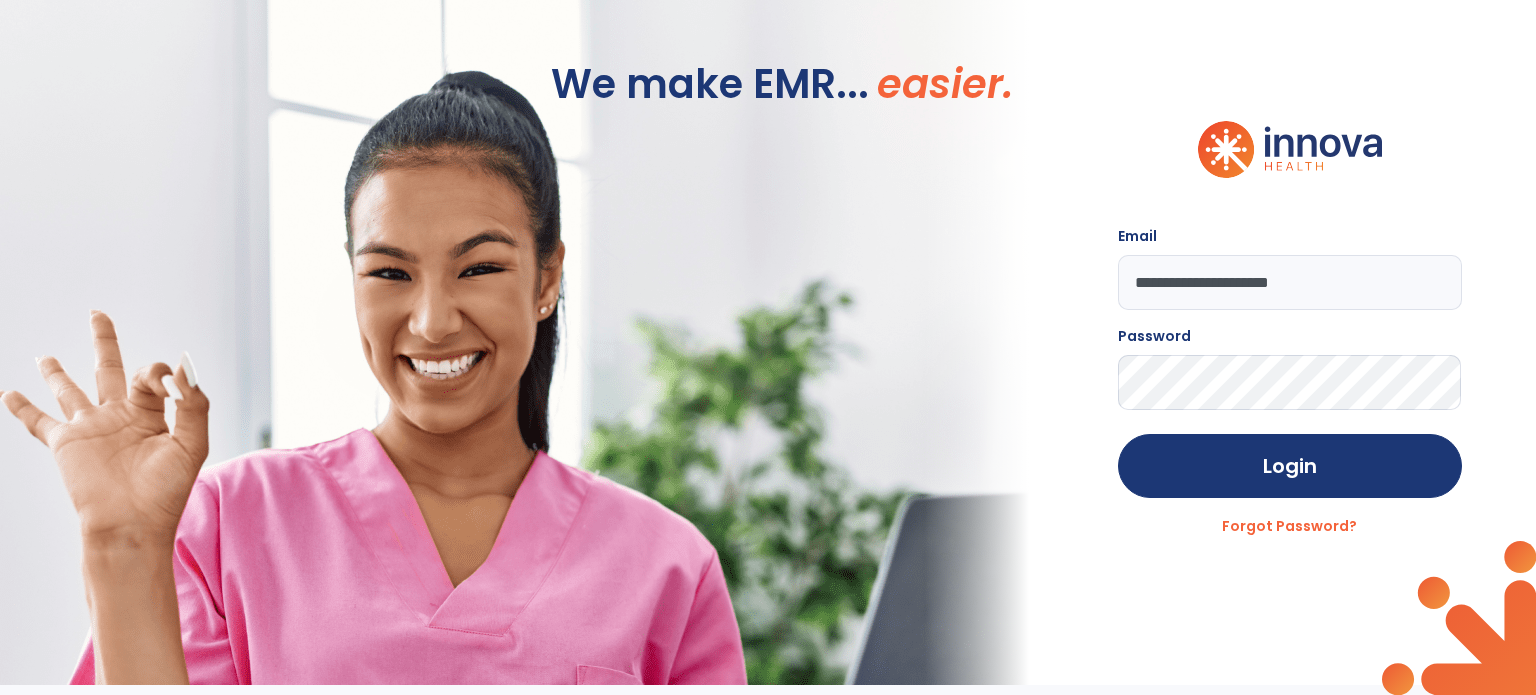 click on "Login" 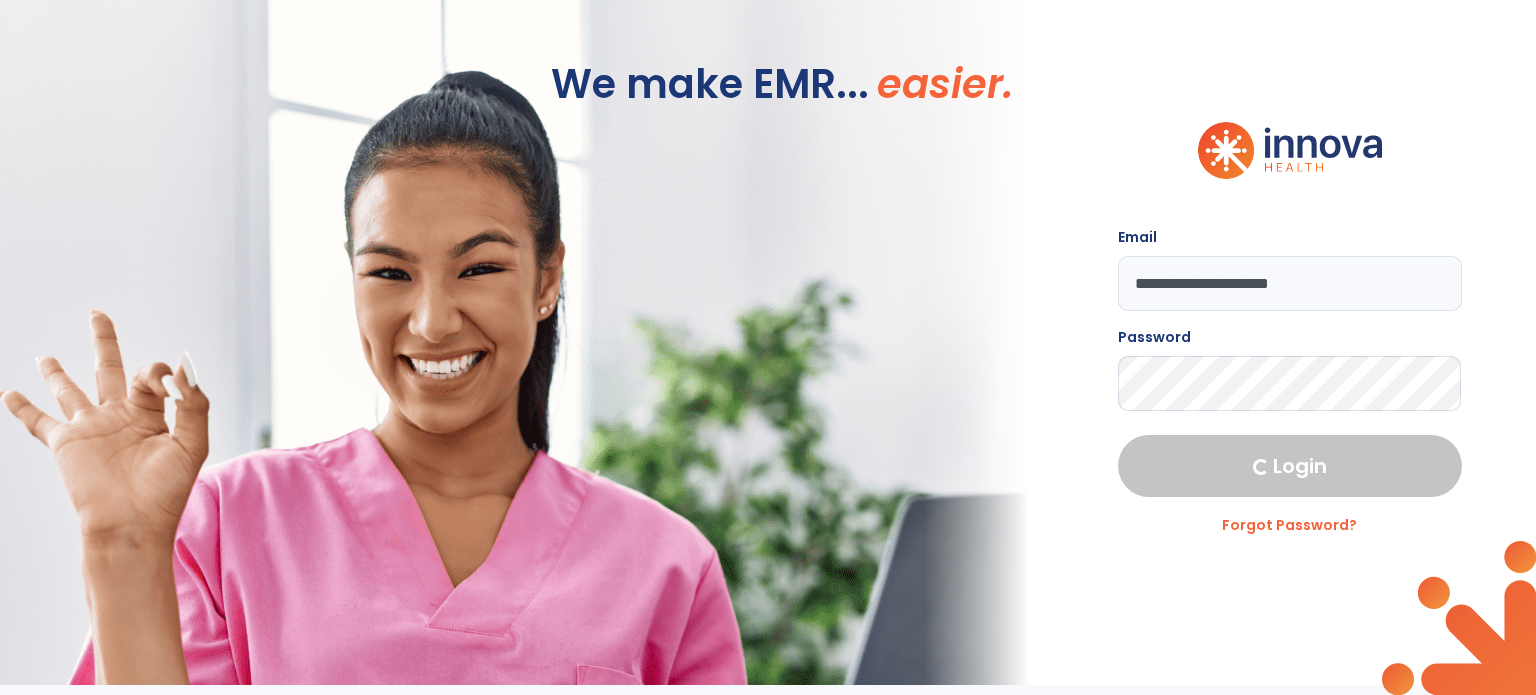 select on "****" 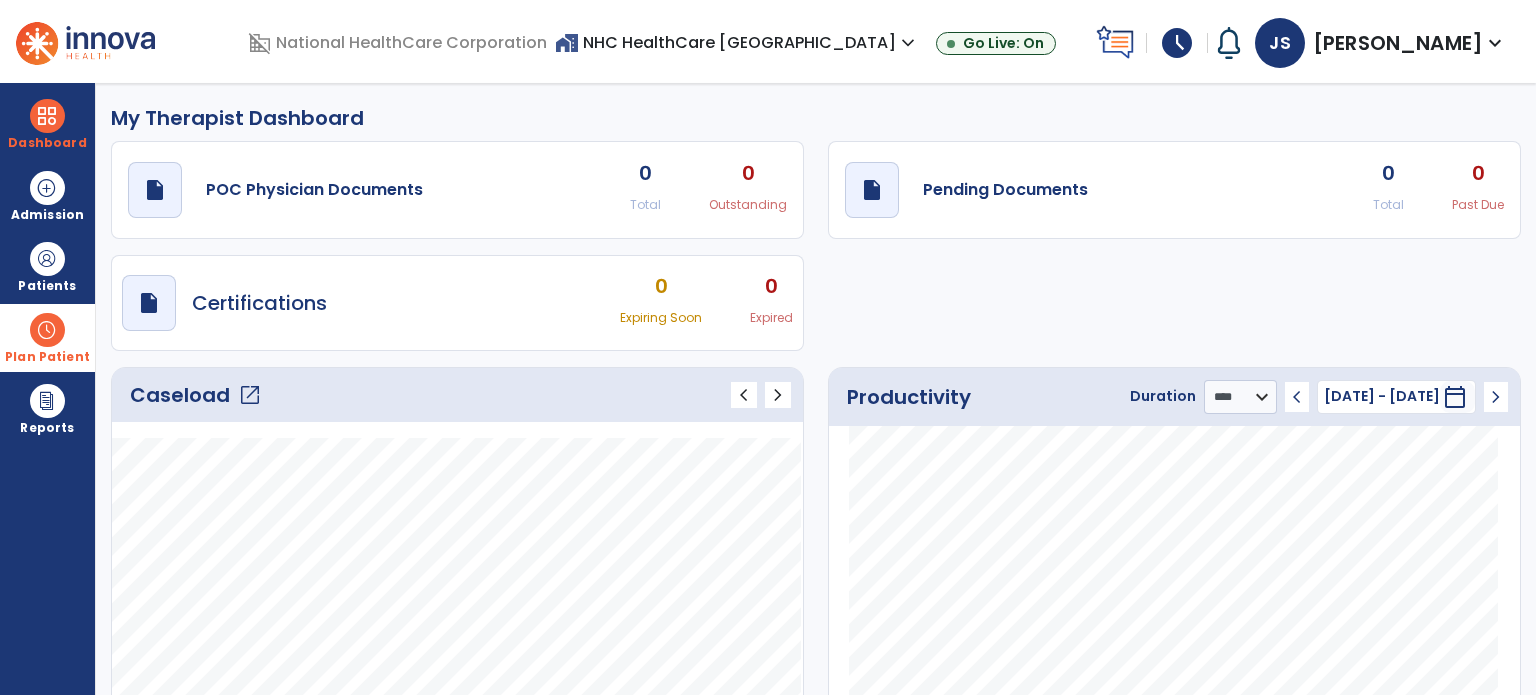click on "Plan Patient" at bounding box center (47, 286) 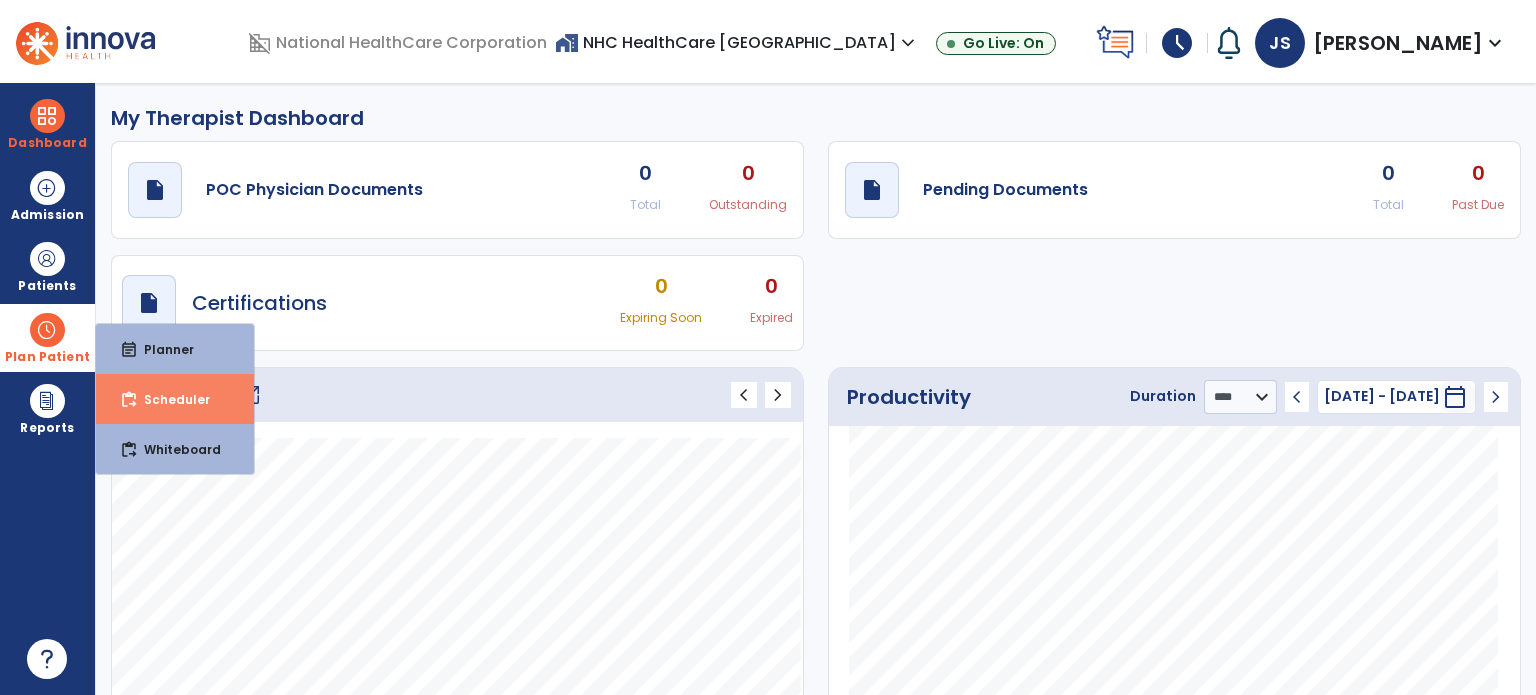 click on "Scheduler" at bounding box center [169, 399] 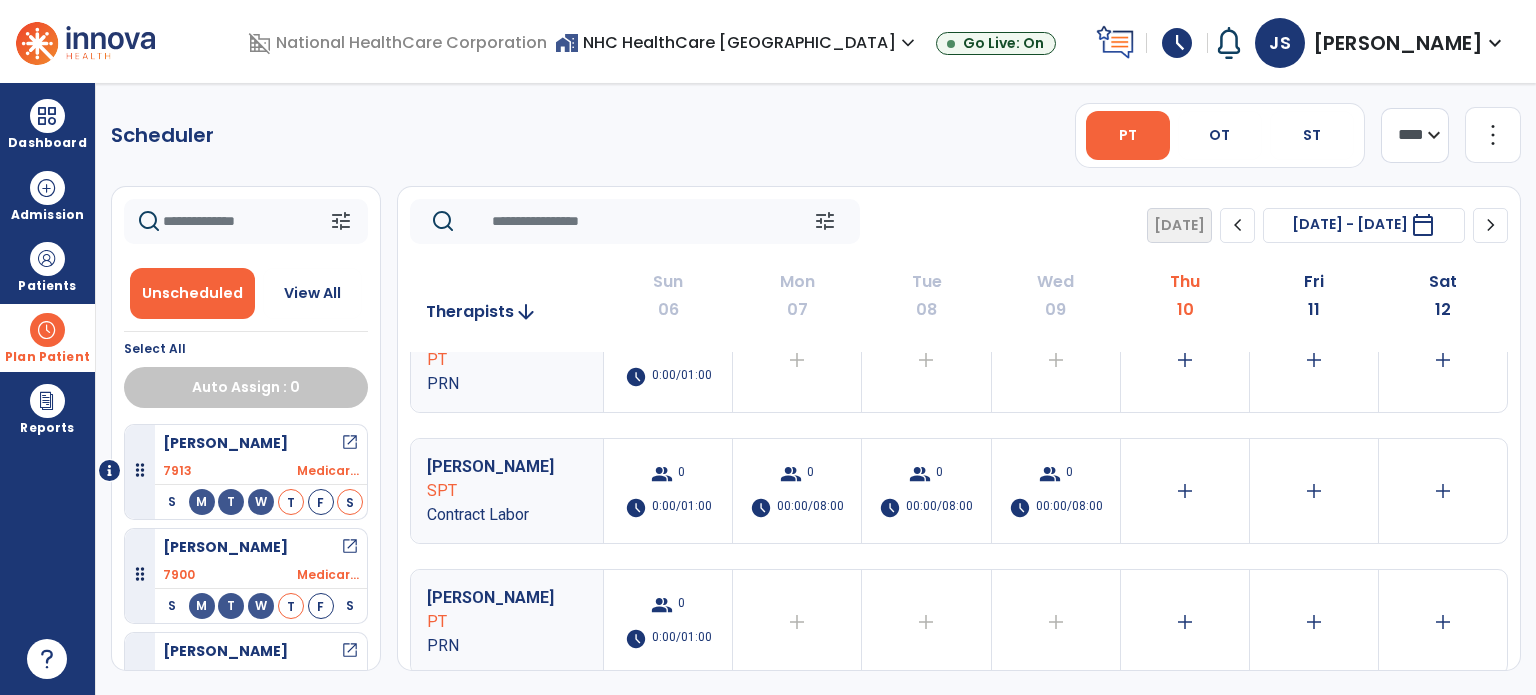 scroll, scrollTop: 1492, scrollLeft: 0, axis: vertical 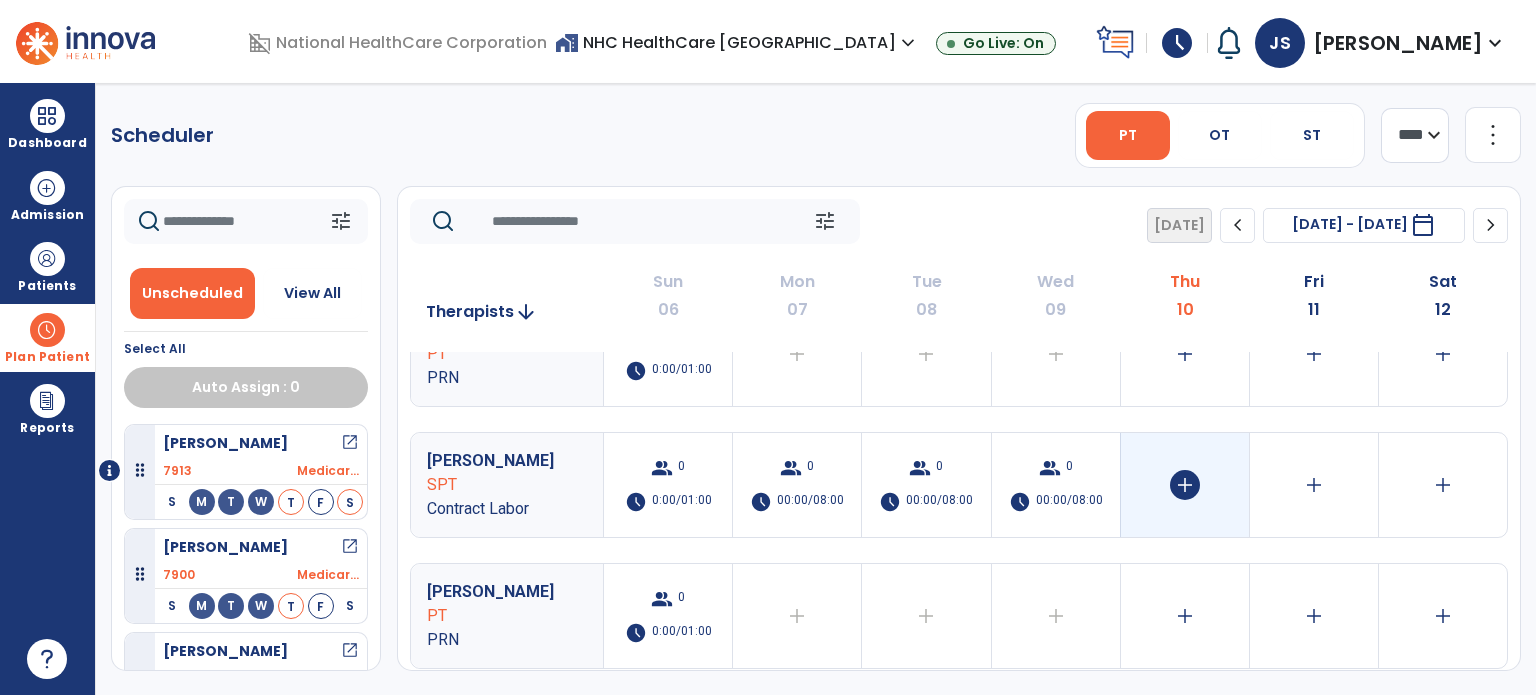 click on "add" 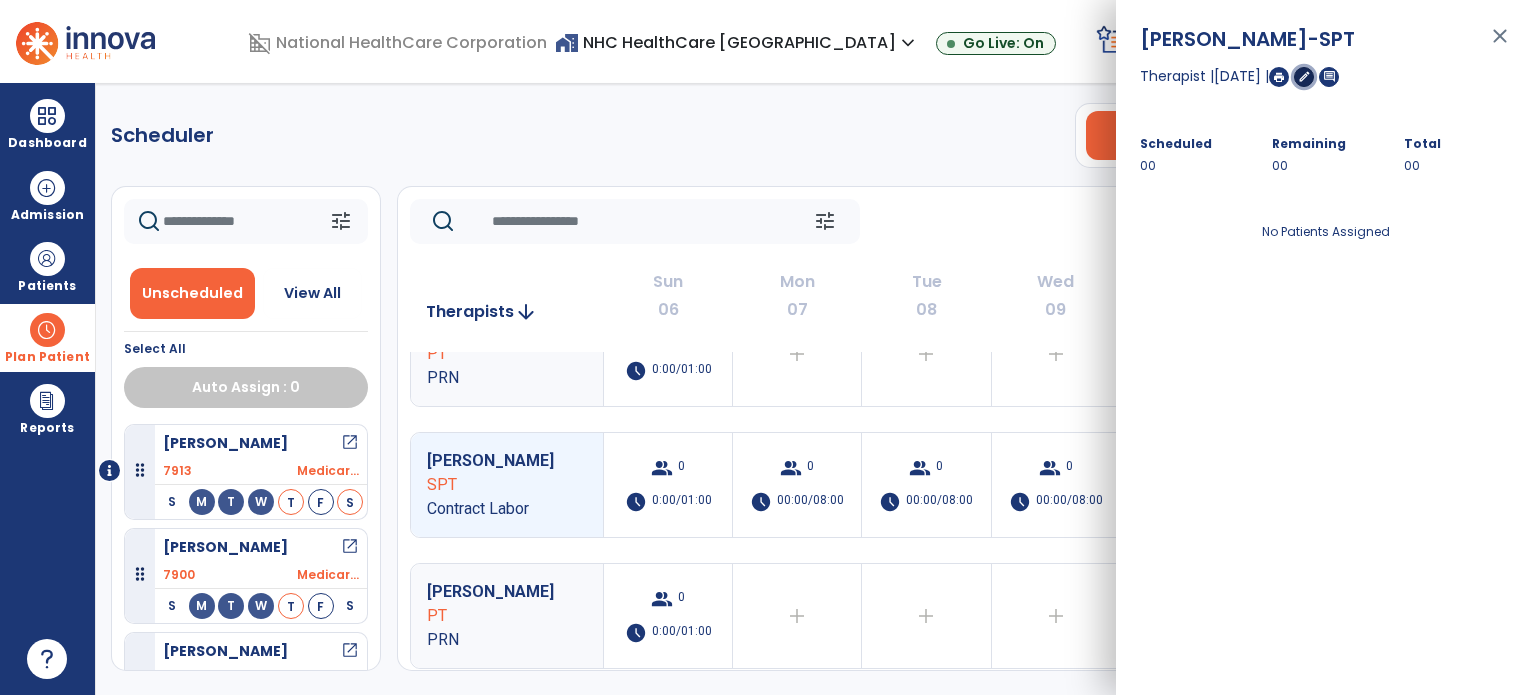 click on "edit" at bounding box center (1304, 76) 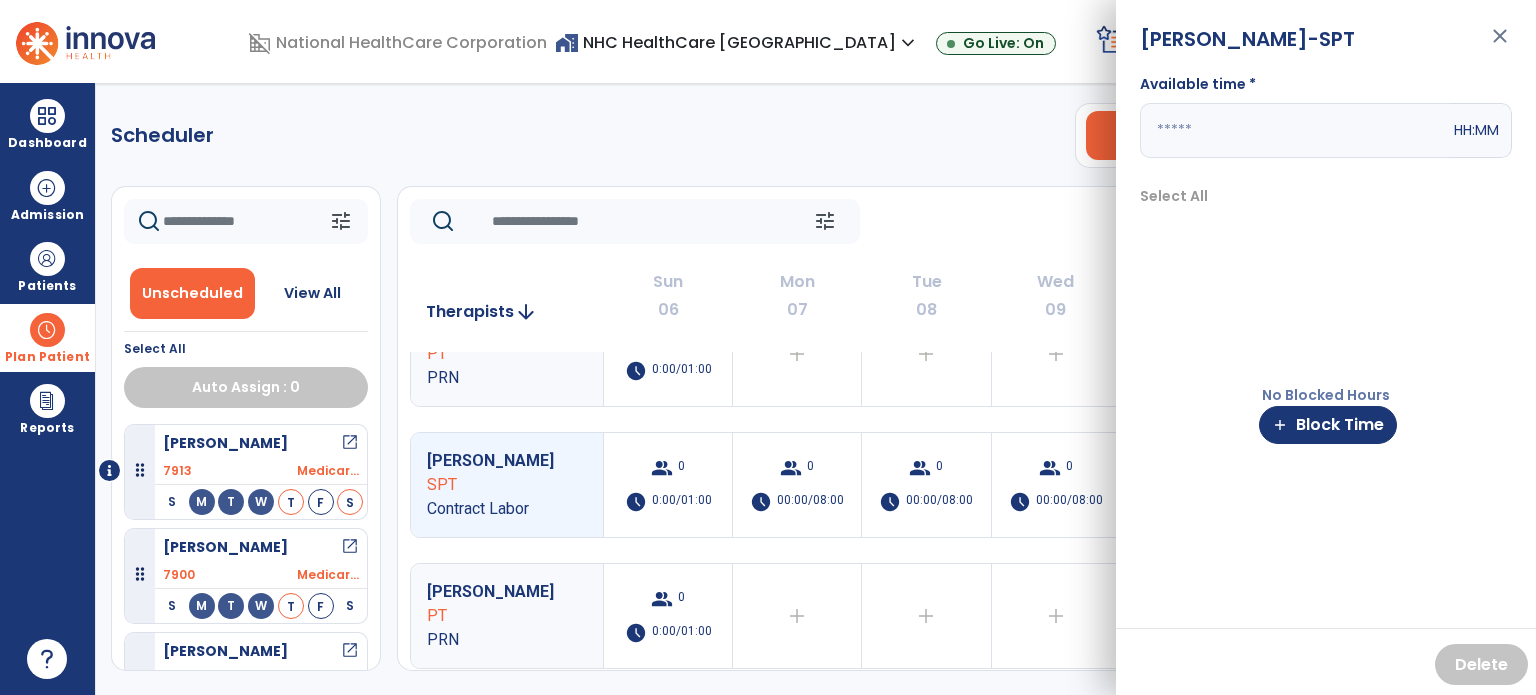 click at bounding box center (1295, 130) 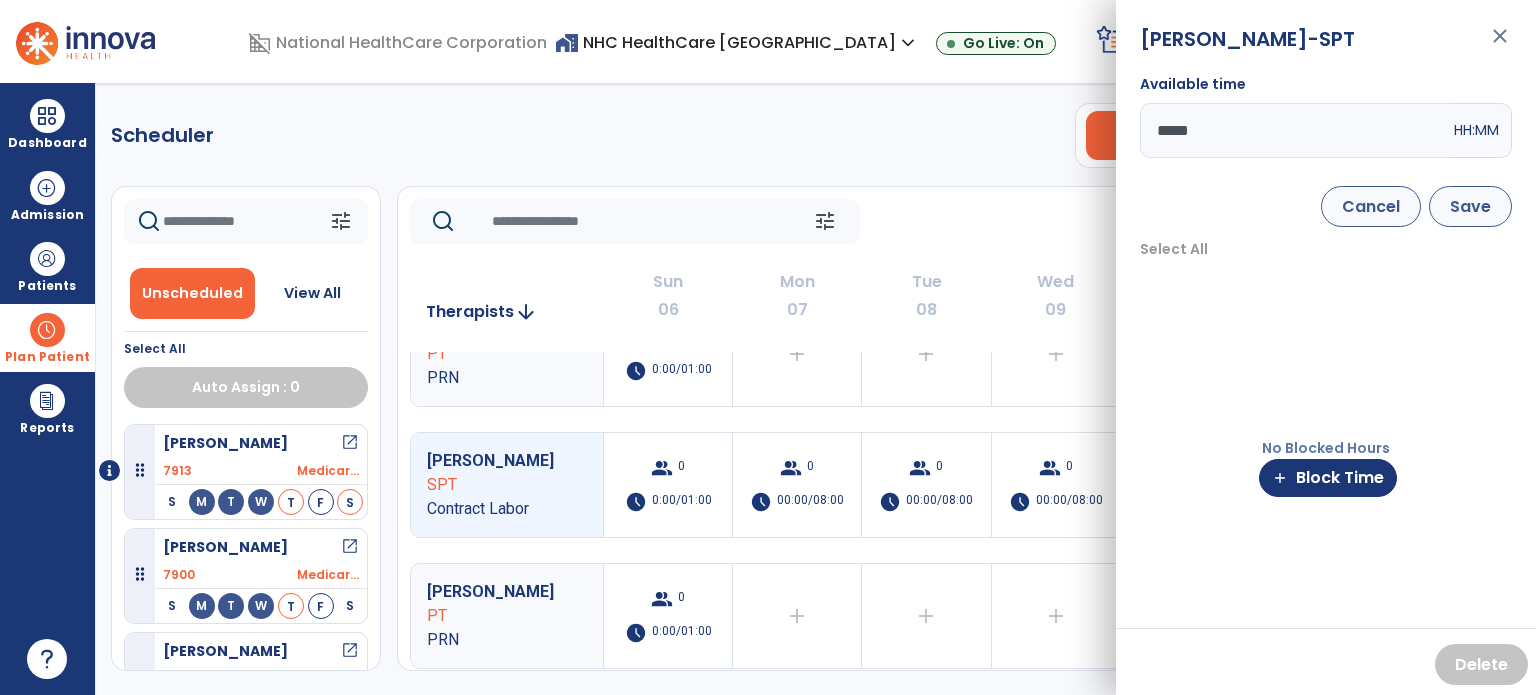 type on "*****" 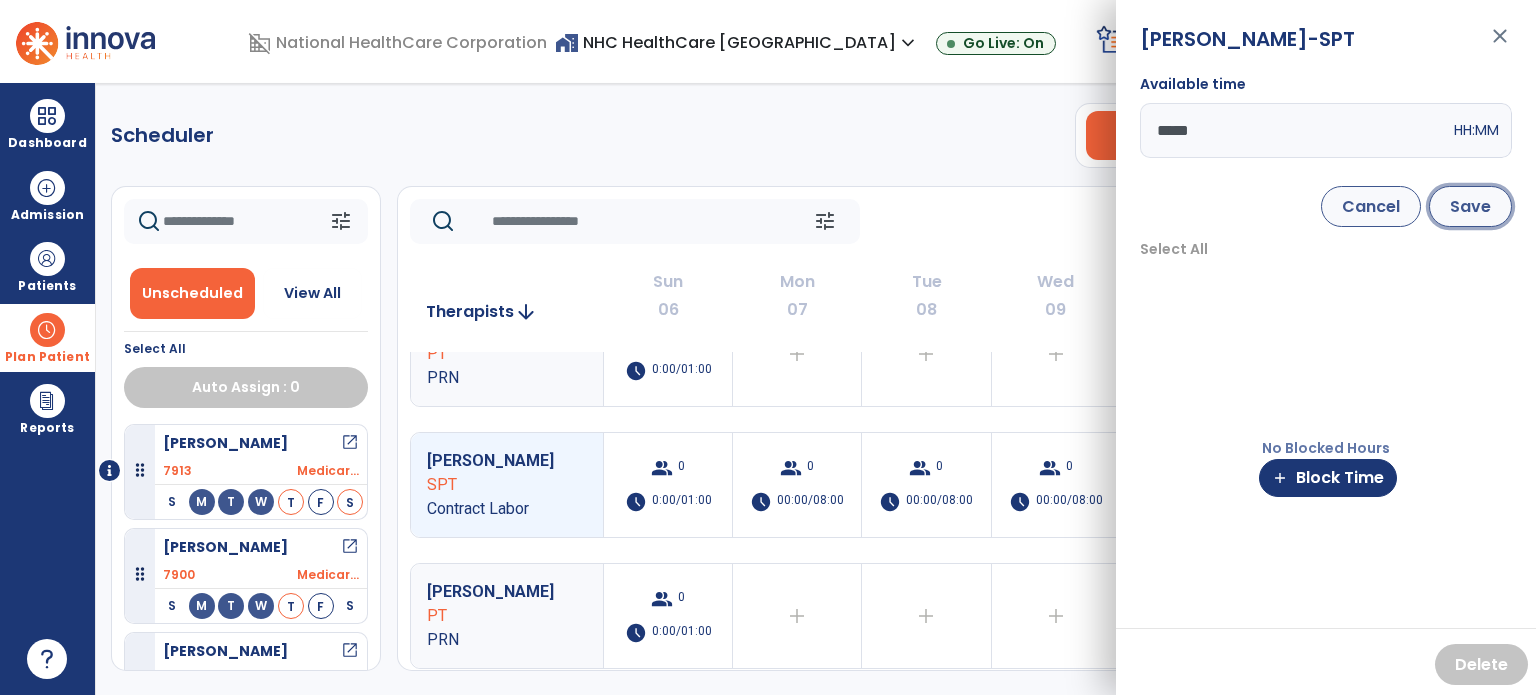 click on "Save" at bounding box center (1470, 206) 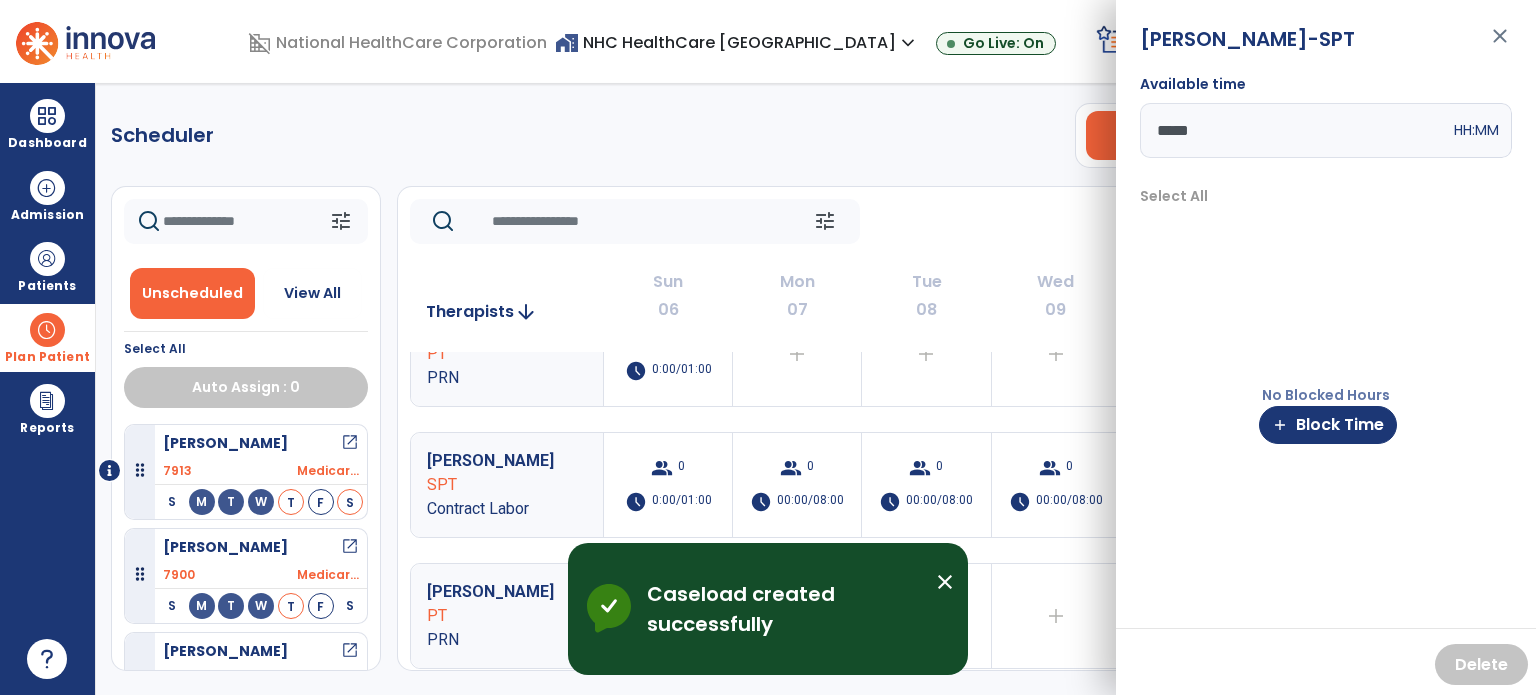 click on "close" at bounding box center (1500, 45) 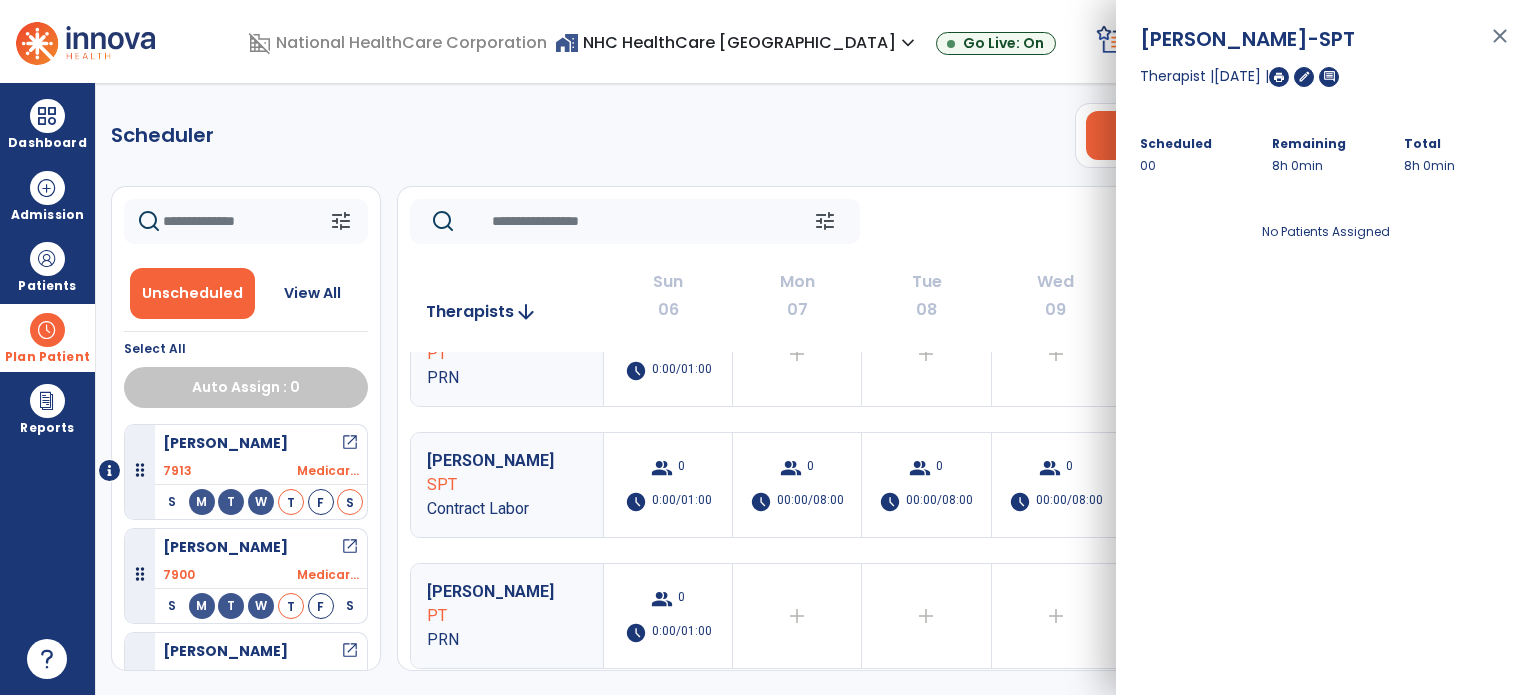 click on "close" at bounding box center [1500, 45] 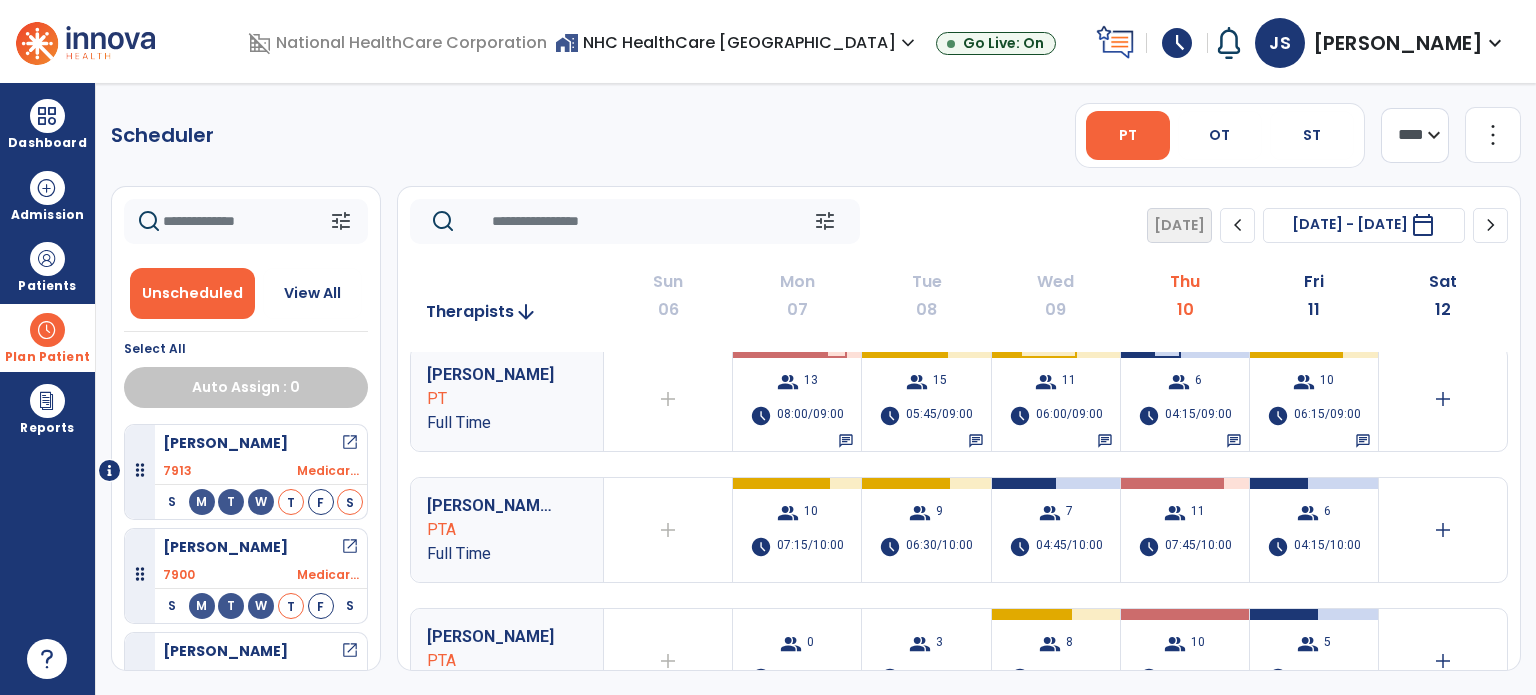 scroll, scrollTop: 0, scrollLeft: 0, axis: both 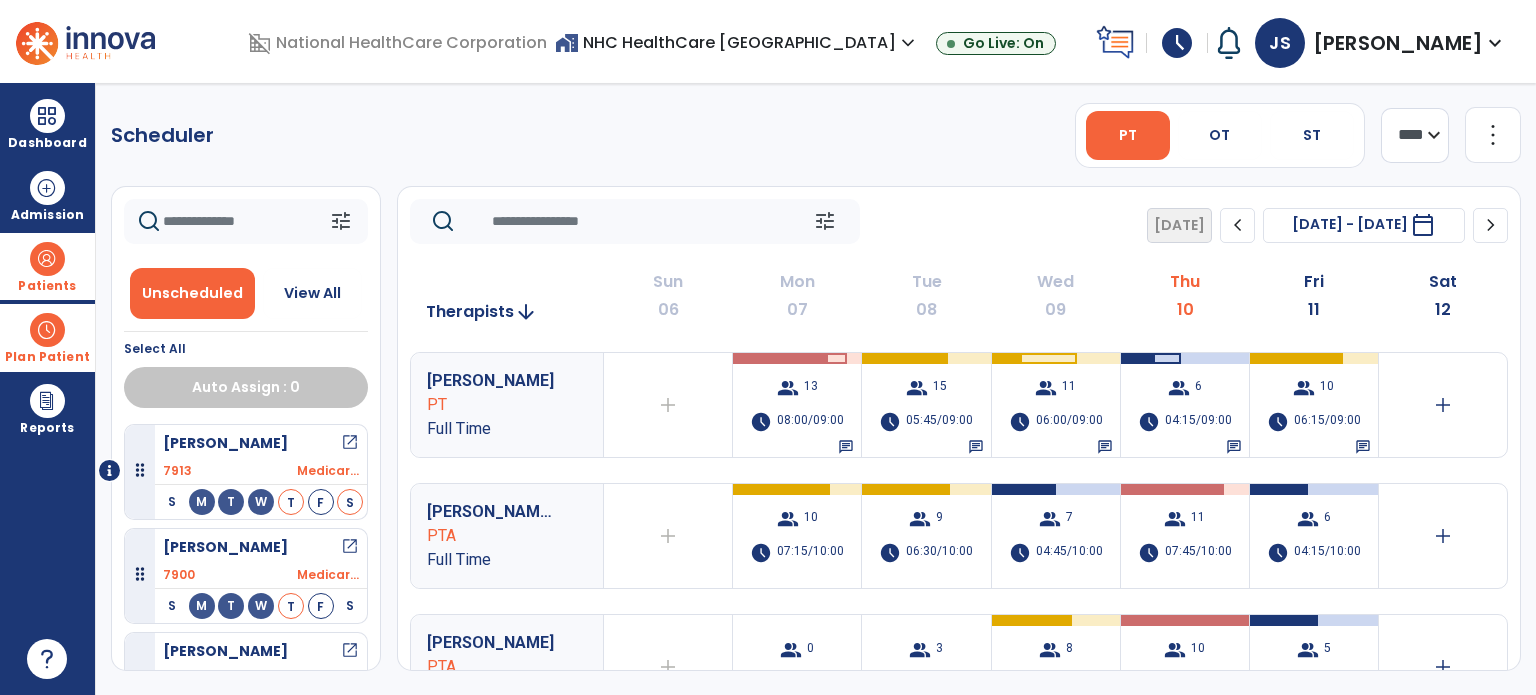 click on "Patients" at bounding box center [47, 286] 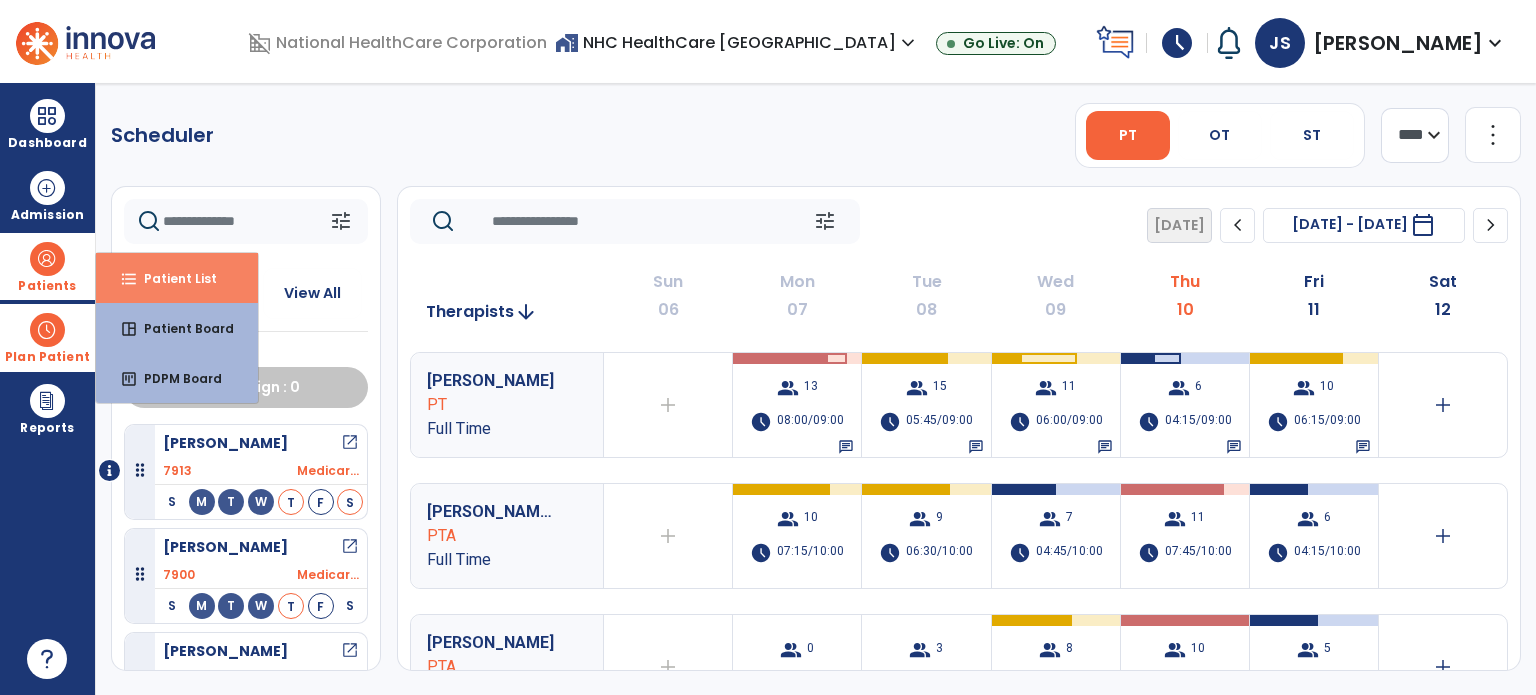 click on "format_list_bulleted  Patient List" at bounding box center [177, 278] 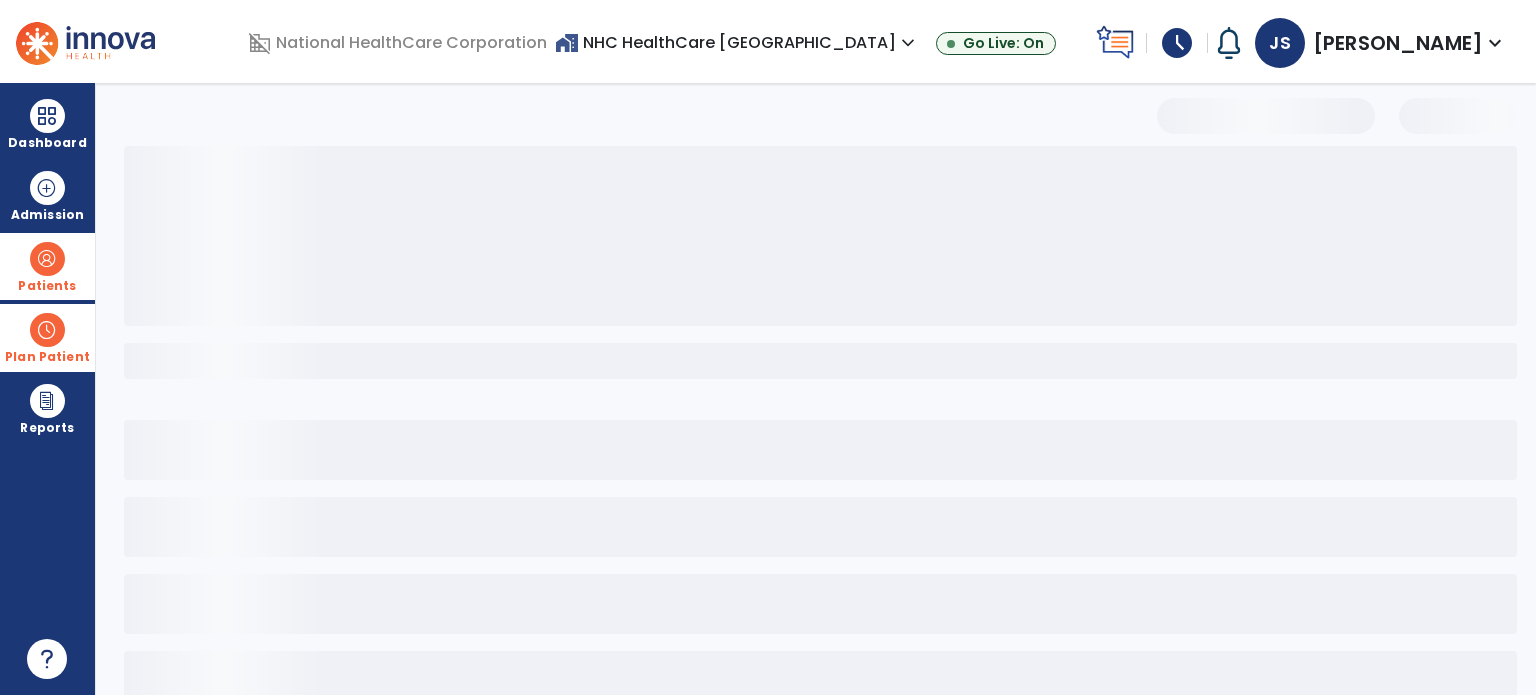 select on "***" 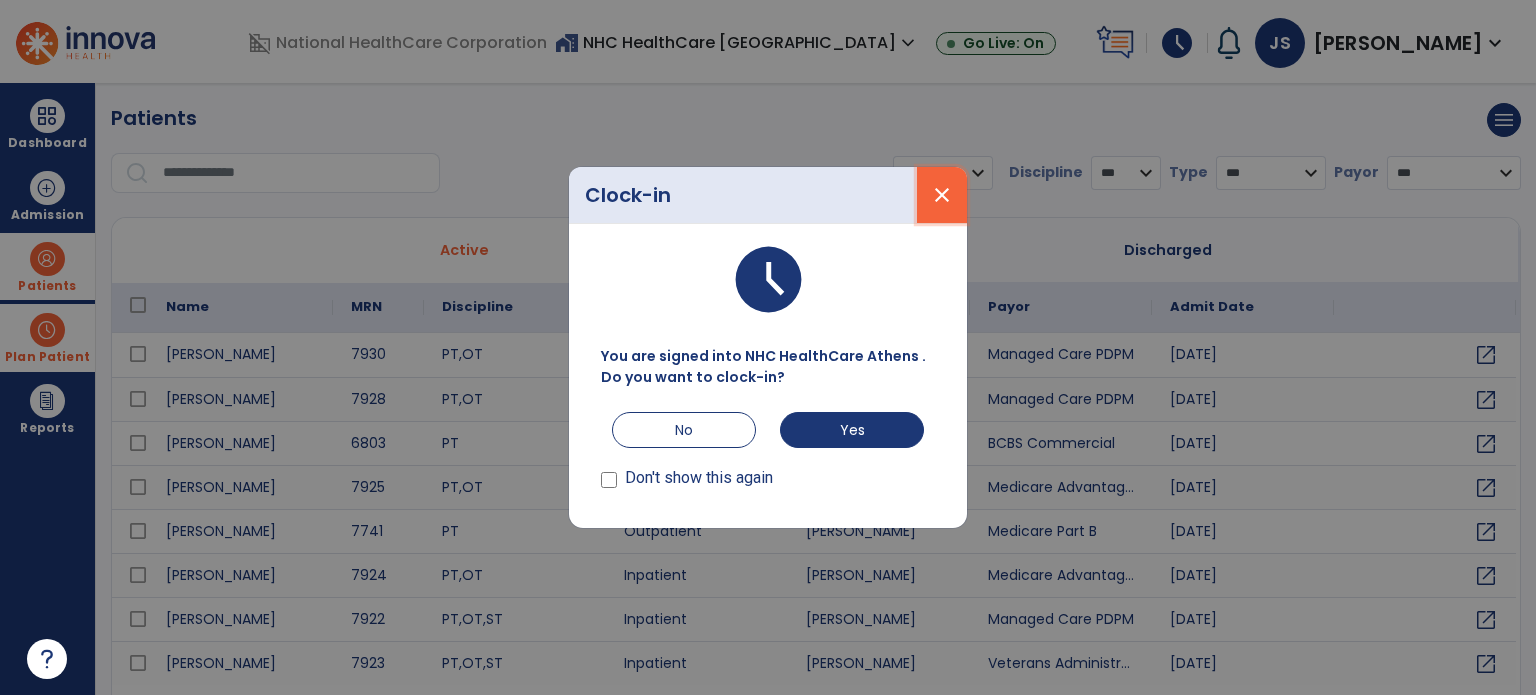 click on "close" at bounding box center [942, 195] 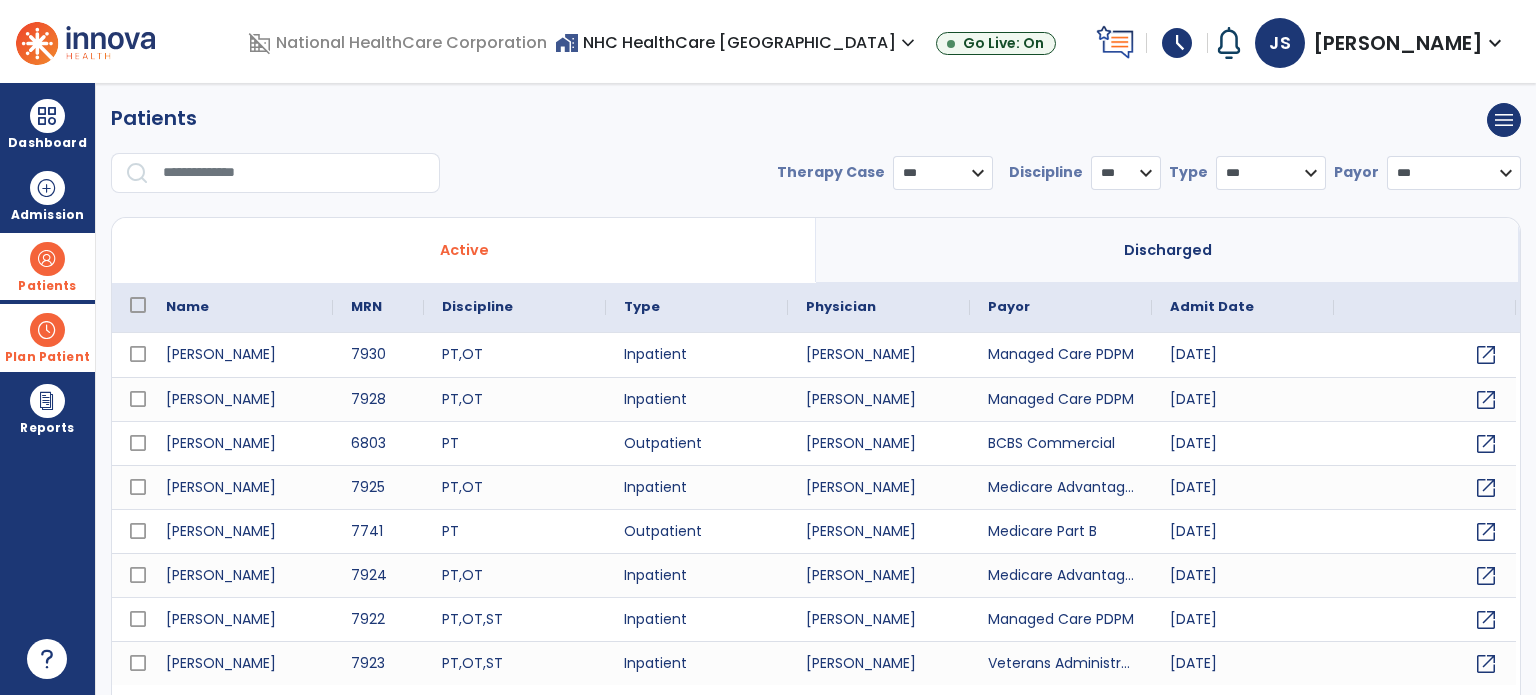 click at bounding box center (294, 173) 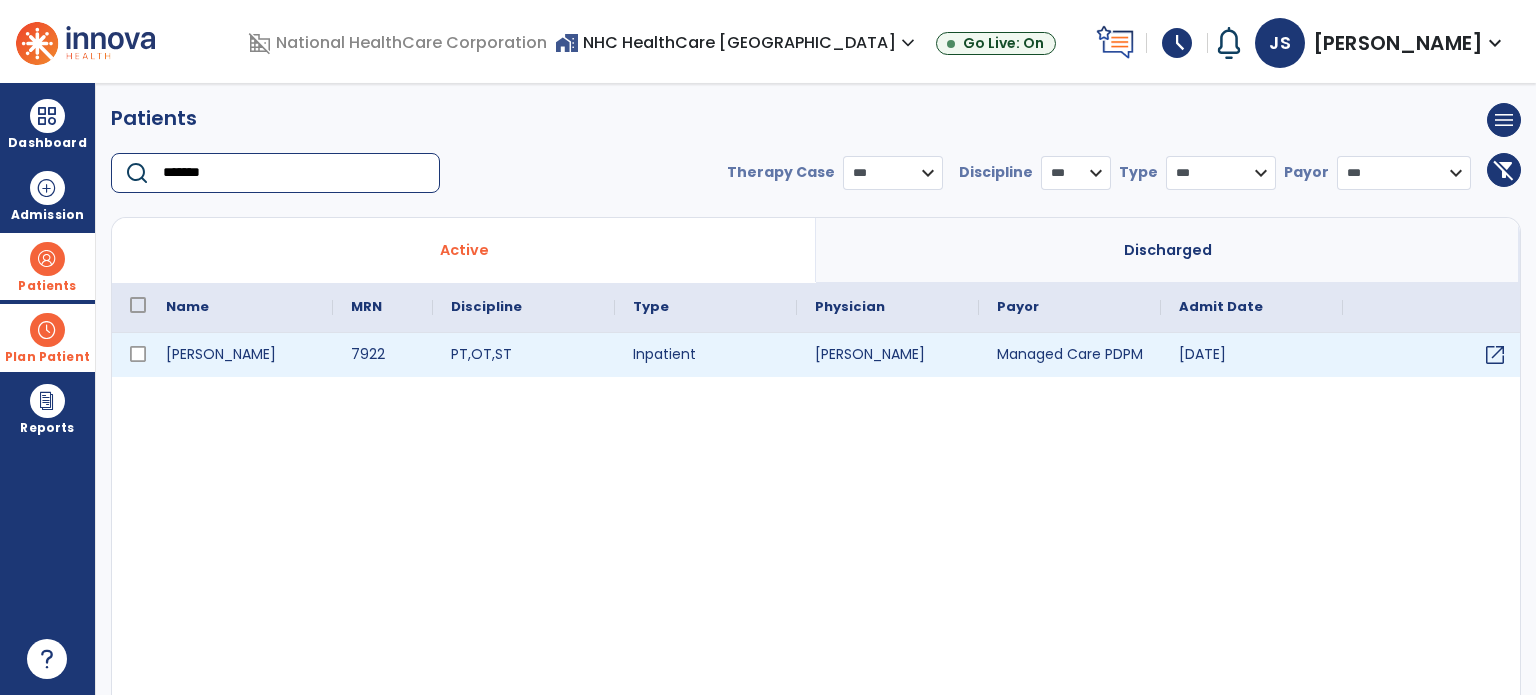 type on "*******" 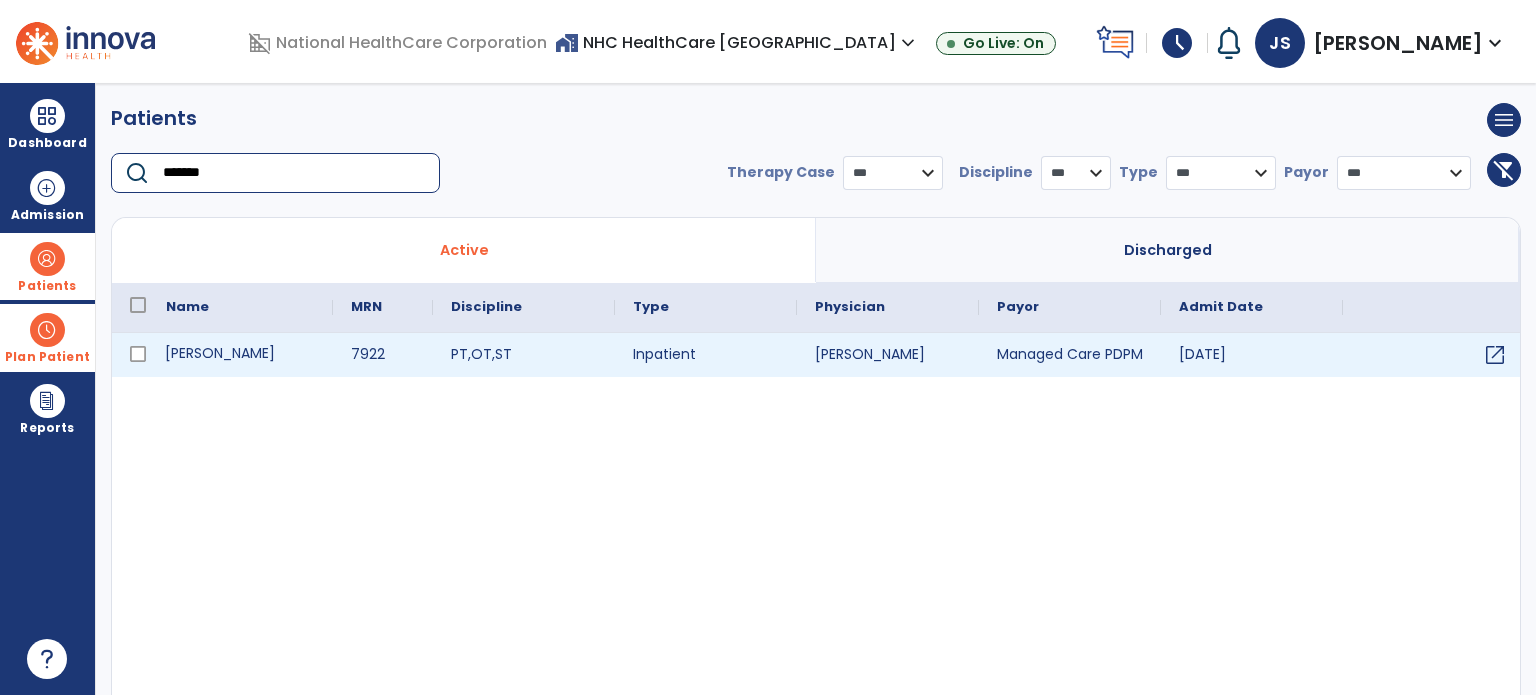 click on "[PERSON_NAME]" at bounding box center (240, 355) 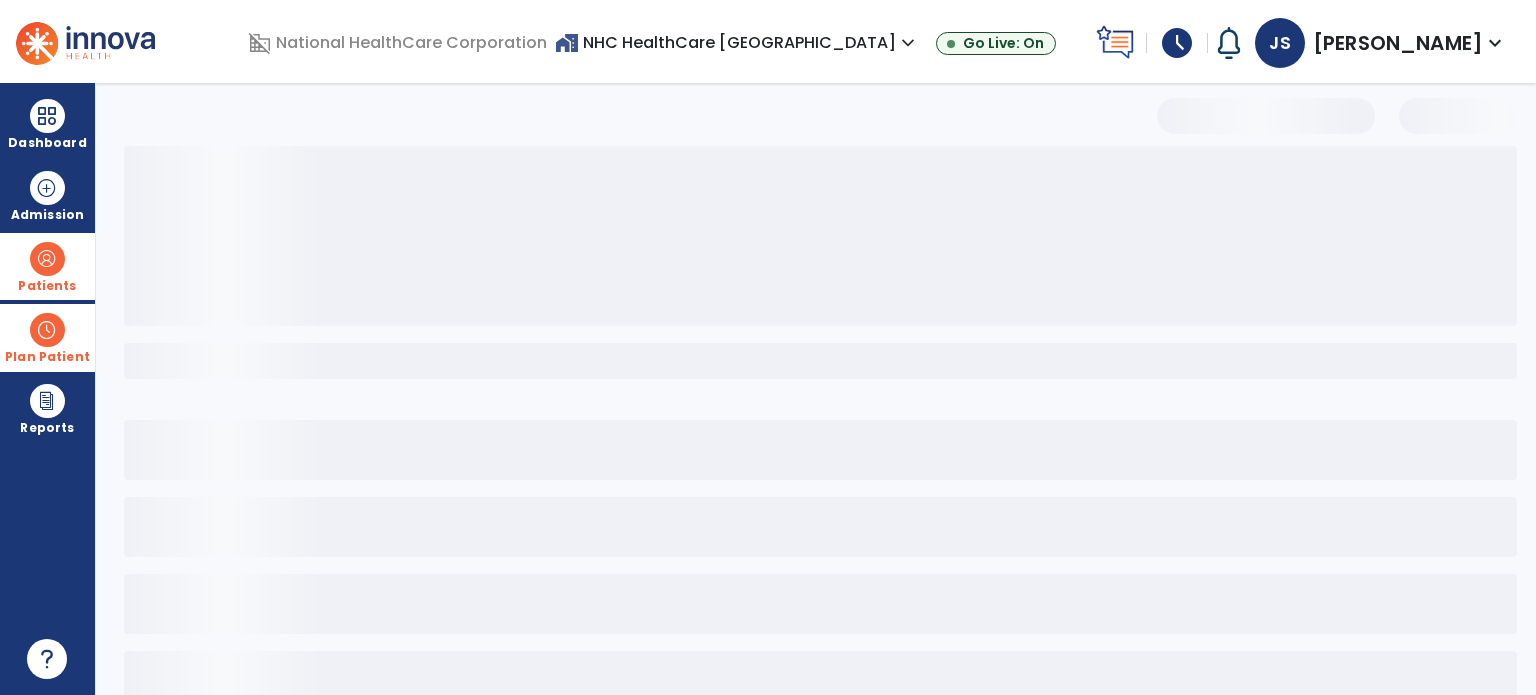 click at bounding box center (825, 430) 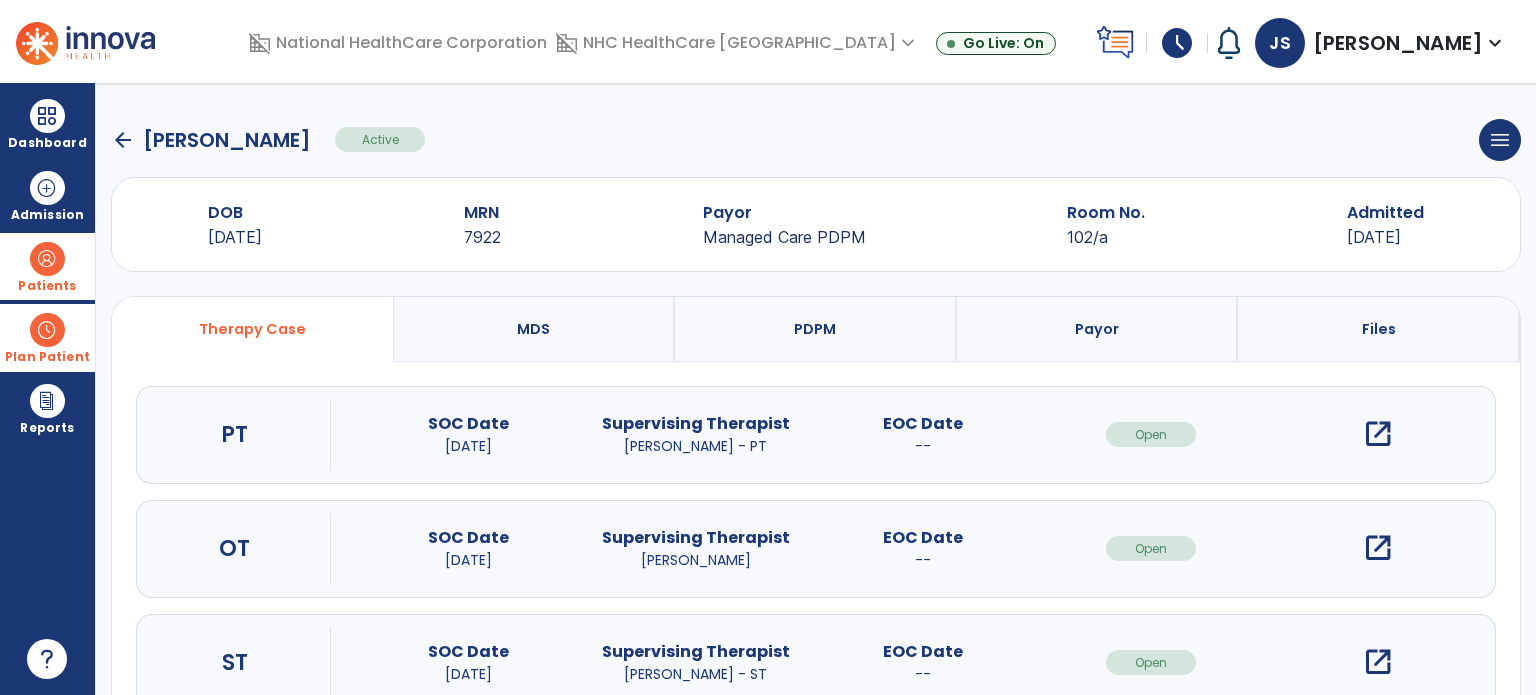 click on "open_in_new" at bounding box center [1378, 434] 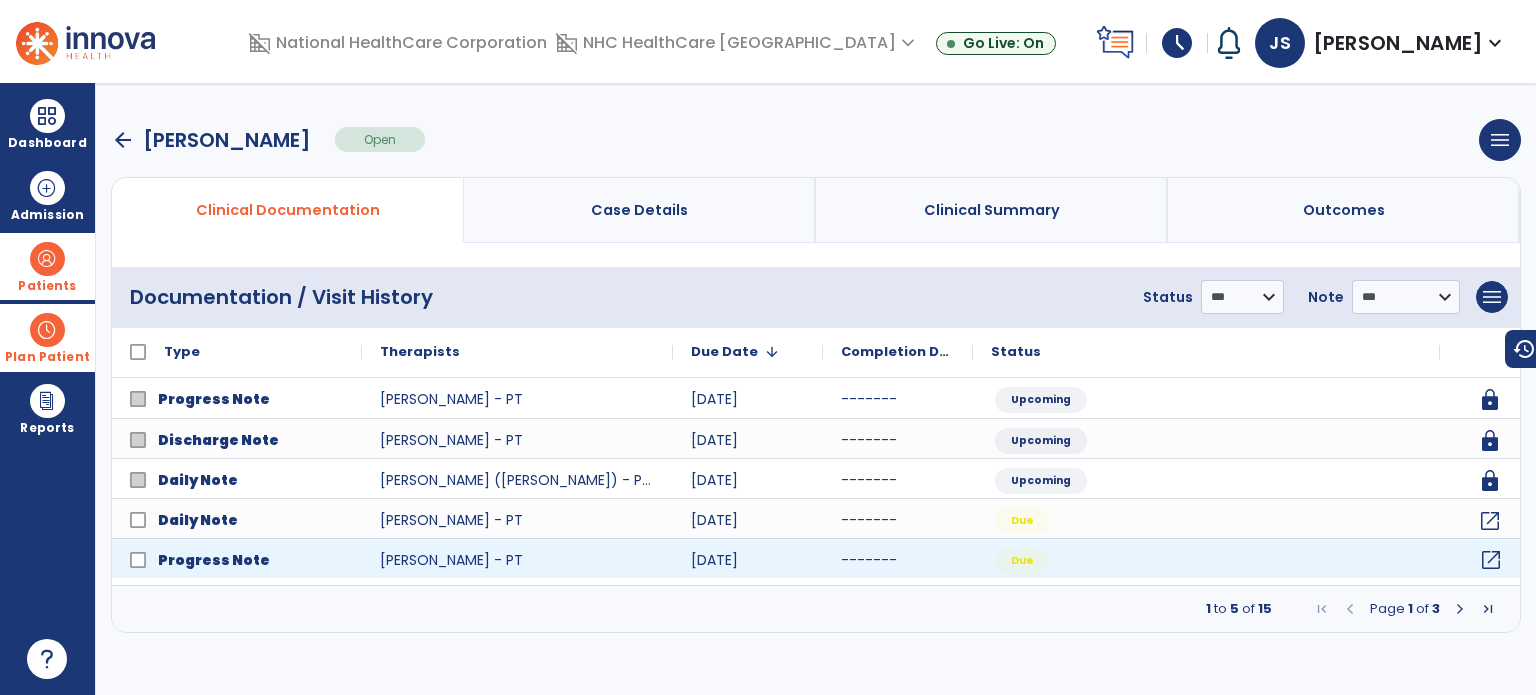 click on "open_in_new" 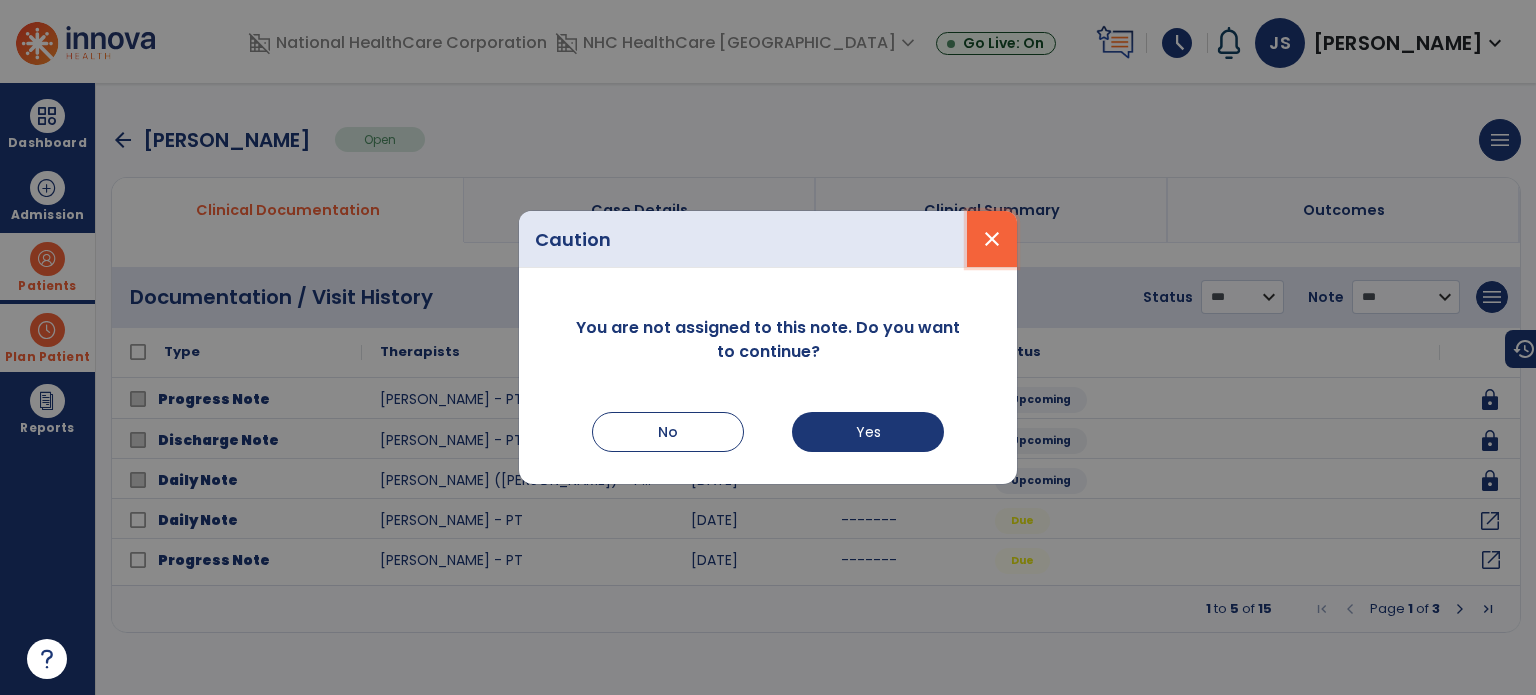 click on "close" at bounding box center [992, 239] 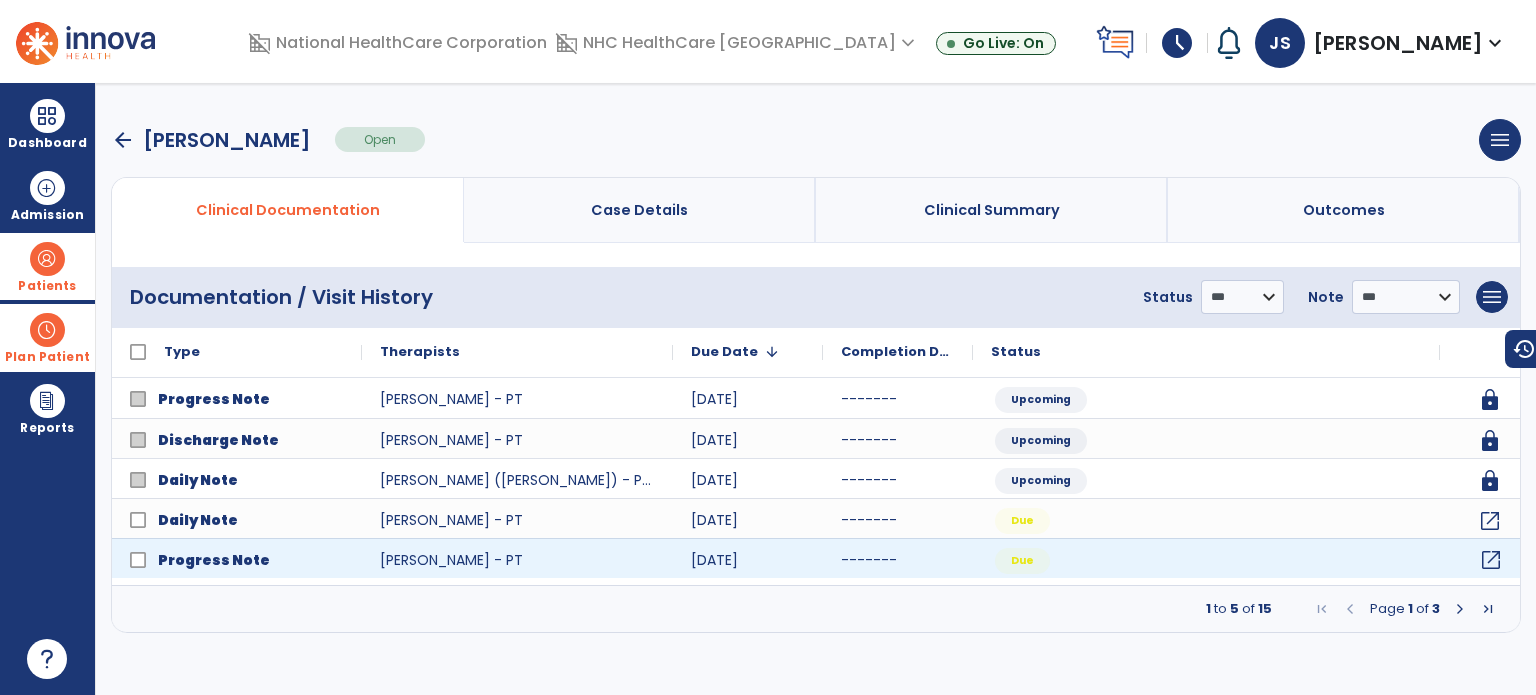 click on "open_in_new" 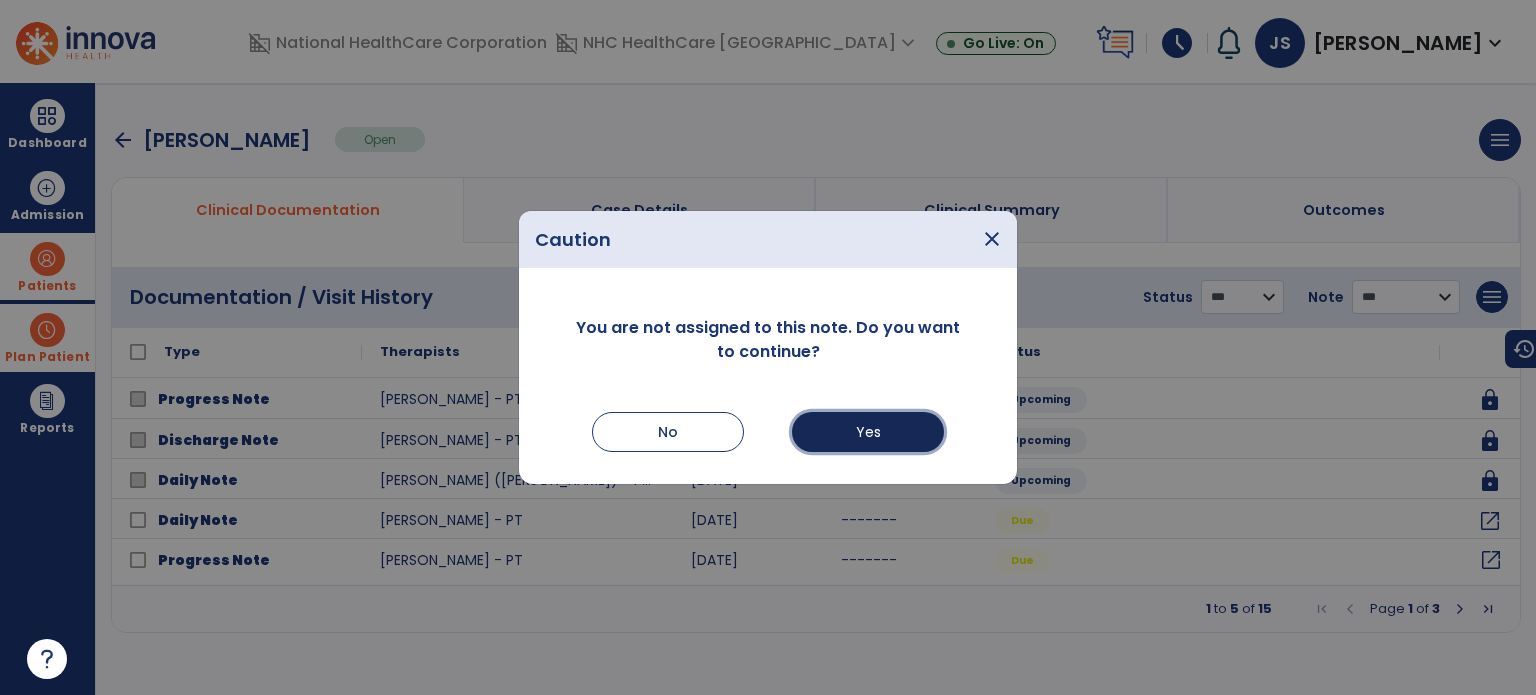 click on "Yes" at bounding box center (868, 432) 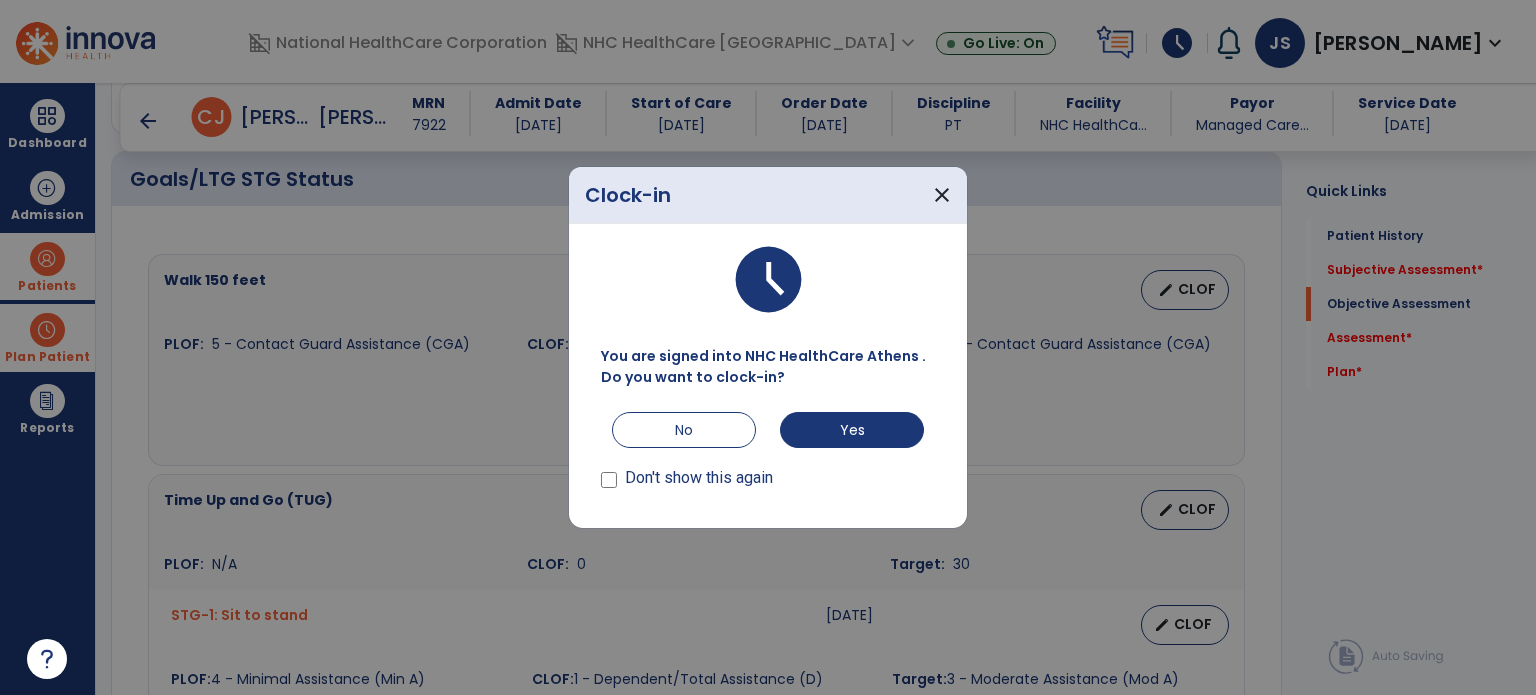 scroll, scrollTop: 797, scrollLeft: 0, axis: vertical 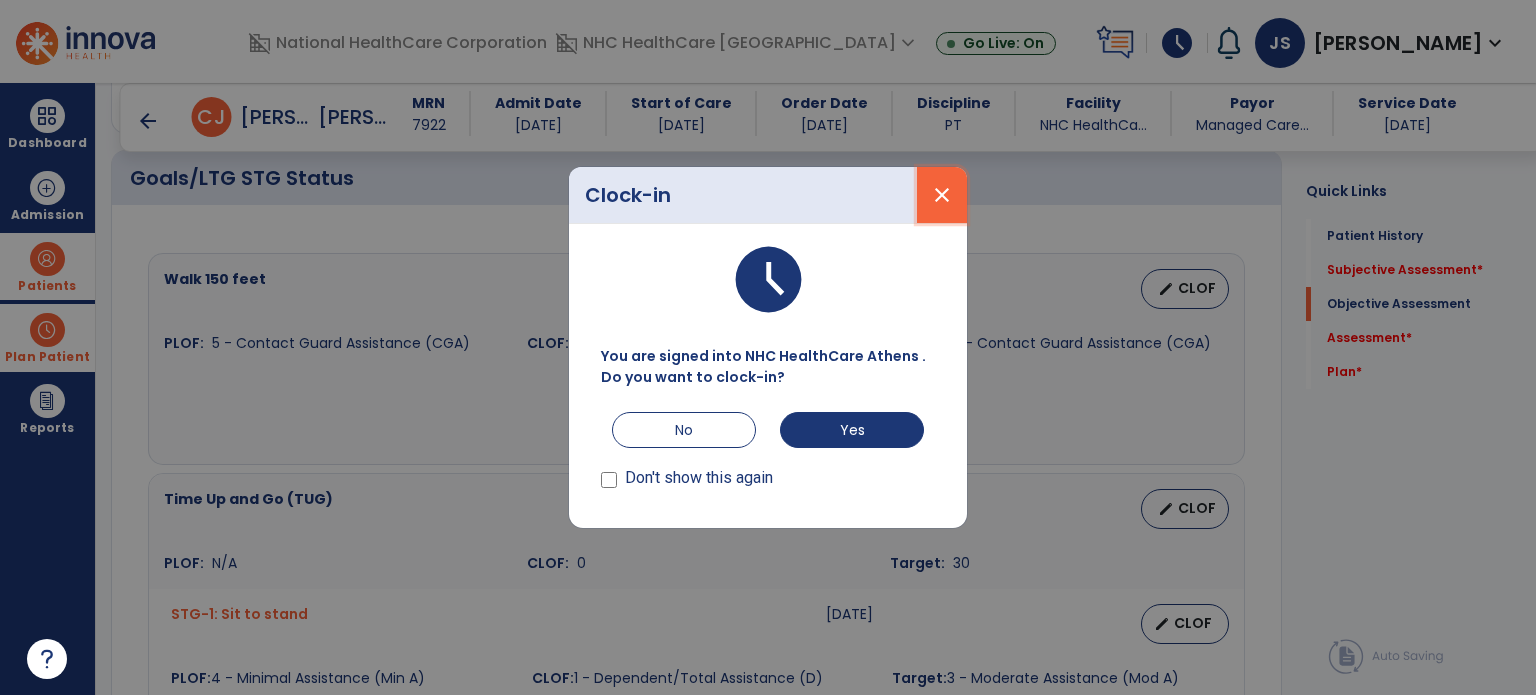 click on "close" at bounding box center [942, 195] 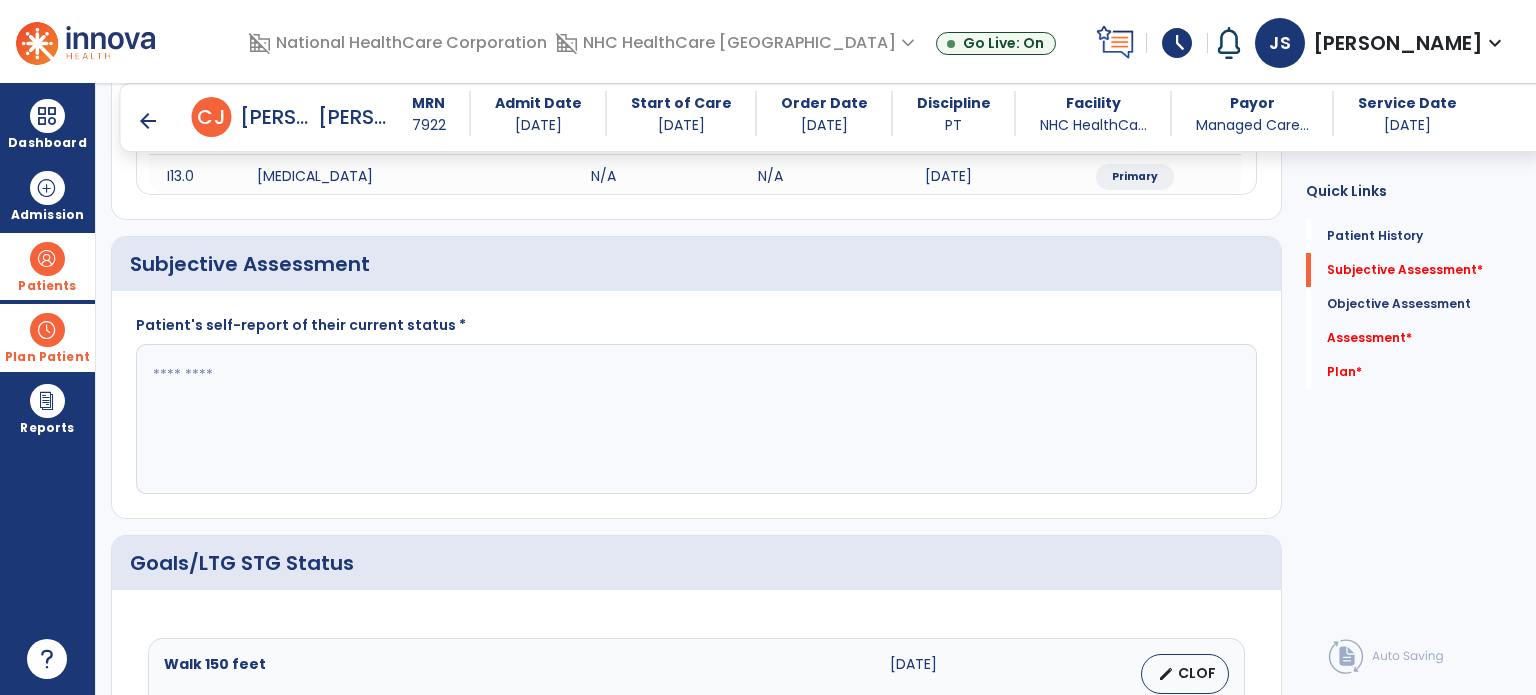 scroll, scrollTop: 410, scrollLeft: 0, axis: vertical 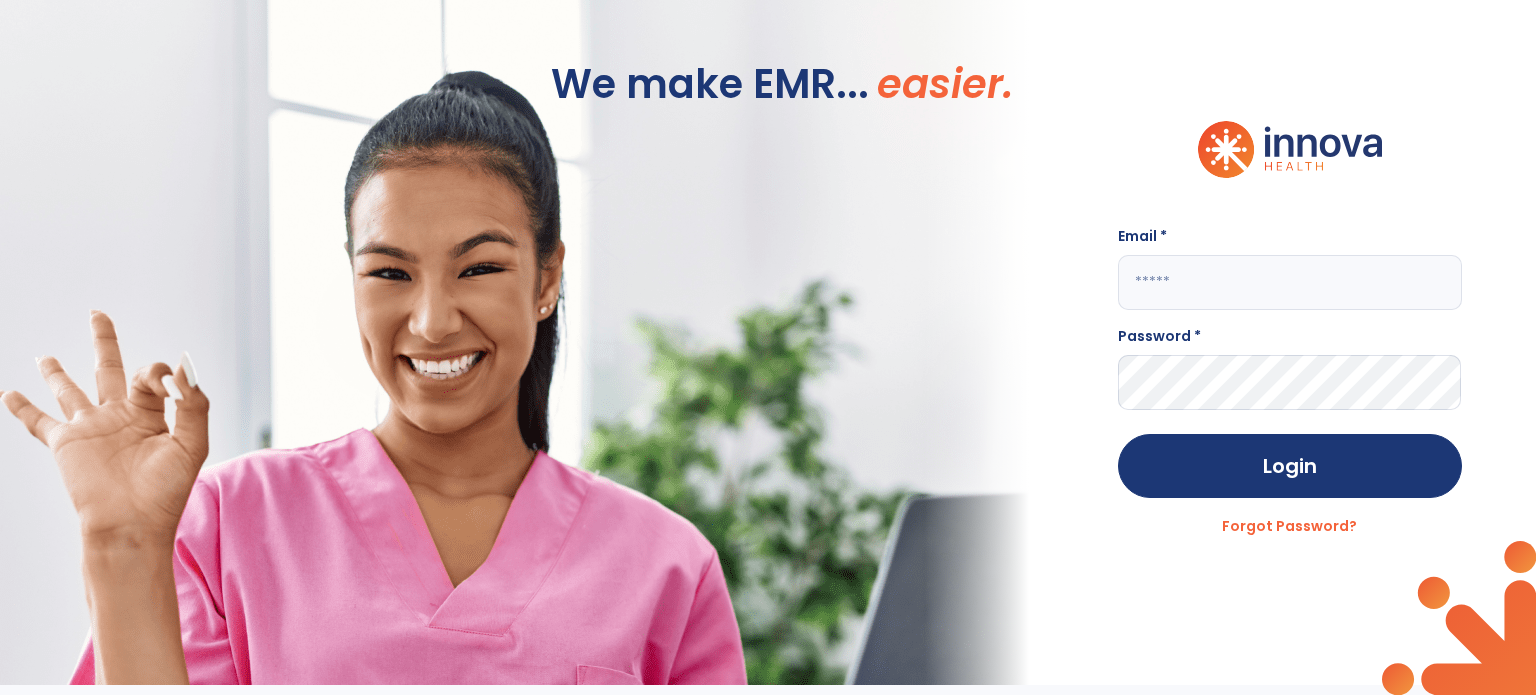 click 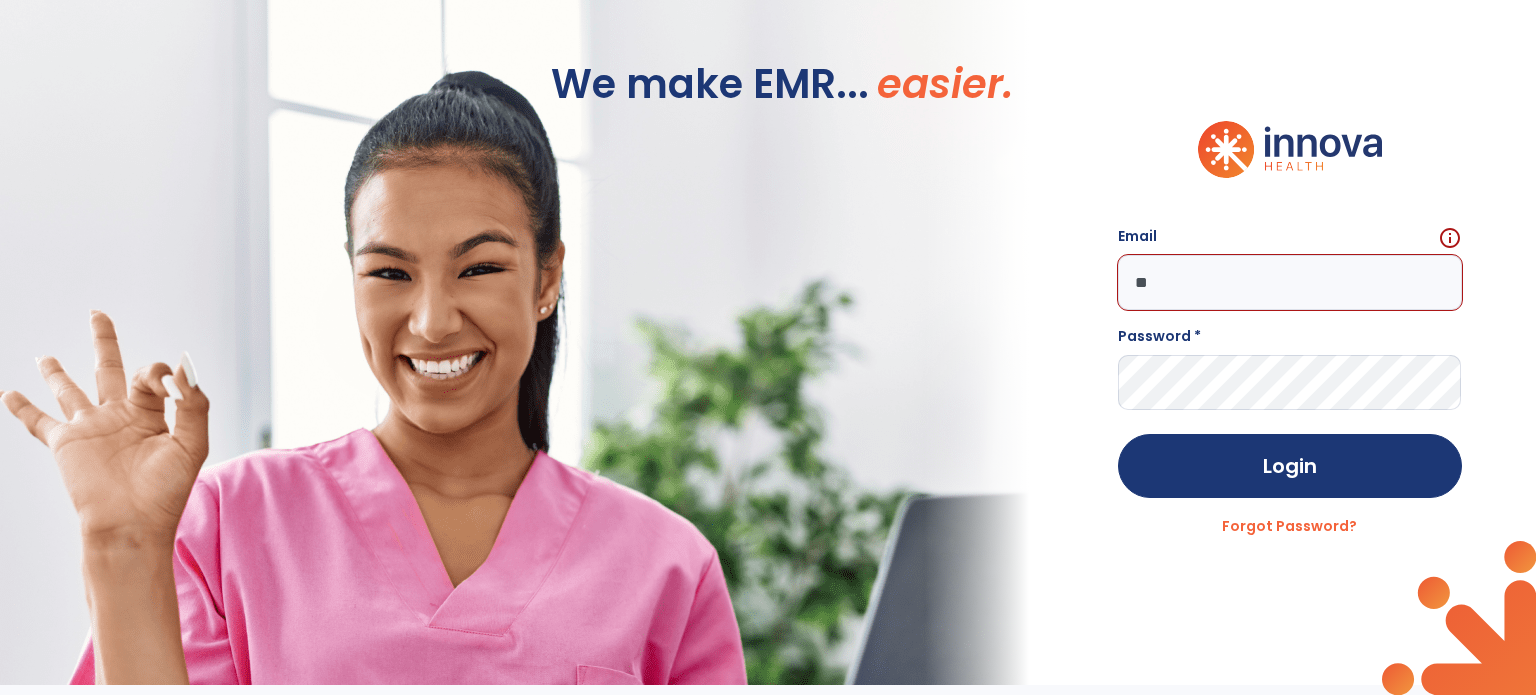 type on "*" 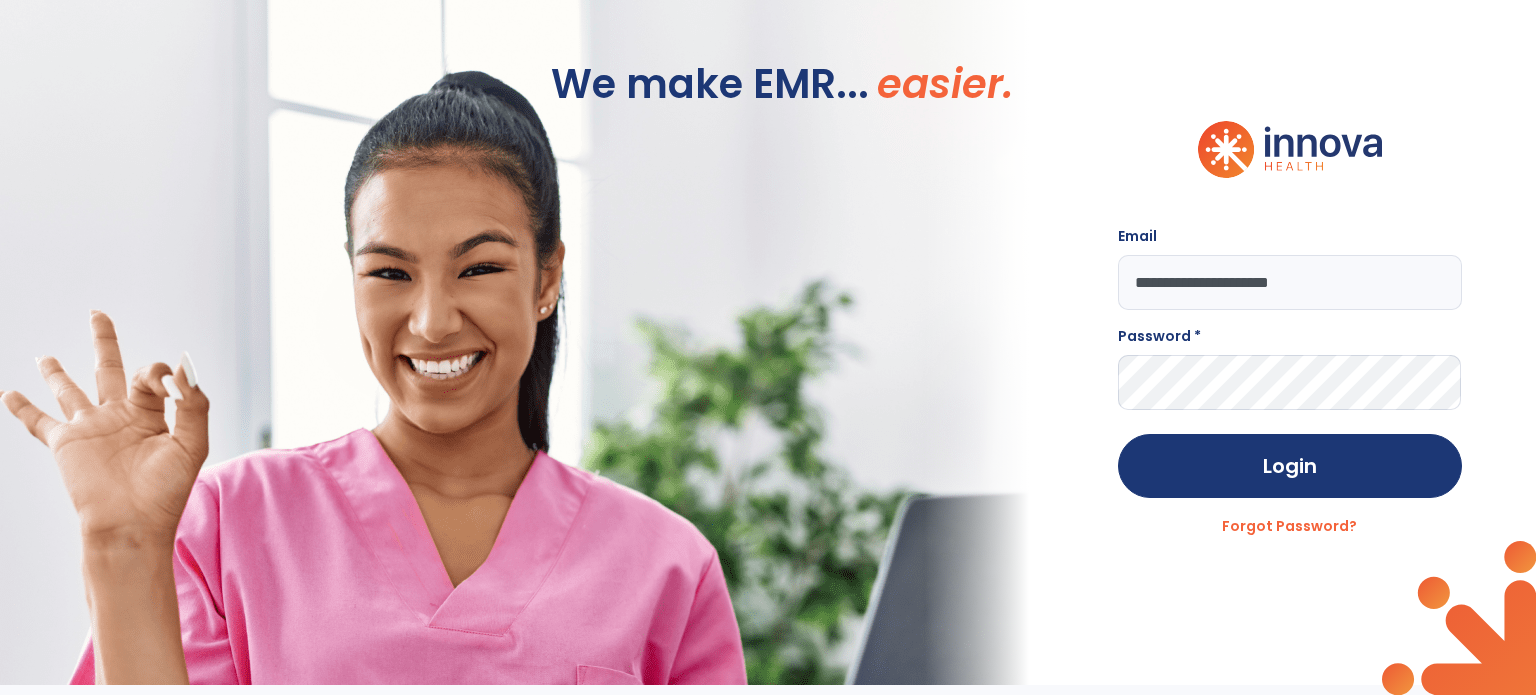 type on "**********" 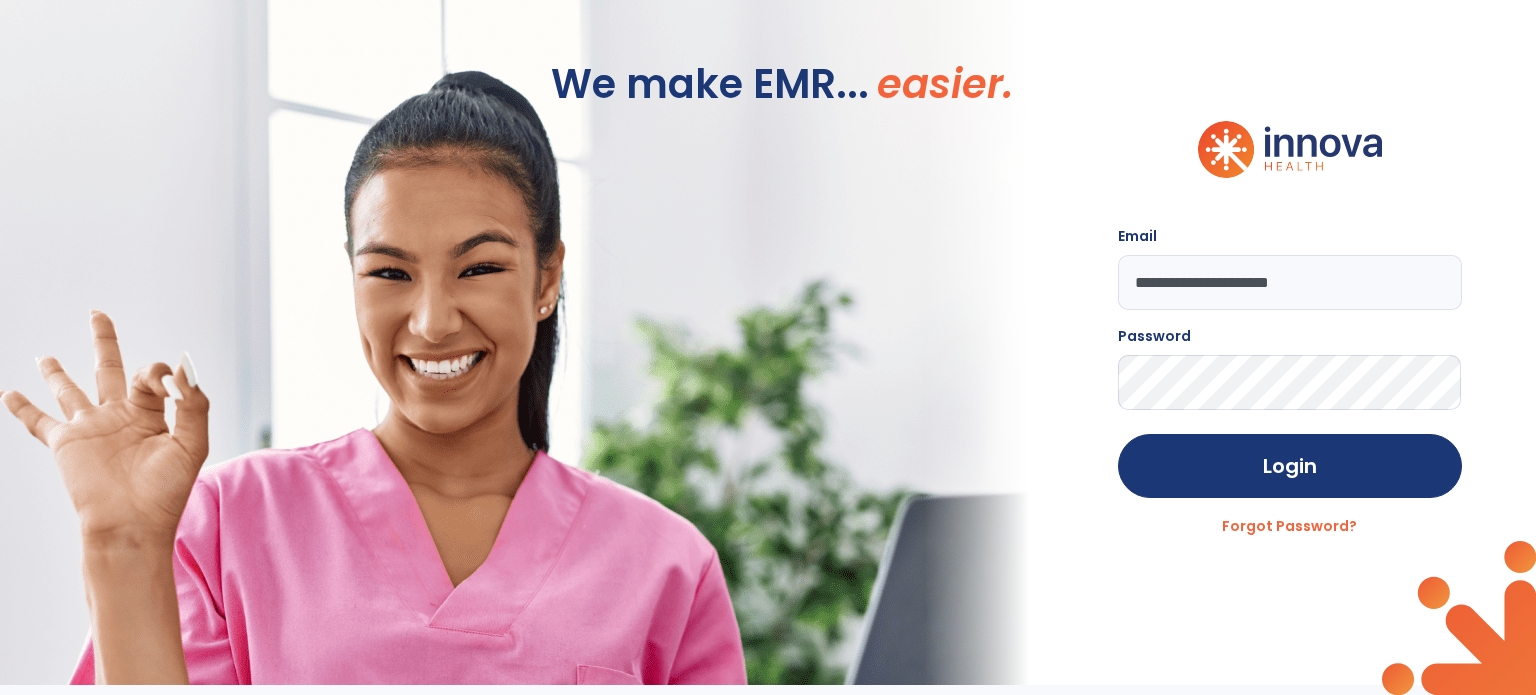 click on "Login" 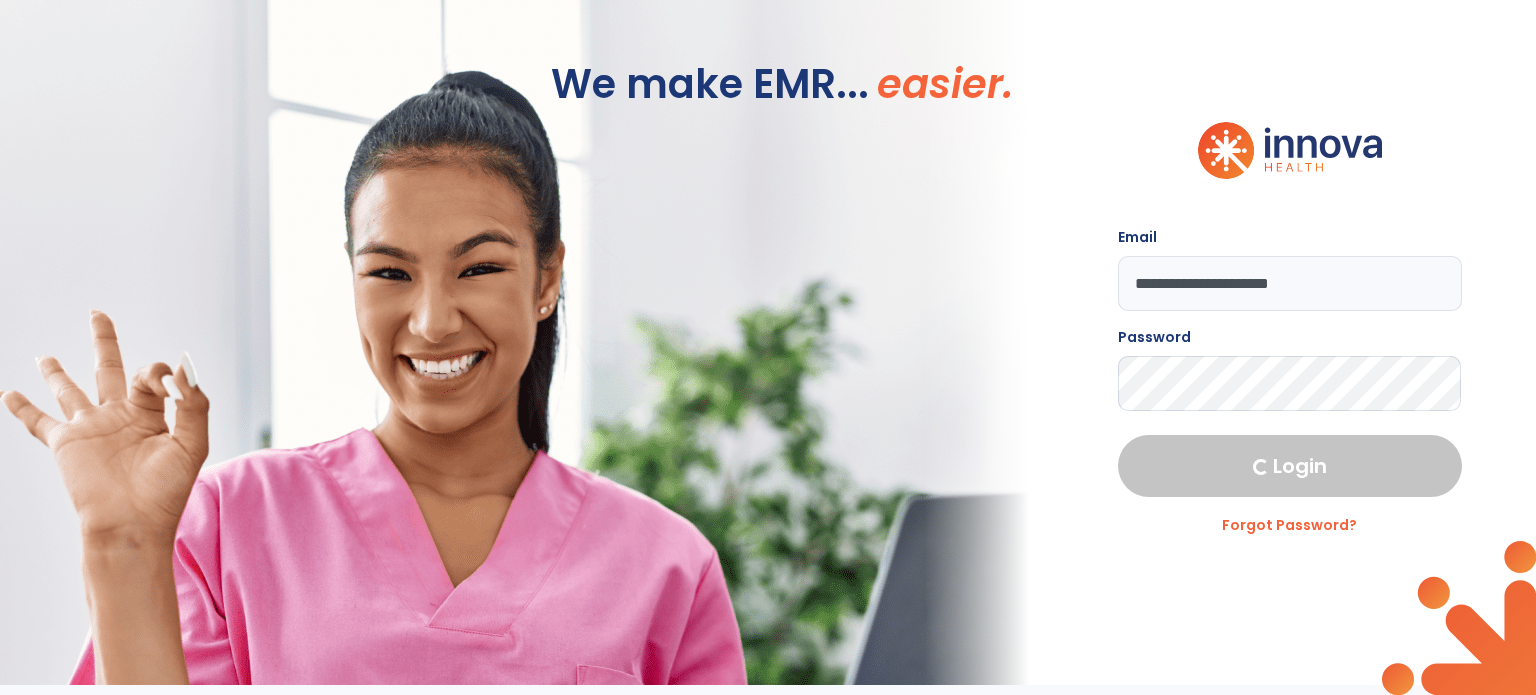 select on "****" 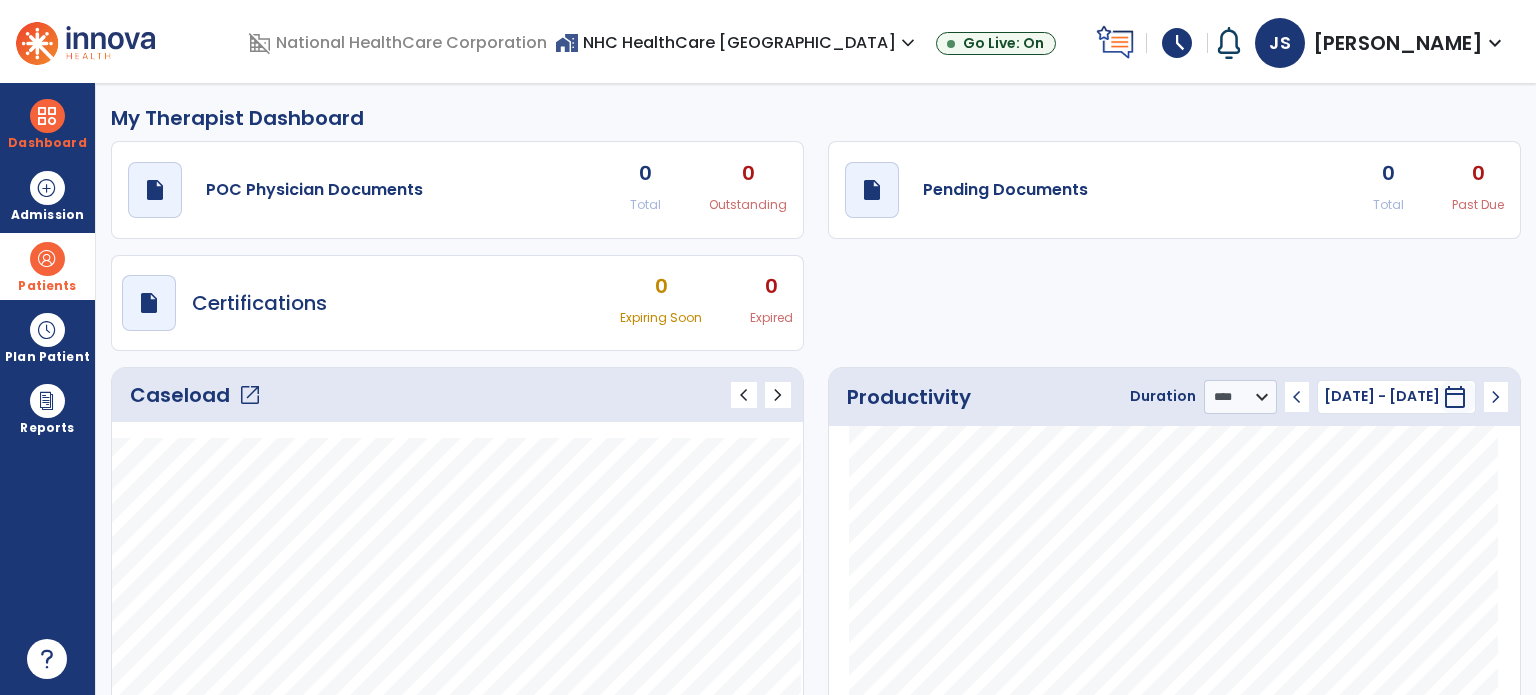click at bounding box center (47, 259) 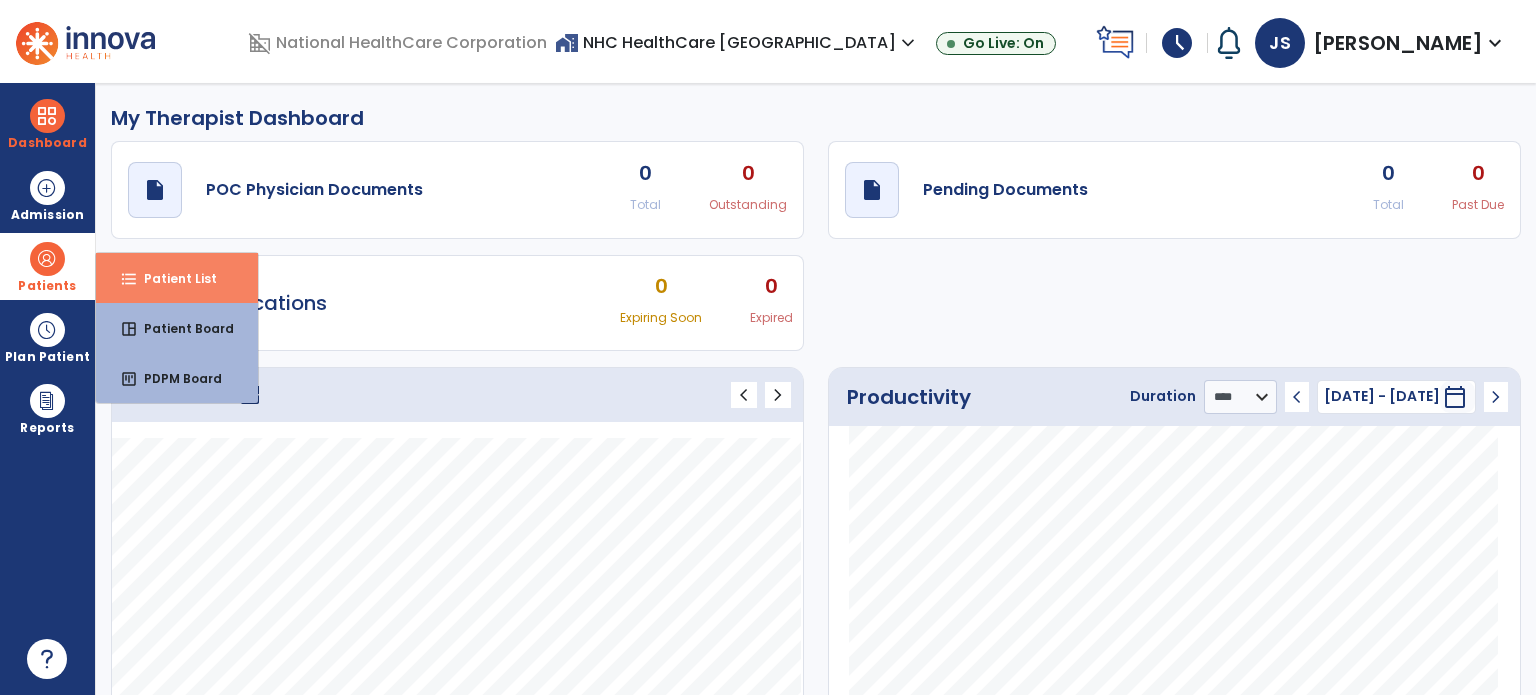 click on "format_list_bulleted  Patient List" at bounding box center (177, 278) 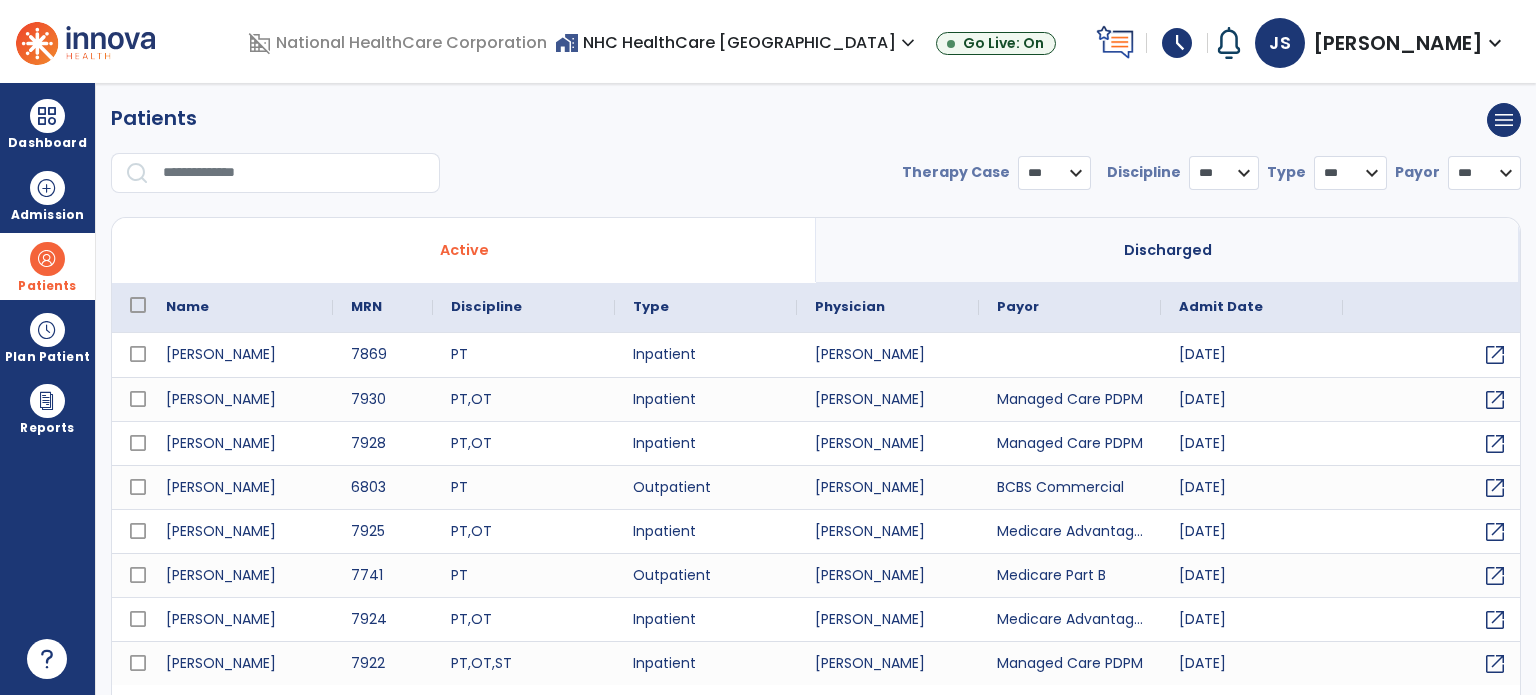 select on "***" 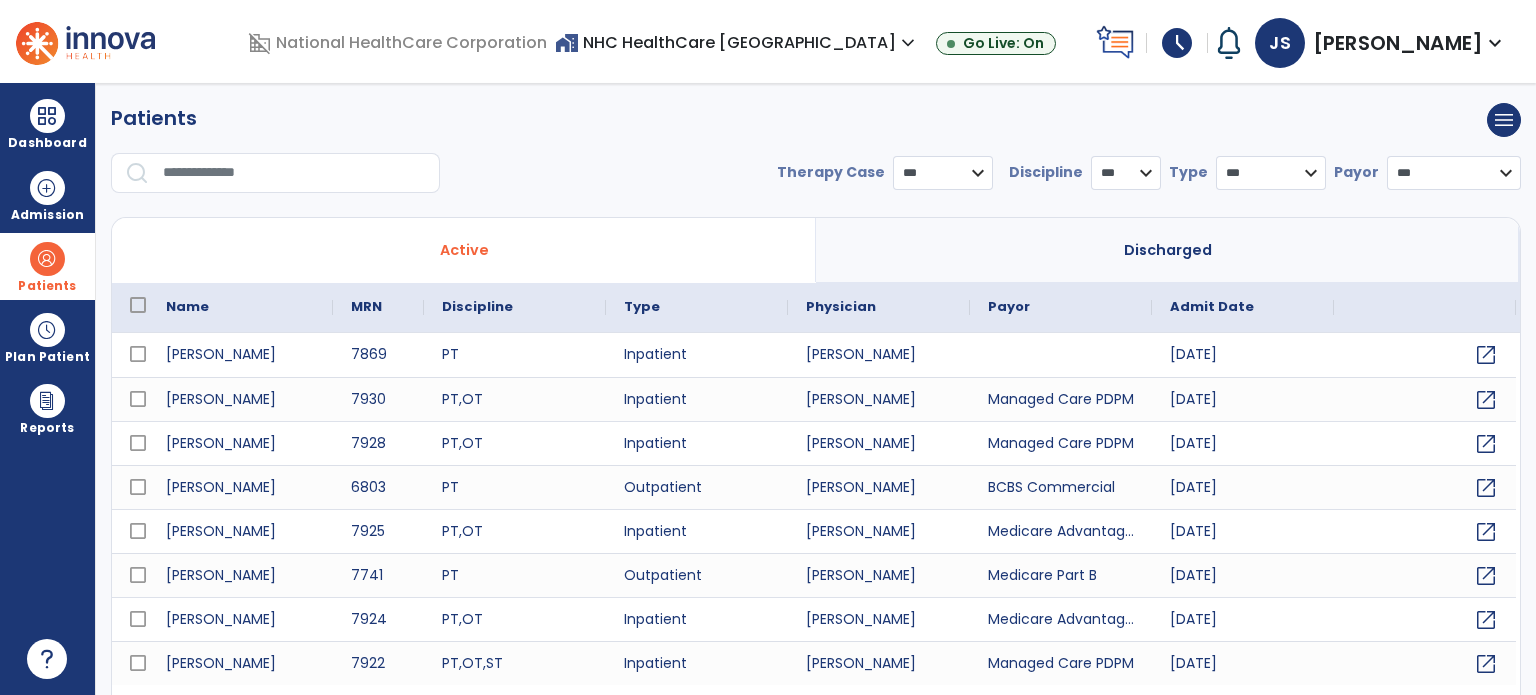 click at bounding box center [294, 173] 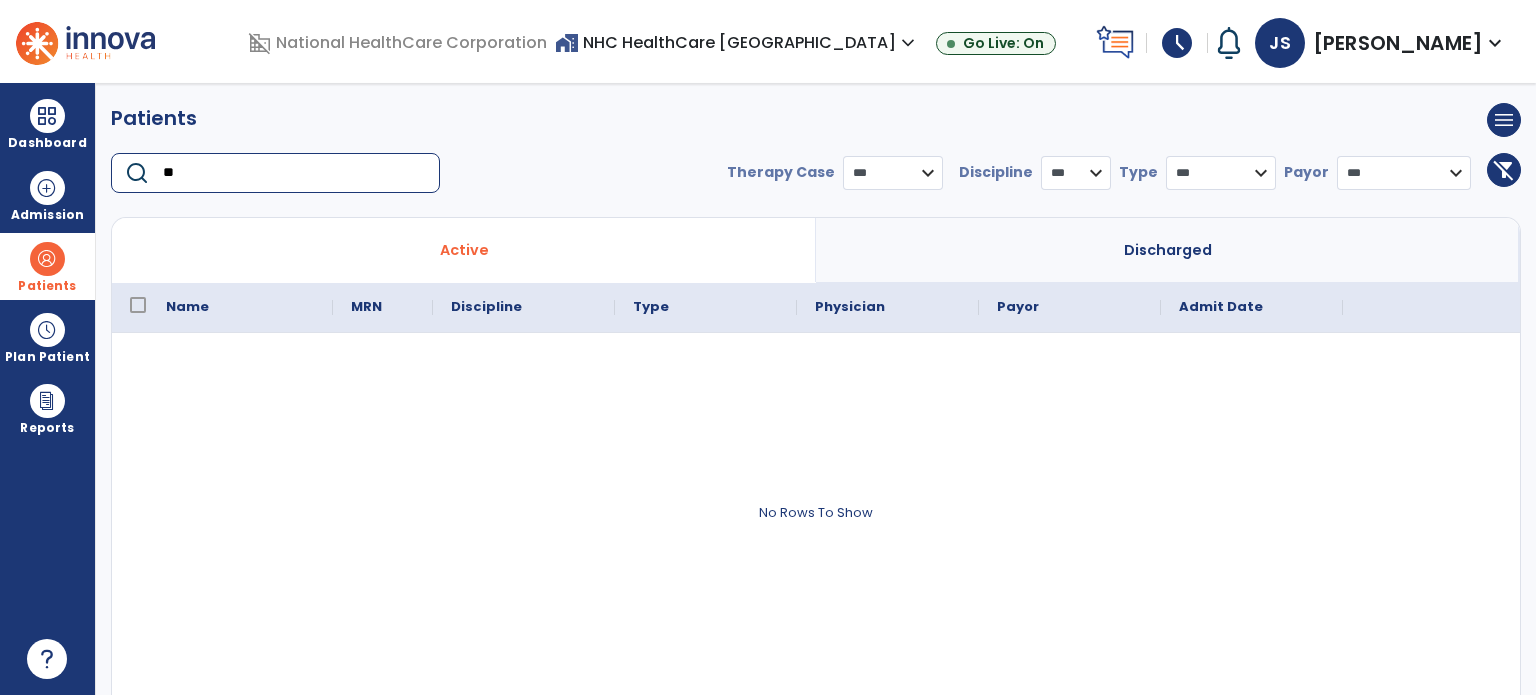 type on "*" 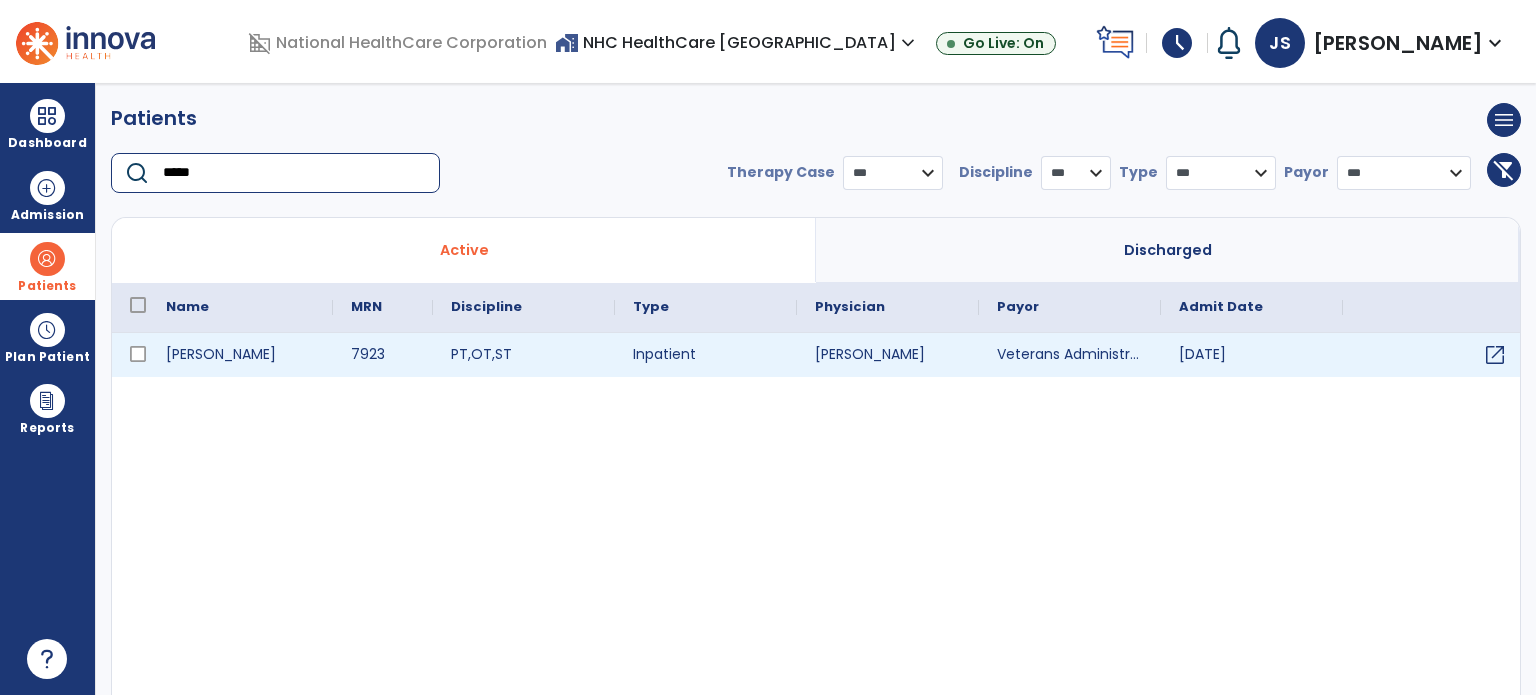 type on "*****" 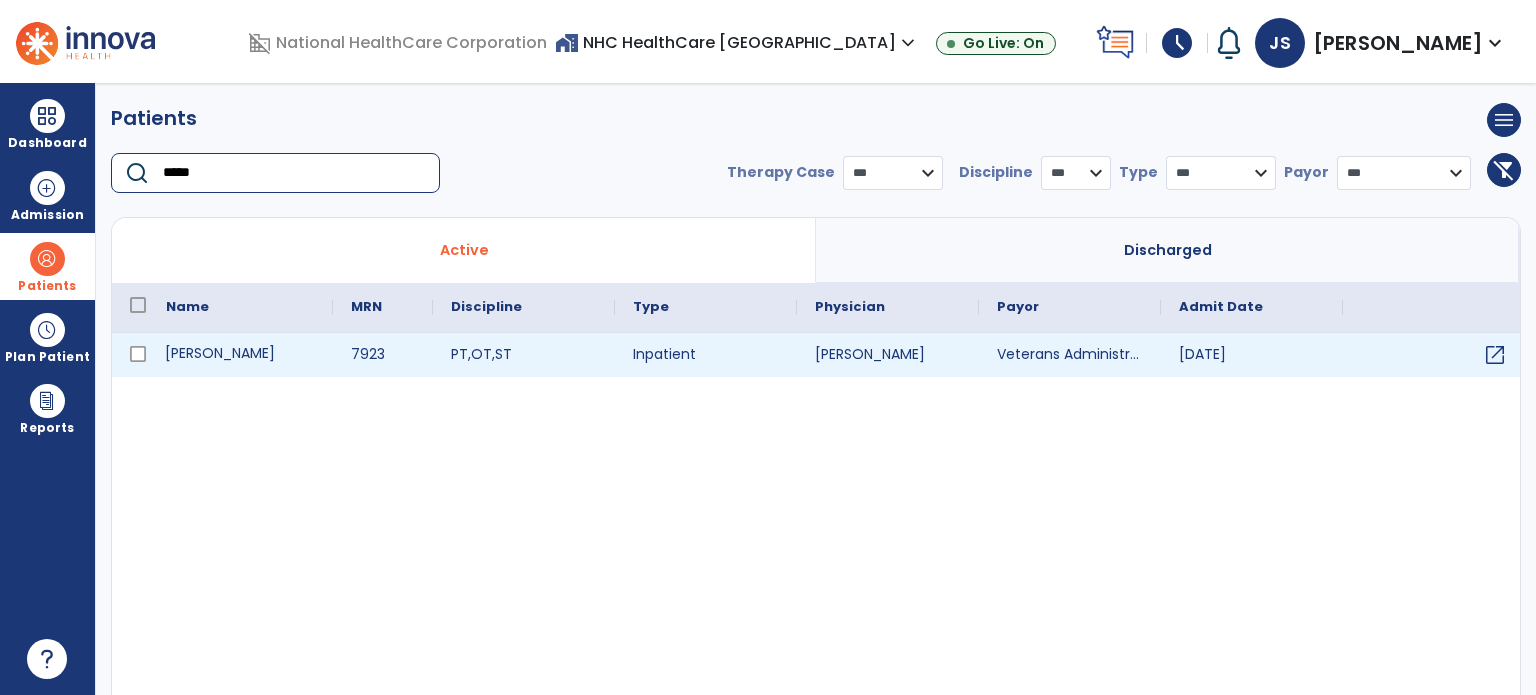 click on "[PERSON_NAME]" at bounding box center [240, 355] 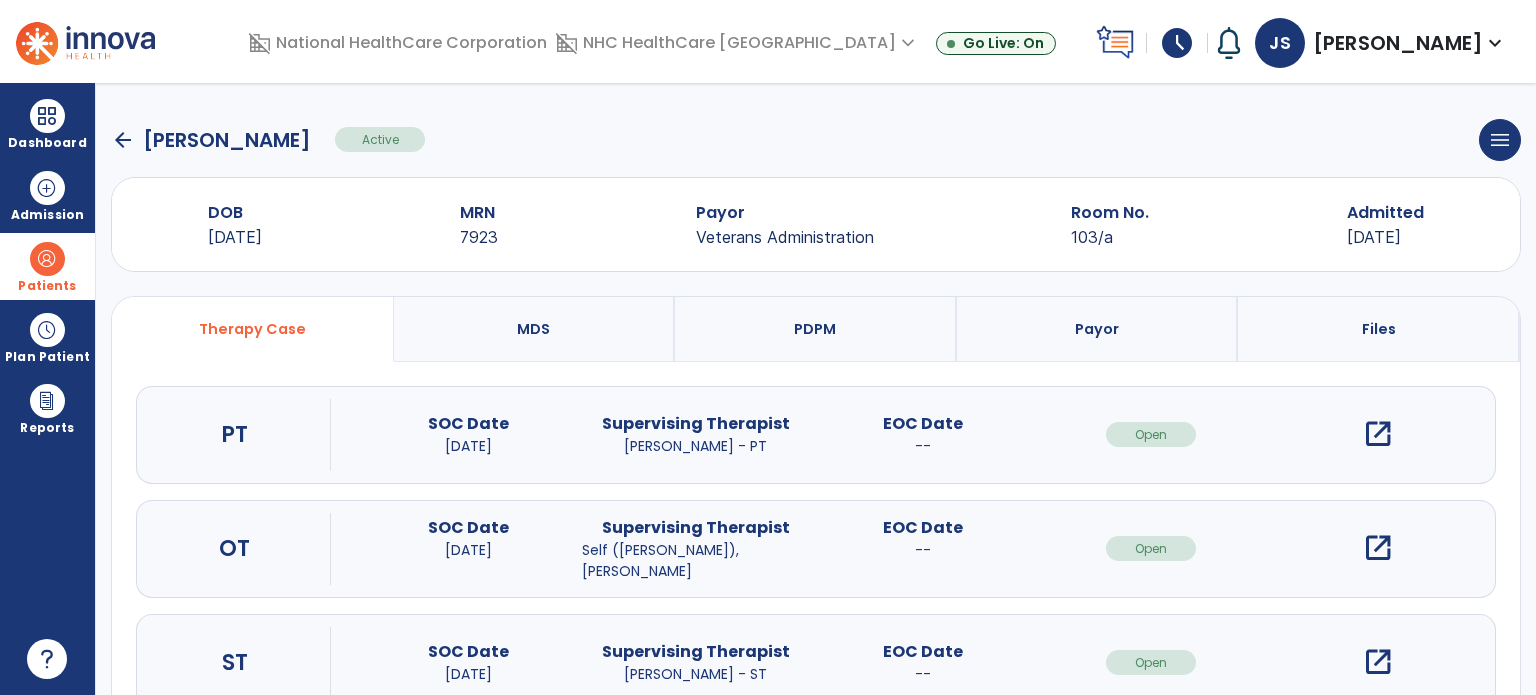 click on "open_in_new" at bounding box center [1378, 434] 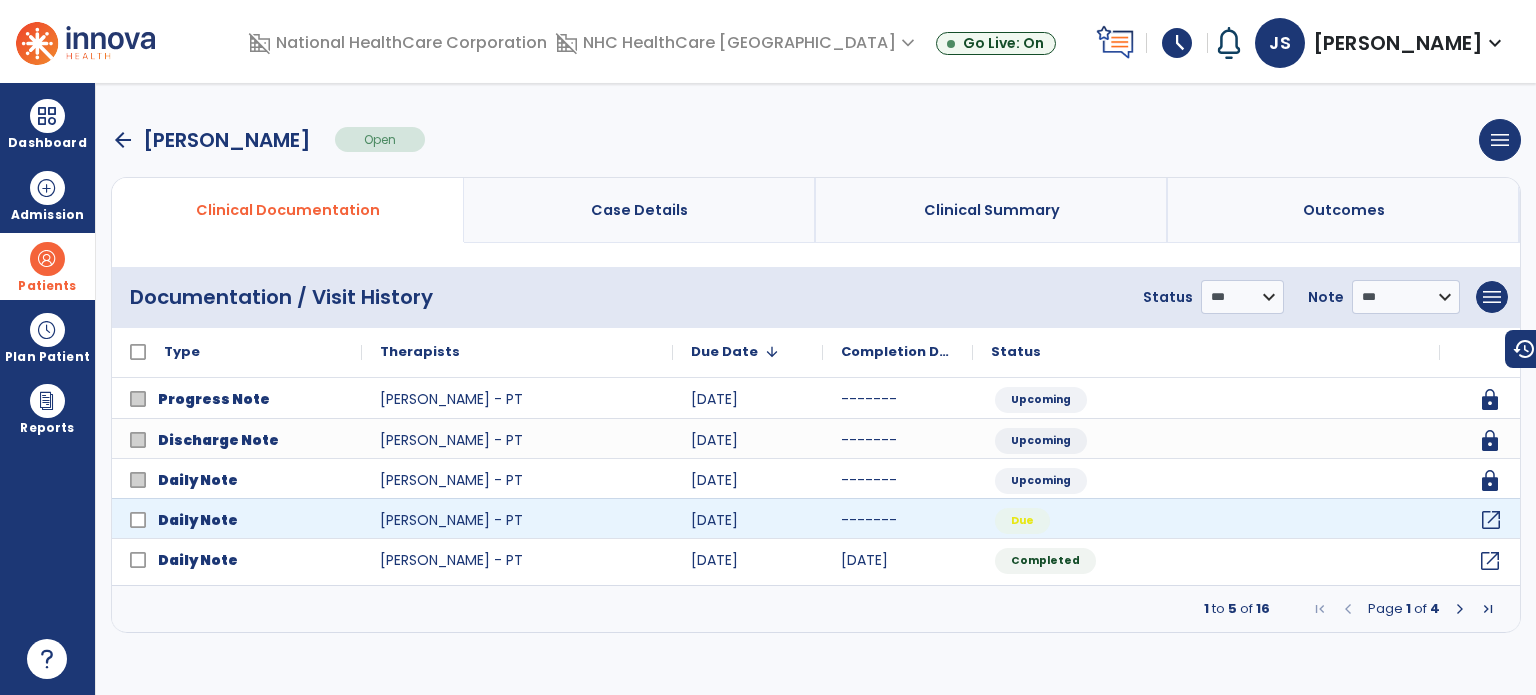 click on "open_in_new" 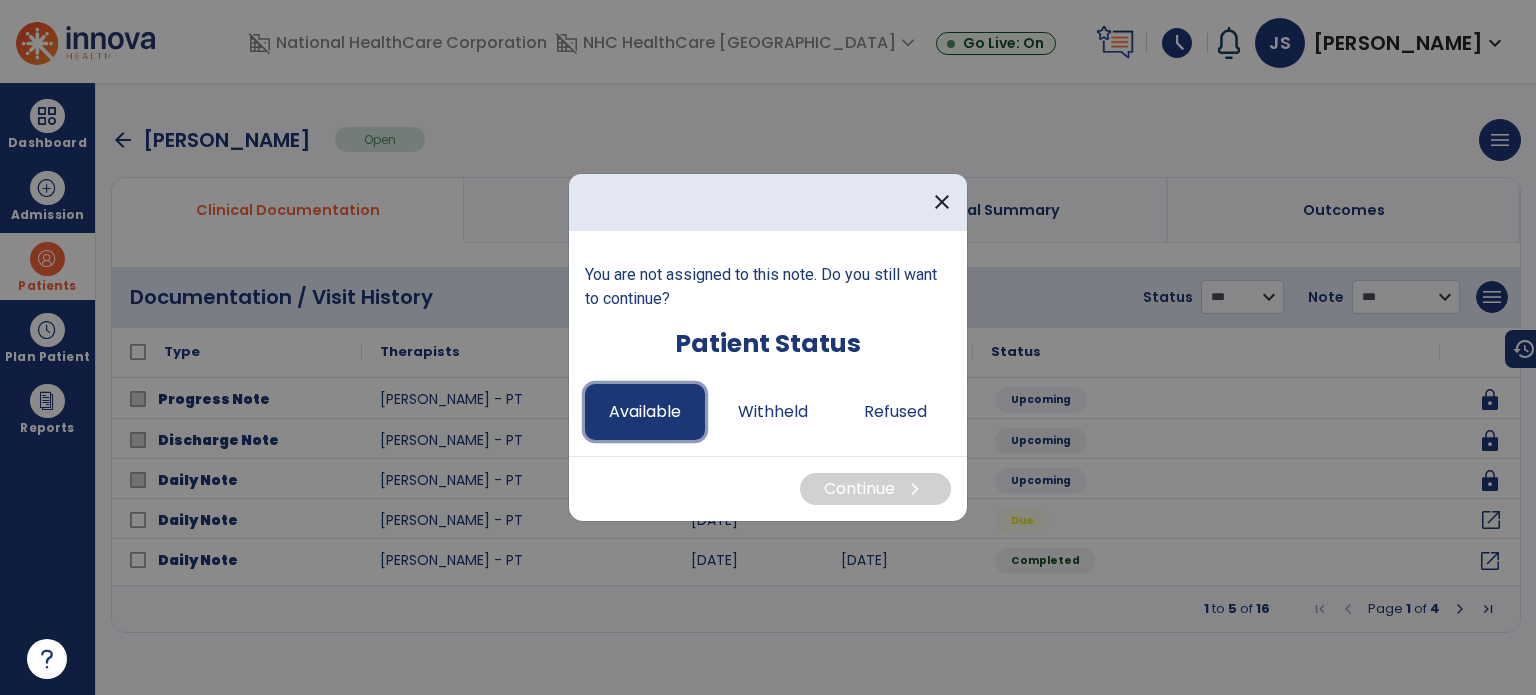 click on "Available" at bounding box center [645, 412] 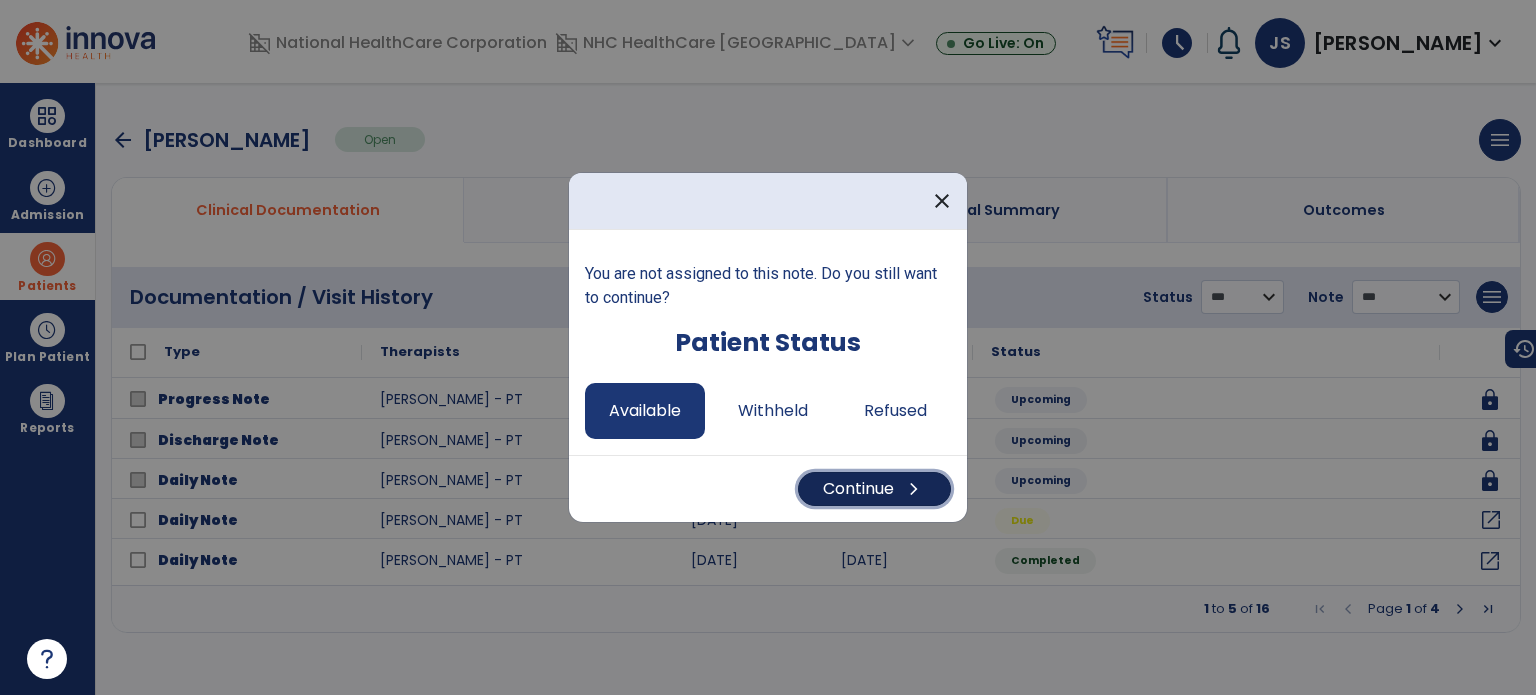 click on "Continue   chevron_right" at bounding box center [874, 489] 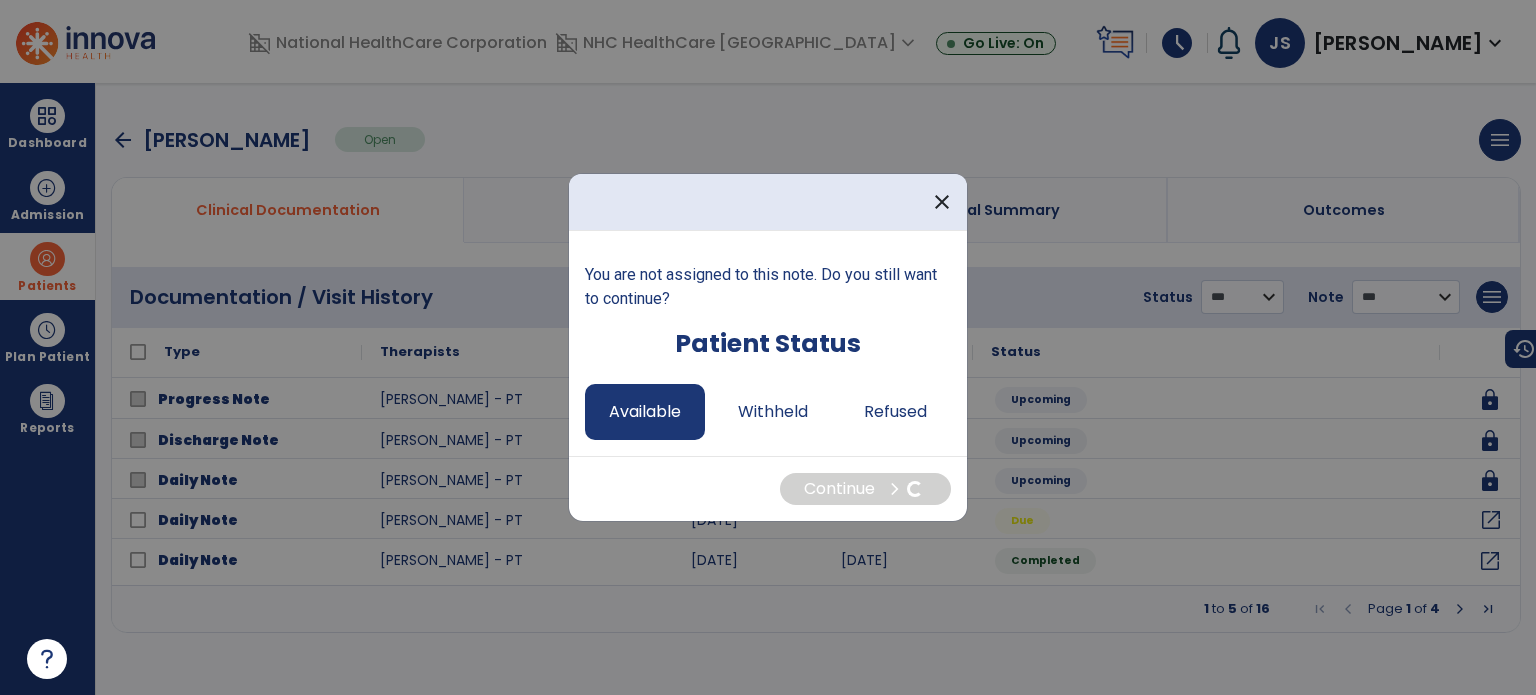select on "*" 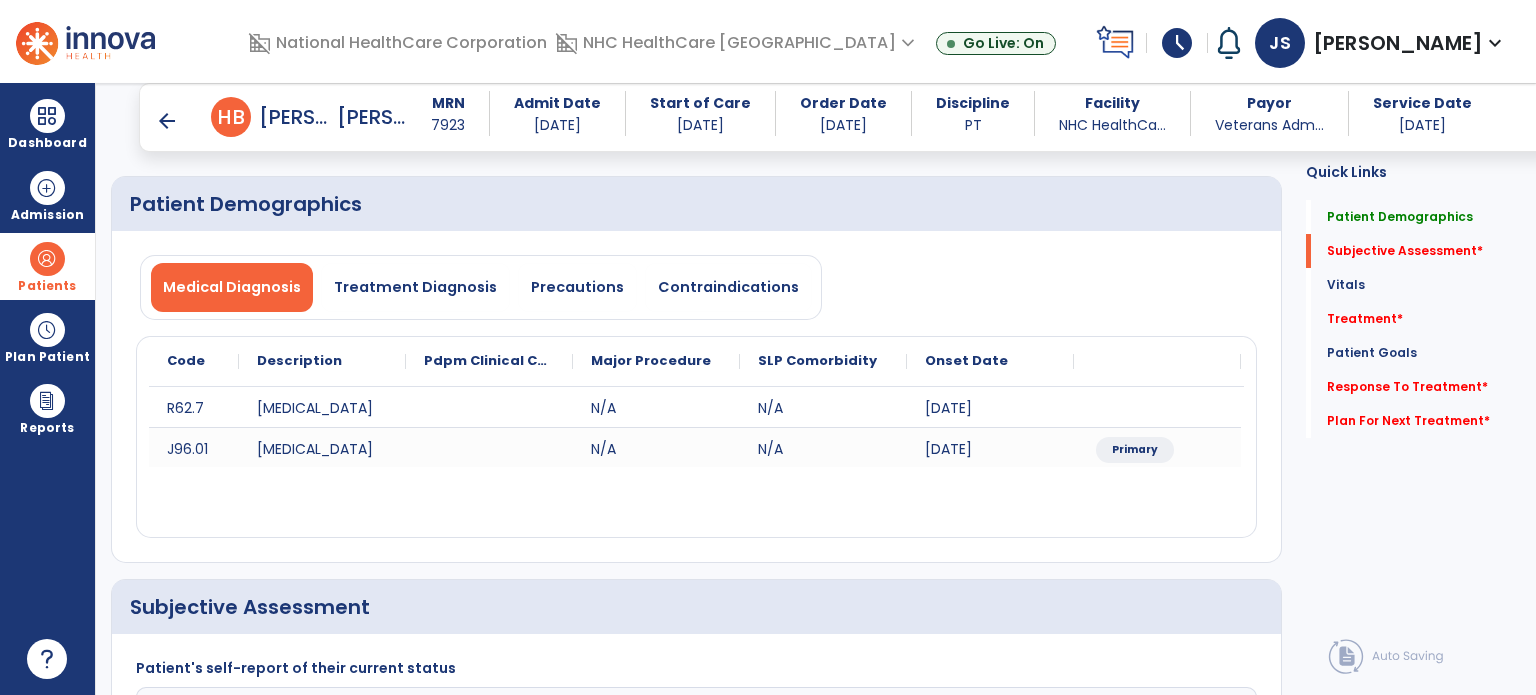 scroll, scrollTop: 0, scrollLeft: 0, axis: both 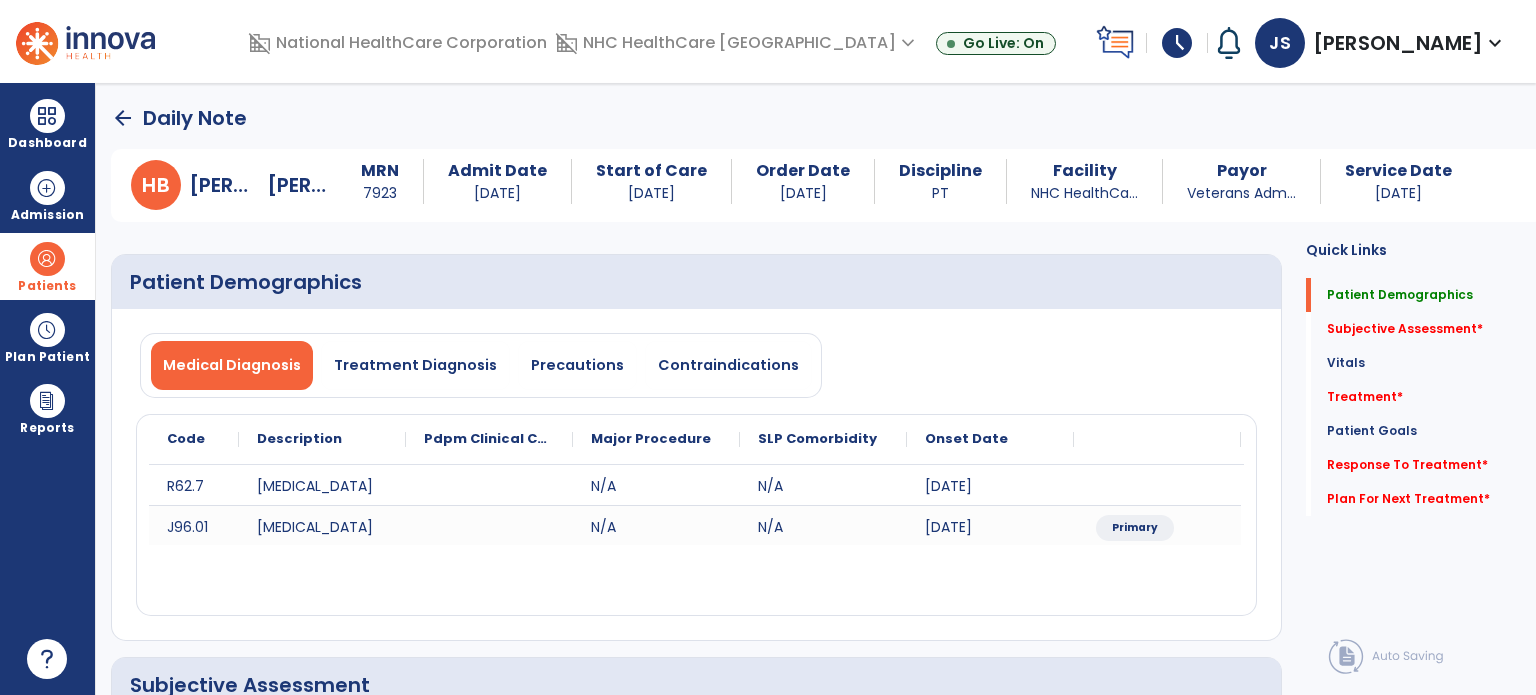 click on "arrow_back" 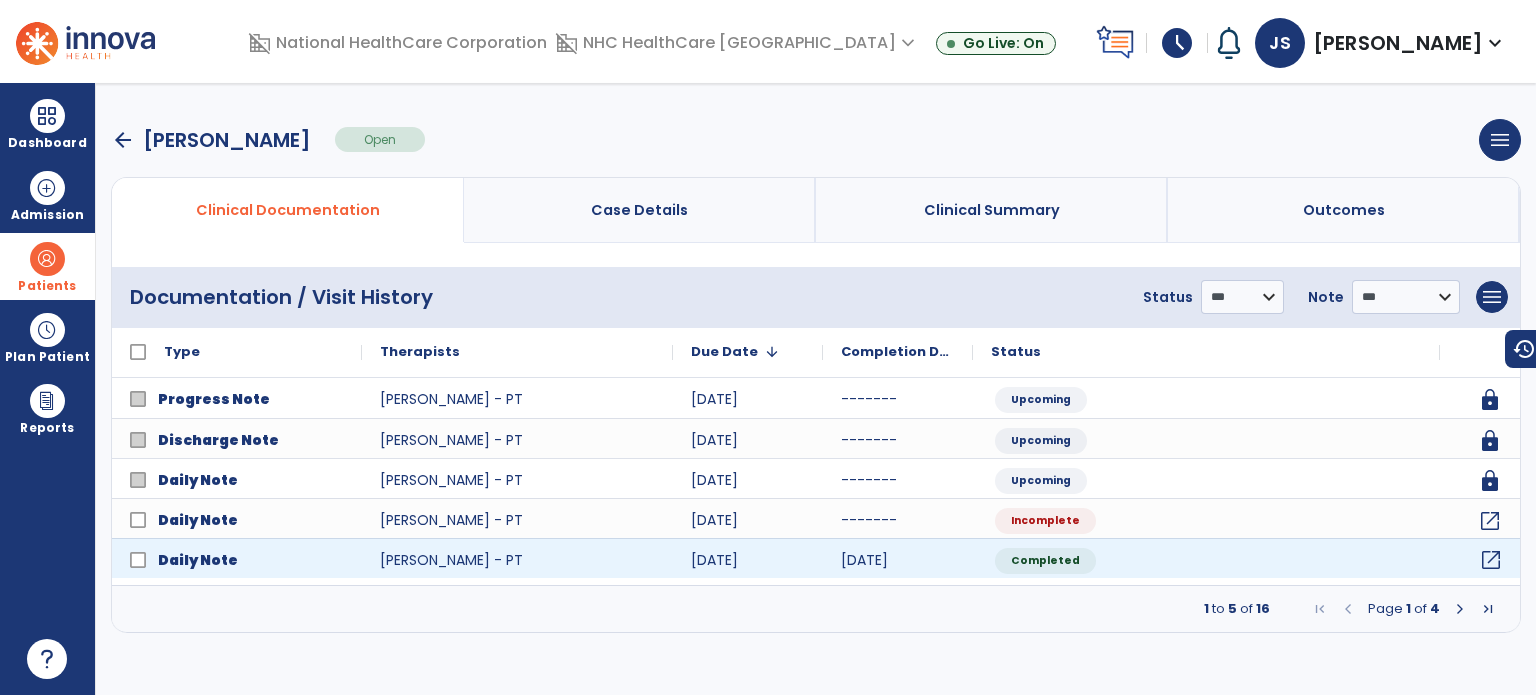 click on "open_in_new" 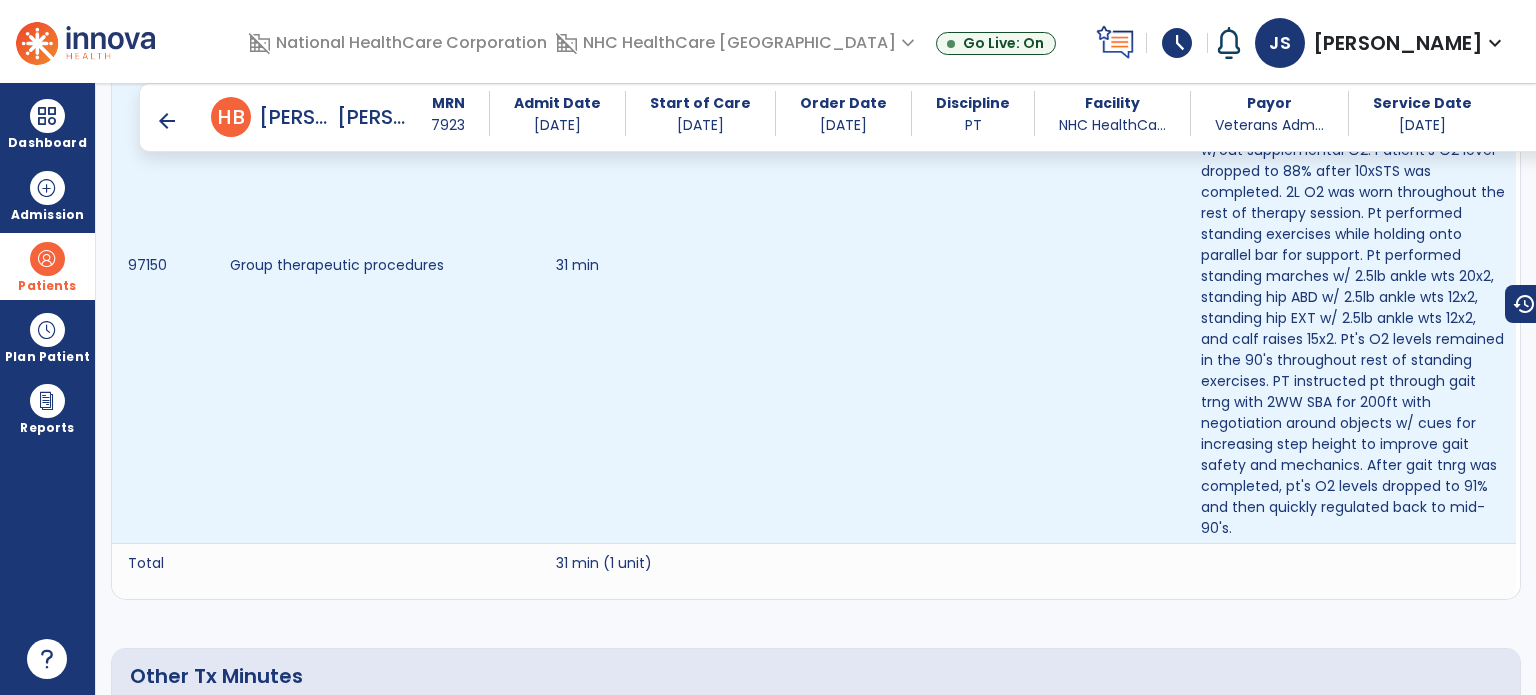 scroll, scrollTop: 1407, scrollLeft: 0, axis: vertical 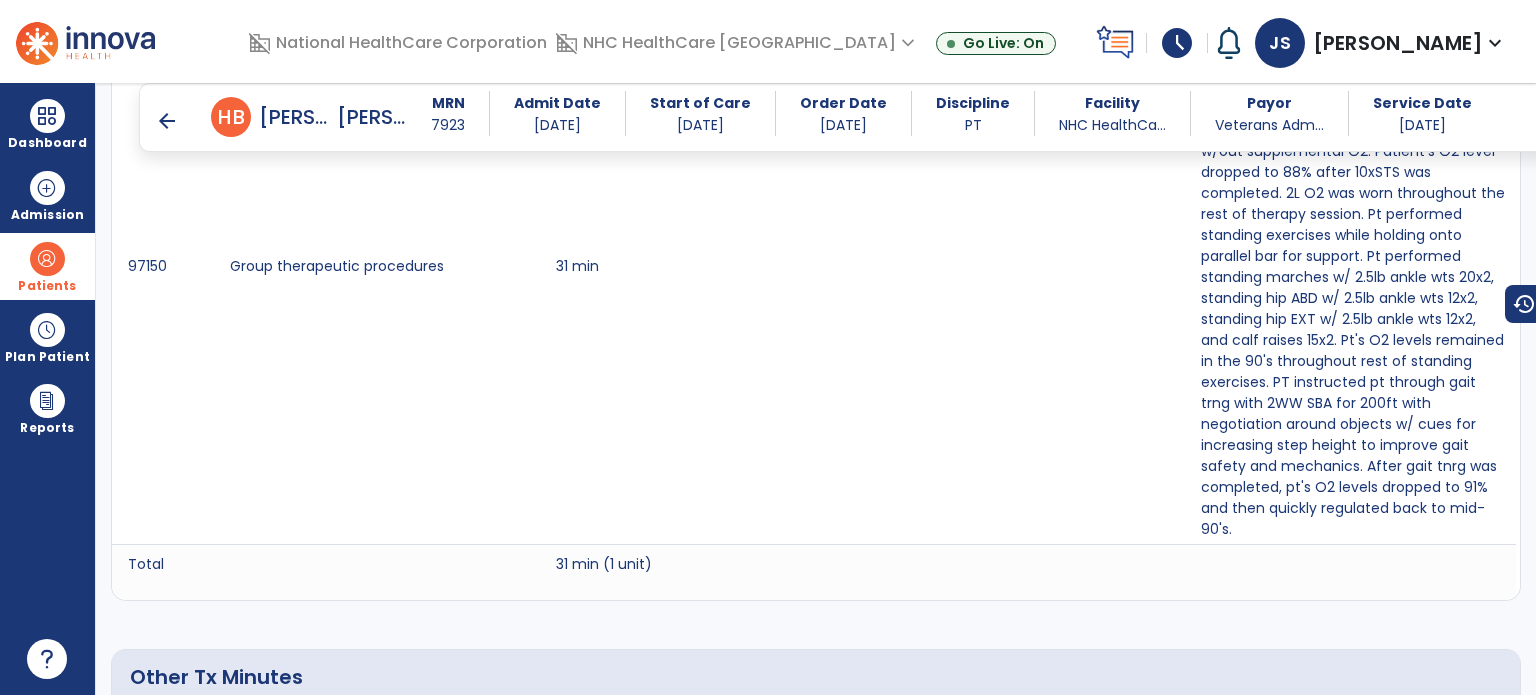 click on "arrow_back" at bounding box center (167, 121) 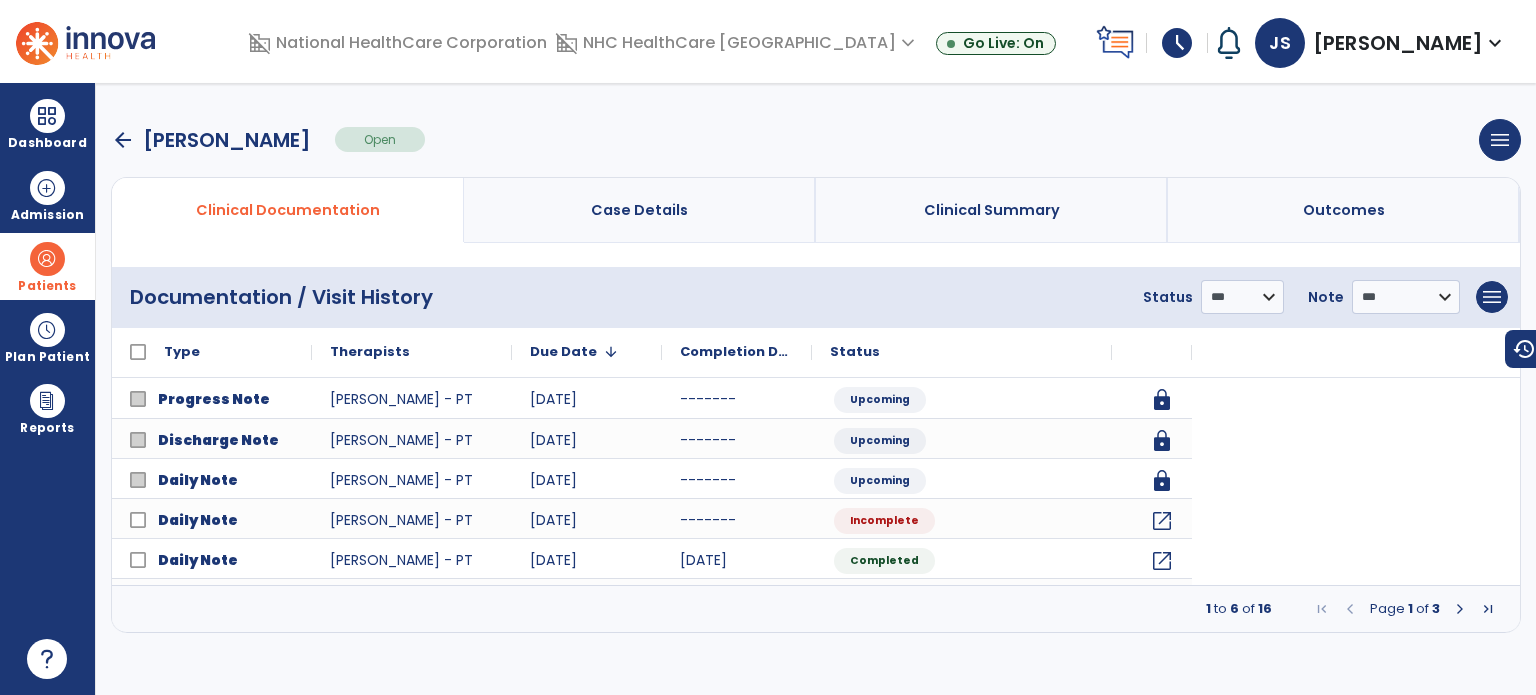 scroll, scrollTop: 0, scrollLeft: 0, axis: both 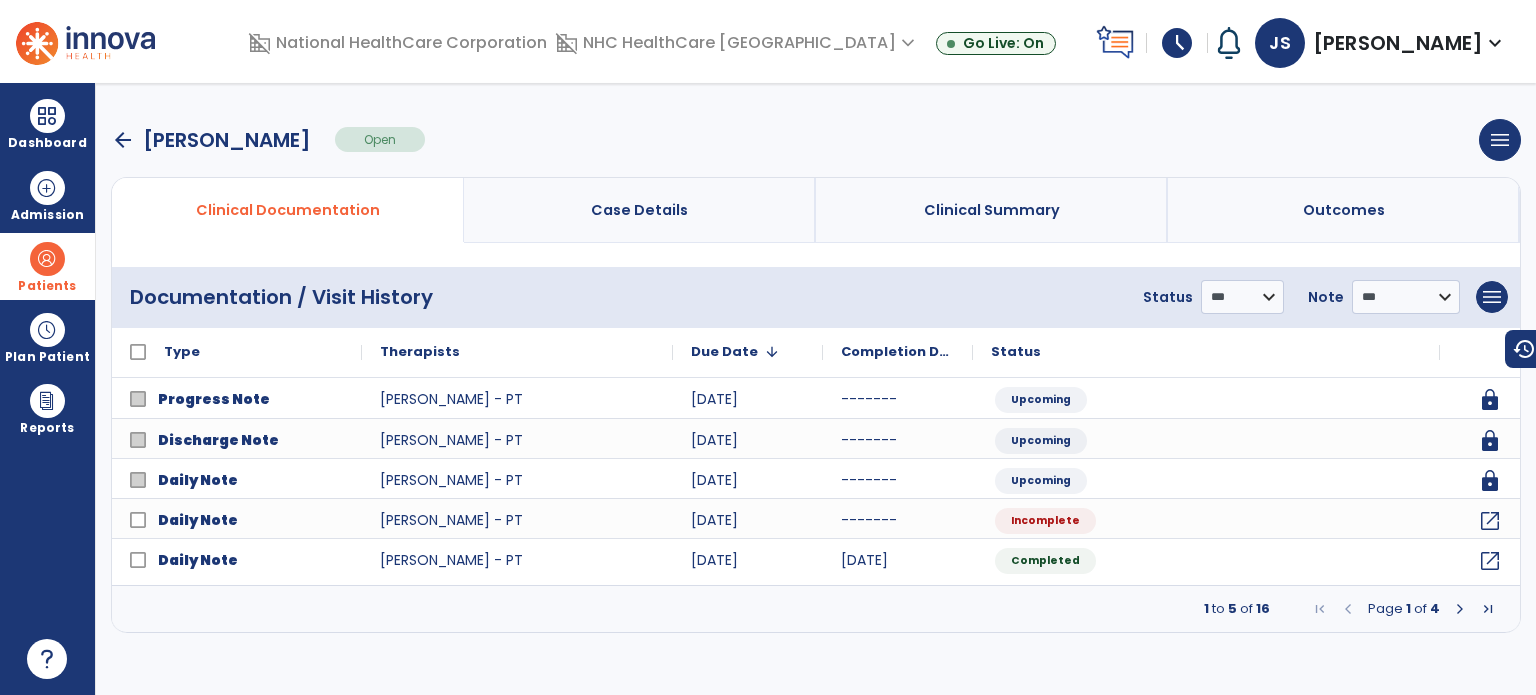 click on "arrow_back" at bounding box center (123, 140) 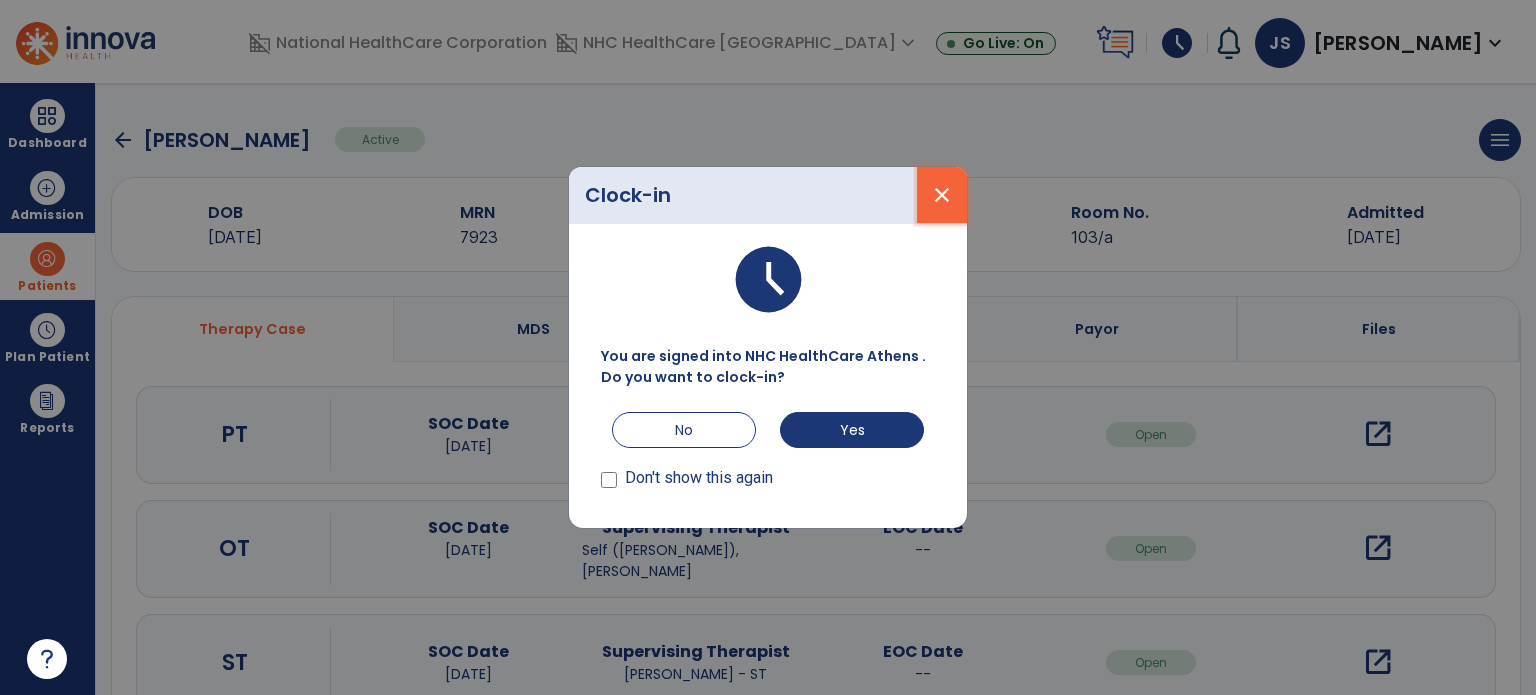 click on "close" at bounding box center (942, 195) 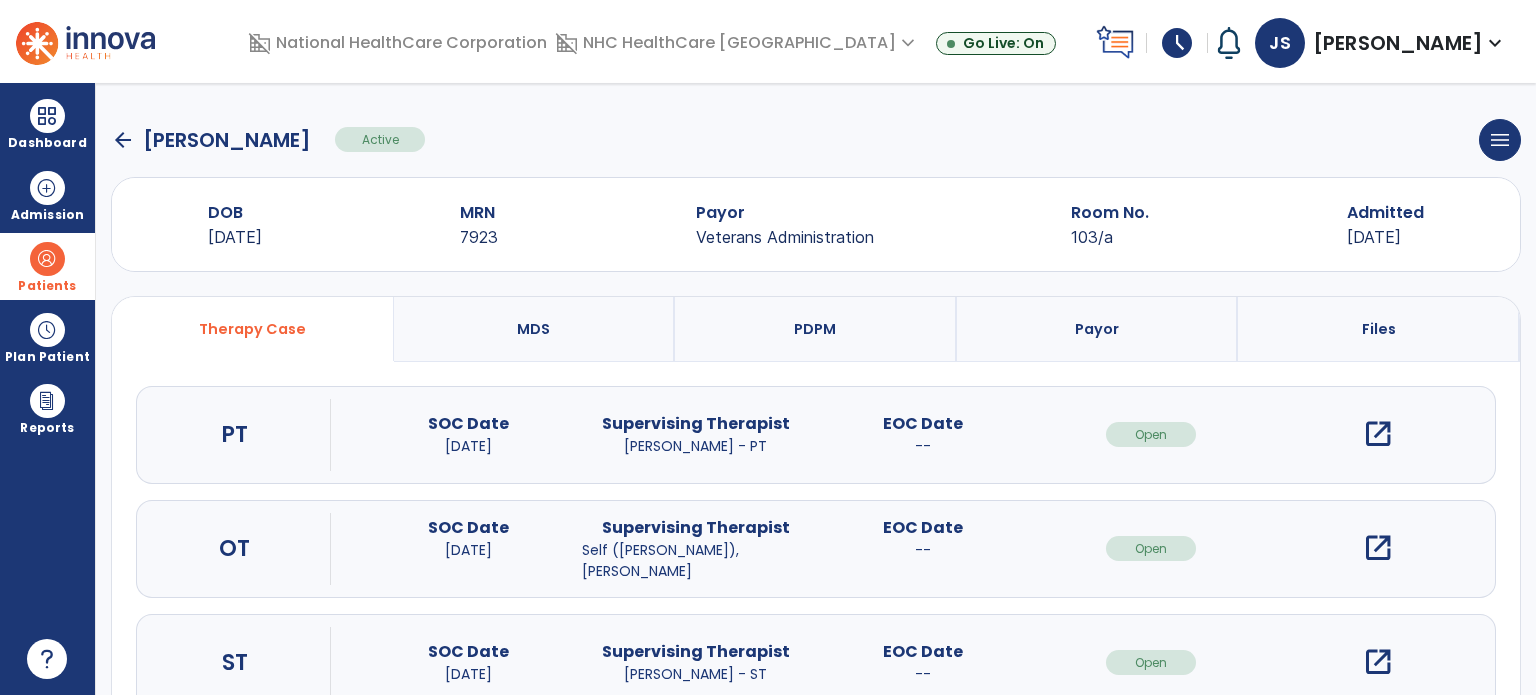 click on "arrow_back" 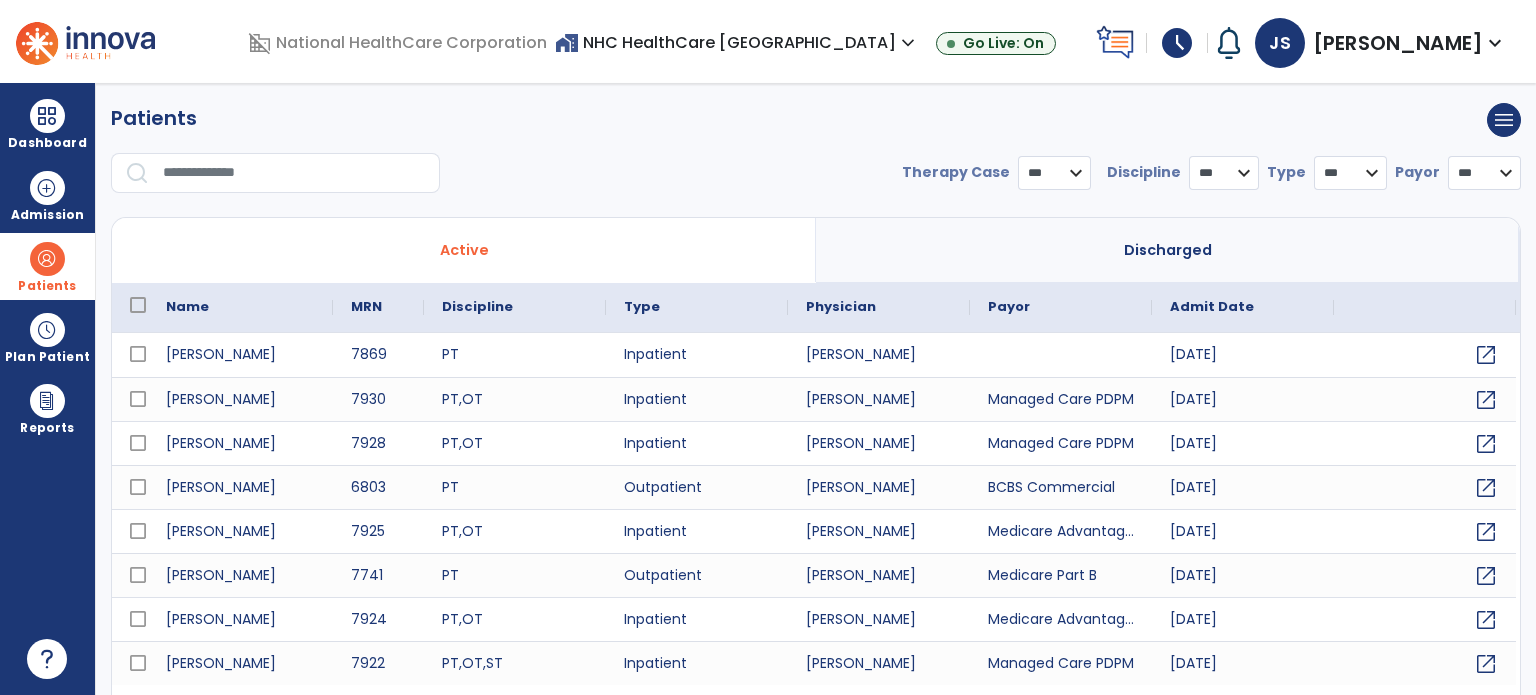 select on "***" 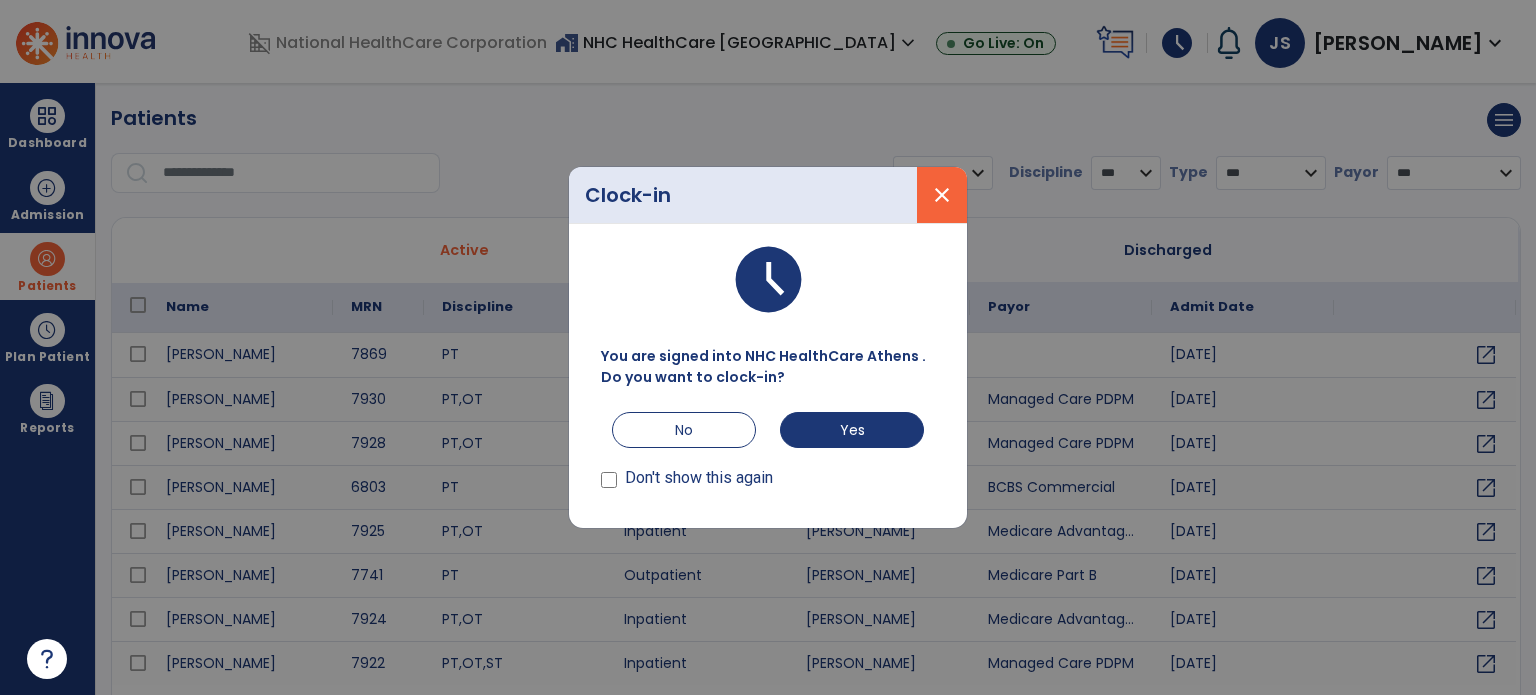 click on "close" at bounding box center [942, 195] 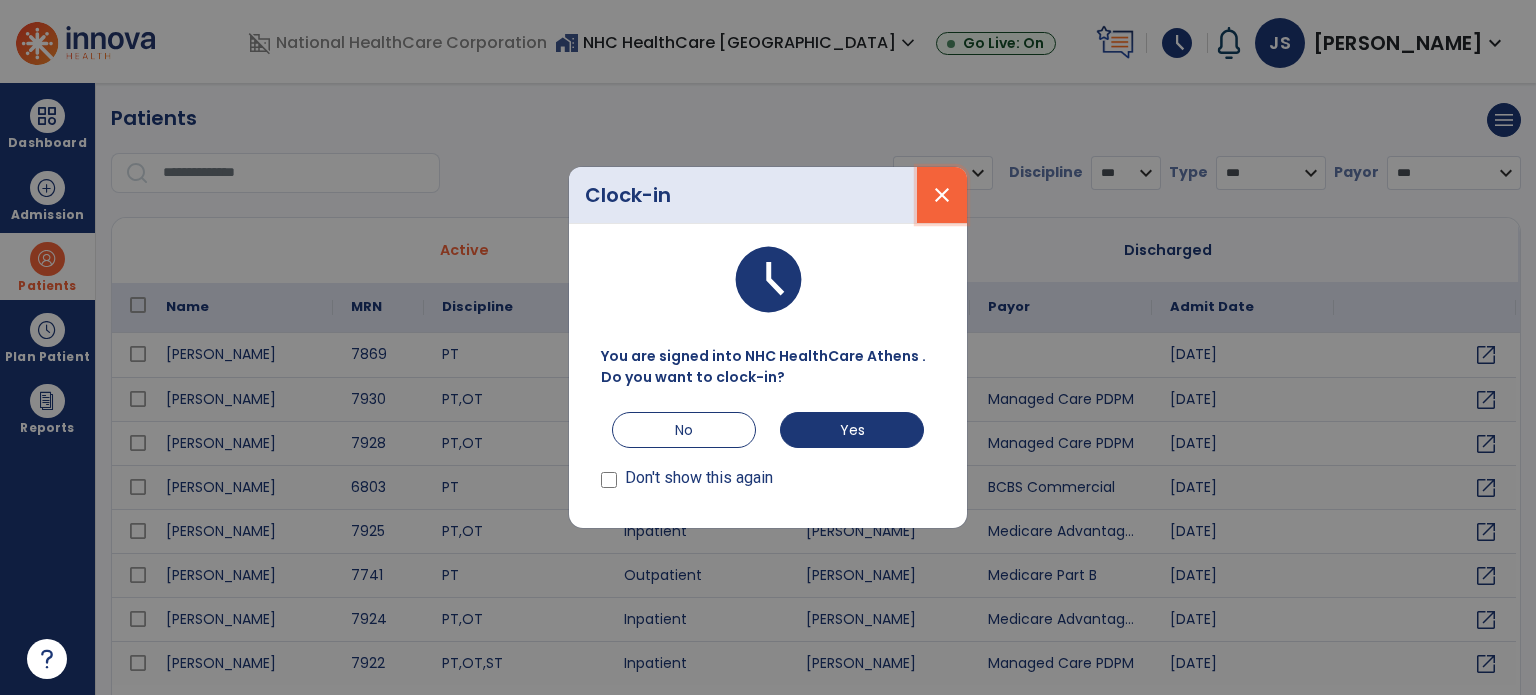click on "close" at bounding box center [942, 195] 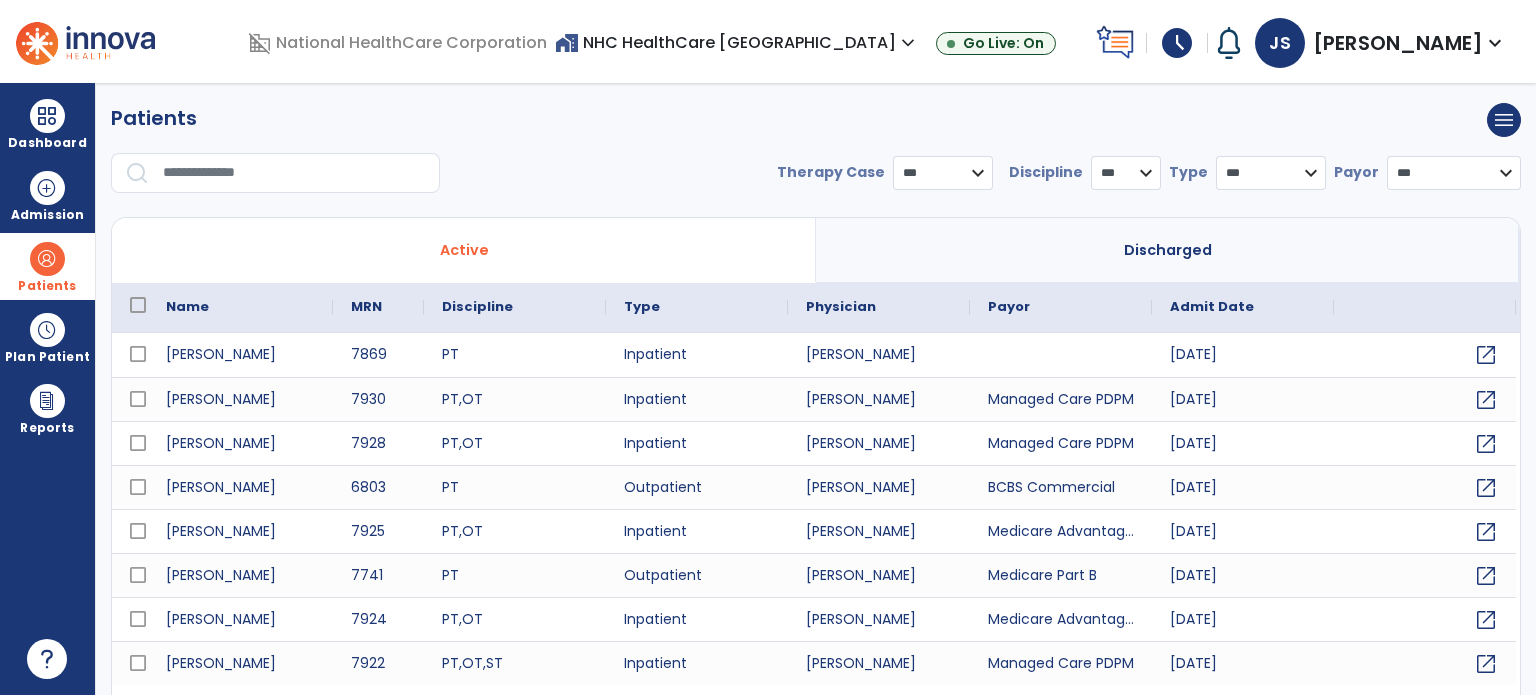 click at bounding box center (137, 172) 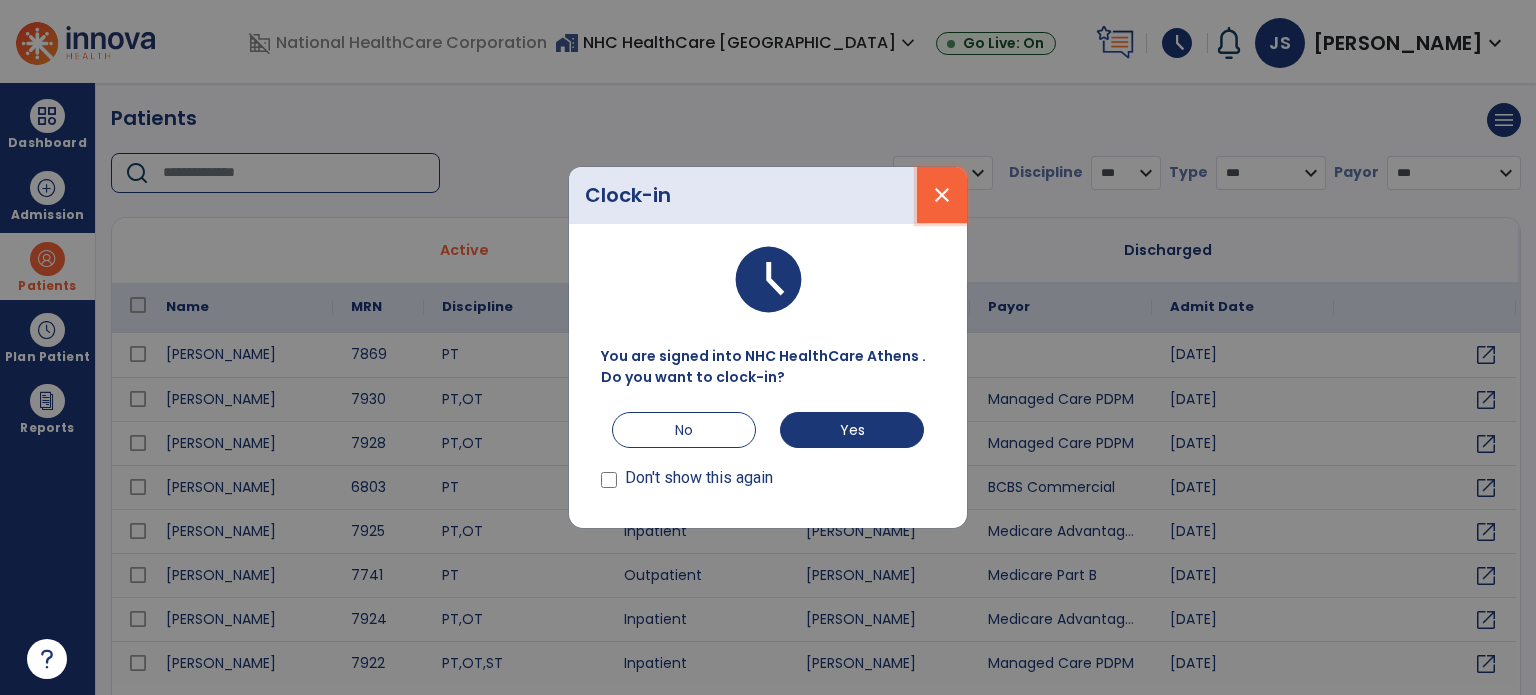 click on "close" at bounding box center [942, 195] 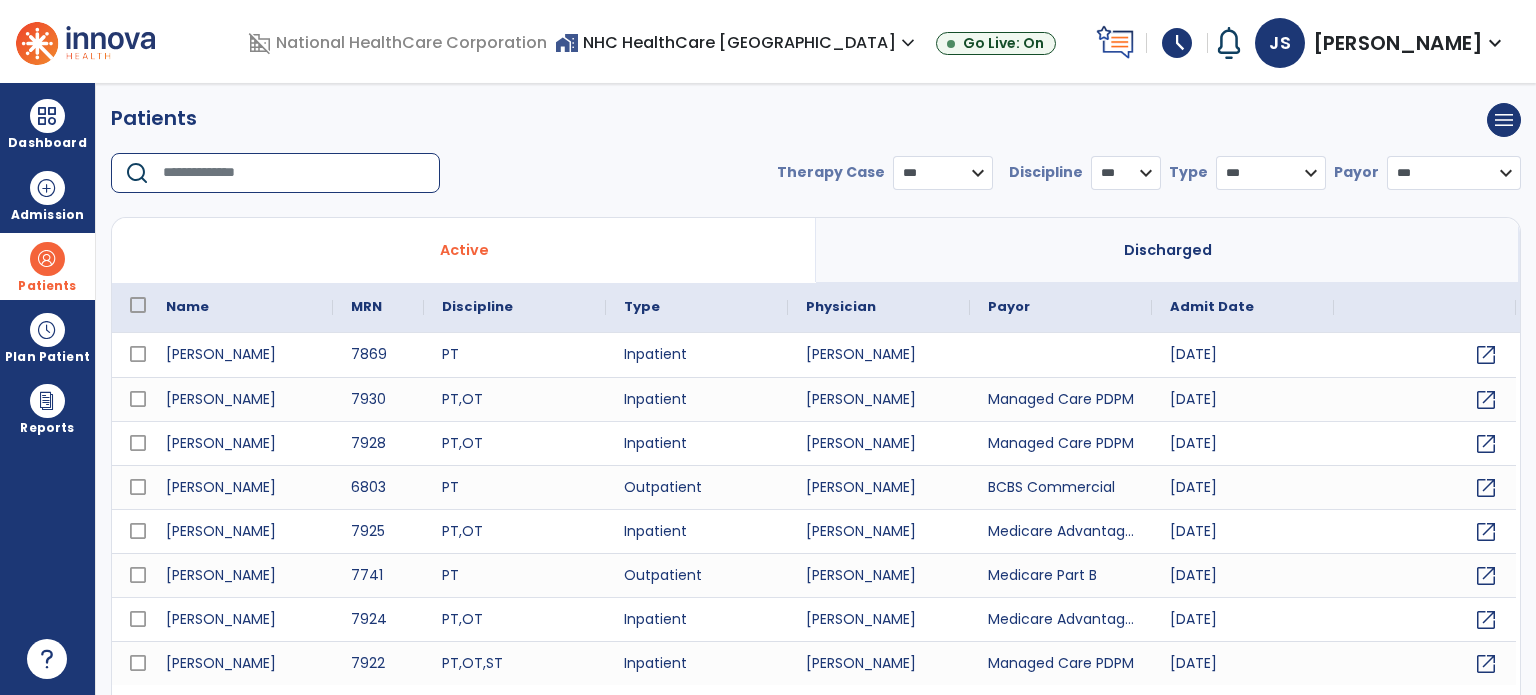 click at bounding box center (294, 173) 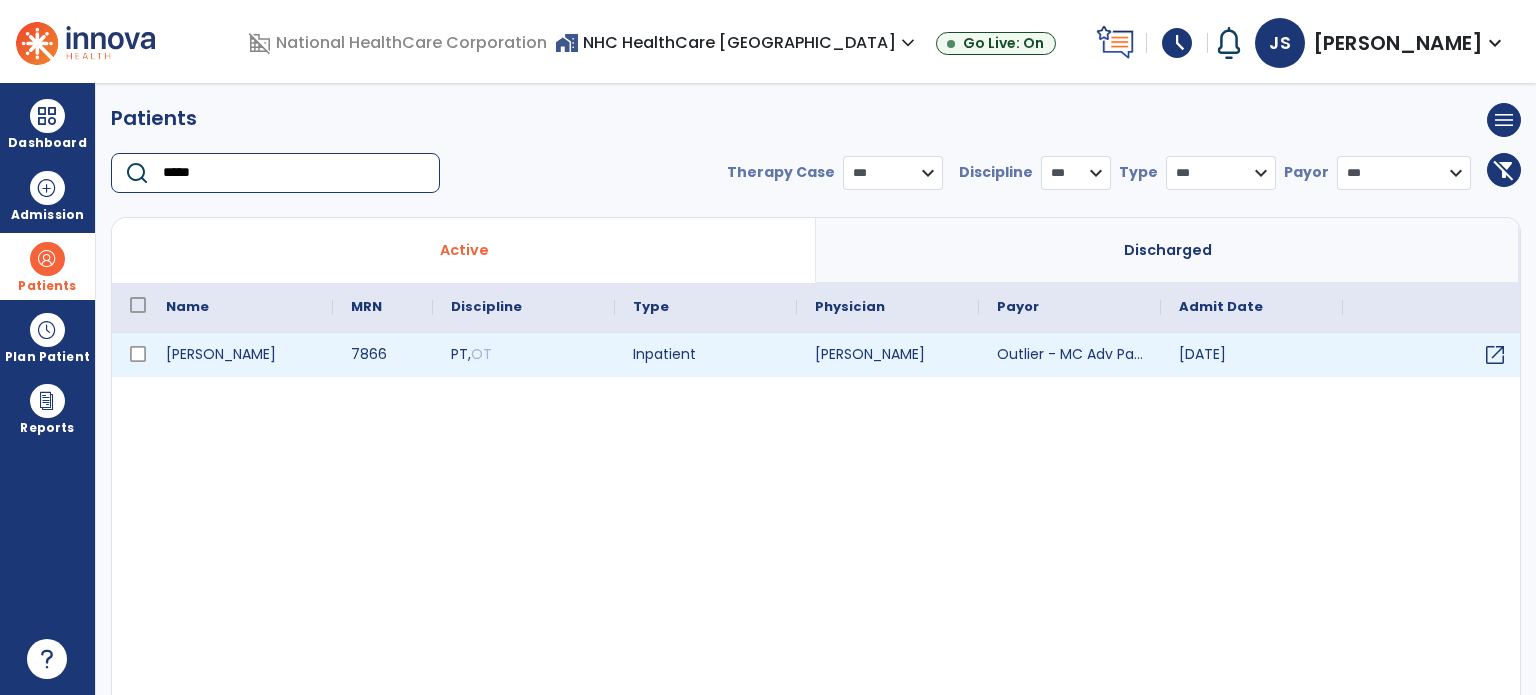 type on "*****" 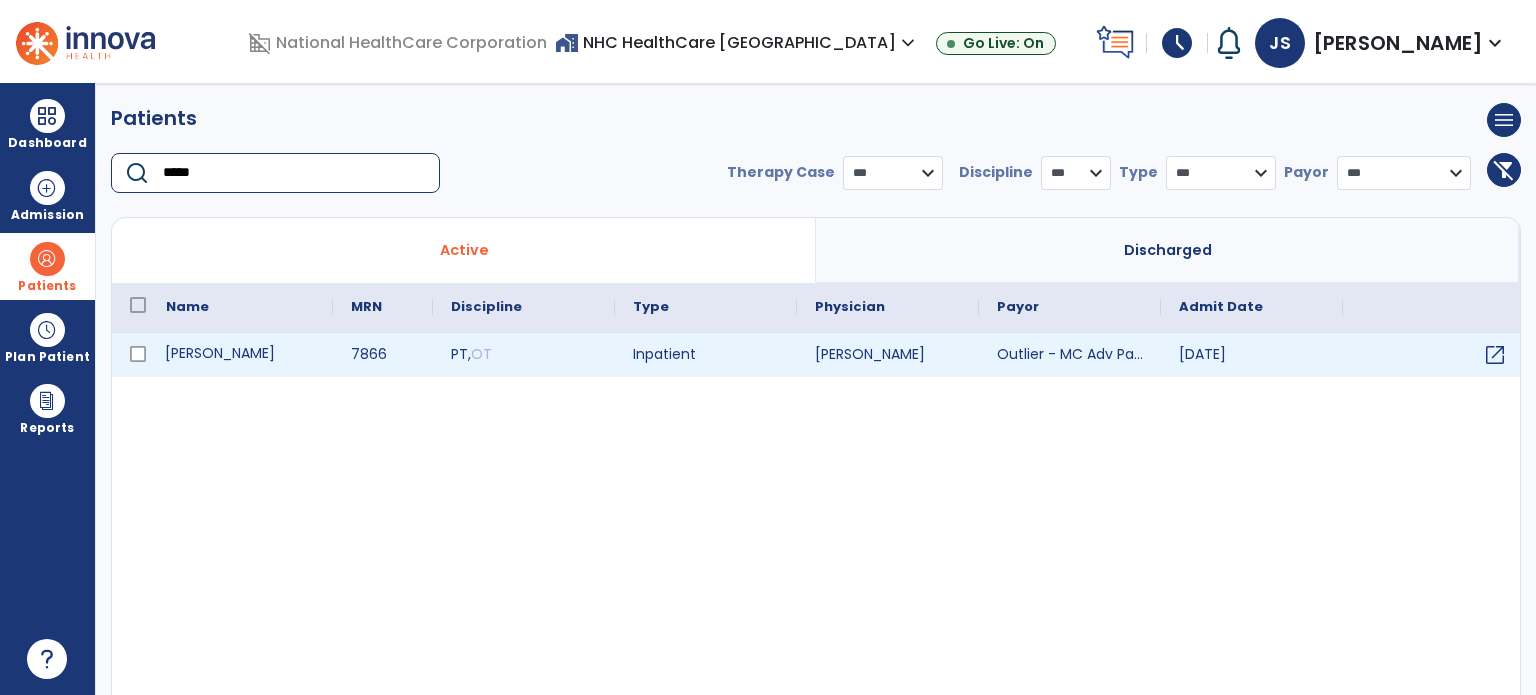 click on "[PERSON_NAME]" at bounding box center (240, 355) 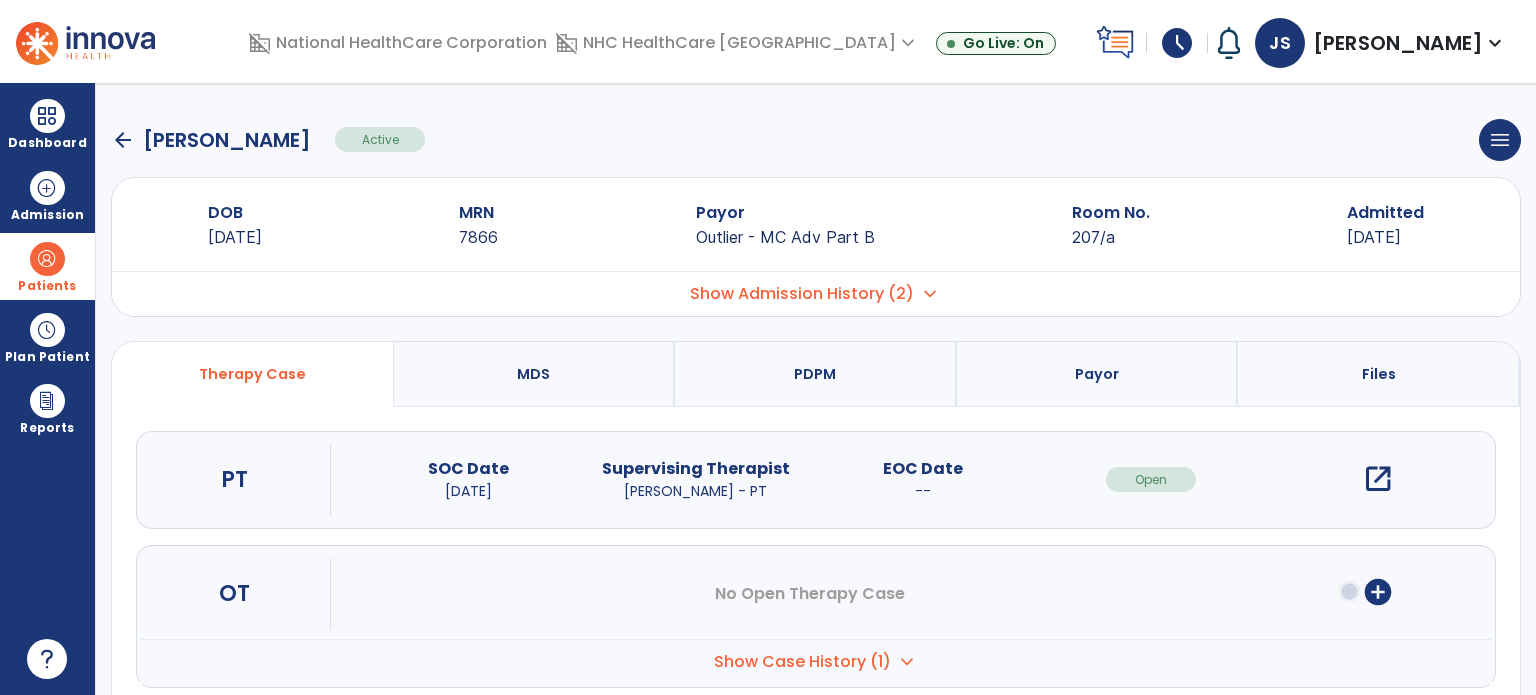 click on "open_in_new" at bounding box center [1378, 479] 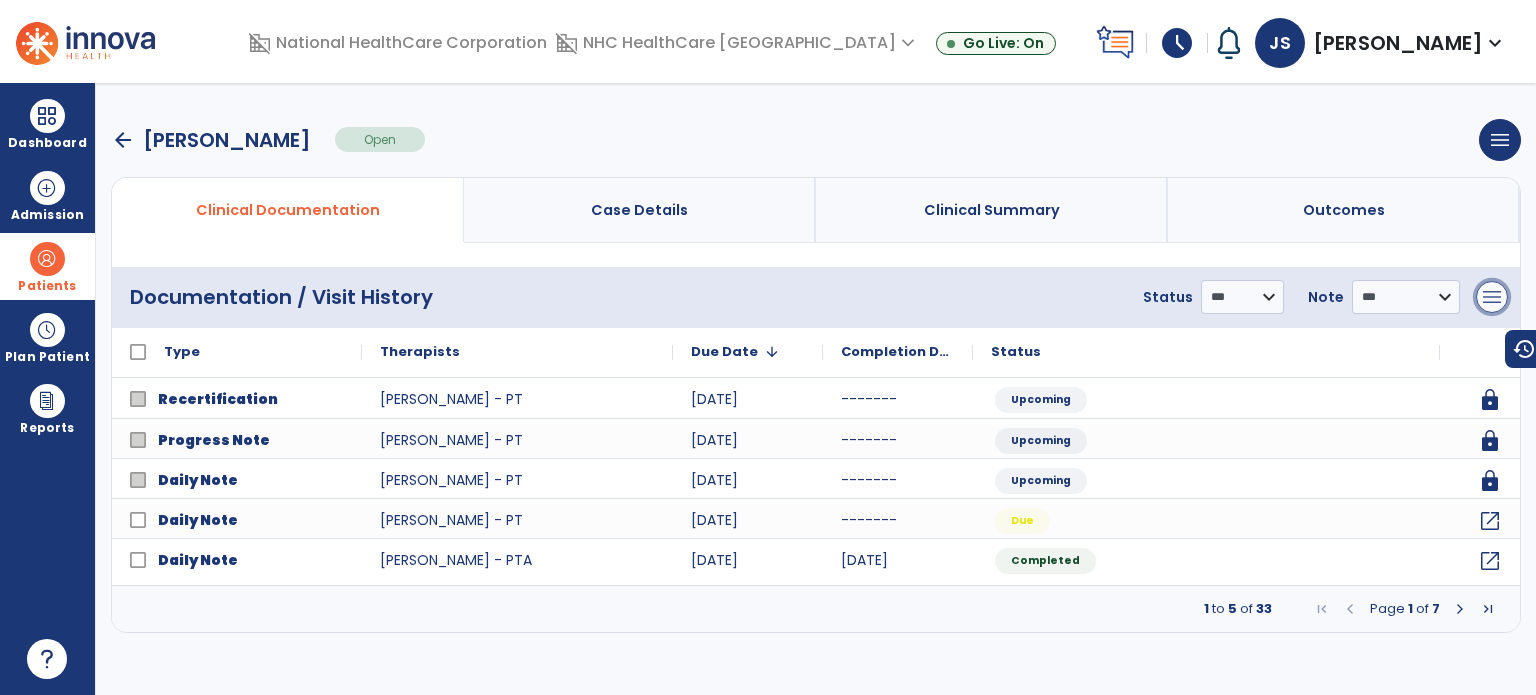click on "menu" at bounding box center (1492, 297) 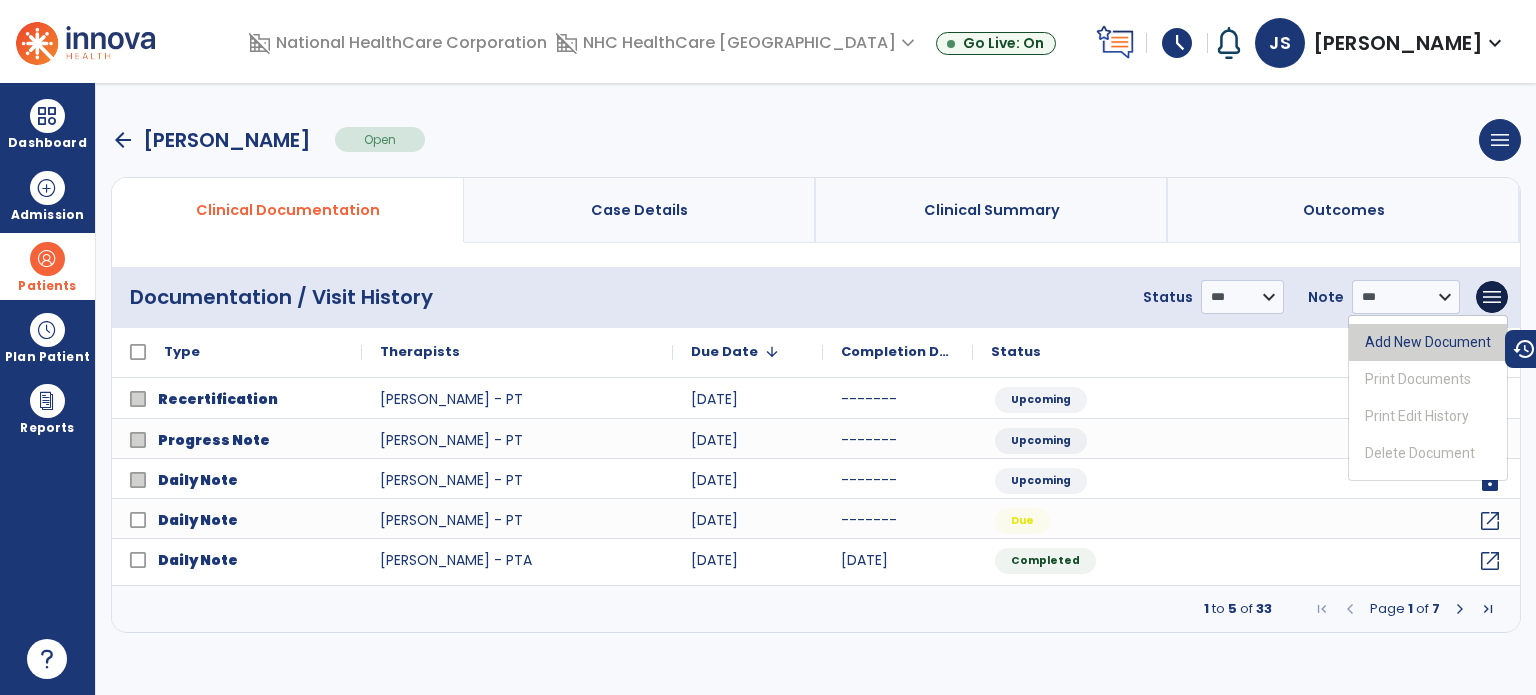 click on "Add New Document" at bounding box center [1428, 342] 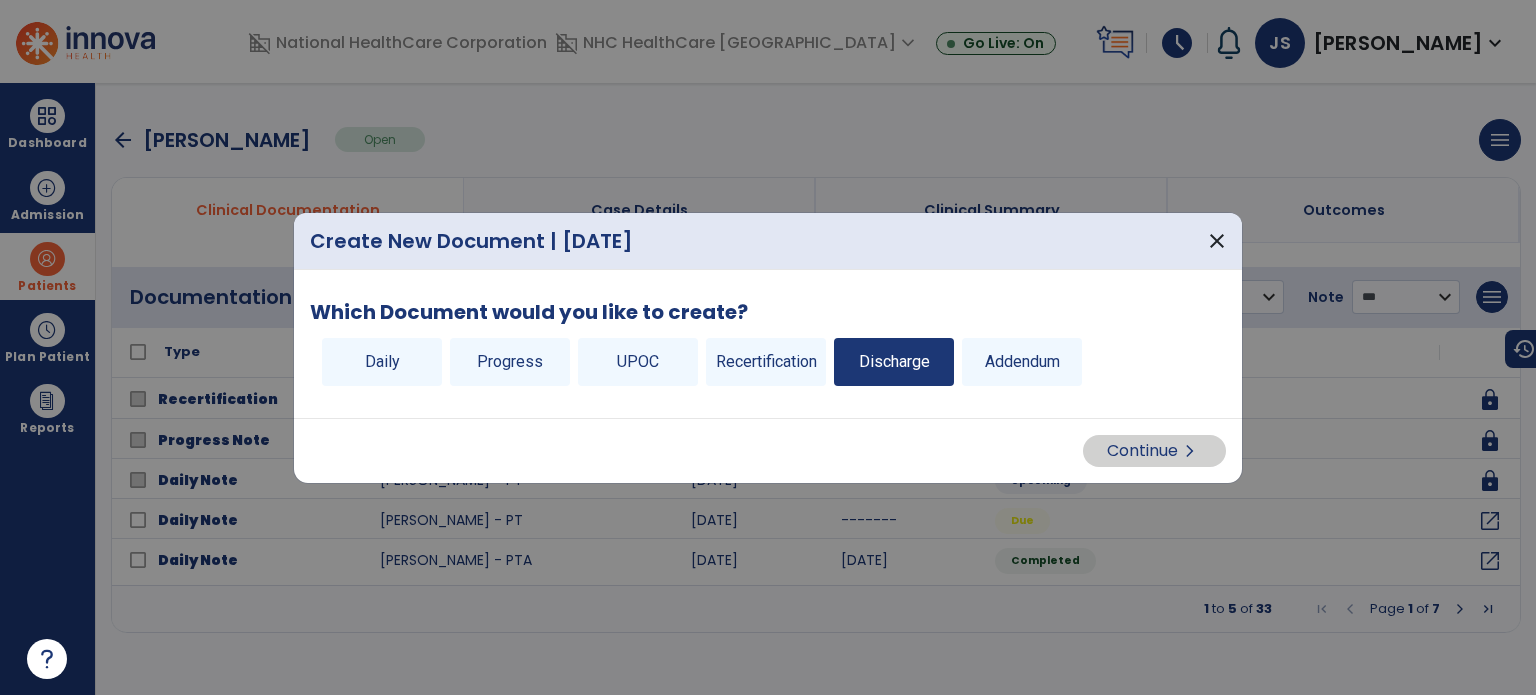 click on "Discharge" at bounding box center (894, 362) 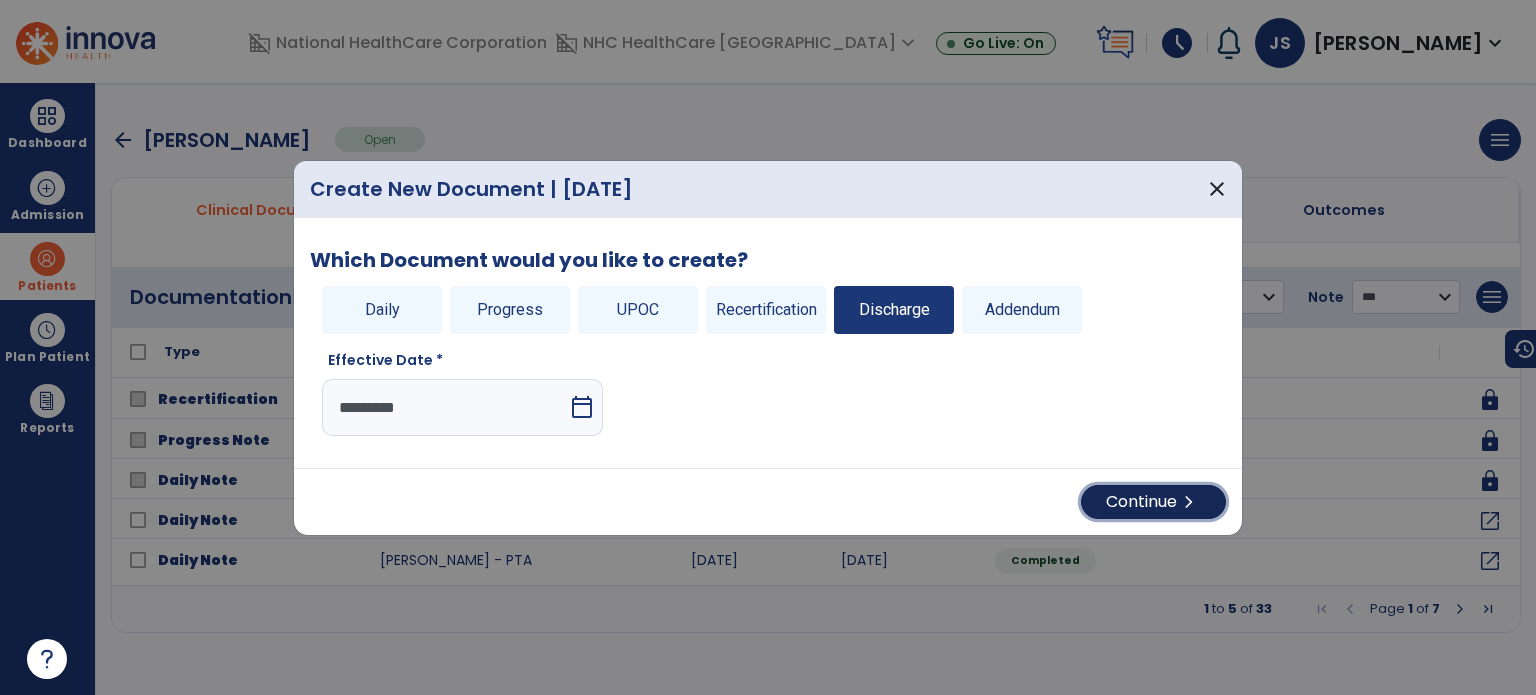 click on "Continue   chevron_right" at bounding box center (1153, 502) 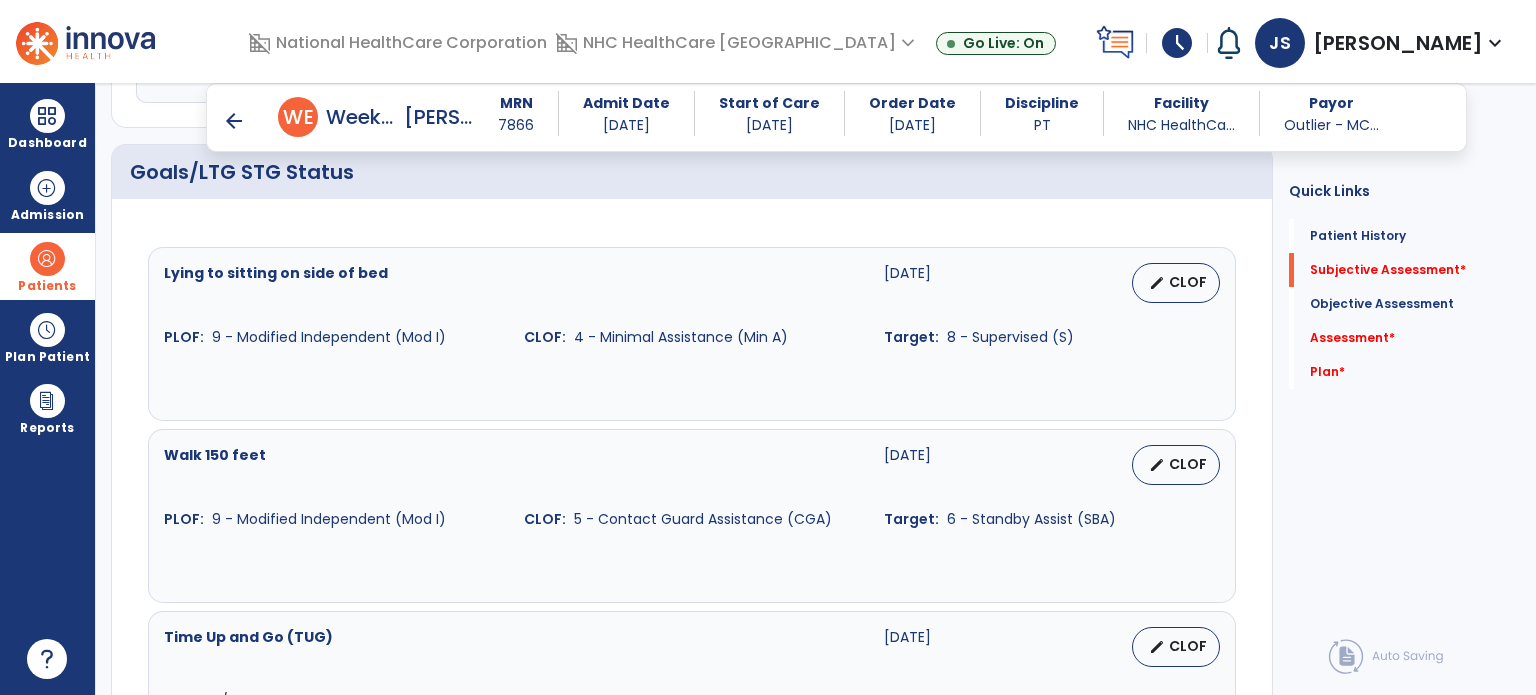 scroll, scrollTop: 662, scrollLeft: 0, axis: vertical 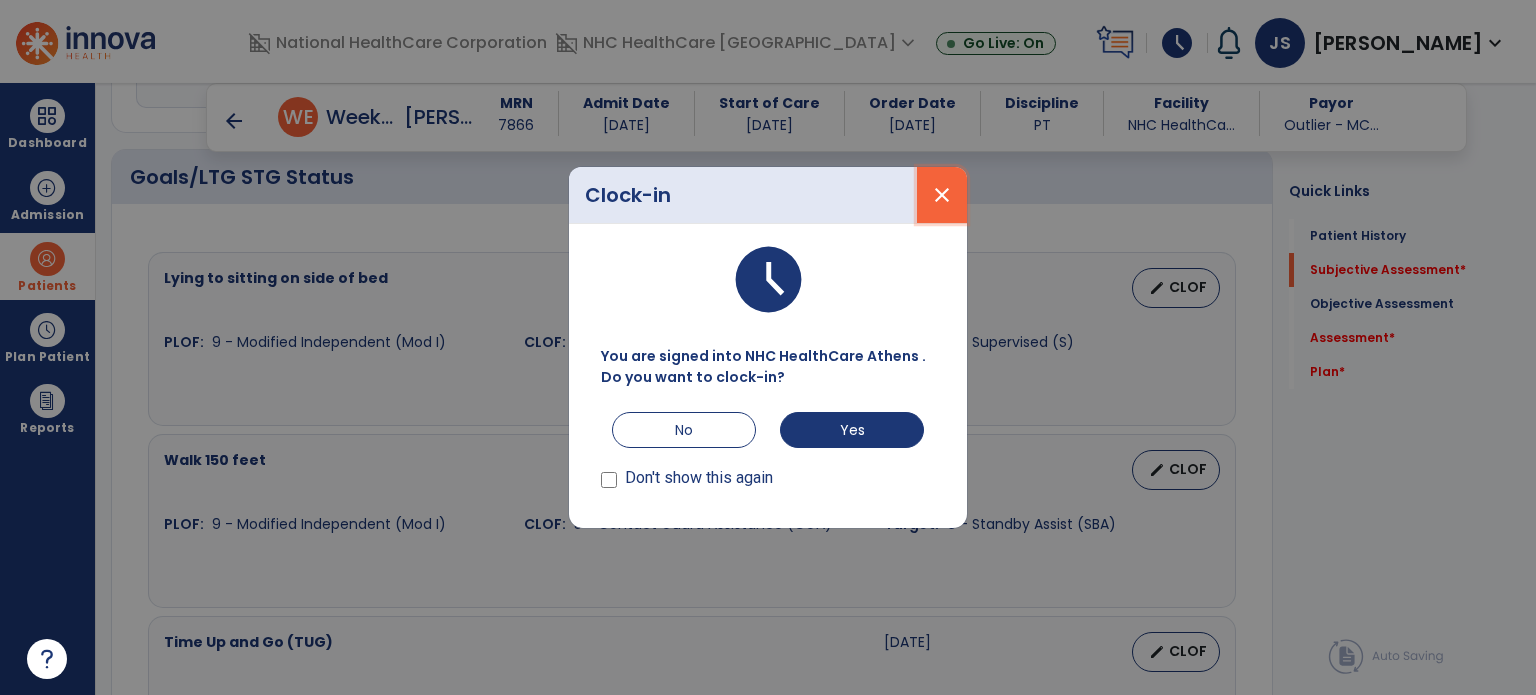 click on "close" at bounding box center [942, 195] 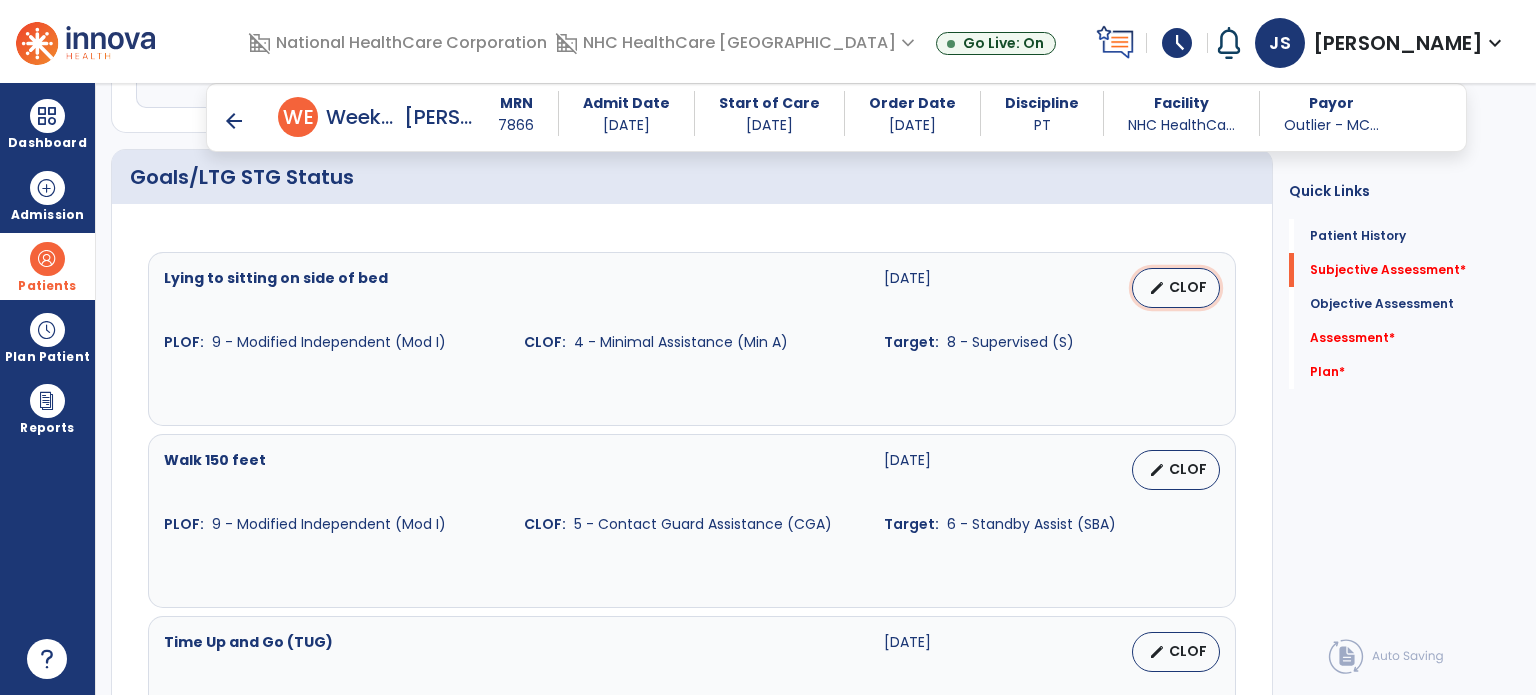 click on "edit" at bounding box center (1157, 288) 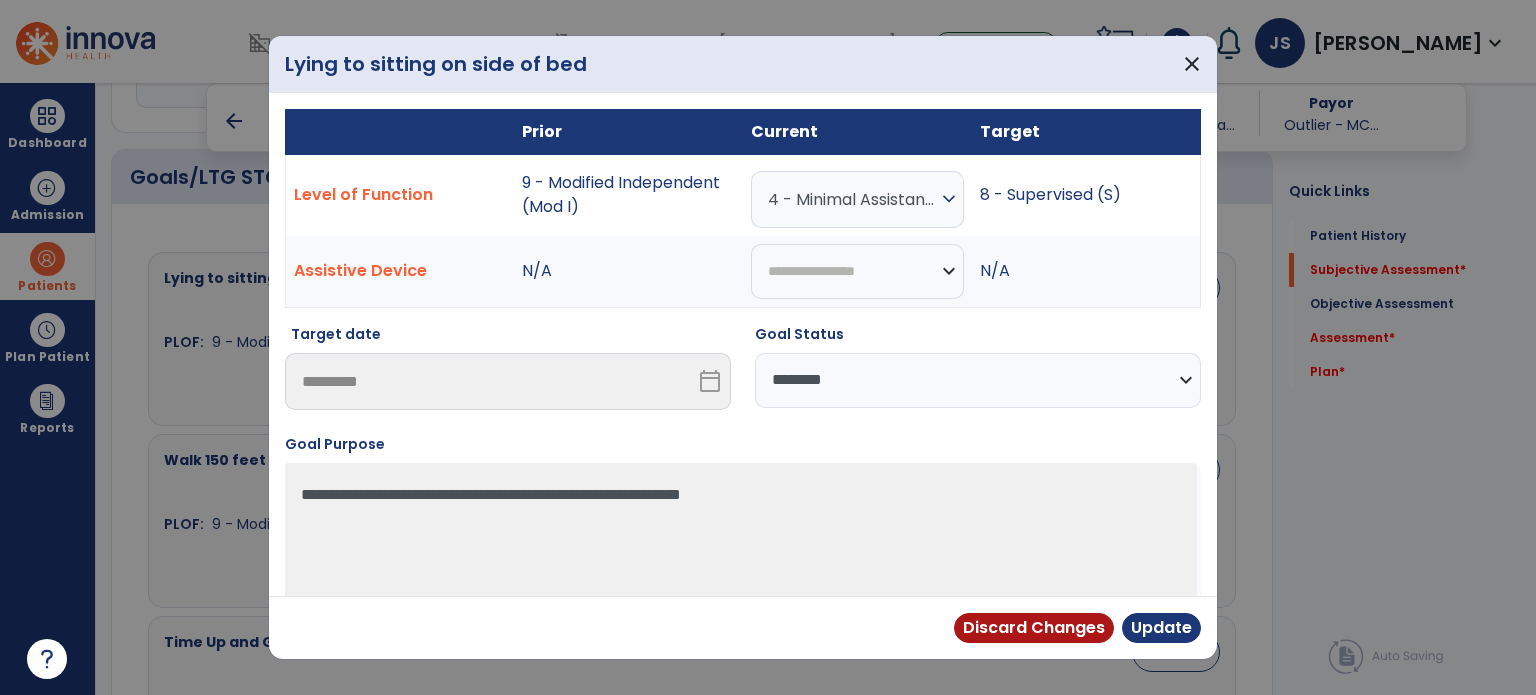 click on "4 - Minimal Assistance (Min A)   expand_more   0 - Unknown   0 - Patient Refused   0 - Not Applicable   0 - Not attempted due to environmental limitation   0 - Not attempted due to medical condition or safety concerns   1 - Dependent/Total Assistance (D)   2 - Maximal Assistance (Max A)   3 - Moderate Assistance (Mod A)   4 - Minimal Assistance (Min A)   5 - Contact Guard Assistance (CGA)   6 - Standby Assist (SBA)   7 - Set-up or clean-up assistance   8 - Supervised (S)   9 - Modified Independent (Mod I)   10 - Independent (I)" at bounding box center [857, 195] 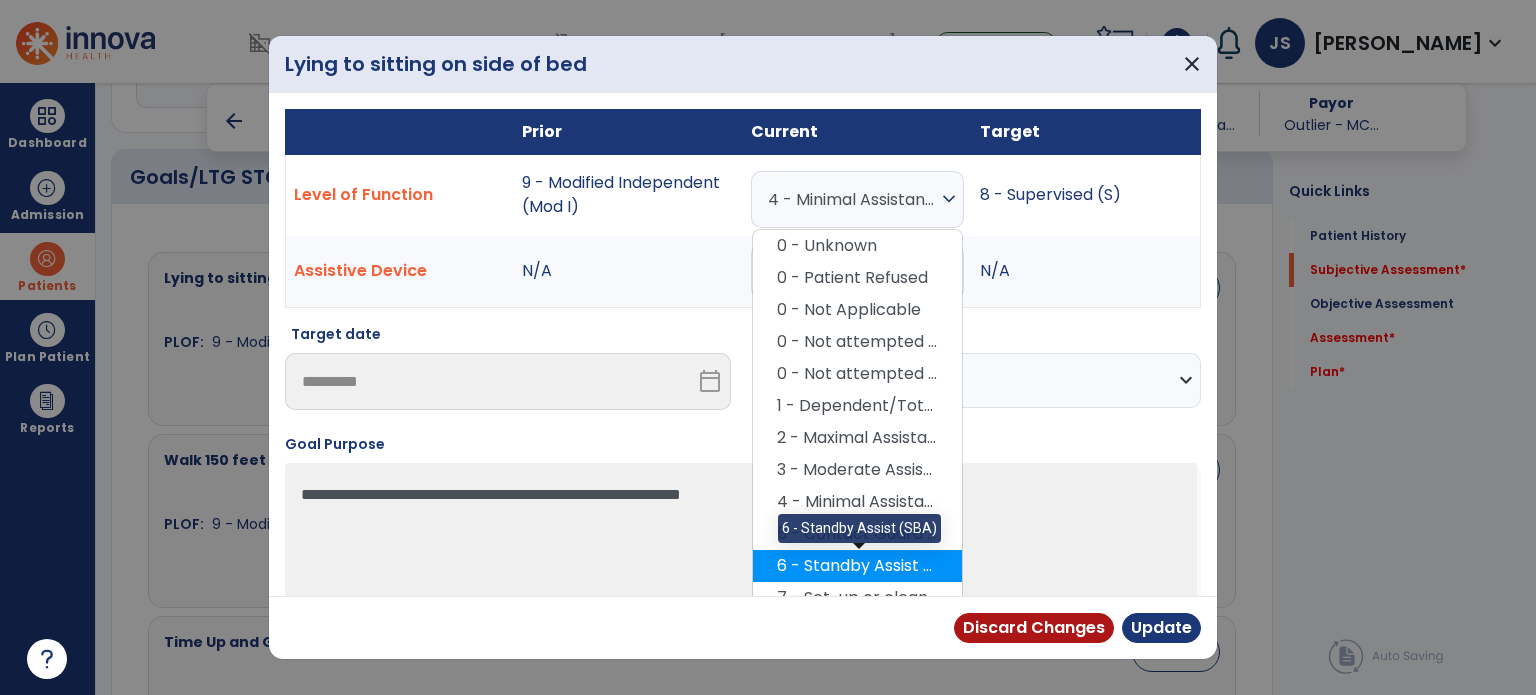 click on "6 - Standby Assist (SBA)" at bounding box center [857, 566] 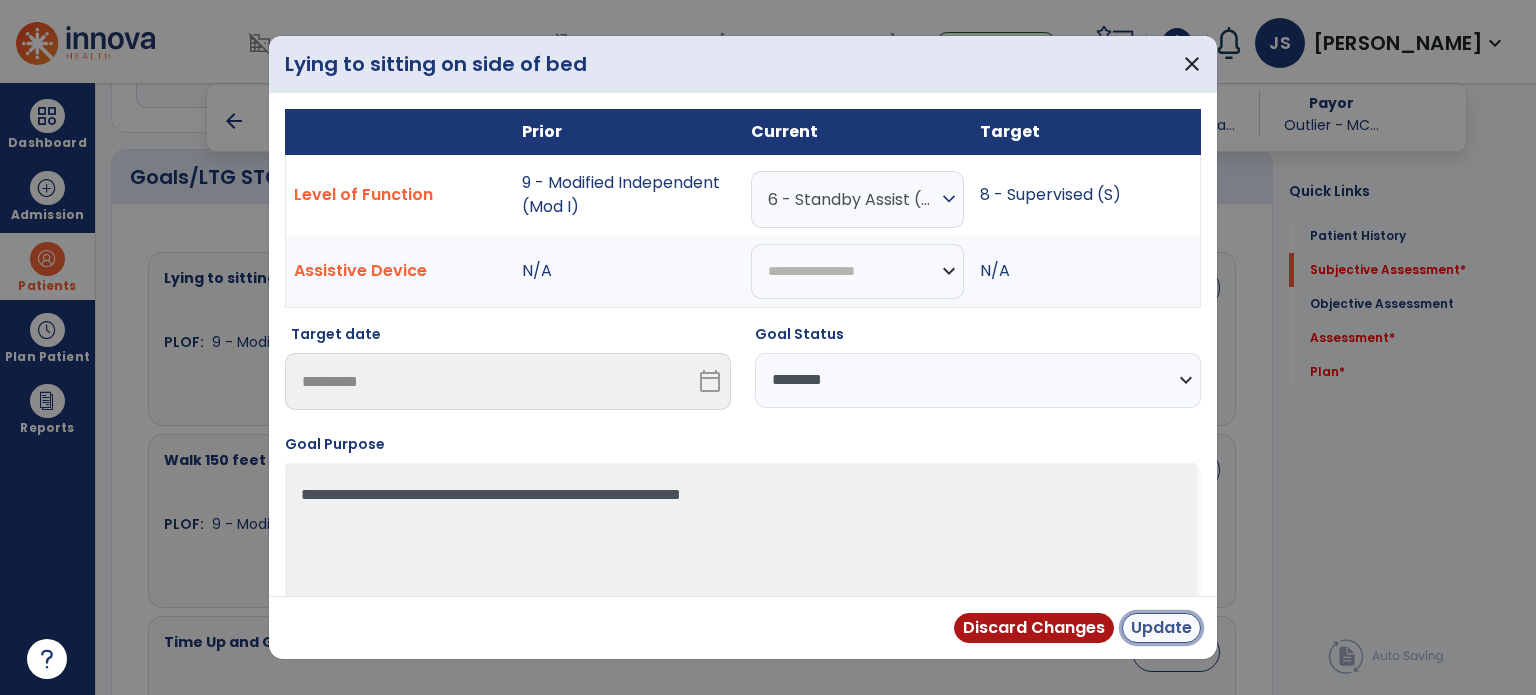 click on "Update" at bounding box center [1161, 628] 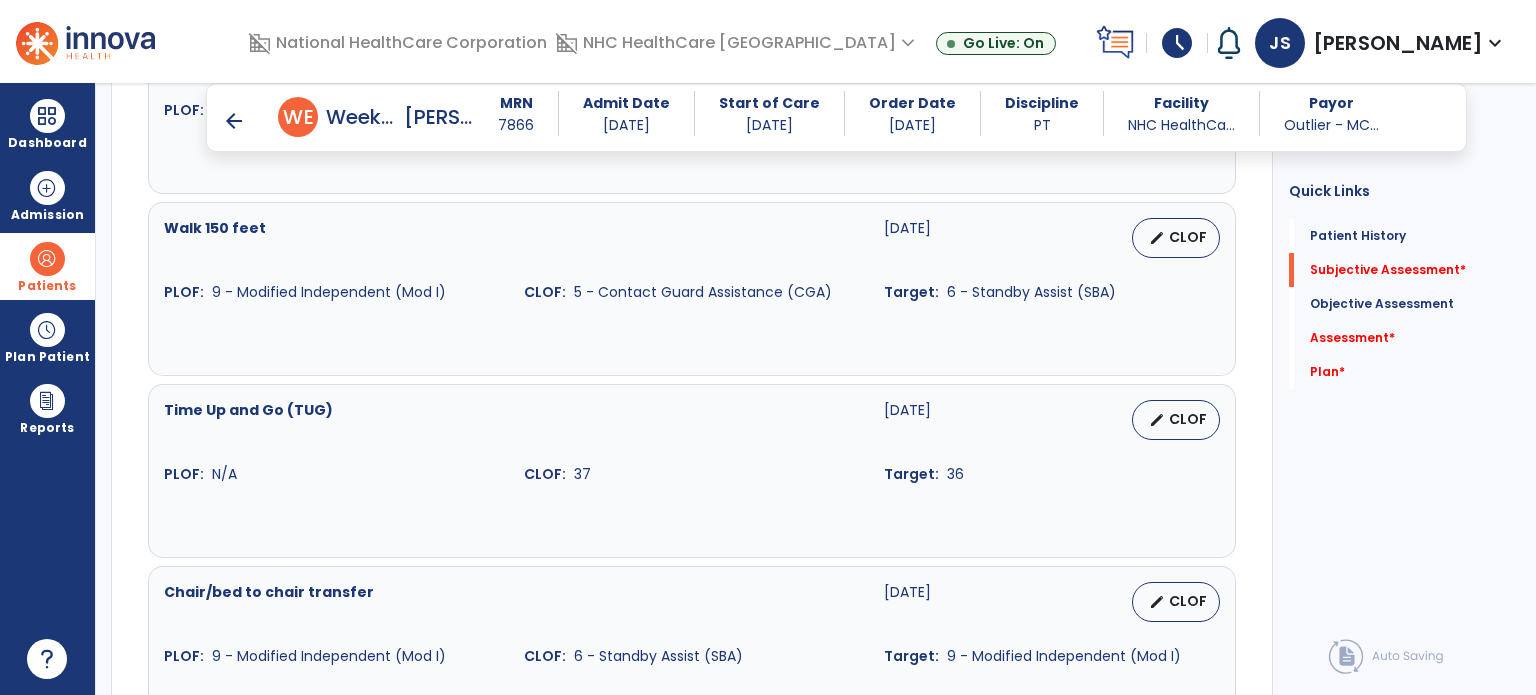 scroll, scrollTop: 897, scrollLeft: 0, axis: vertical 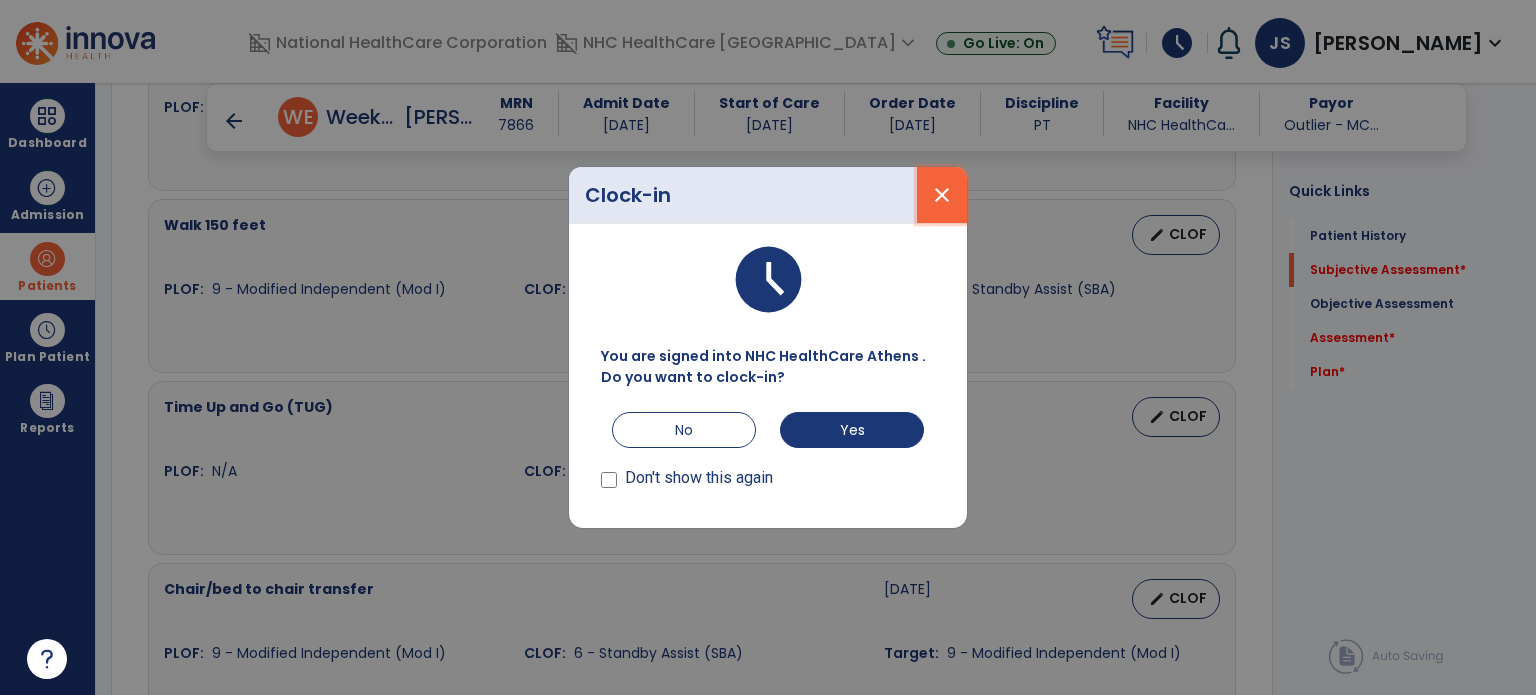 click on "close" at bounding box center [942, 195] 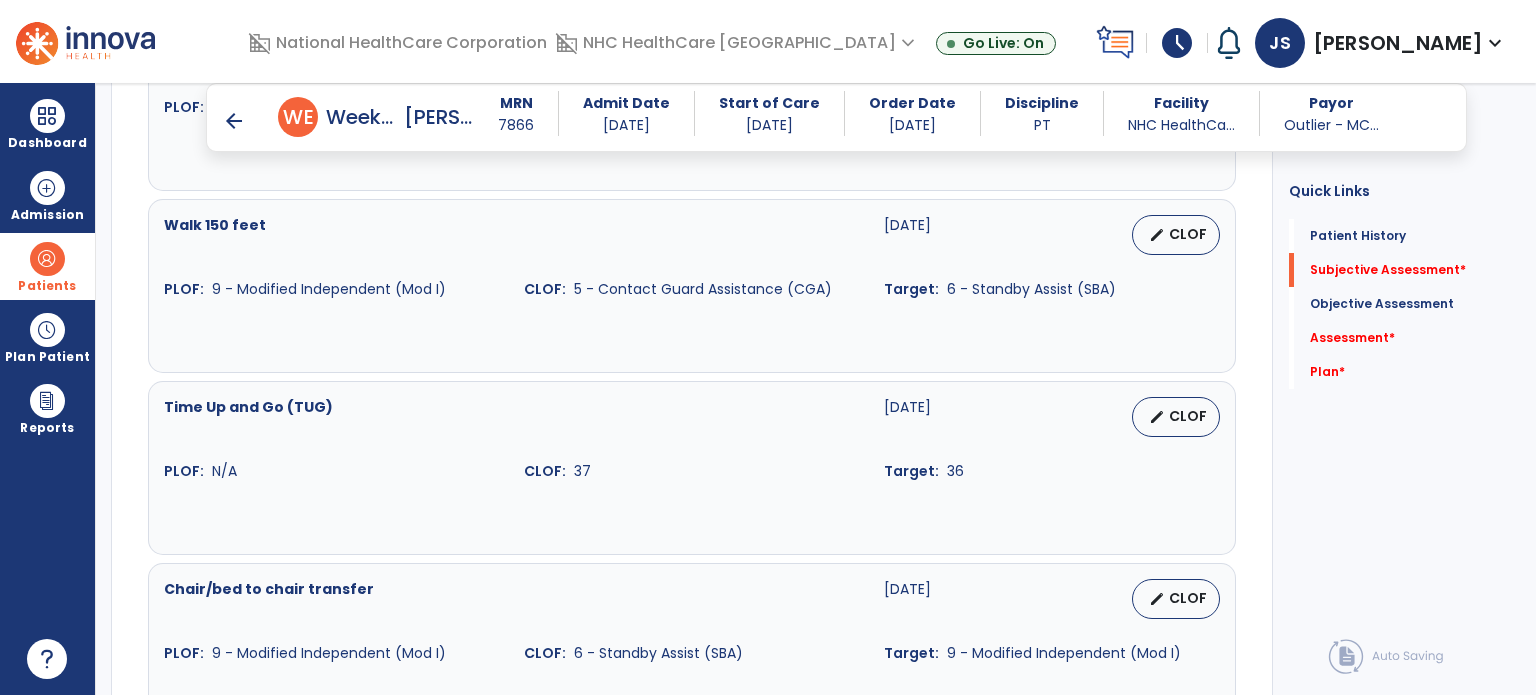 click on "arrow_back" at bounding box center [234, 121] 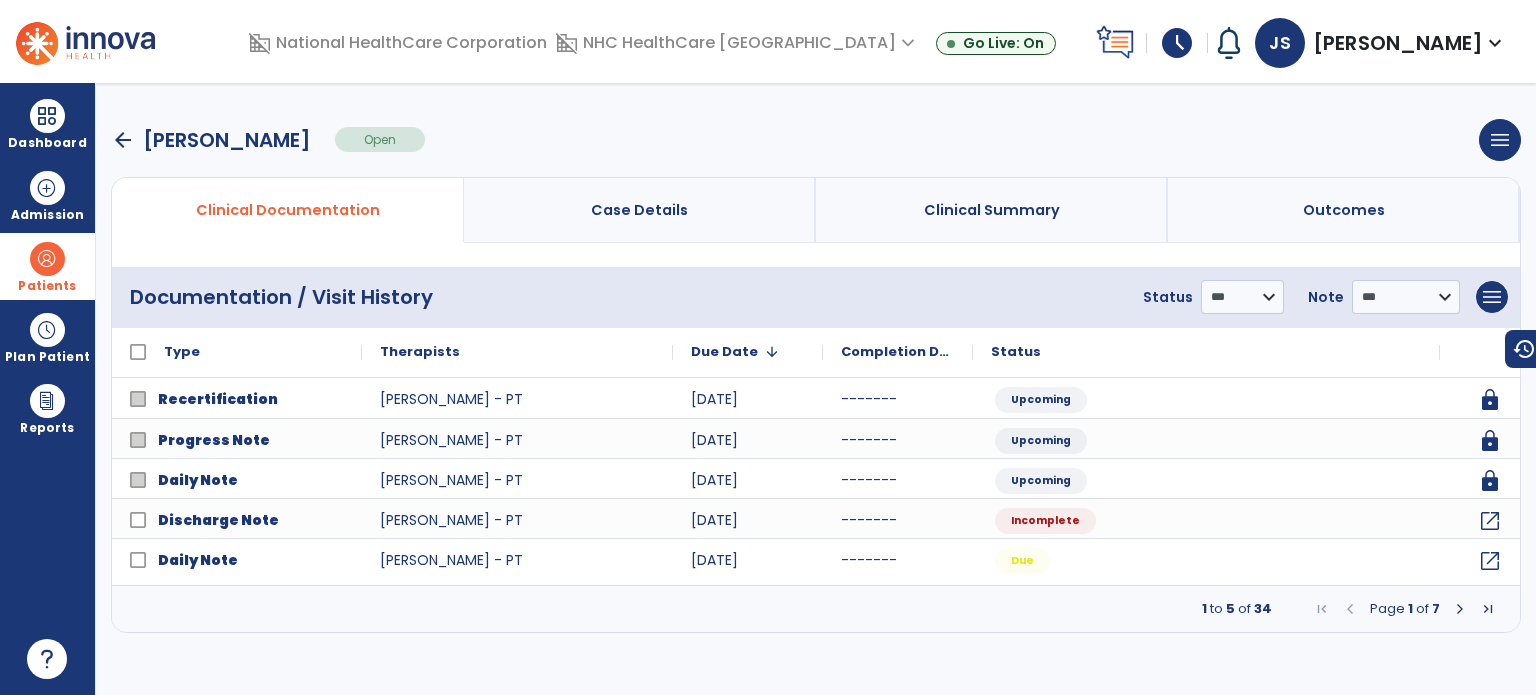 scroll, scrollTop: 0, scrollLeft: 0, axis: both 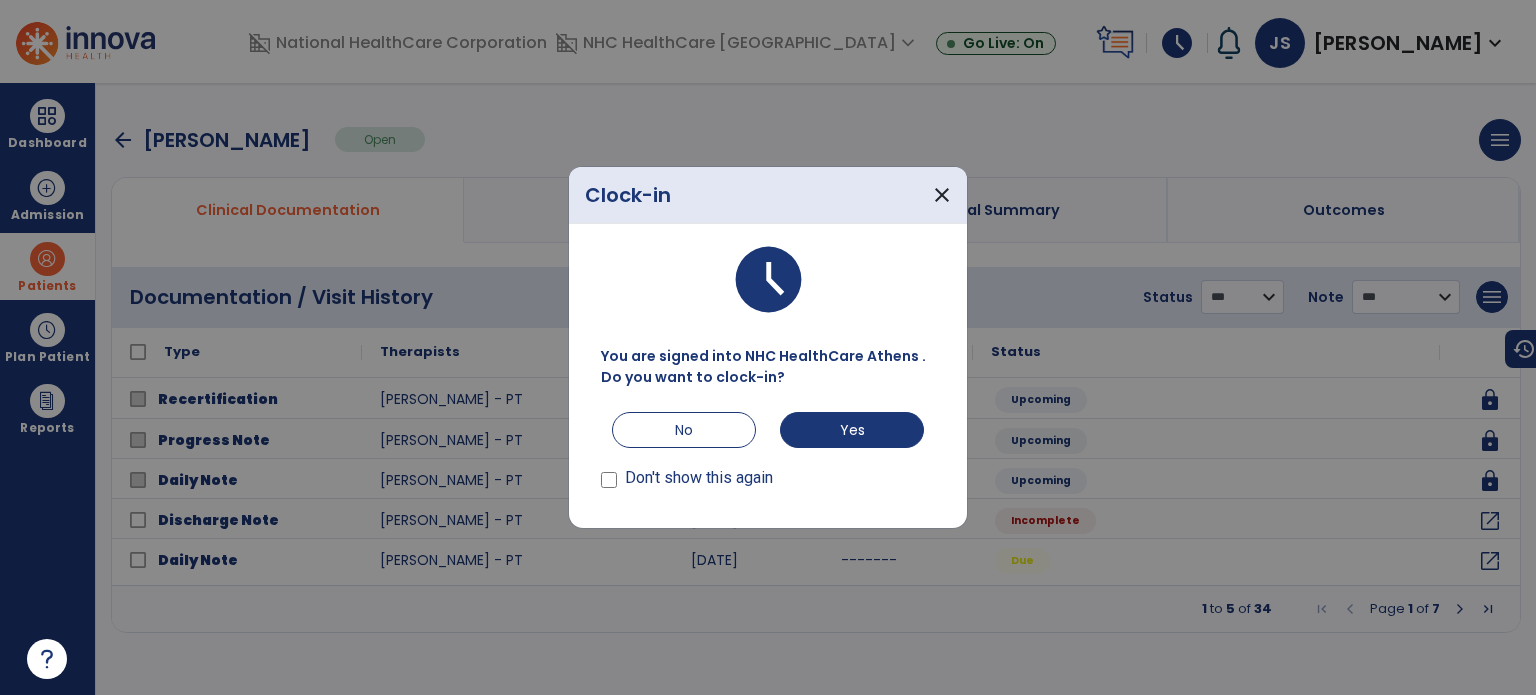 click at bounding box center (768, 347) 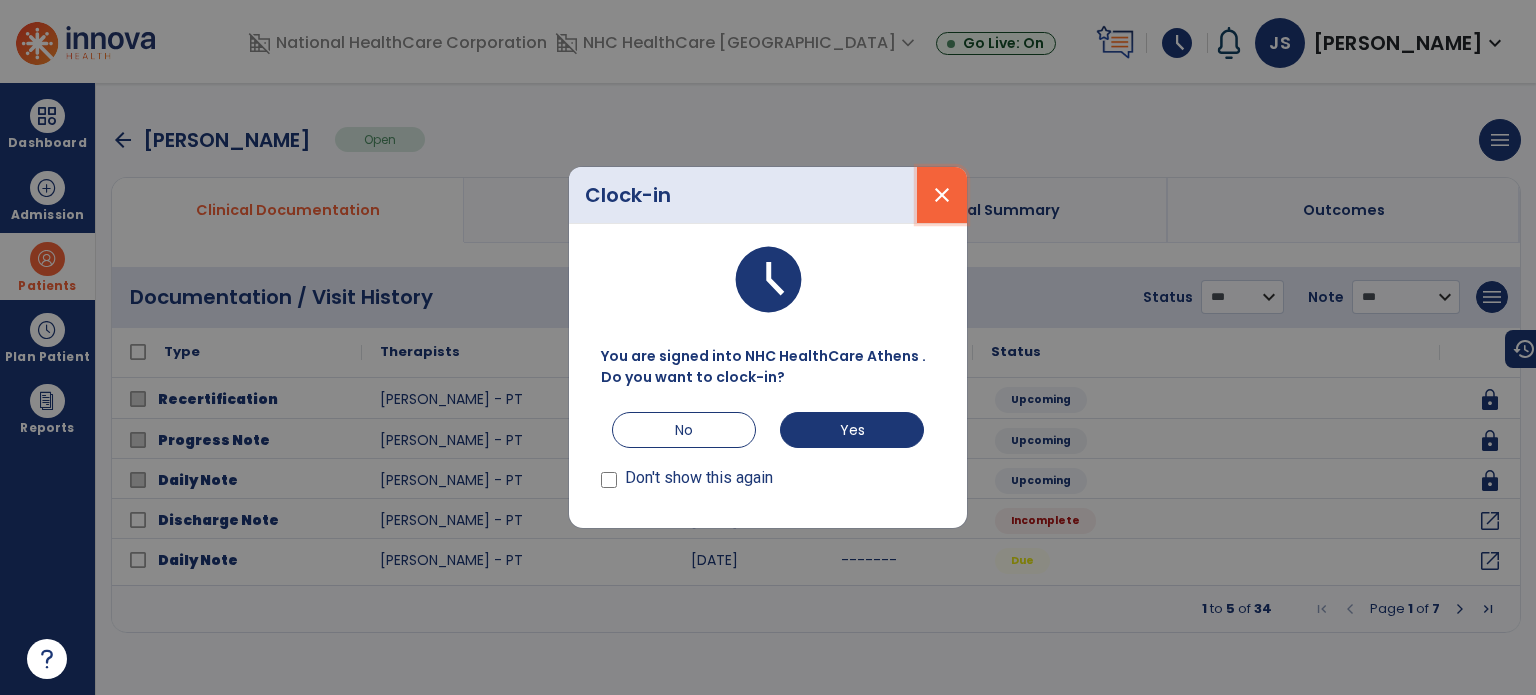 click on "close" at bounding box center [942, 195] 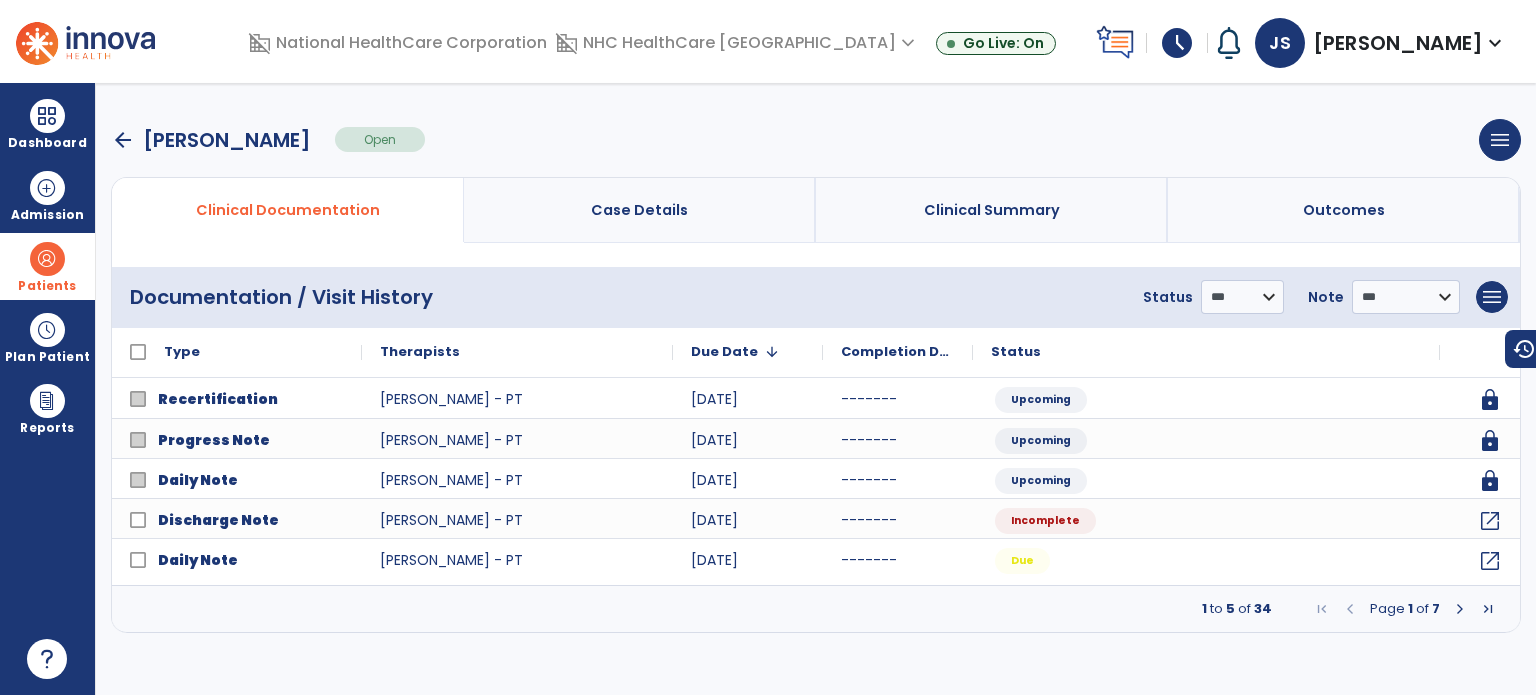 click on "arrow_back" at bounding box center (123, 140) 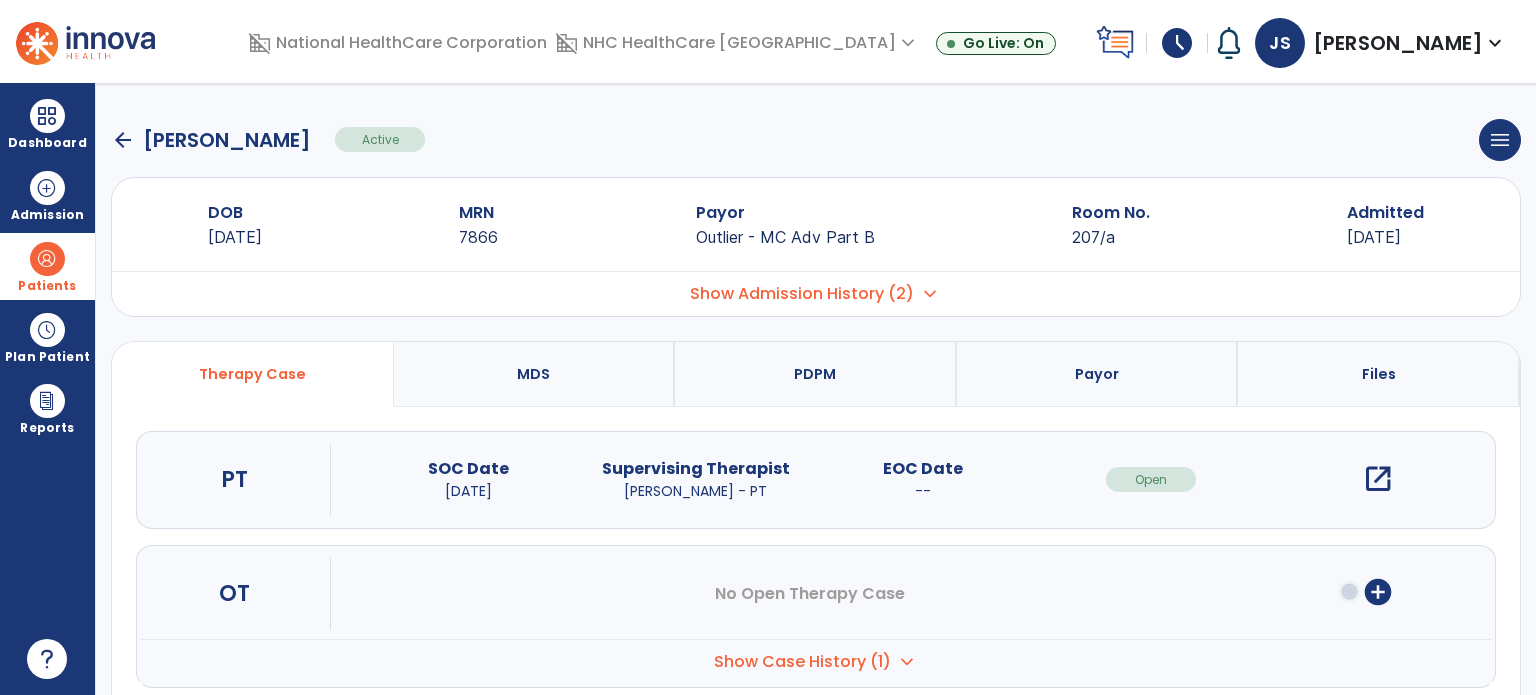 click on "arrow_back" 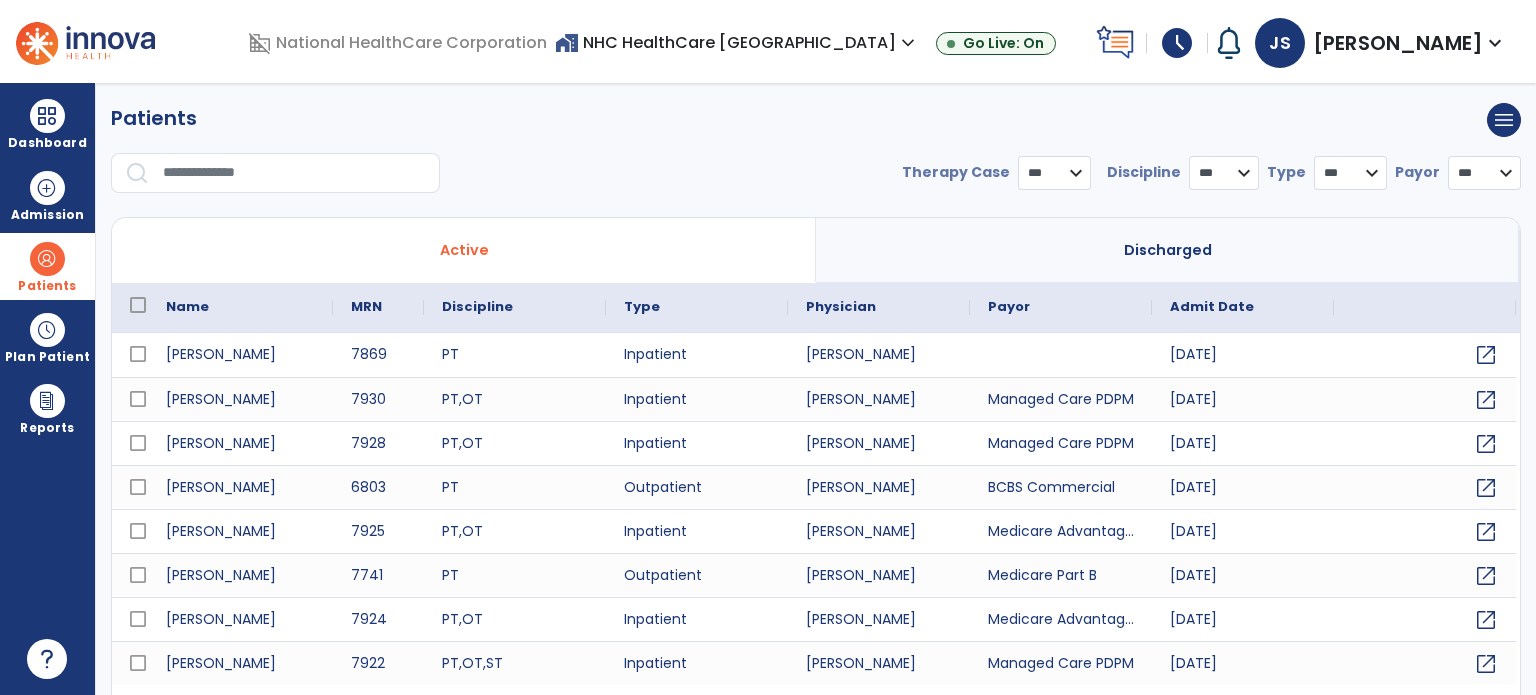 select on "***" 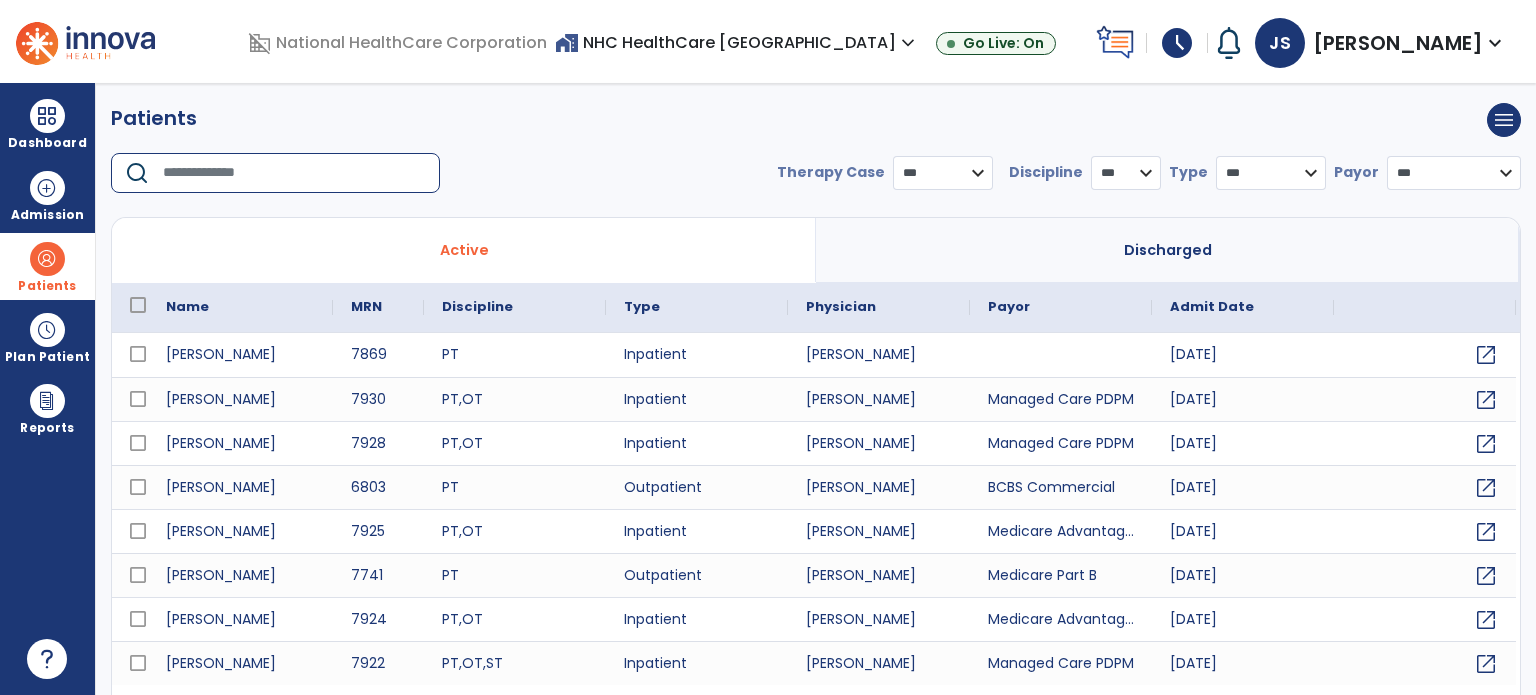 click at bounding box center (294, 173) 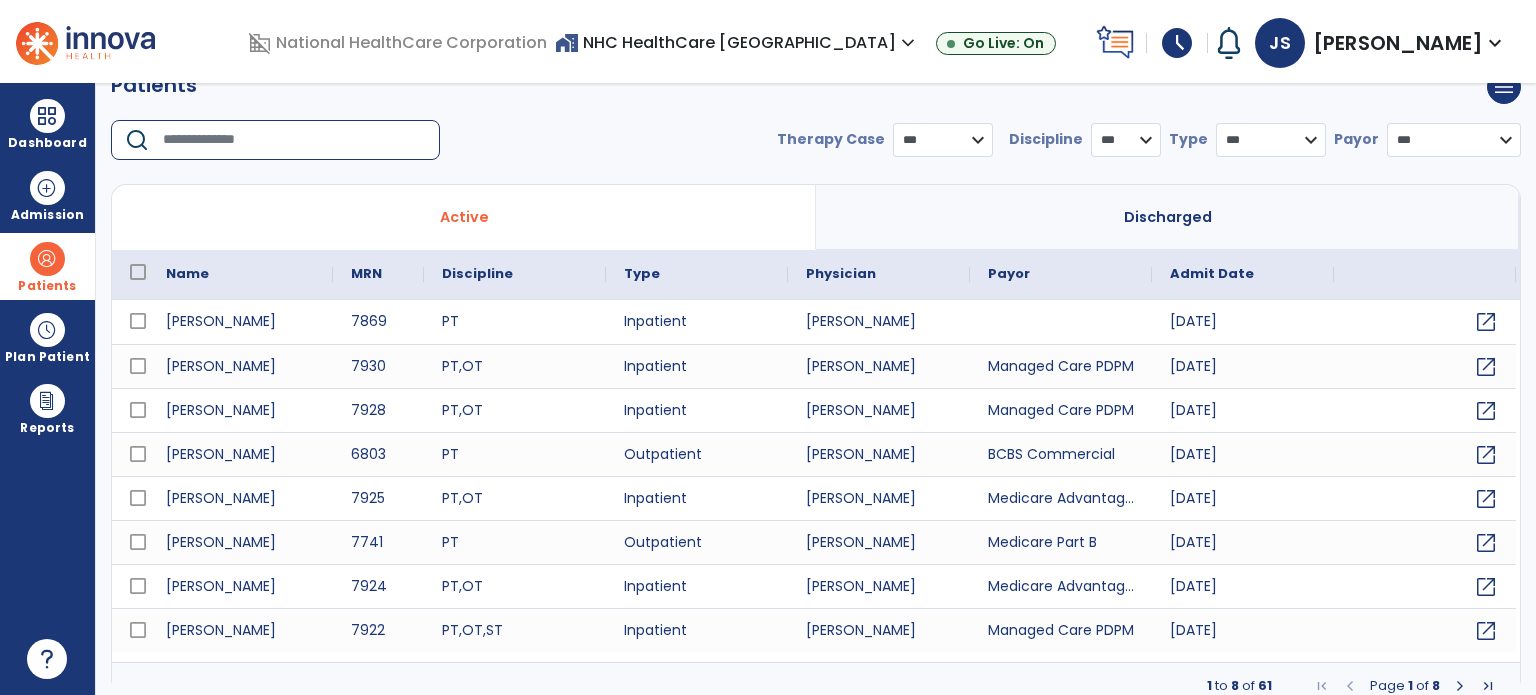scroll, scrollTop: 46, scrollLeft: 0, axis: vertical 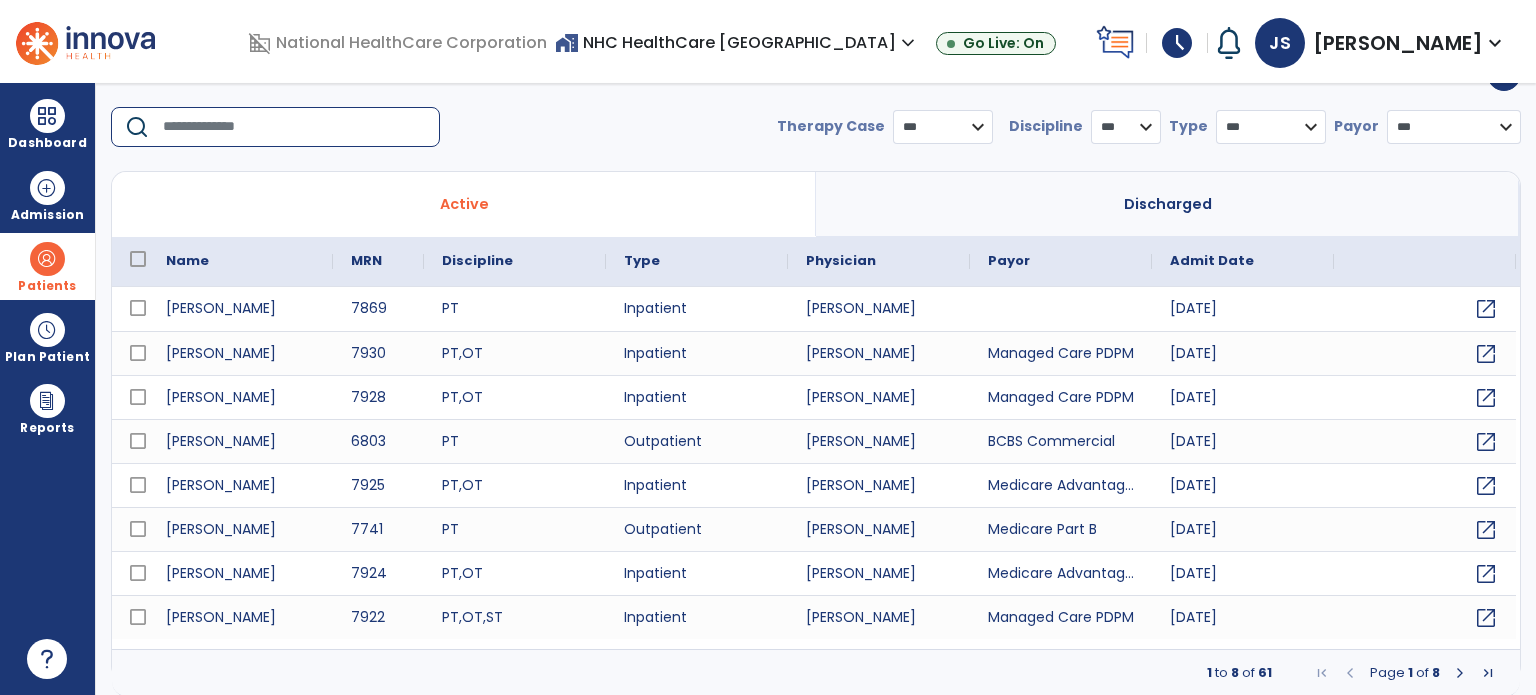 click at bounding box center (1460, 673) 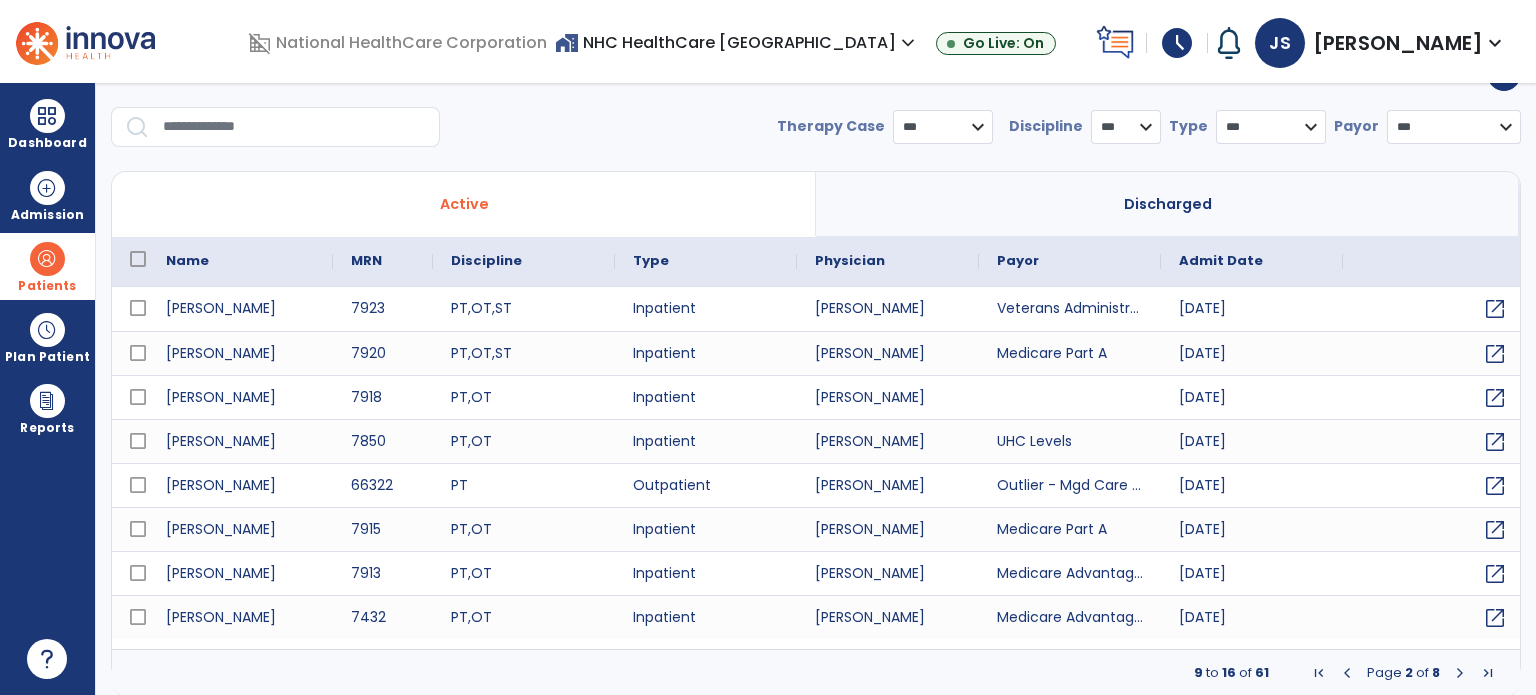 click on "9
to
16
of
61
Page
2
of
8" at bounding box center [816, 673] 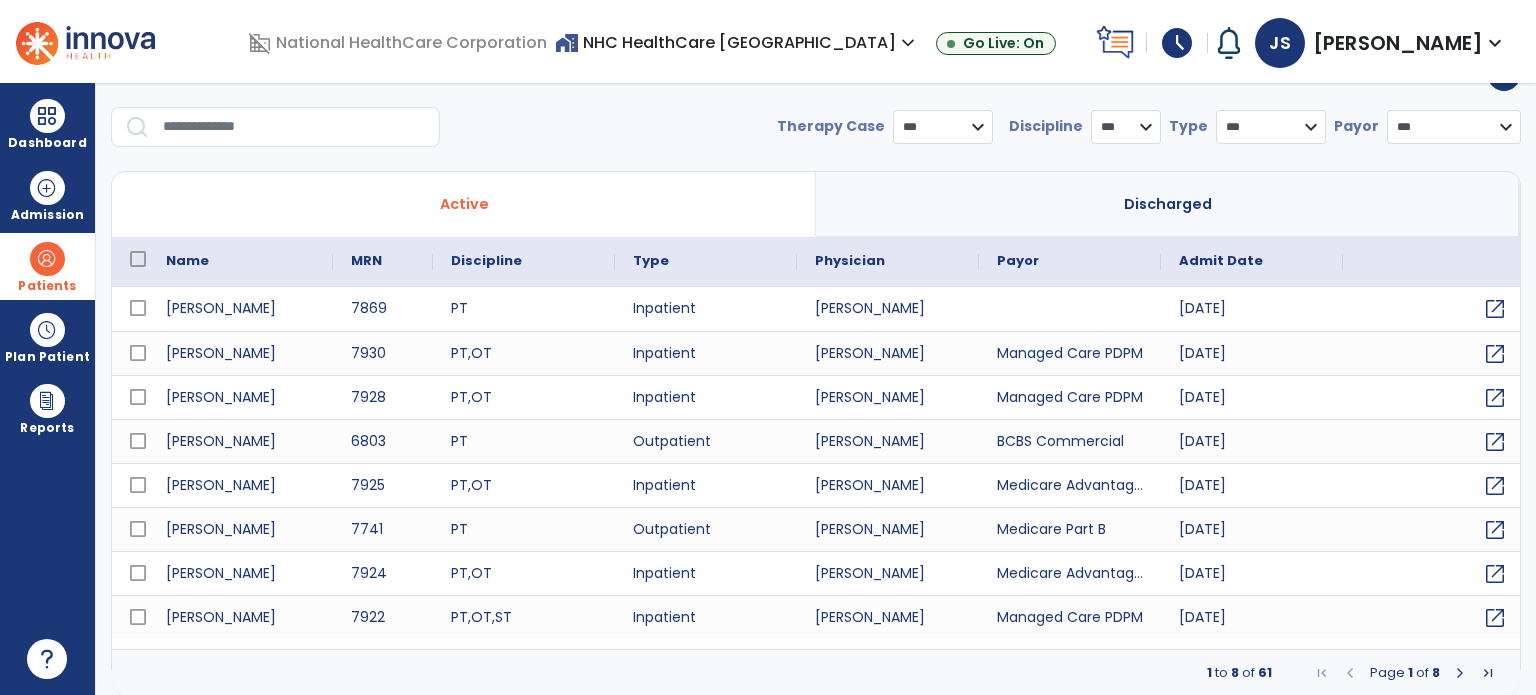 click at bounding box center [294, 127] 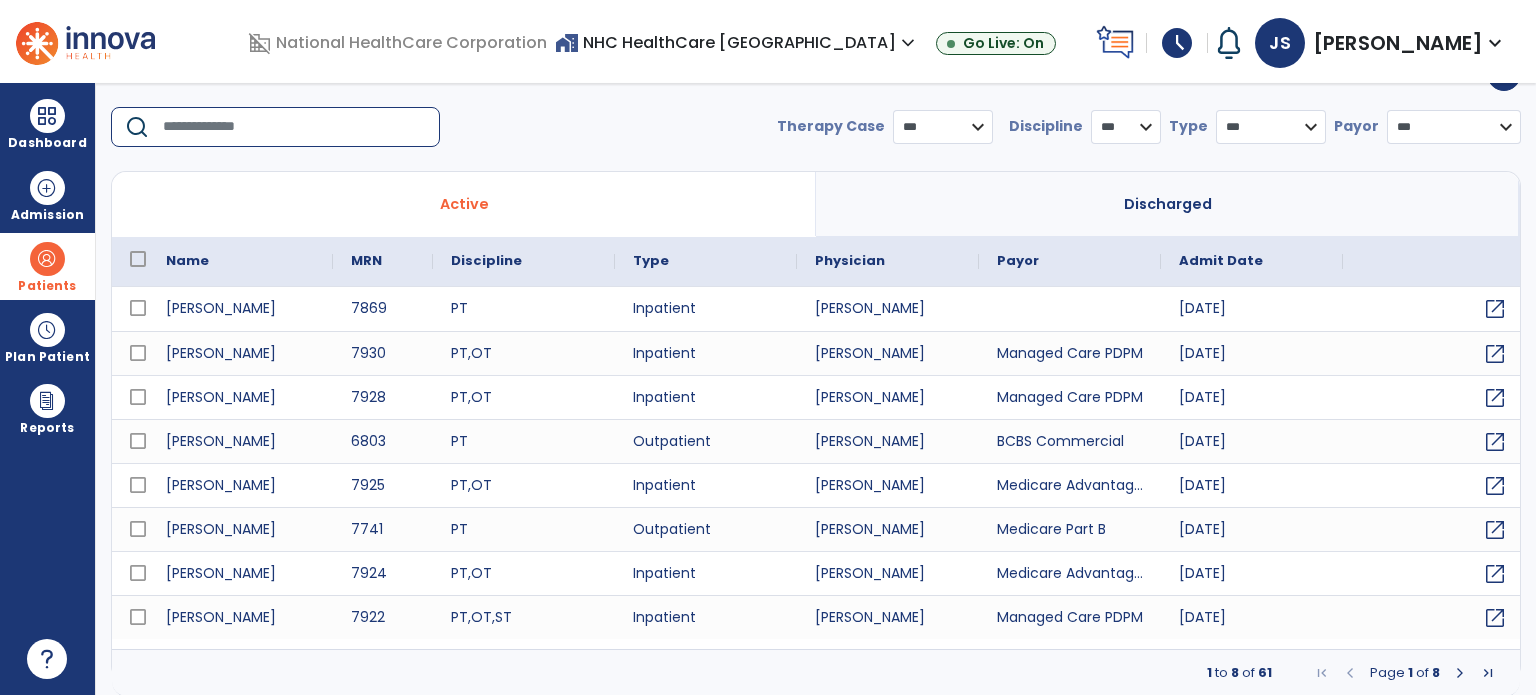 click at bounding box center (294, 127) 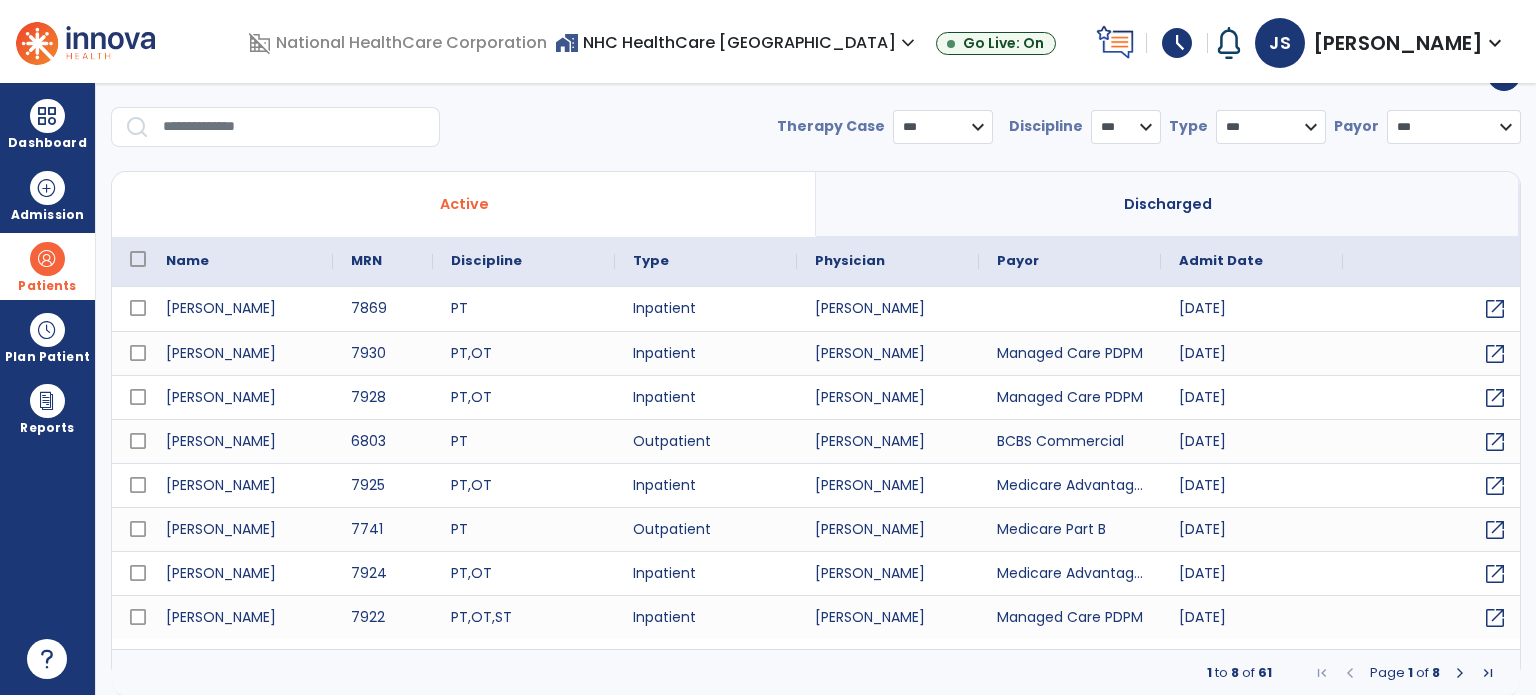 click at bounding box center [294, 127] 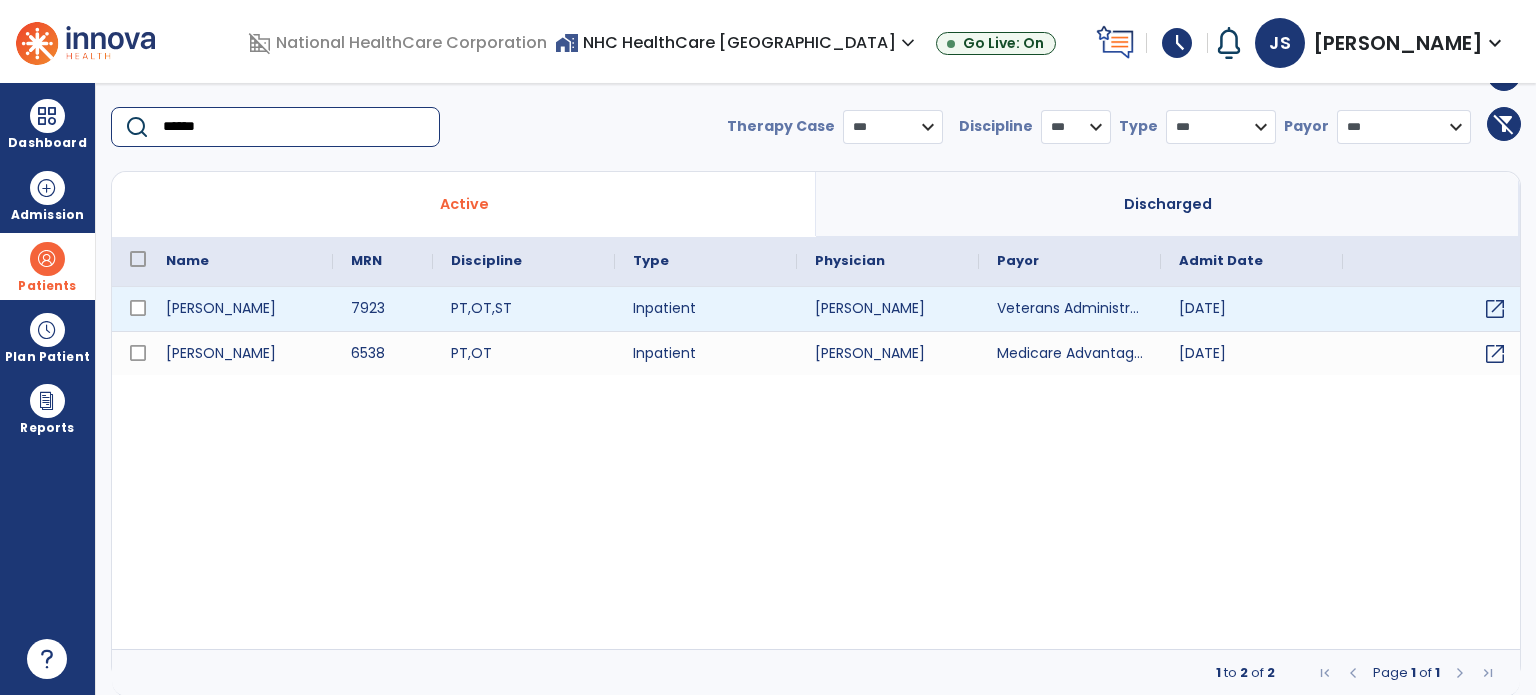 type on "******" 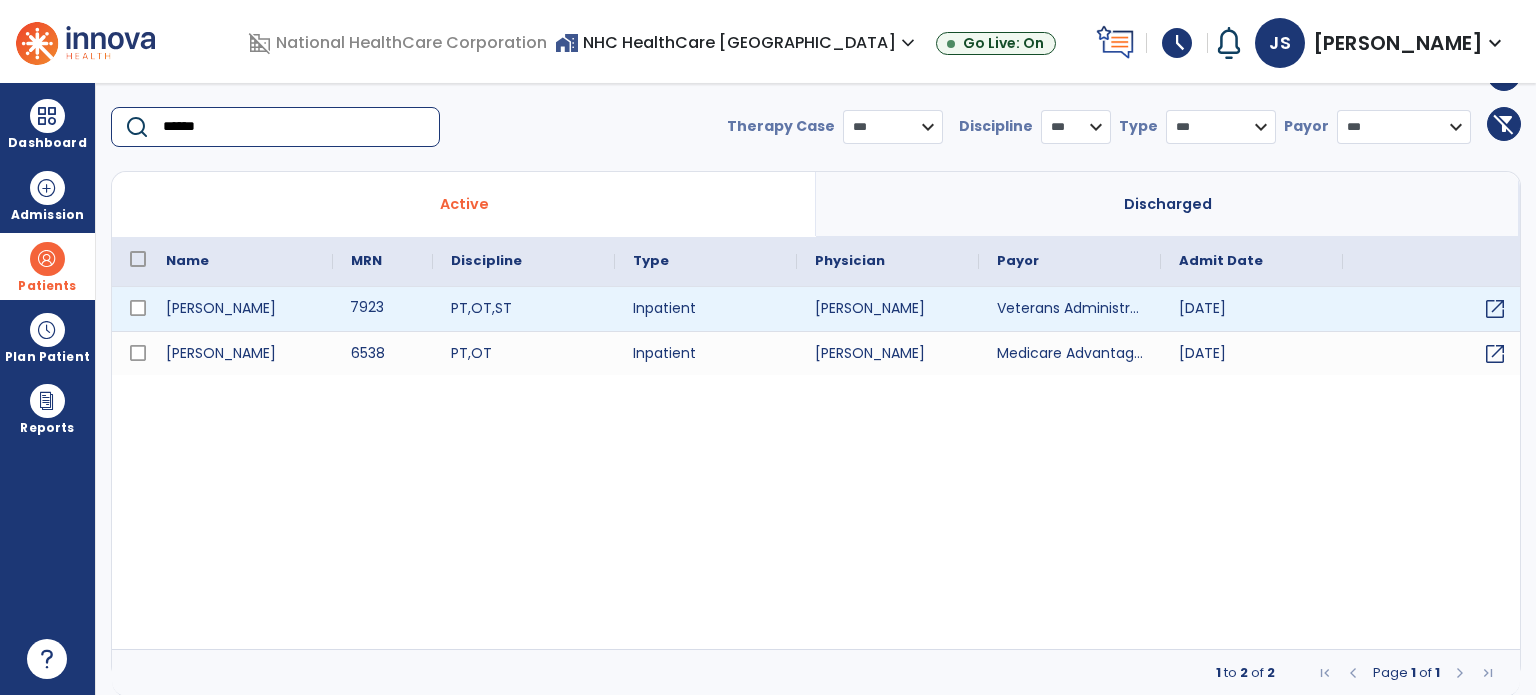 click on "7923" at bounding box center (383, 309) 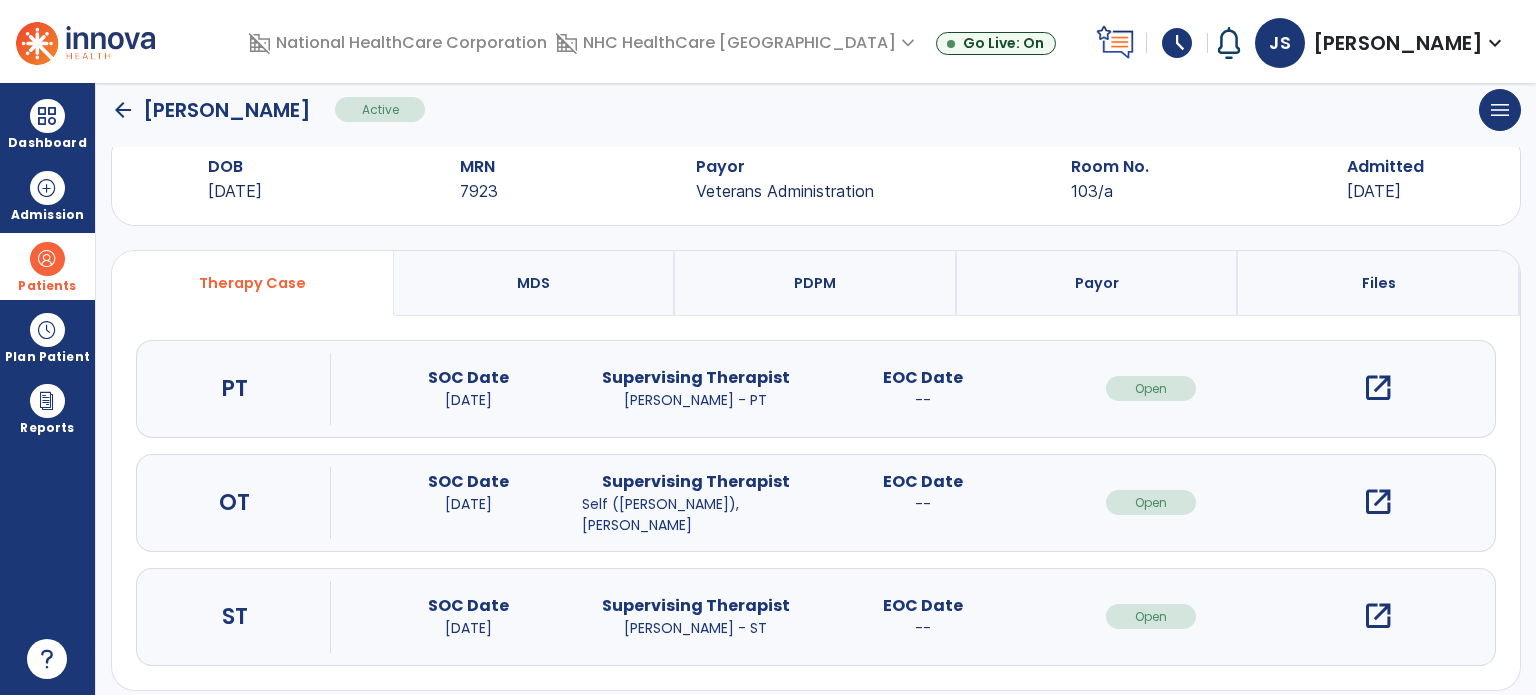 click on "open_in_new" at bounding box center (1378, 388) 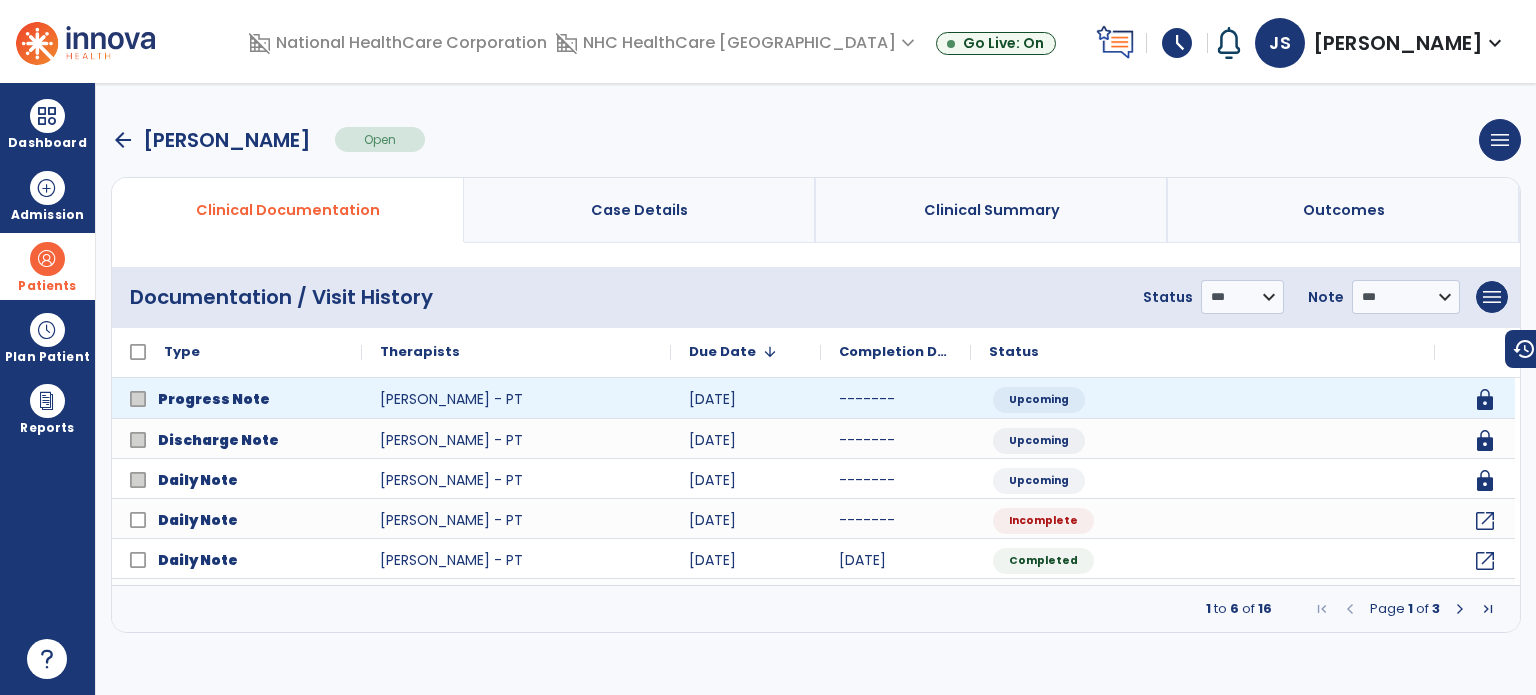 scroll, scrollTop: 0, scrollLeft: 0, axis: both 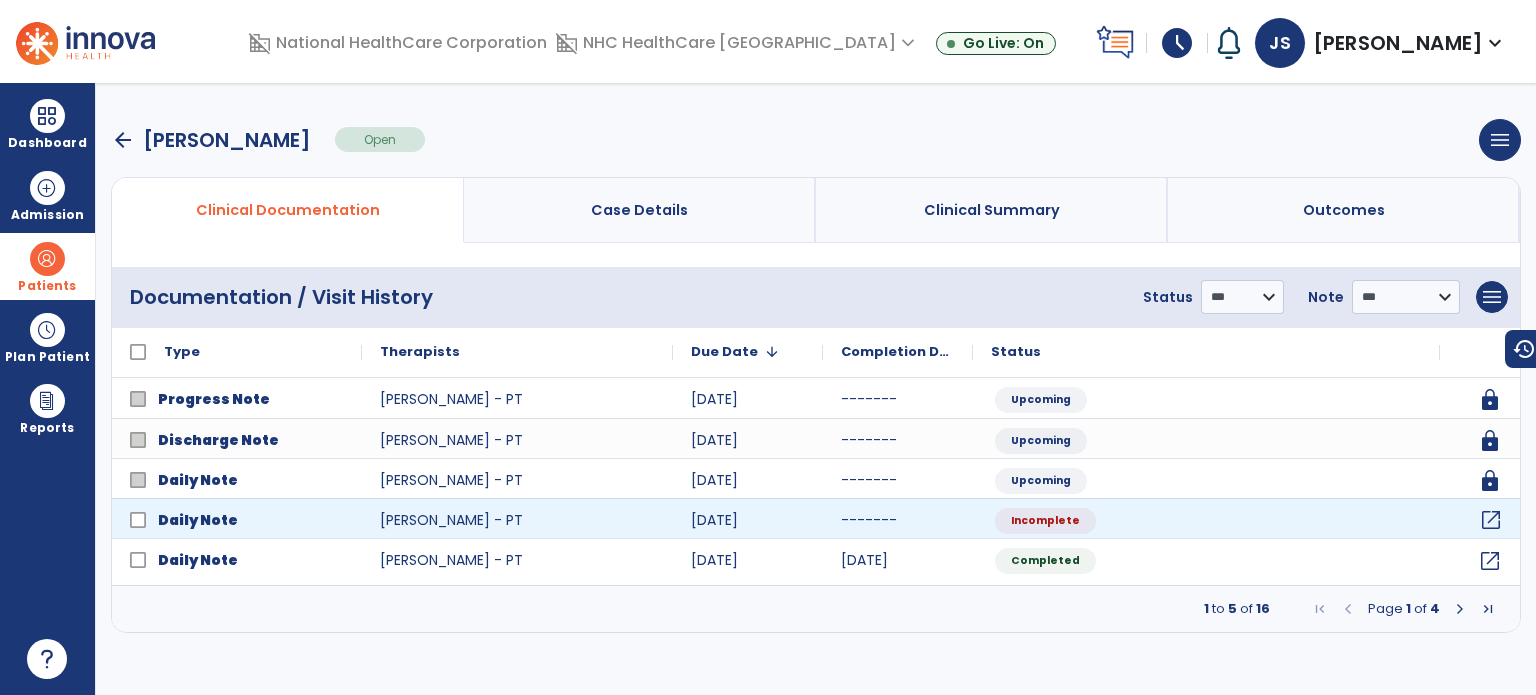 click on "open_in_new" 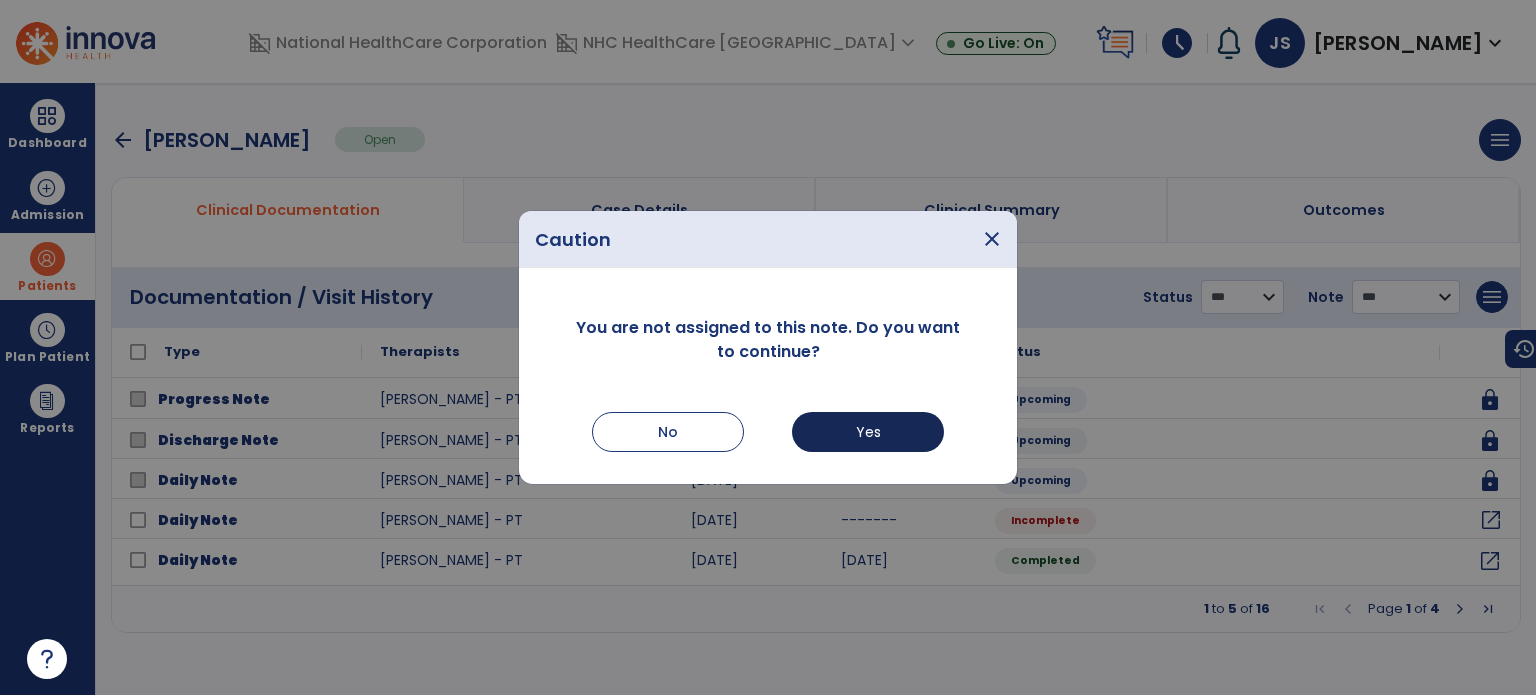 click on "Yes" at bounding box center (868, 432) 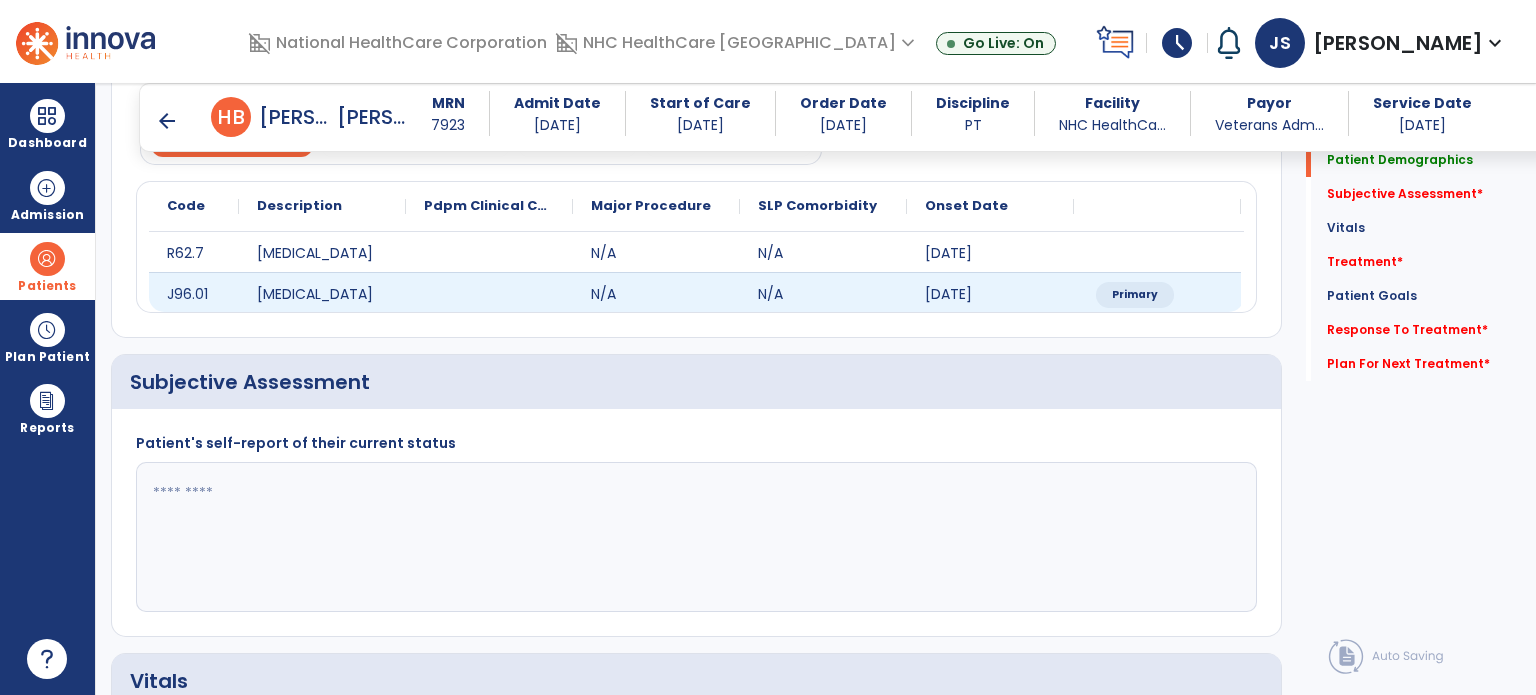 scroll, scrollTop: 216, scrollLeft: 0, axis: vertical 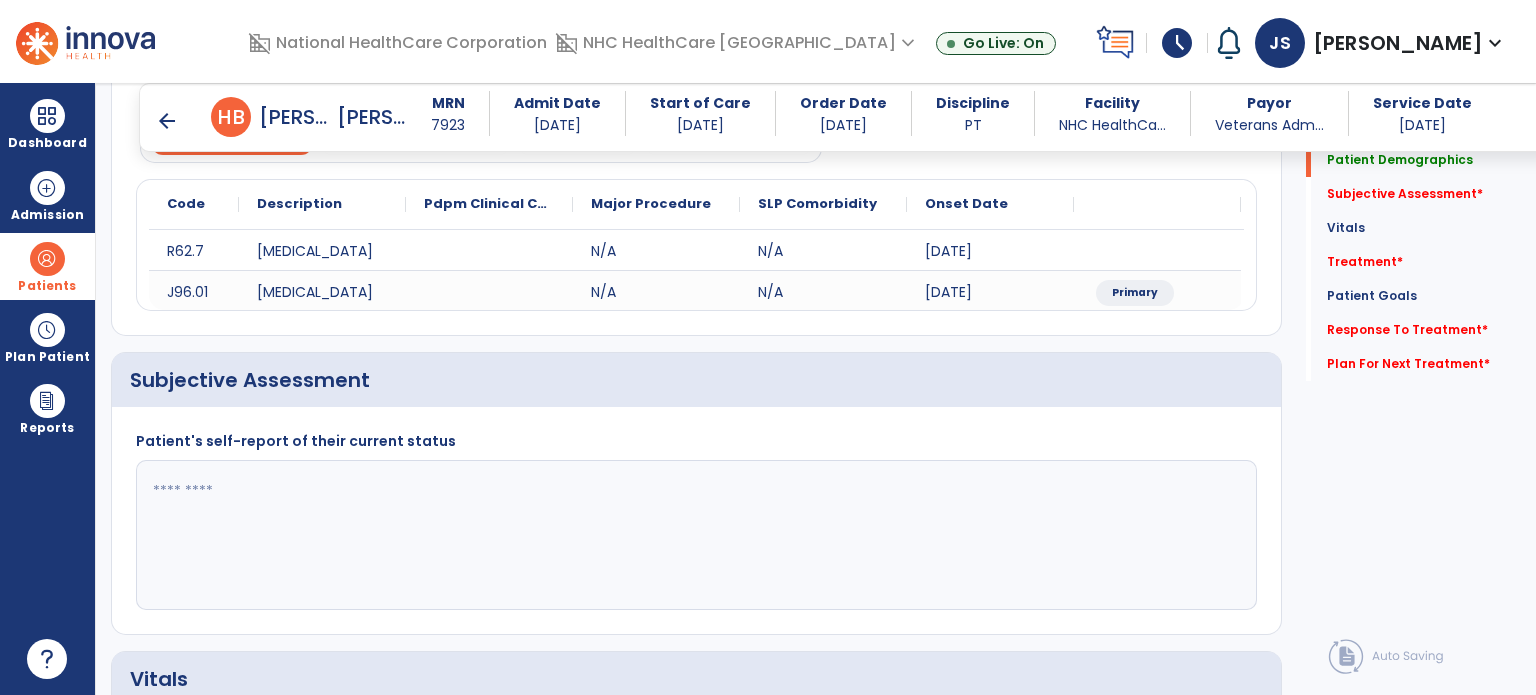click 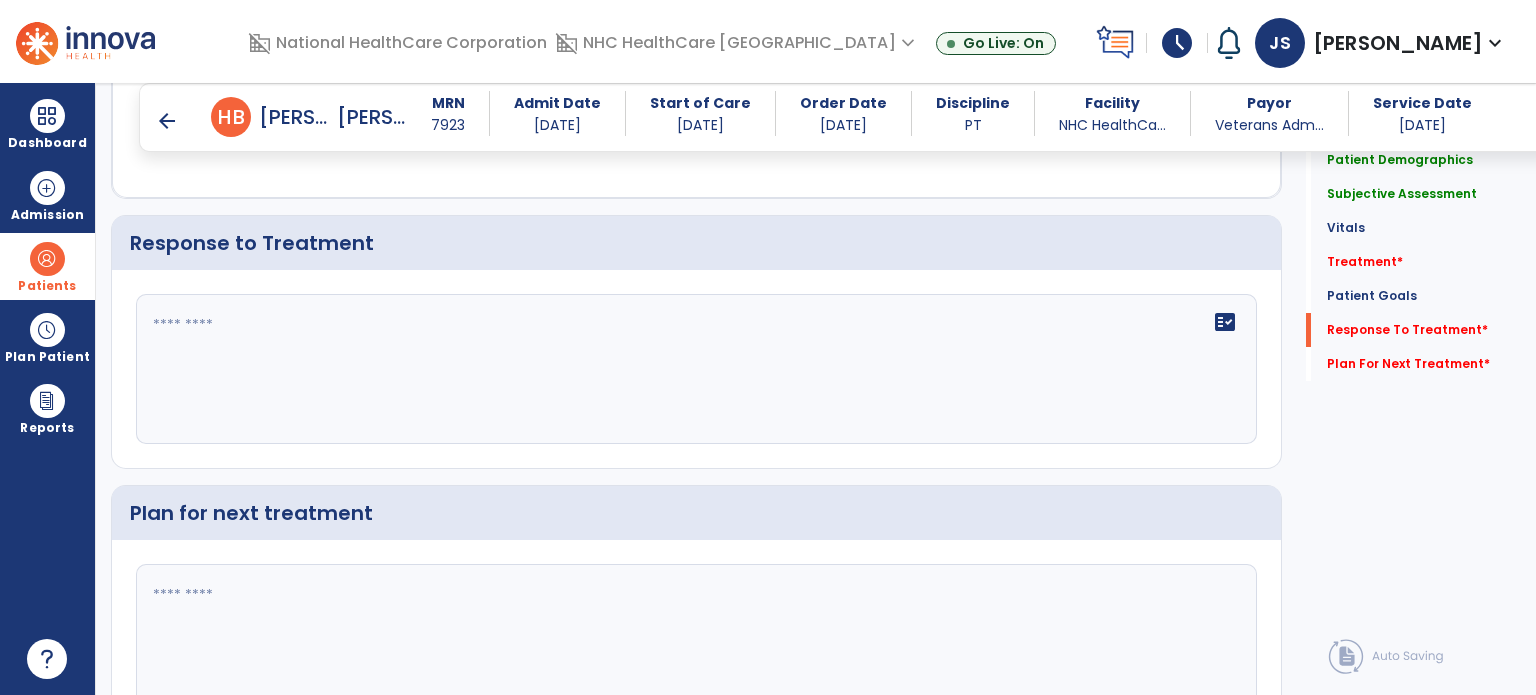 scroll, scrollTop: 2430, scrollLeft: 0, axis: vertical 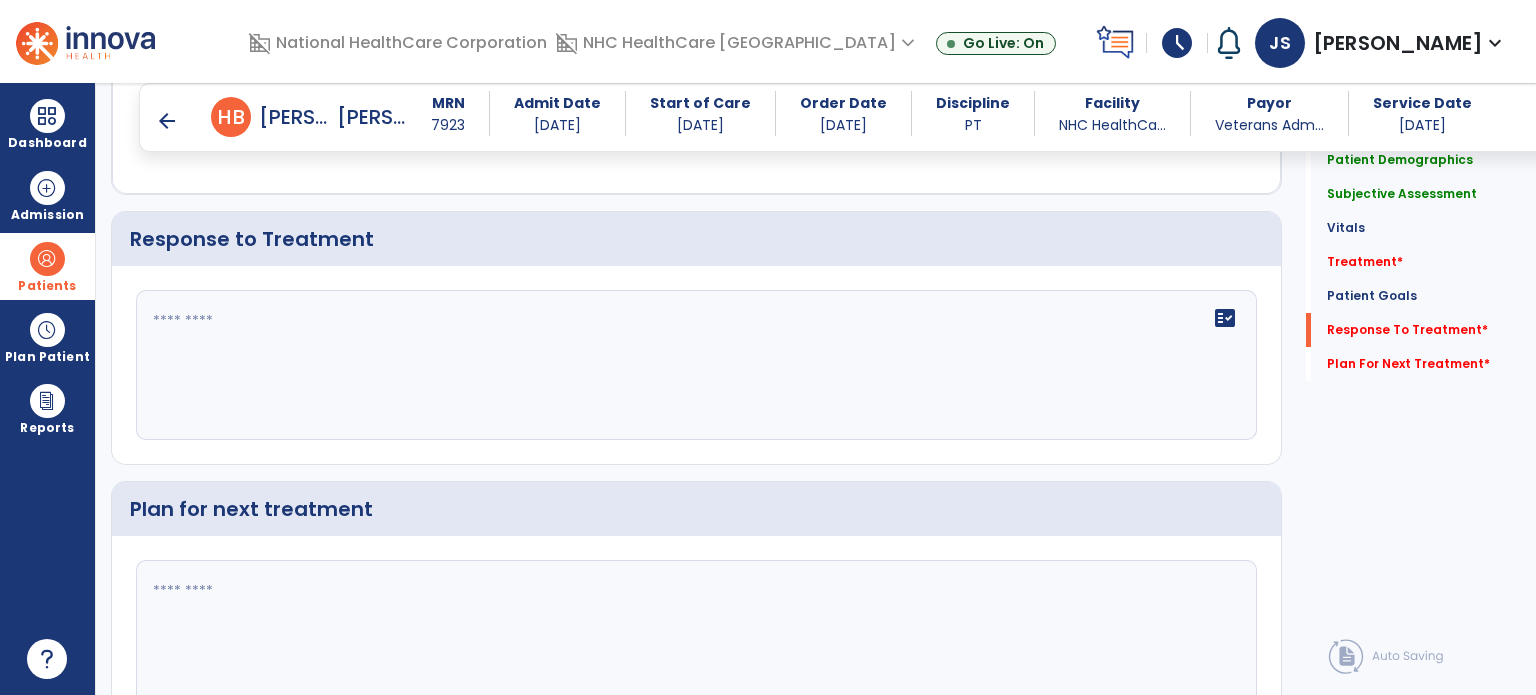type on "**********" 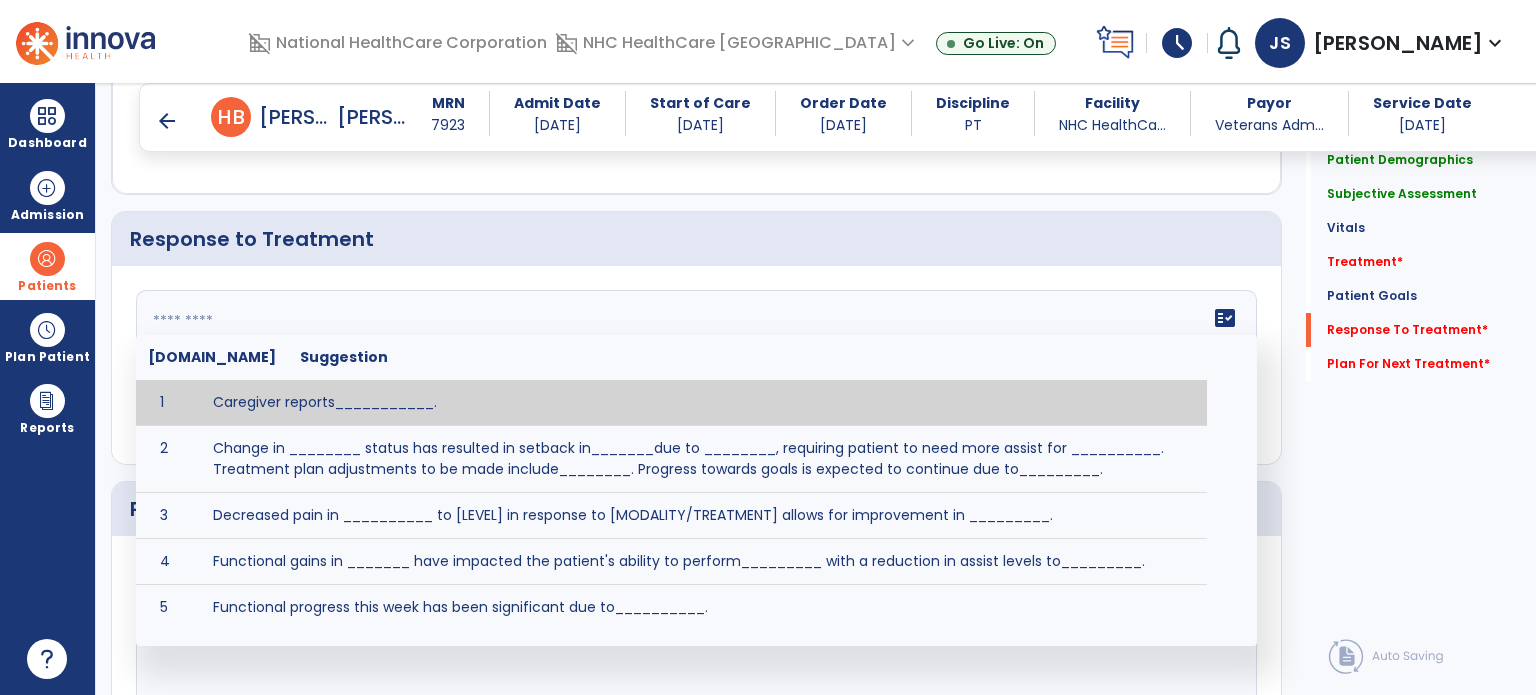click 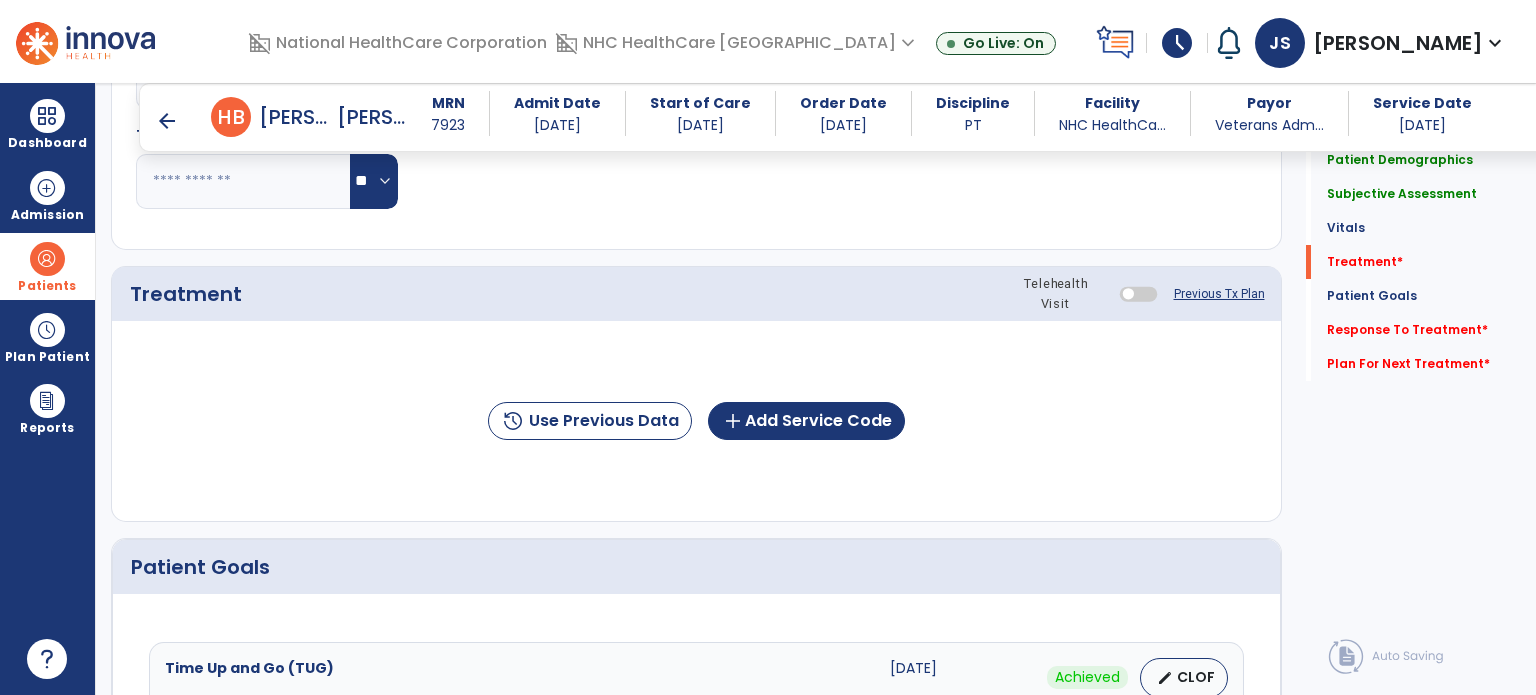 scroll, scrollTop: 1024, scrollLeft: 0, axis: vertical 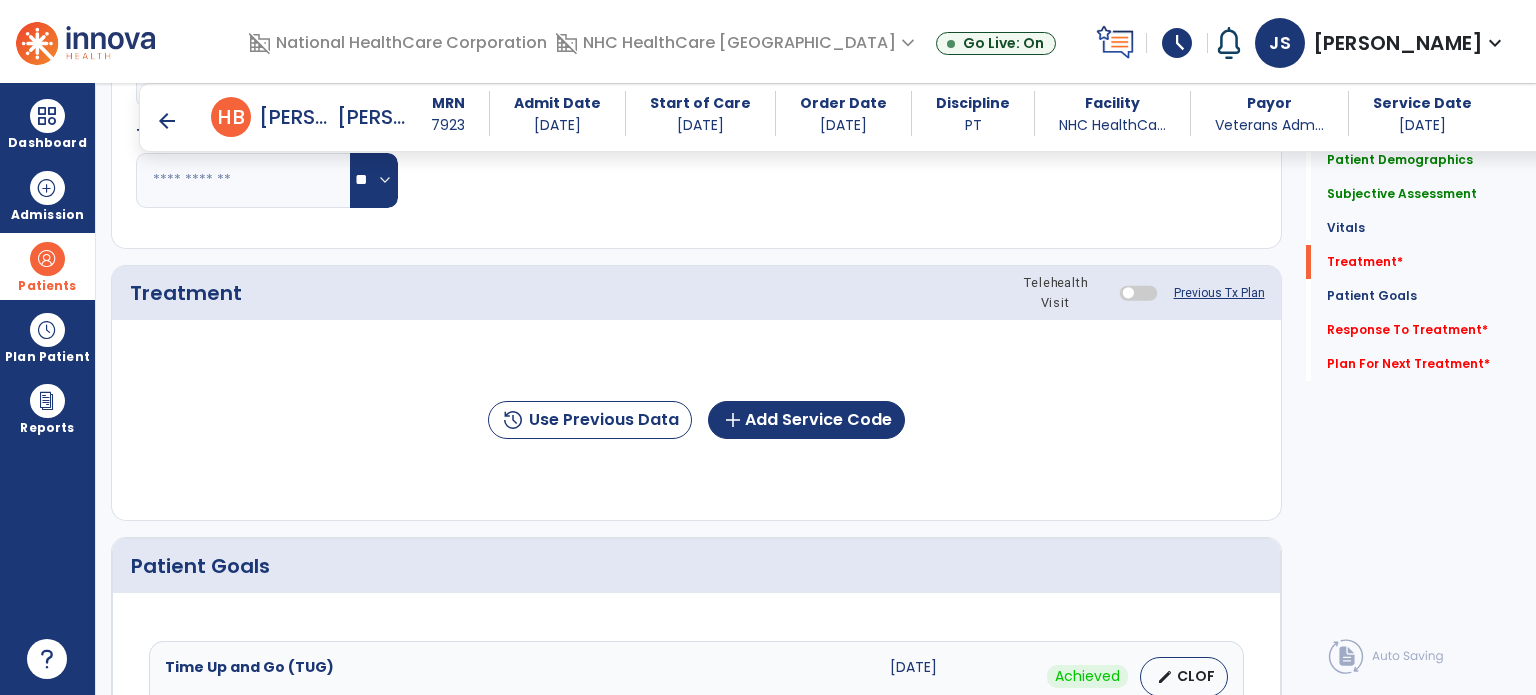 click on "arrow_back" at bounding box center (167, 121) 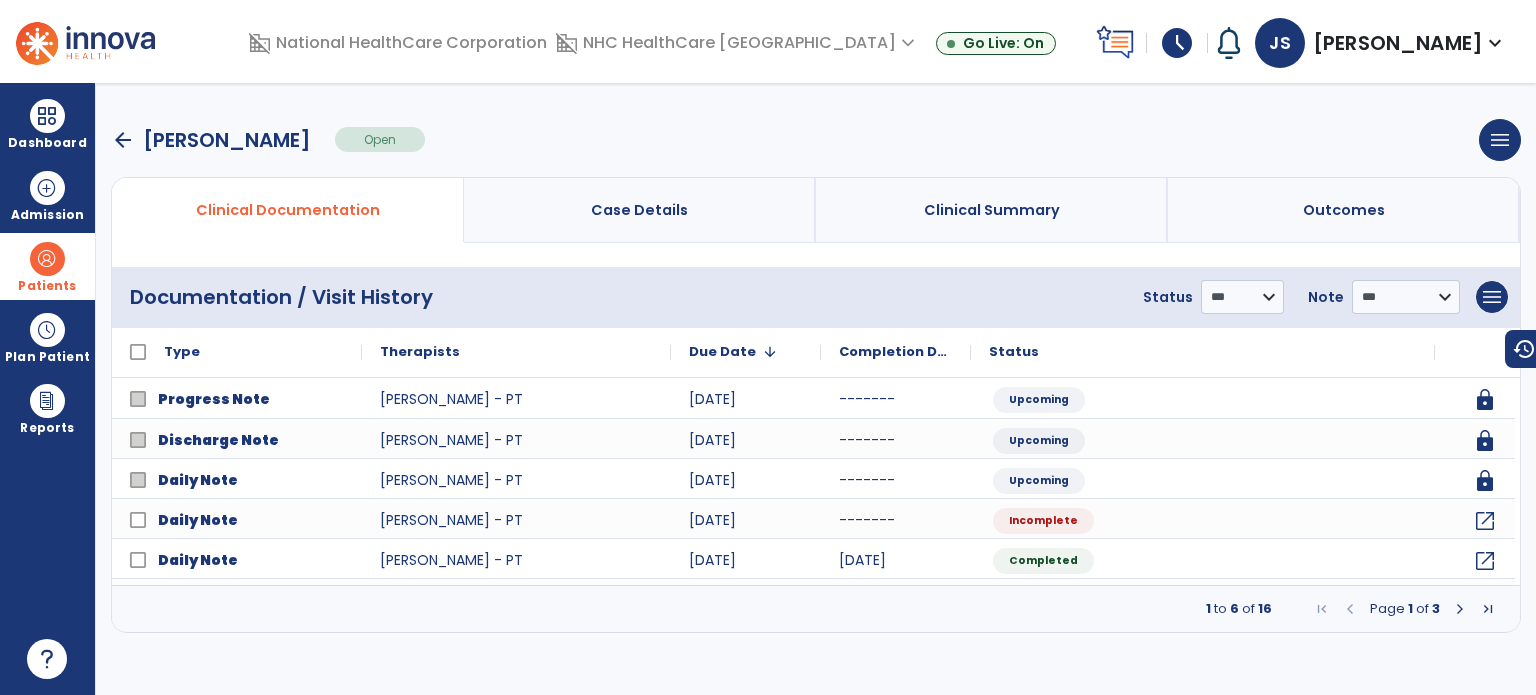 scroll, scrollTop: 0, scrollLeft: 0, axis: both 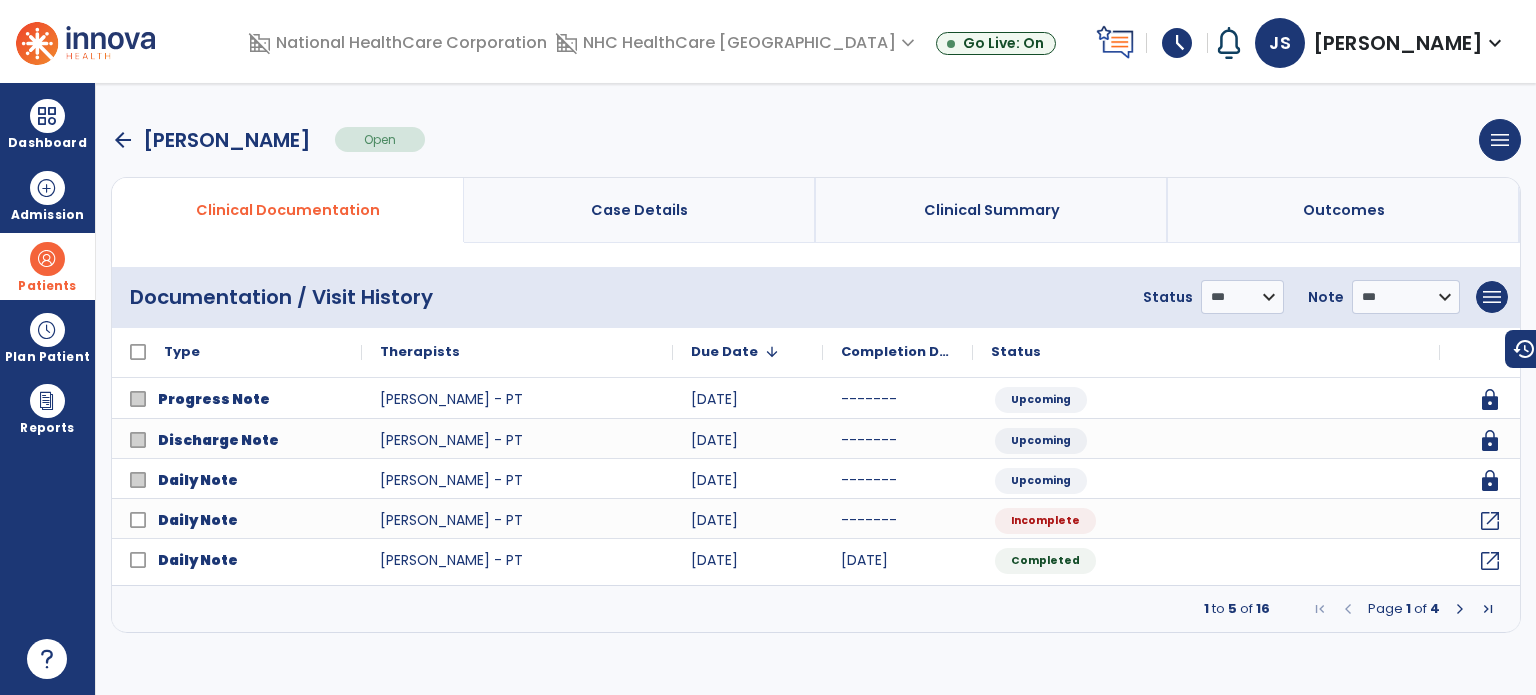 click on "arrow_back" at bounding box center [123, 140] 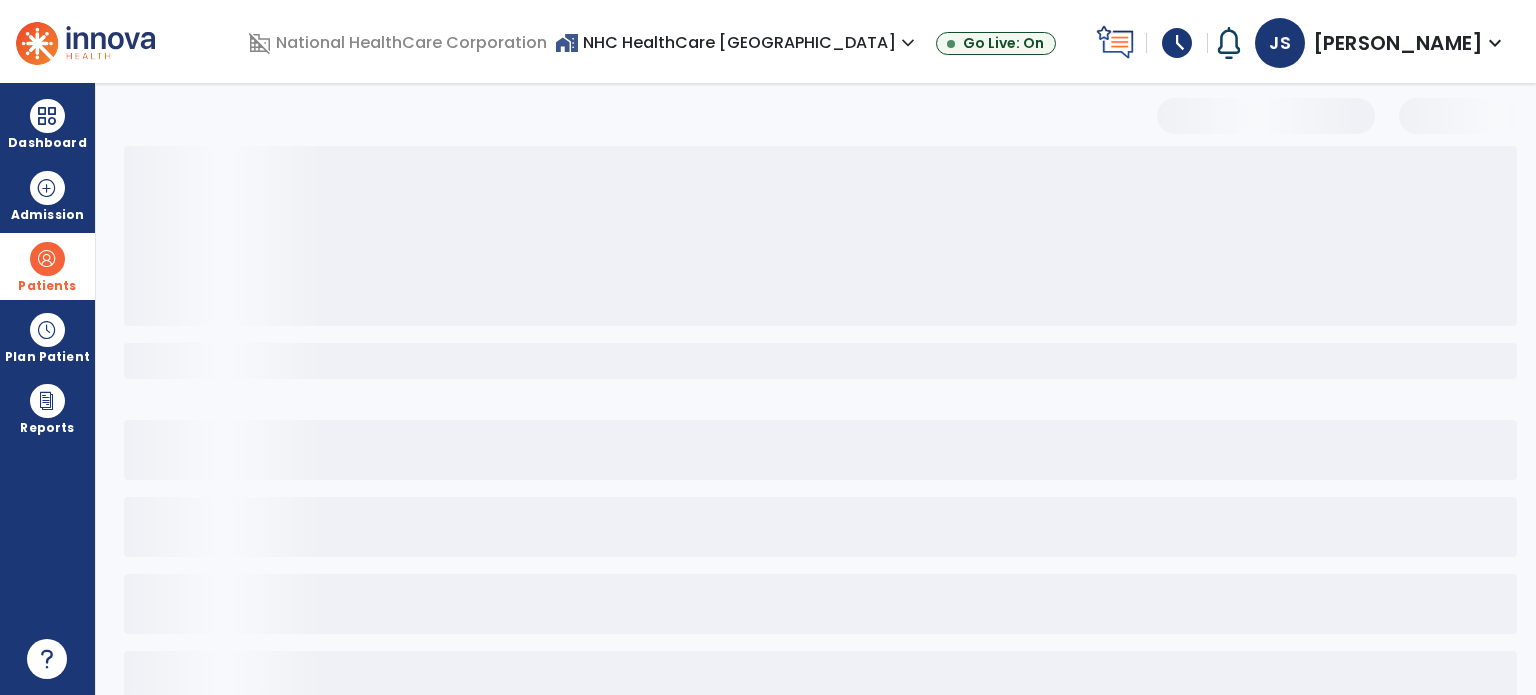 click at bounding box center [825, 430] 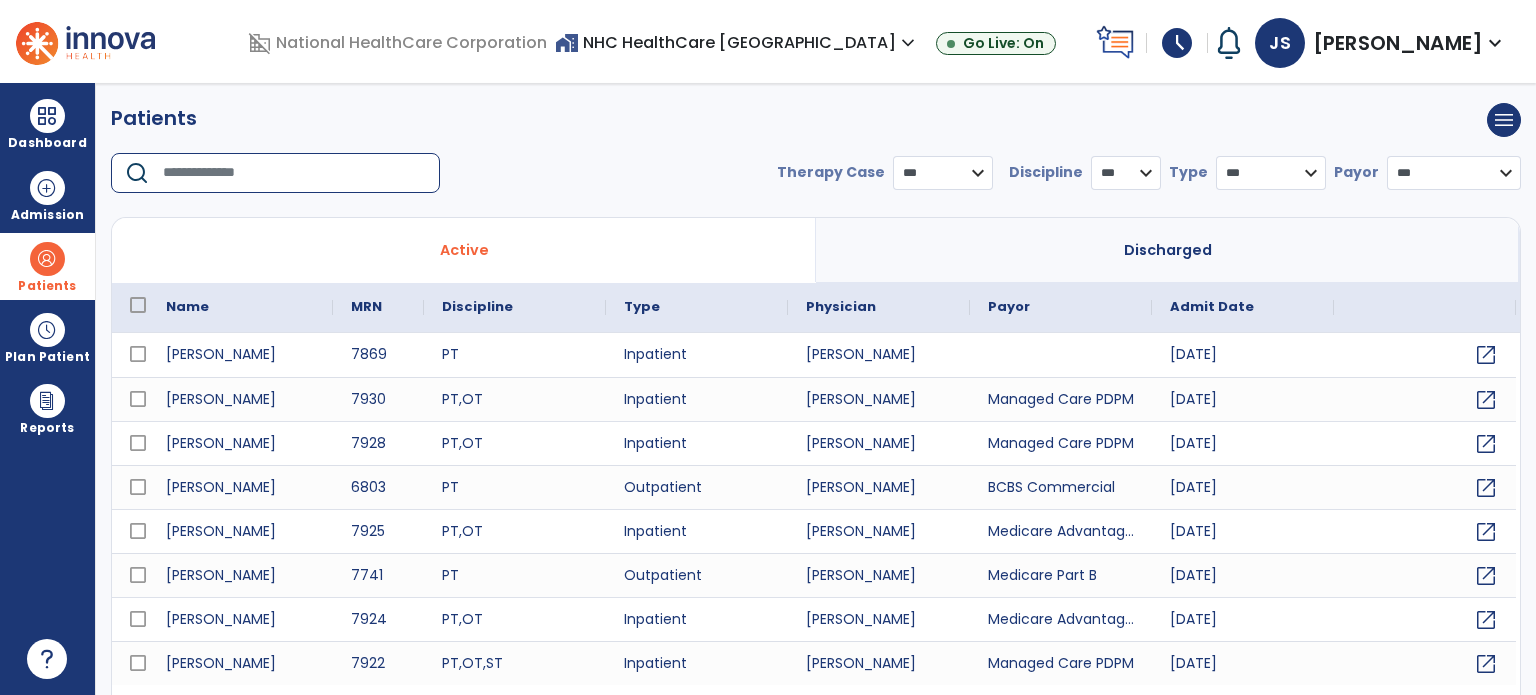 click at bounding box center (294, 173) 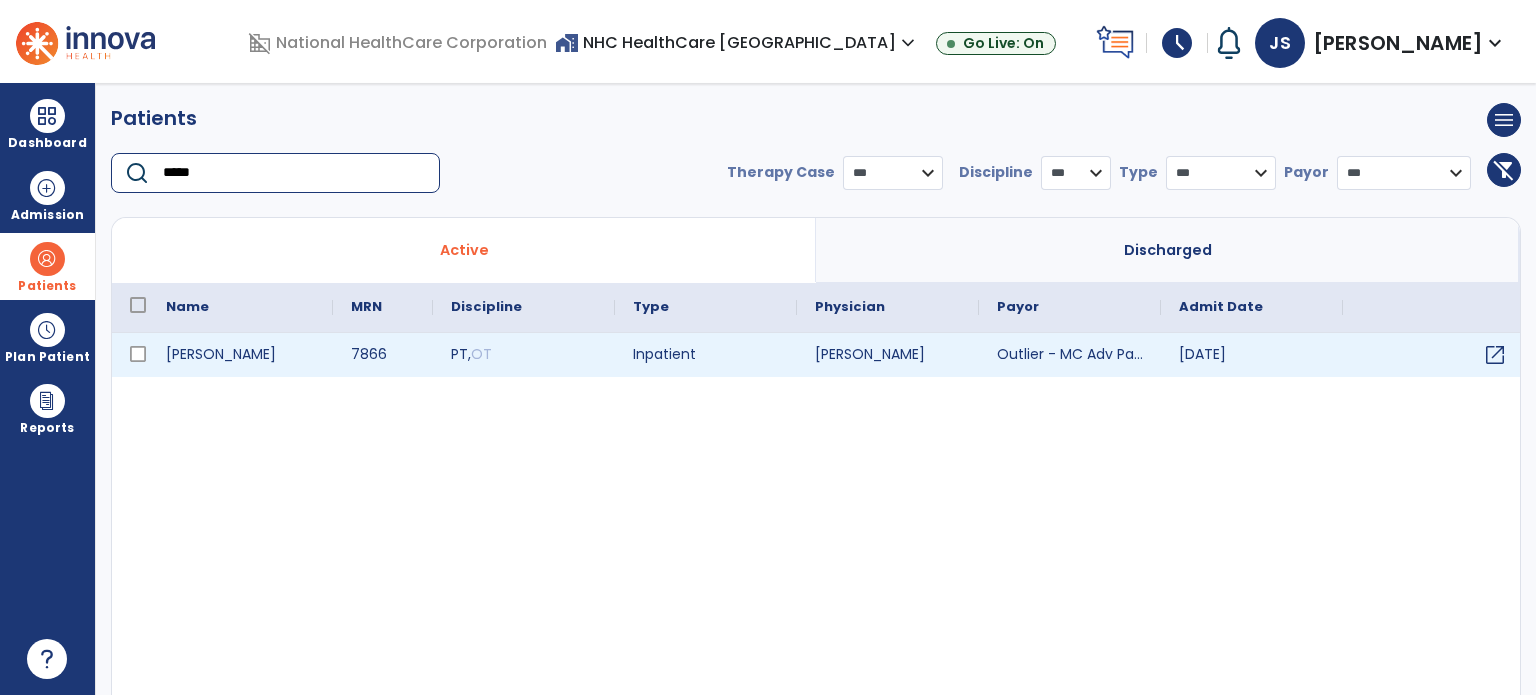 type on "*****" 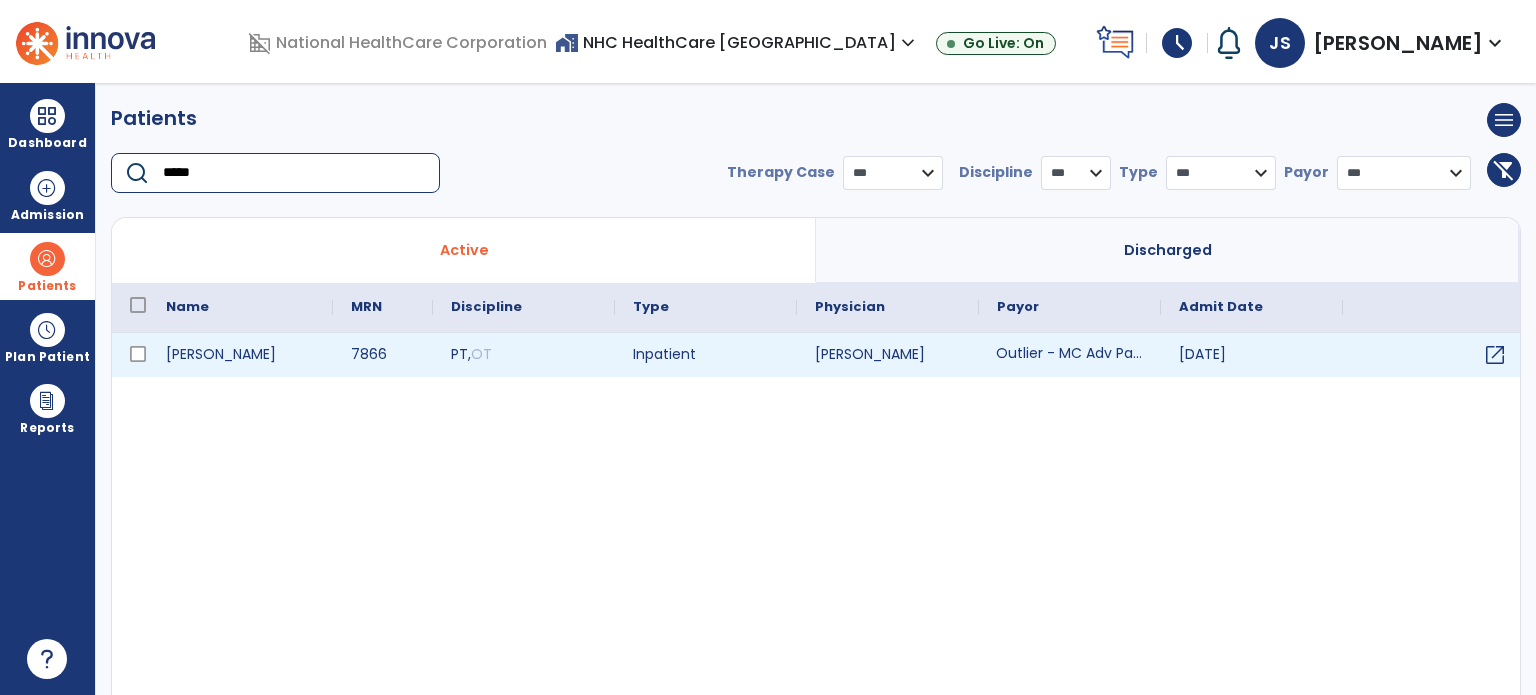 click on "Outlier - MC Adv Part B" at bounding box center (1070, 355) 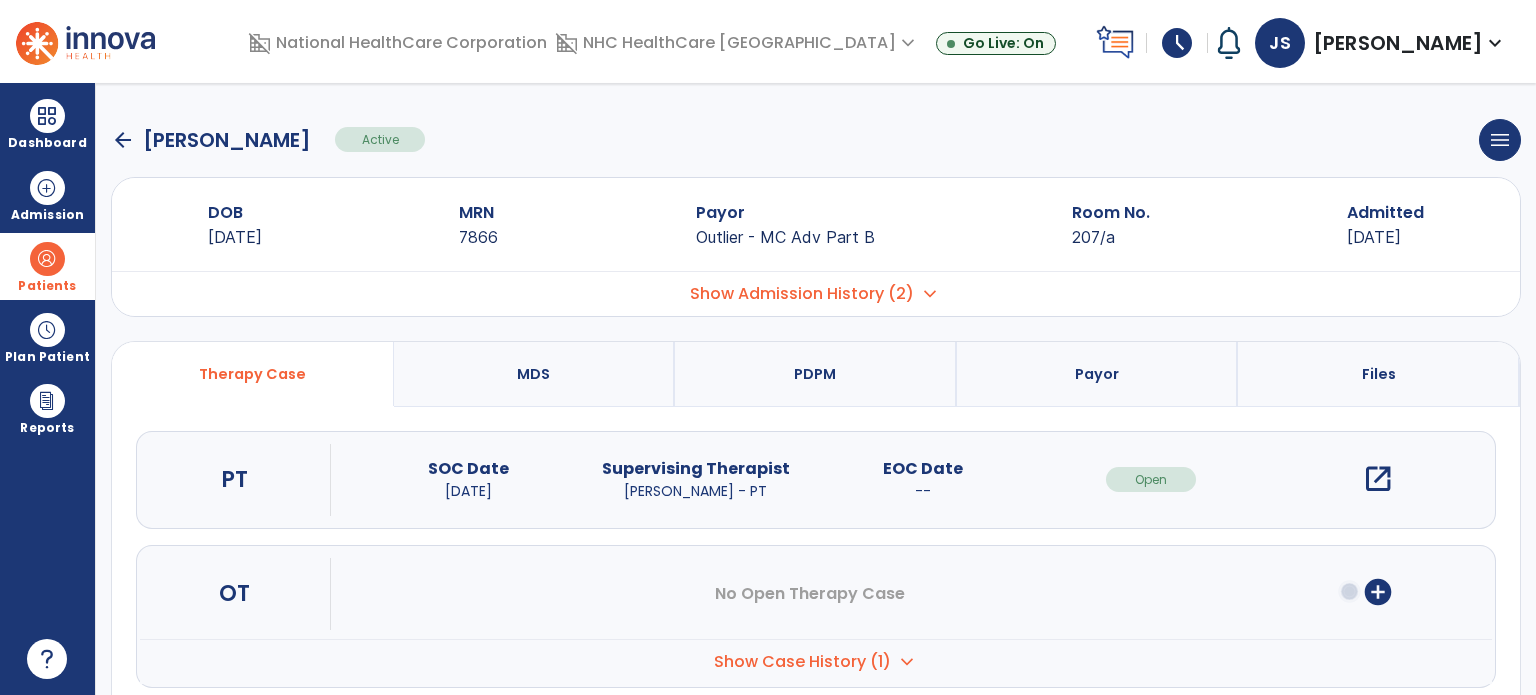 click on "open_in_new" at bounding box center (1378, 479) 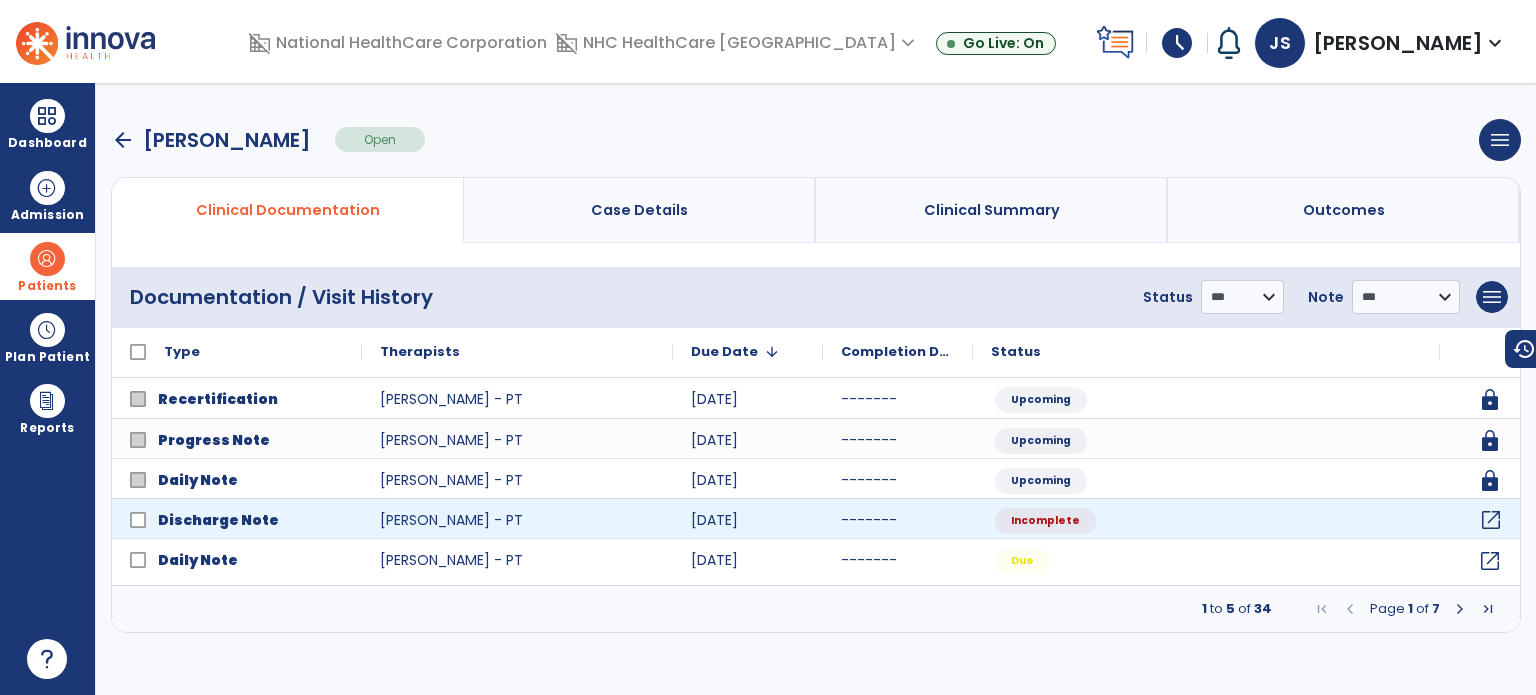 click on "open_in_new" 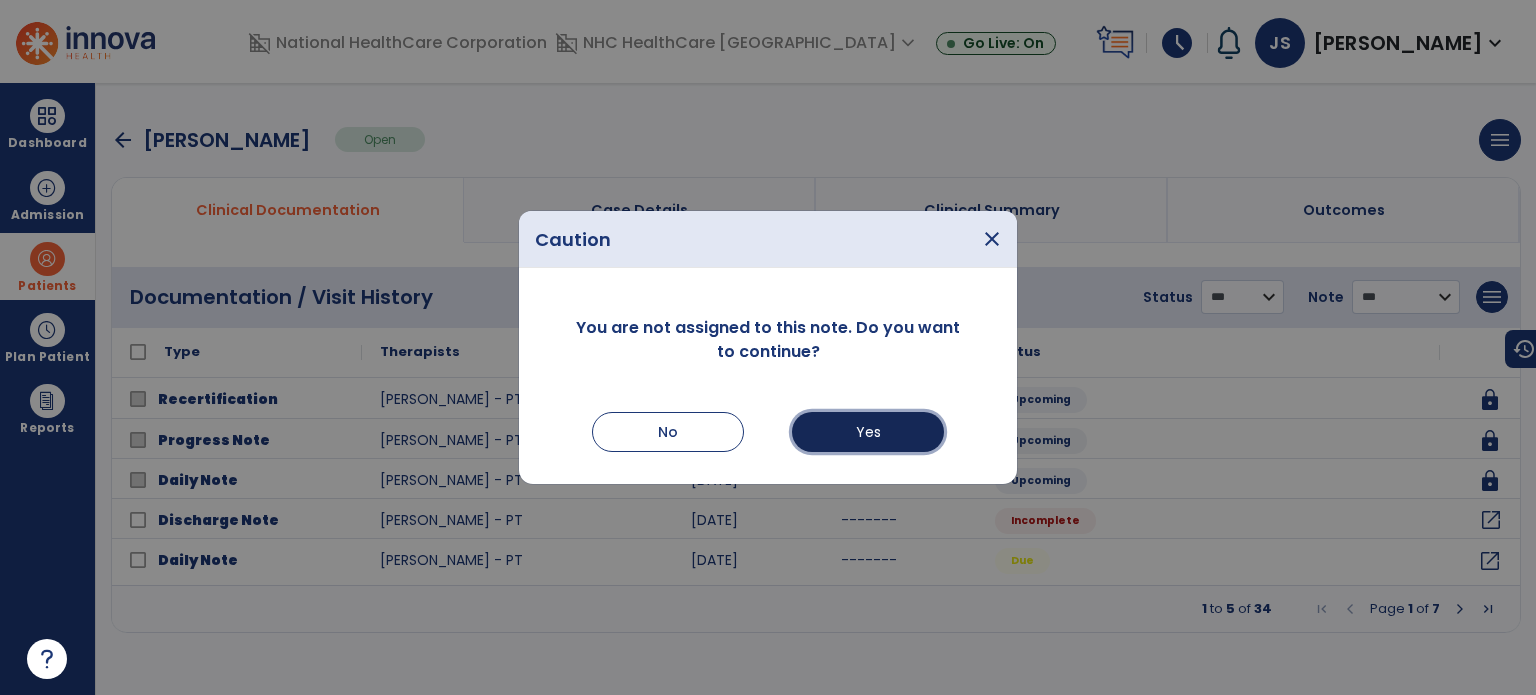 click on "Yes" at bounding box center [868, 432] 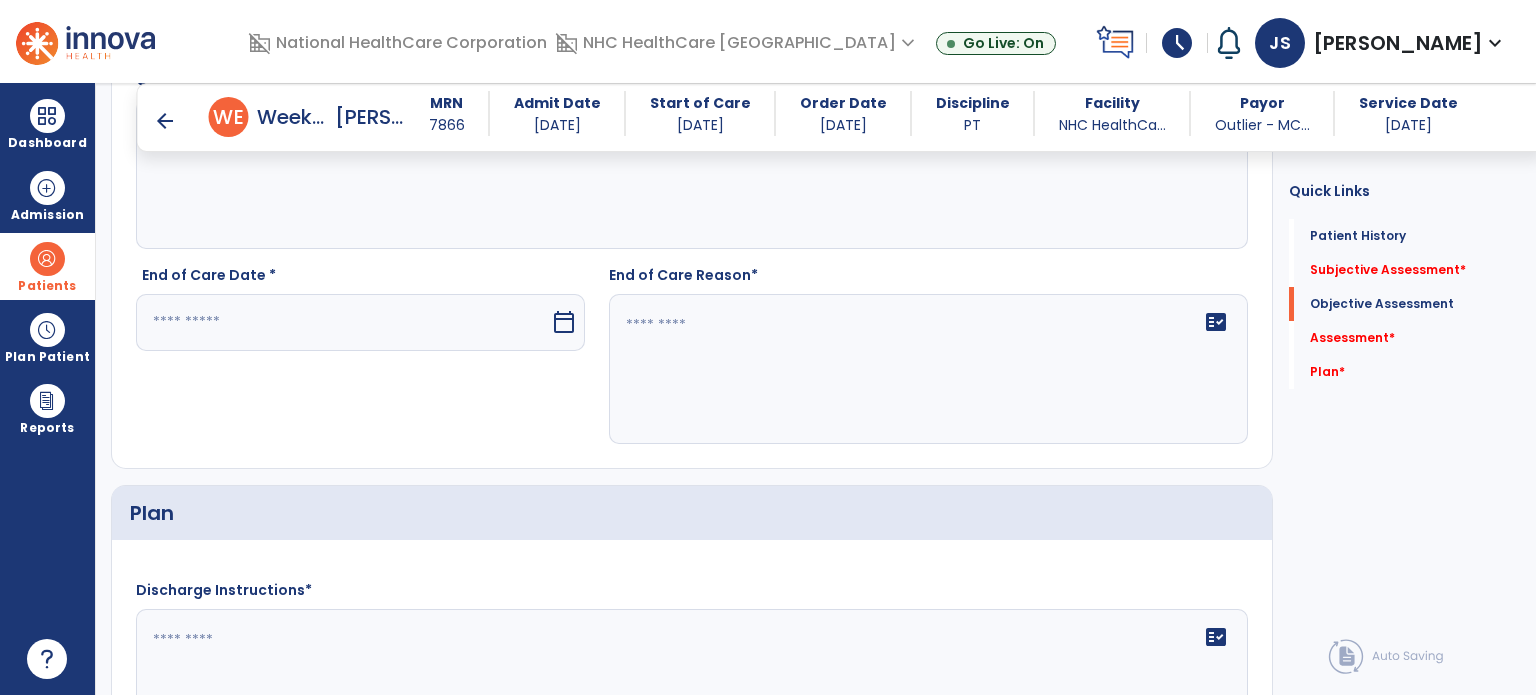 scroll, scrollTop: 2440, scrollLeft: 0, axis: vertical 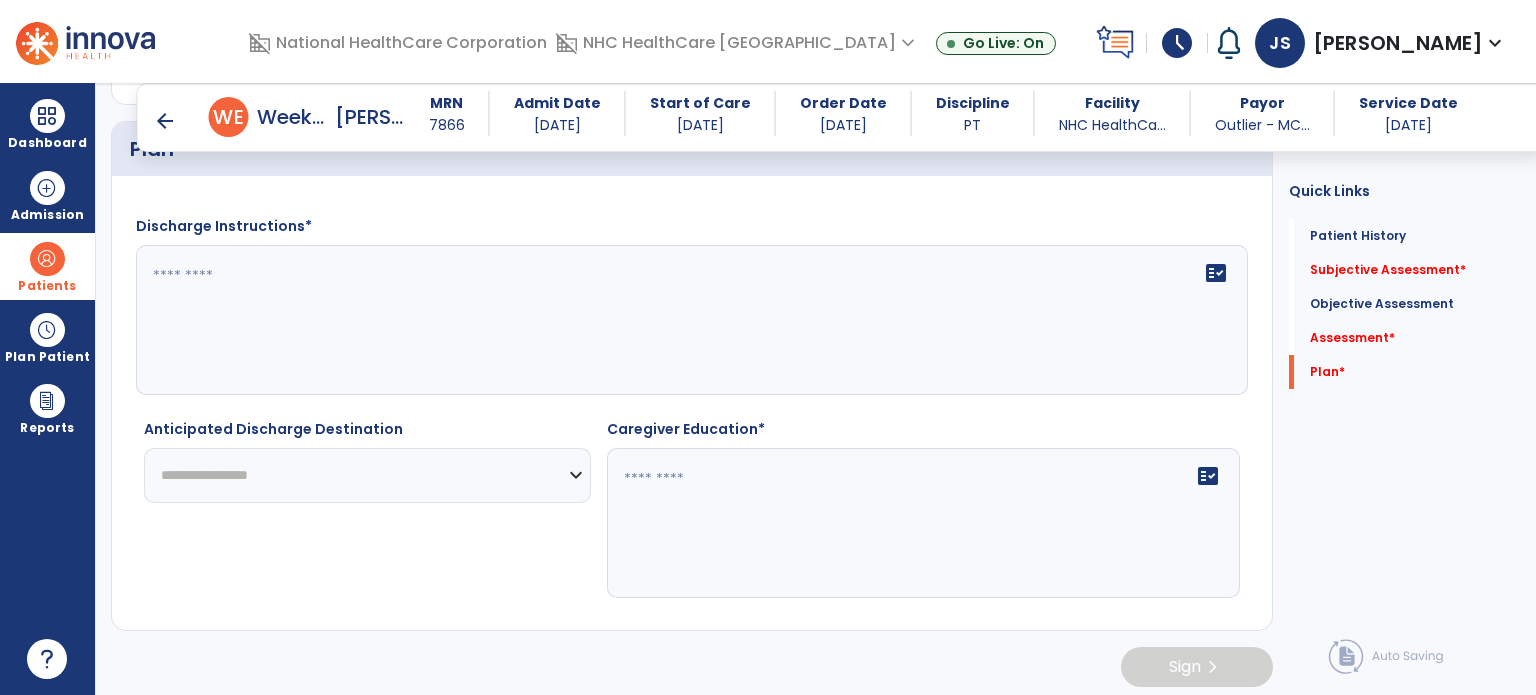 click on "**********" 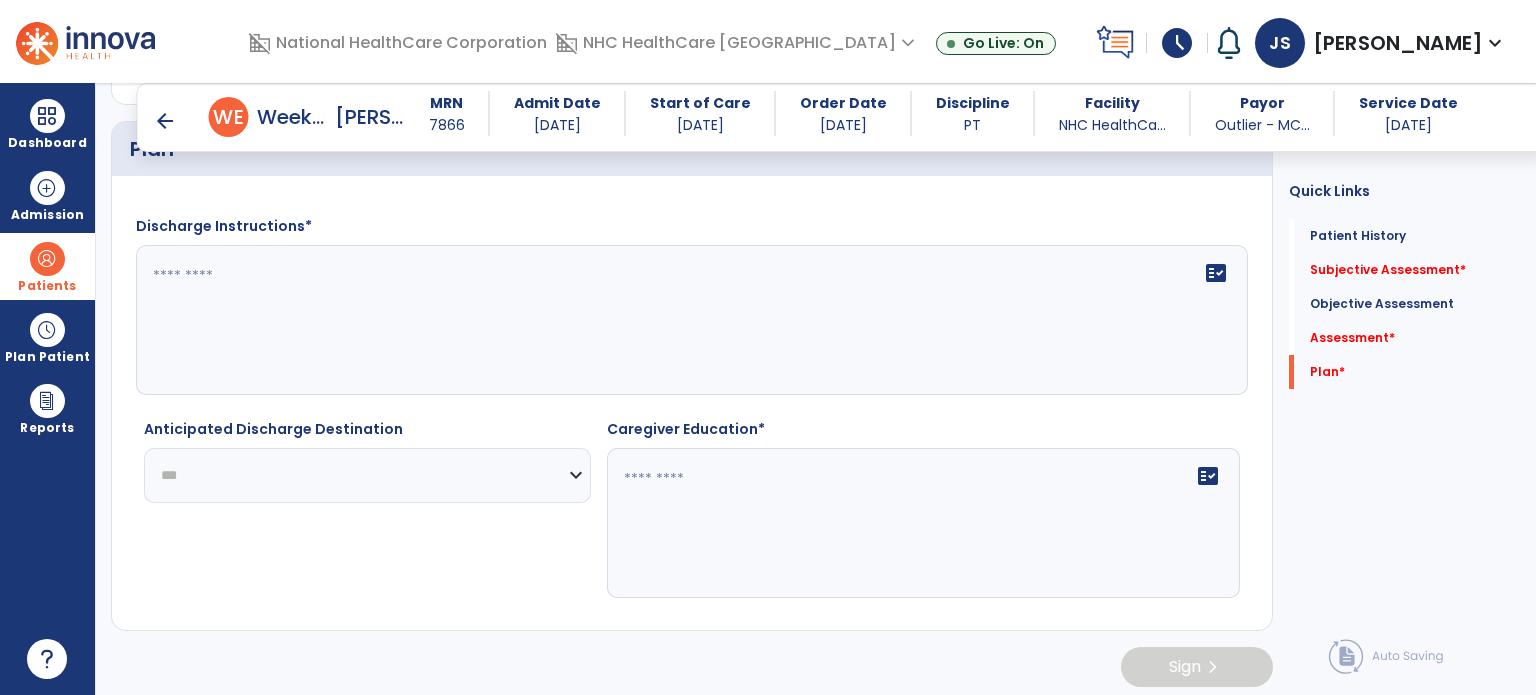 click on "**********" 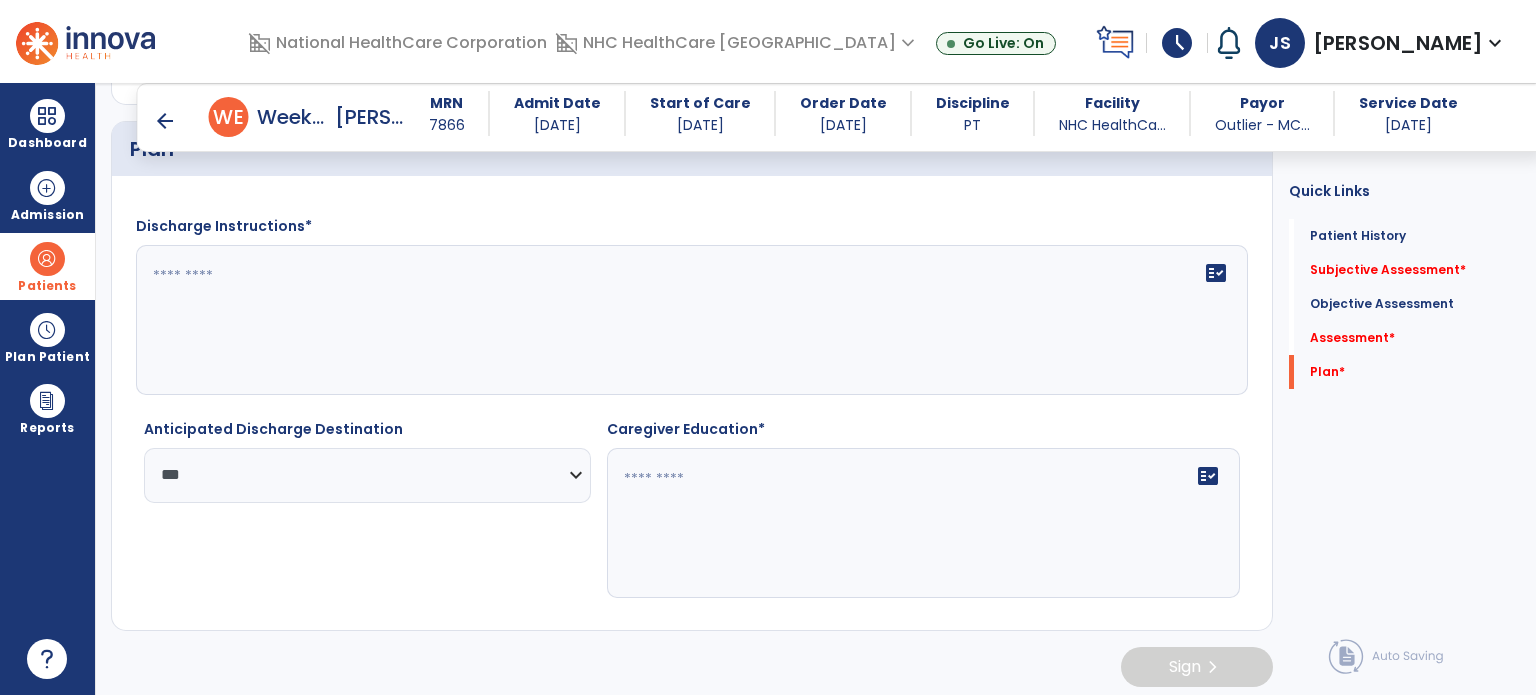 click on "fact_check" 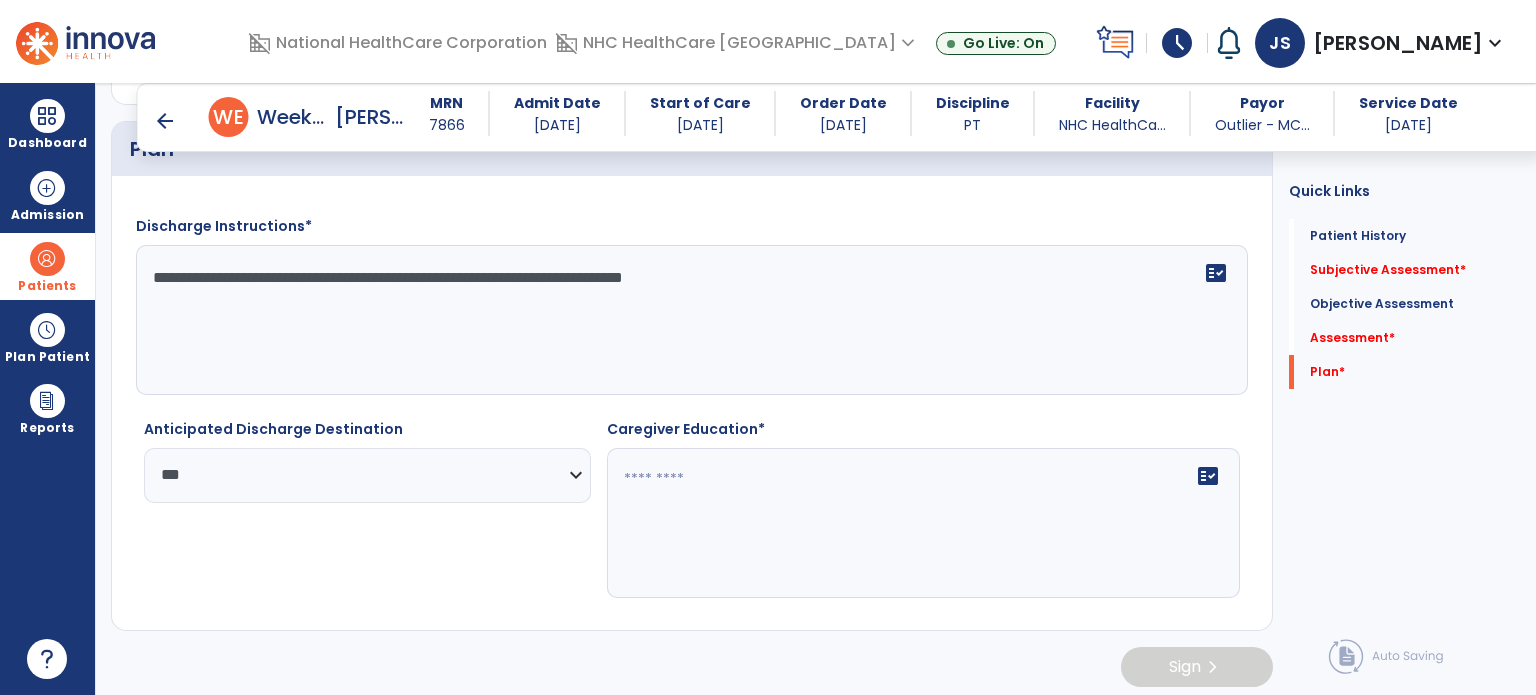 type on "**********" 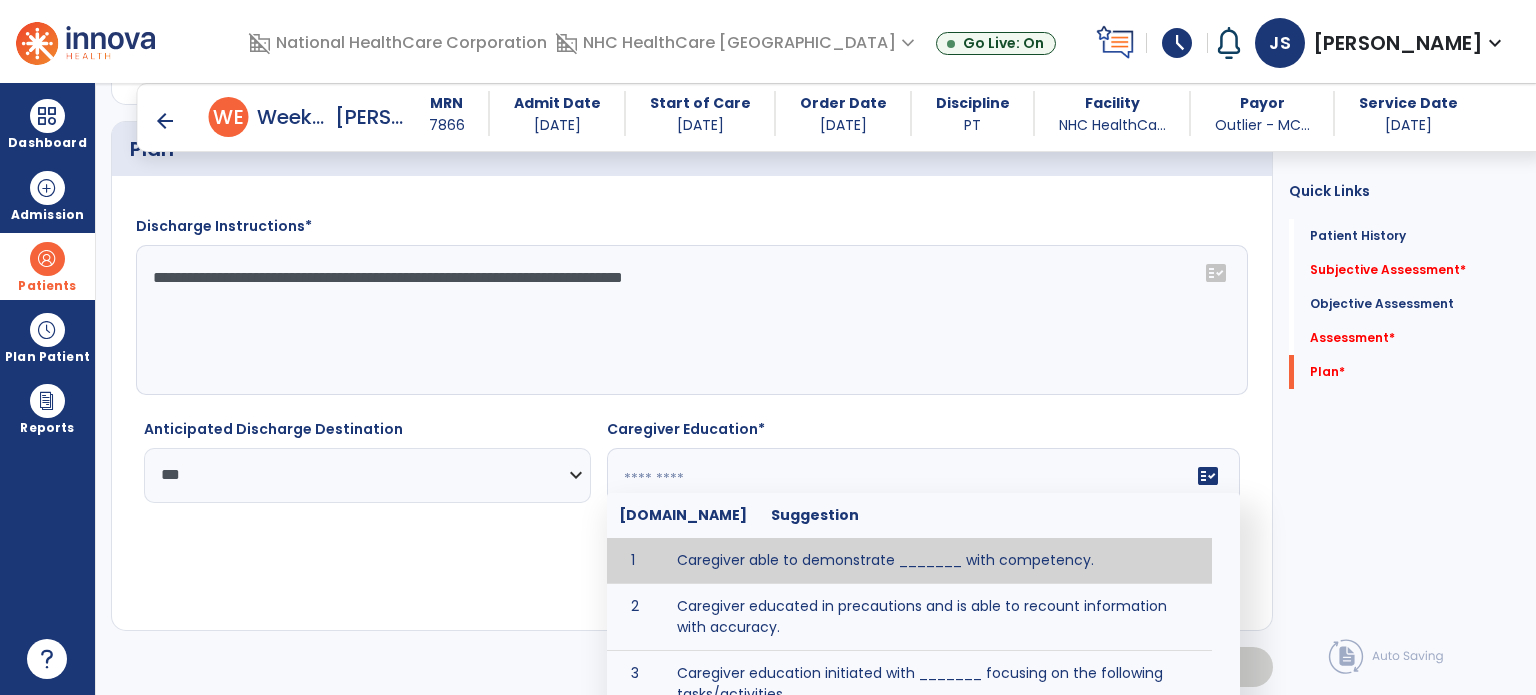 click 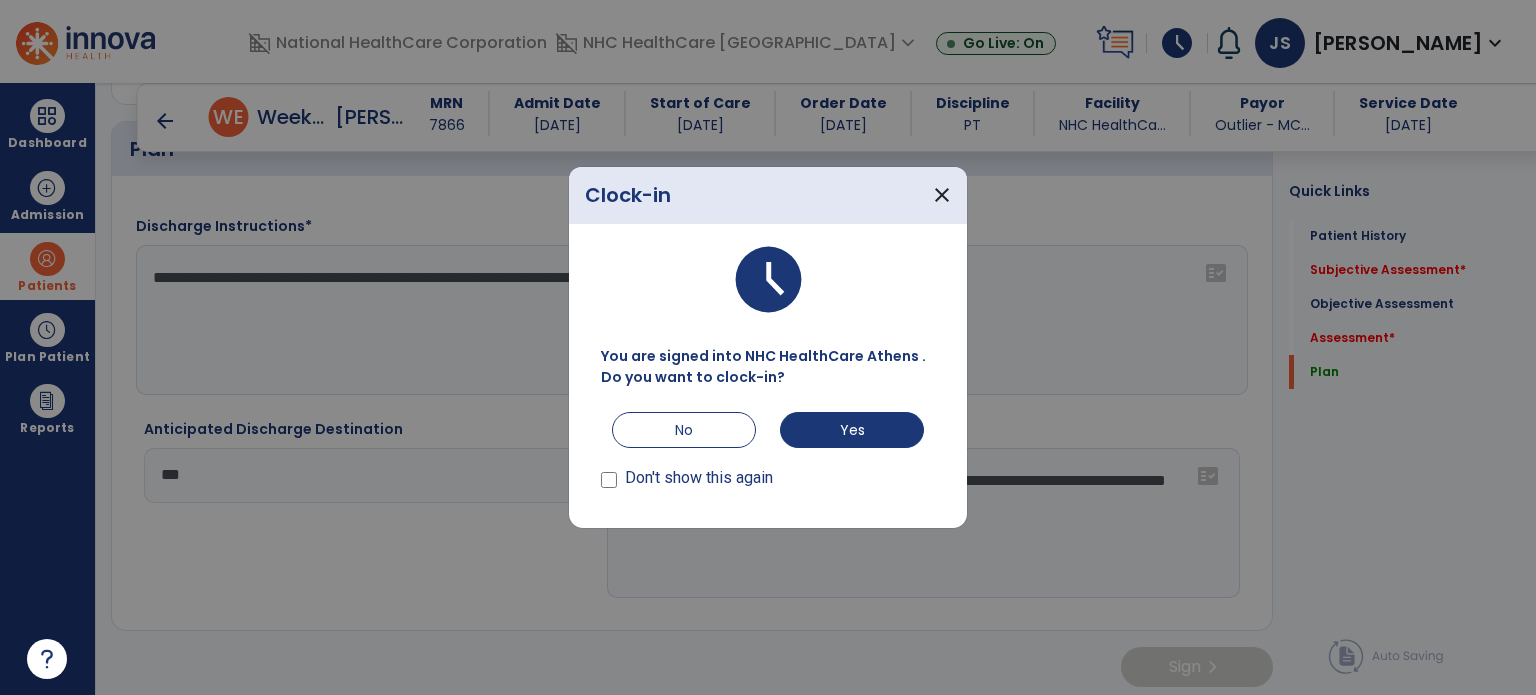 type on "**********" 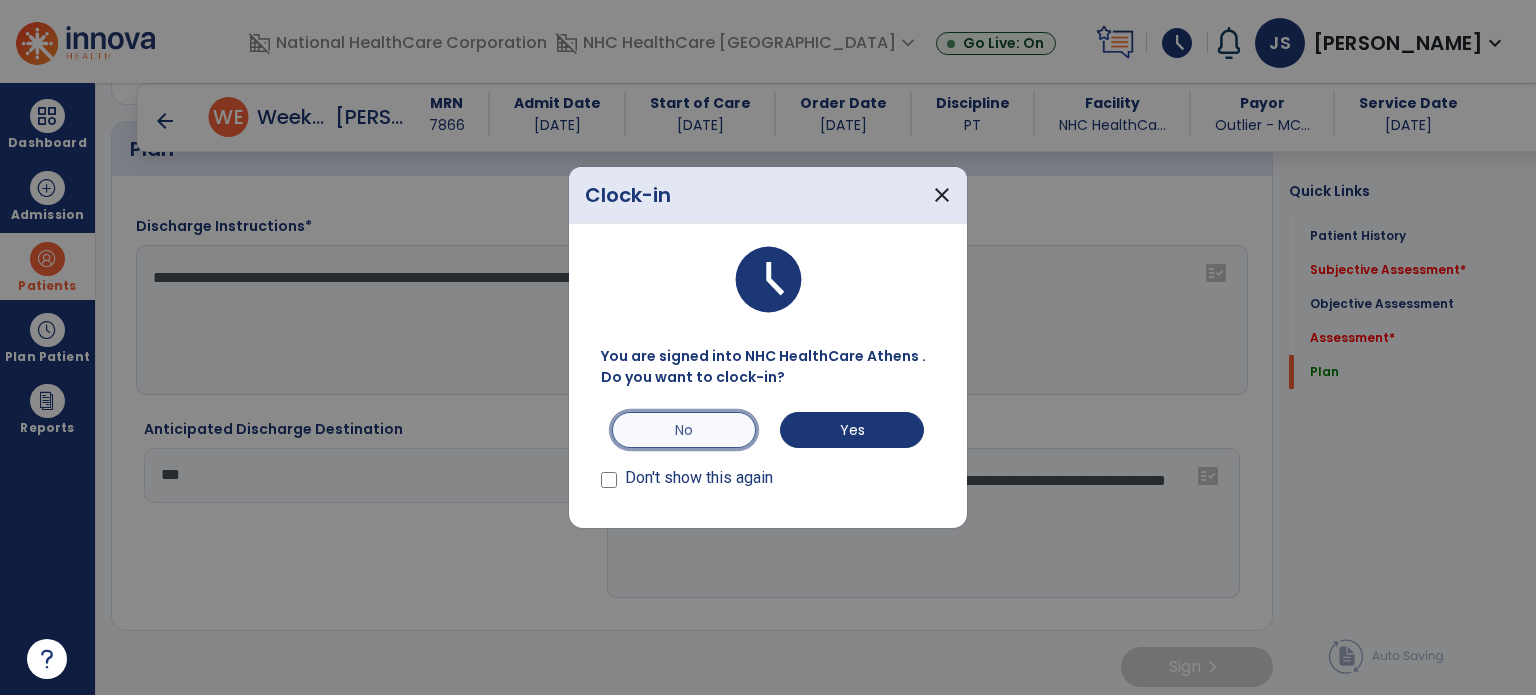 click on "No" at bounding box center [684, 430] 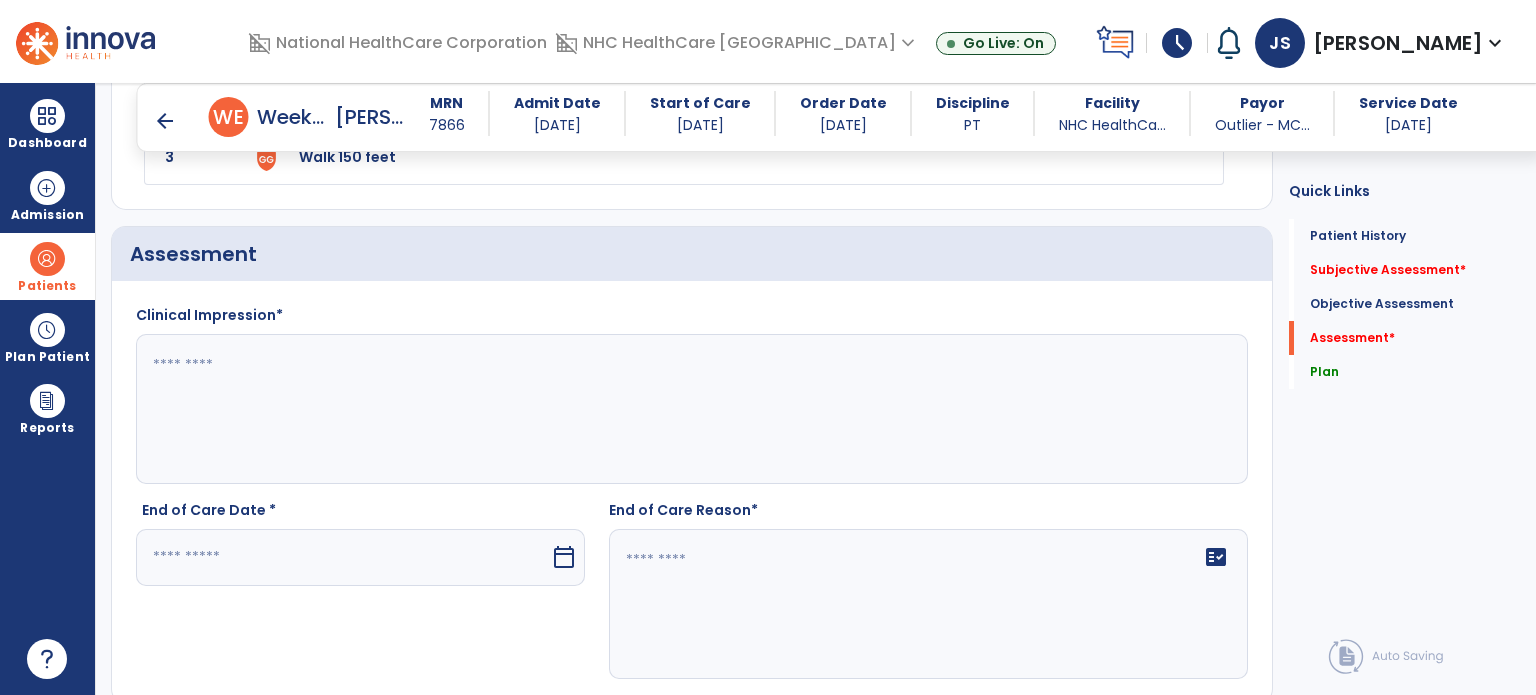 scroll, scrollTop: 1845, scrollLeft: 0, axis: vertical 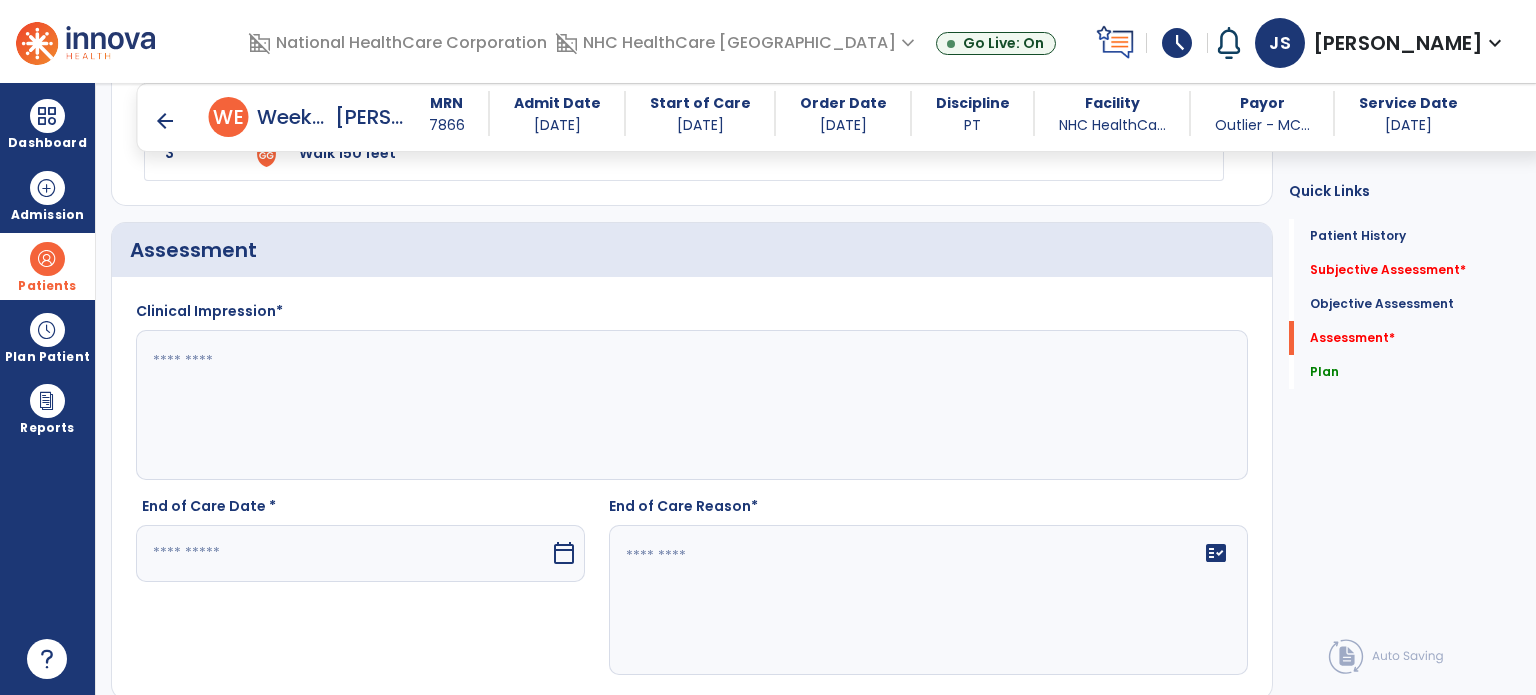 click on "fact_check" 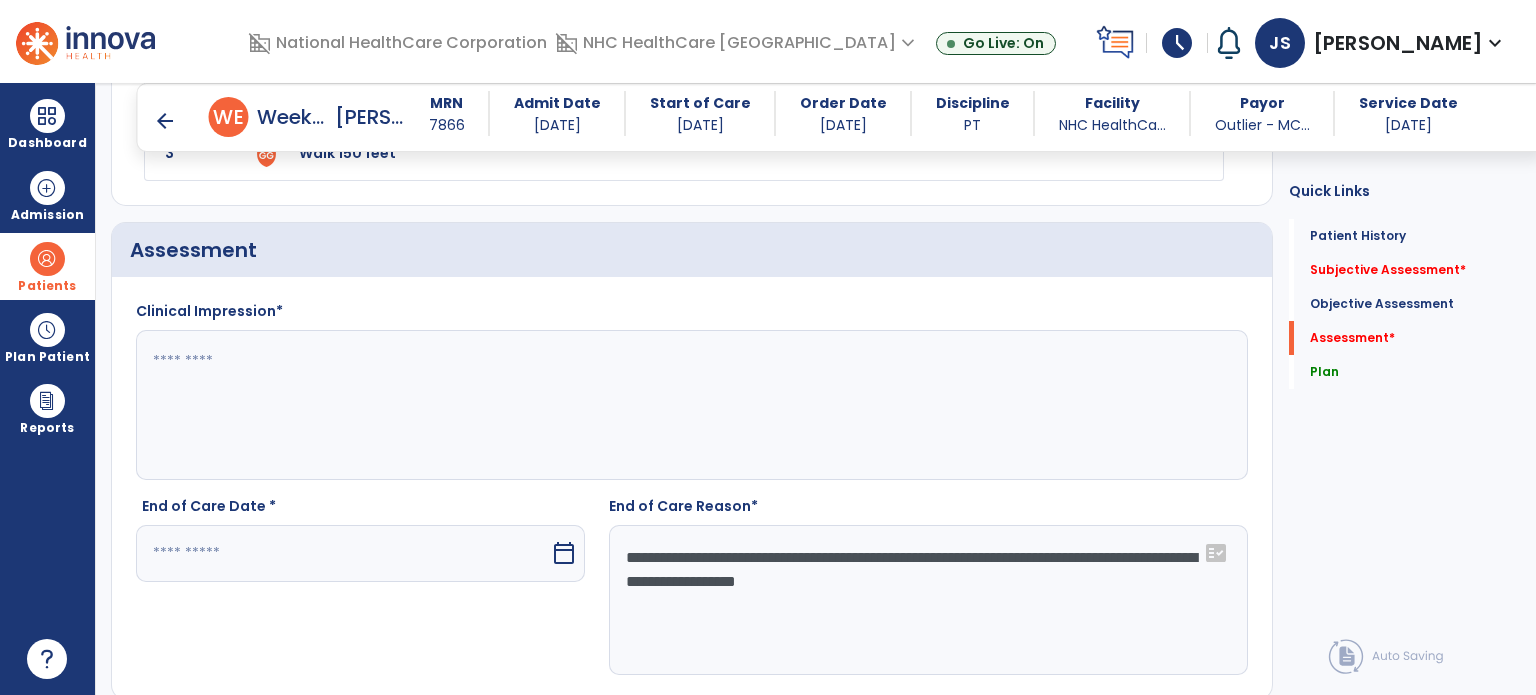 type on "**********" 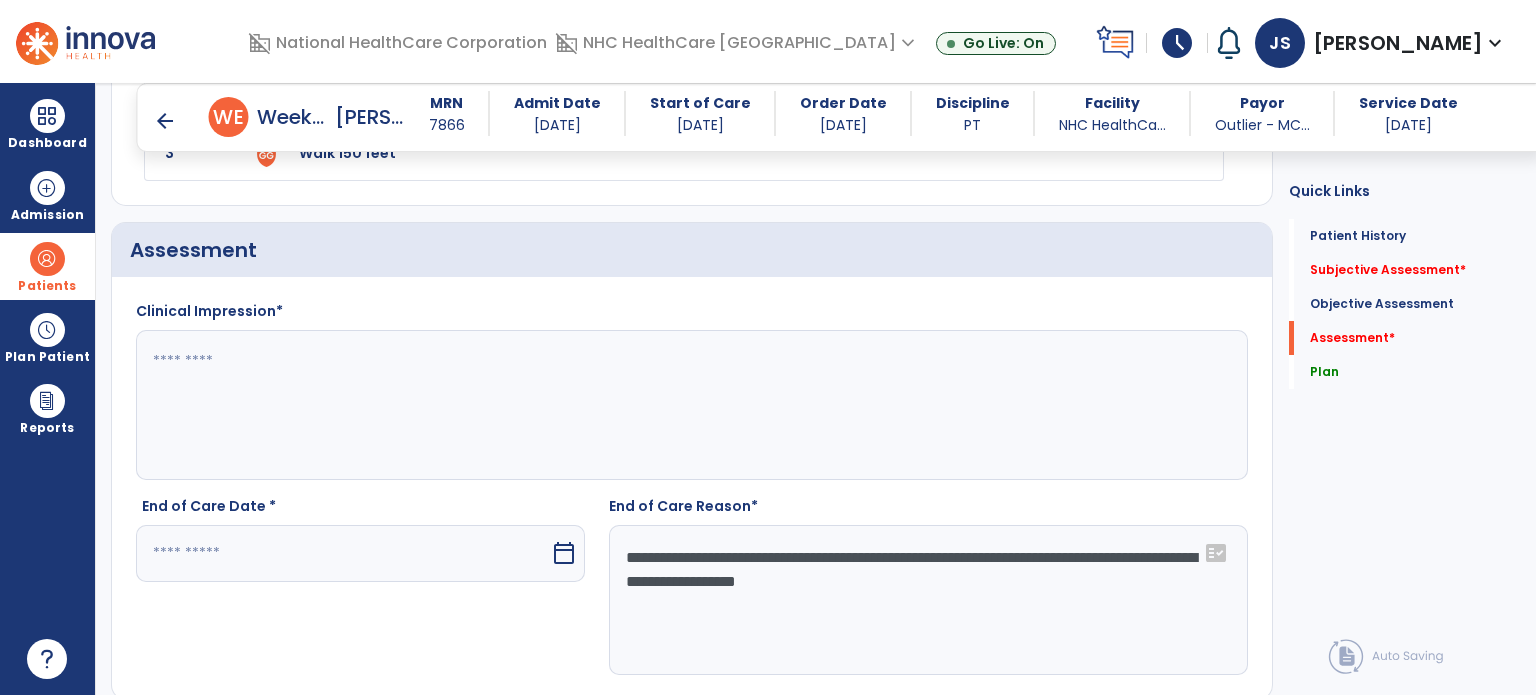 click at bounding box center [343, 553] 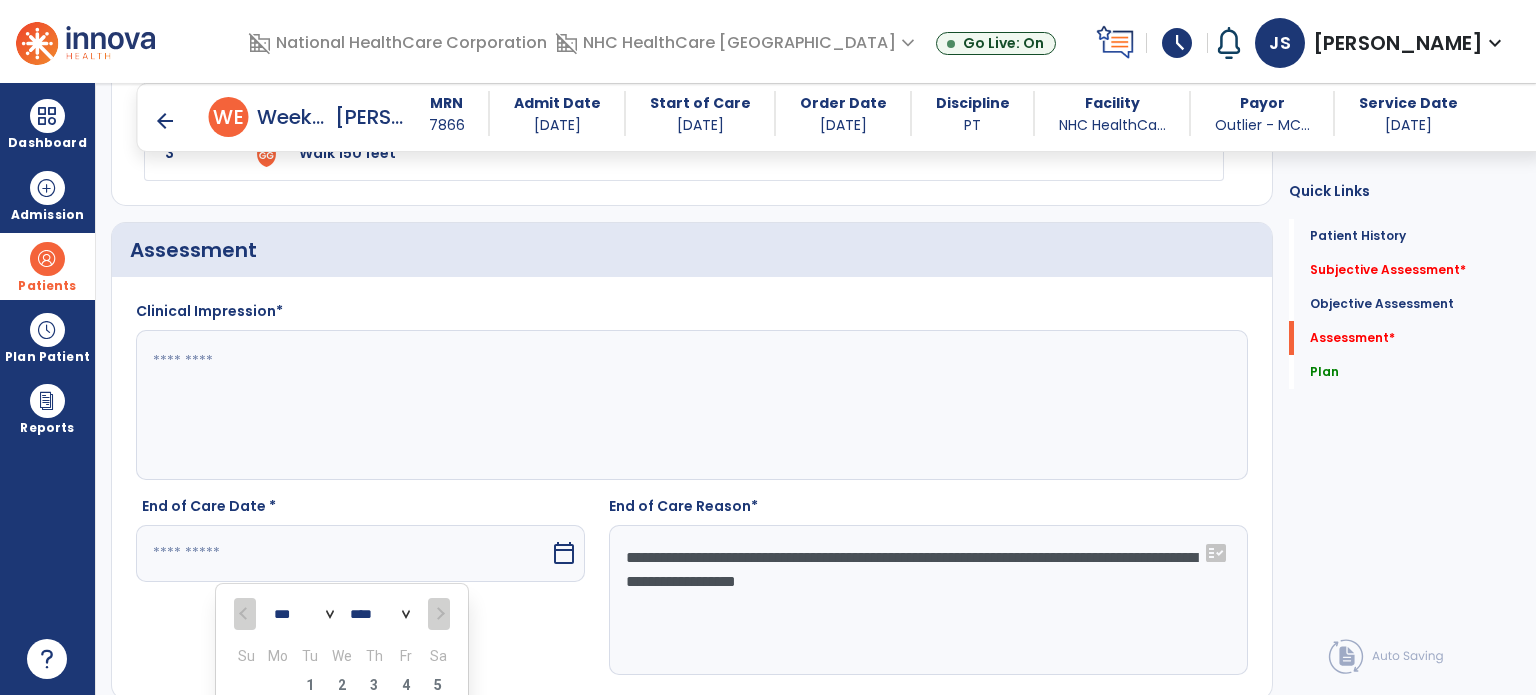 scroll, scrollTop: 2170, scrollLeft: 0, axis: vertical 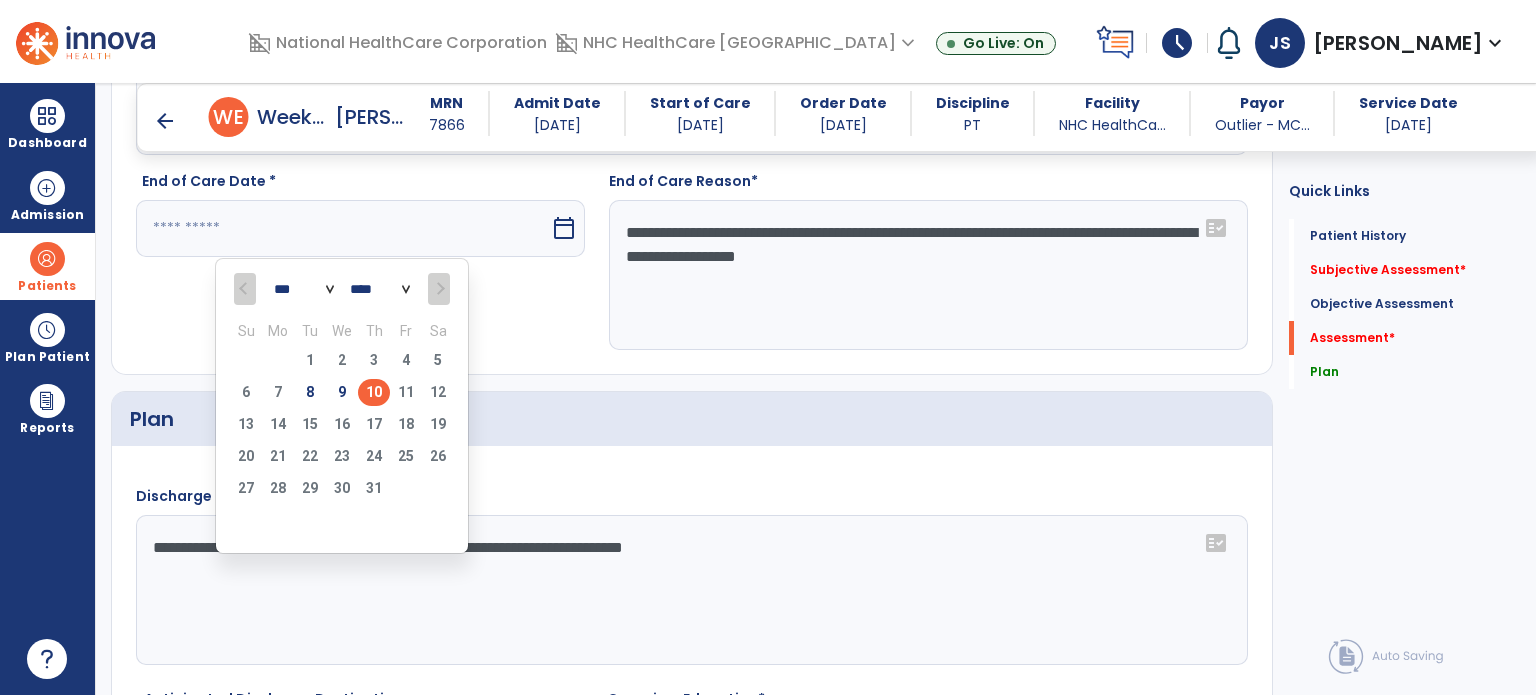 click on "10" at bounding box center (374, 392) 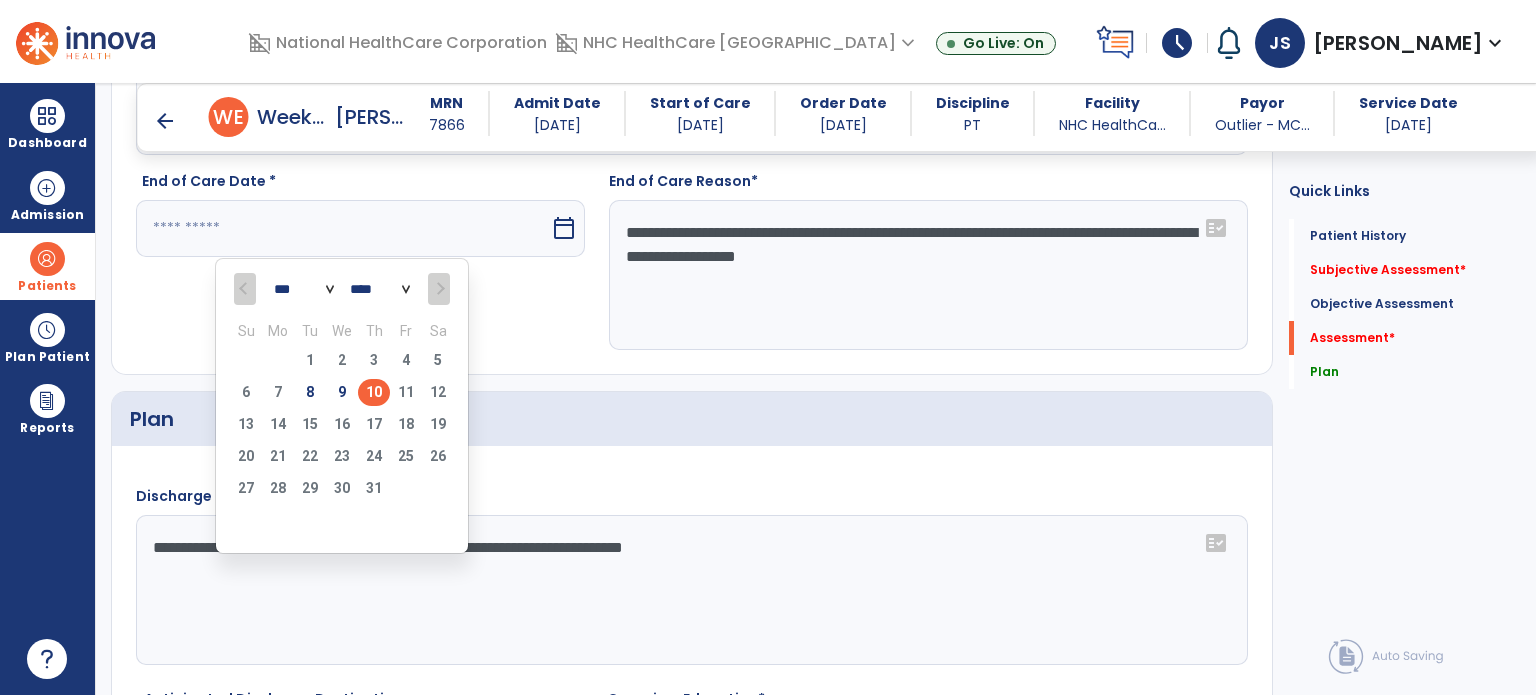 type on "*********" 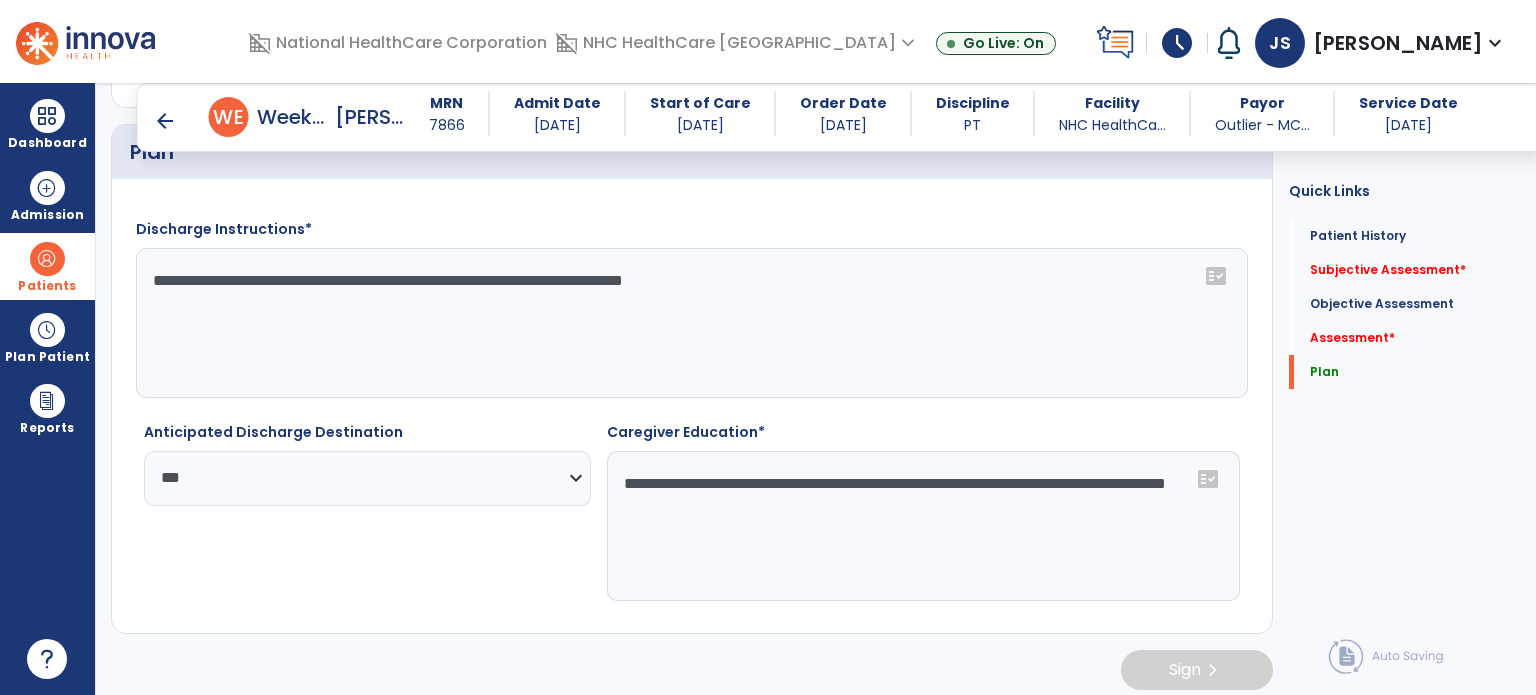 scroll, scrollTop: 2440, scrollLeft: 0, axis: vertical 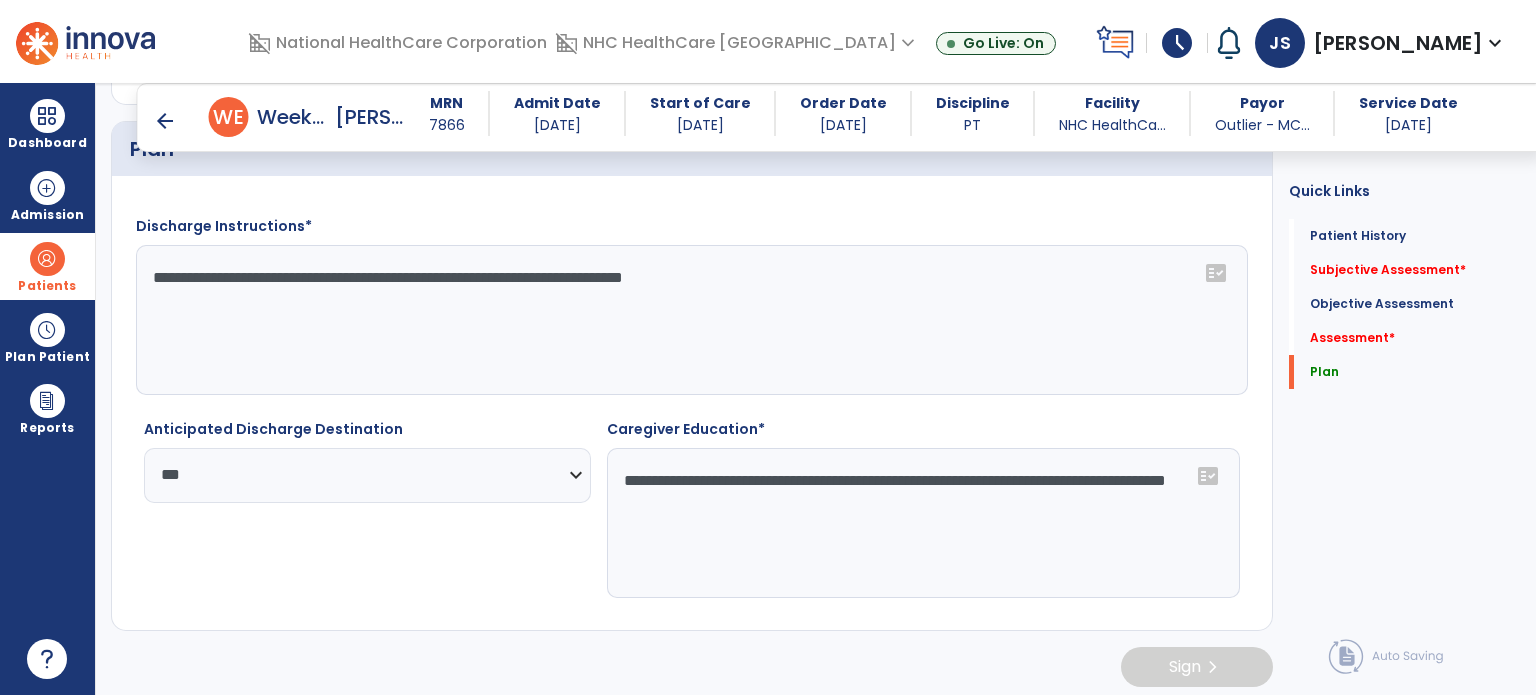 click on "**********" 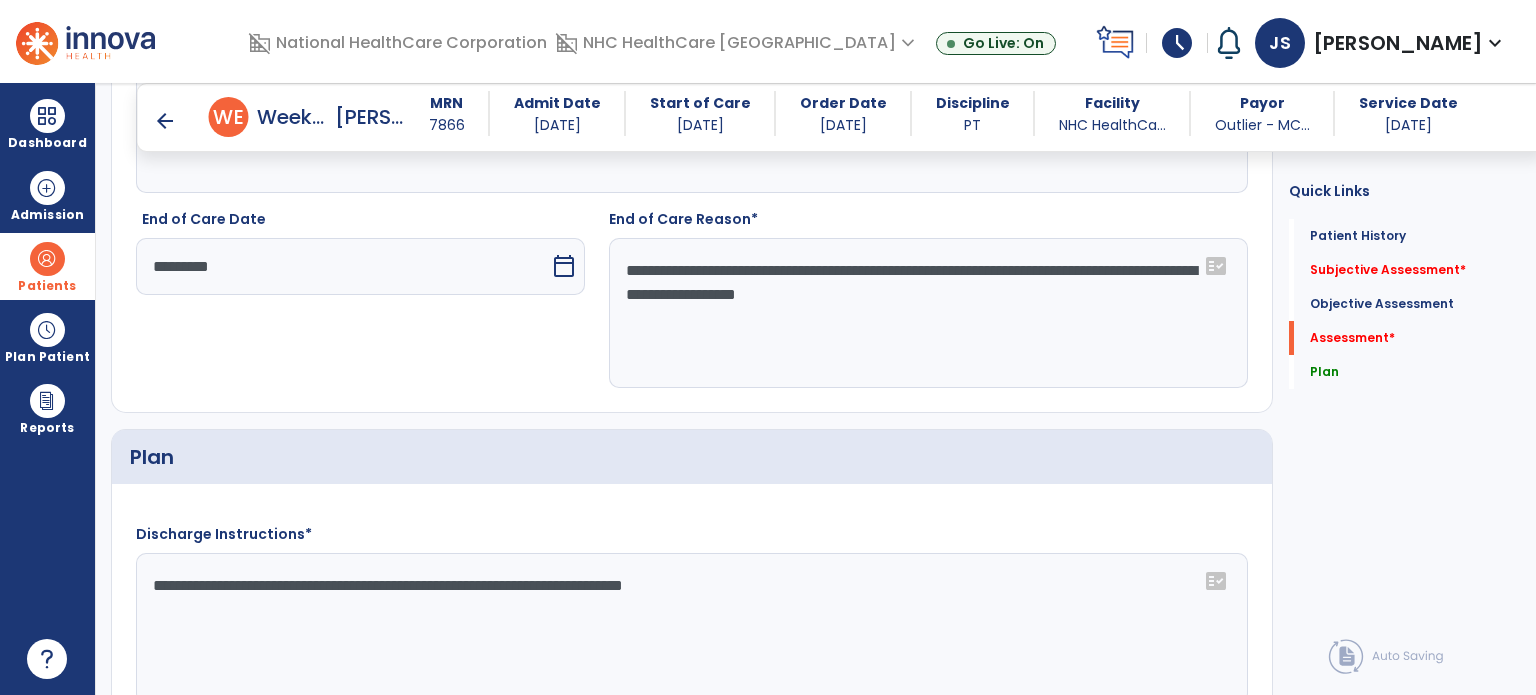 scroll, scrollTop: 2132, scrollLeft: 0, axis: vertical 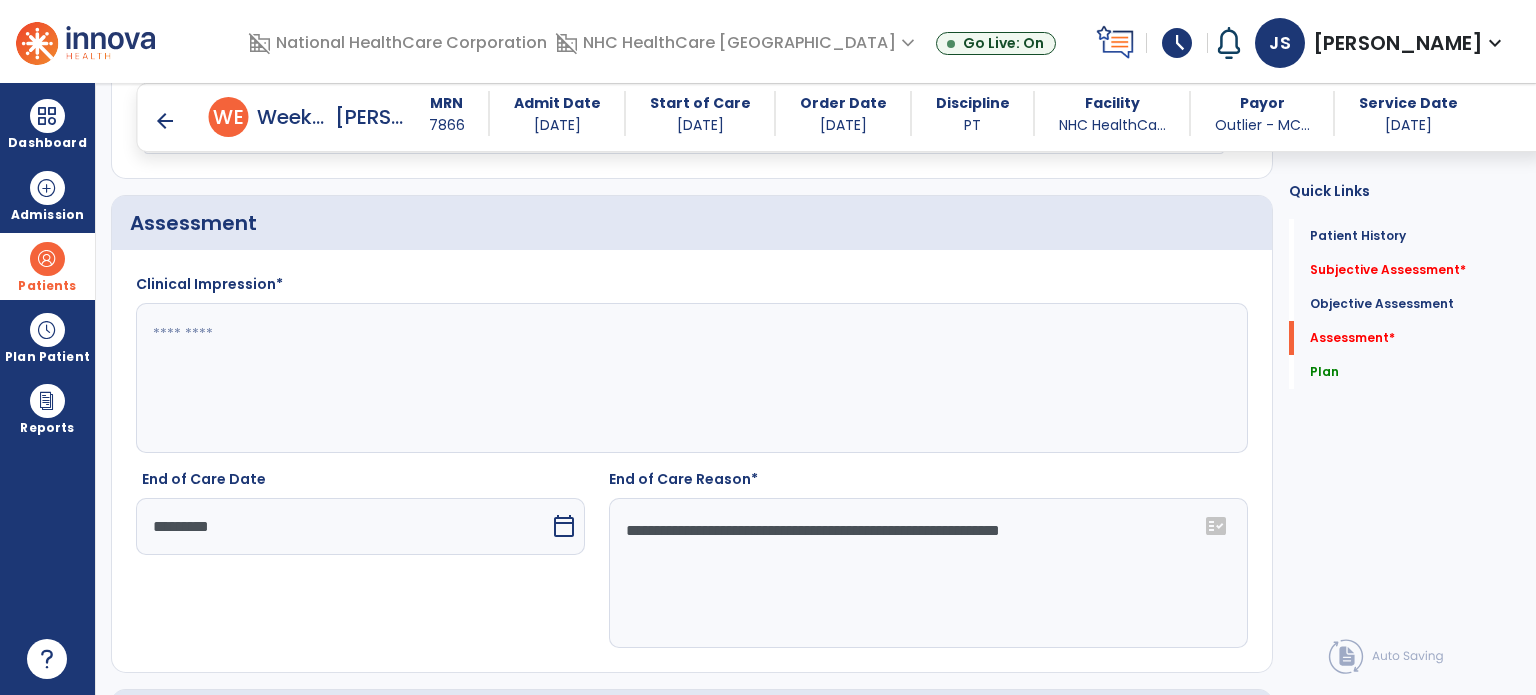 type on "**********" 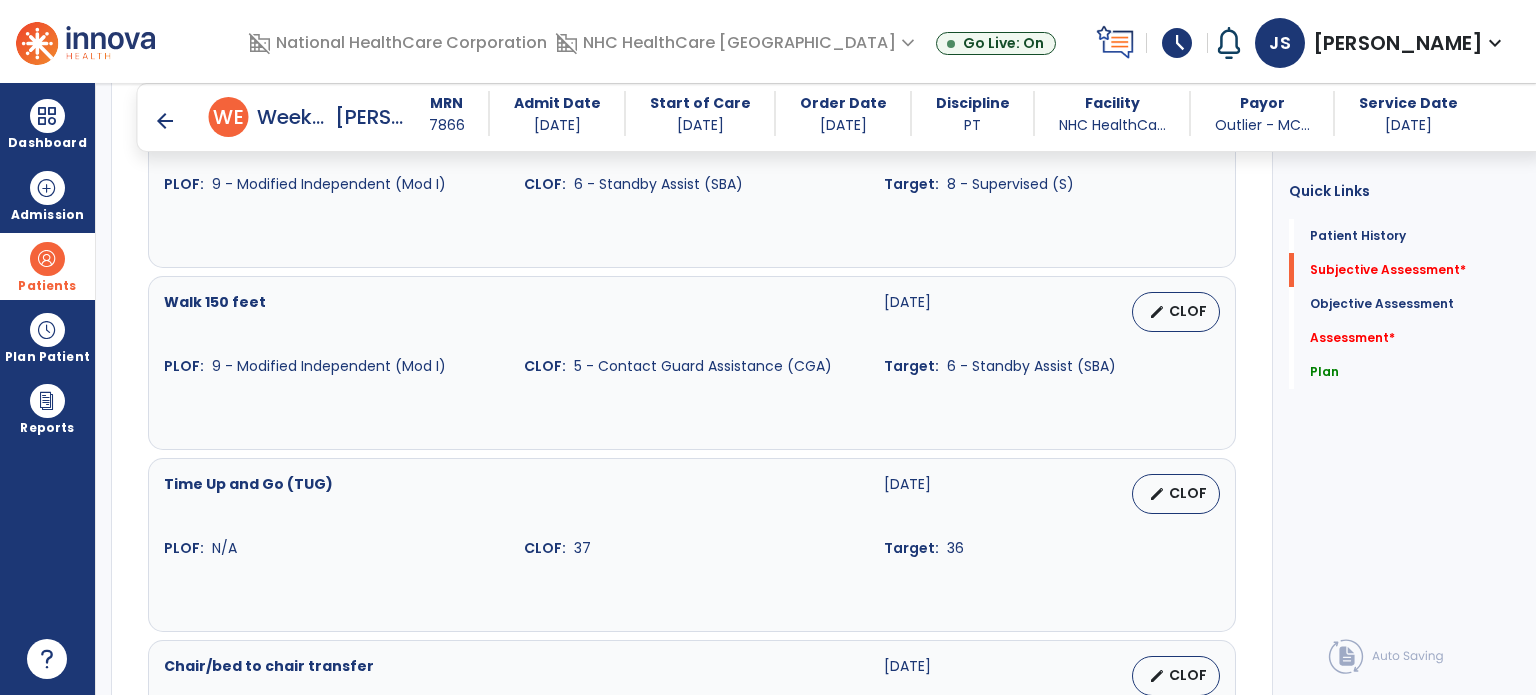 scroll, scrollTop: 0, scrollLeft: 0, axis: both 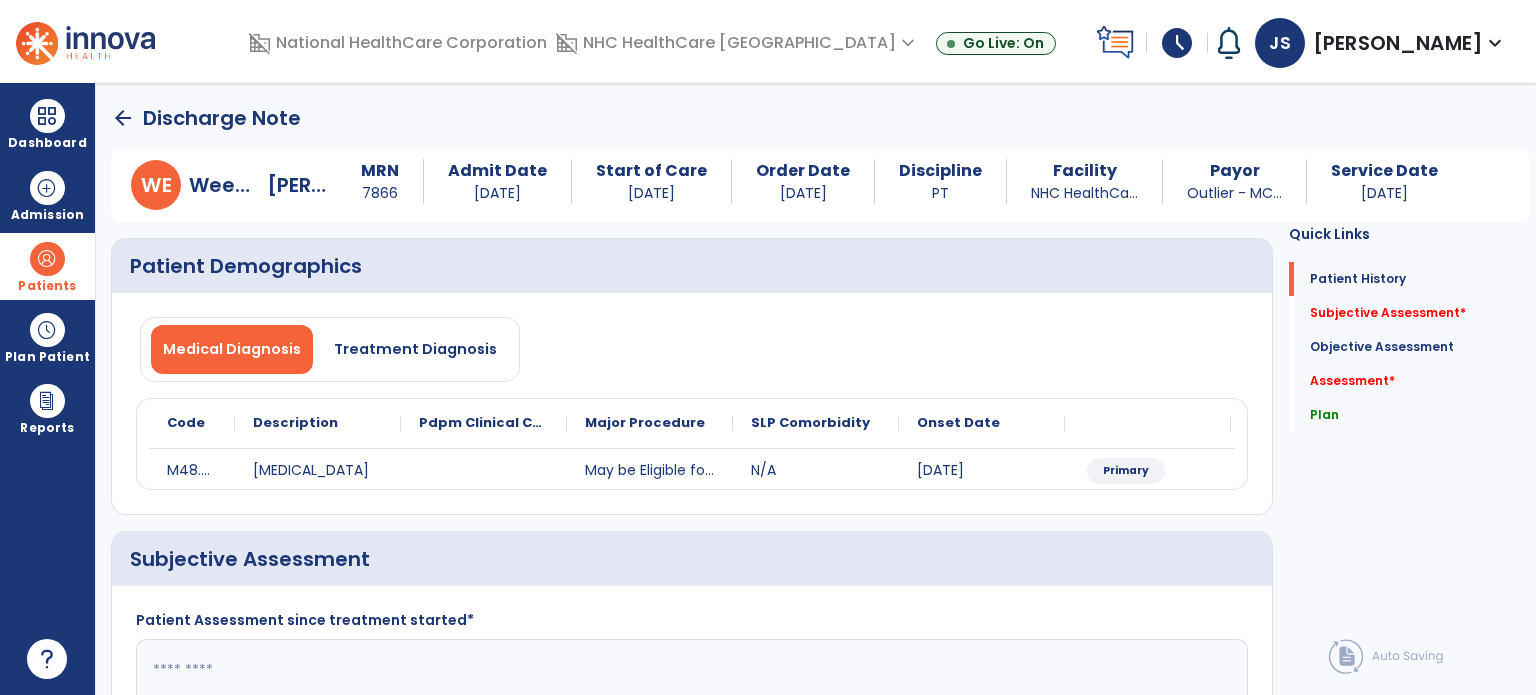click on "arrow_back" 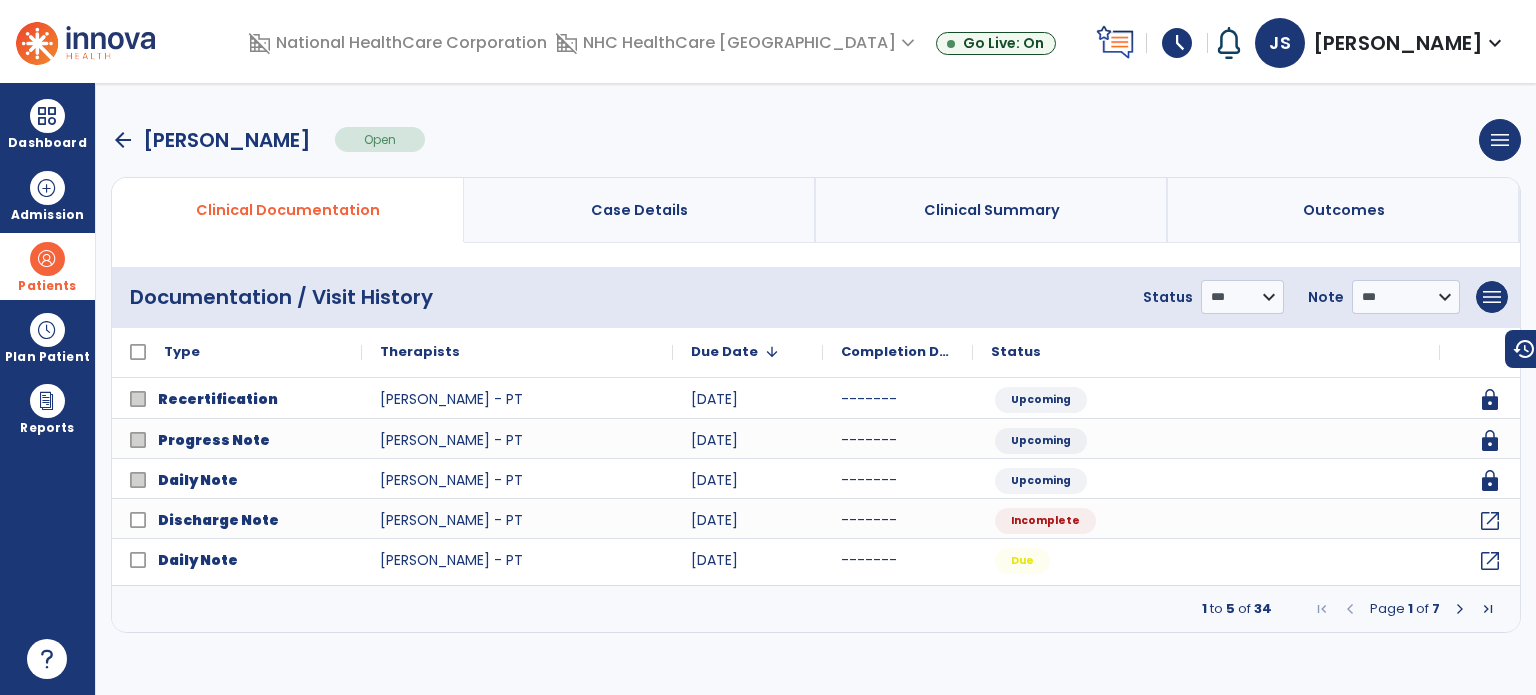 click on "arrow_back   Weeks, Elbert" at bounding box center (211, 140) 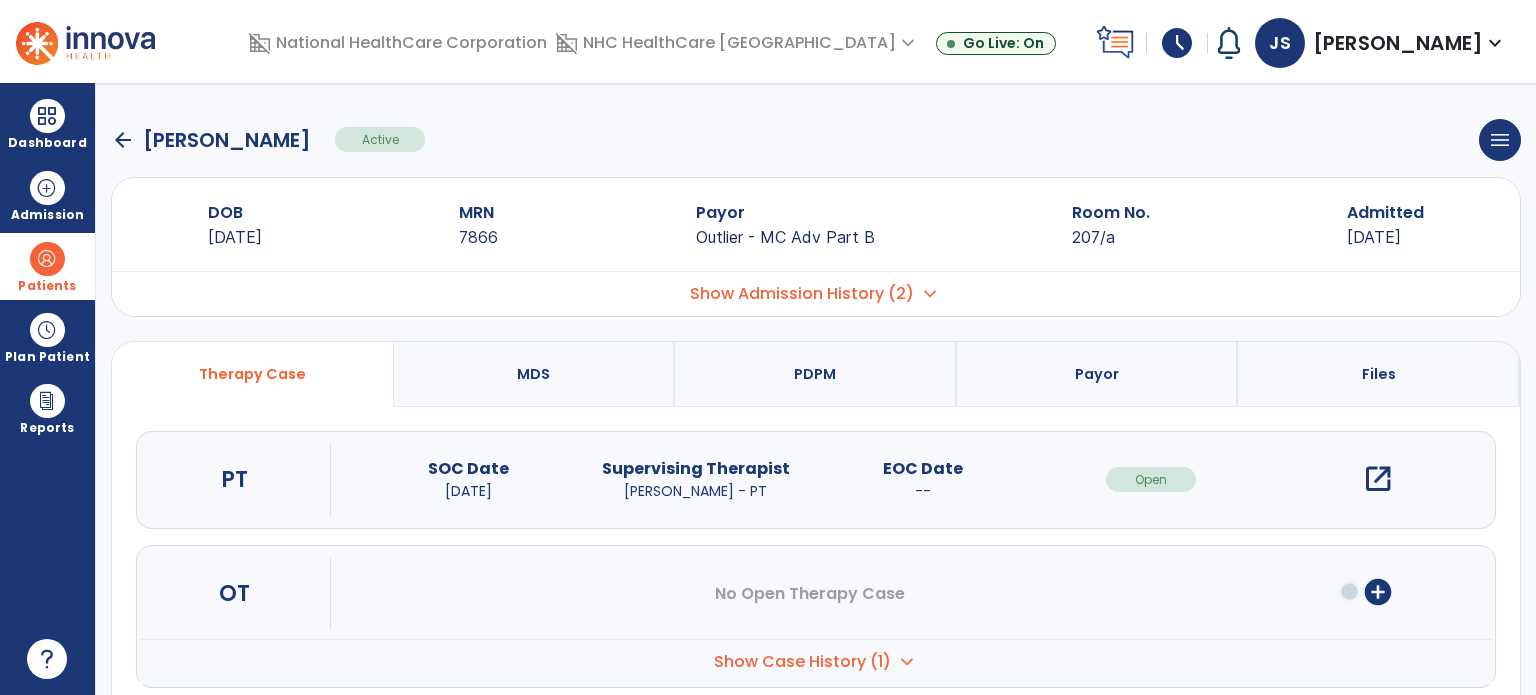 click on "arrow_back" 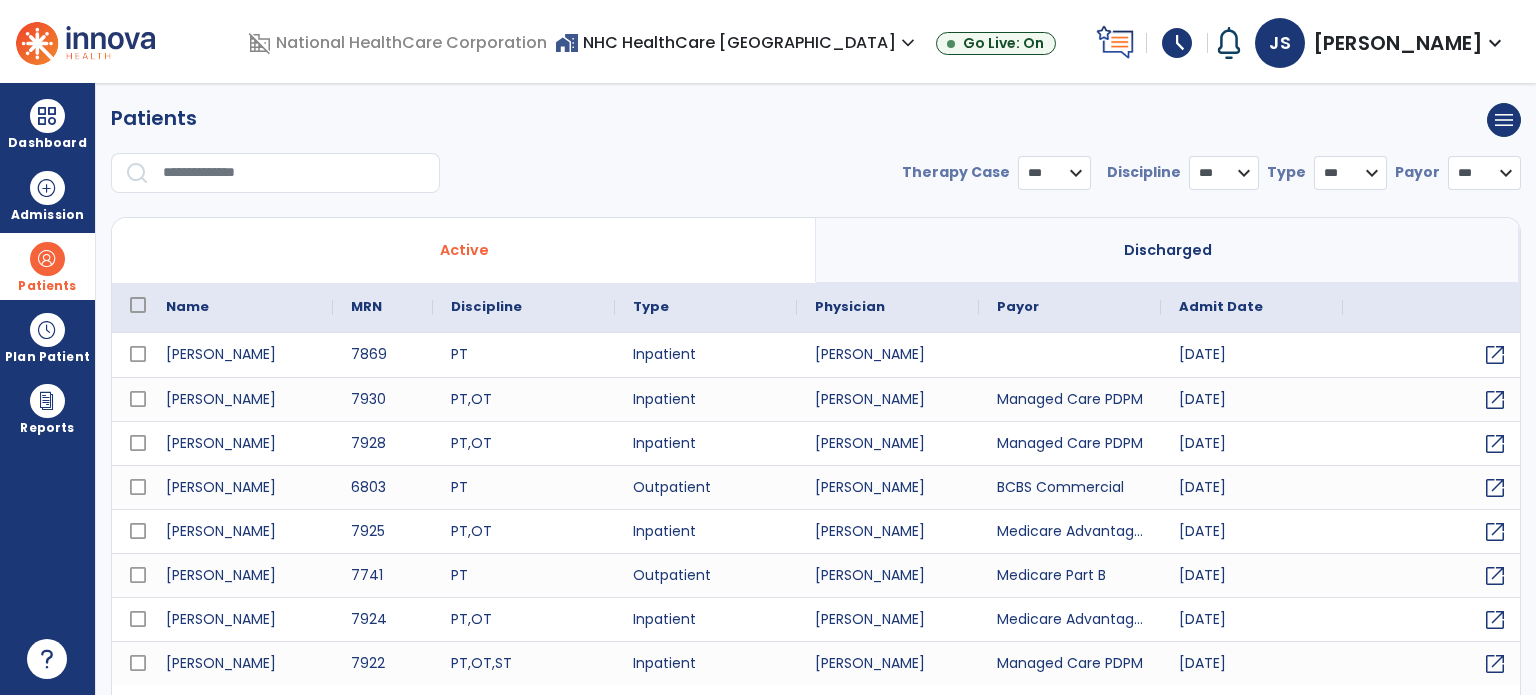 select on "***" 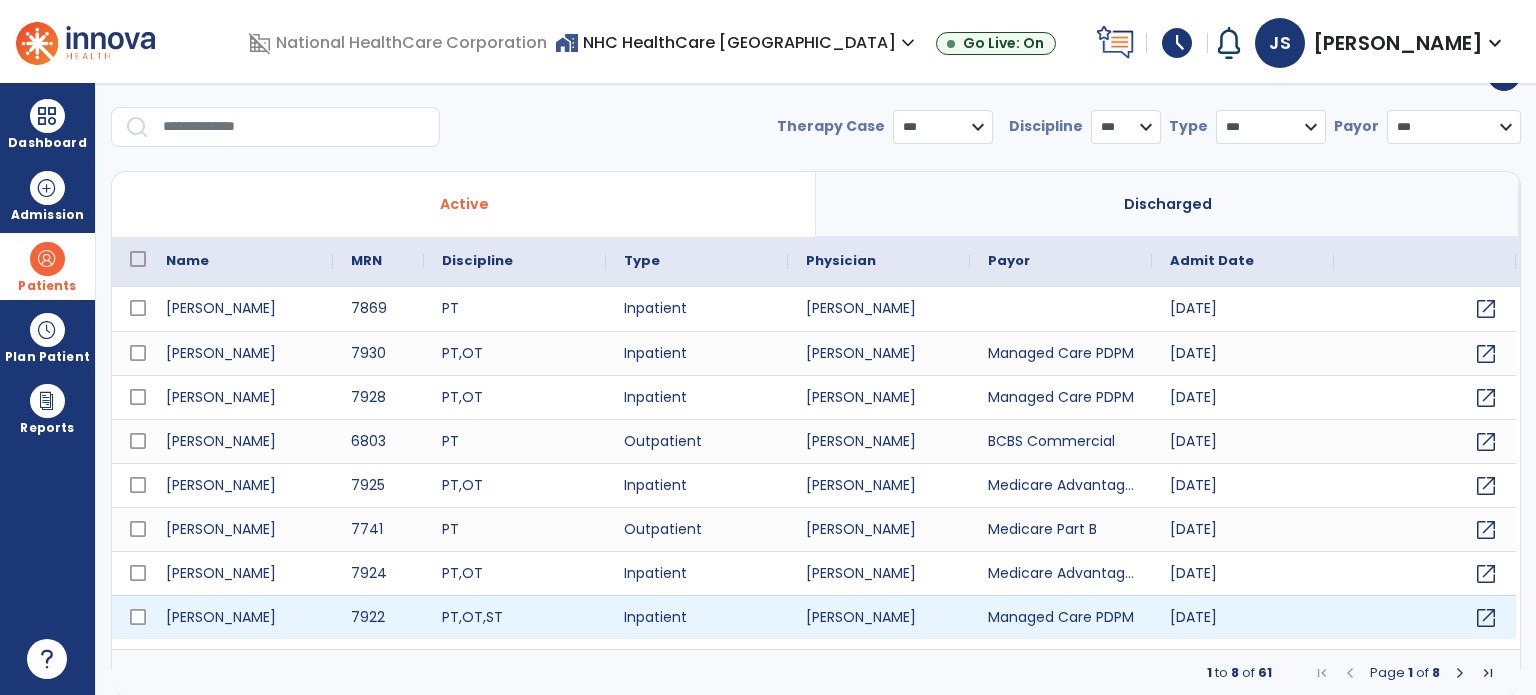 scroll, scrollTop: 0, scrollLeft: 0, axis: both 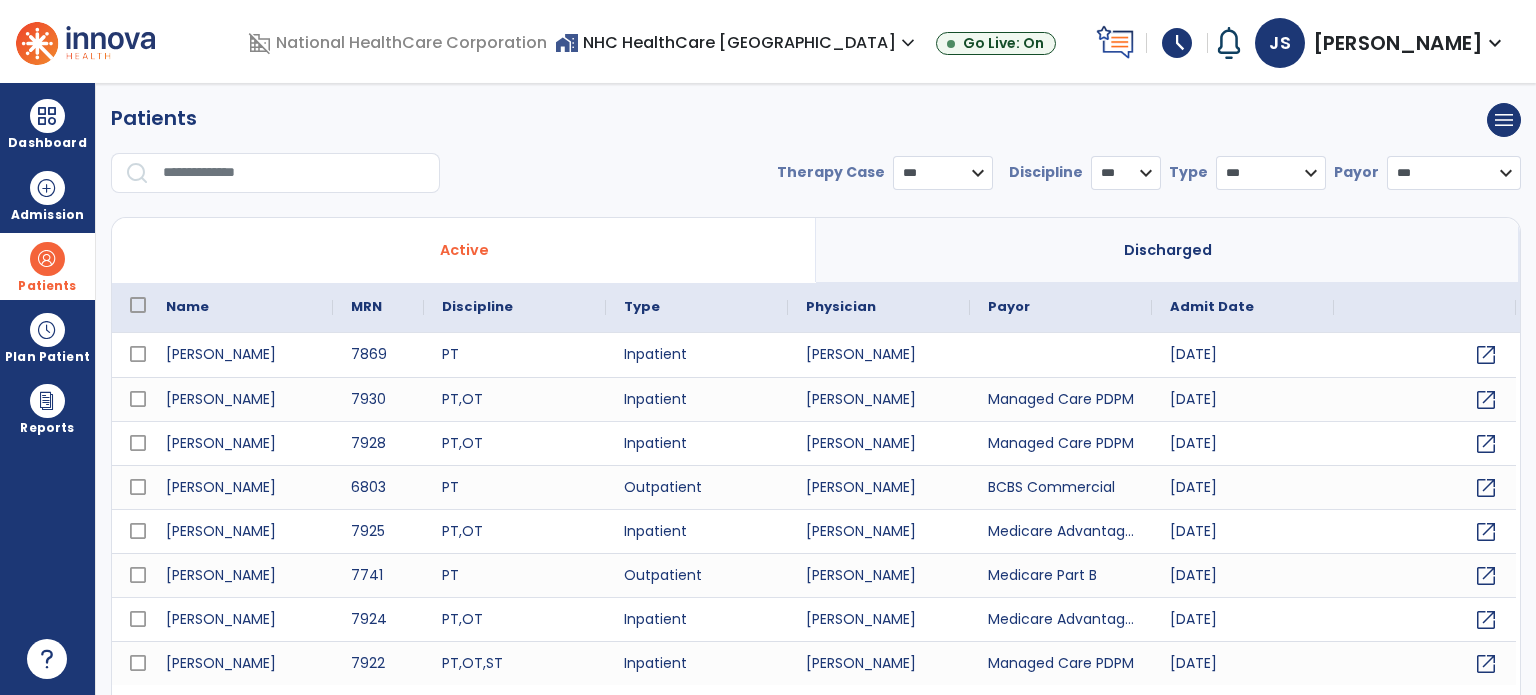click at bounding box center [294, 173] 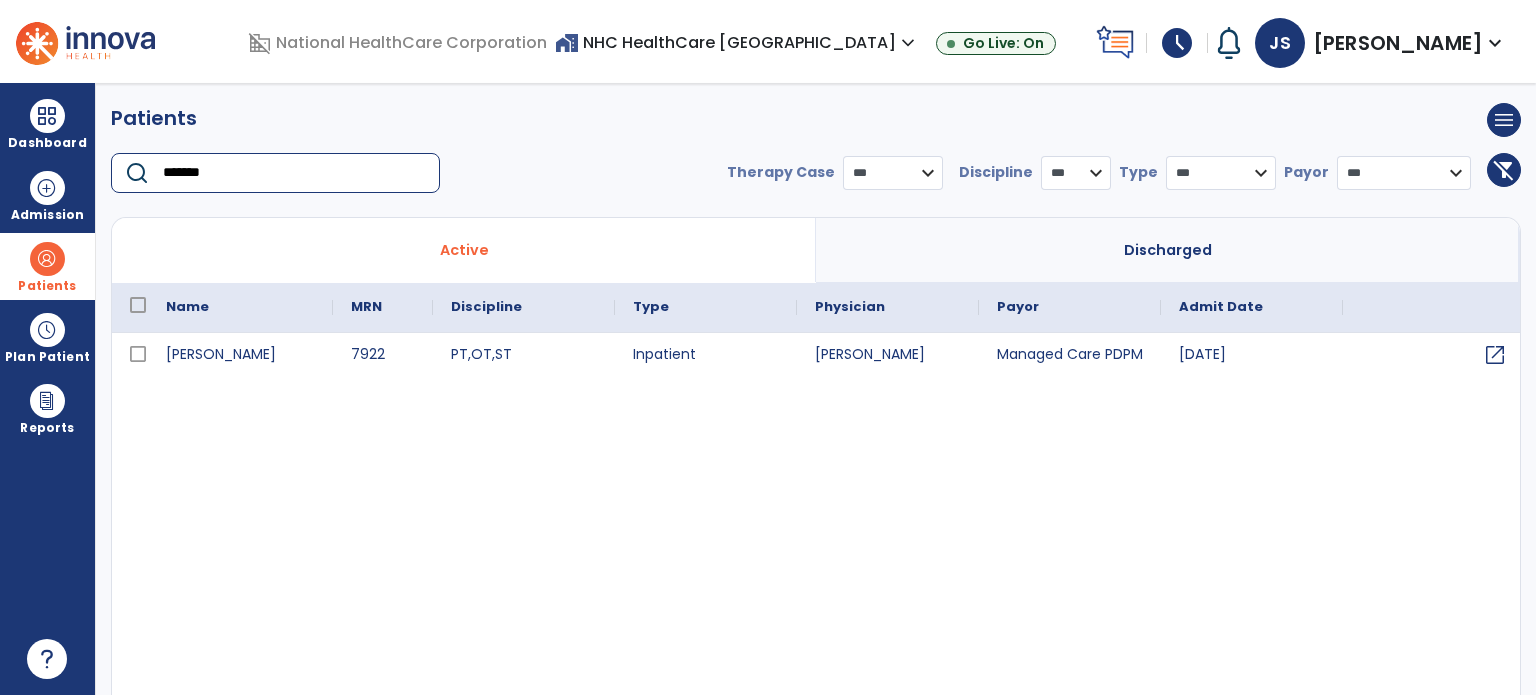 type on "*******" 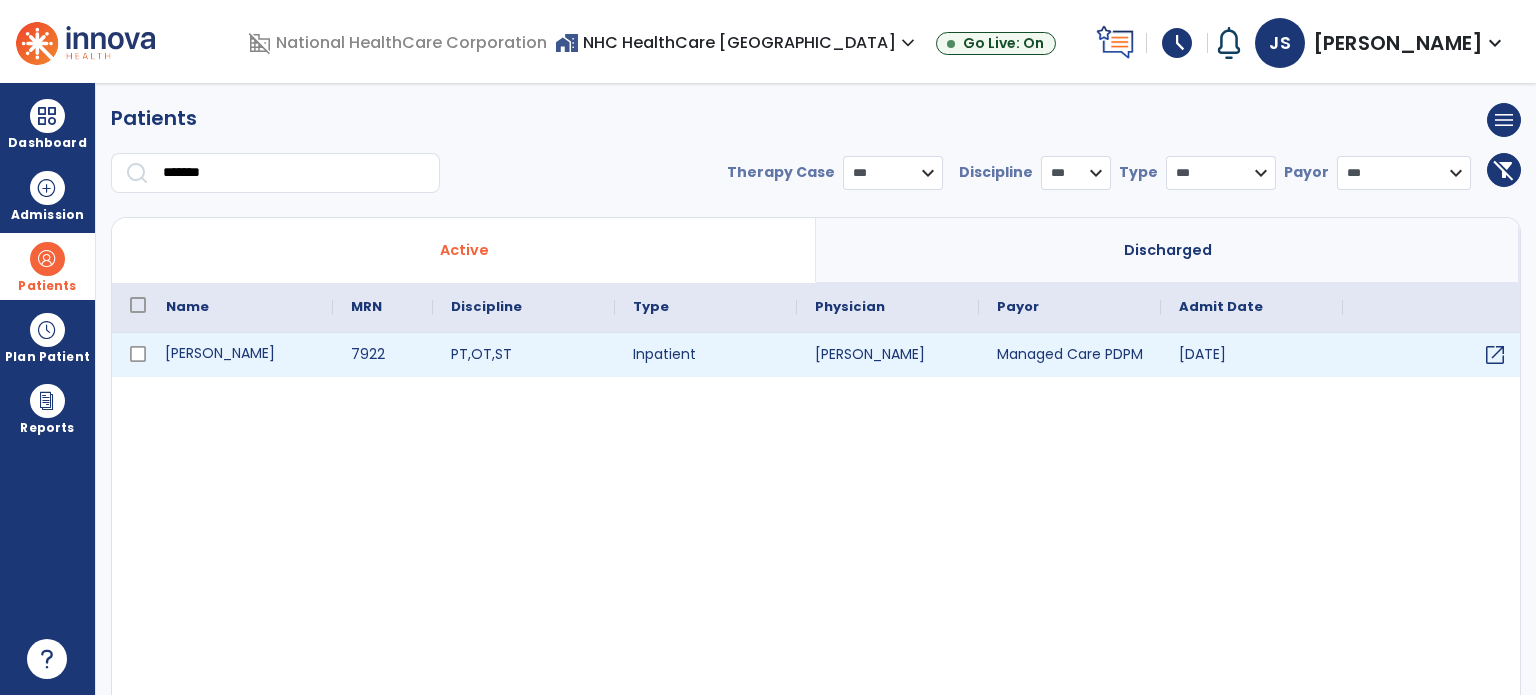 click on "[PERSON_NAME]" at bounding box center [240, 355] 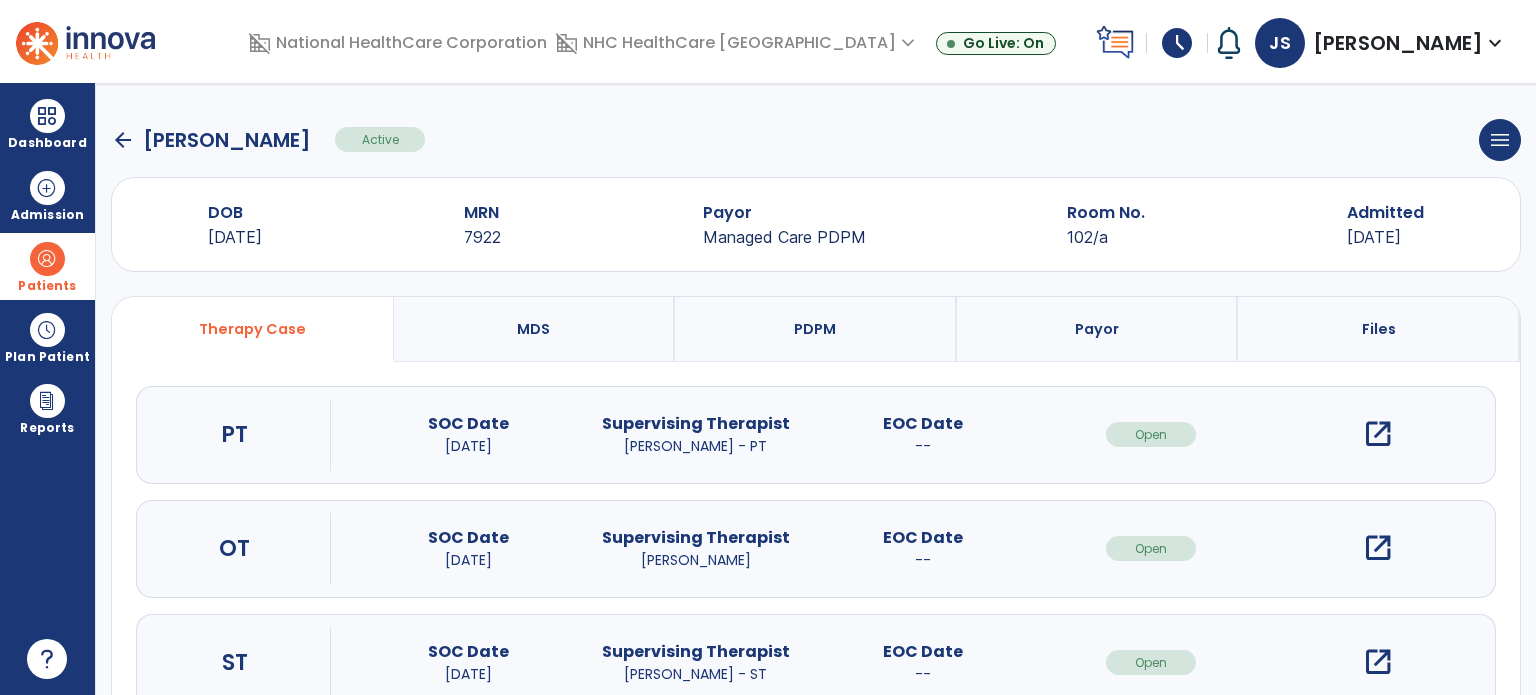 click on "open_in_new" at bounding box center [1378, 434] 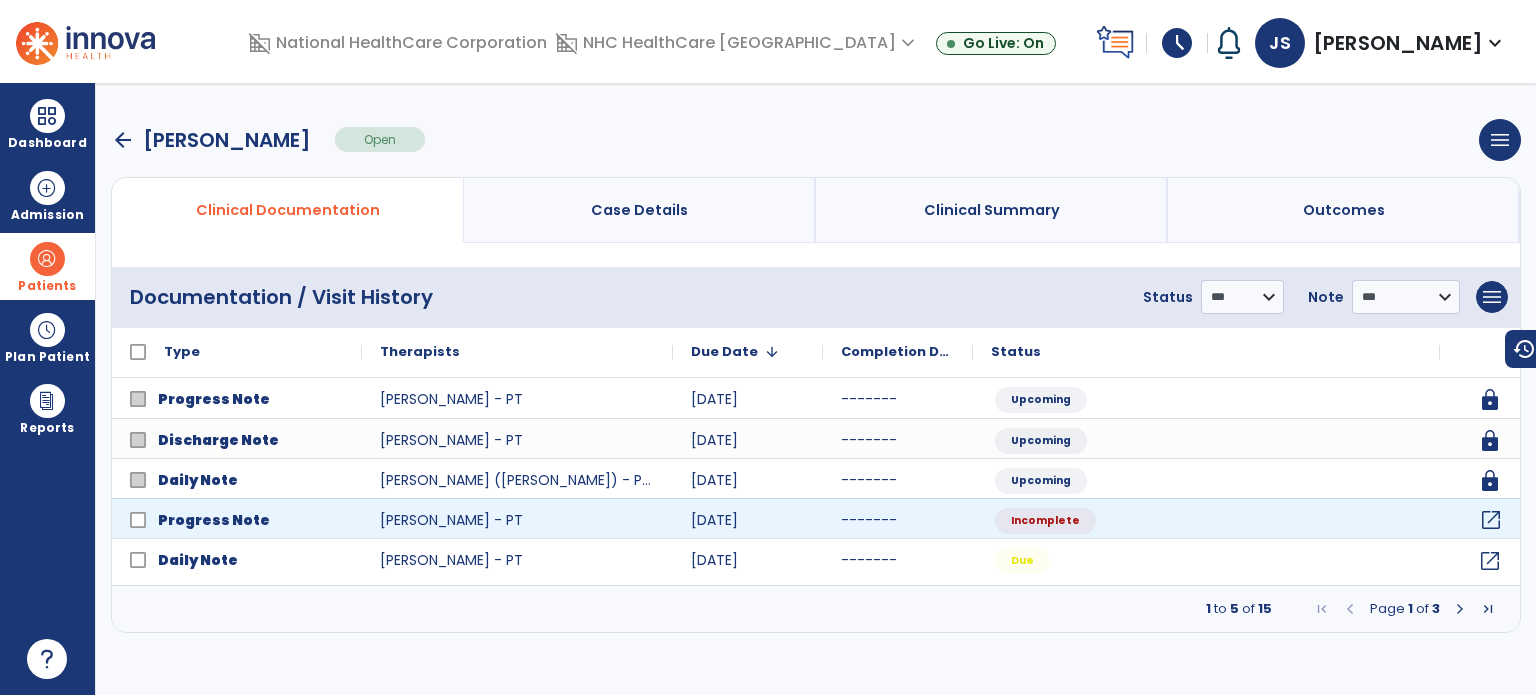 click on "open_in_new" 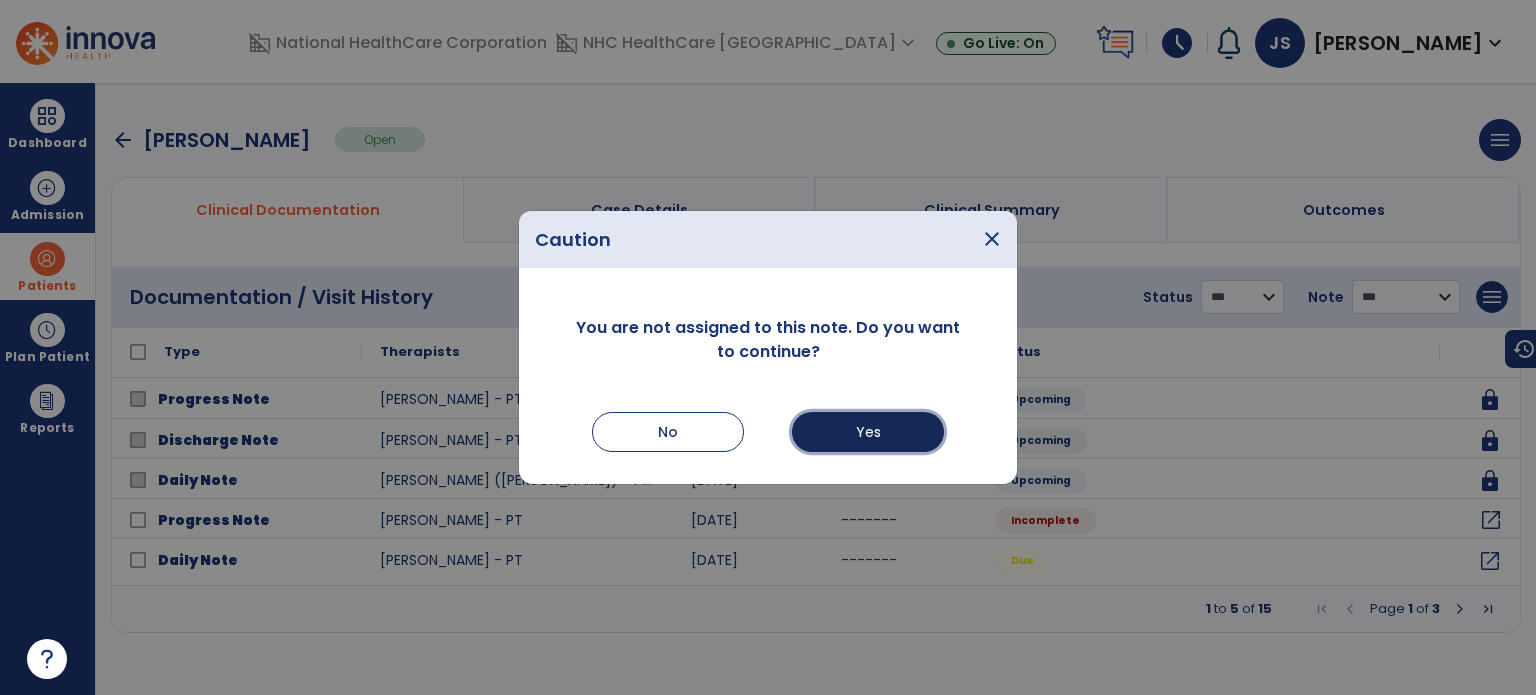 click on "Yes" at bounding box center (868, 432) 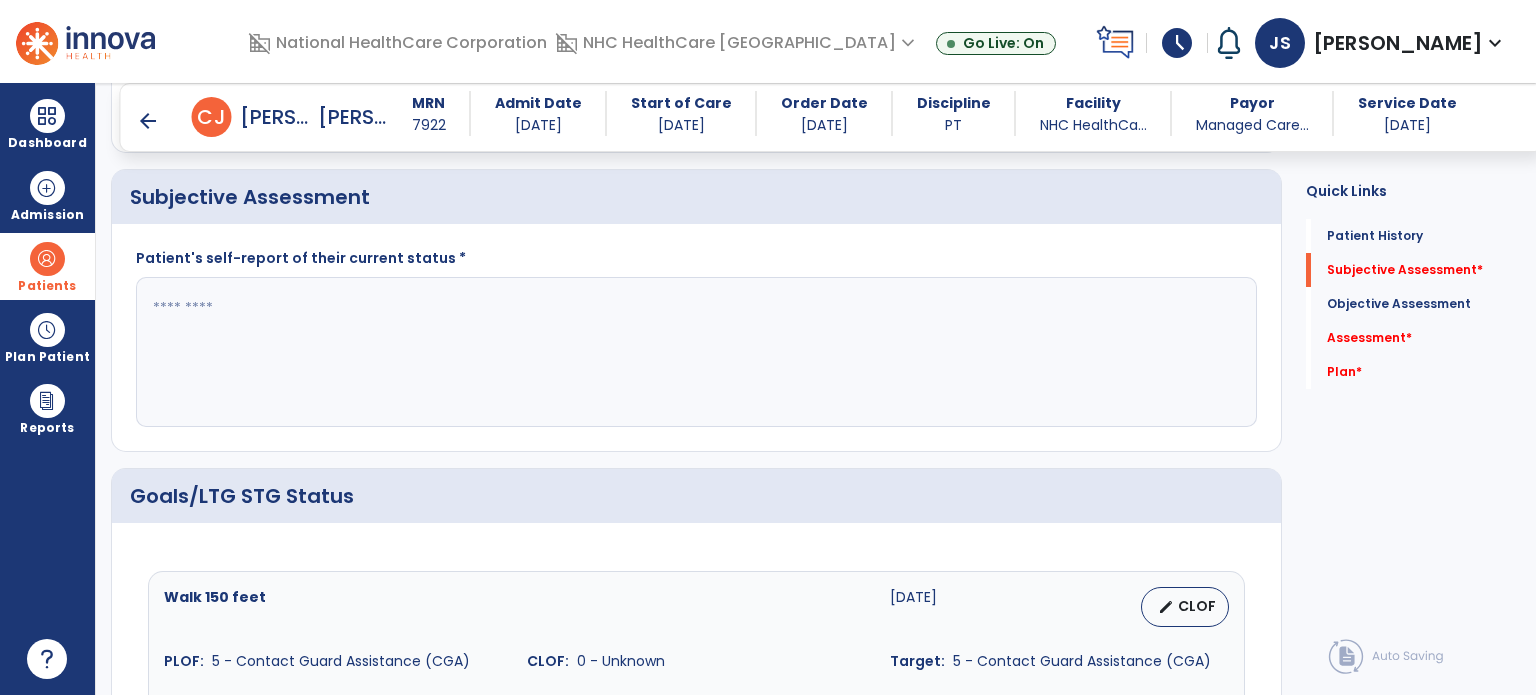 scroll, scrollTop: 479, scrollLeft: 0, axis: vertical 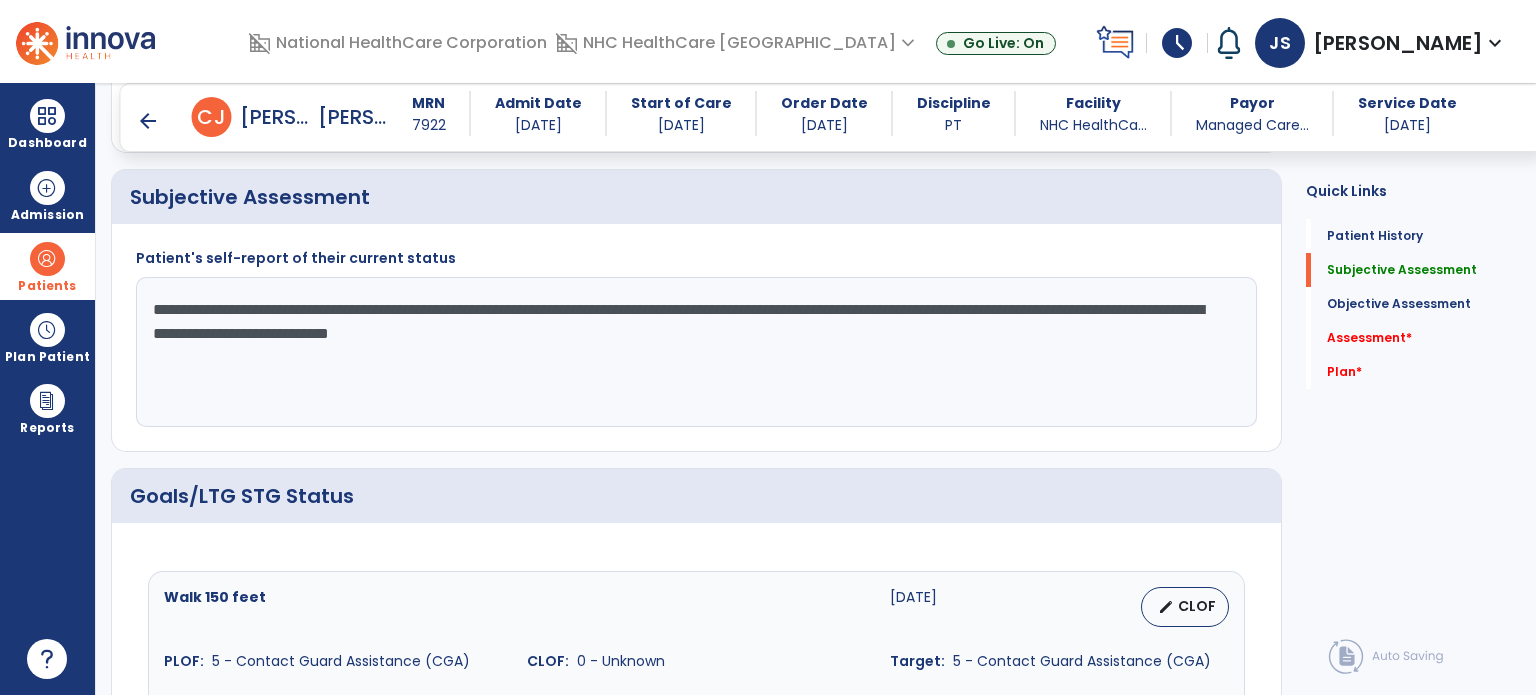 click on "**********" 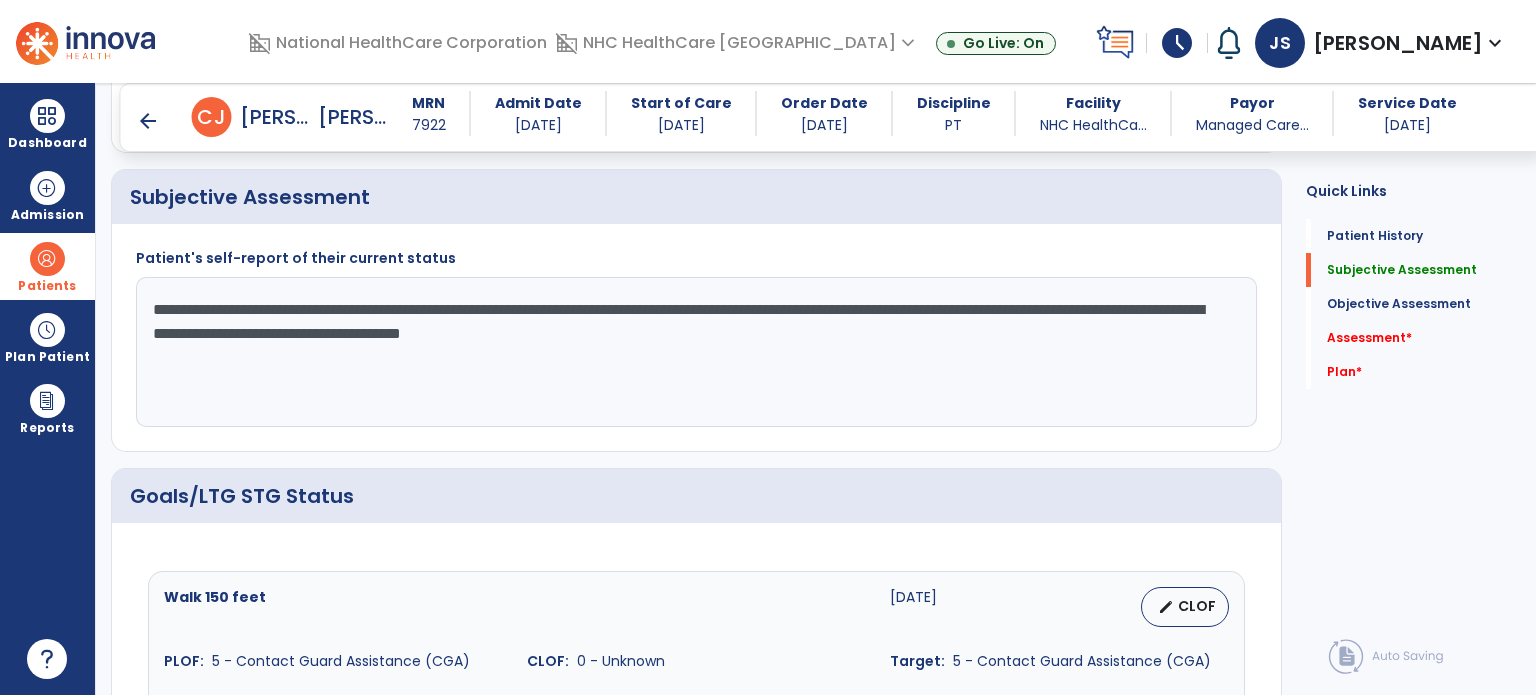 click on "**********" 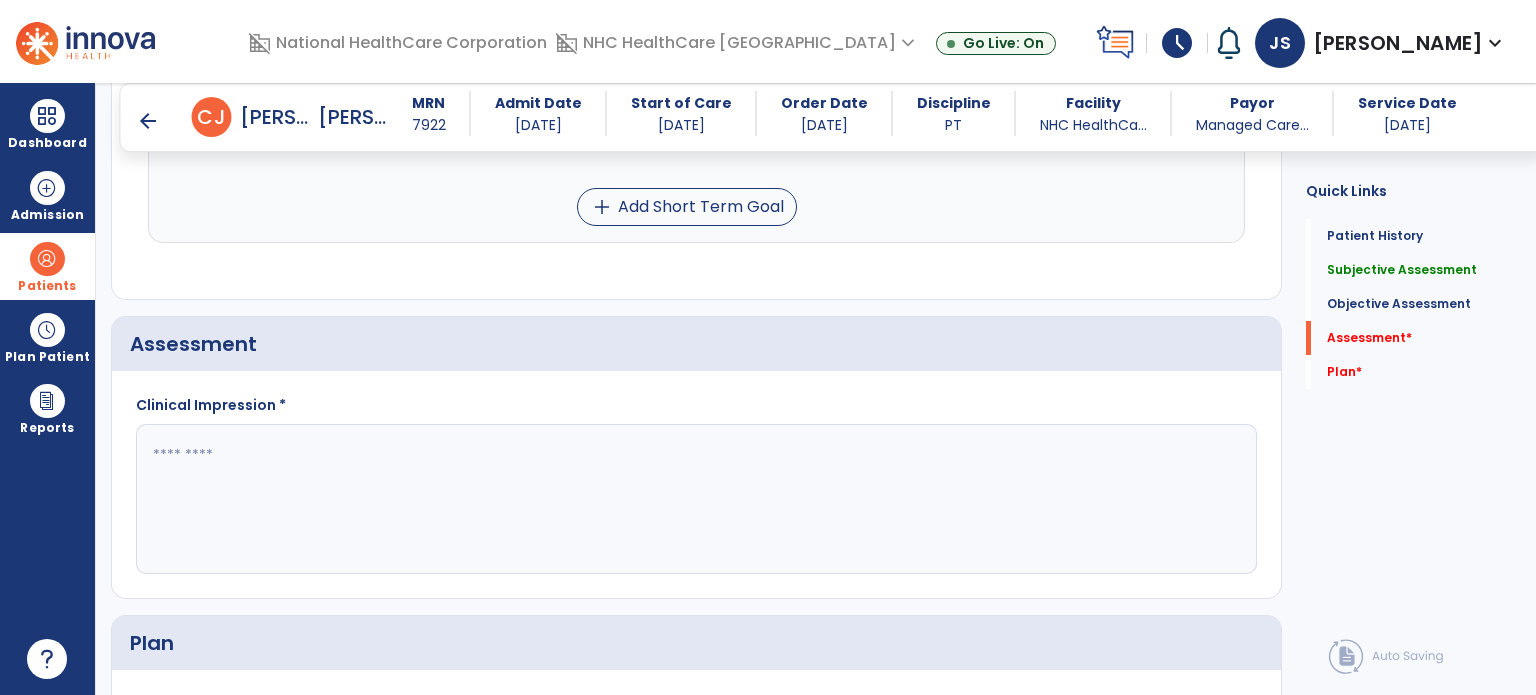 scroll, scrollTop: 1553, scrollLeft: 0, axis: vertical 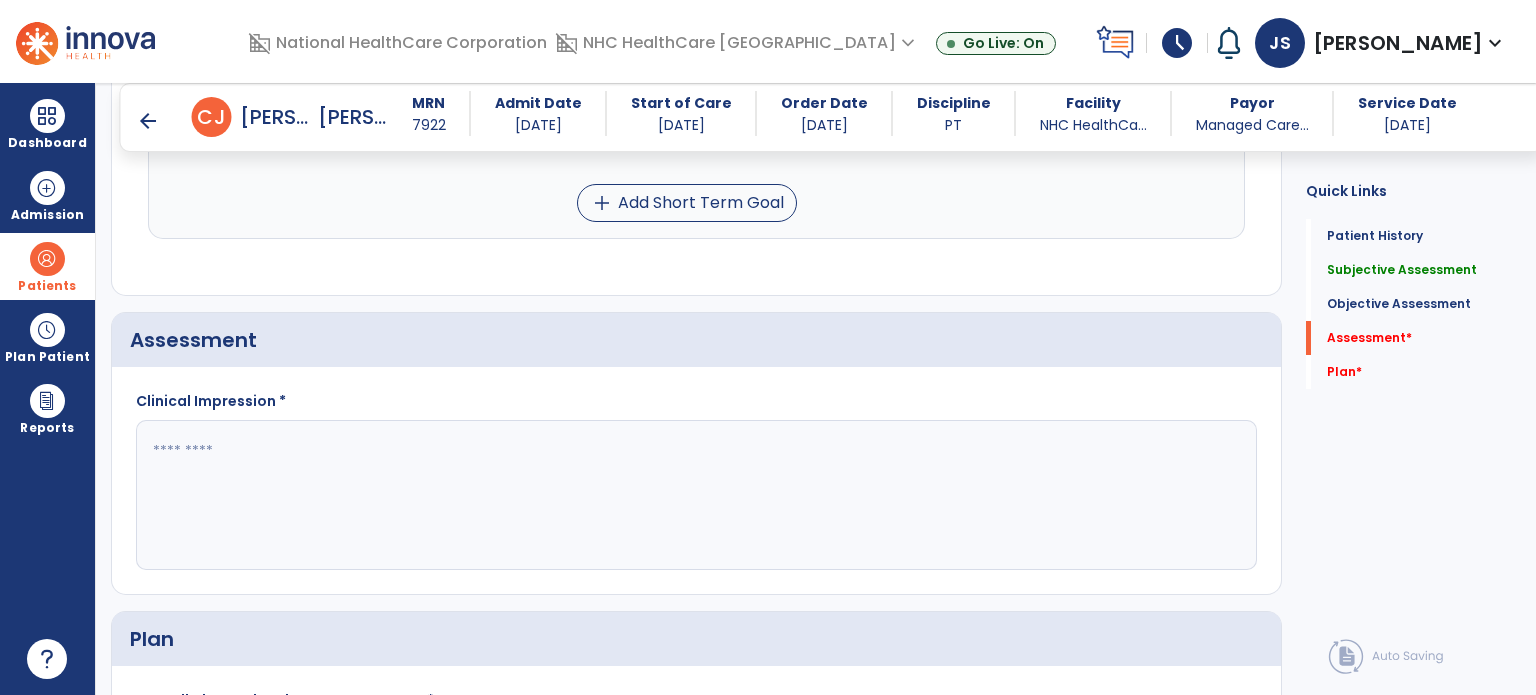 type on "**********" 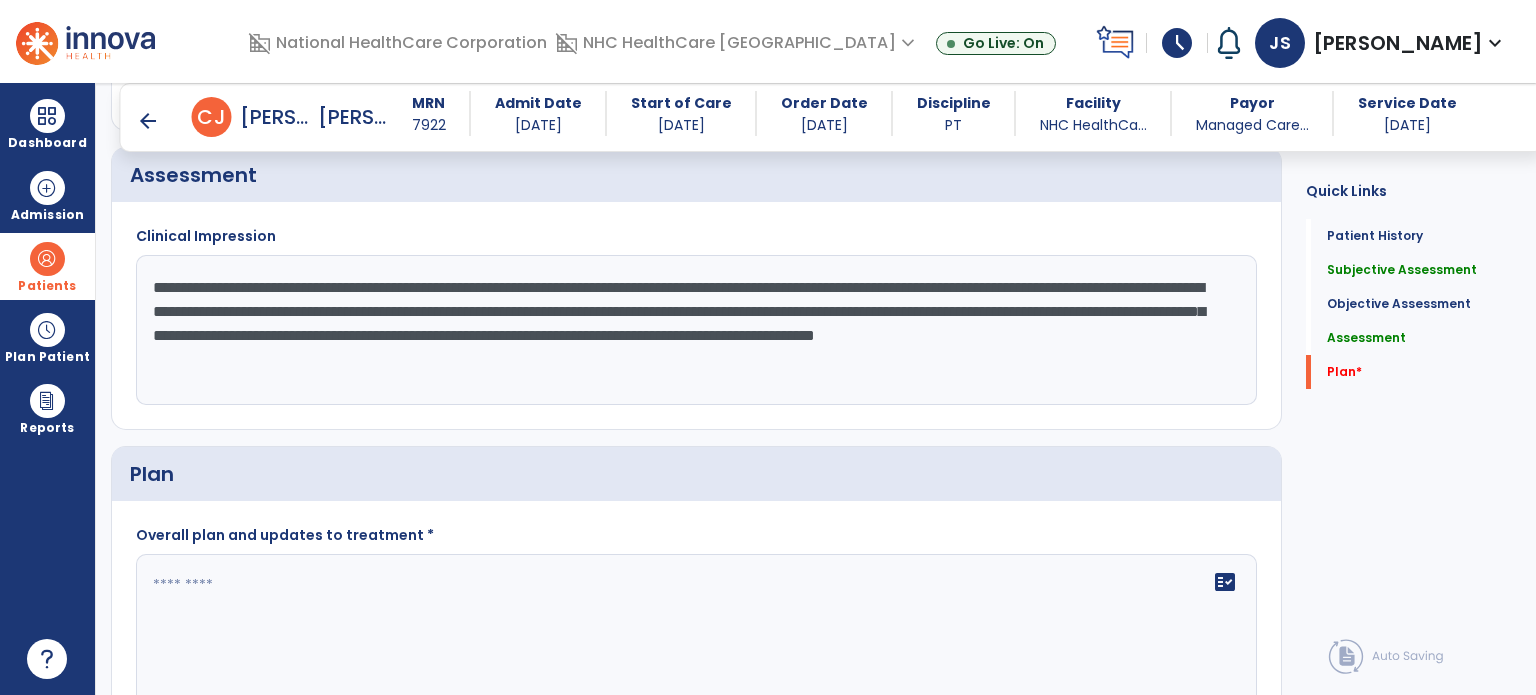 scroll, scrollTop: 1717, scrollLeft: 0, axis: vertical 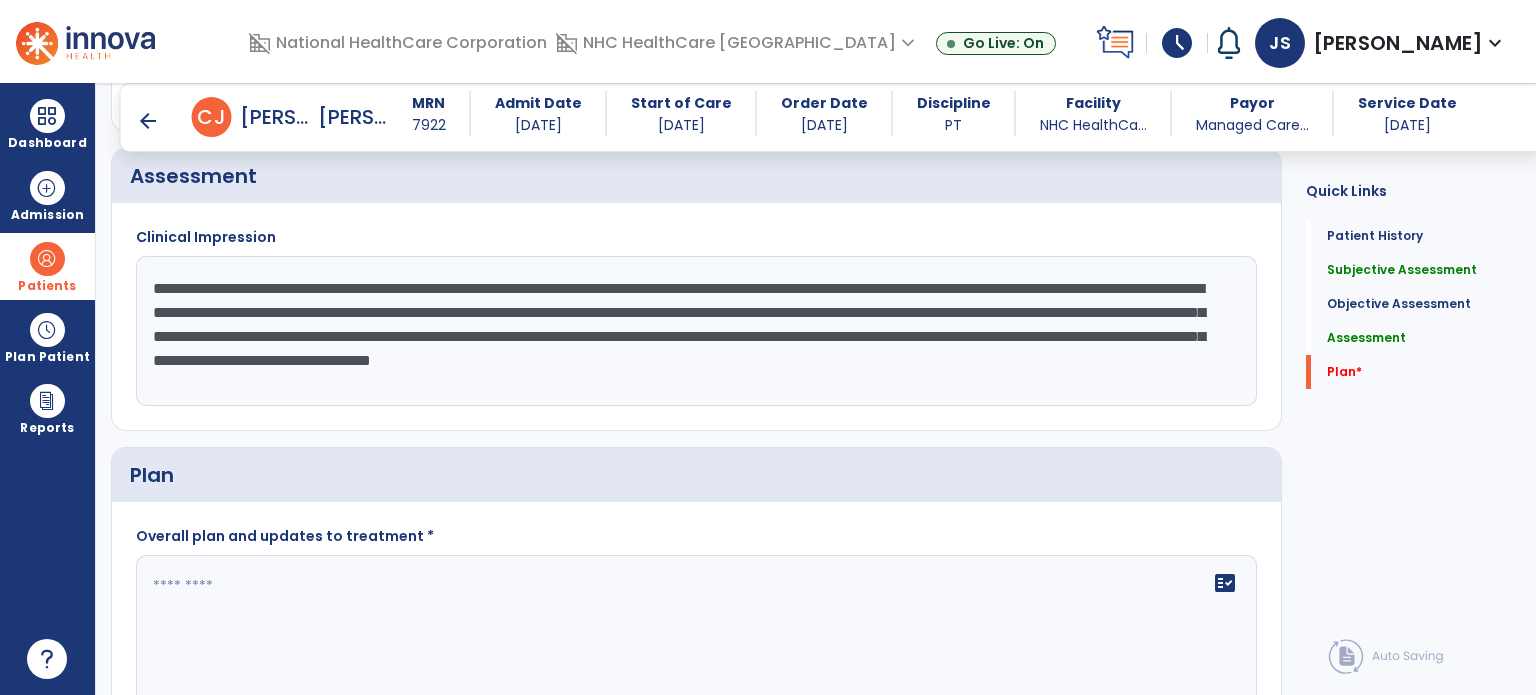 type on "**********" 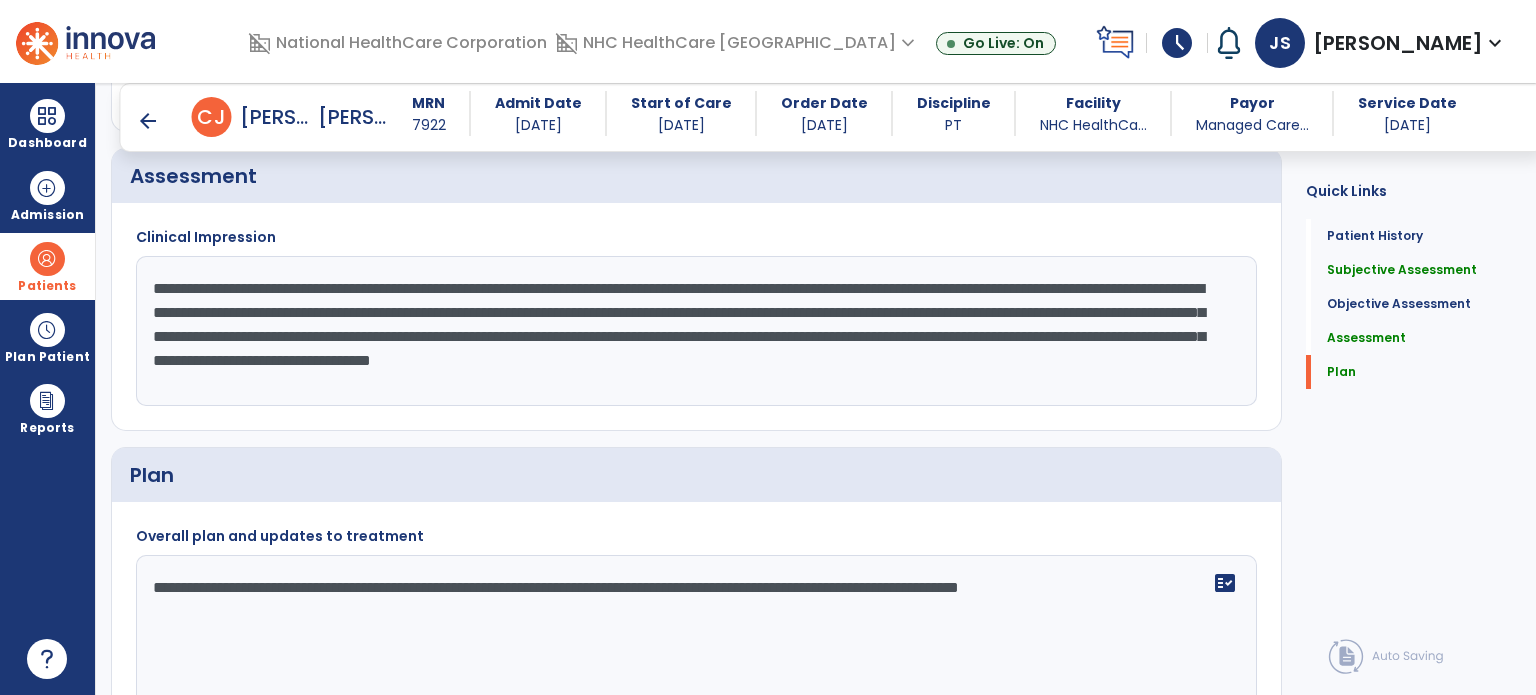 click on "**********" 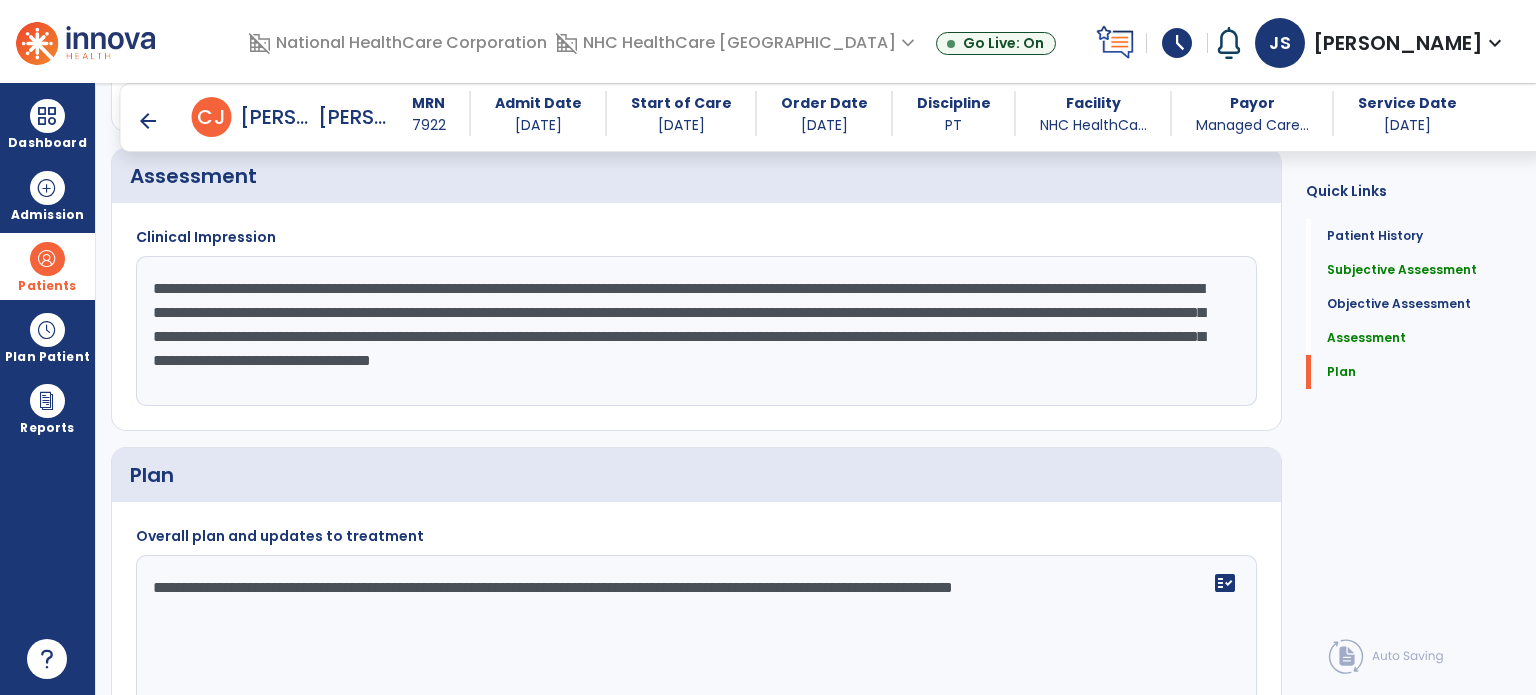 click on "arrow_back" at bounding box center [148, 121] 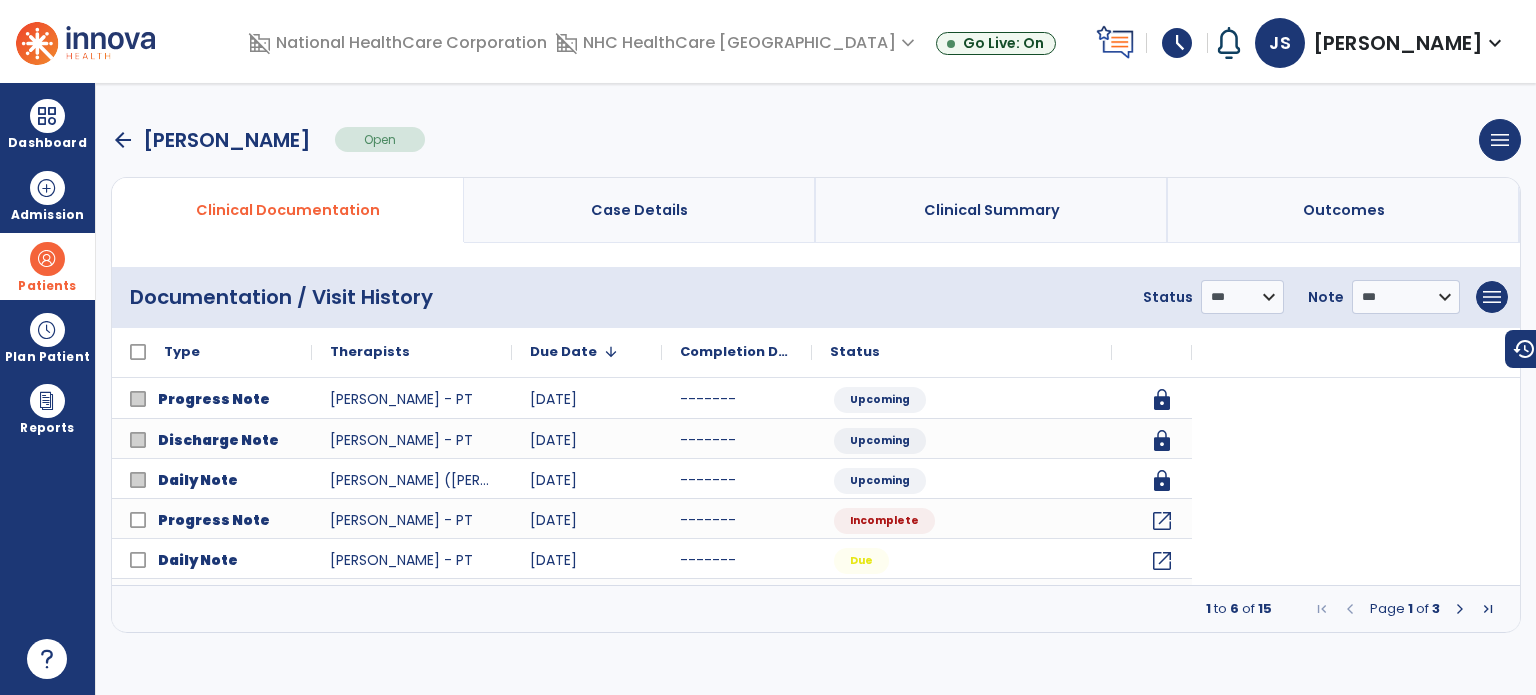 scroll, scrollTop: 0, scrollLeft: 0, axis: both 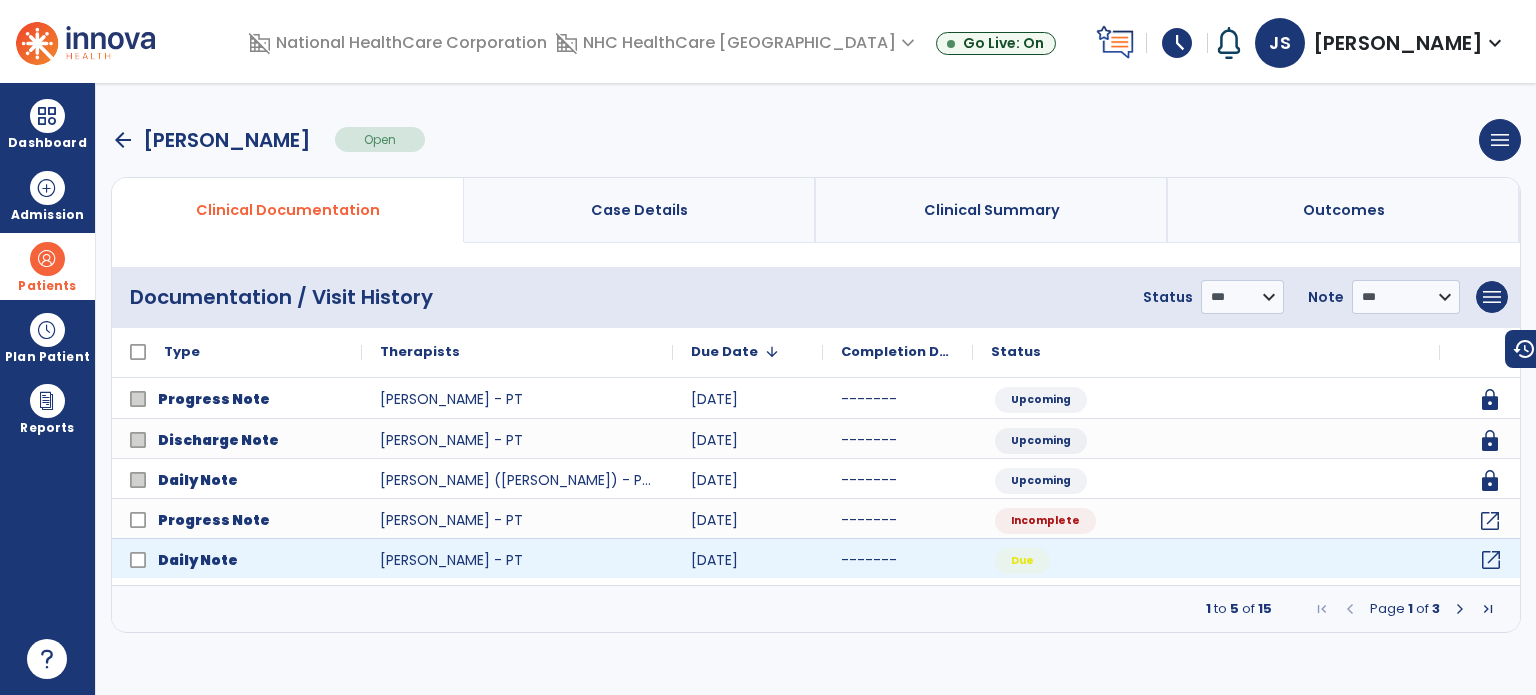 click on "open_in_new" 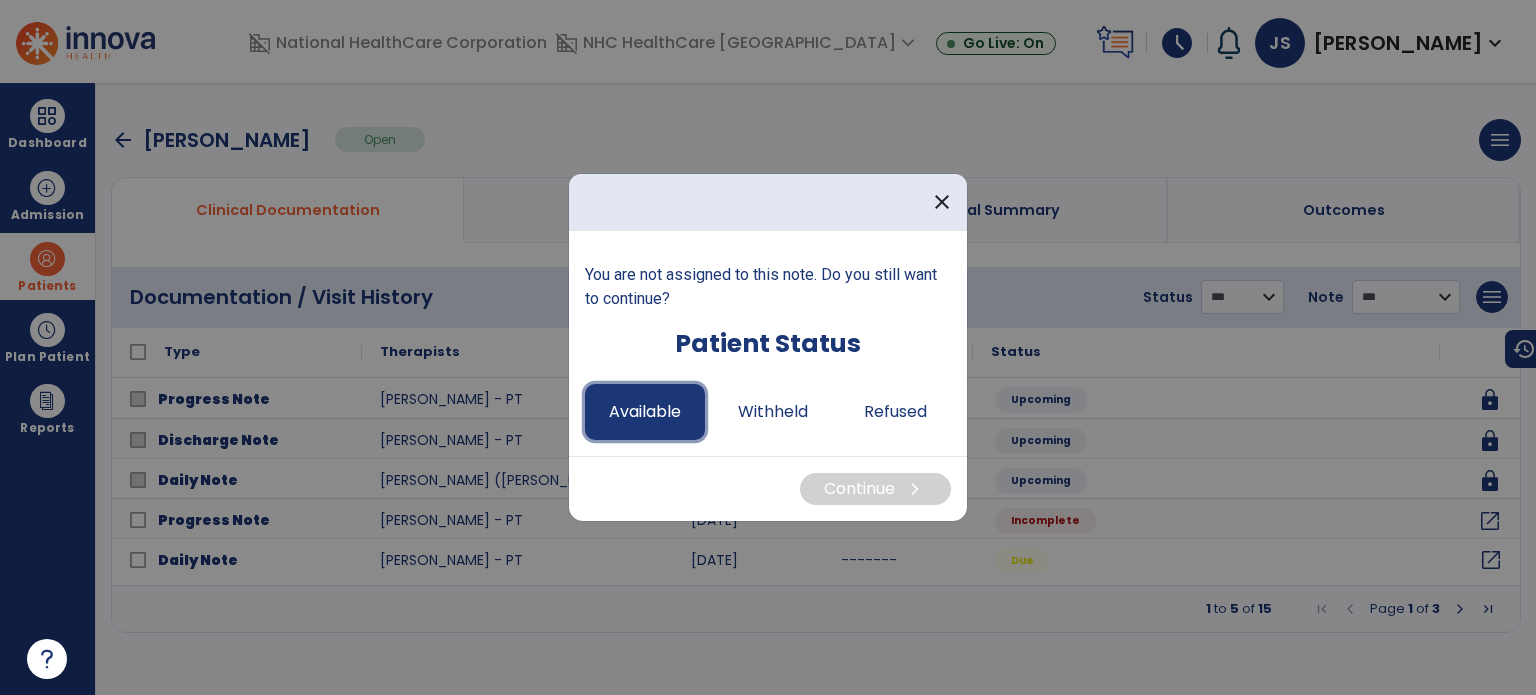 click on "Available" at bounding box center [645, 412] 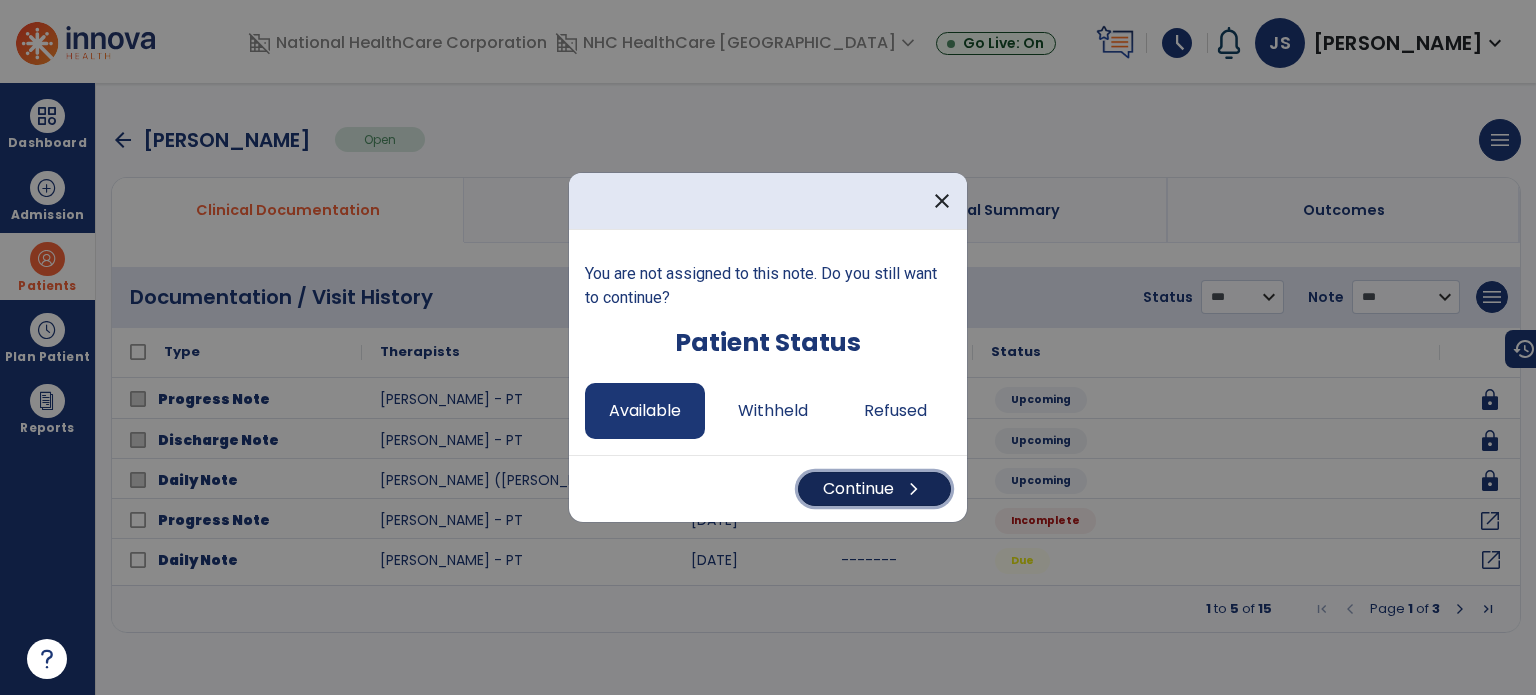 click on "Continue   chevron_right" at bounding box center (874, 489) 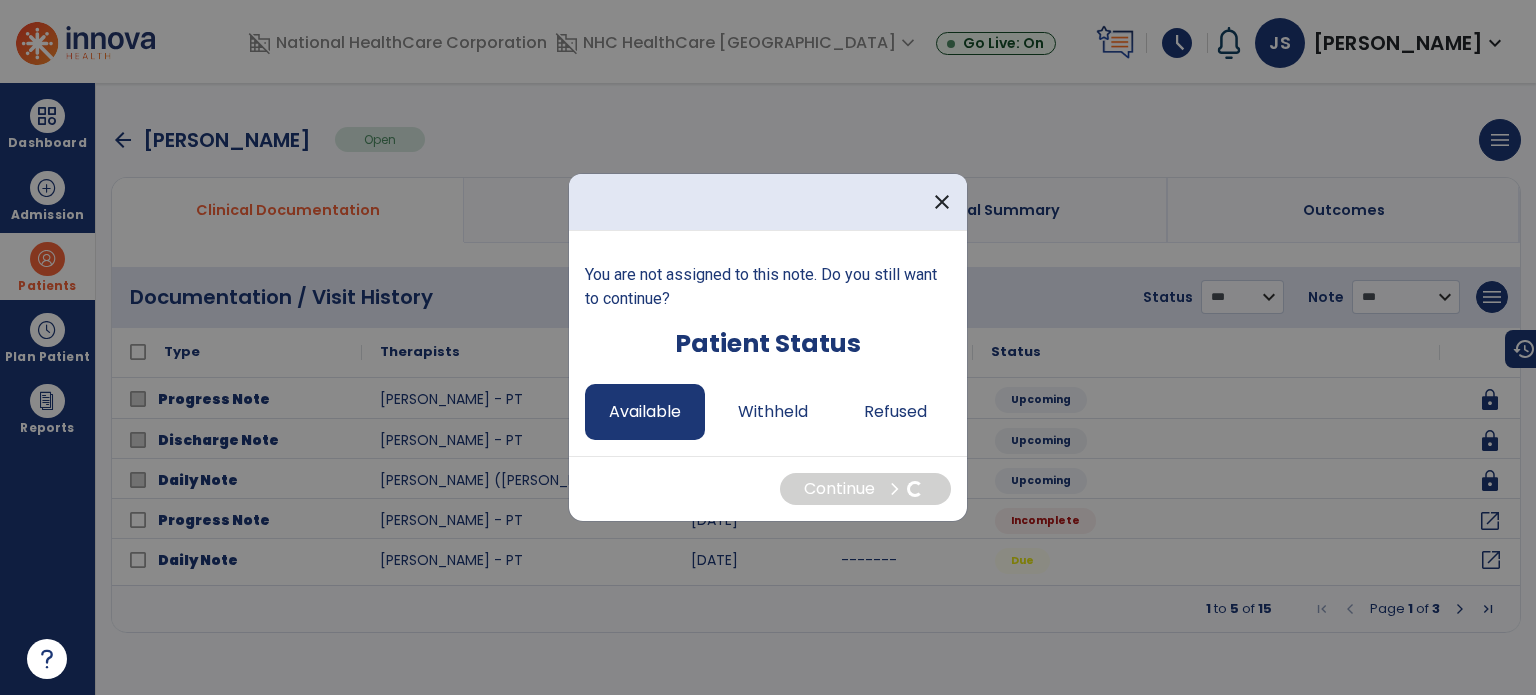 select on "*" 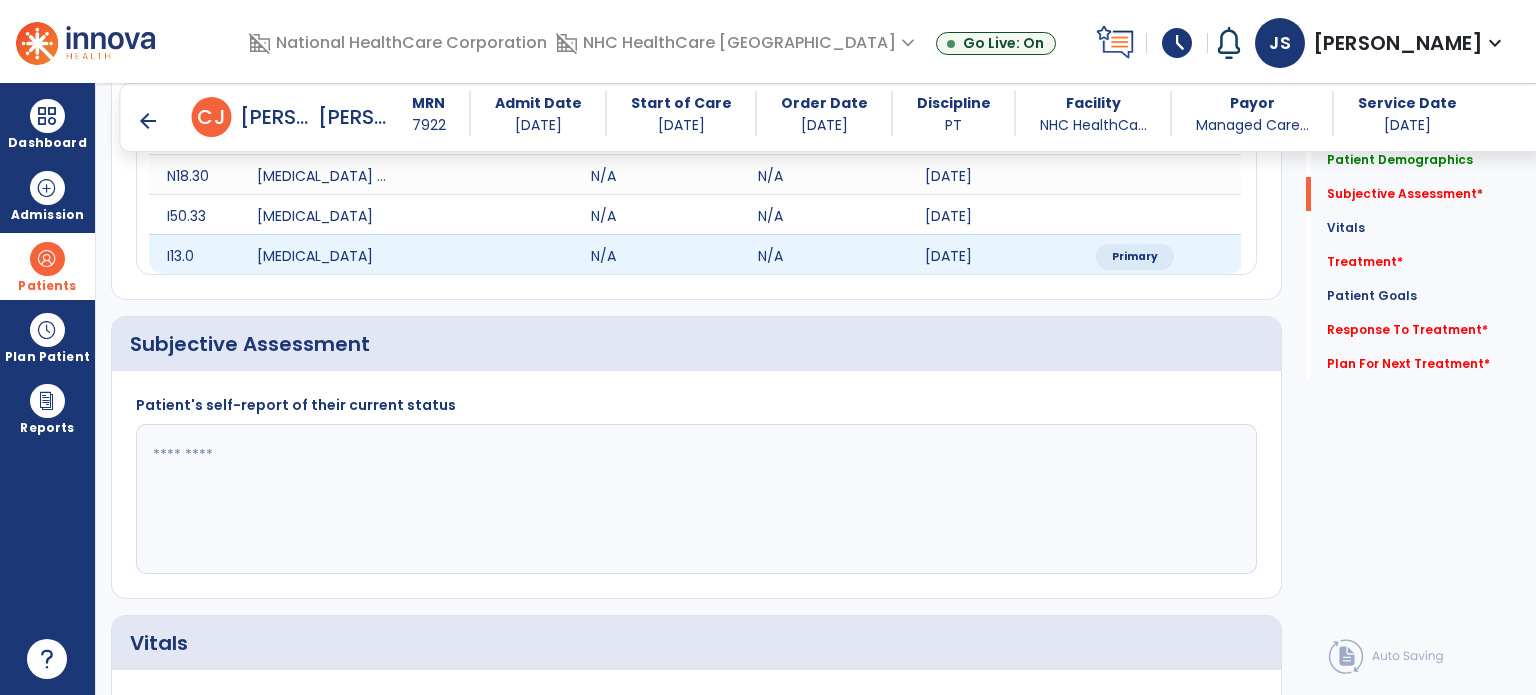 scroll, scrollTop: 345, scrollLeft: 0, axis: vertical 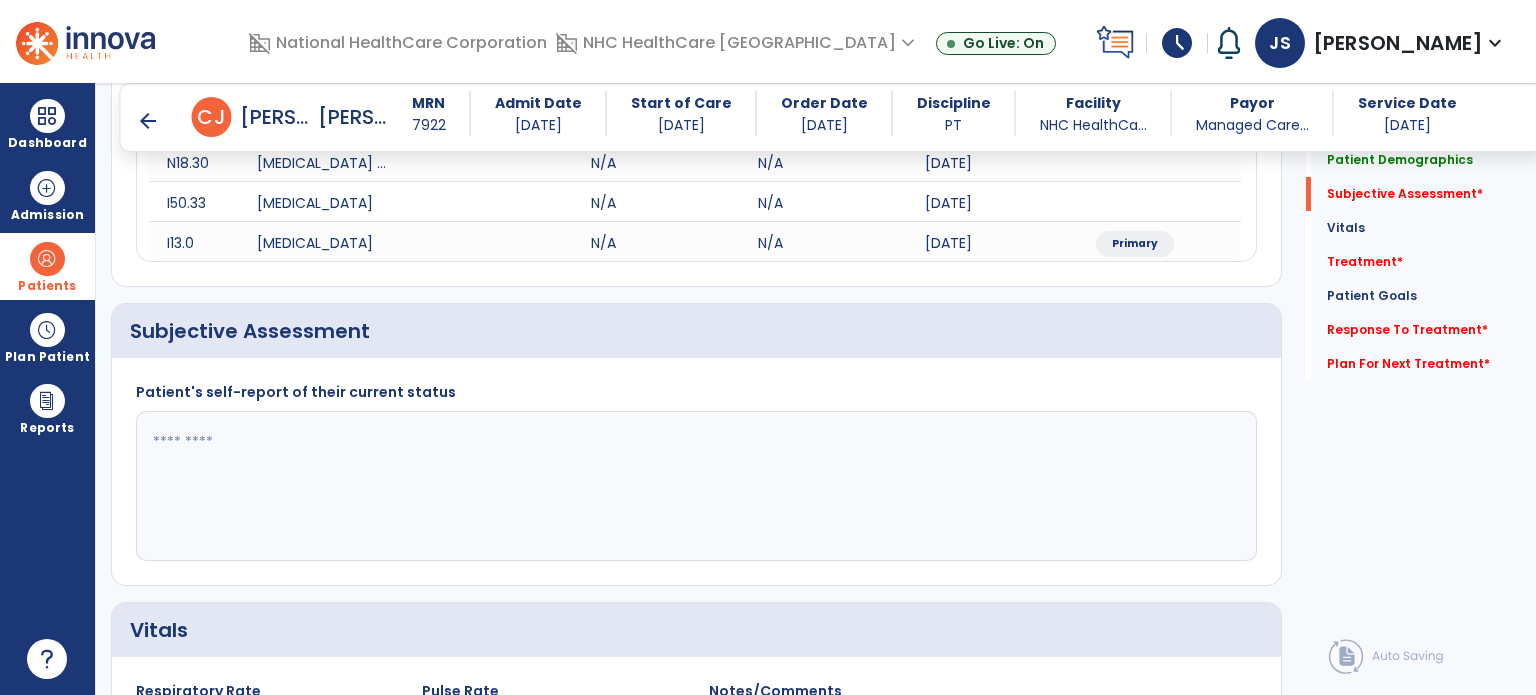 click 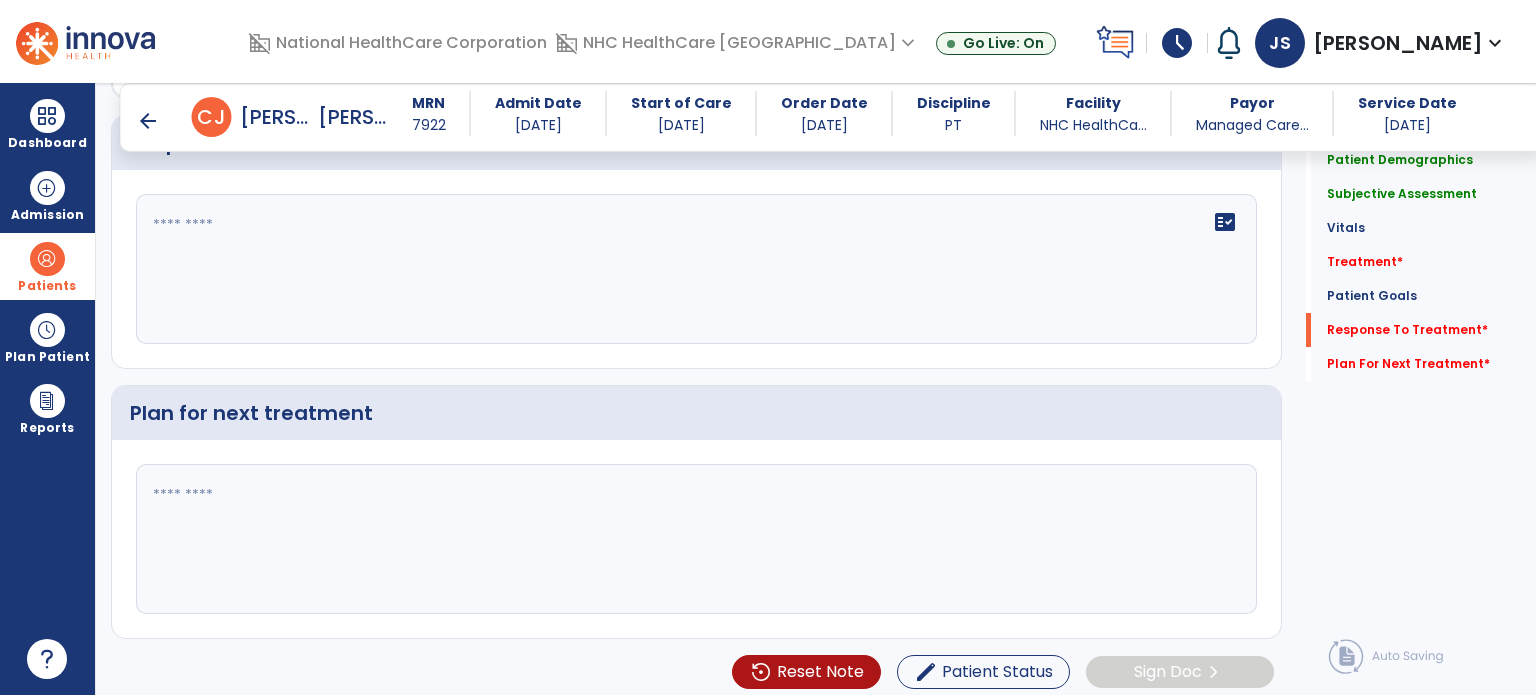 scroll, scrollTop: 2336, scrollLeft: 0, axis: vertical 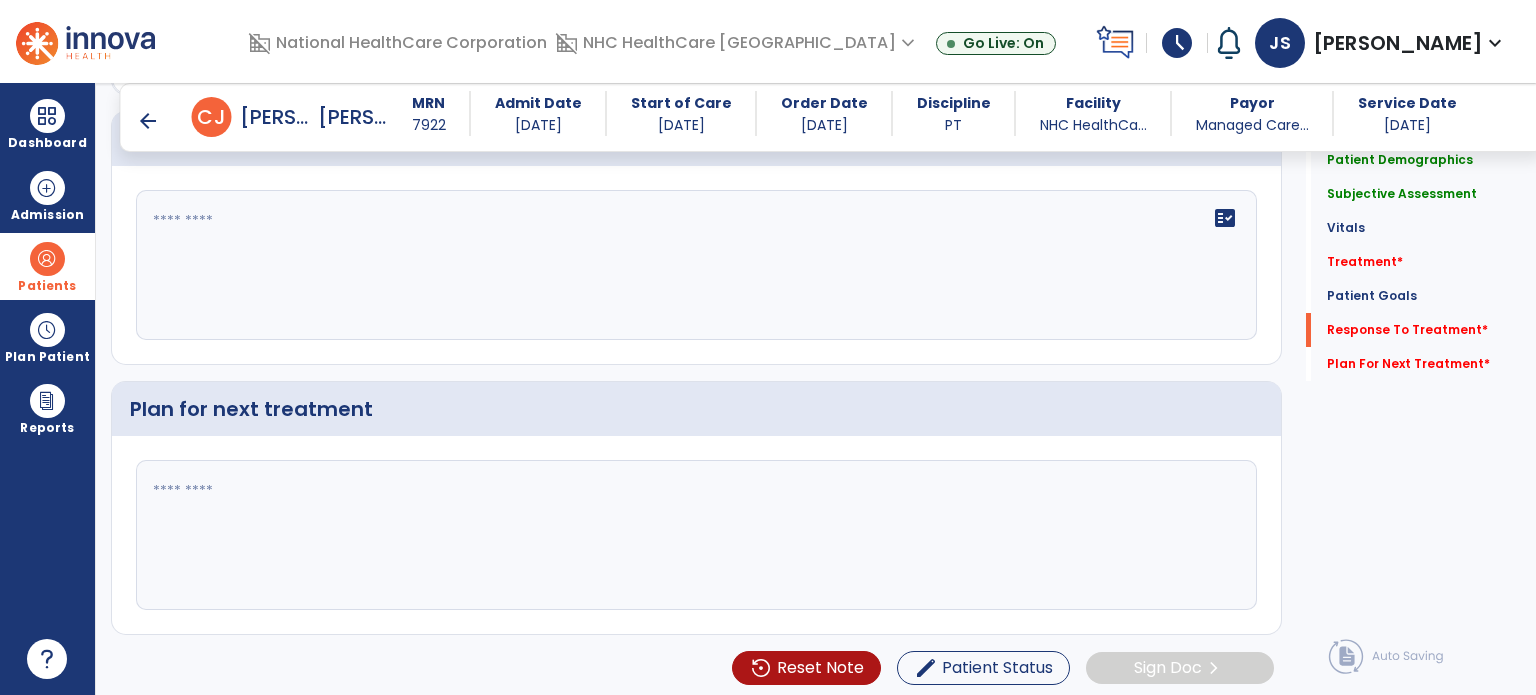 type on "**********" 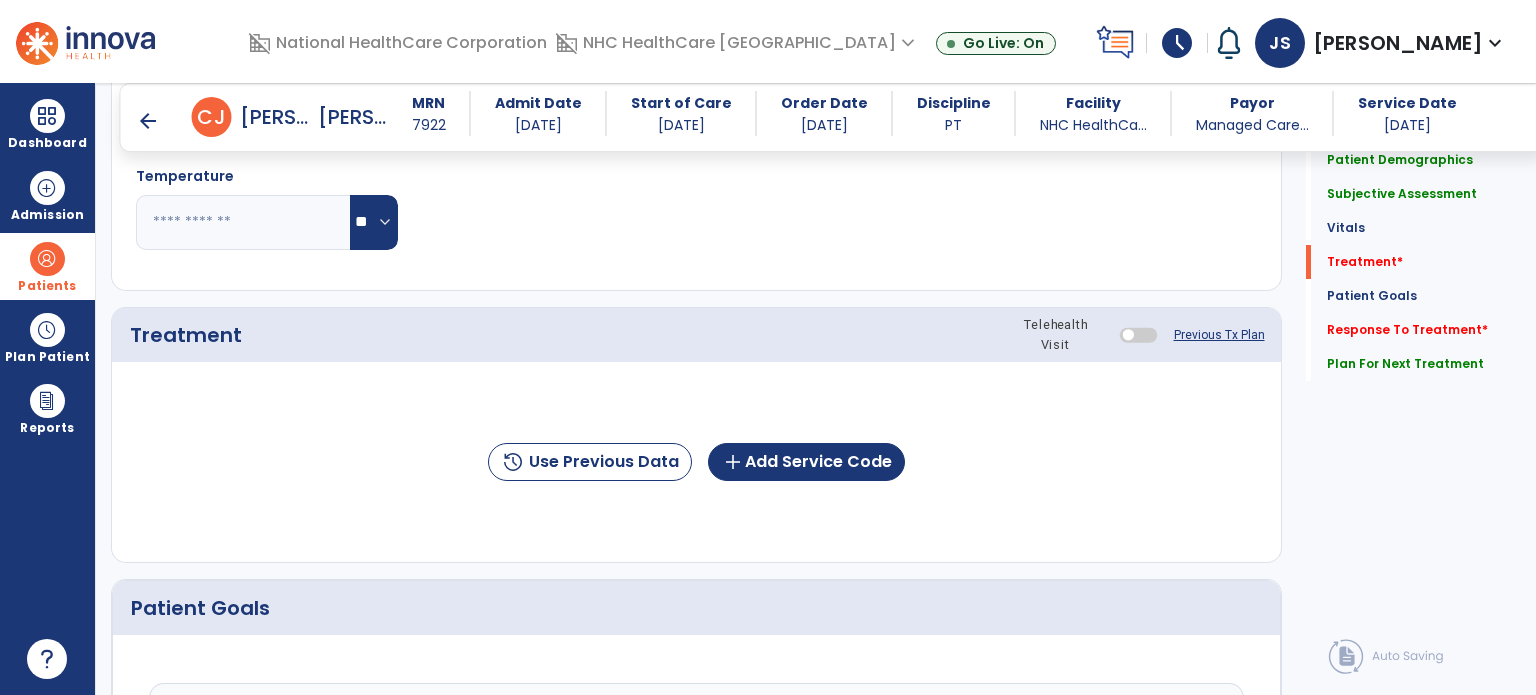 scroll, scrollTop: 1060, scrollLeft: 0, axis: vertical 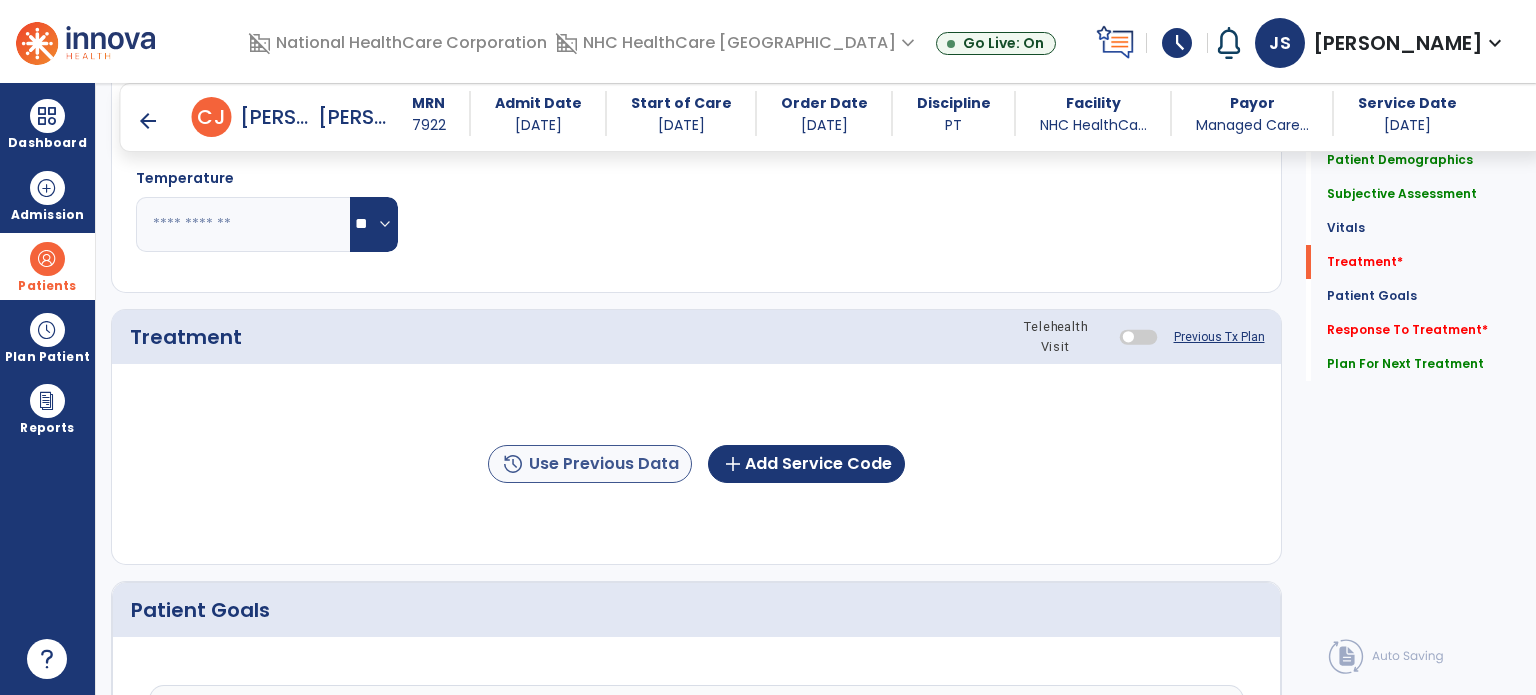 type on "**********" 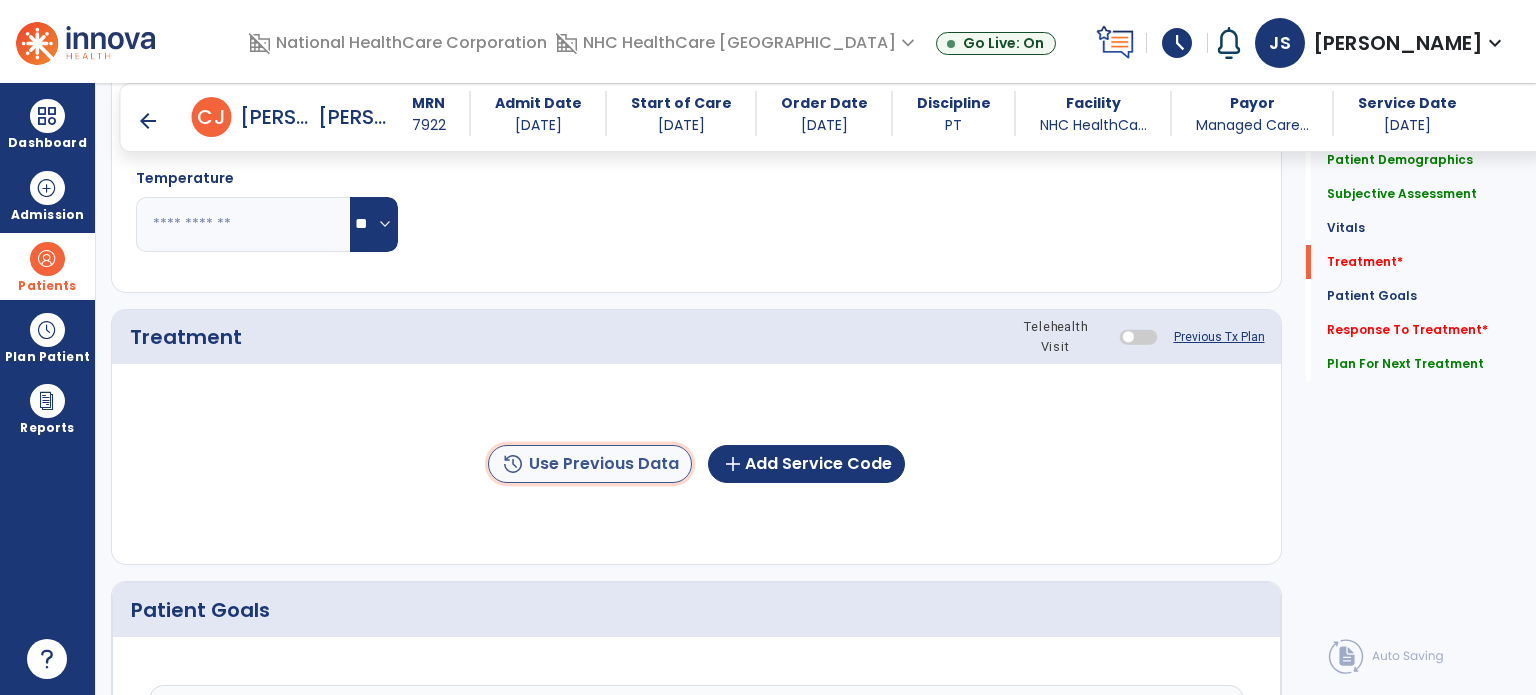 click on "history  Use Previous Data" 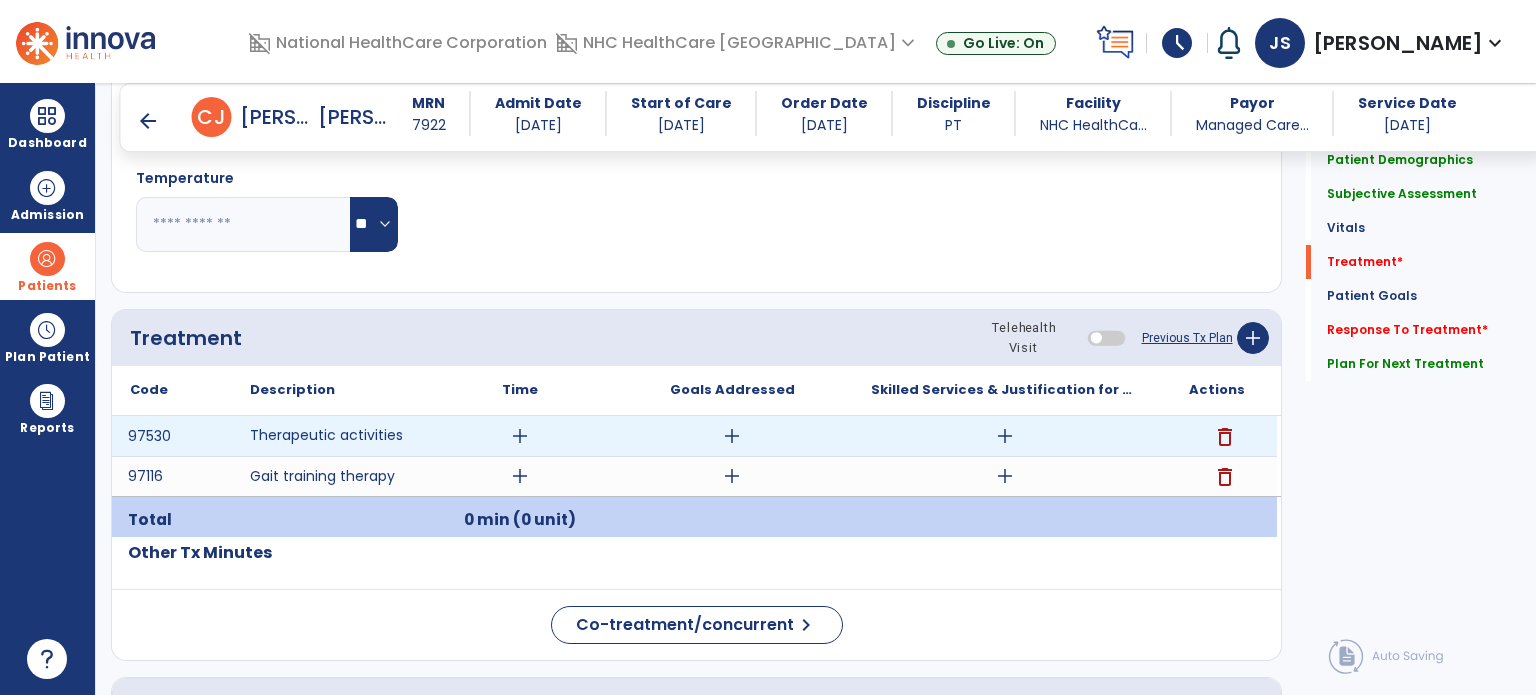 click on "add" at bounding box center [520, 436] 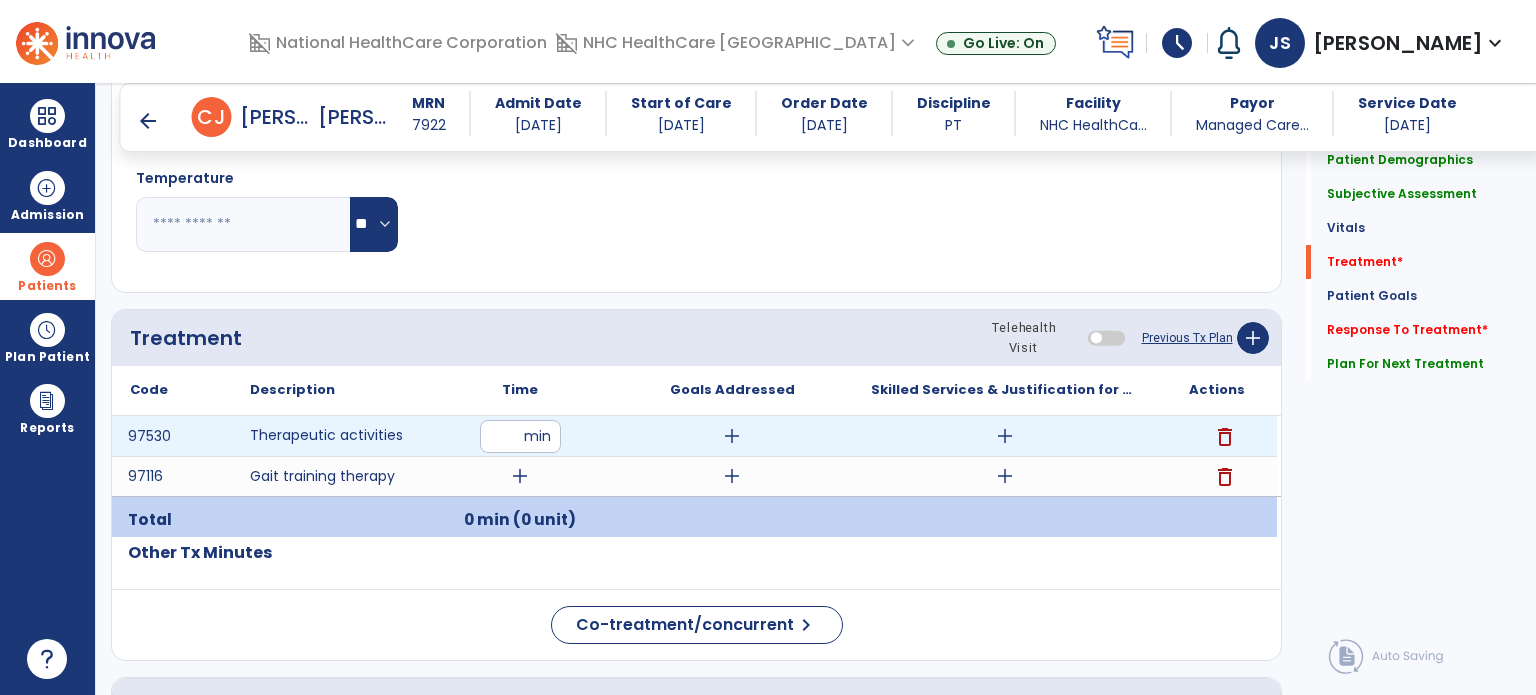 click at bounding box center [520, 436] 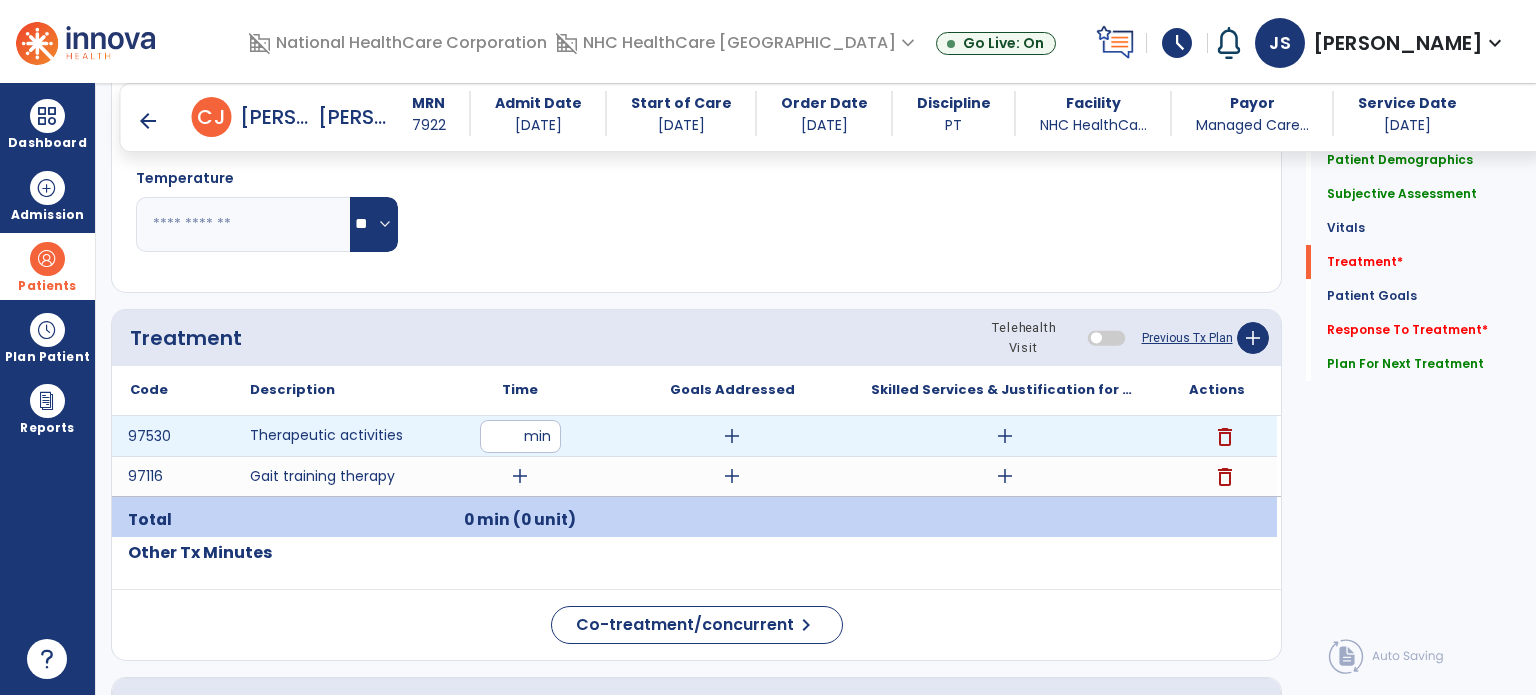 type on "**" 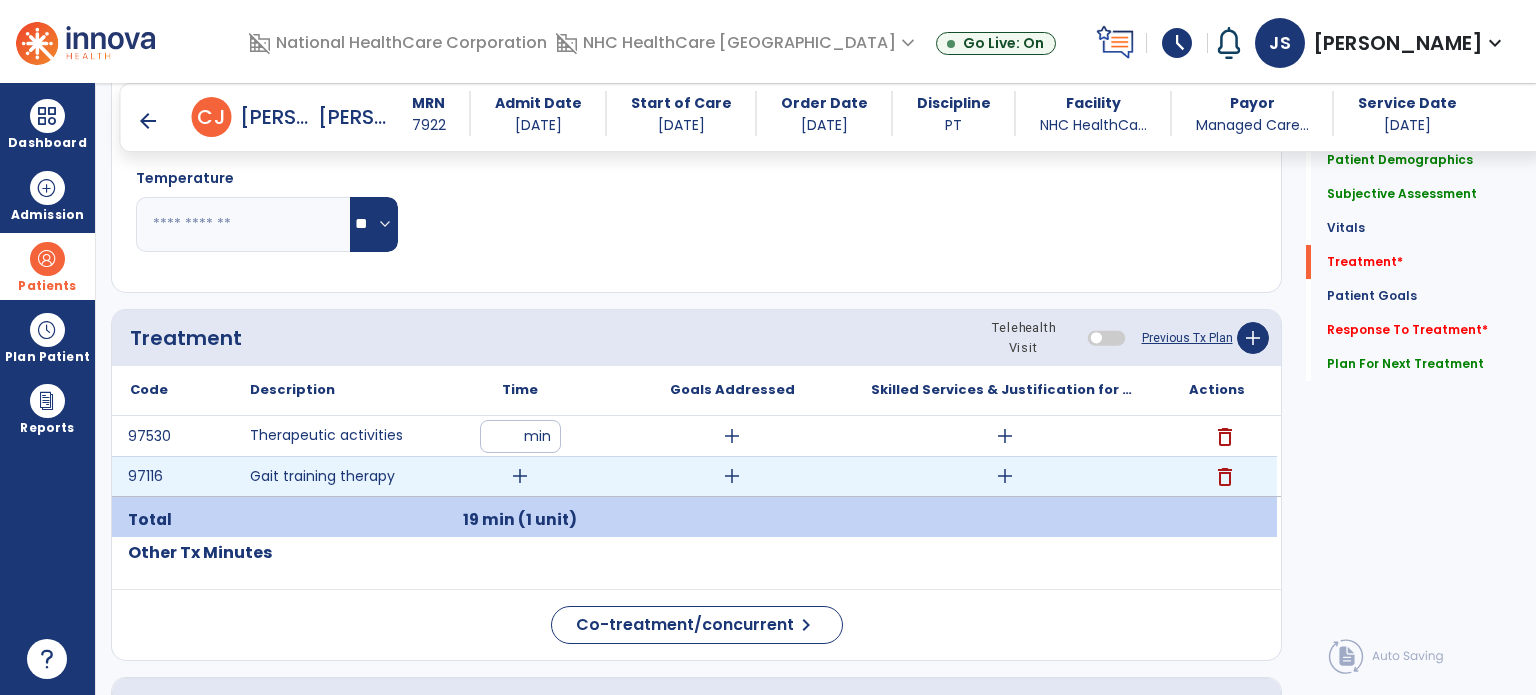 click on "add" at bounding box center (520, 476) 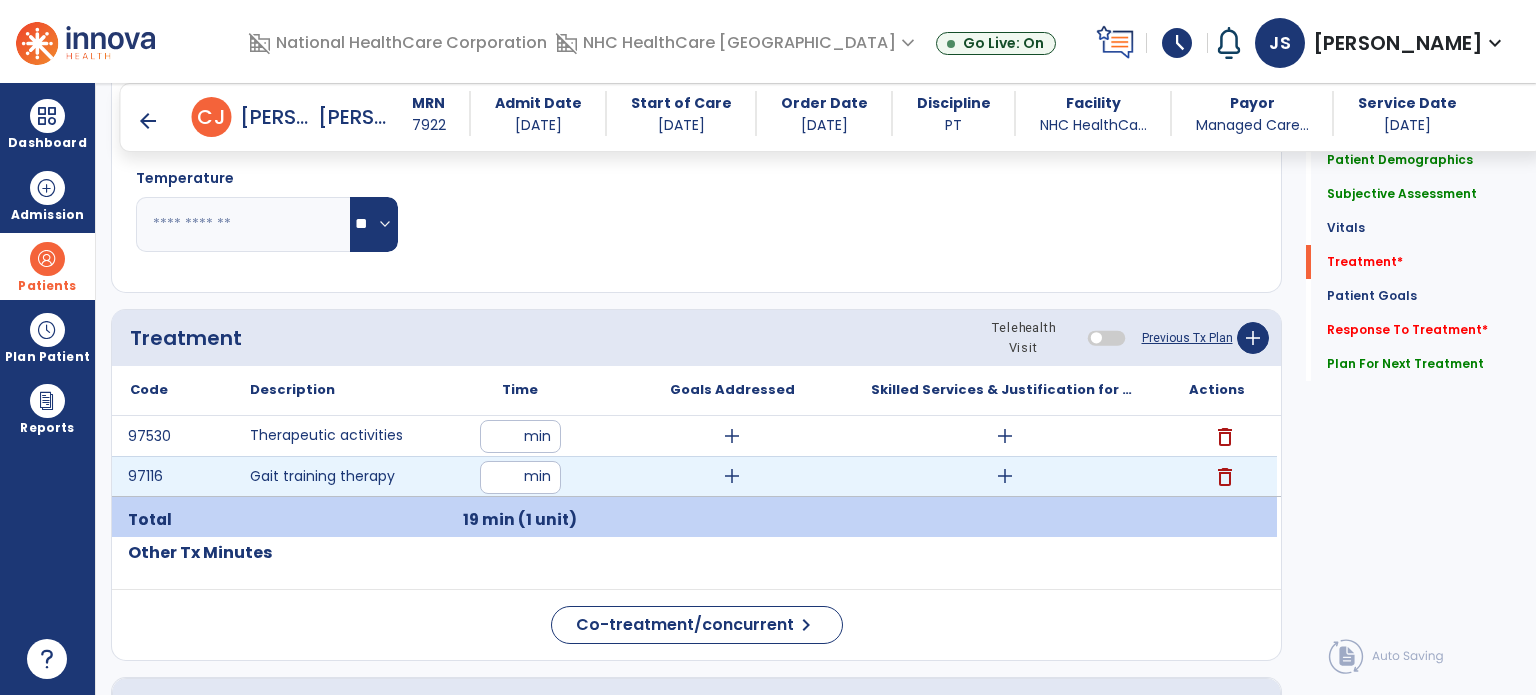 type on "**" 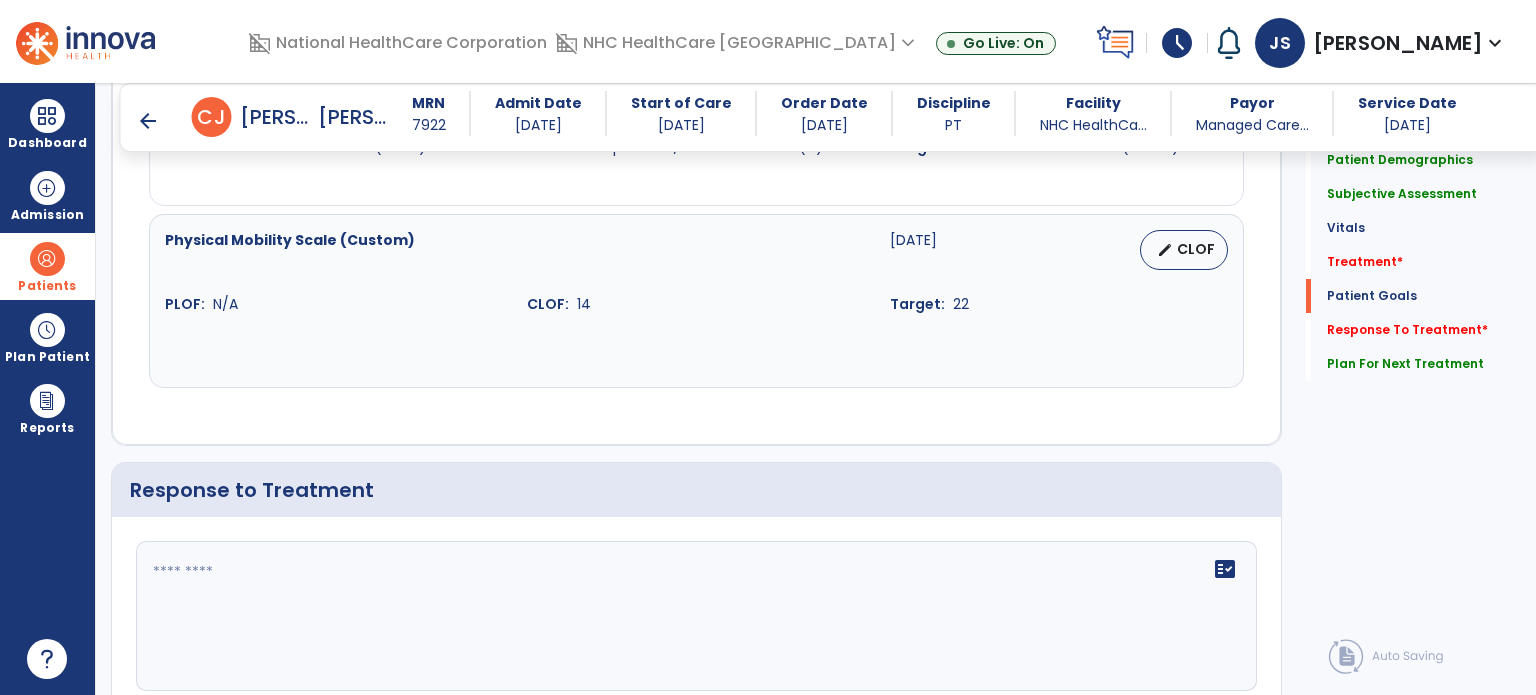 scroll, scrollTop: 2193, scrollLeft: 0, axis: vertical 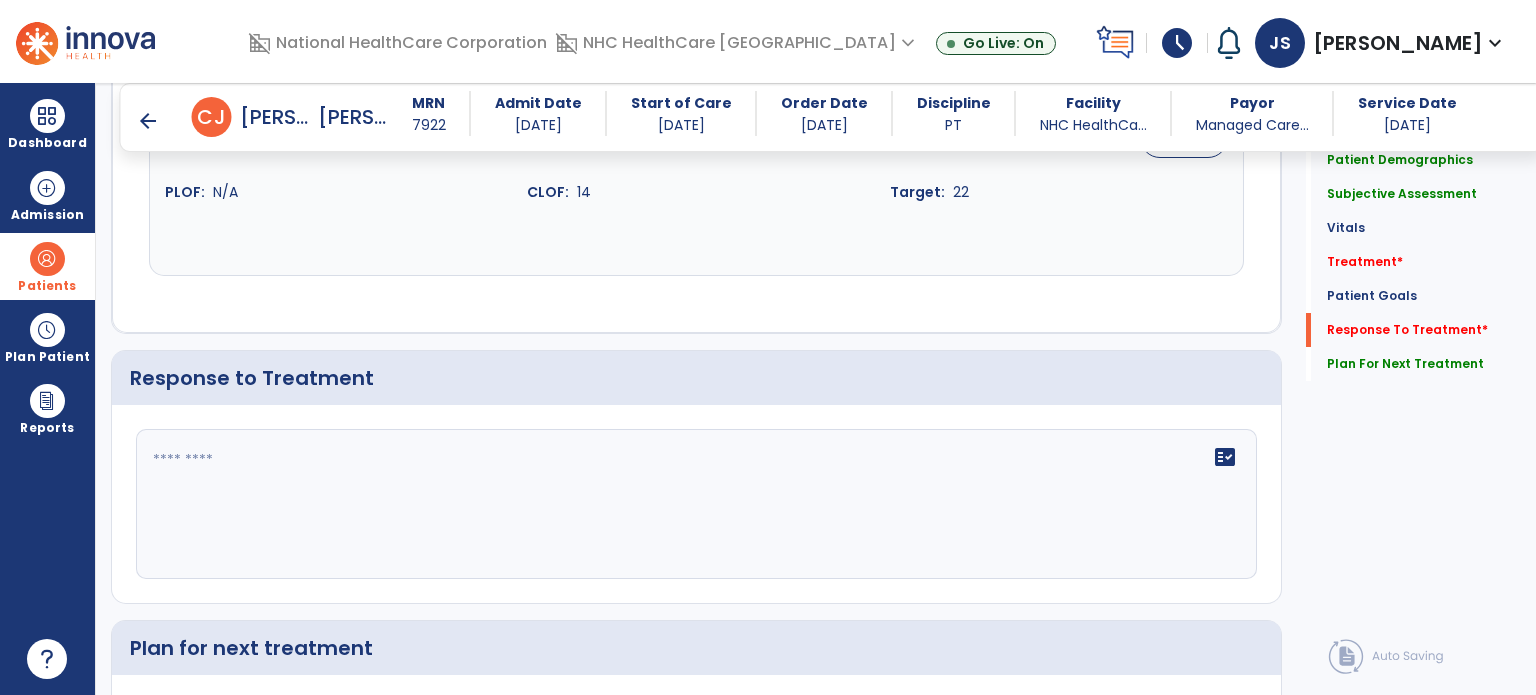 click on "fact_check" 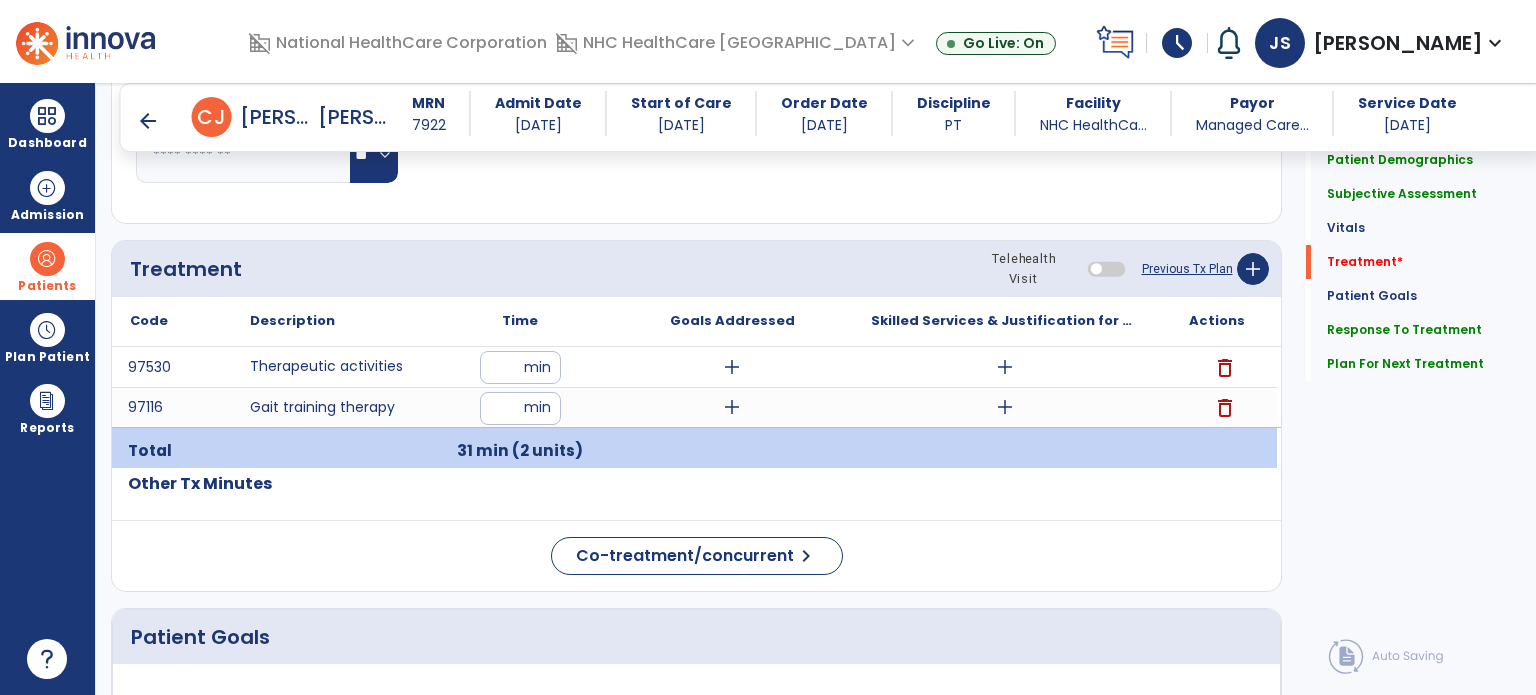 scroll, scrollTop: 1119, scrollLeft: 0, axis: vertical 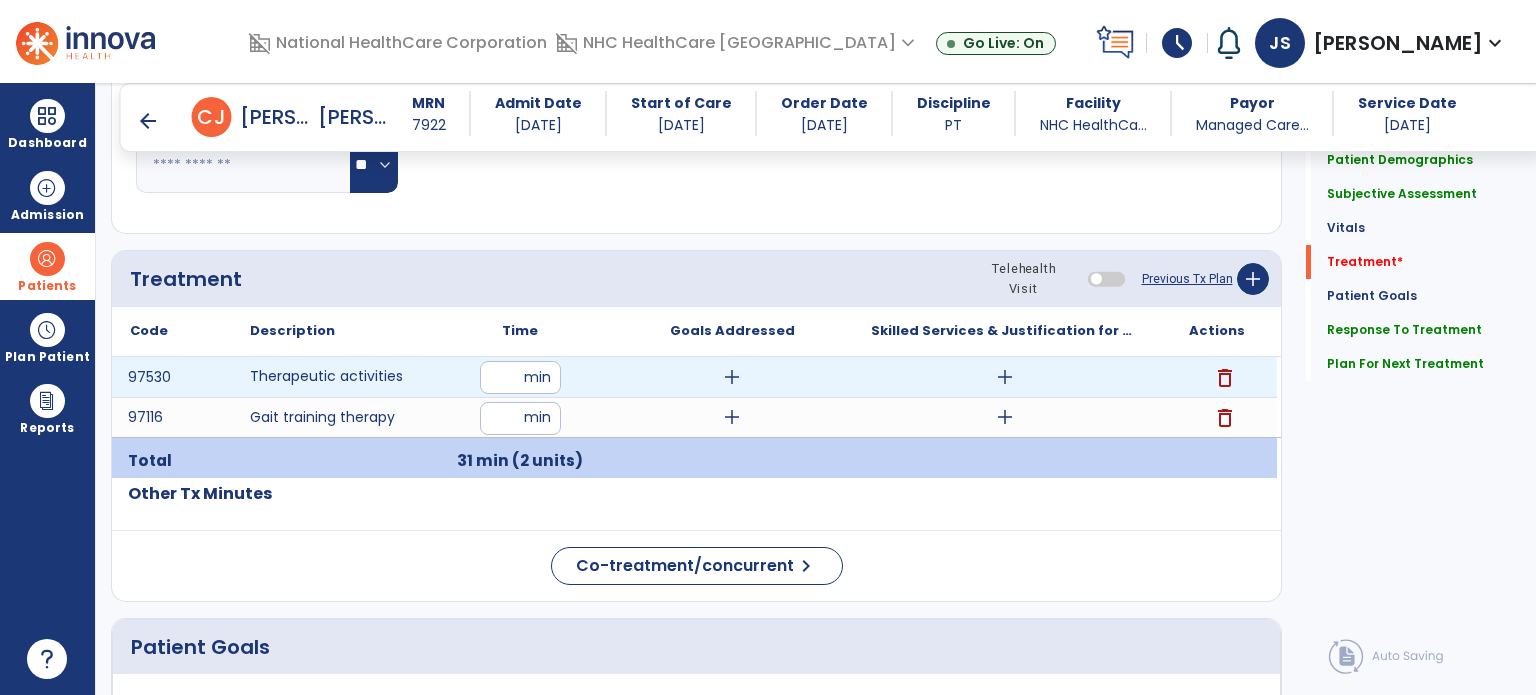 type on "**********" 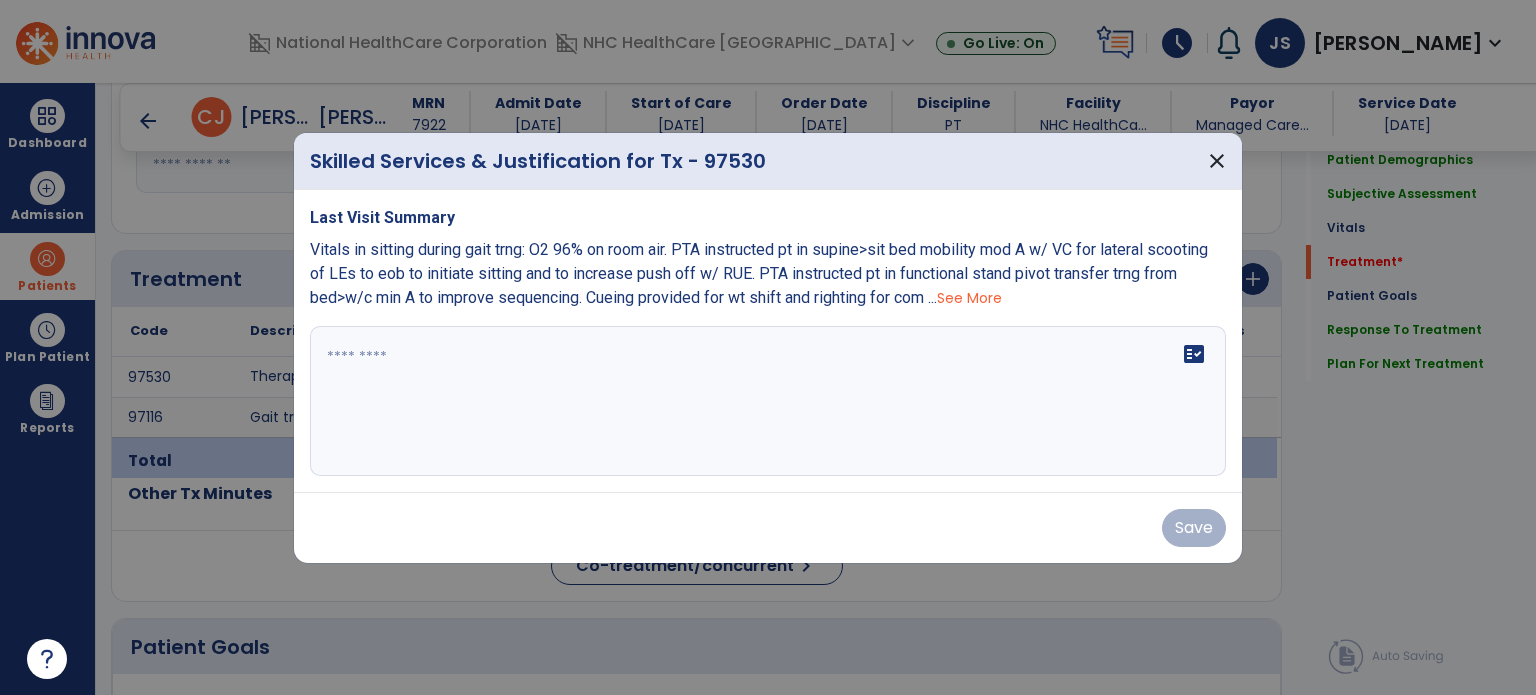 click on "See More" at bounding box center [969, 298] 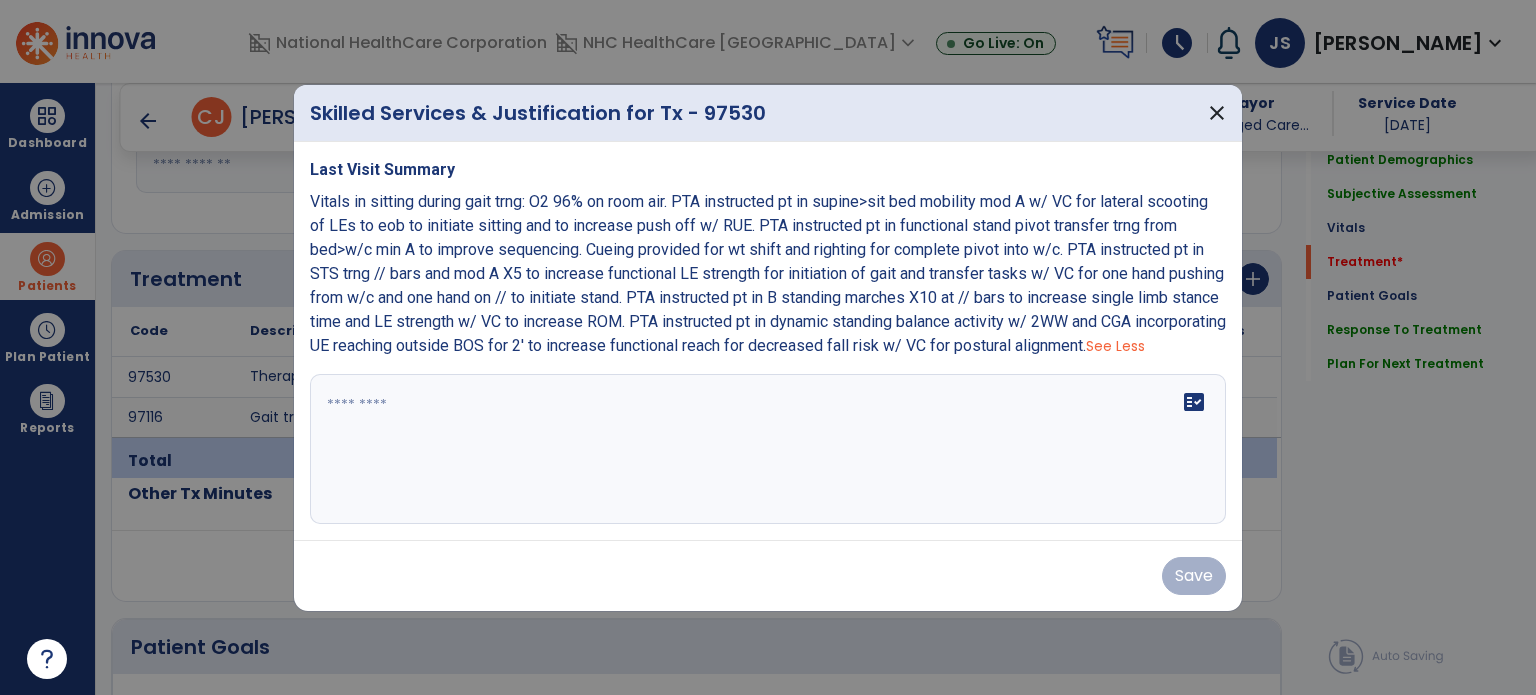 click at bounding box center [768, 449] 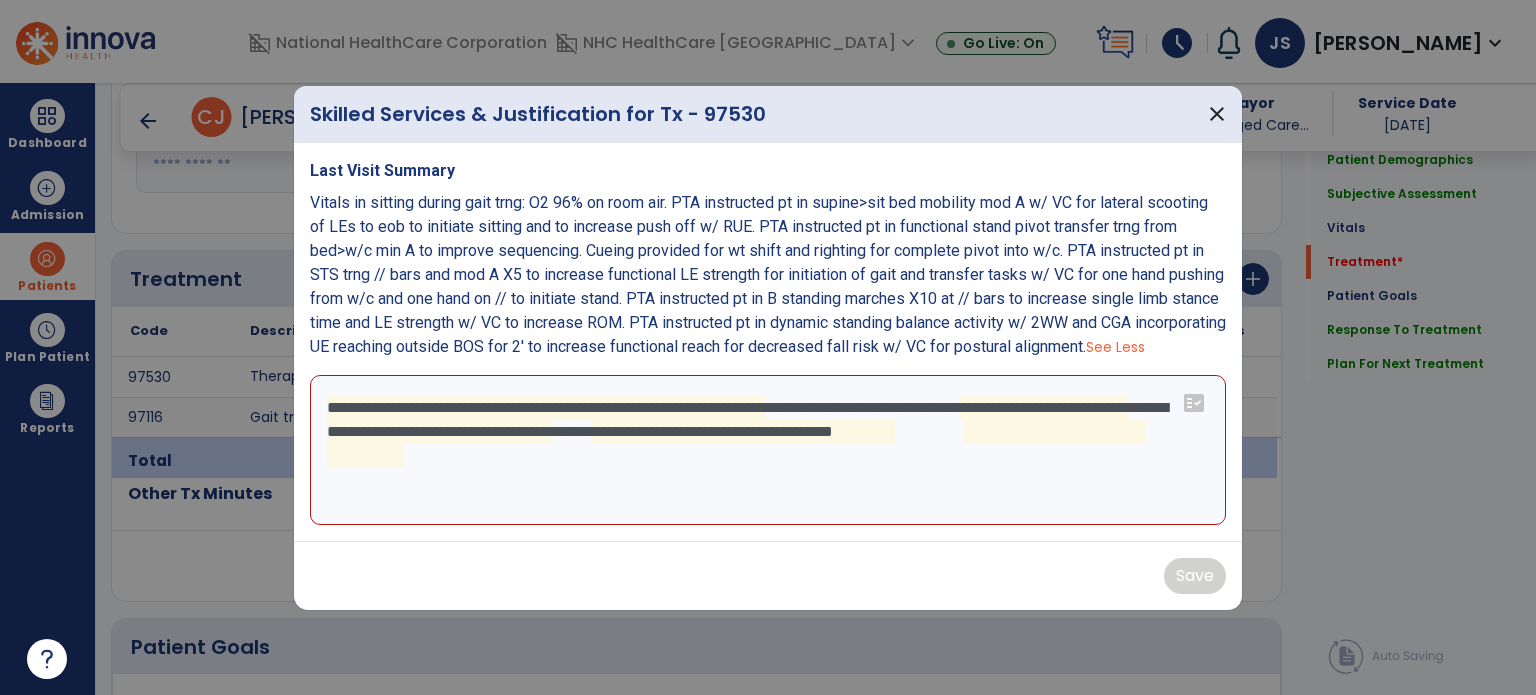 click on "**********" at bounding box center [768, 450] 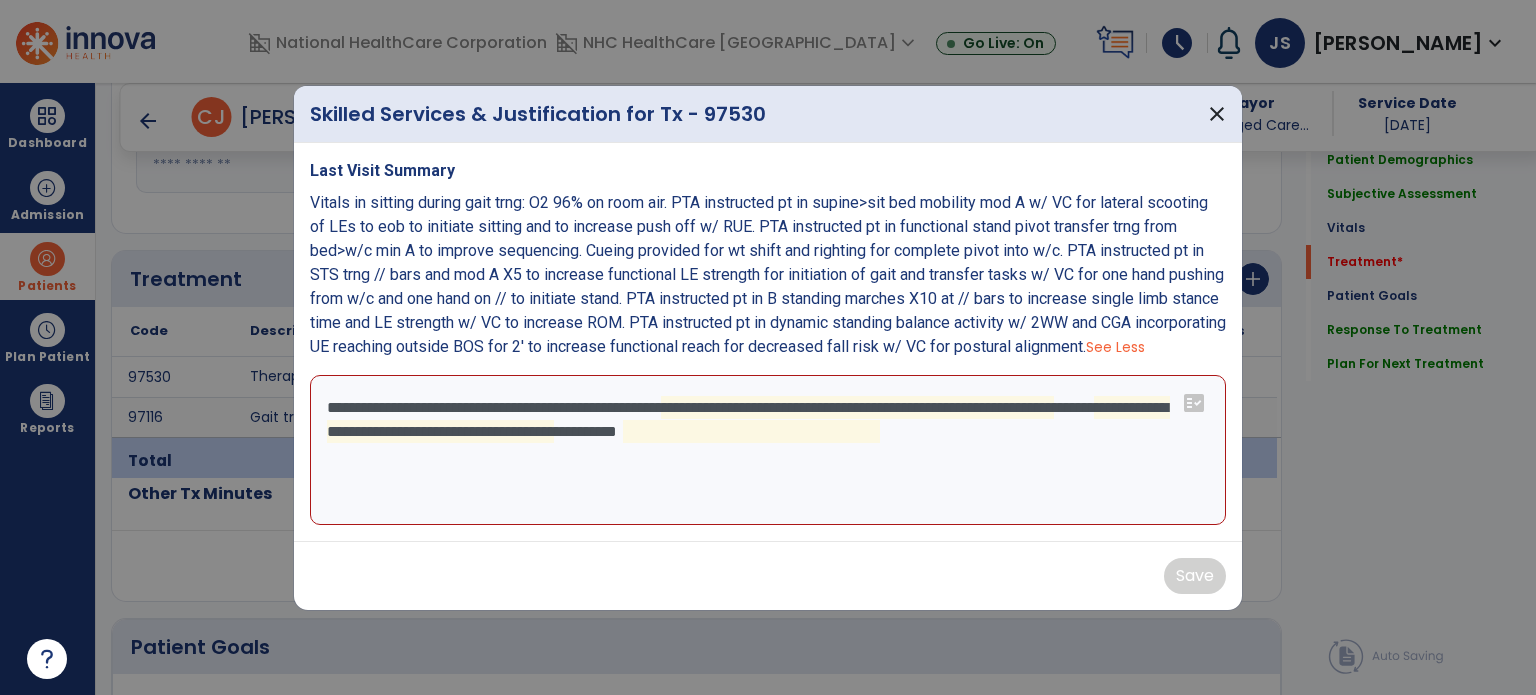 click on "**********" at bounding box center (768, 450) 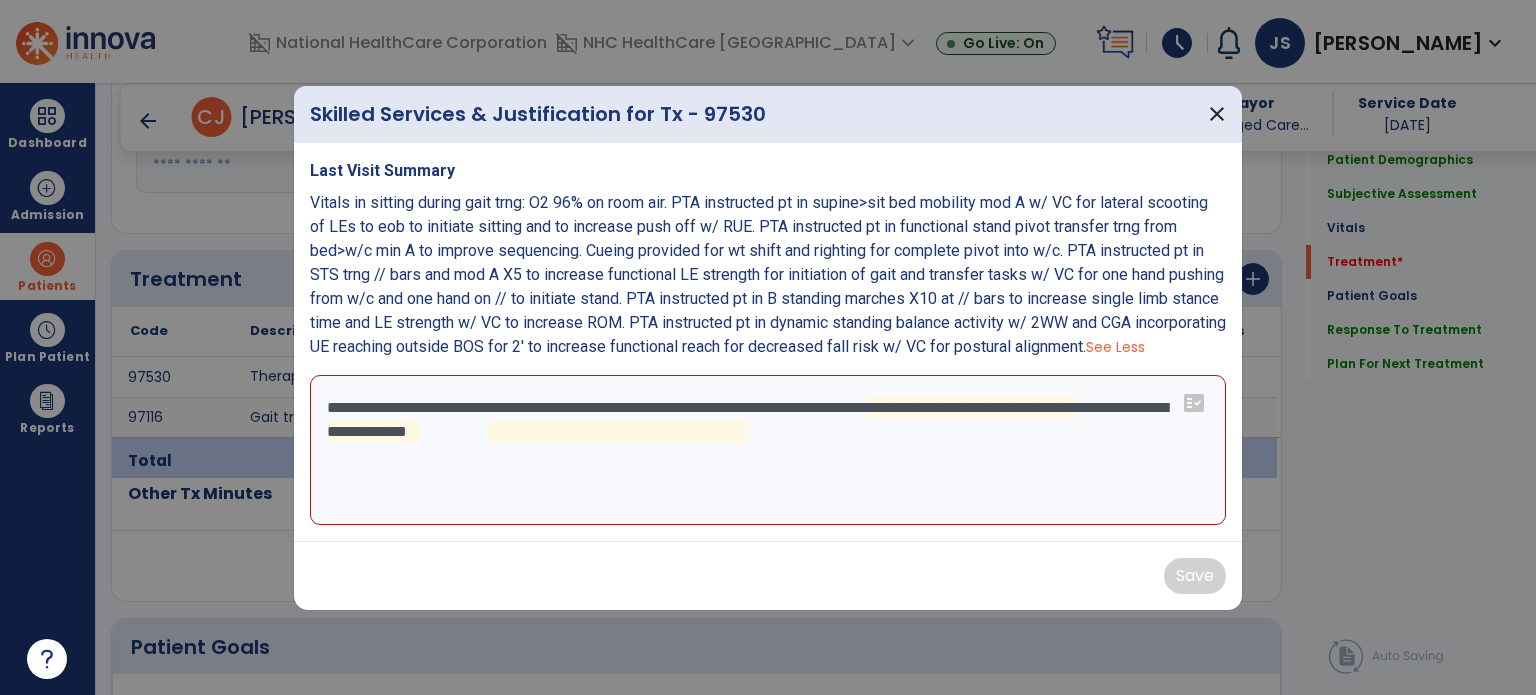 click on "**********" at bounding box center (768, 450) 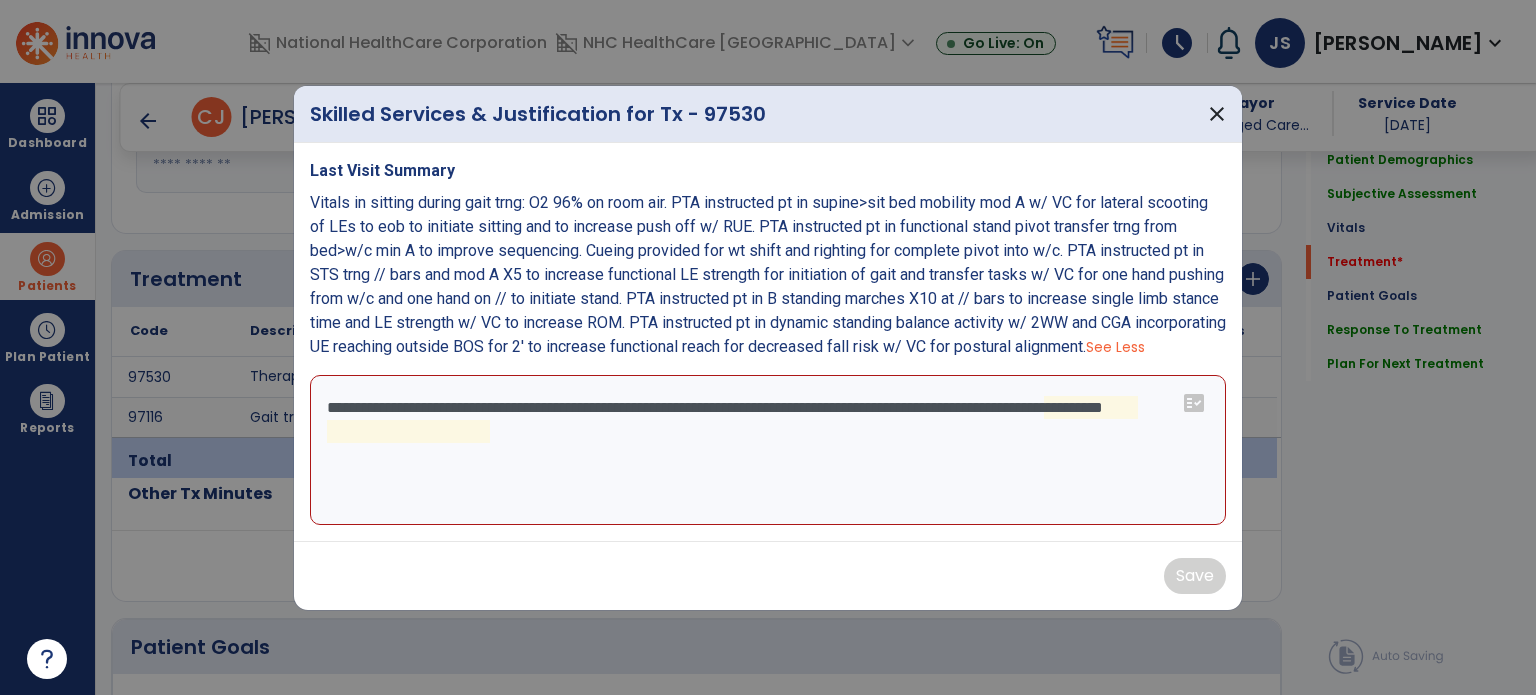 click on "**********" at bounding box center [768, 450] 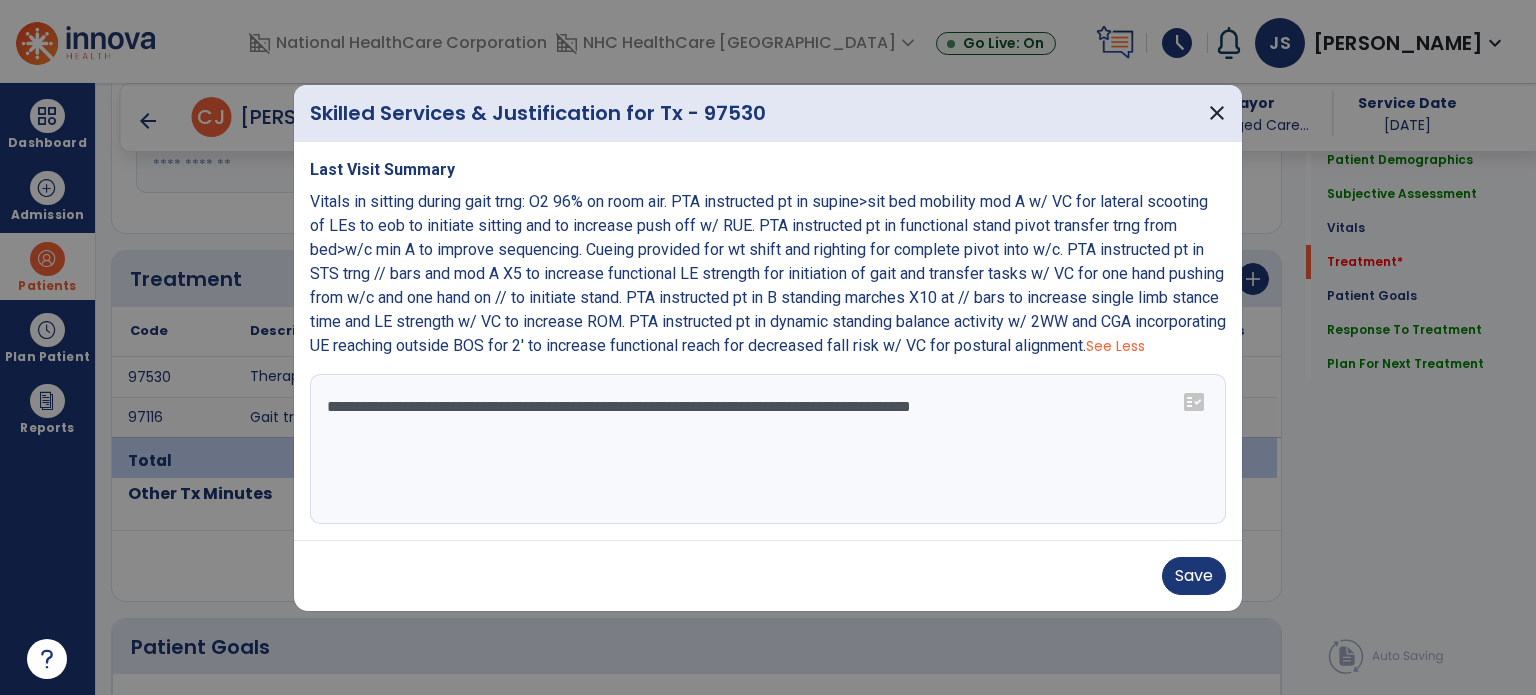click on "**********" at bounding box center (768, 449) 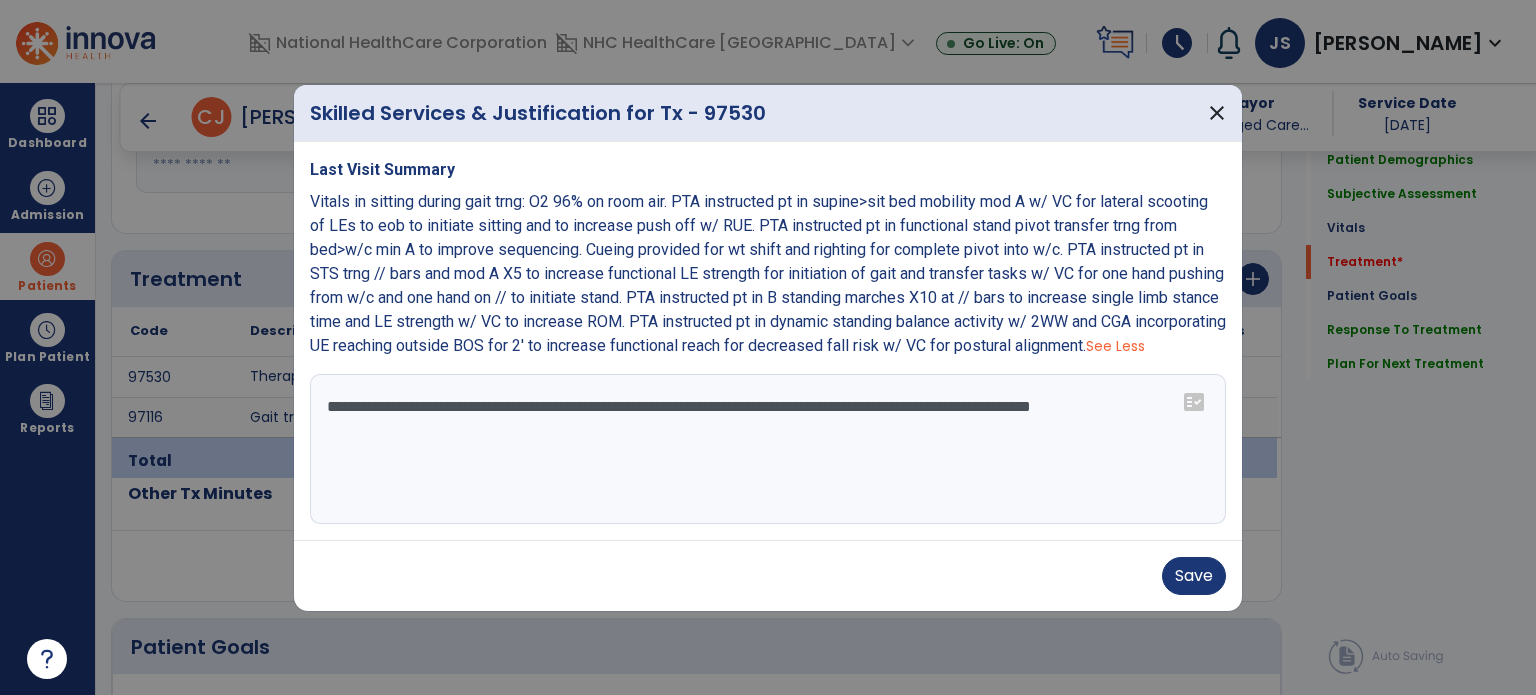 click on "**********" at bounding box center [768, 449] 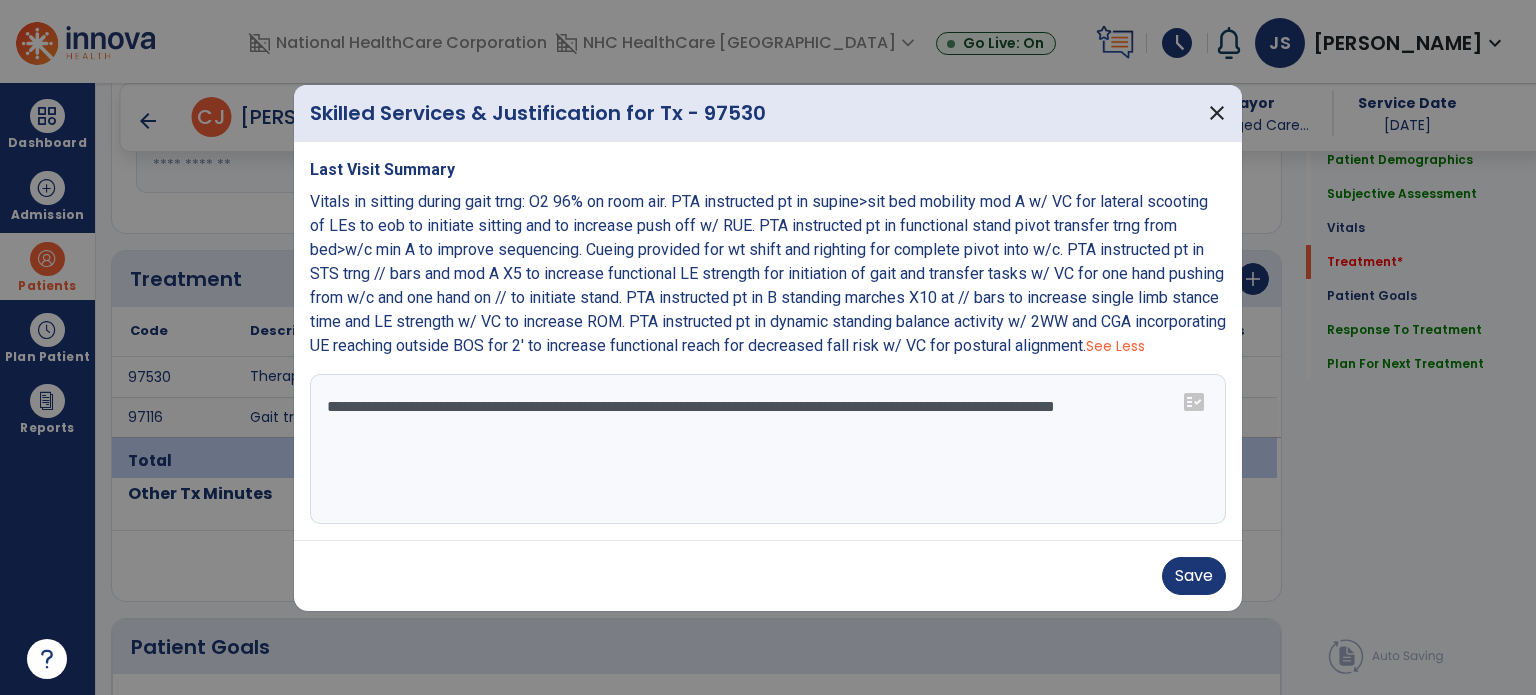 click on "**********" at bounding box center [768, 449] 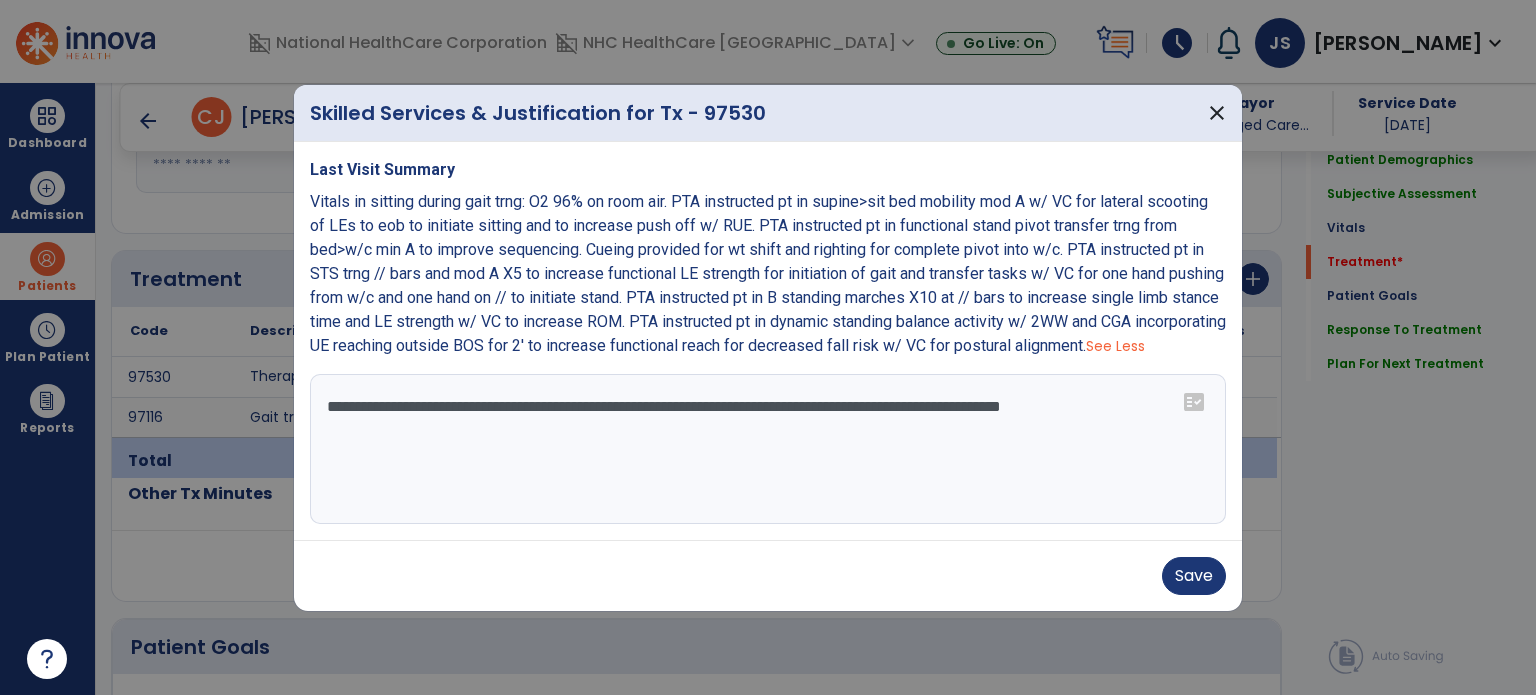 click on "**********" at bounding box center [768, 449] 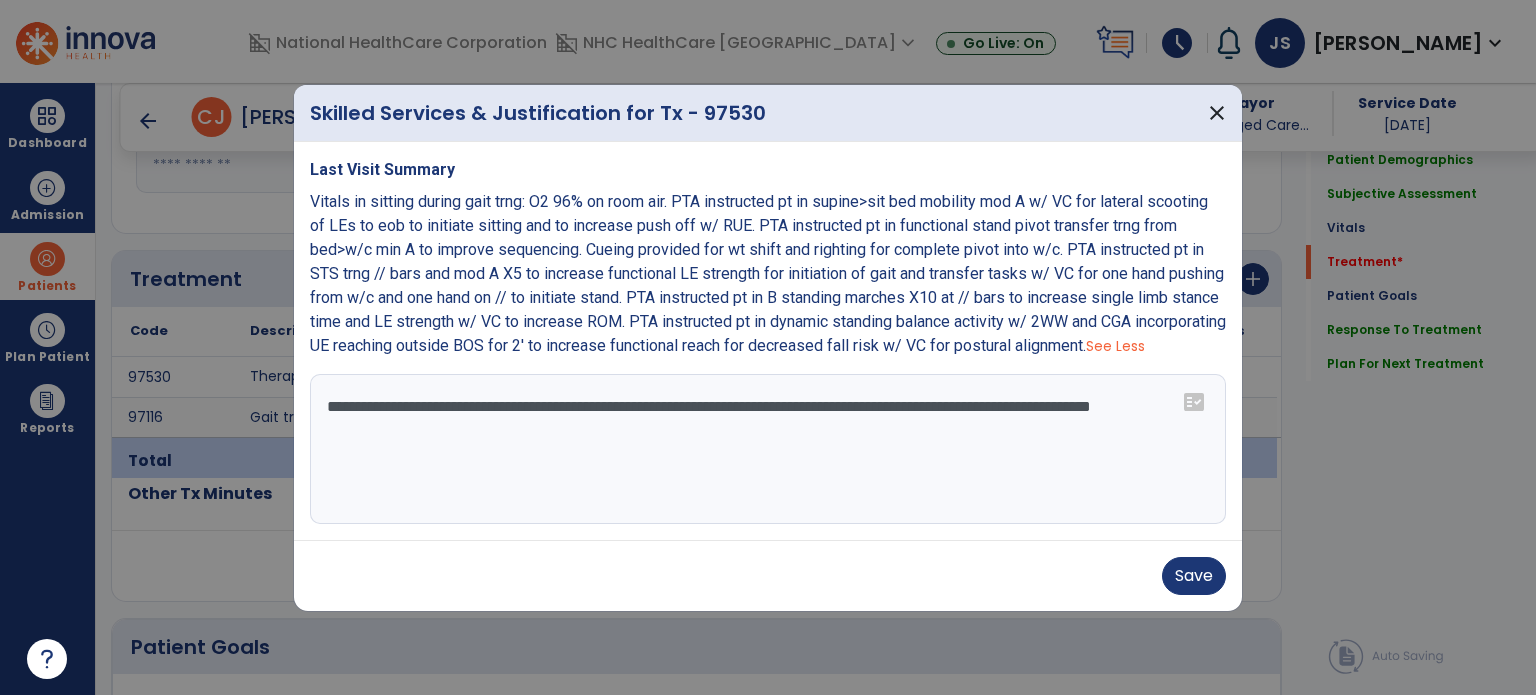 click on "**********" at bounding box center (768, 449) 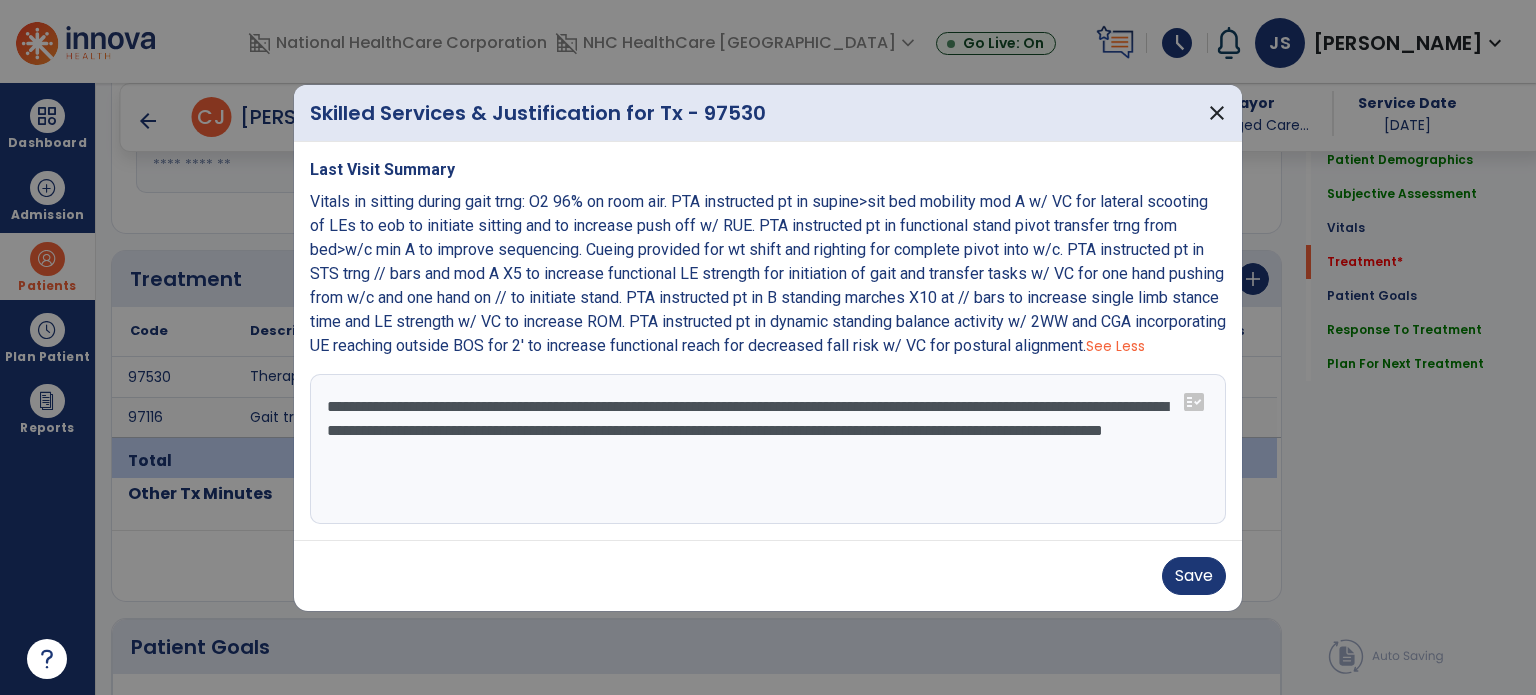 click on "**********" at bounding box center [768, 449] 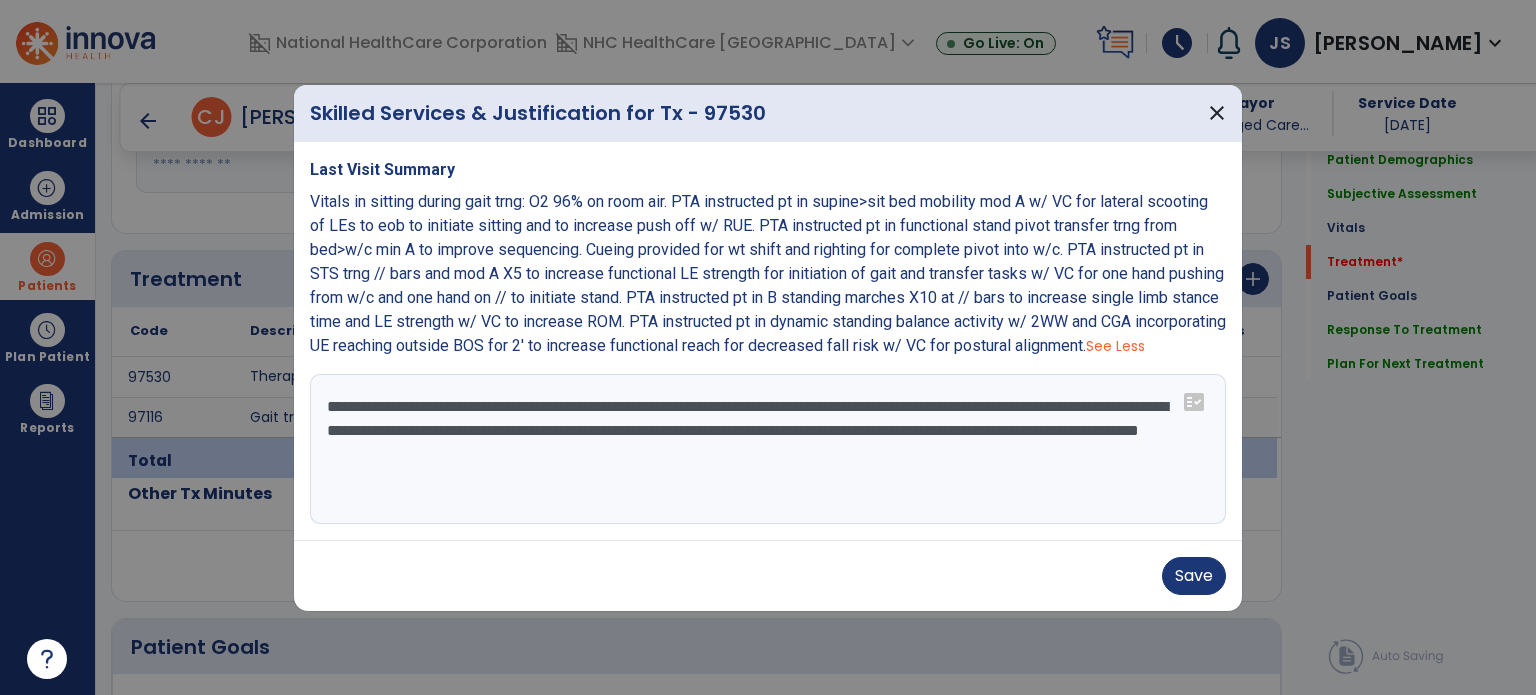 click on "**********" at bounding box center (768, 449) 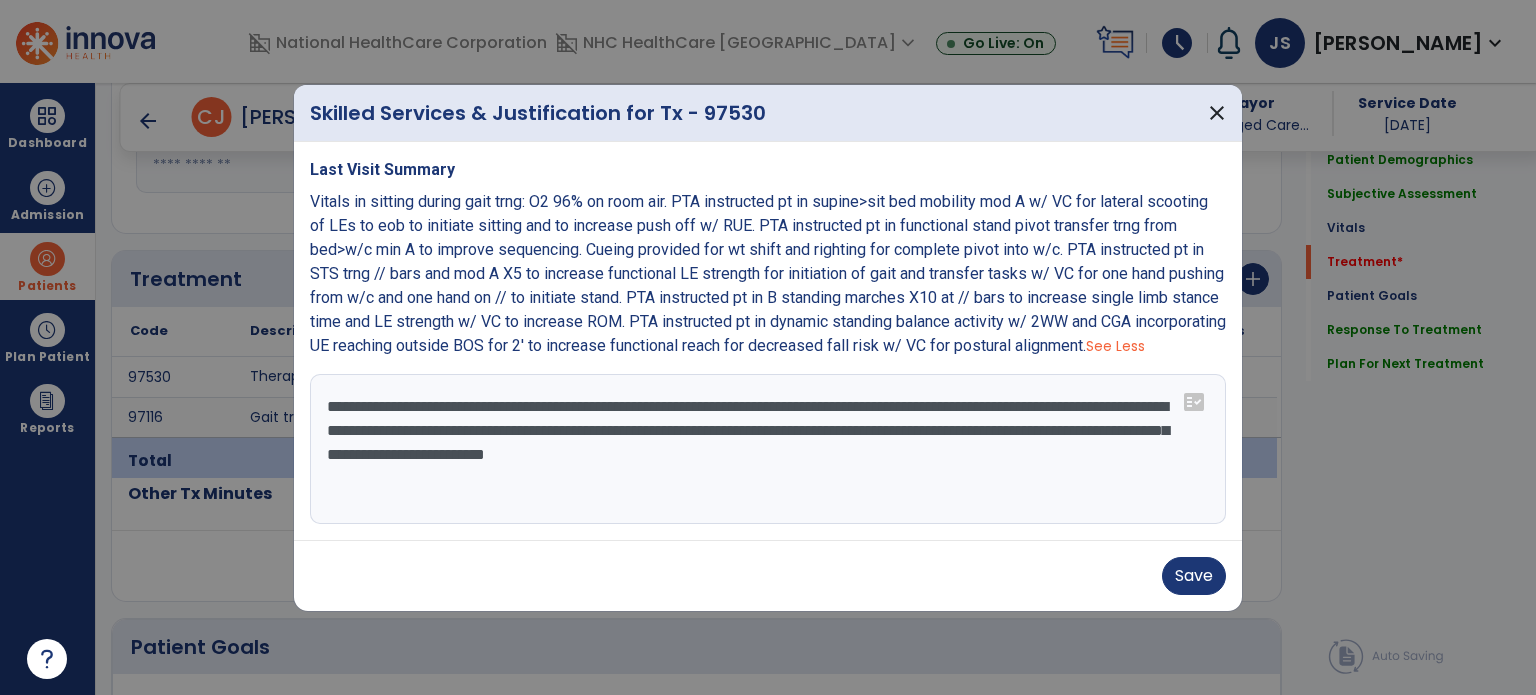 drag, startPoint x: 1074, startPoint y: 465, endPoint x: 298, endPoint y: 492, distance: 776.4696 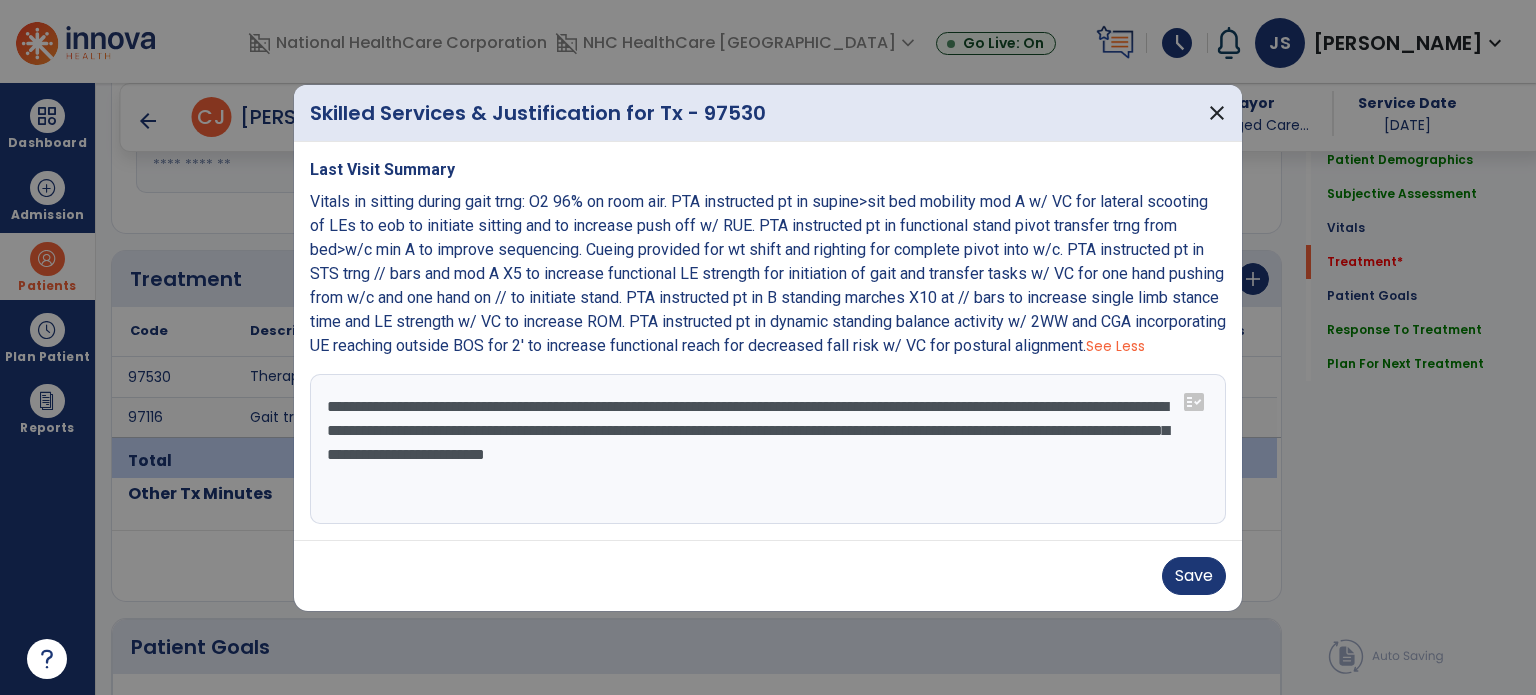 click on "Last Visit Summary Vitals in sitting during gait trng: O2 96% on room air. PTA instructed pt in supine>sit bed mobility mod A w/ VC for lateral scooting of LEs to eob to initiate sitting and to increase push off w/ RUE. PTA instructed pt in functional stand pivot transfer trng from bed>w/c min A to improve sequencing. Cueing provided for wt shift and righting for complete pivot into w/c. PTA instructed pt in STS trng // bars and mod A X5 to increase functional LE strength for initiation of gait and transfer tasks w/ VC for one hand pushing from w/c and one hand on // to initiate stand. PTA instructed pt in B standing marches X10 at // bars to increase single limb stance time and LE strength w/ VC to increase ROM. PTA instructed pt in dynamic standing balance activity w/ 2WW and CGA incorporating UE reaching outside BOS for 2' to increase functional reach for decreased fall risk w/ VC for postural alignment.  See Less   fact_check" at bounding box center (768, 341) 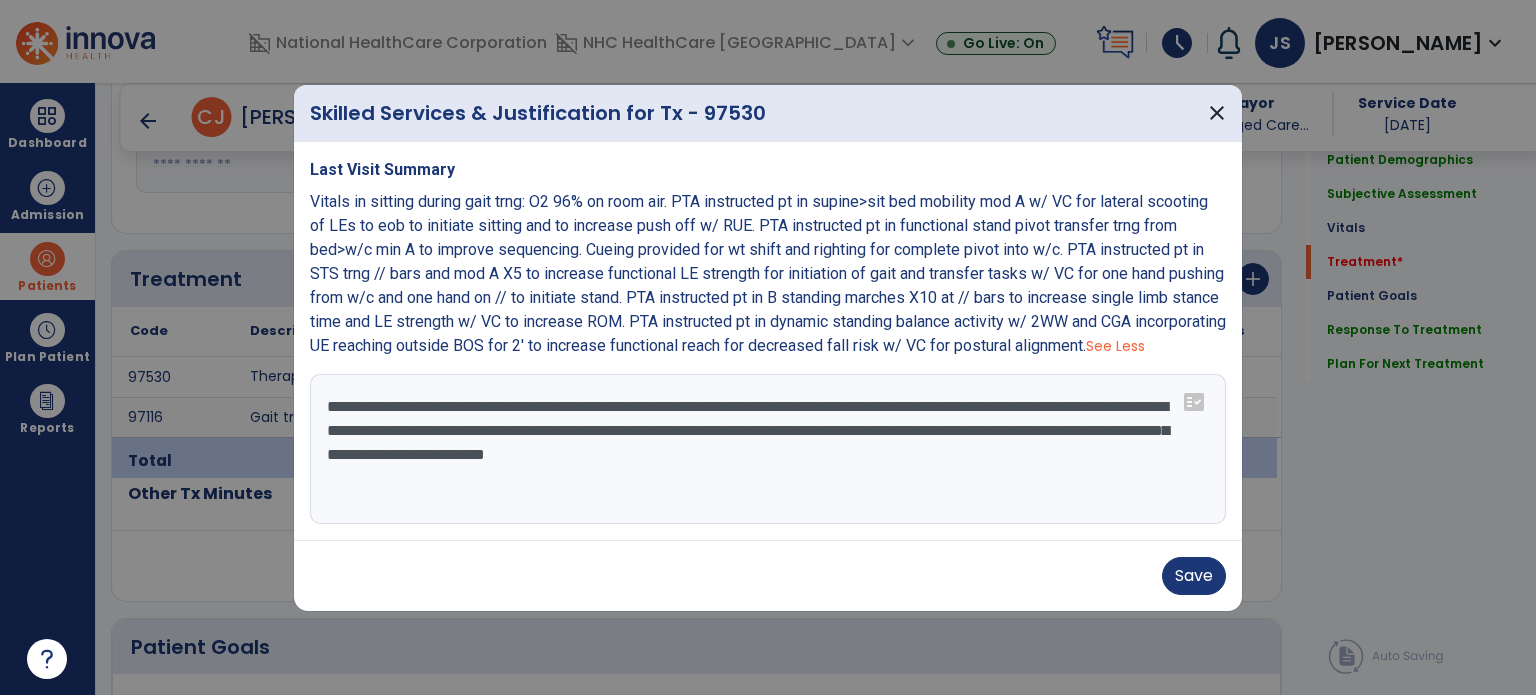 paste on "**********" 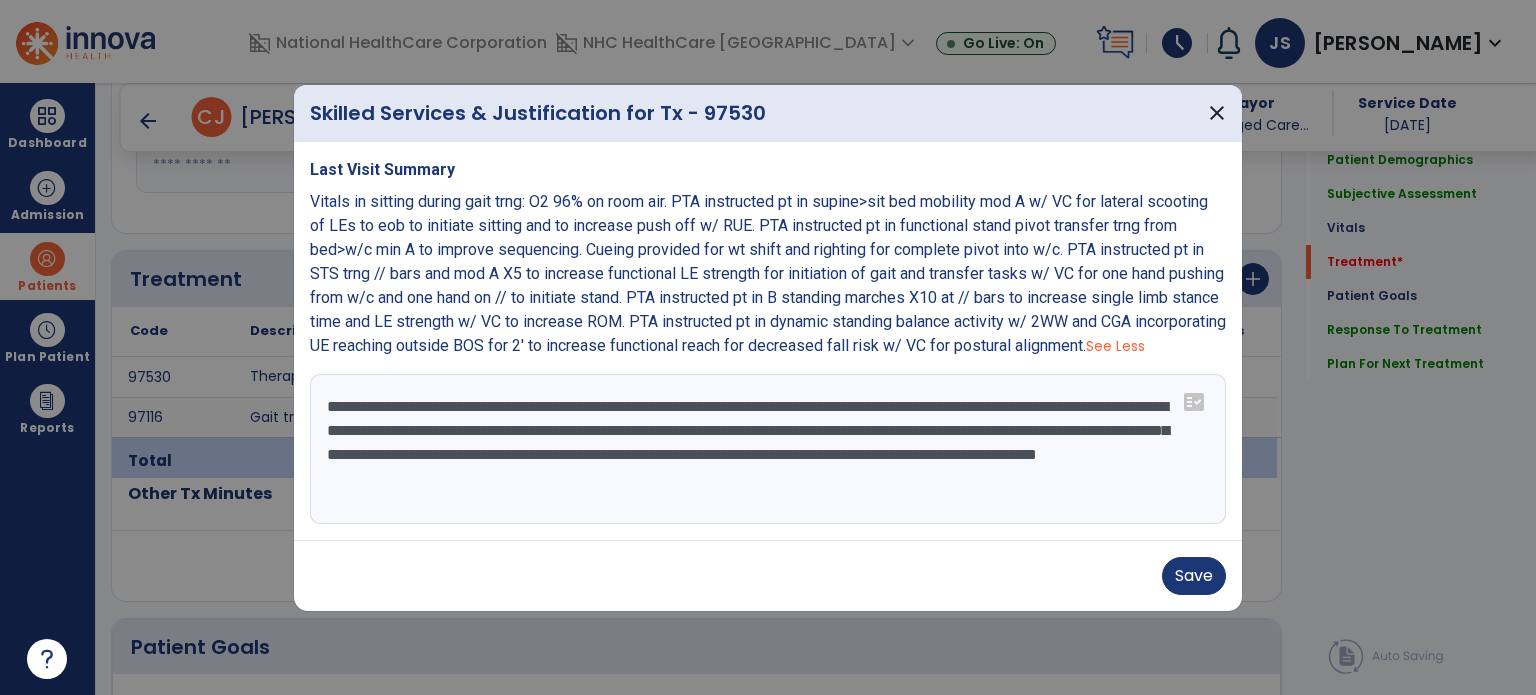 drag, startPoint x: 1046, startPoint y: 495, endPoint x: 1115, endPoint y: 469, distance: 73.736015 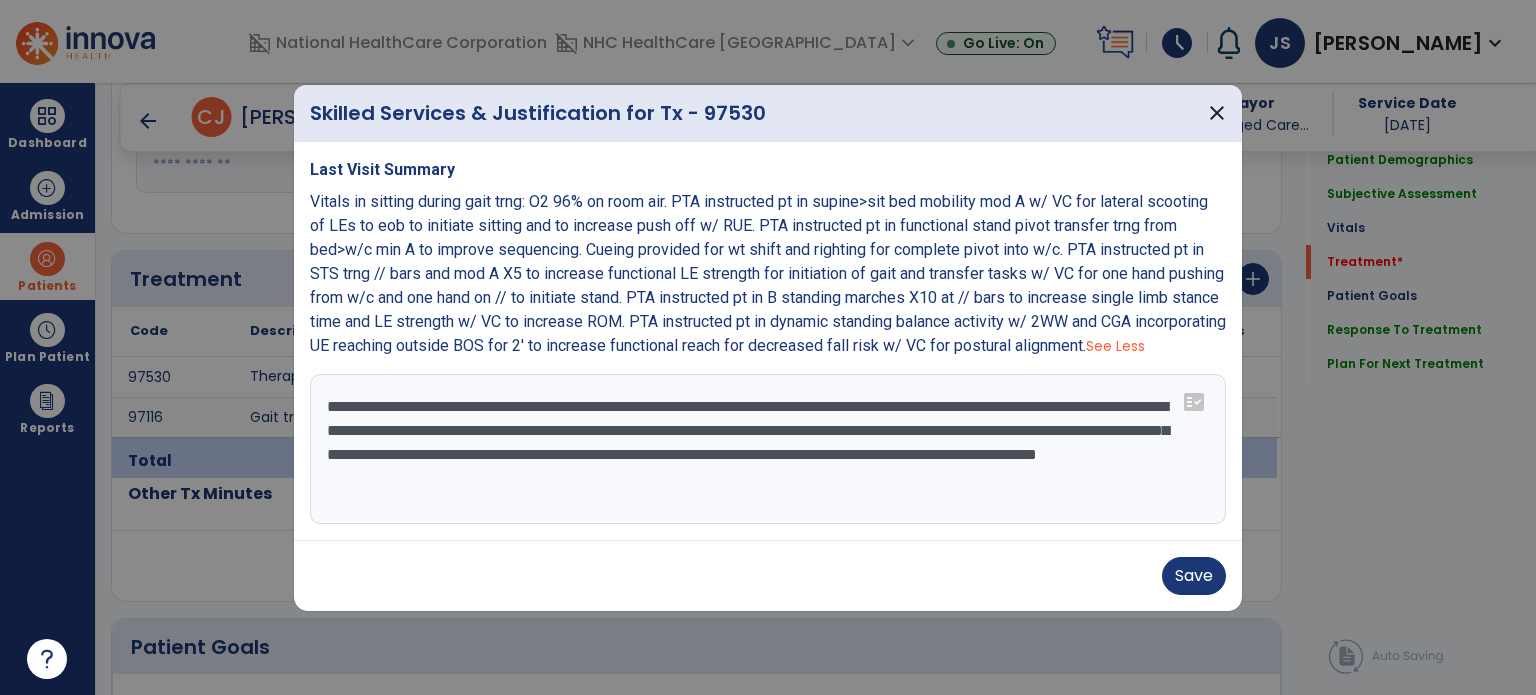 click on "**********" at bounding box center [768, 449] 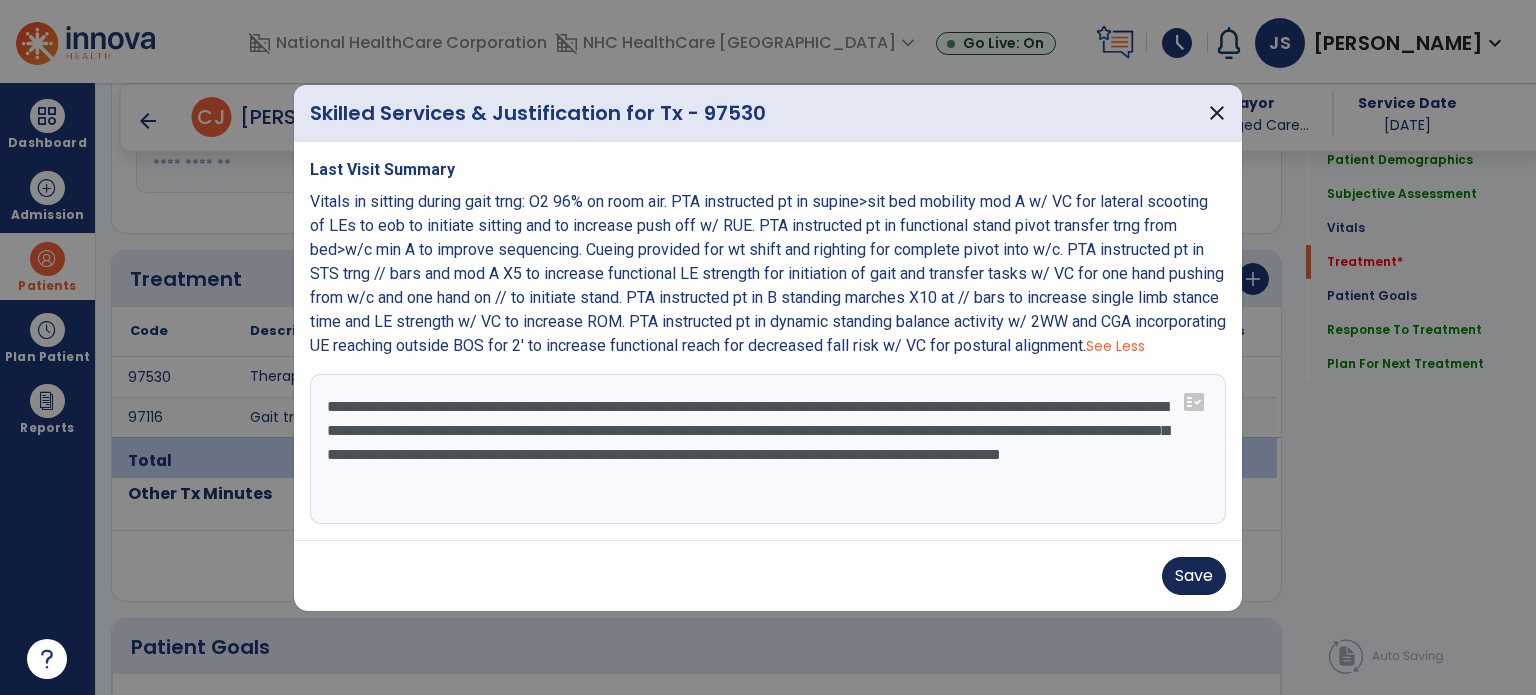 type on "**********" 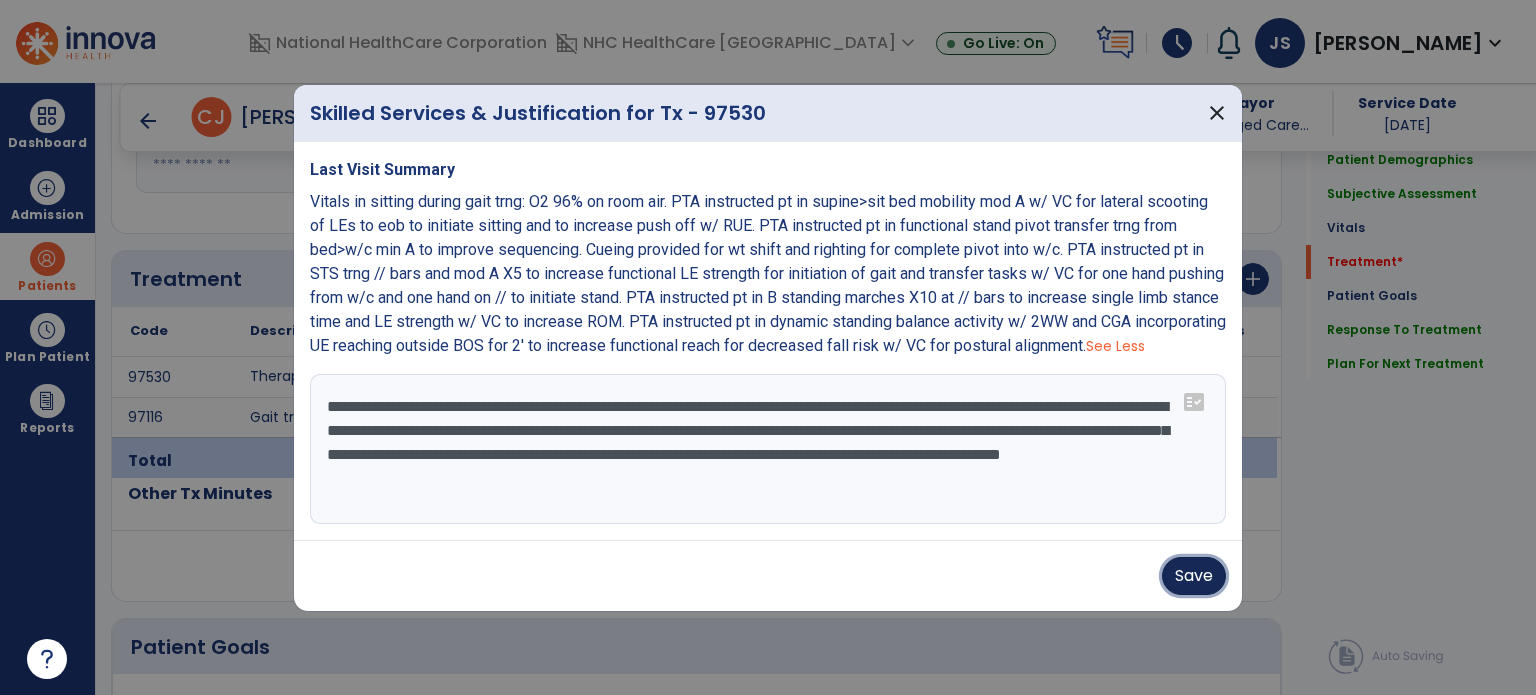 click on "Save" at bounding box center [1194, 576] 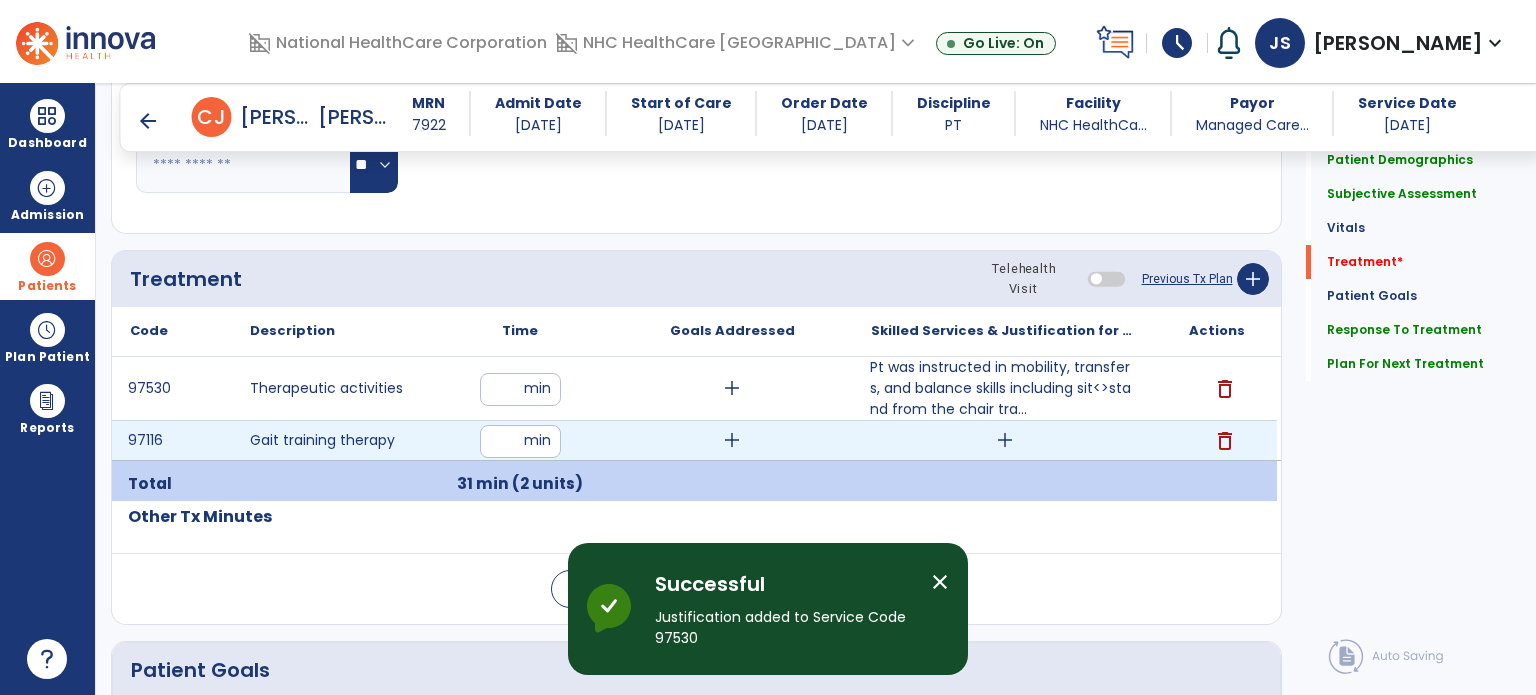click on "add" at bounding box center [1005, 440] 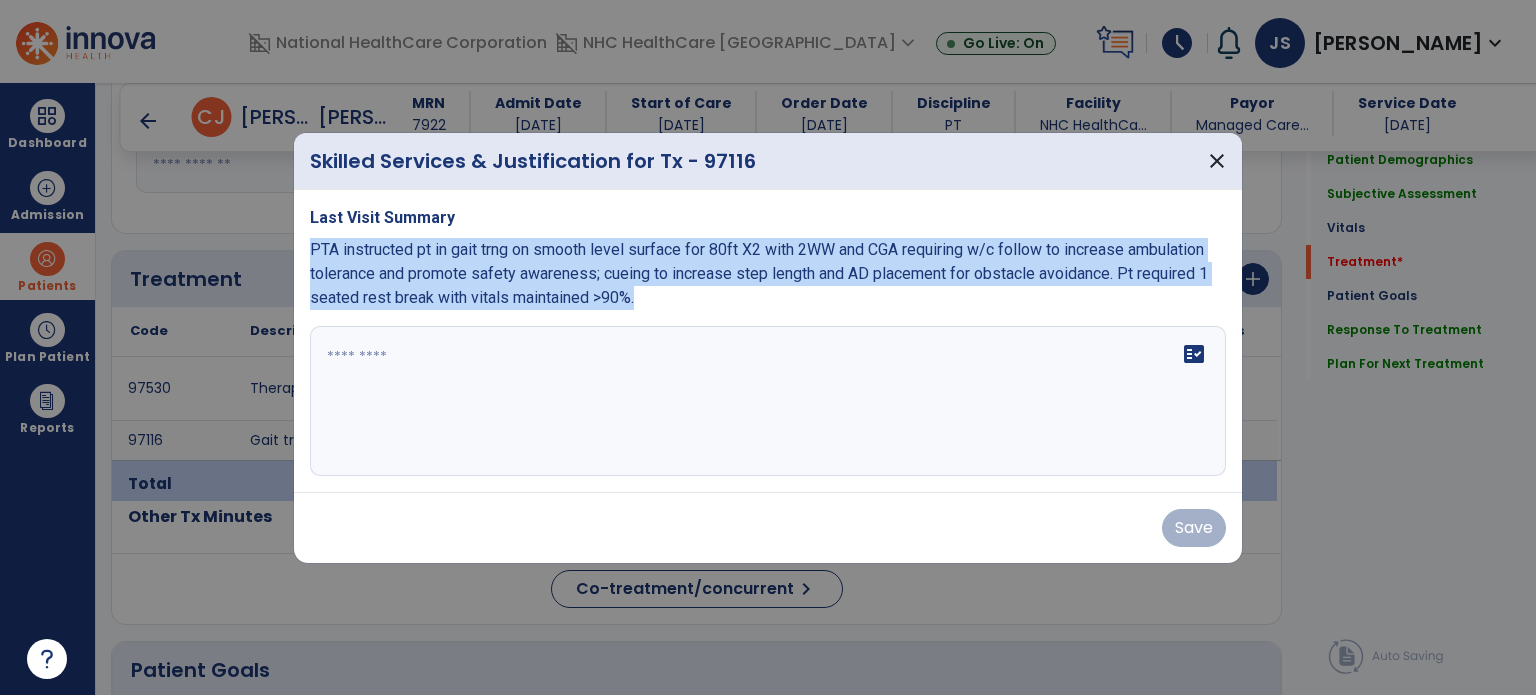drag, startPoint x: 653, startPoint y: 301, endPoint x: 309, endPoint y: 259, distance: 346.55447 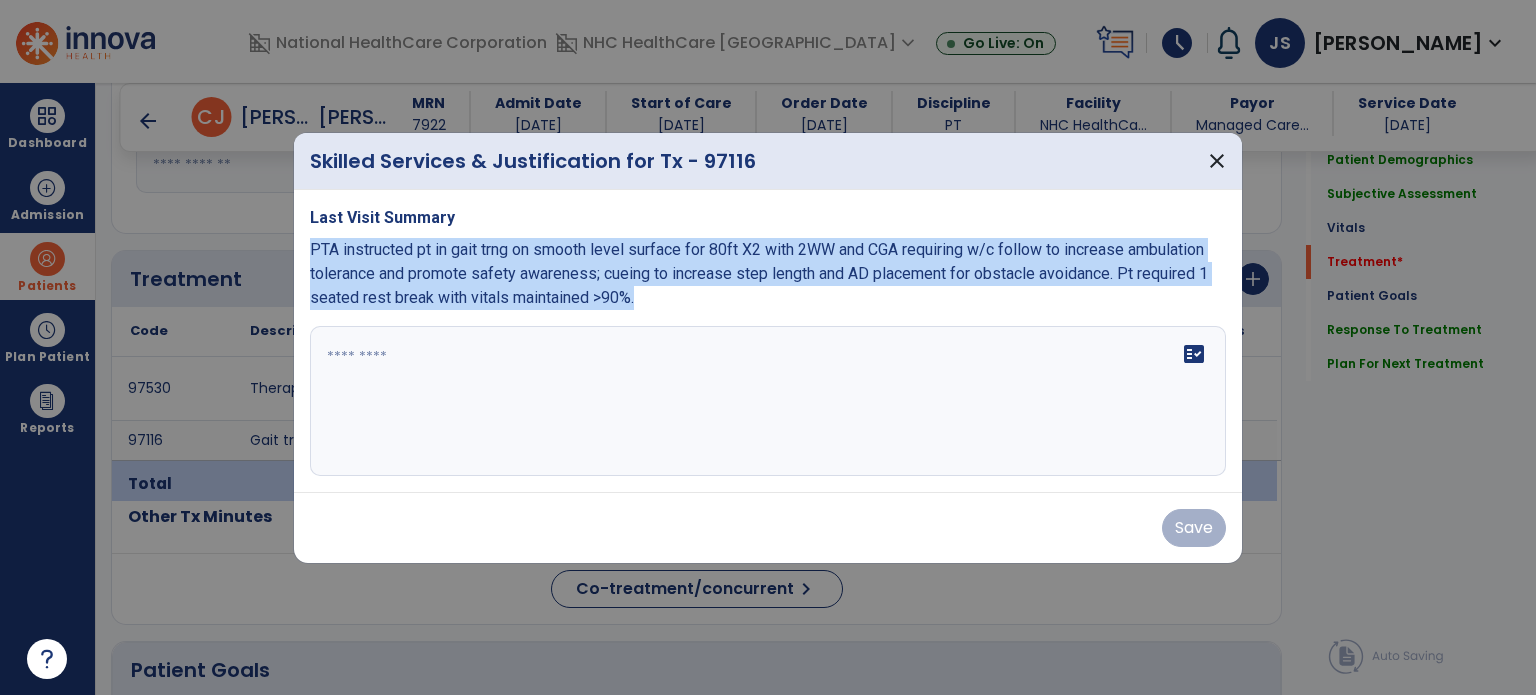 click on "PTA instructed pt in gait trng on smooth level surface for 80ft X2 with 2WW and CGA requiring w/c follow to increase ambulation tolerance and promote safety awareness; cueing to increase step length and AD placement for obstacle avoidance. Pt required 1 seated rest break with vitals maintained >90%." at bounding box center [768, 274] 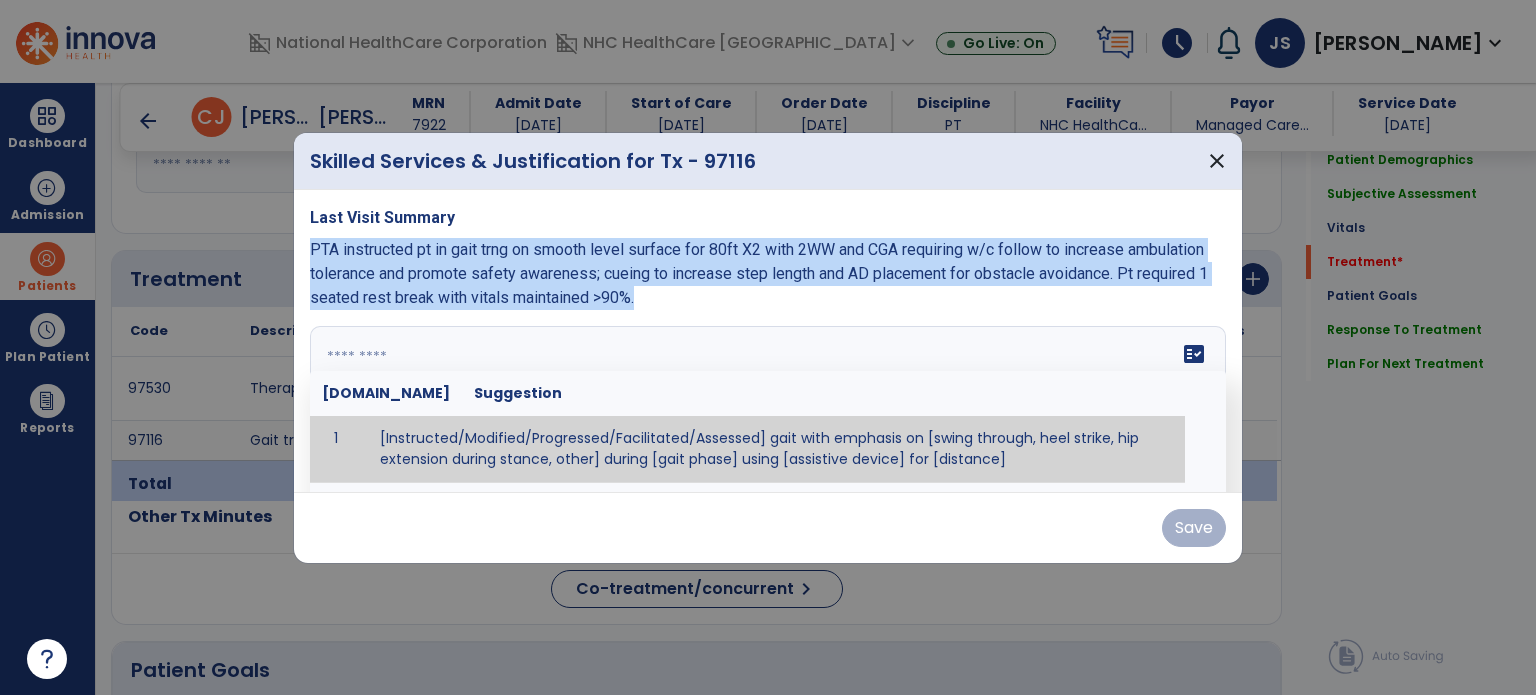 click at bounding box center (766, 401) 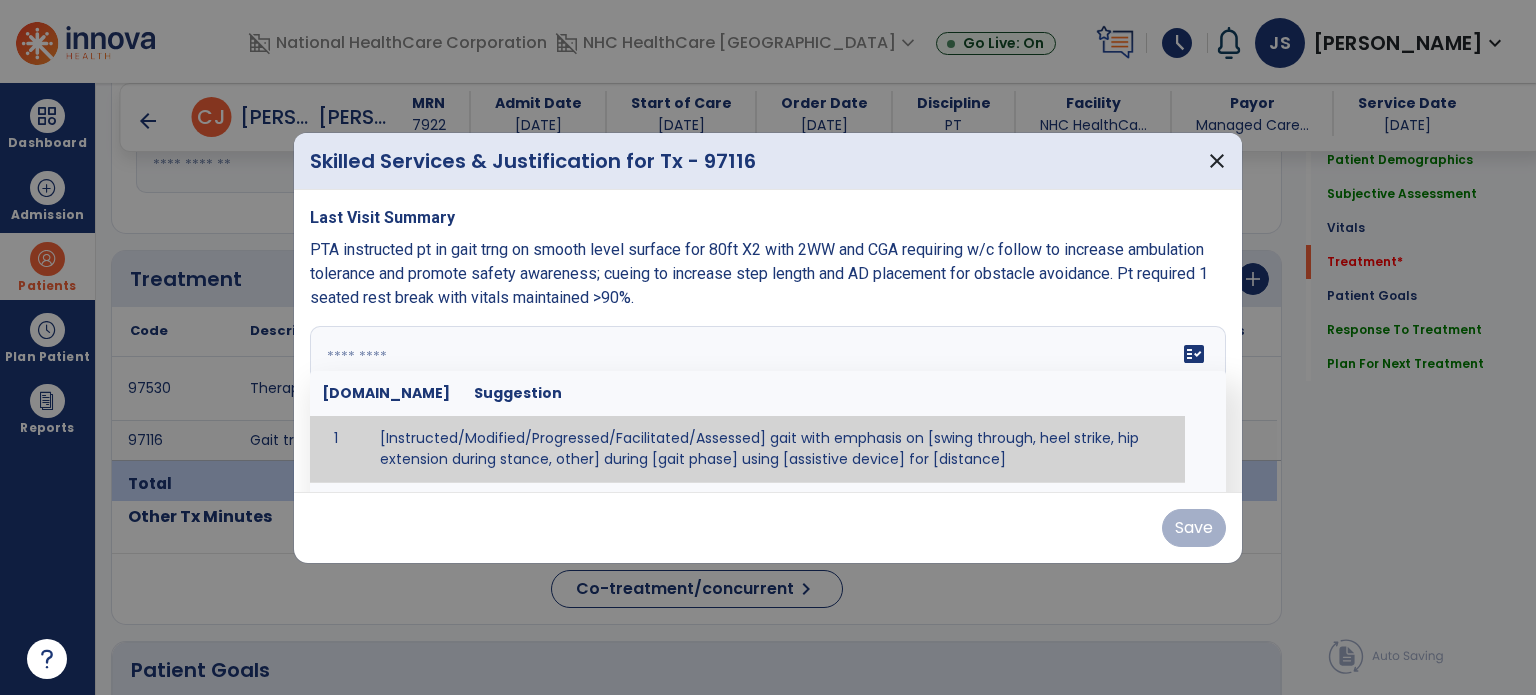 paste on "**********" 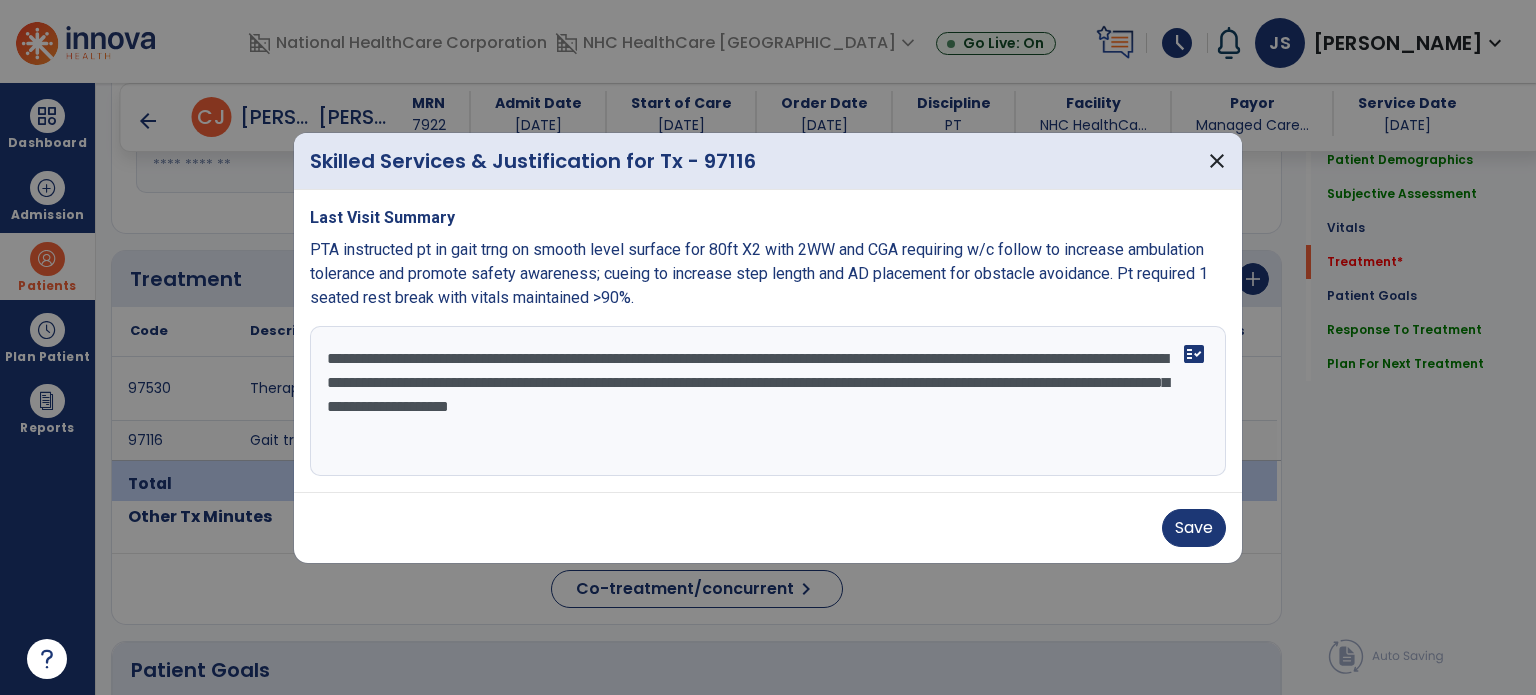 click on "**********" at bounding box center [768, 401] 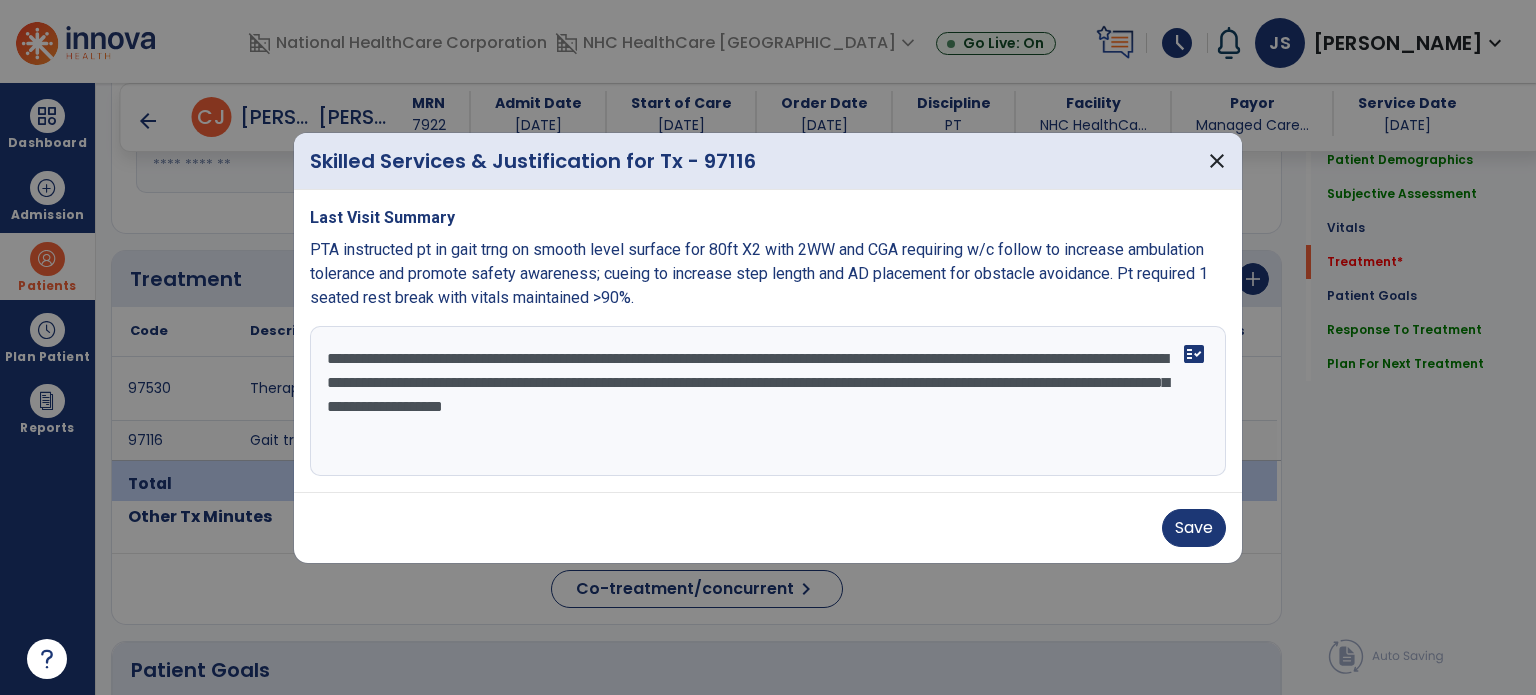 click on "**********" at bounding box center (768, 401) 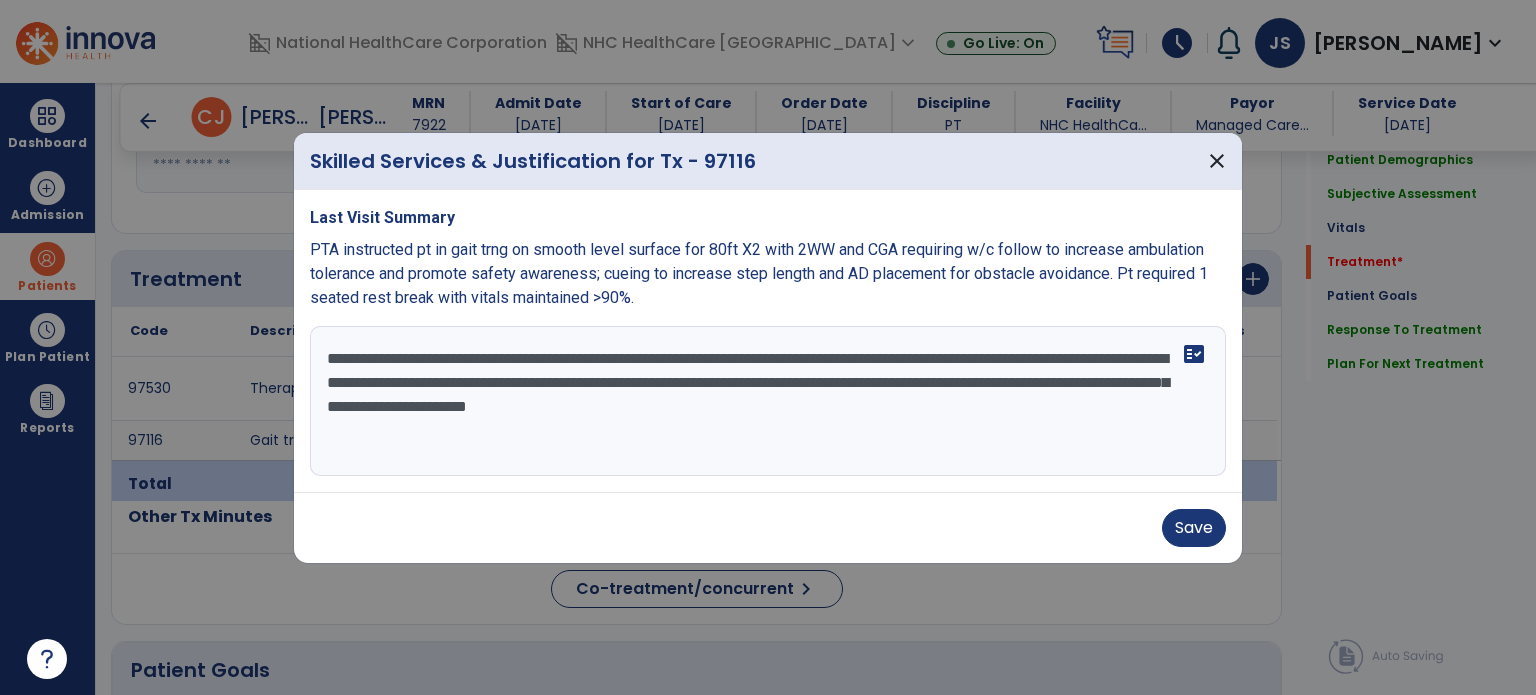 click on "**********" at bounding box center [768, 401] 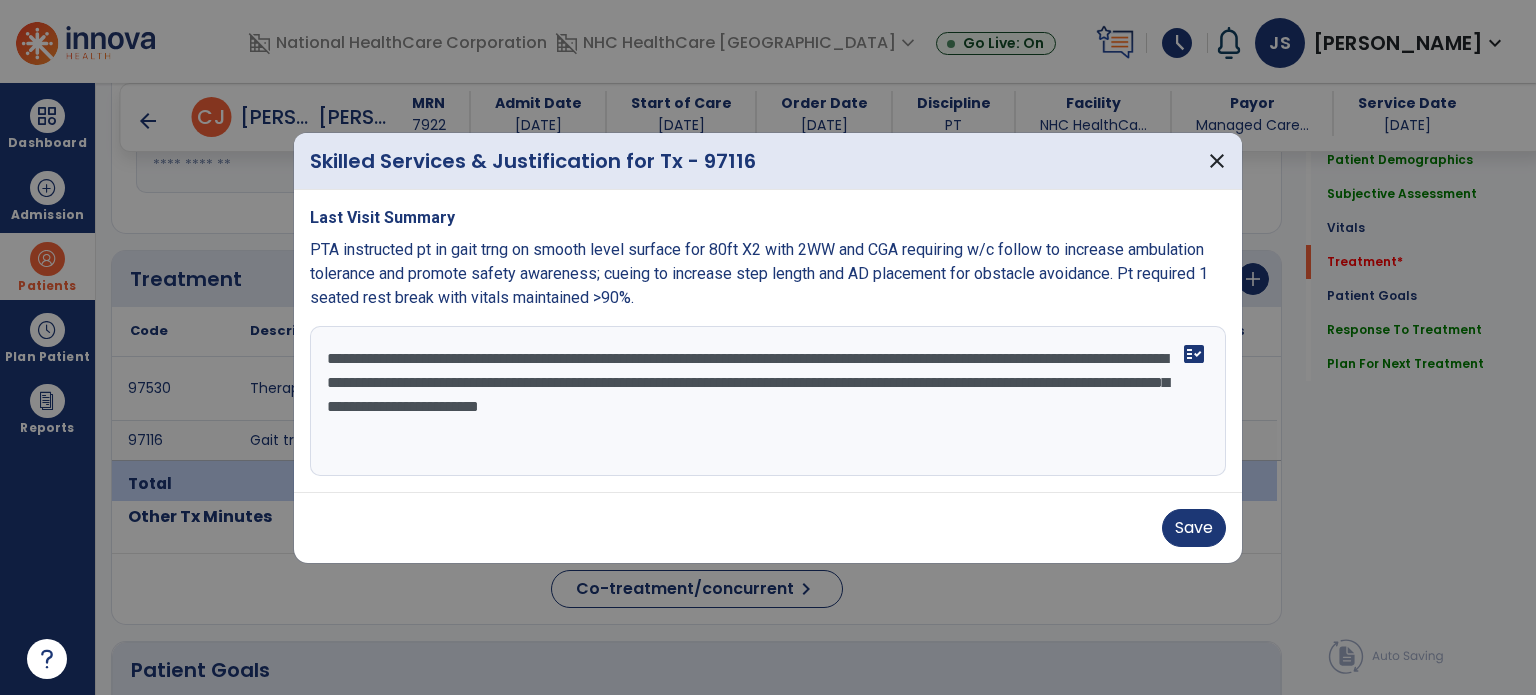 click on "**********" at bounding box center (768, 401) 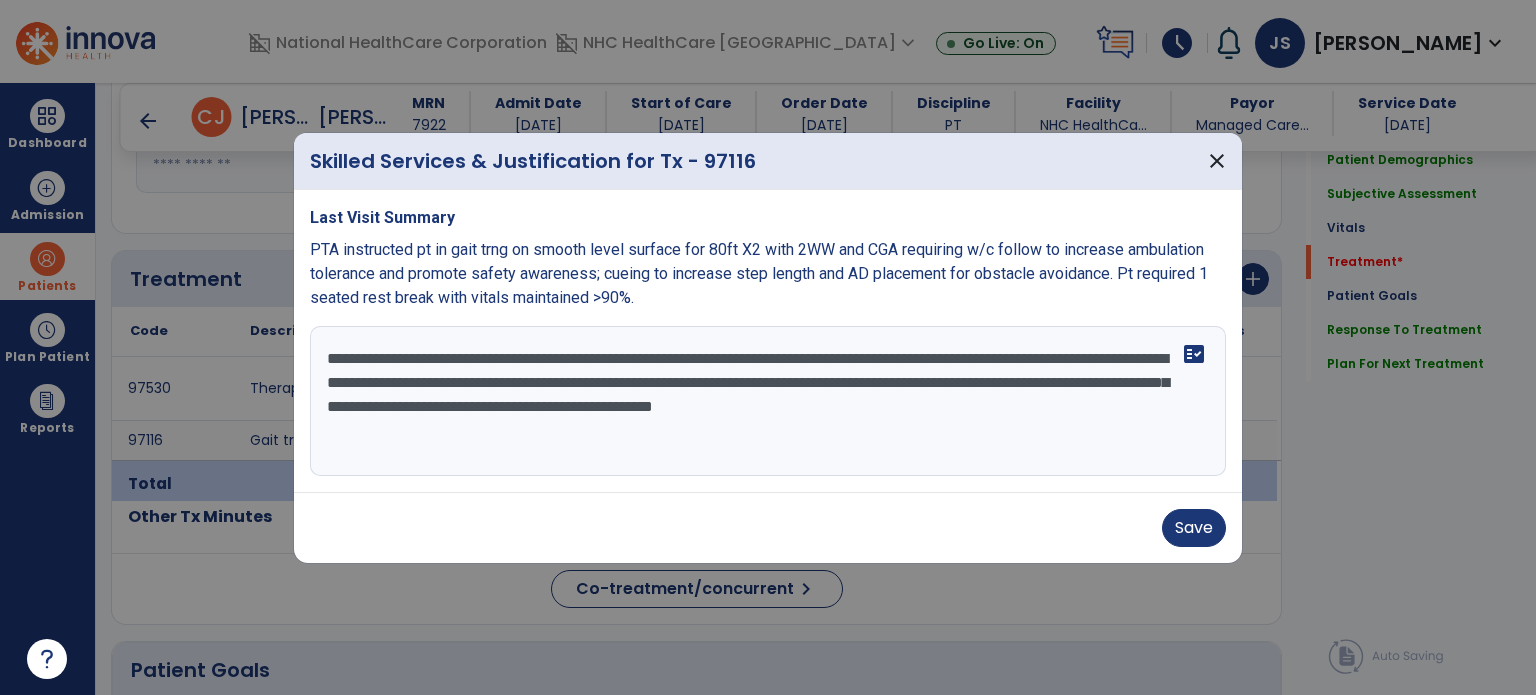 drag, startPoint x: 321, startPoint y: 380, endPoint x: 522, endPoint y: 383, distance: 201.02238 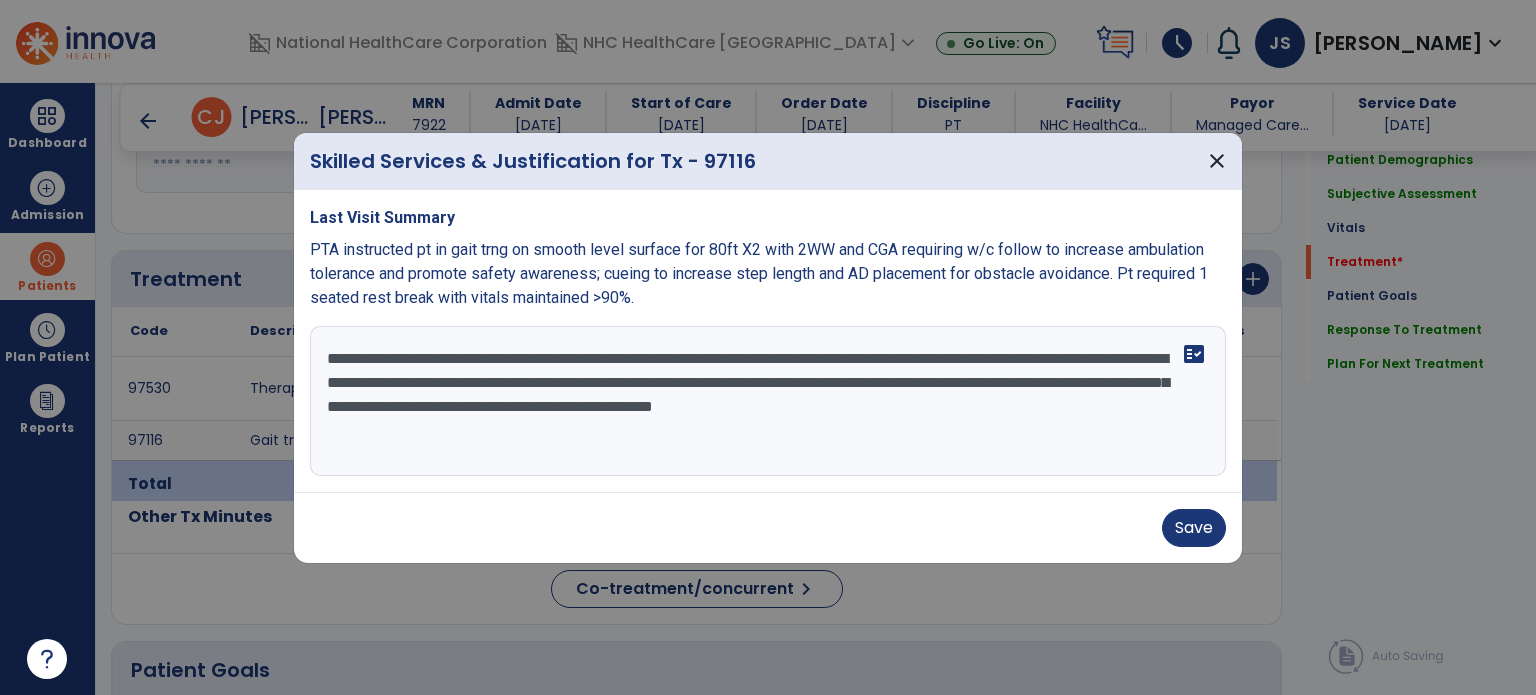 click on "**********" at bounding box center (768, 401) 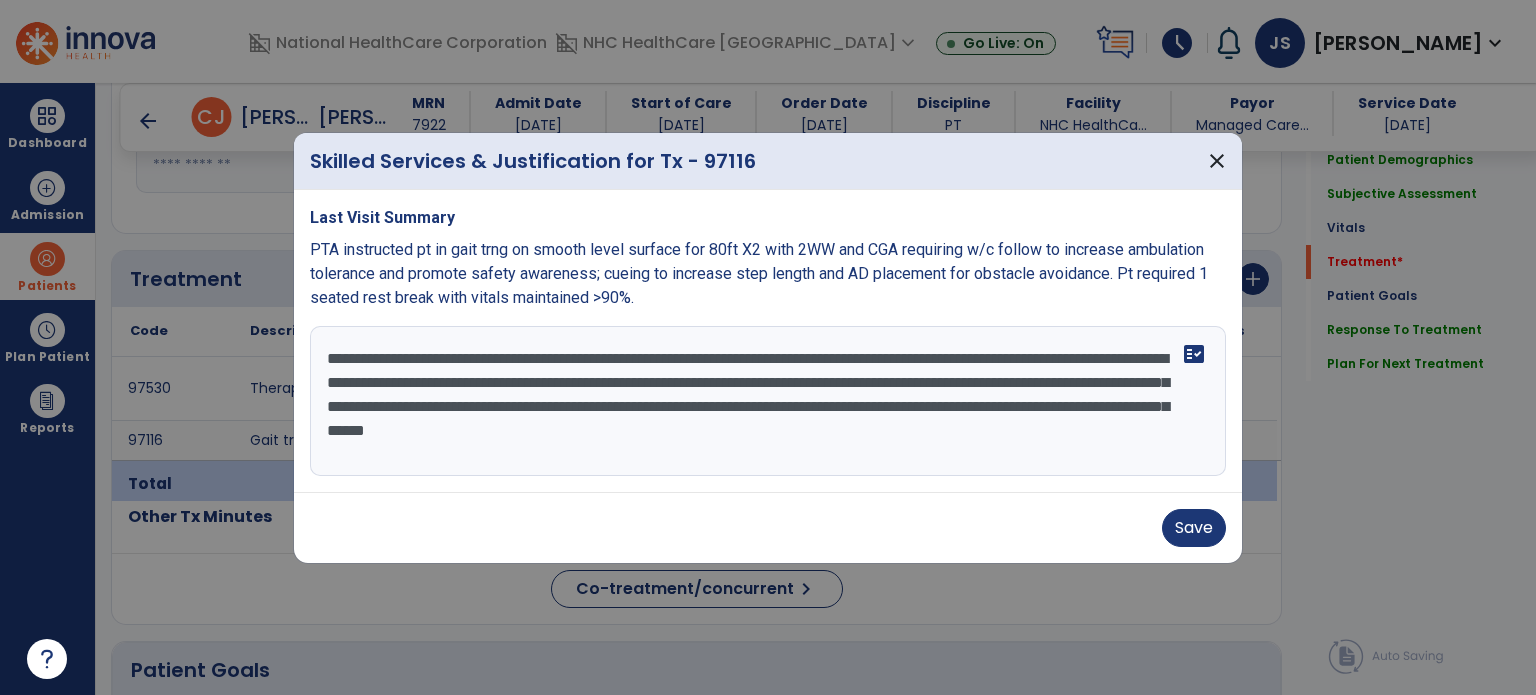 drag, startPoint x: 505, startPoint y: 459, endPoint x: 569, endPoint y: 417, distance: 76.55064 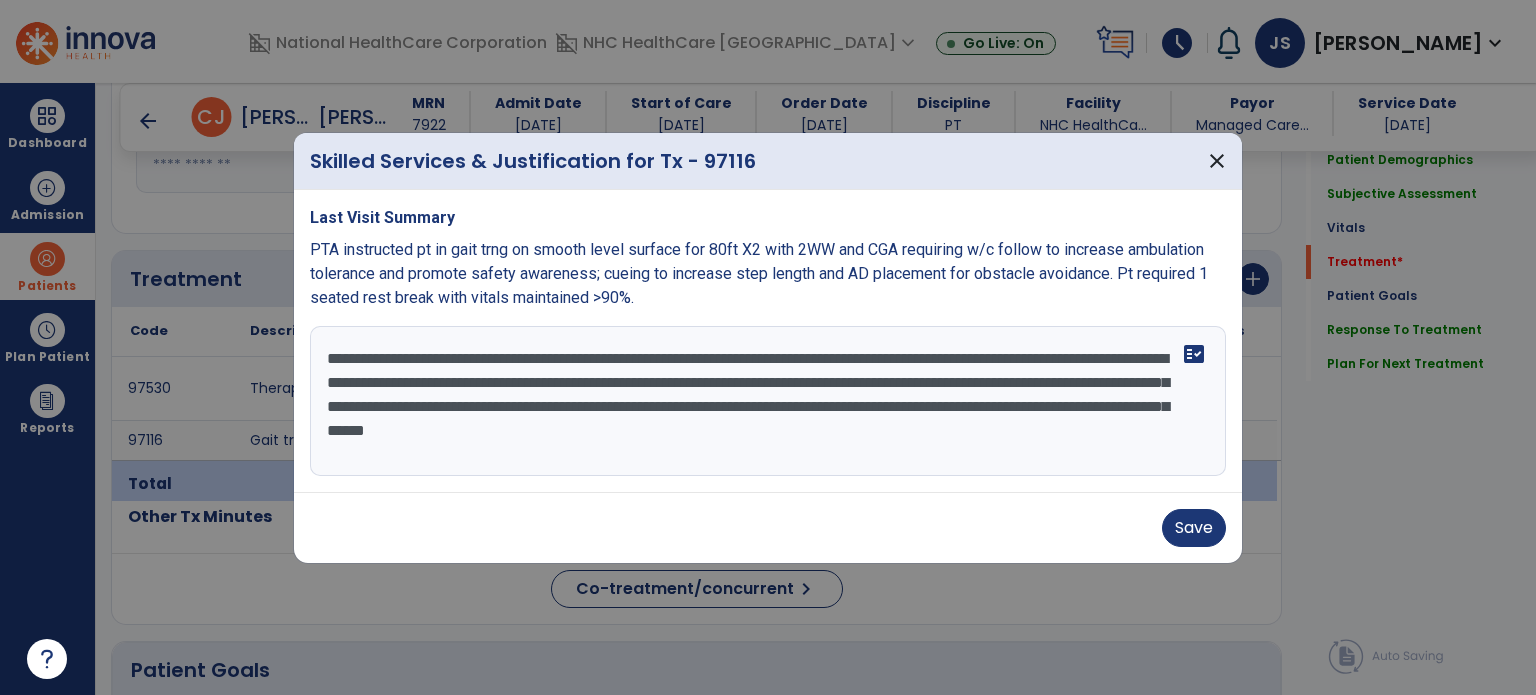 click on "**********" at bounding box center [768, 401] 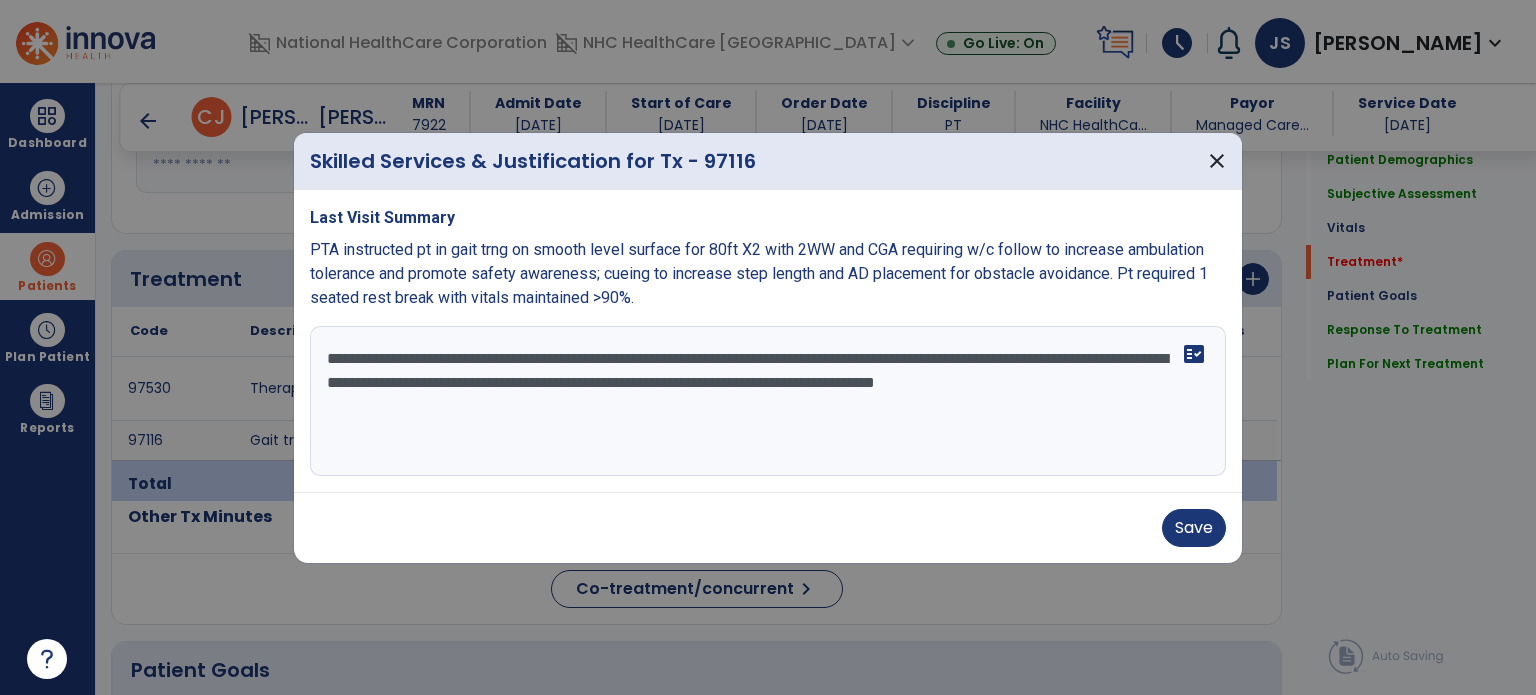 click on "**********" at bounding box center (768, 401) 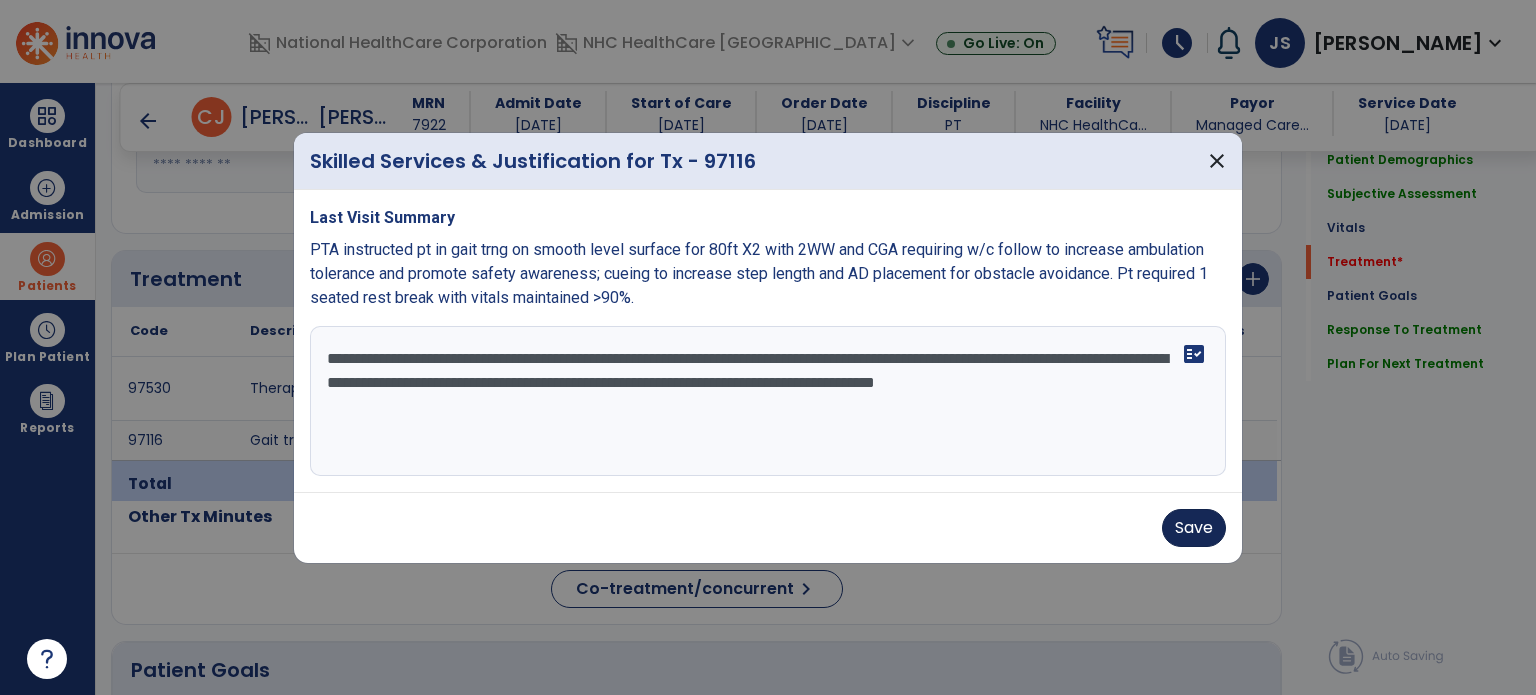 type on "**********" 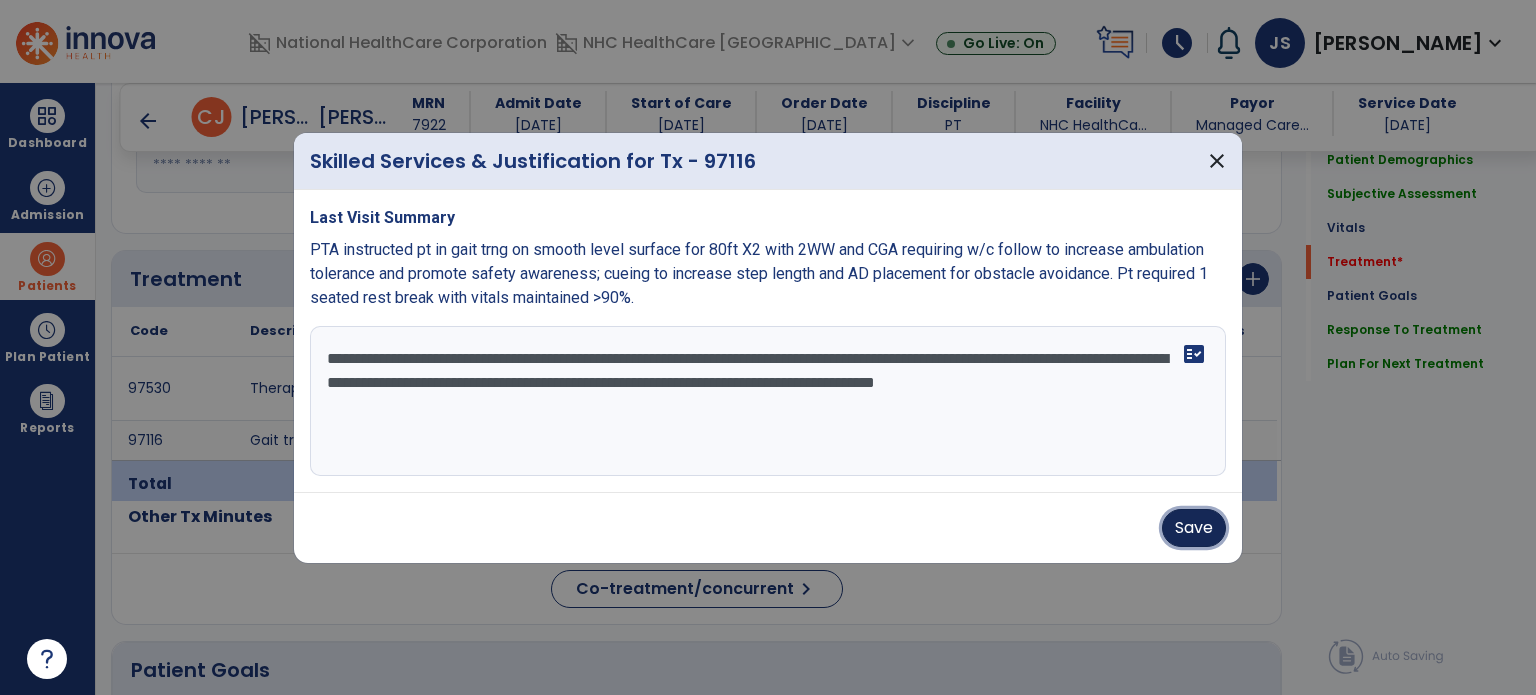 click on "Save" at bounding box center [1194, 528] 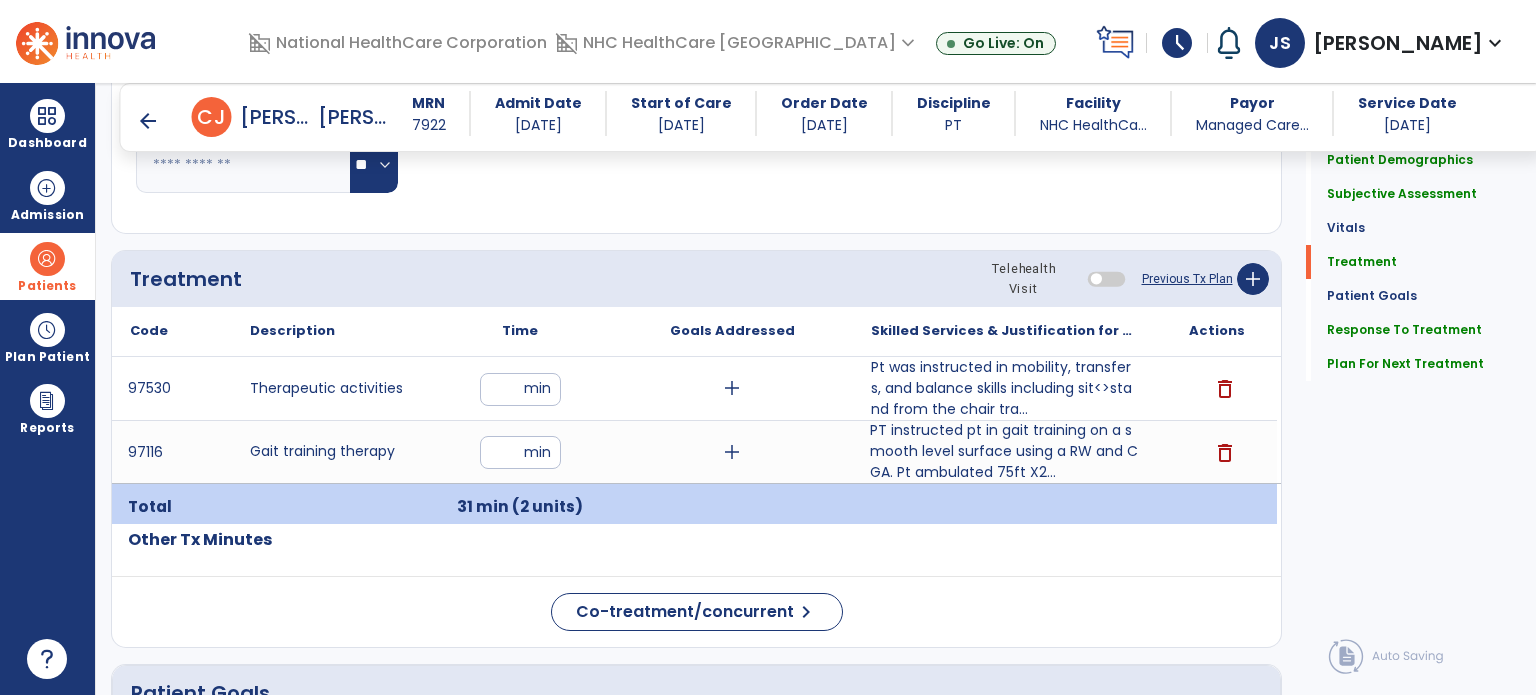 click on "arrow_back" at bounding box center (148, 121) 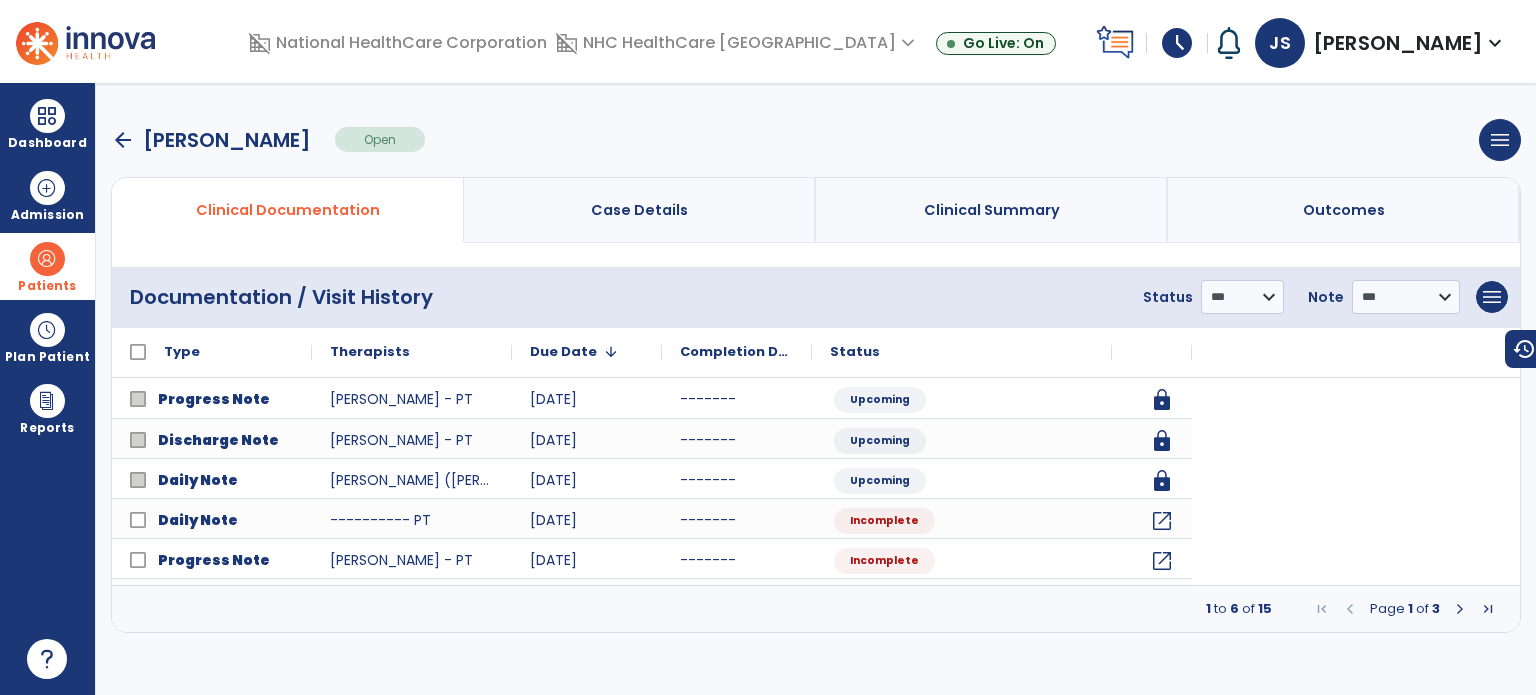 scroll, scrollTop: 0, scrollLeft: 0, axis: both 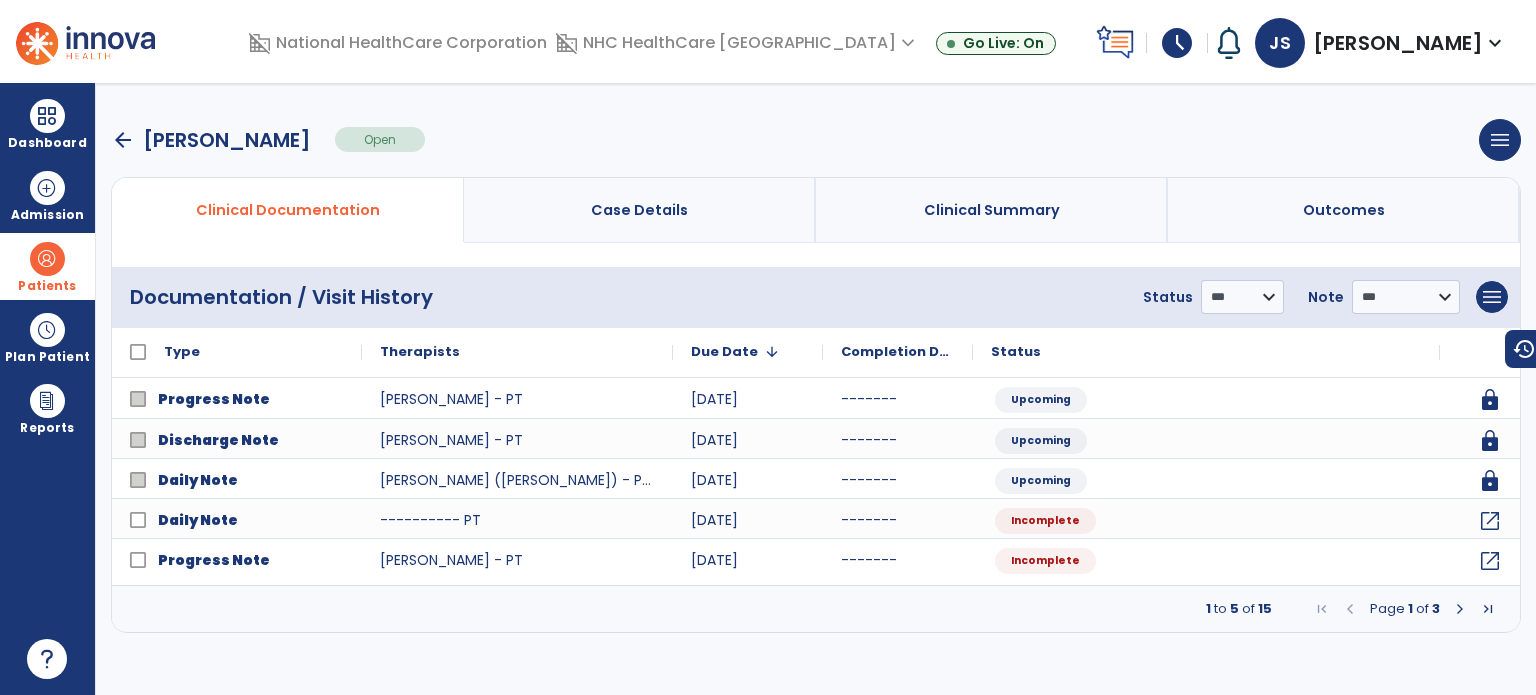 click on "arrow_back   Clinton, James" at bounding box center (211, 140) 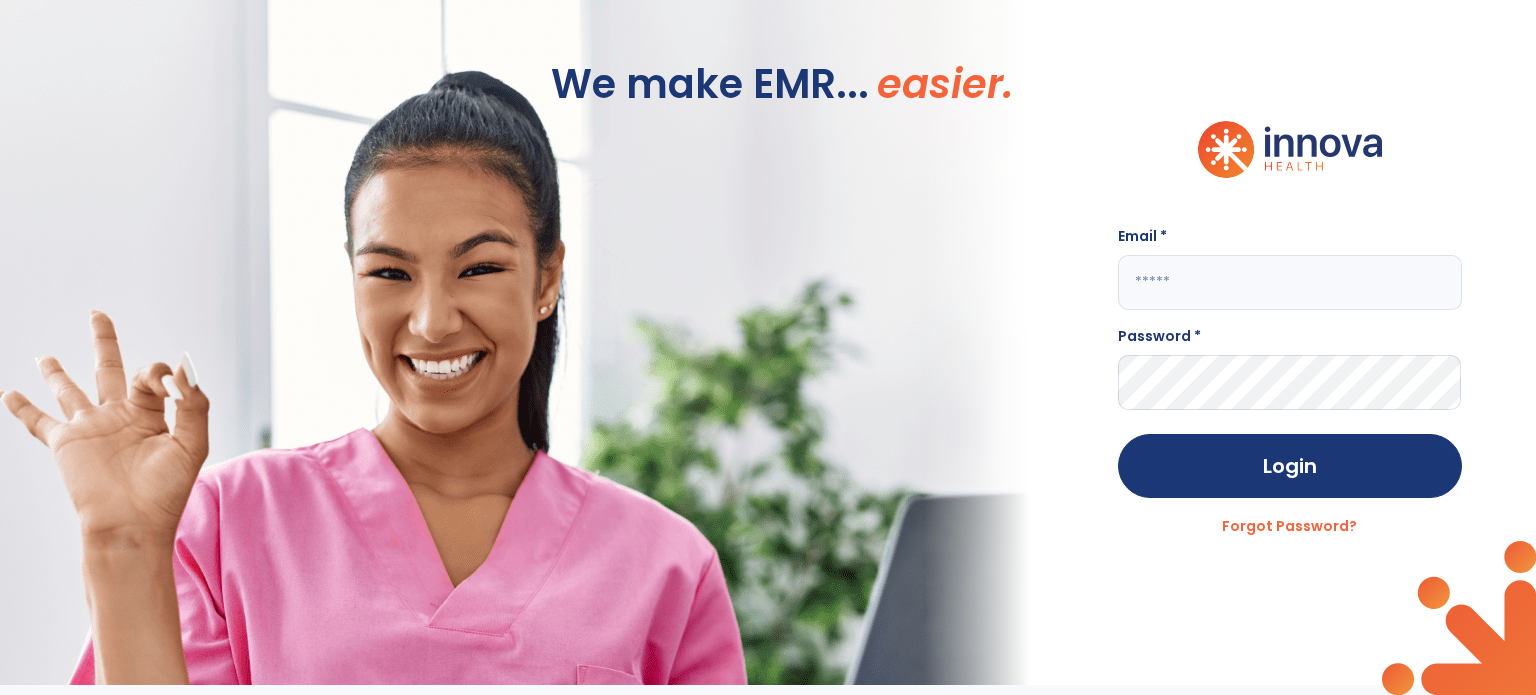 click 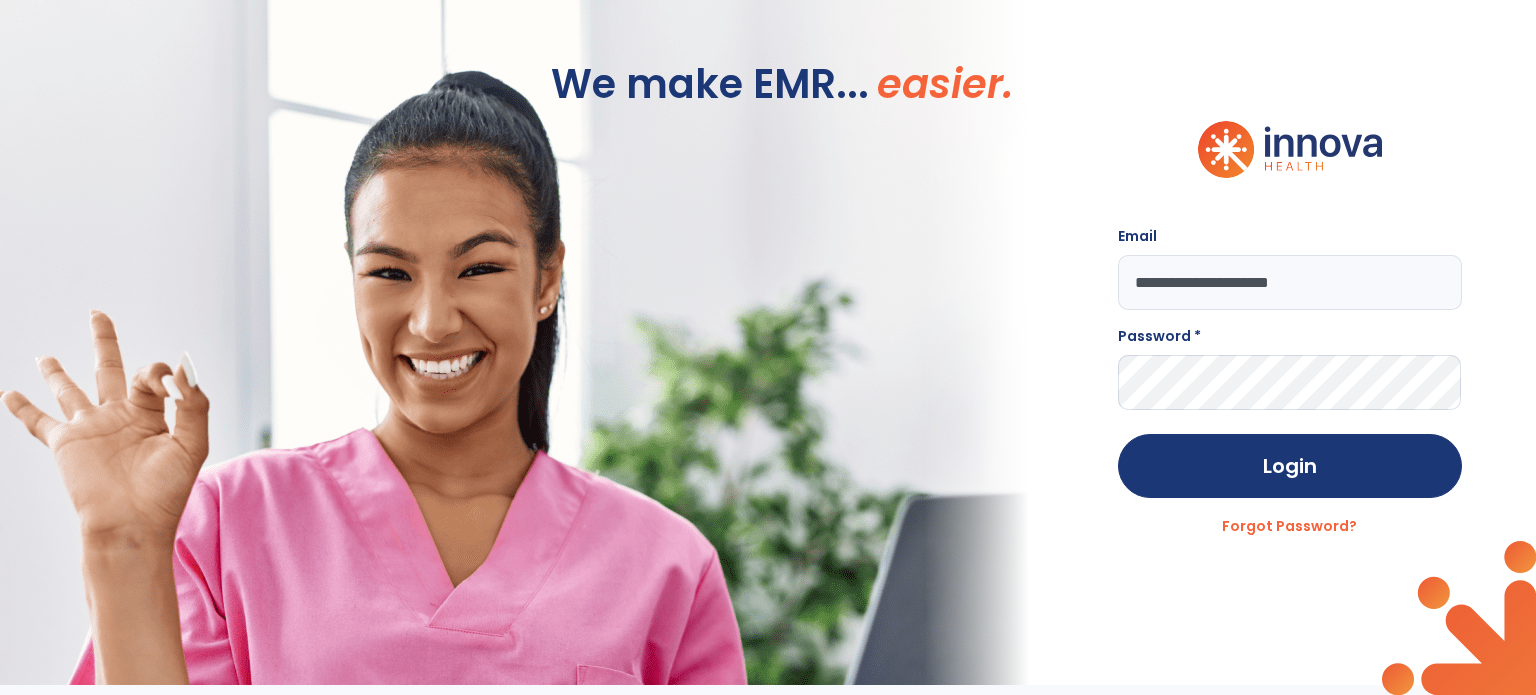 type on "**********" 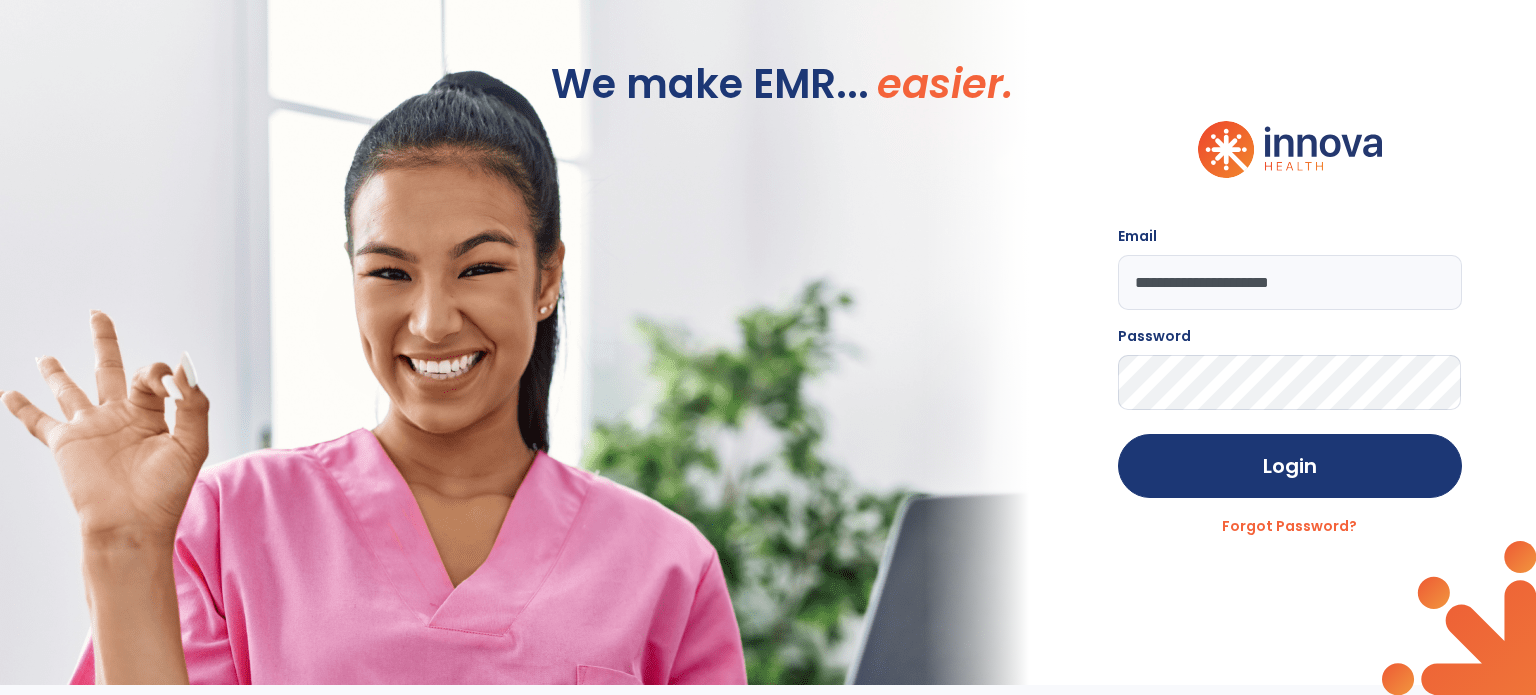 click on "Login" 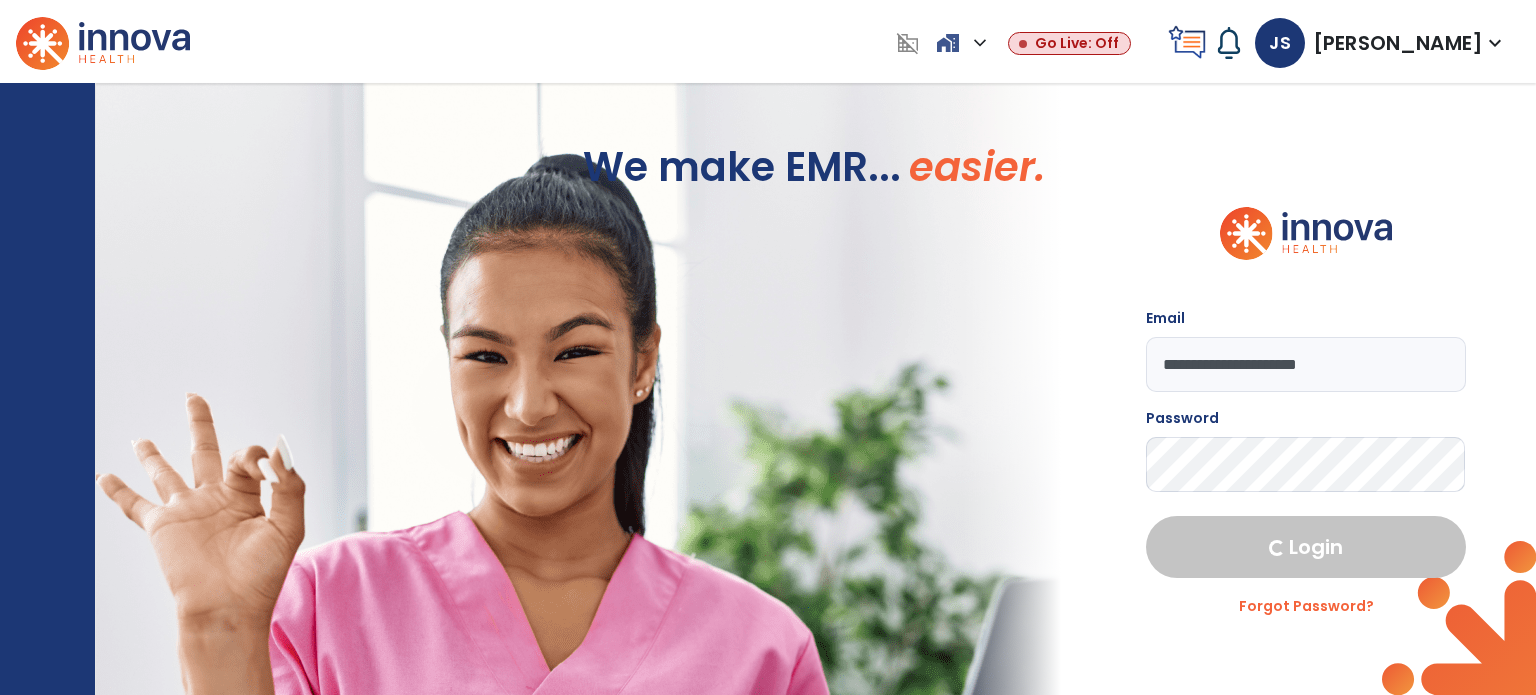 select on "****" 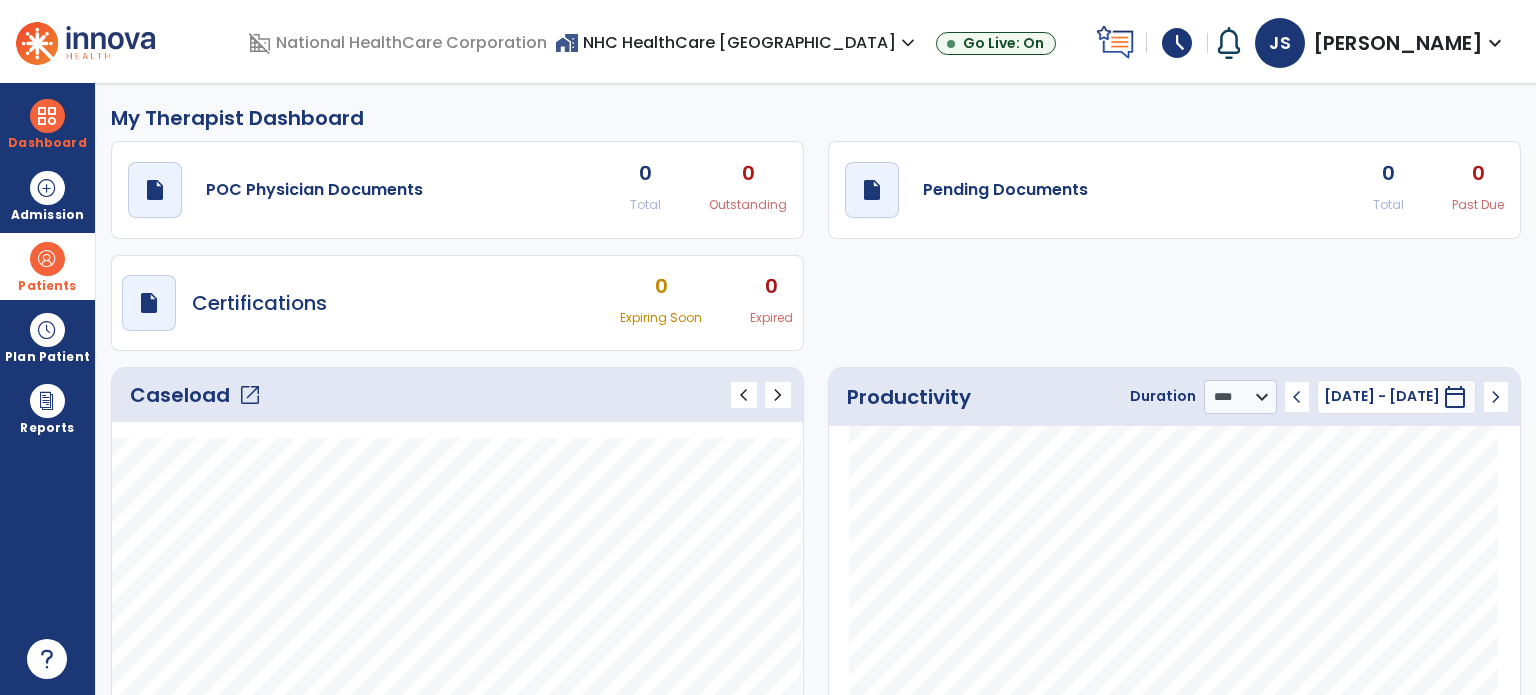 click on "Patients" at bounding box center (47, 266) 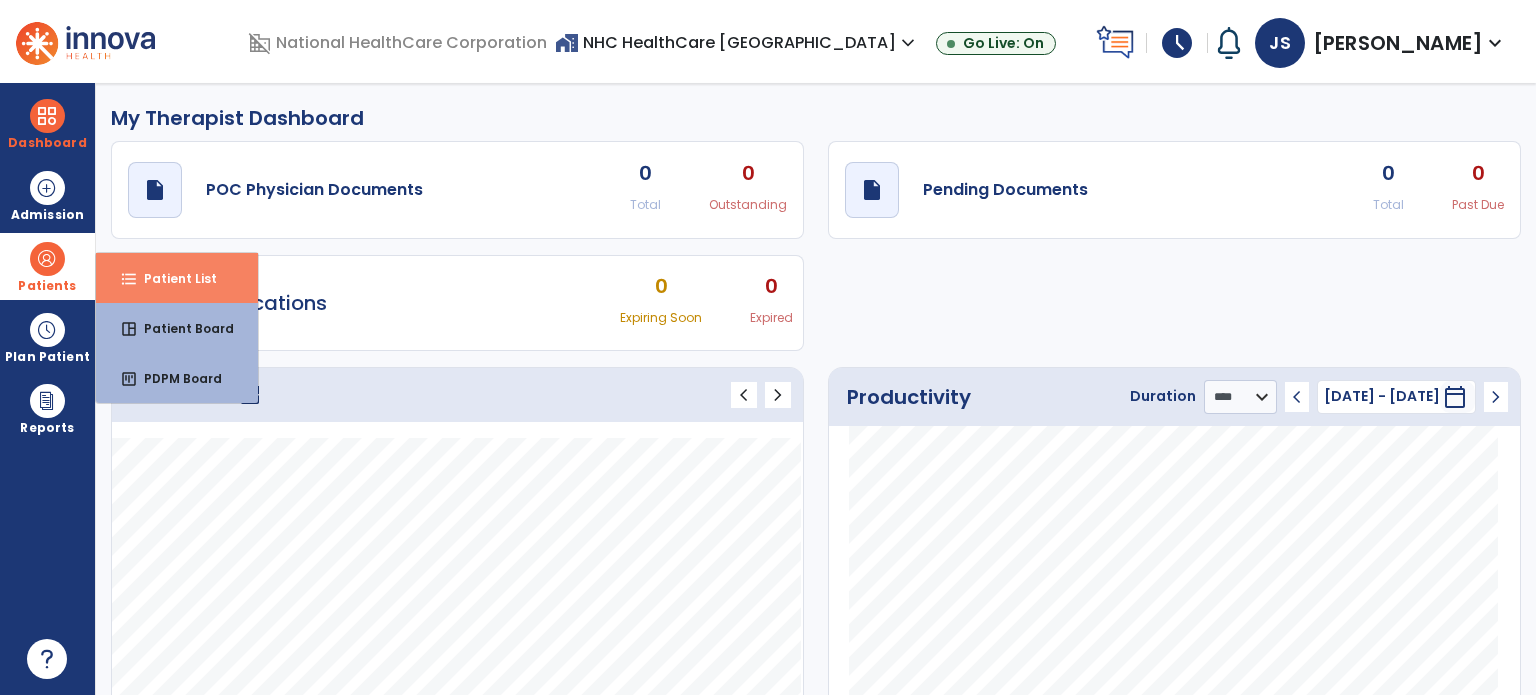 click on "format_list_bulleted" at bounding box center [129, 279] 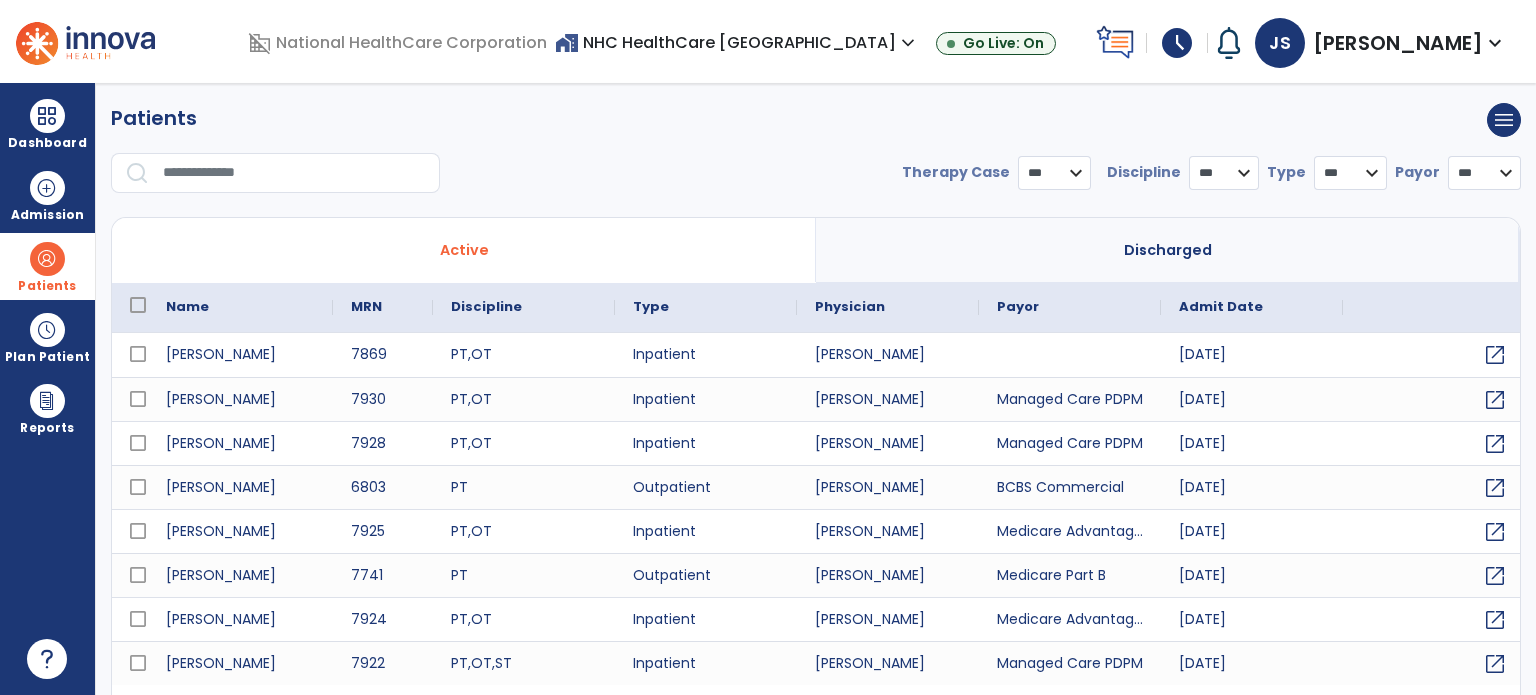 select on "***" 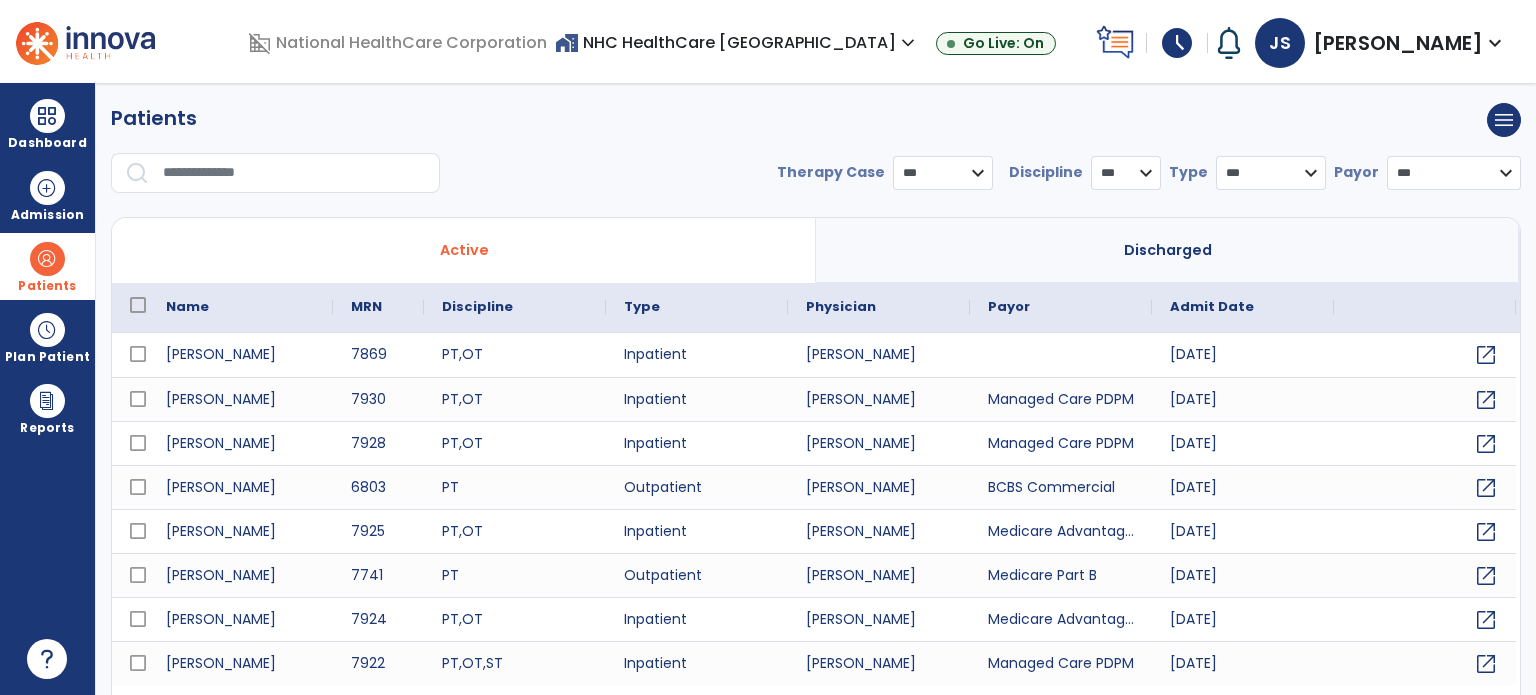 click at bounding box center (294, 173) 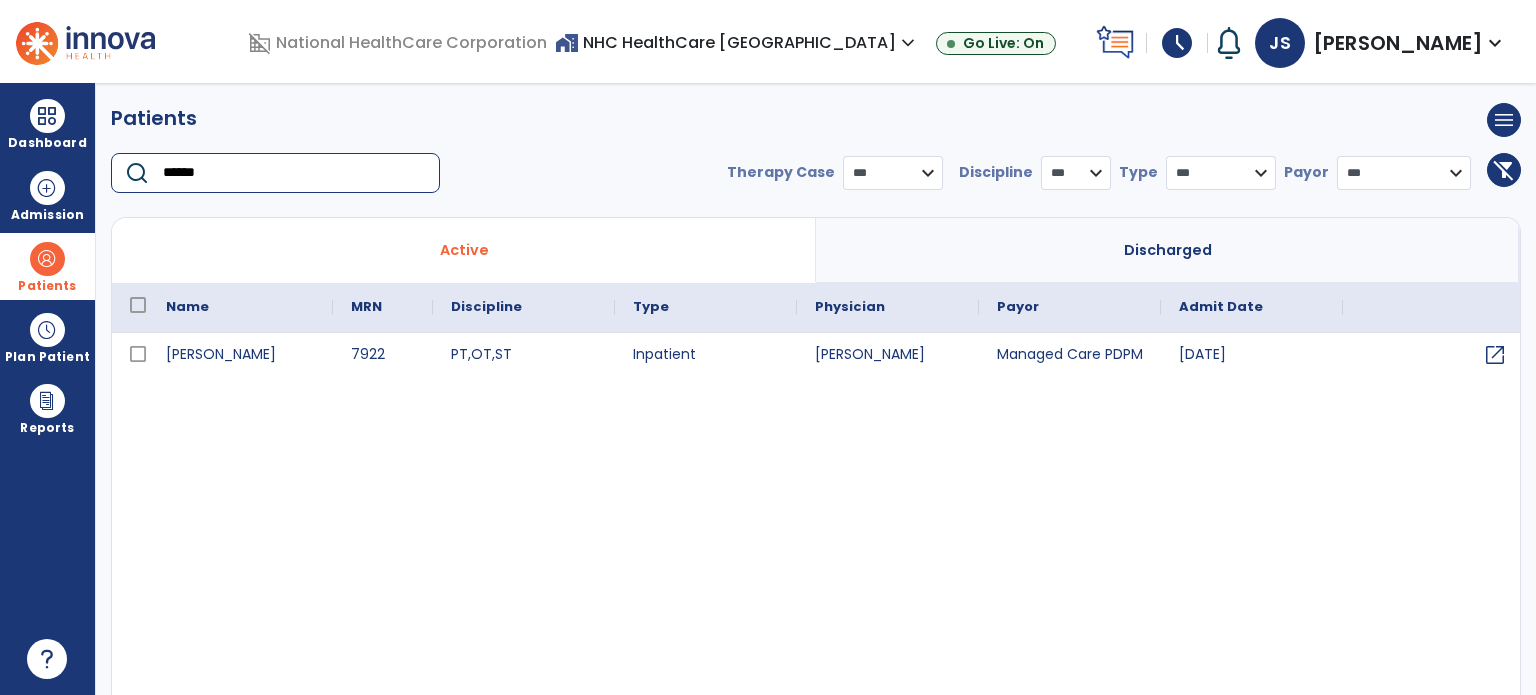 type on "******" 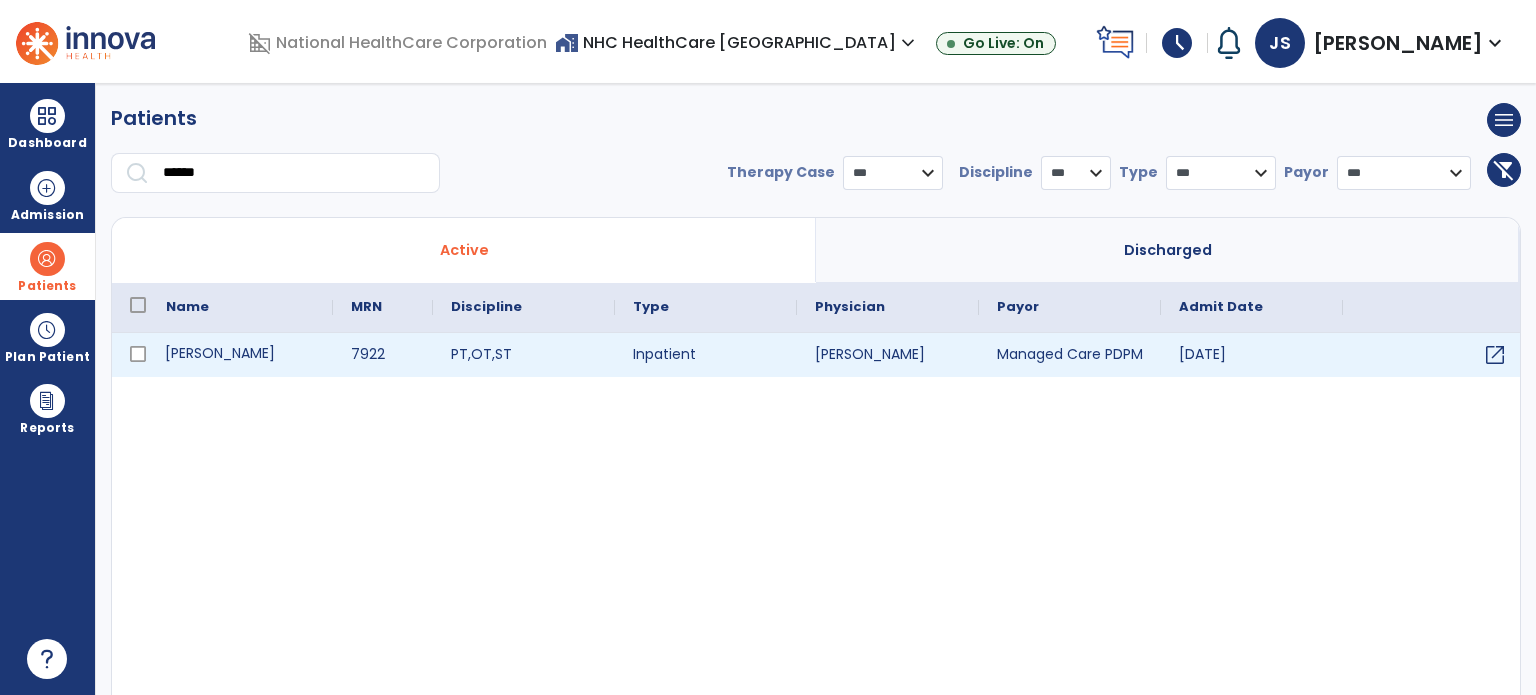 click on "[PERSON_NAME]" at bounding box center (240, 355) 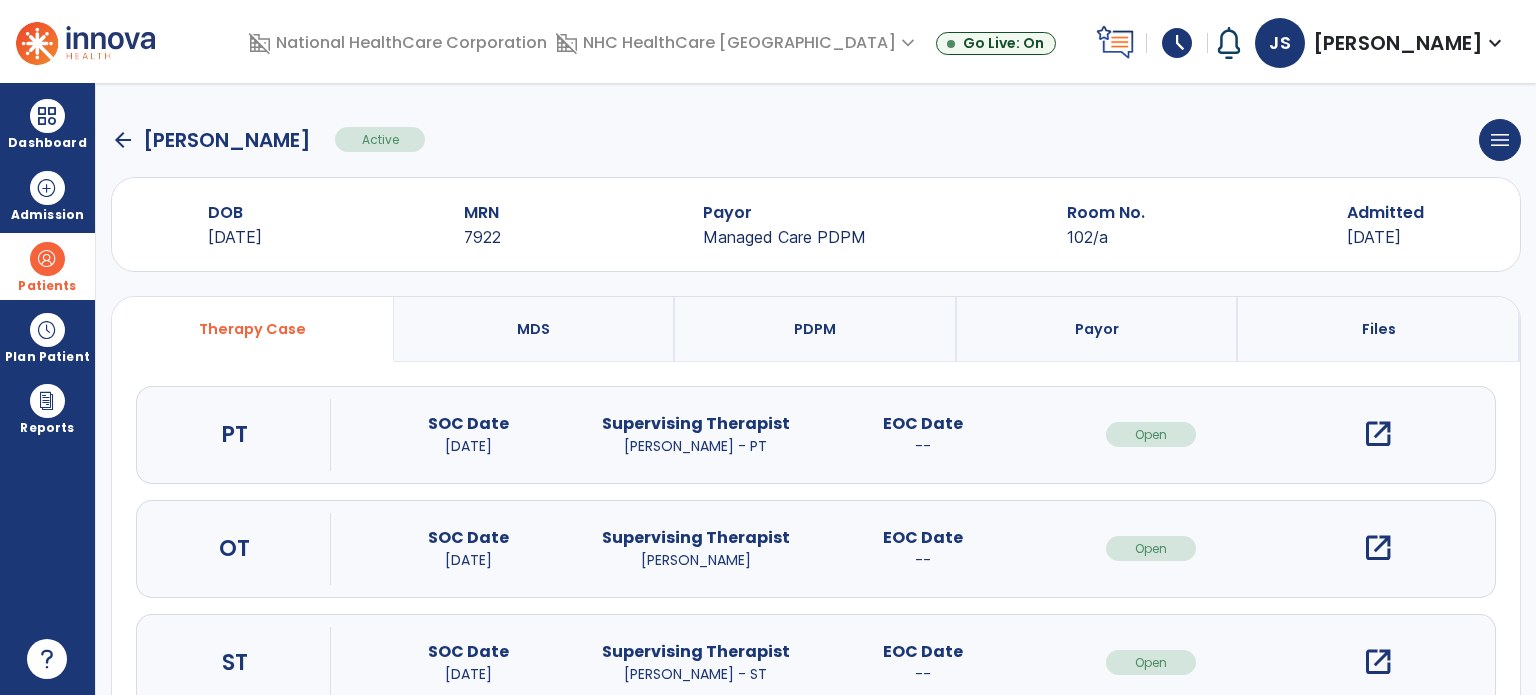 click on "open_in_new" at bounding box center [1378, 434] 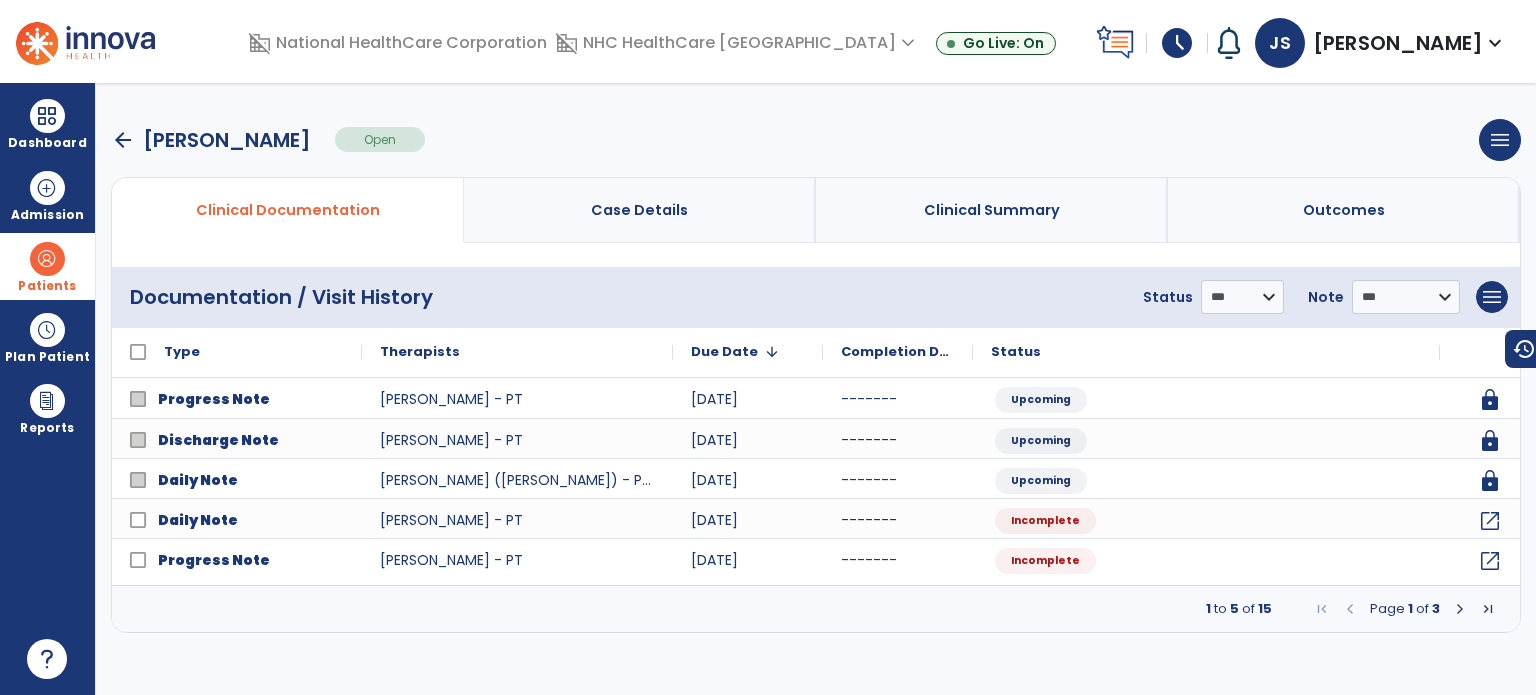 click on "arrow_back" at bounding box center (123, 140) 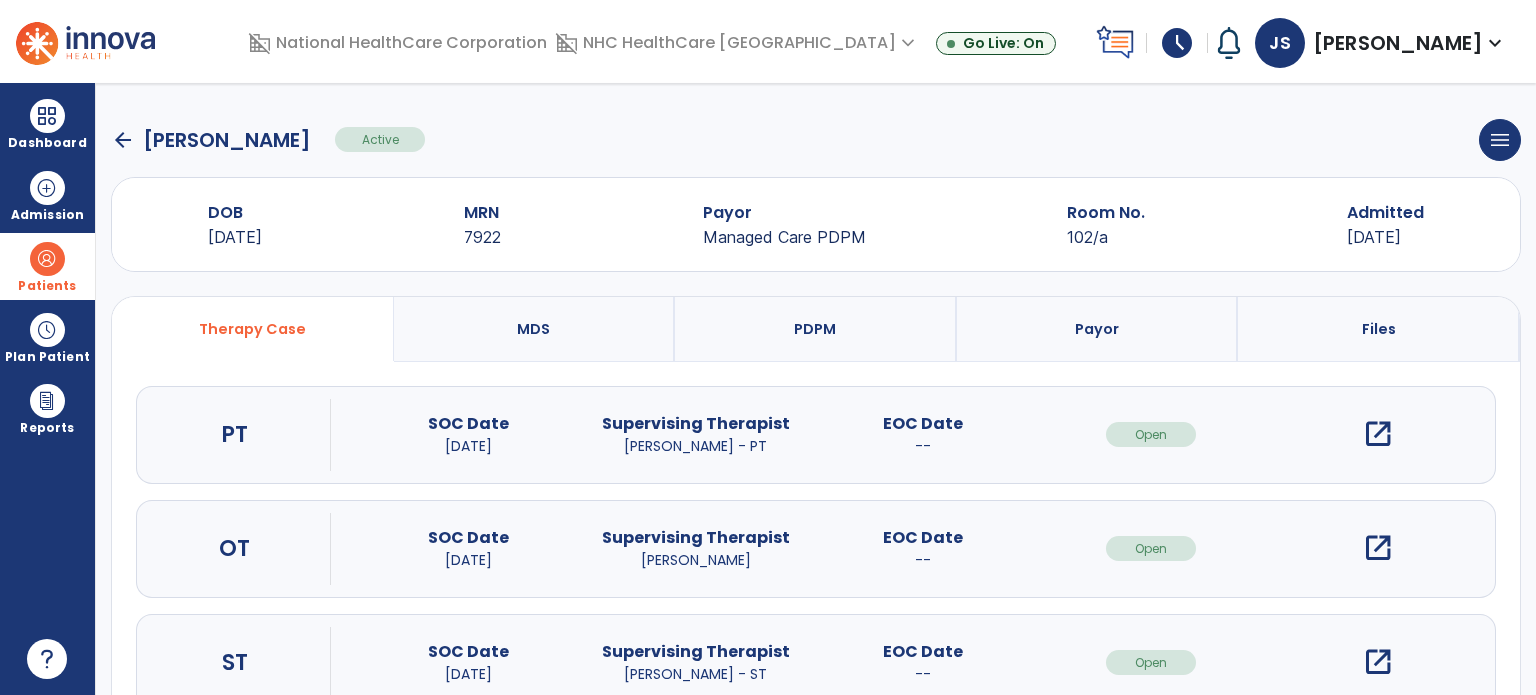 click on "open_in_new" at bounding box center [1378, 548] 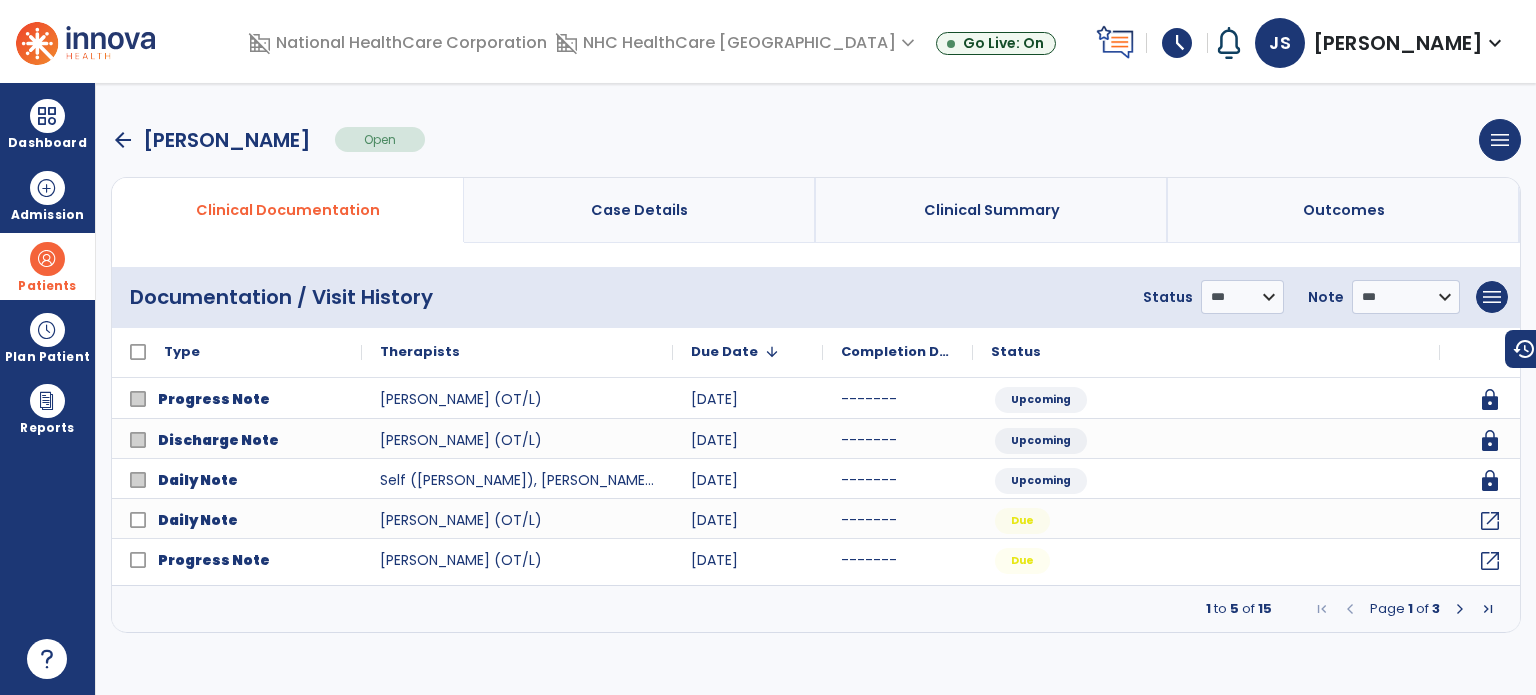 click on "arrow_back" at bounding box center (123, 140) 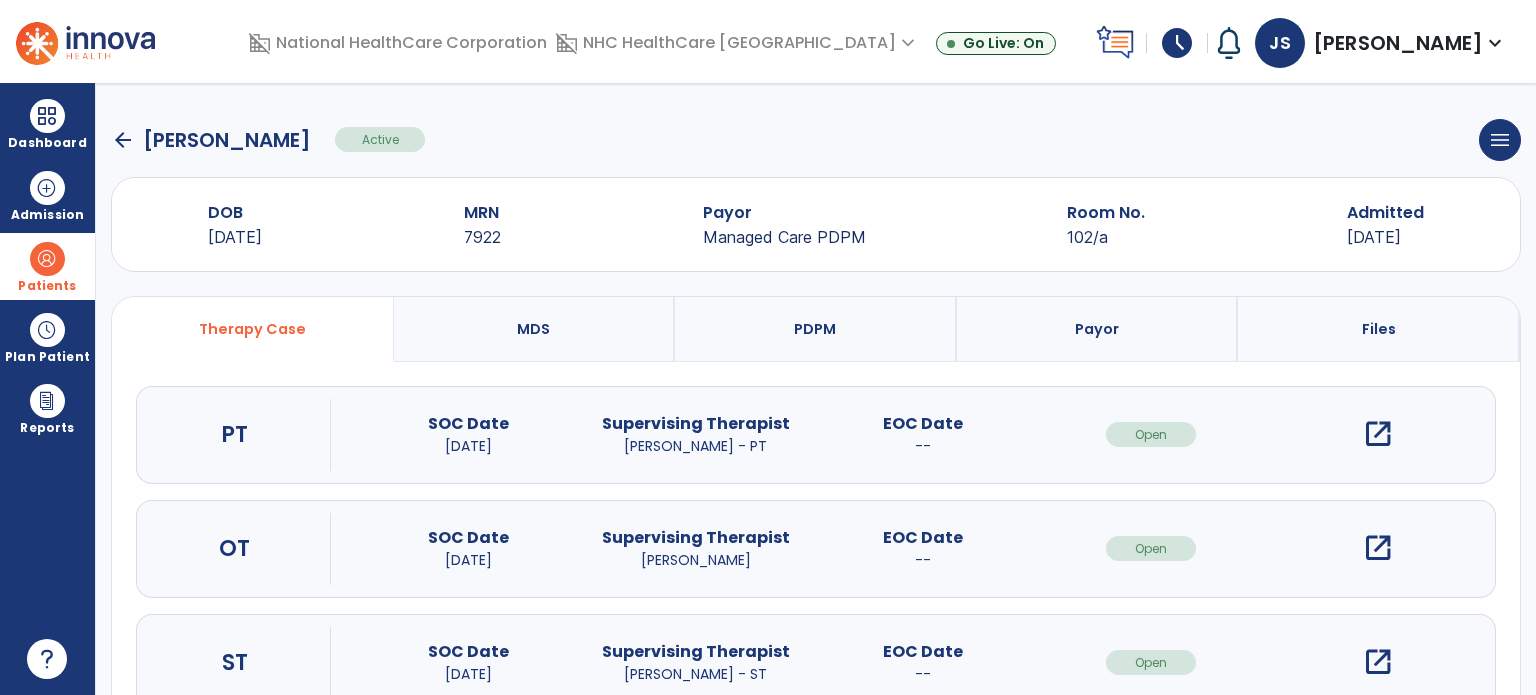 click on "arrow_back" 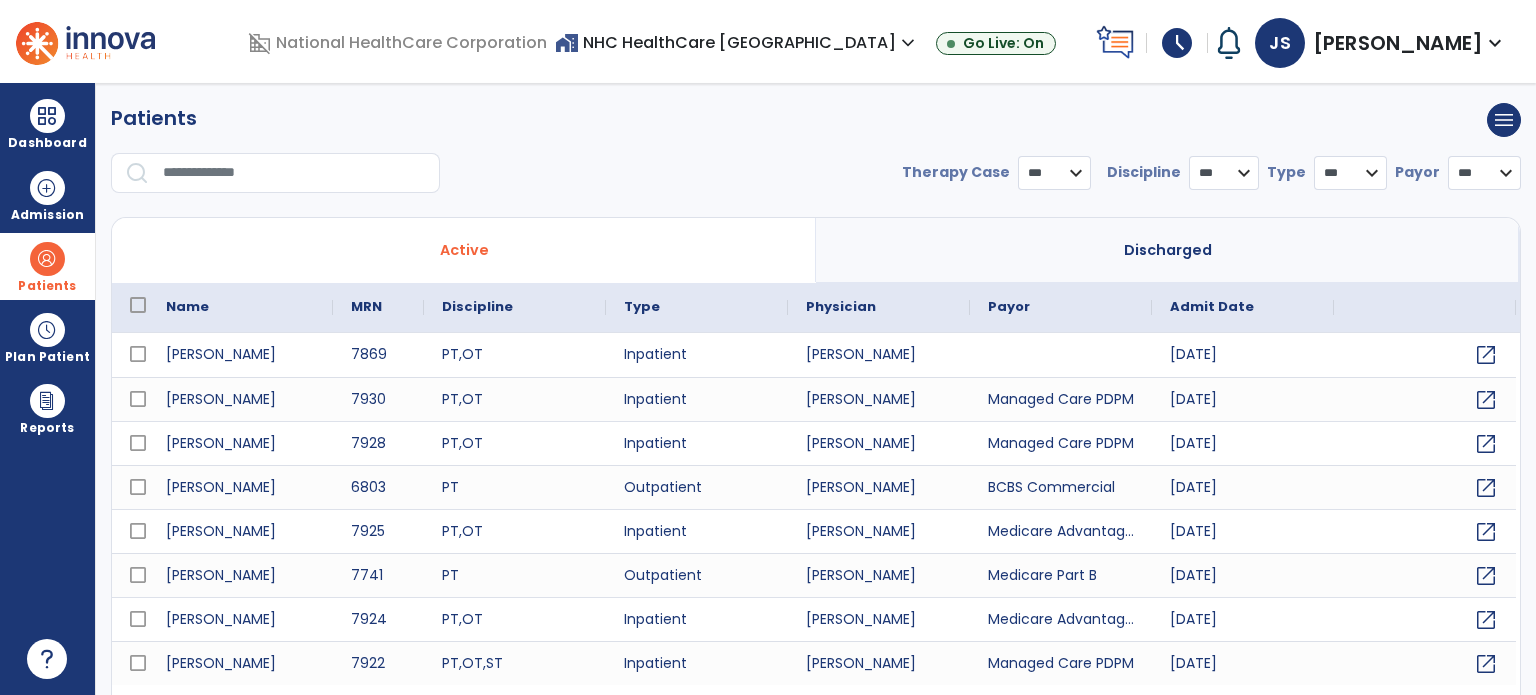 select on "***" 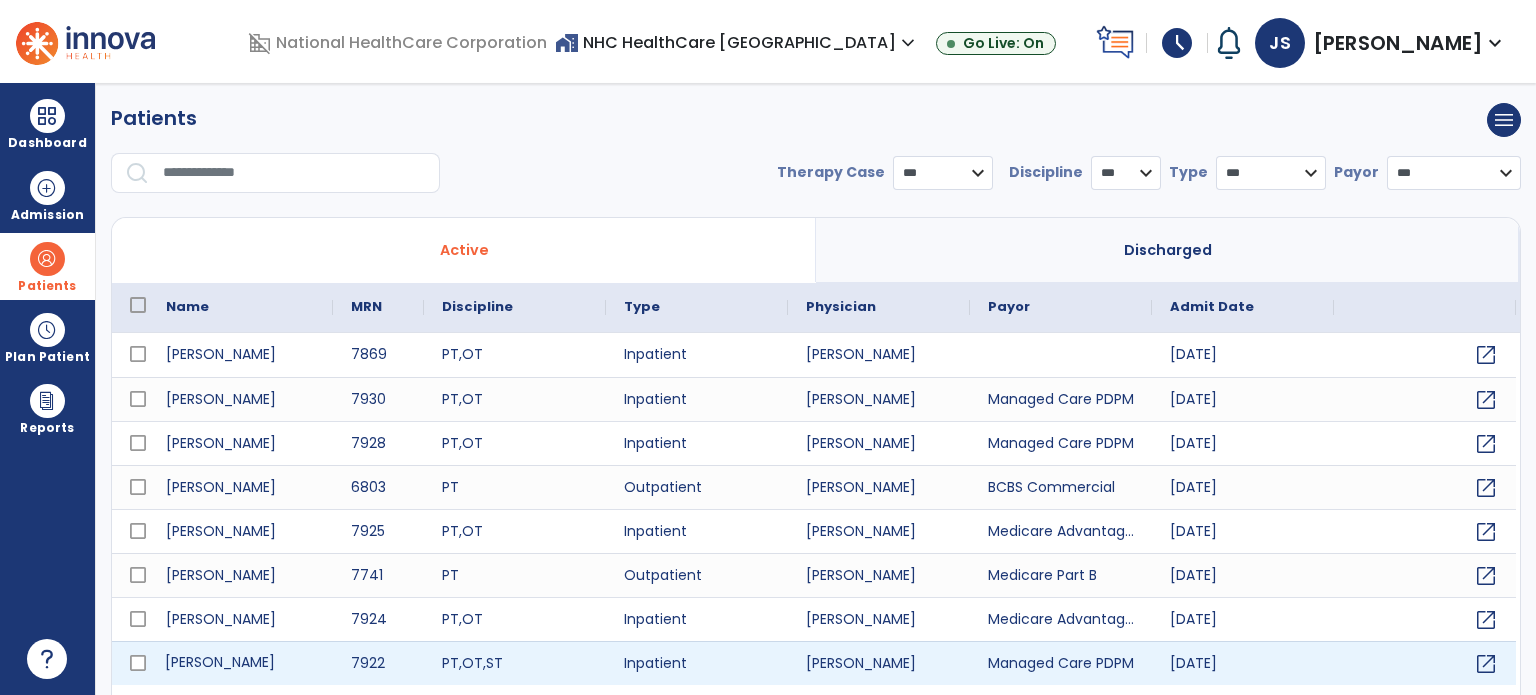click on "[PERSON_NAME]" at bounding box center [240, 663] 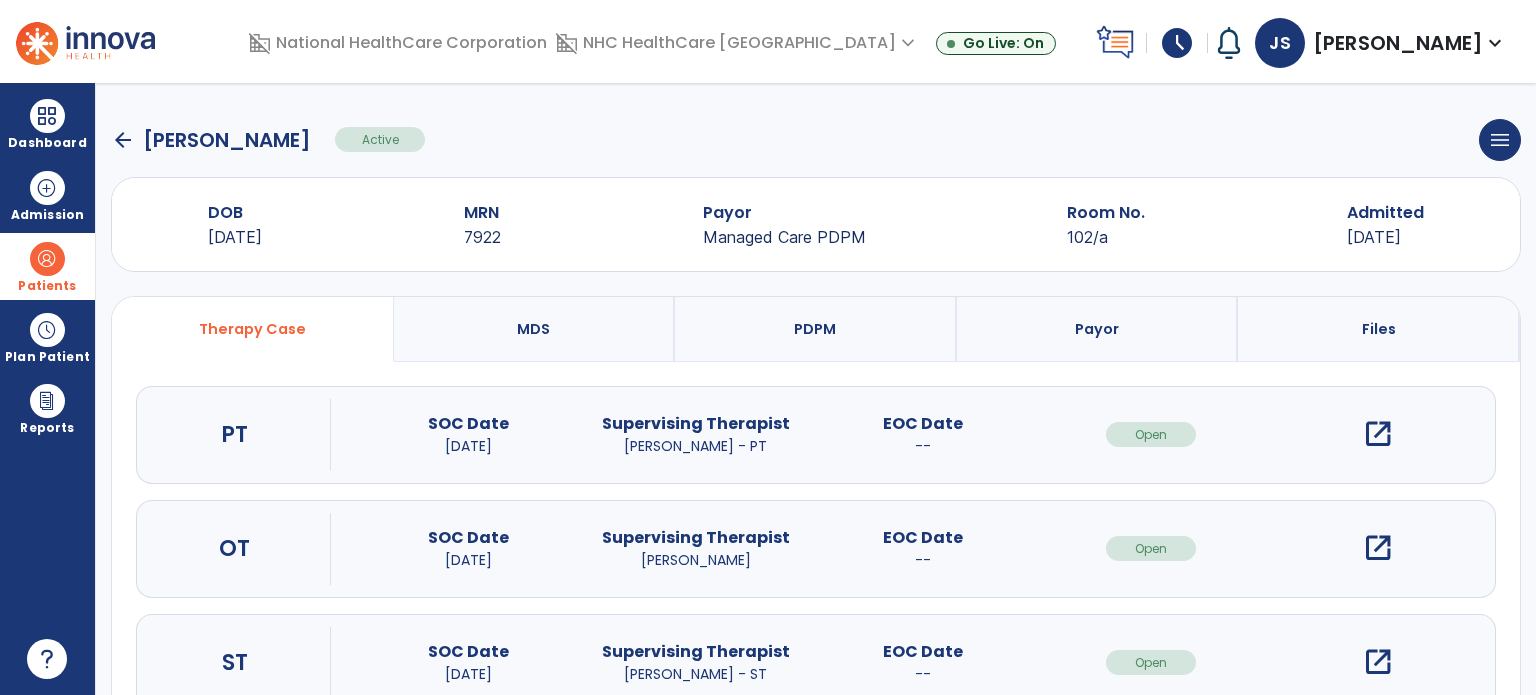 click on "open_in_new" at bounding box center (1378, 434) 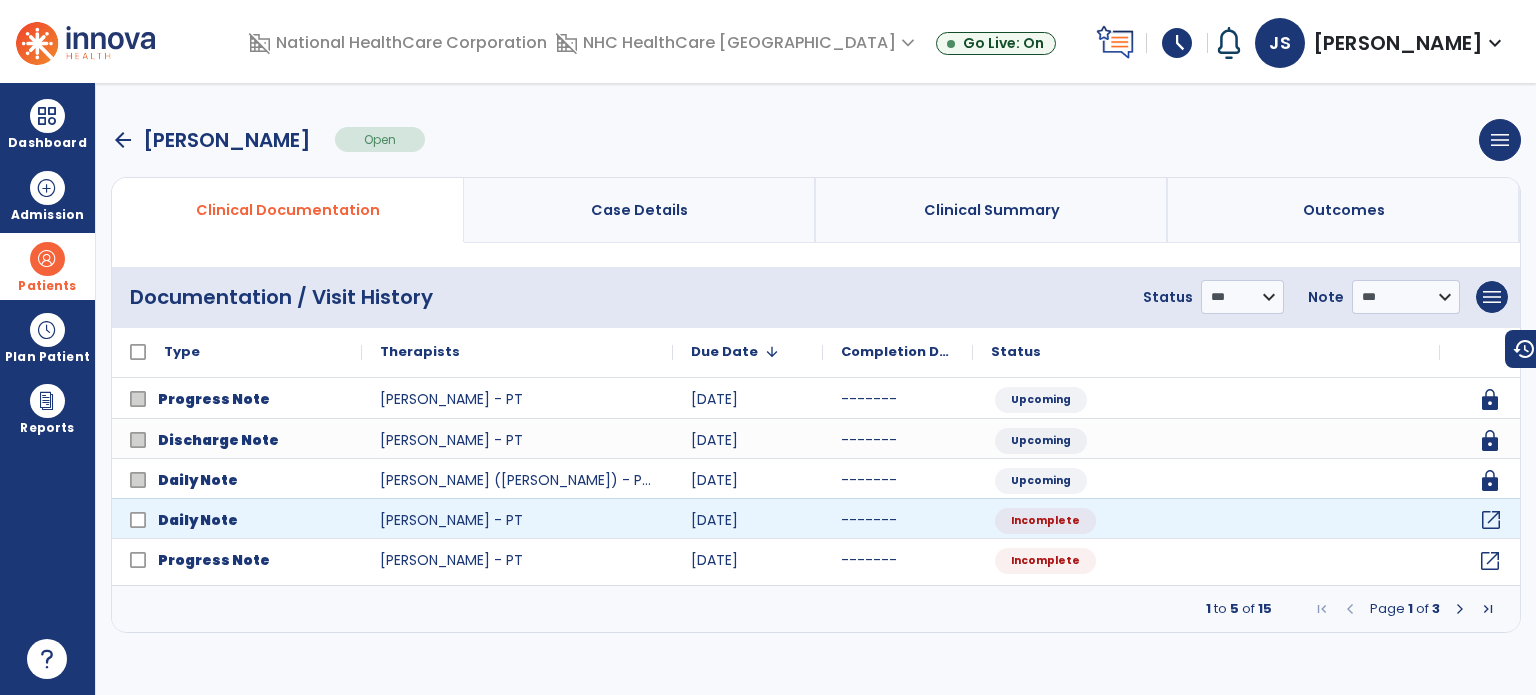 click on "open_in_new" 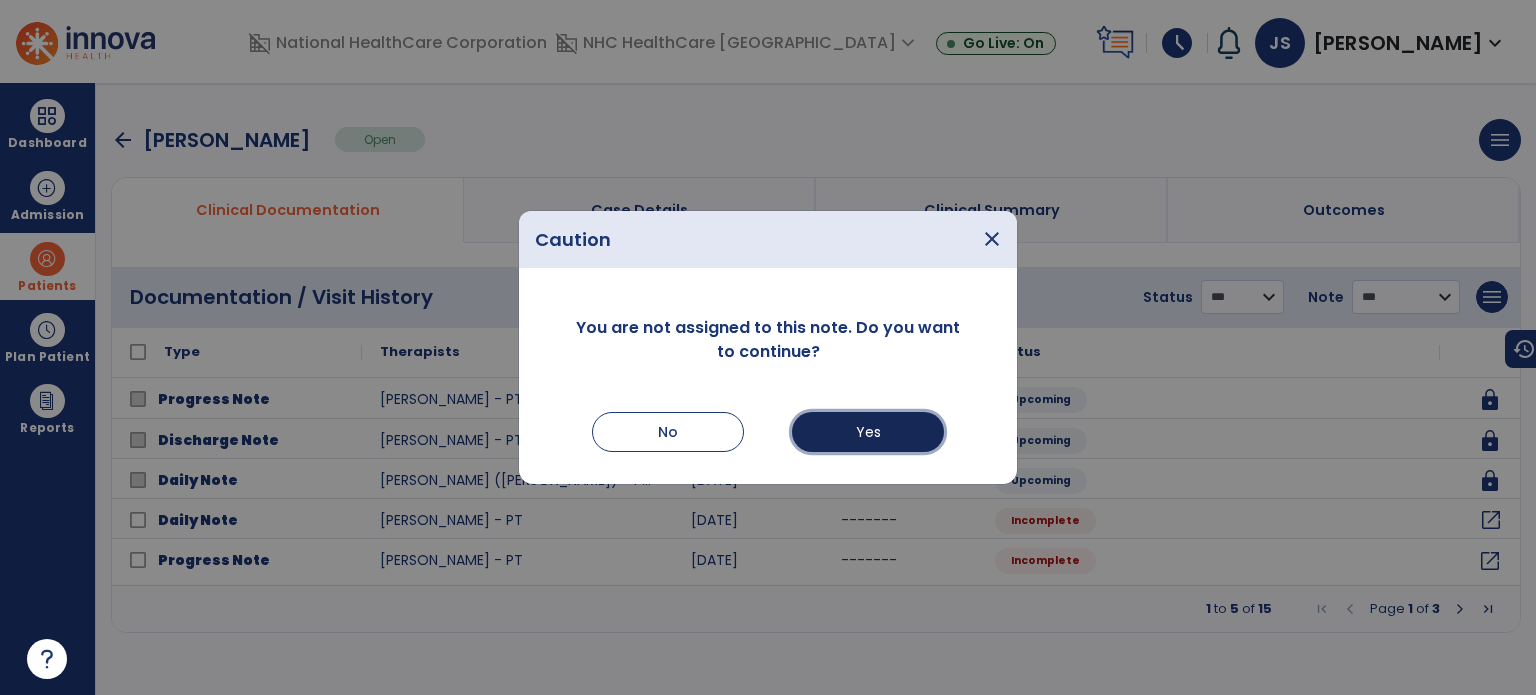 click on "Yes" at bounding box center [868, 432] 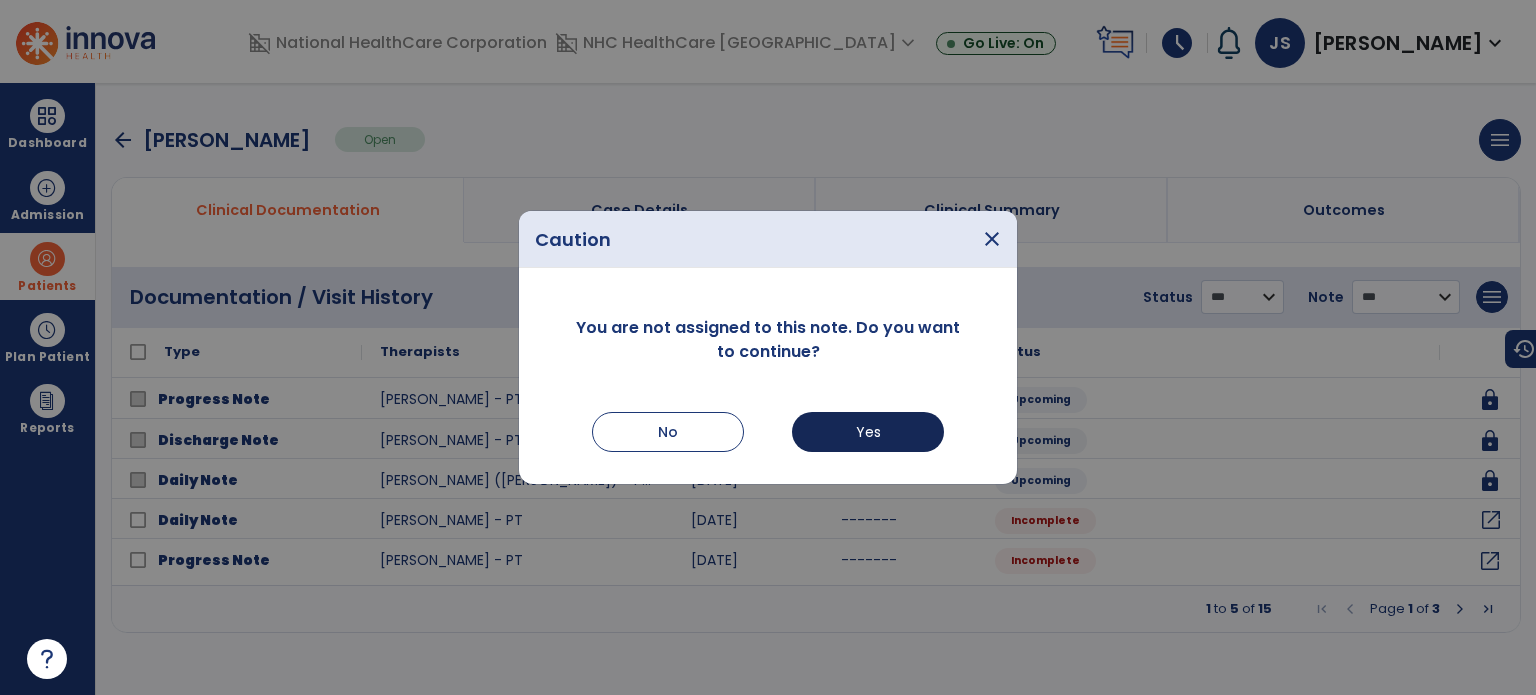 select on "*" 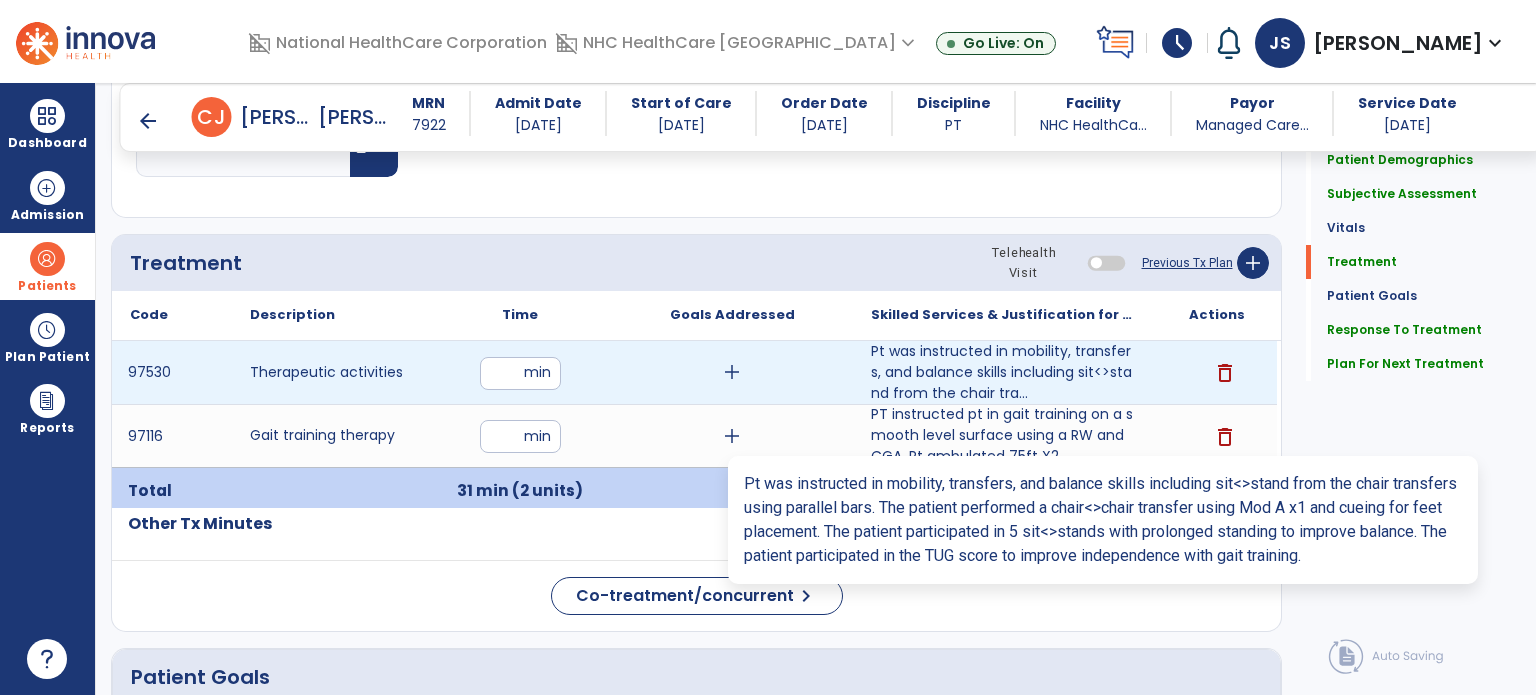 scroll, scrollTop: 1133, scrollLeft: 0, axis: vertical 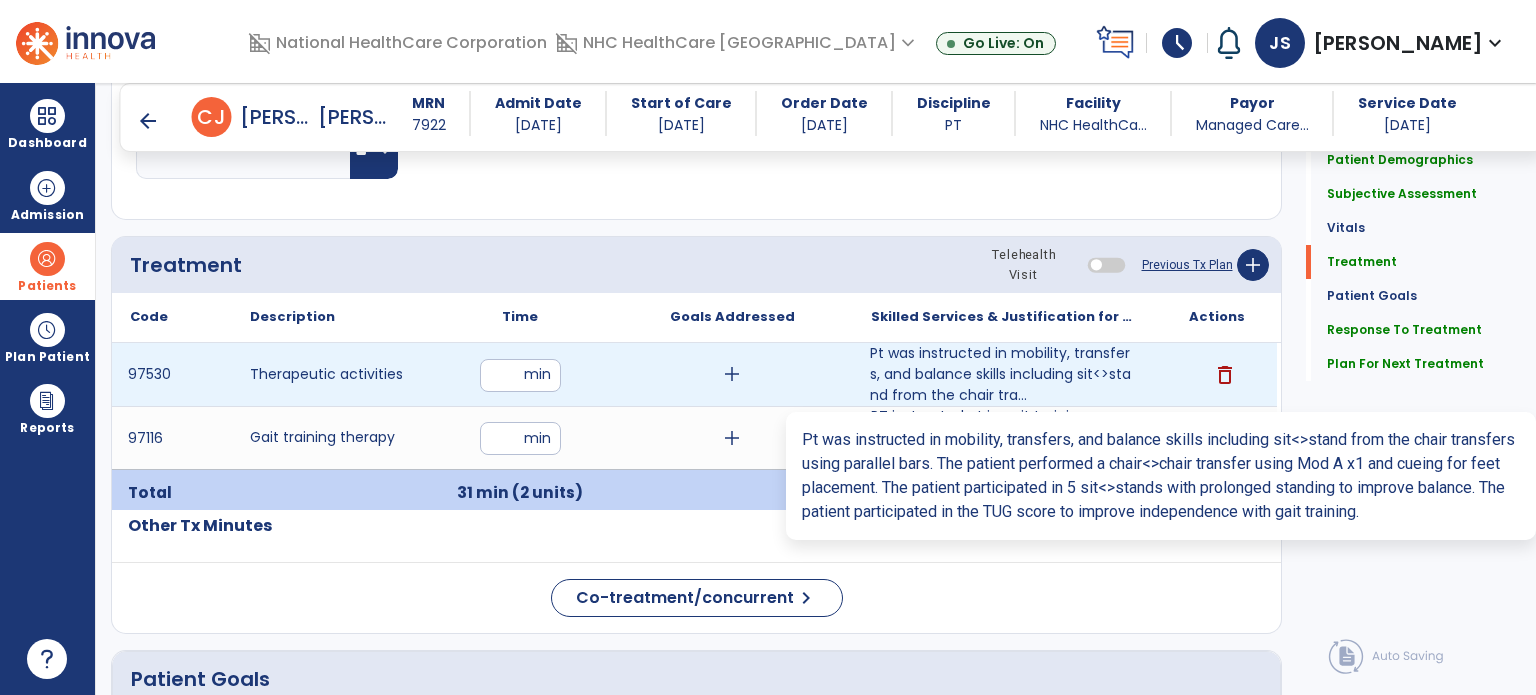 click on "Pt was instructed in mobility, transfers, and balance skills including sit<>stand from the chair tra..." at bounding box center (1004, 374) 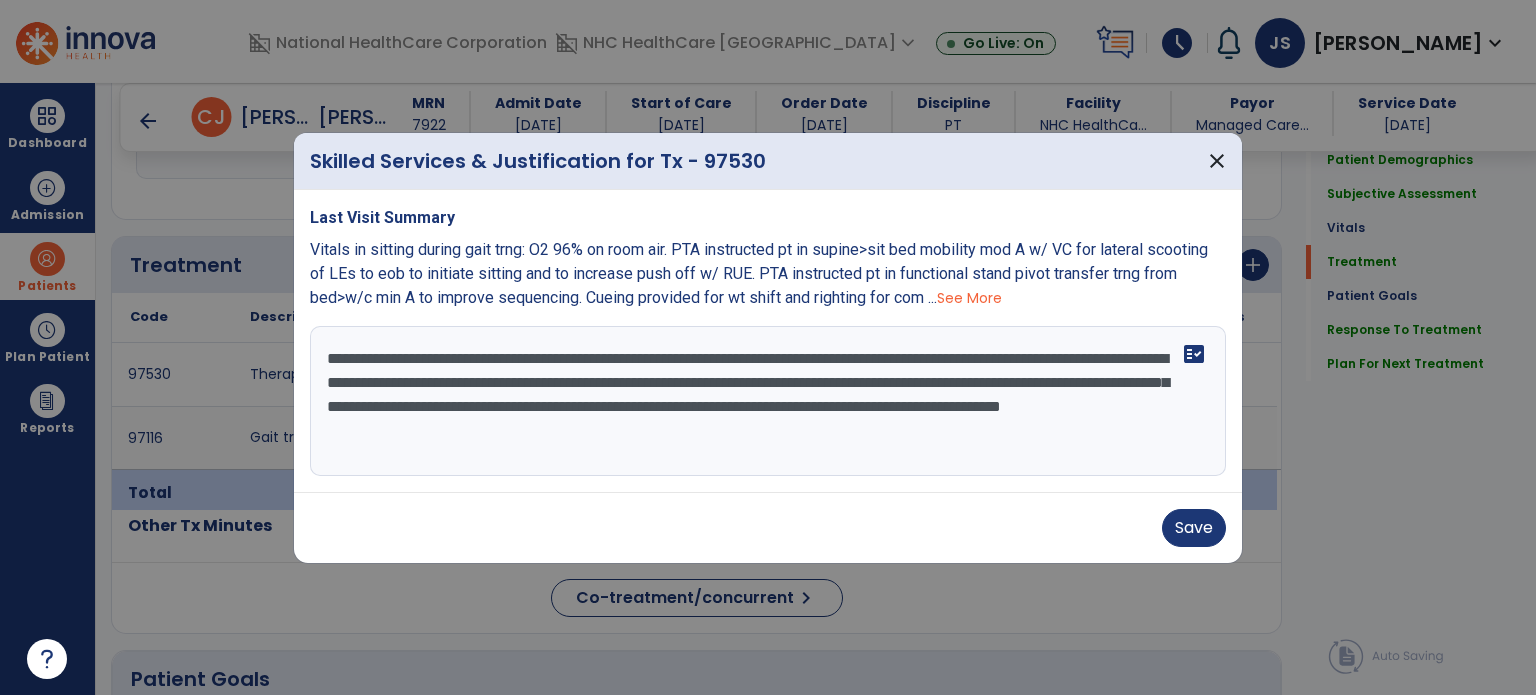 click on "**********" at bounding box center [768, 401] 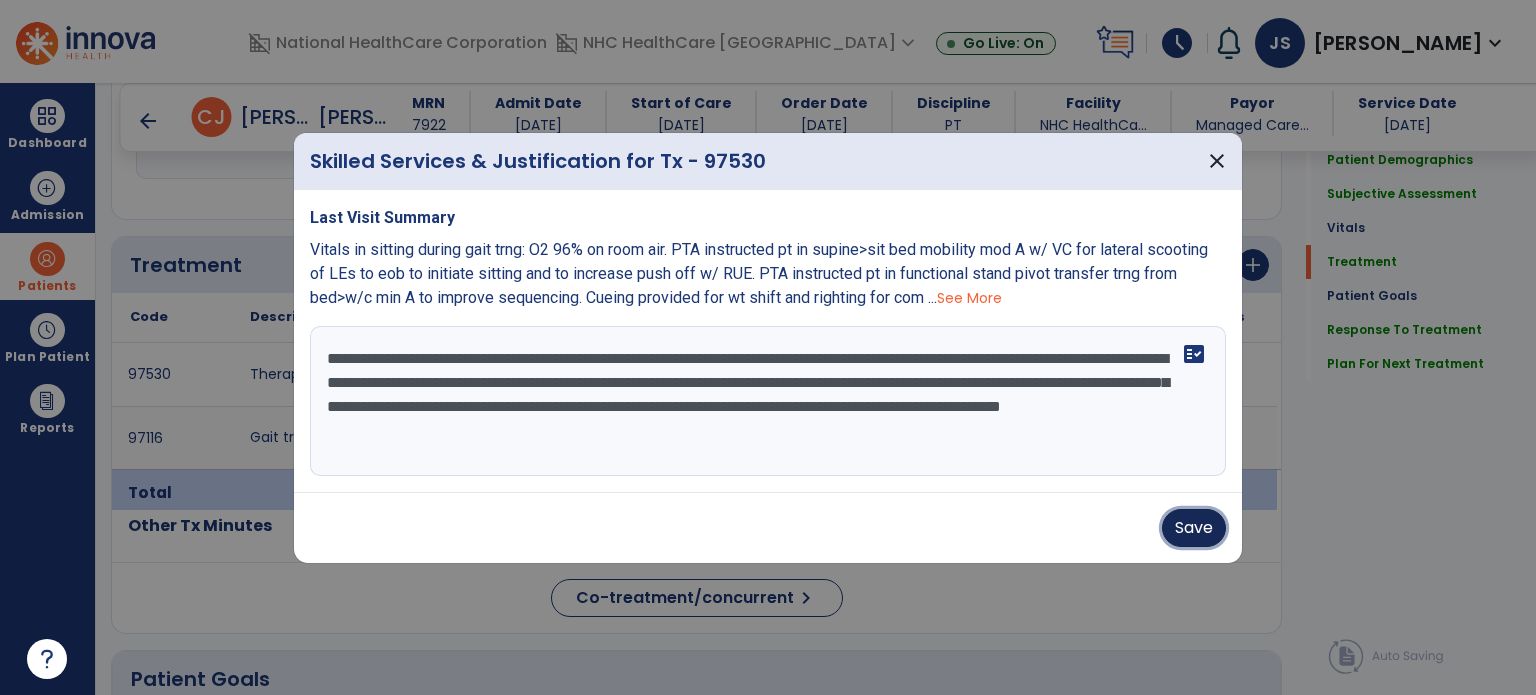 click on "Save" at bounding box center (1194, 528) 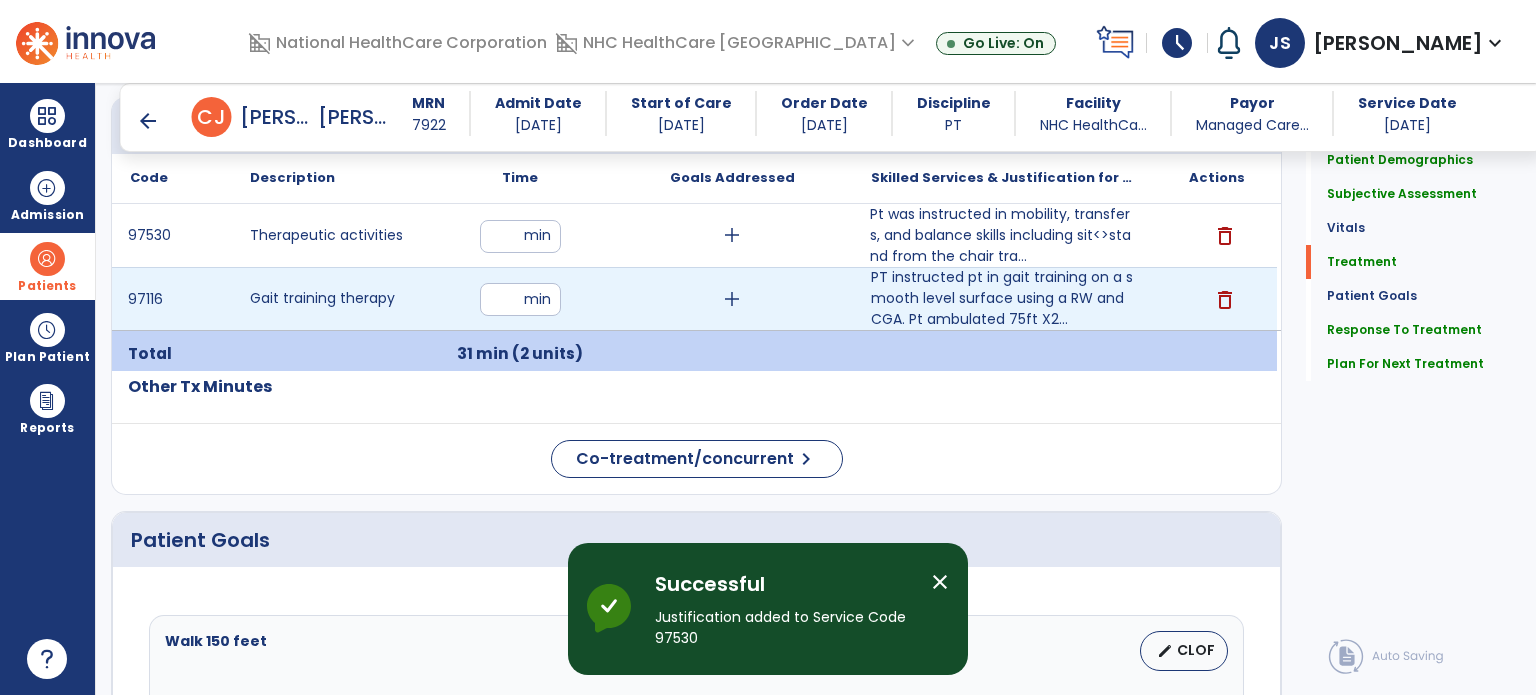 scroll, scrollTop: 1271, scrollLeft: 0, axis: vertical 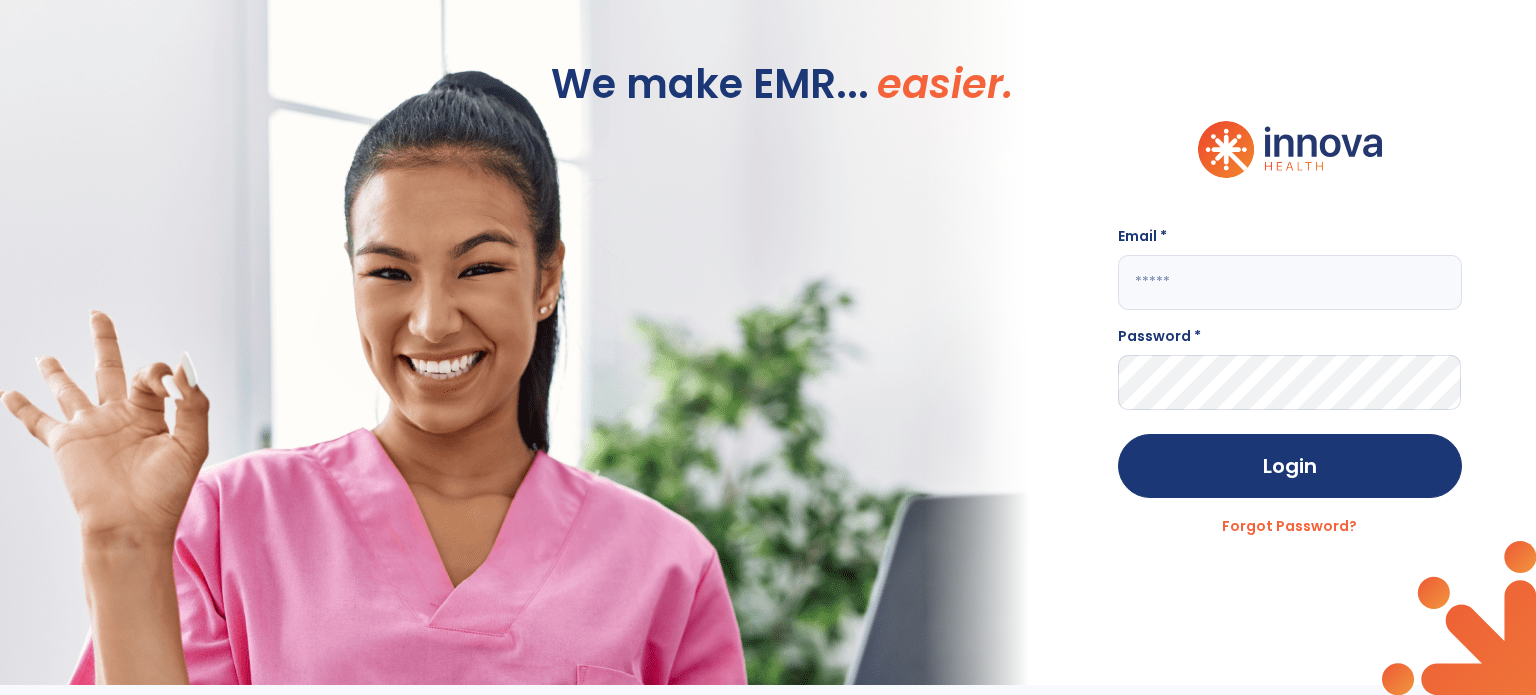 click 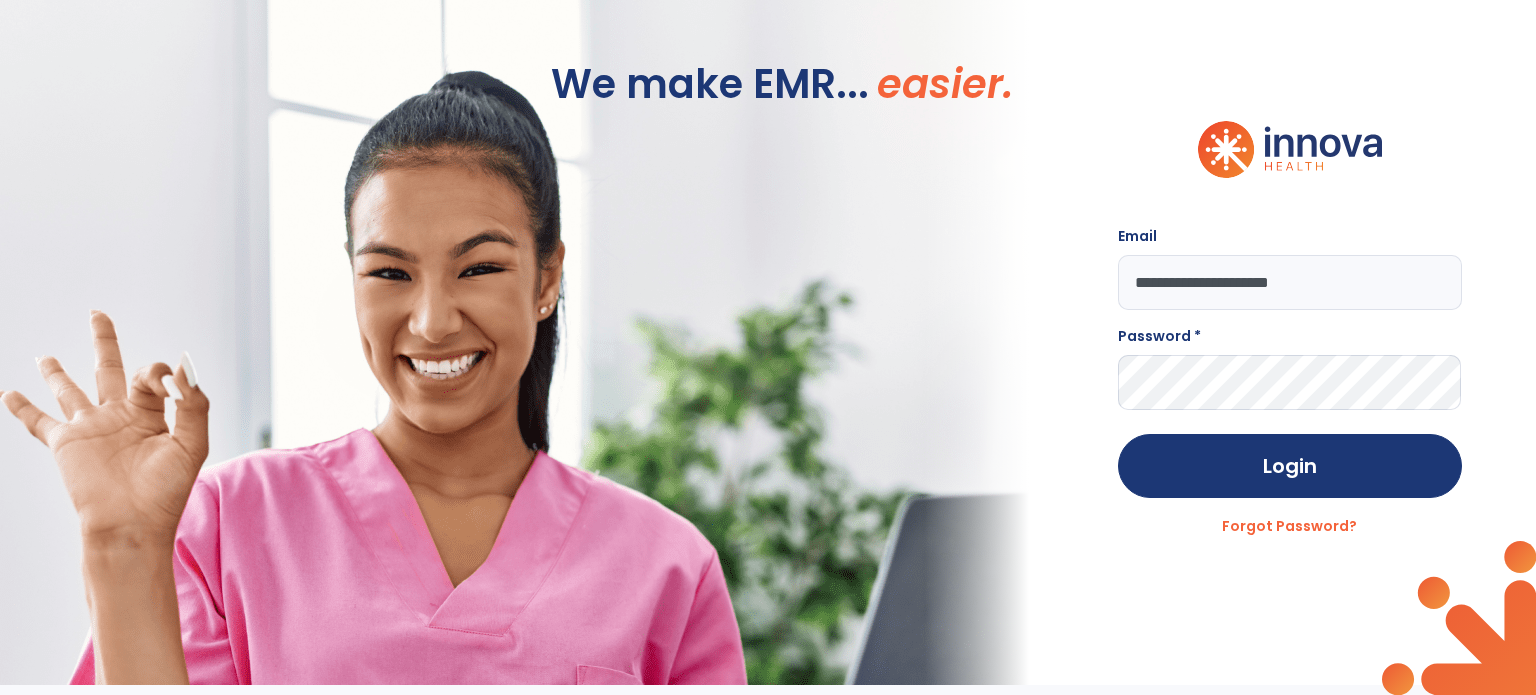 type on "**********" 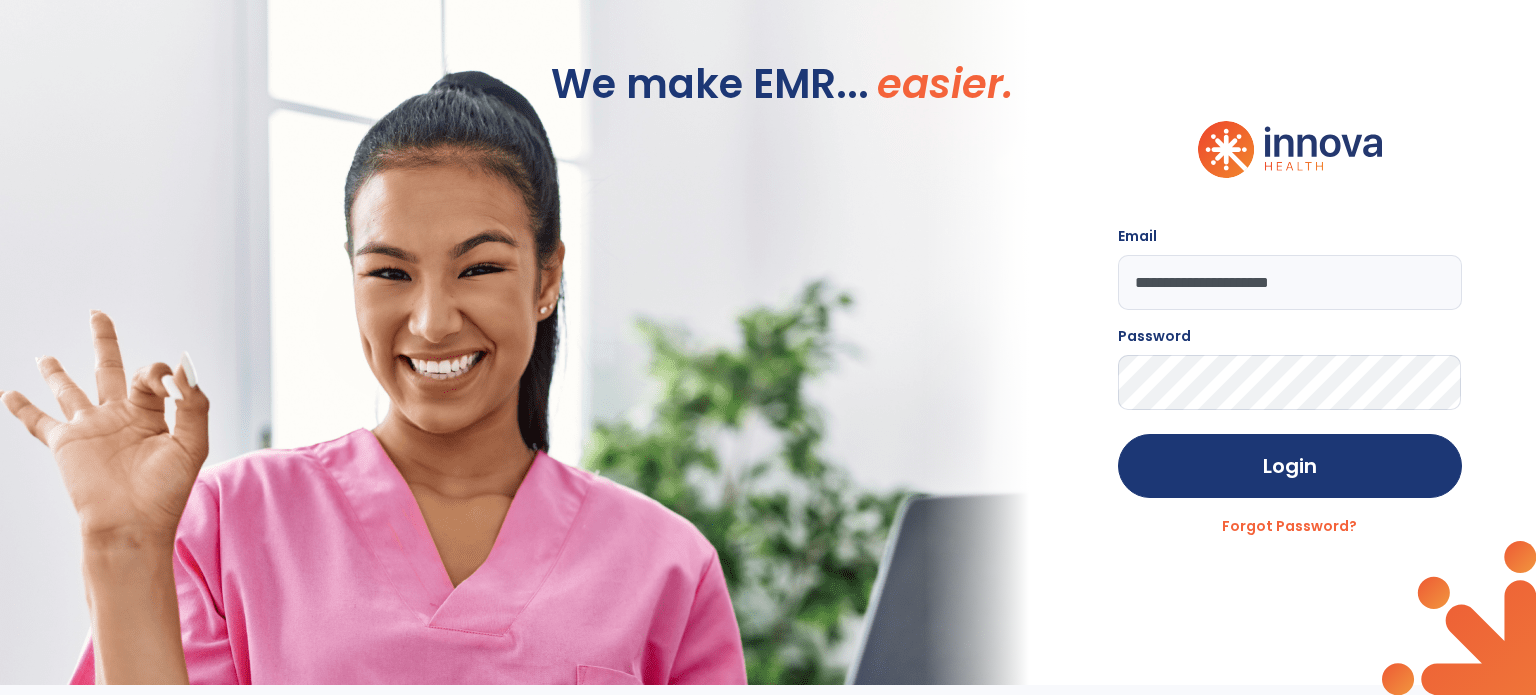 click on "Login" 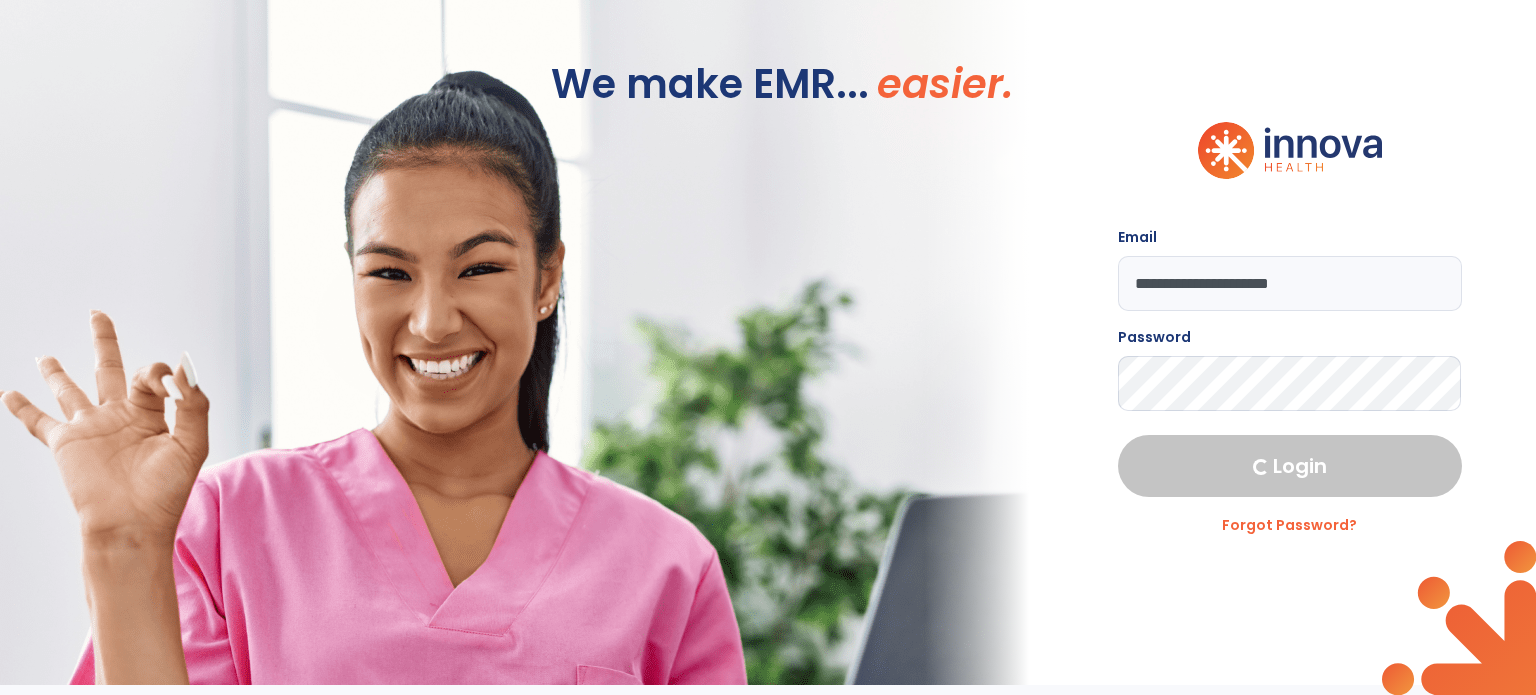 select on "****" 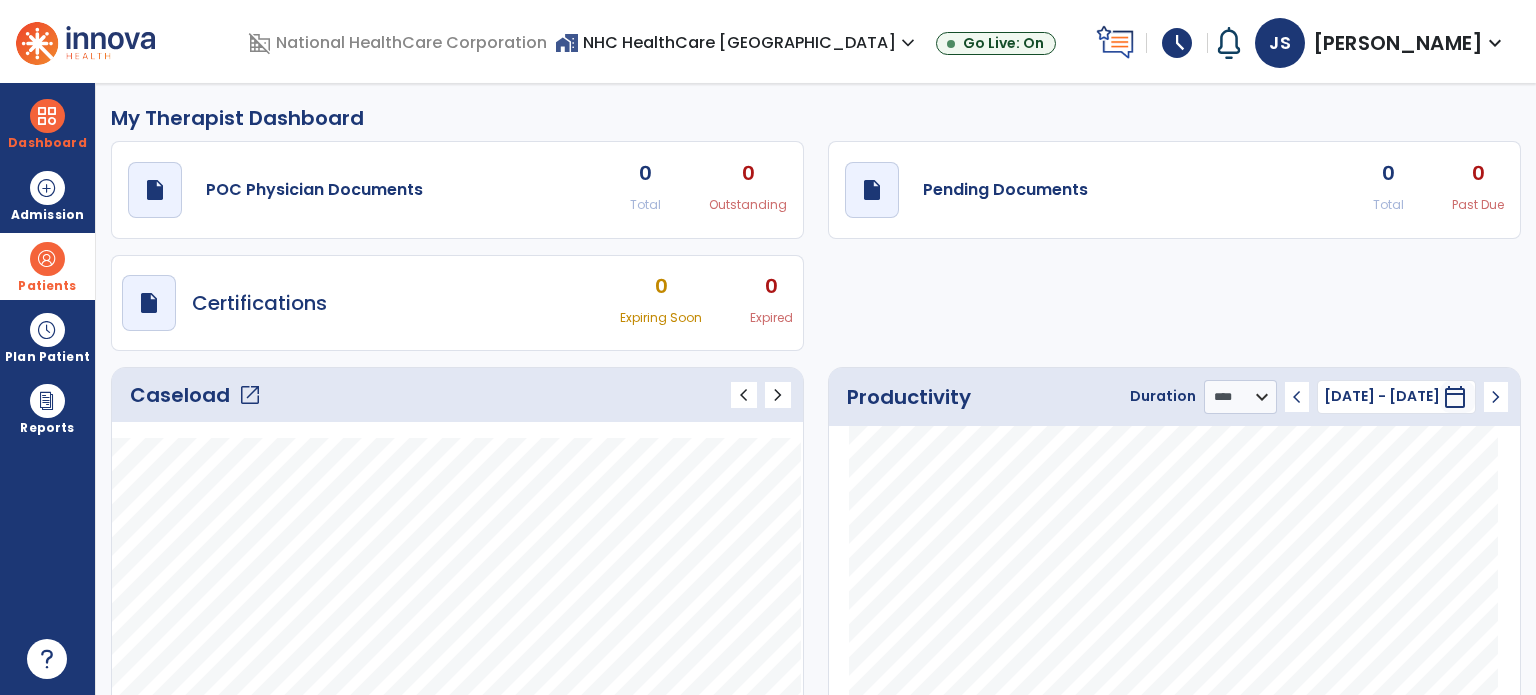 click on "Patients" at bounding box center (47, 266) 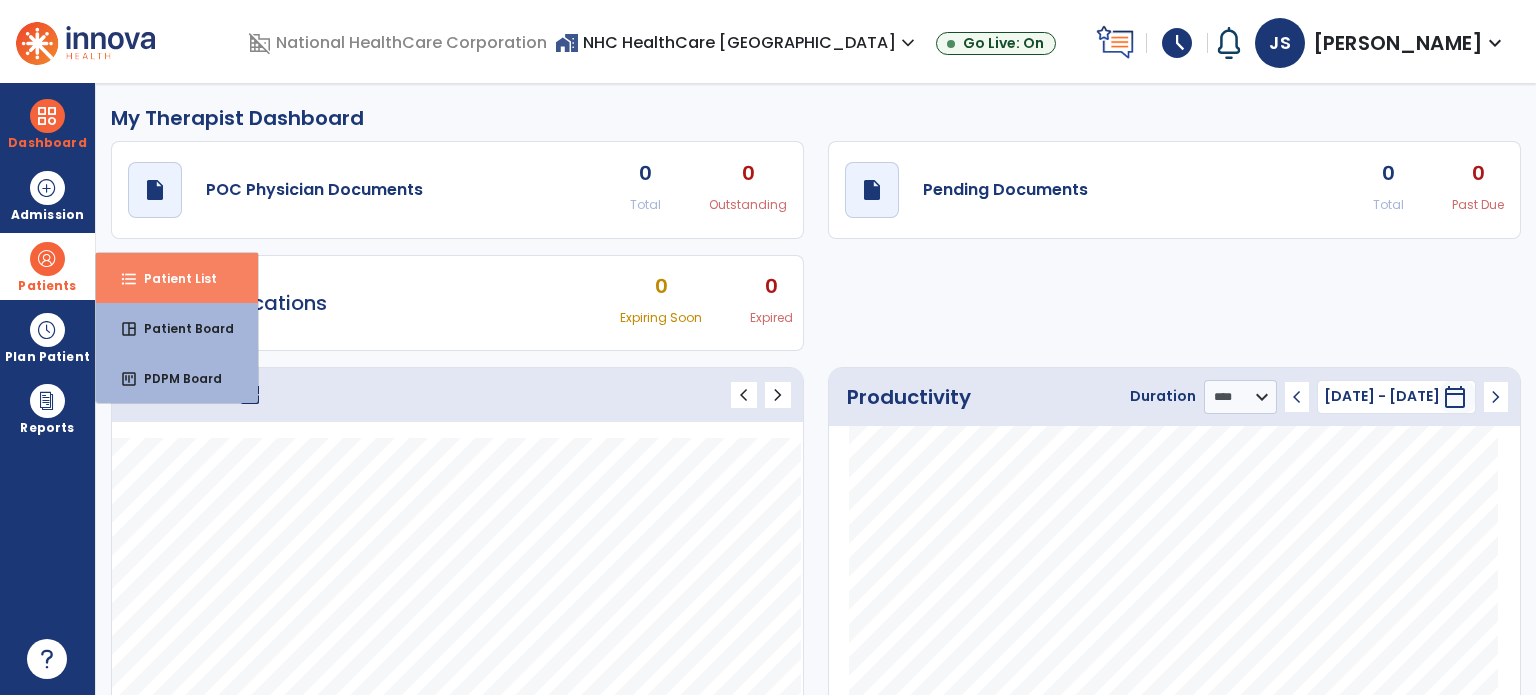 click on "format_list_bulleted  Patient List" at bounding box center (177, 278) 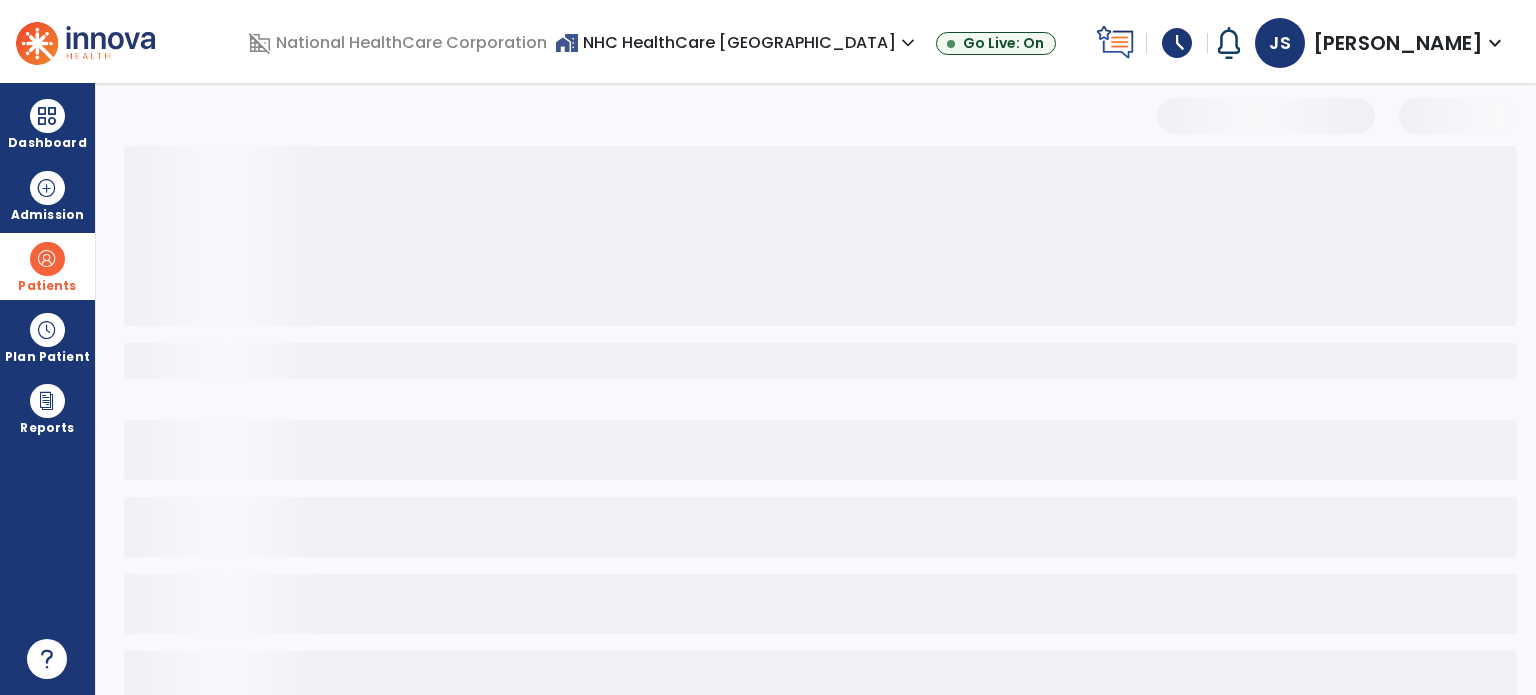 select on "***" 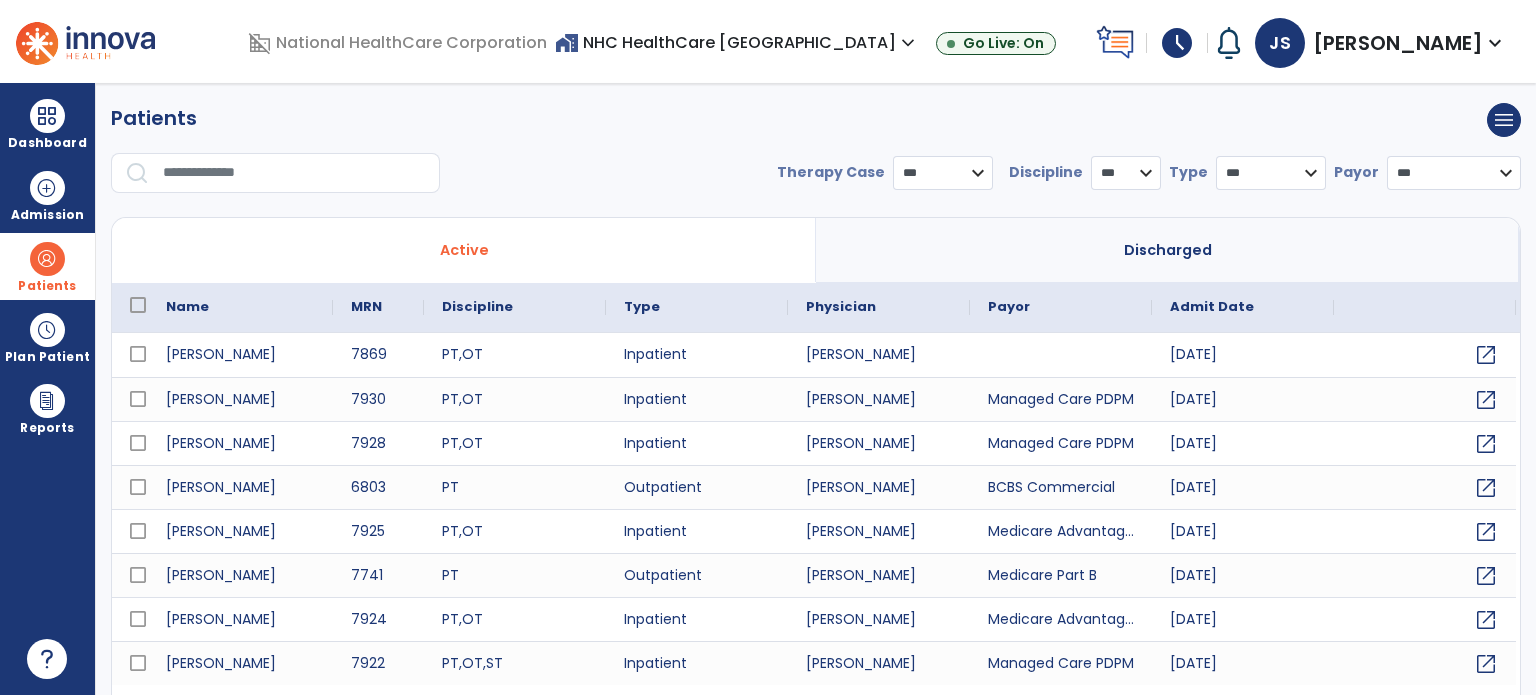 click at bounding box center (294, 173) 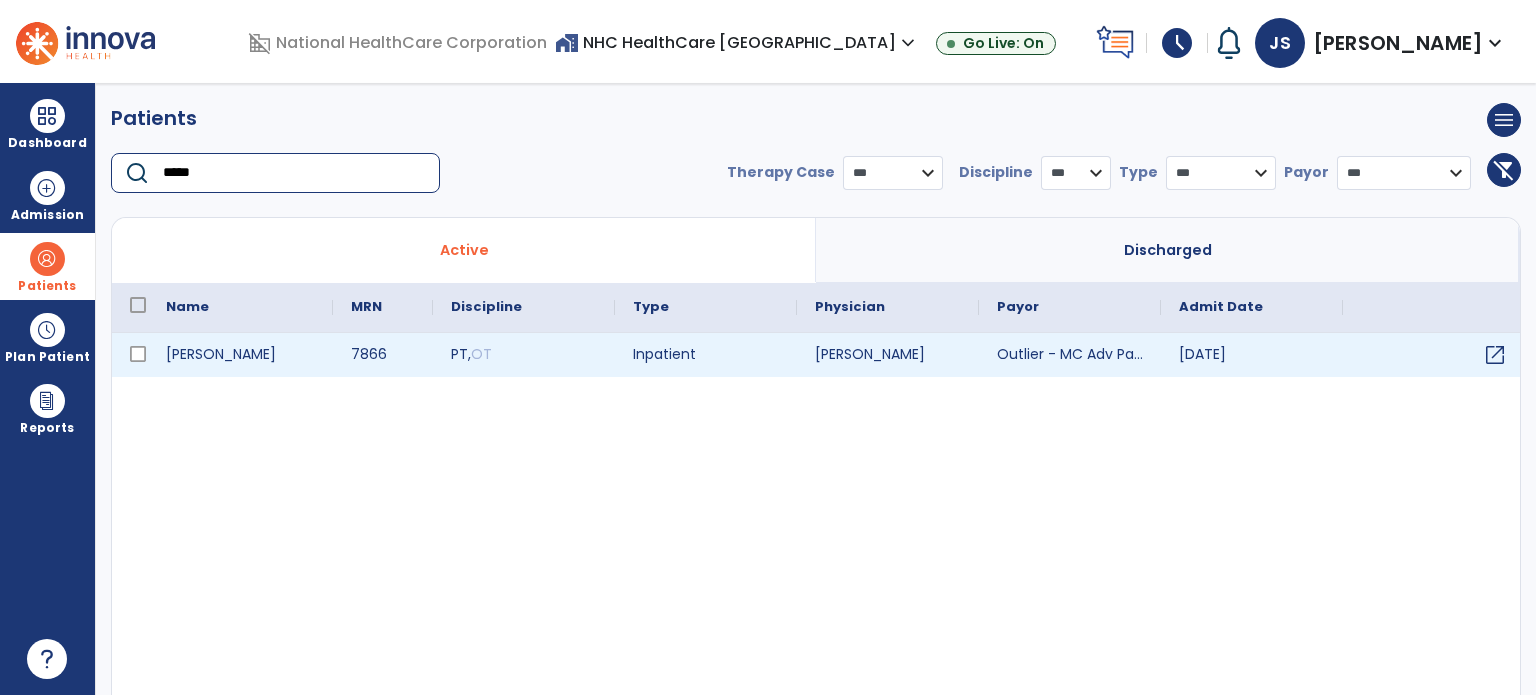 type on "*****" 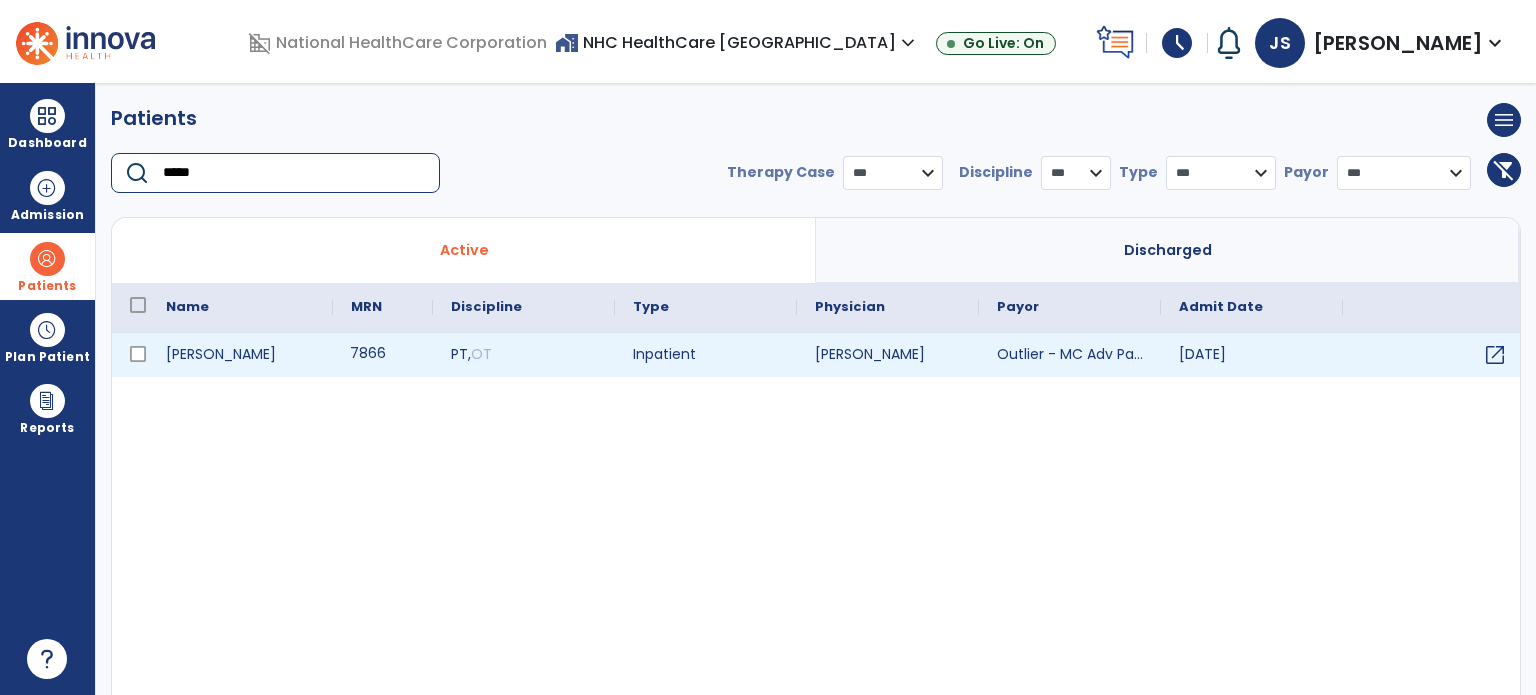 click on "7866" at bounding box center [383, 355] 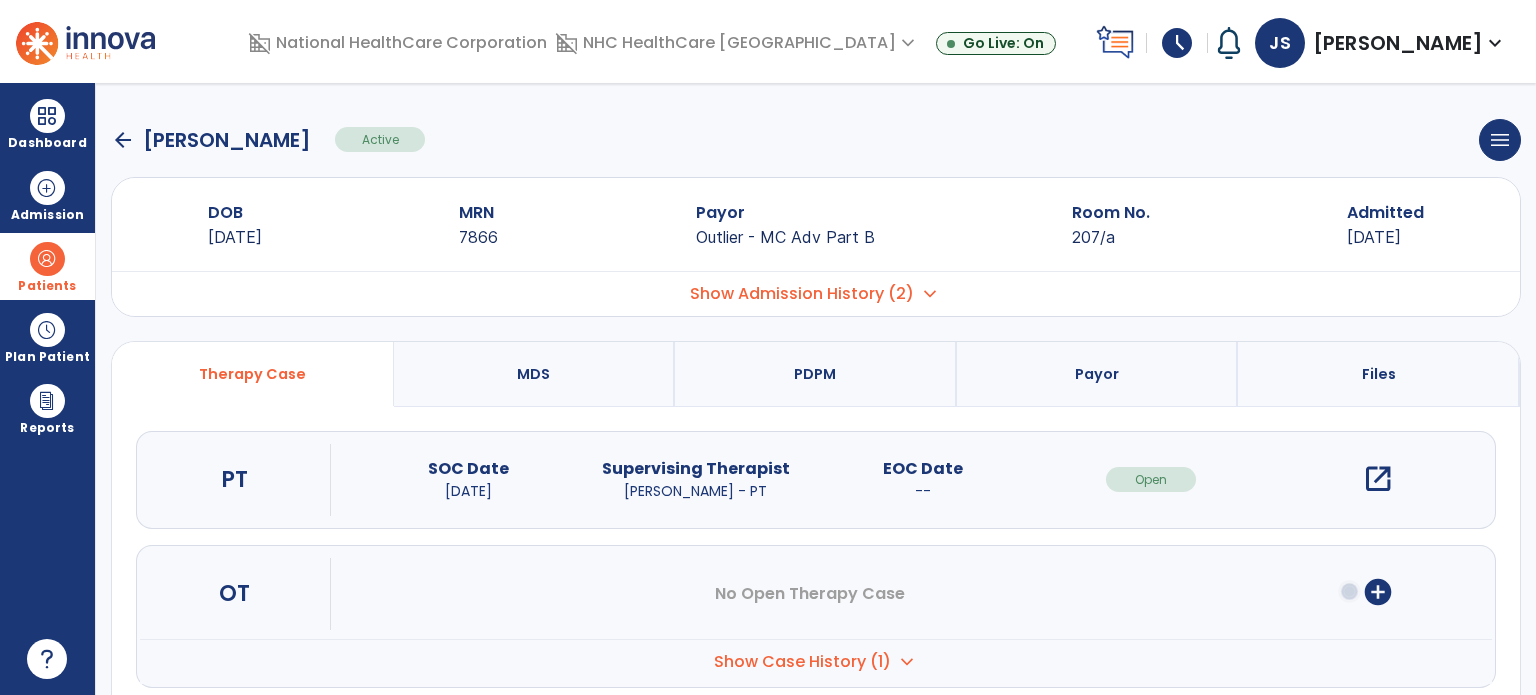 click on "open_in_new" at bounding box center [1378, 479] 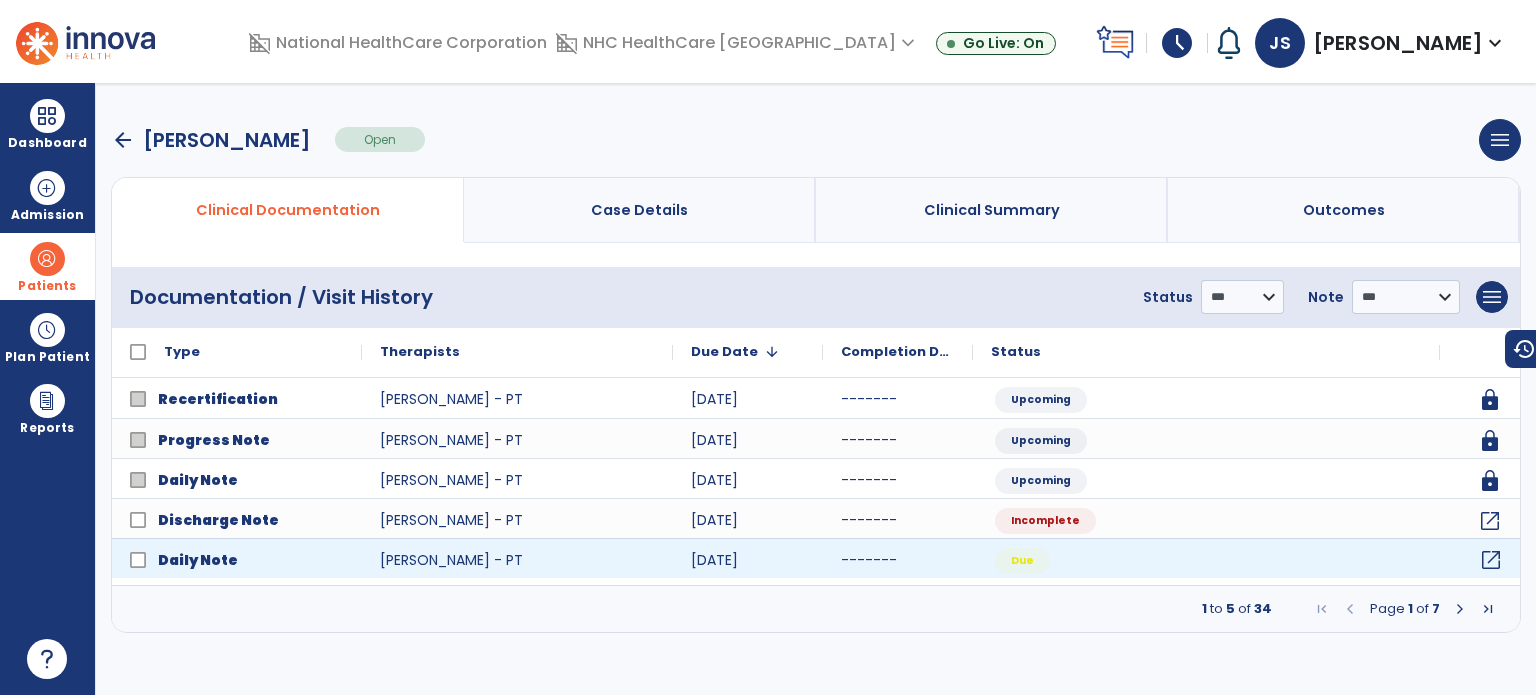 click on "open_in_new" 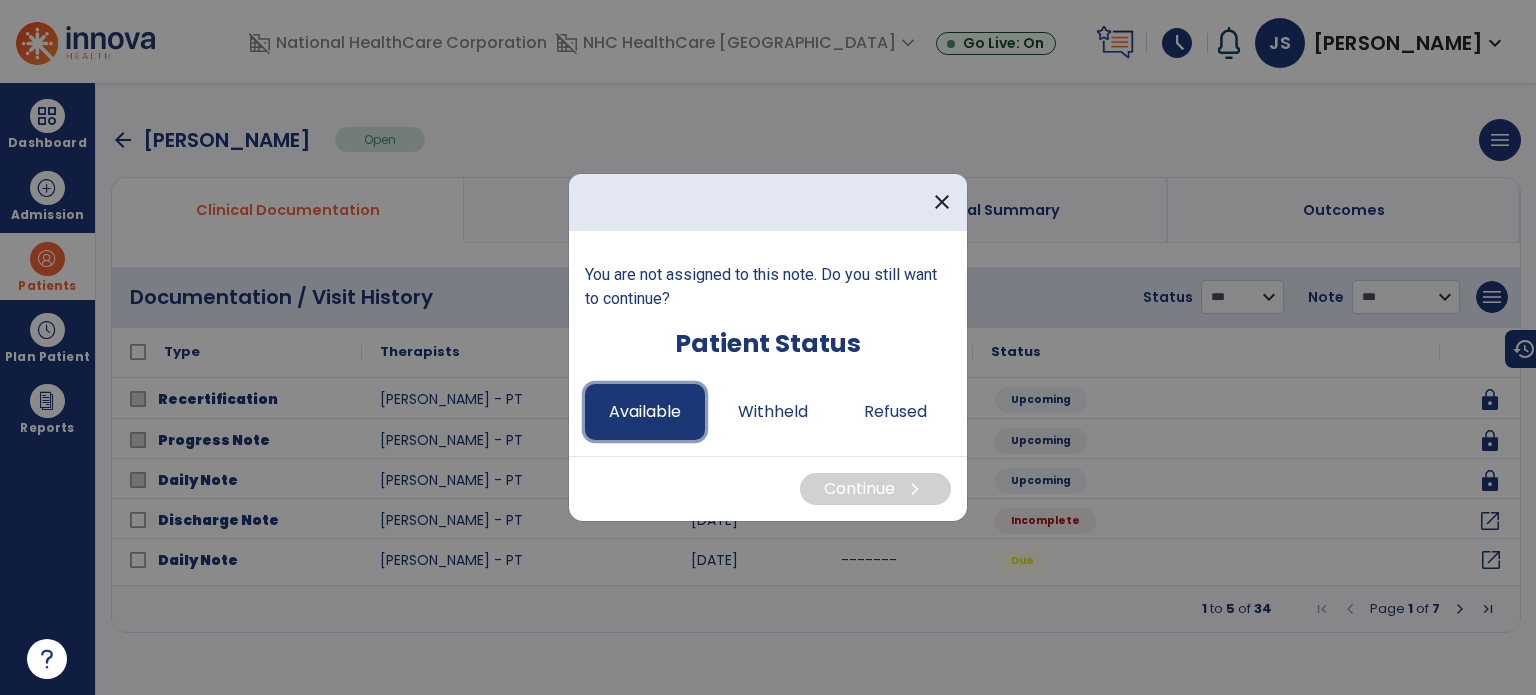 click on "Available" at bounding box center (645, 412) 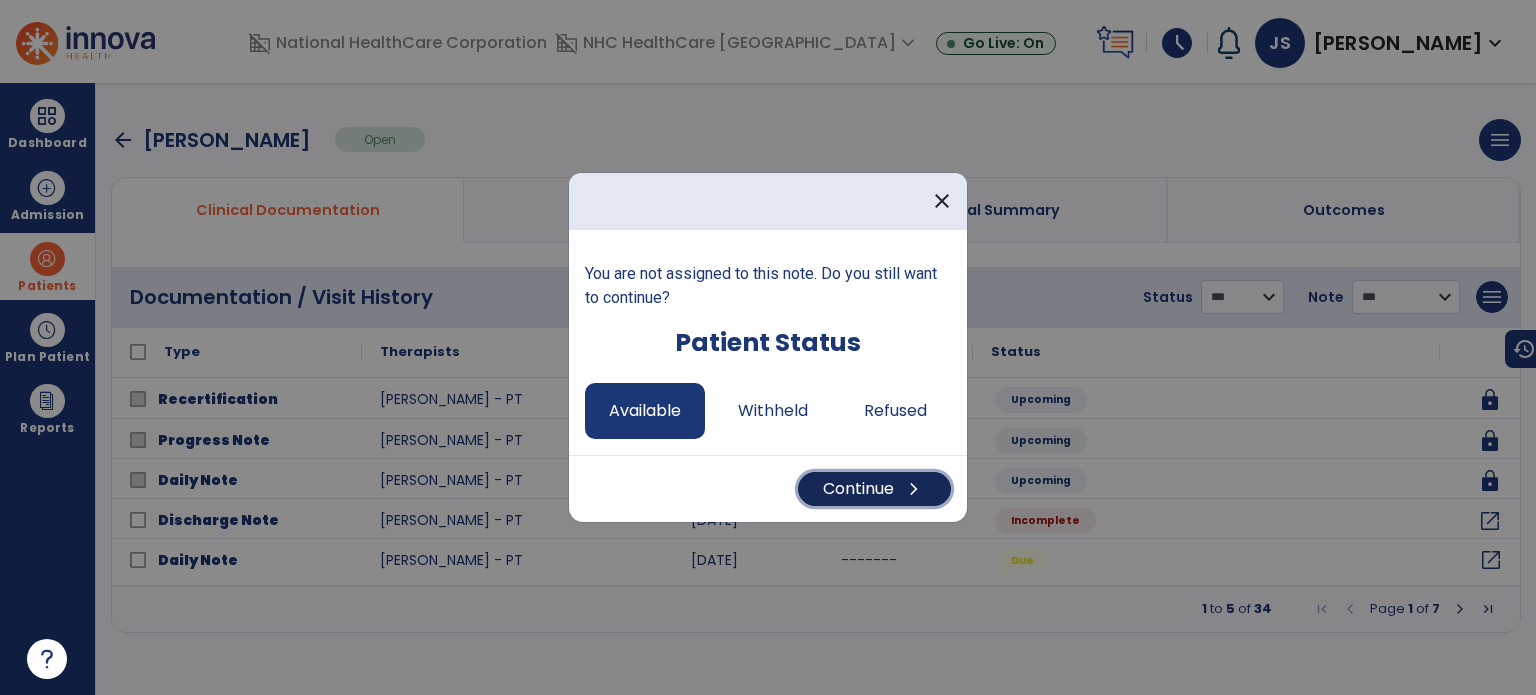 click on "Continue   chevron_right" at bounding box center (874, 489) 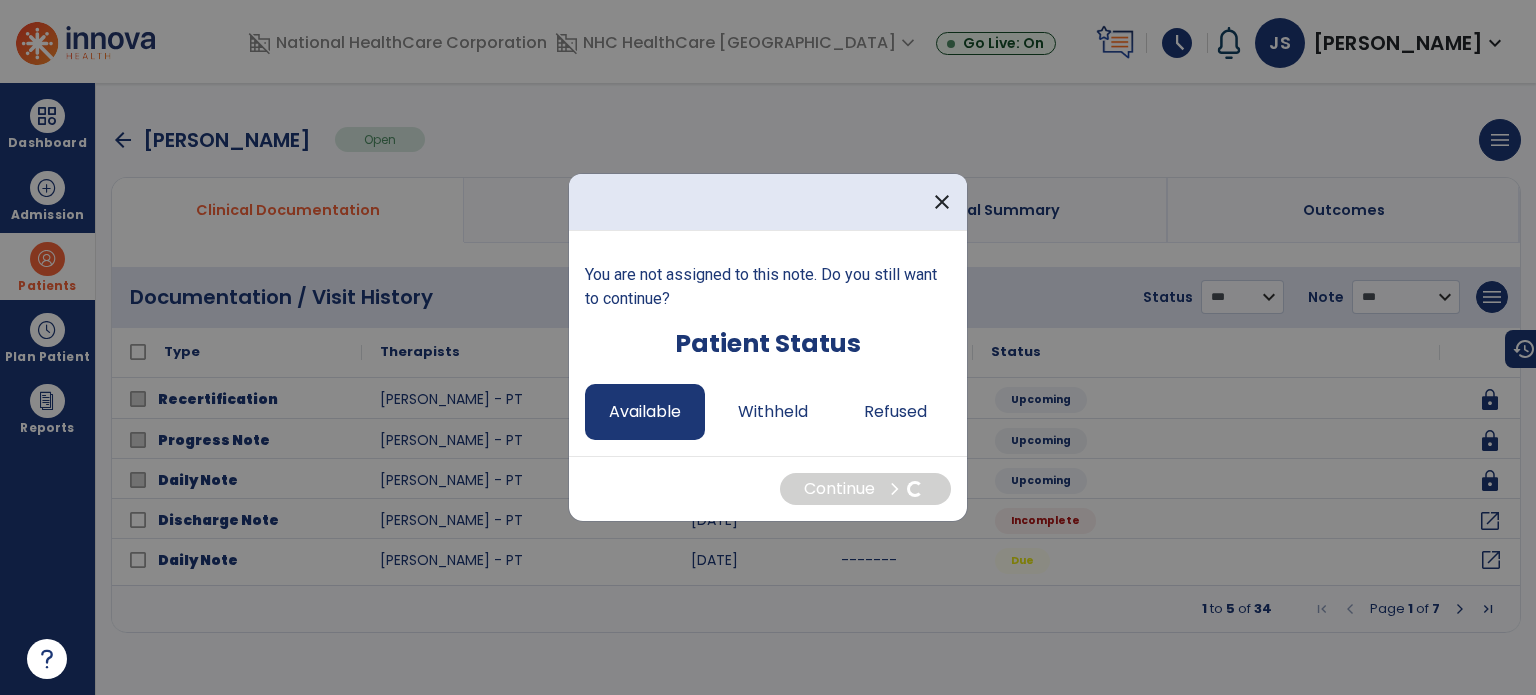 select on "*" 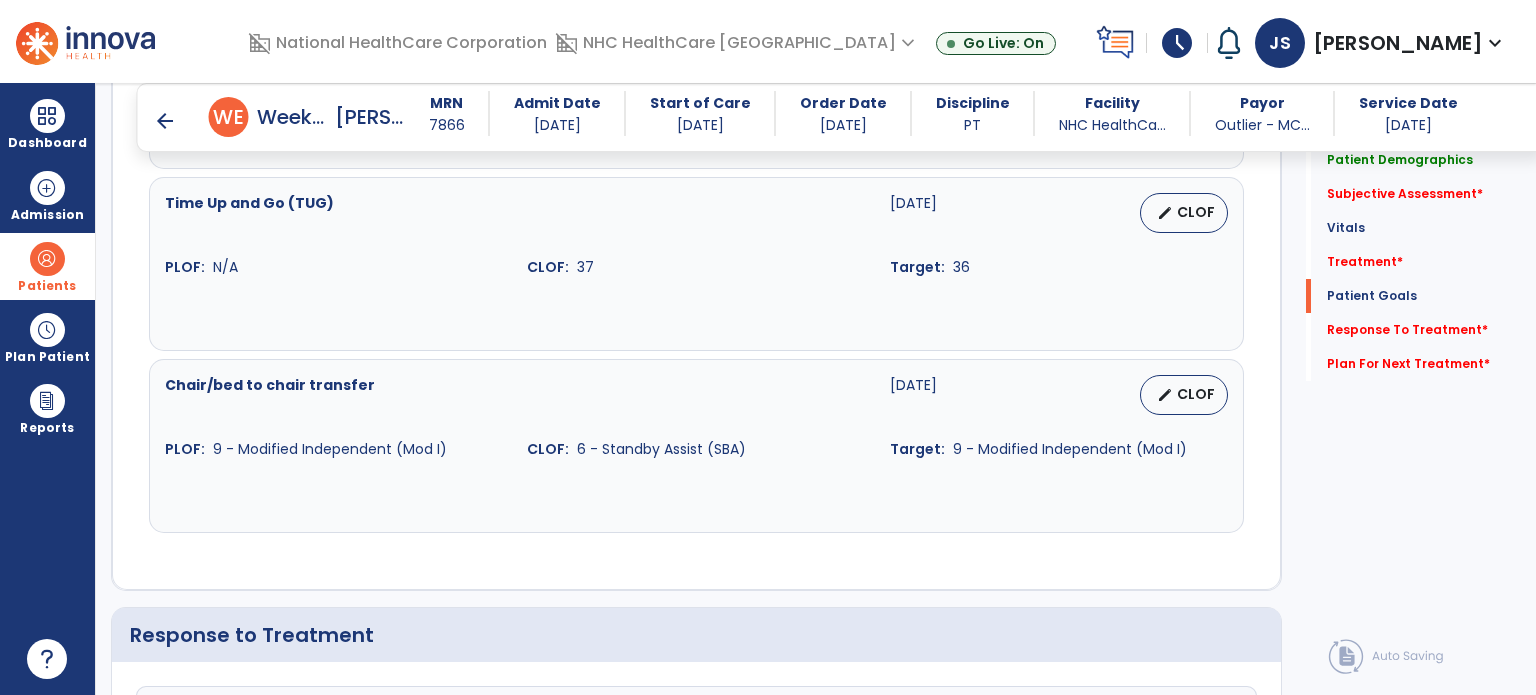 scroll, scrollTop: 1810, scrollLeft: 0, axis: vertical 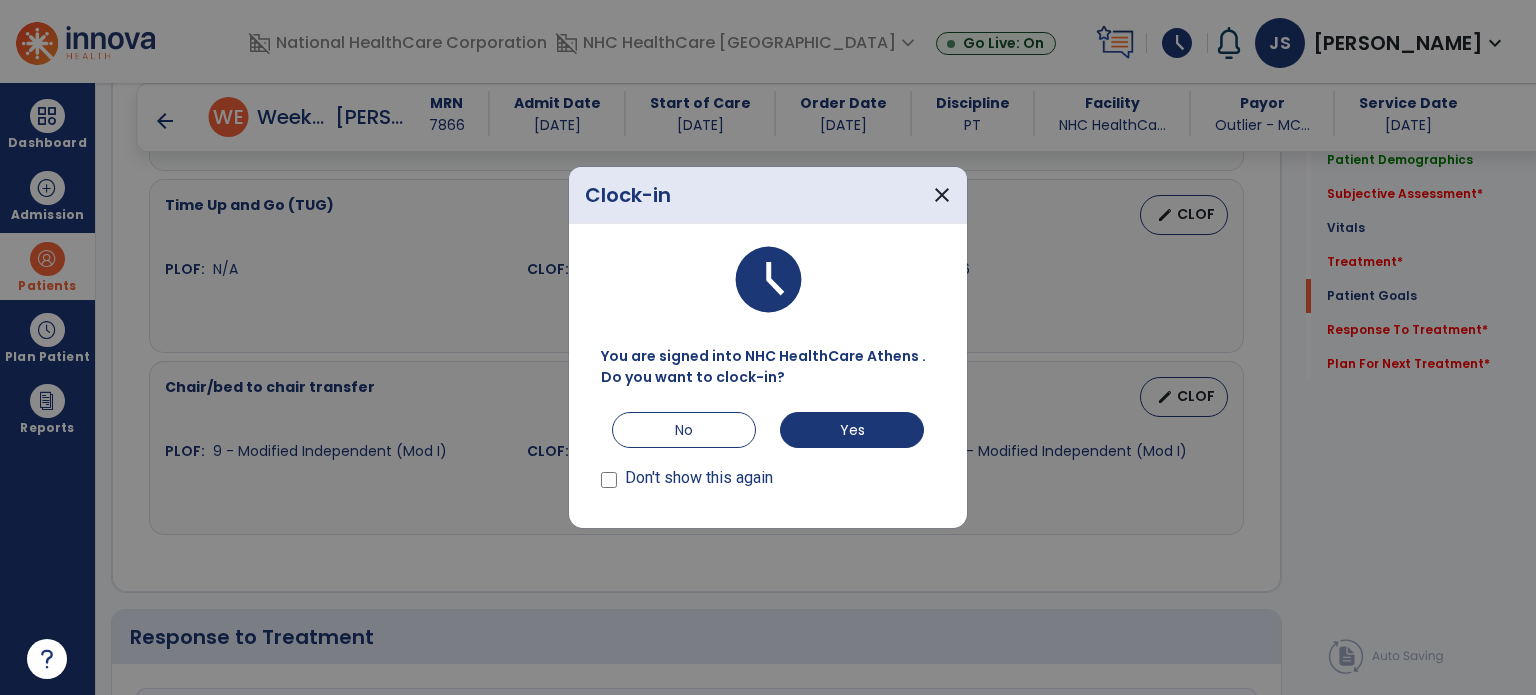 click at bounding box center (768, 347) 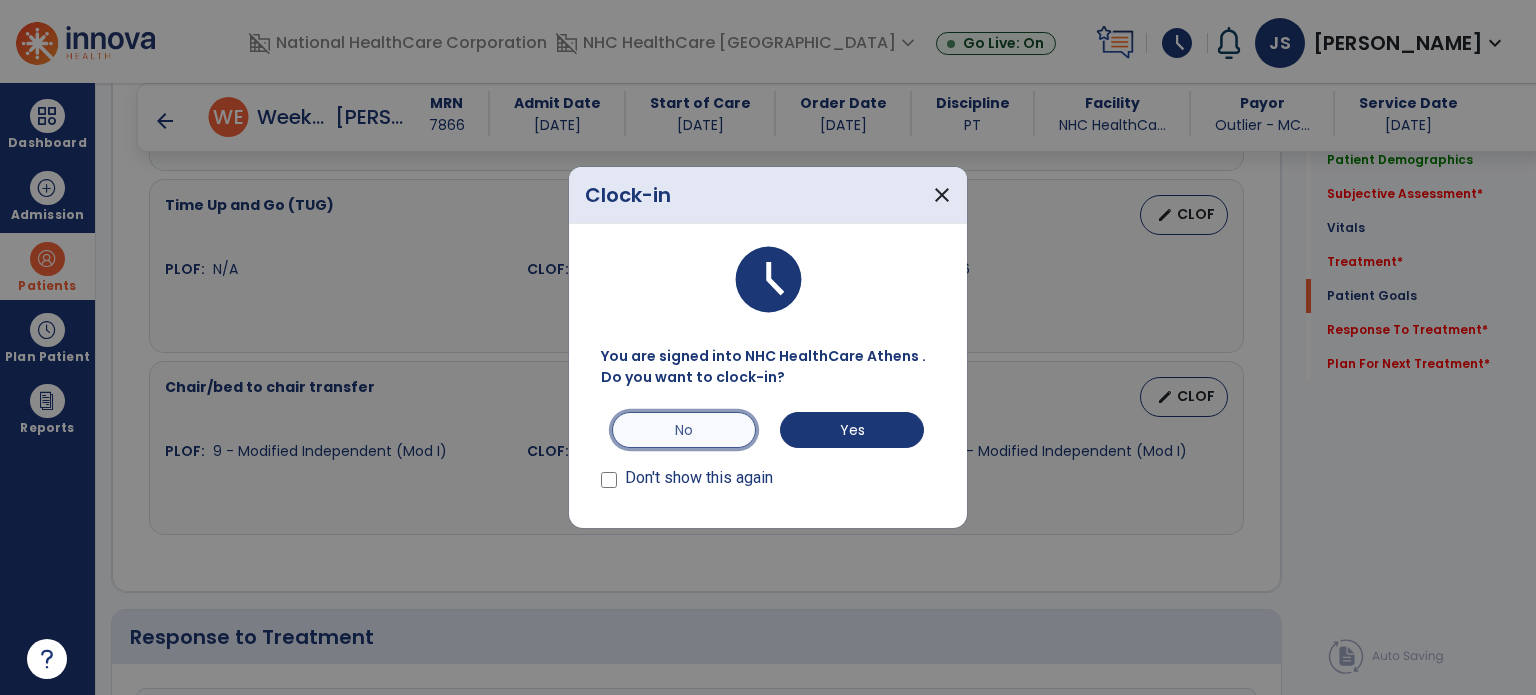 click on "No" at bounding box center [684, 430] 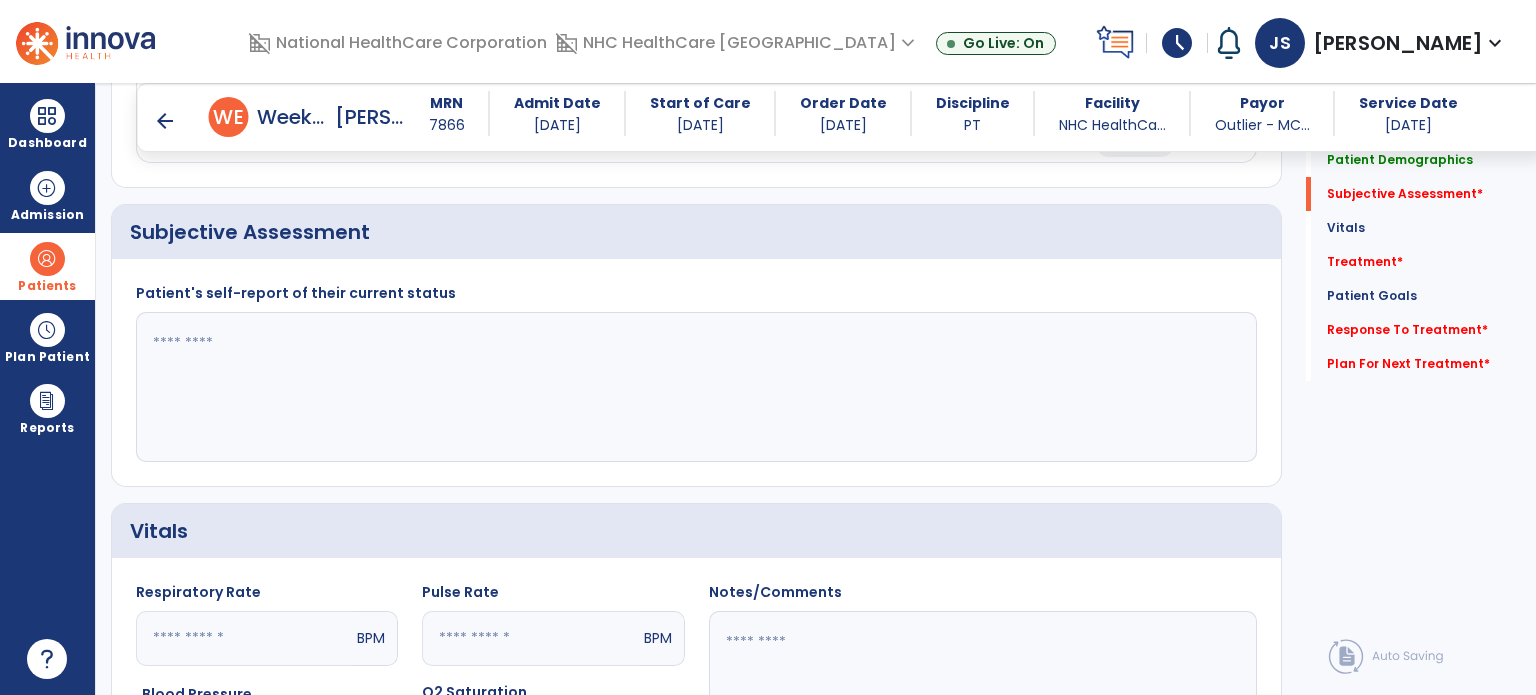 scroll, scrollTop: 329, scrollLeft: 0, axis: vertical 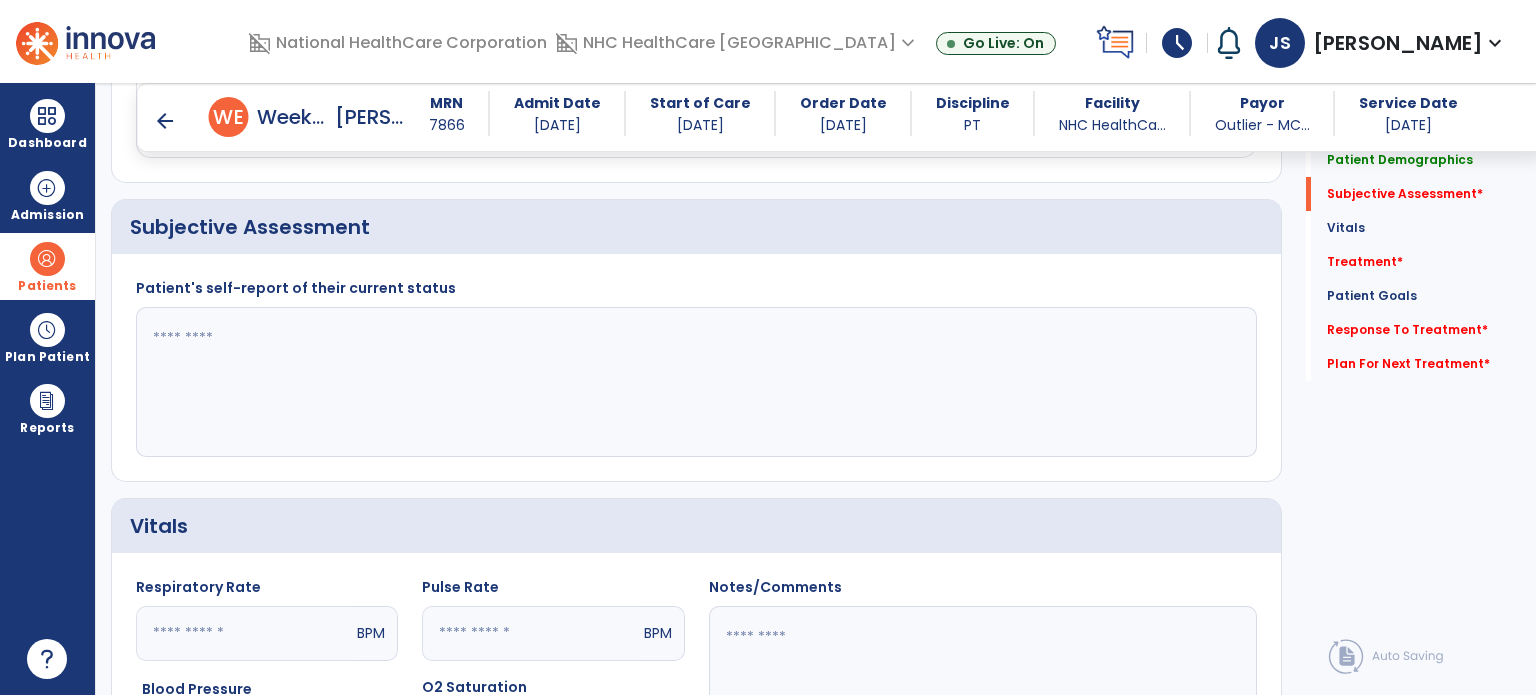click on "arrow_back" at bounding box center [165, 121] 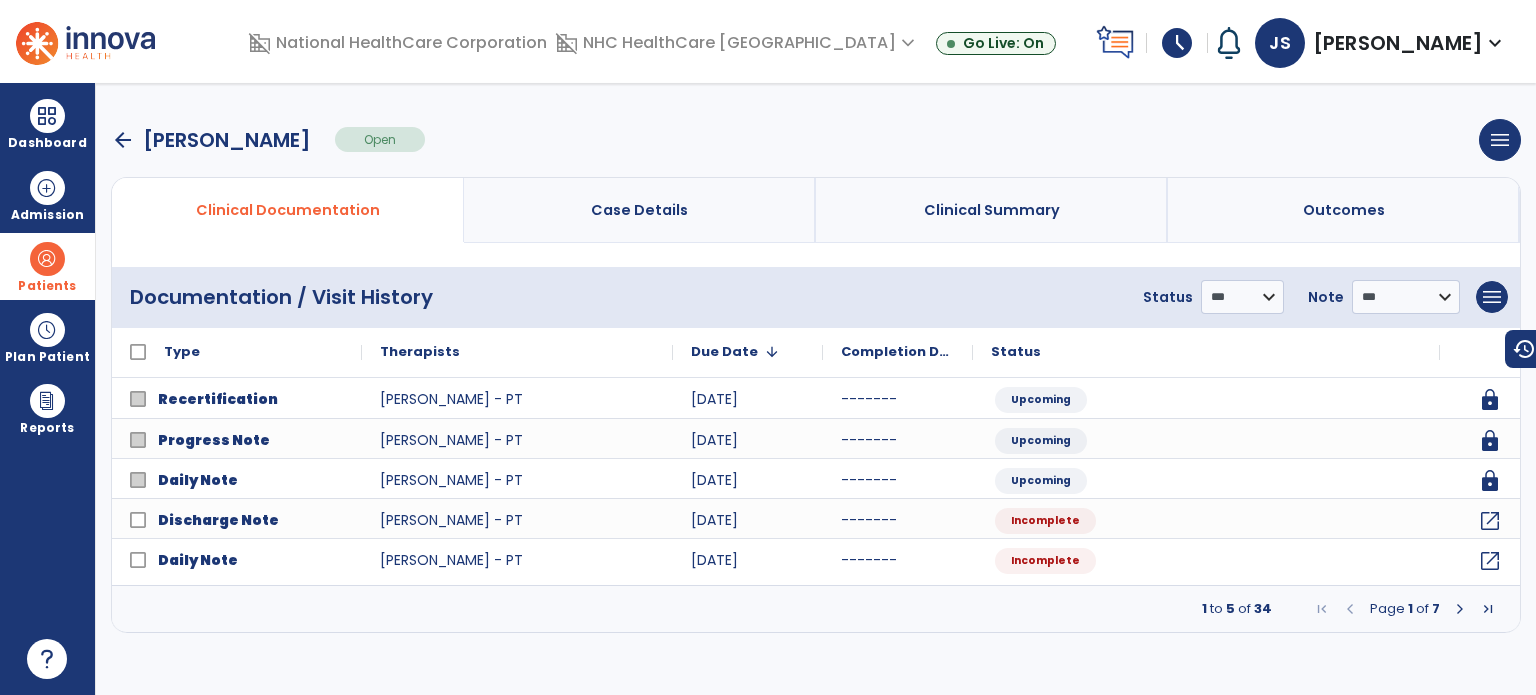 scroll, scrollTop: 0, scrollLeft: 0, axis: both 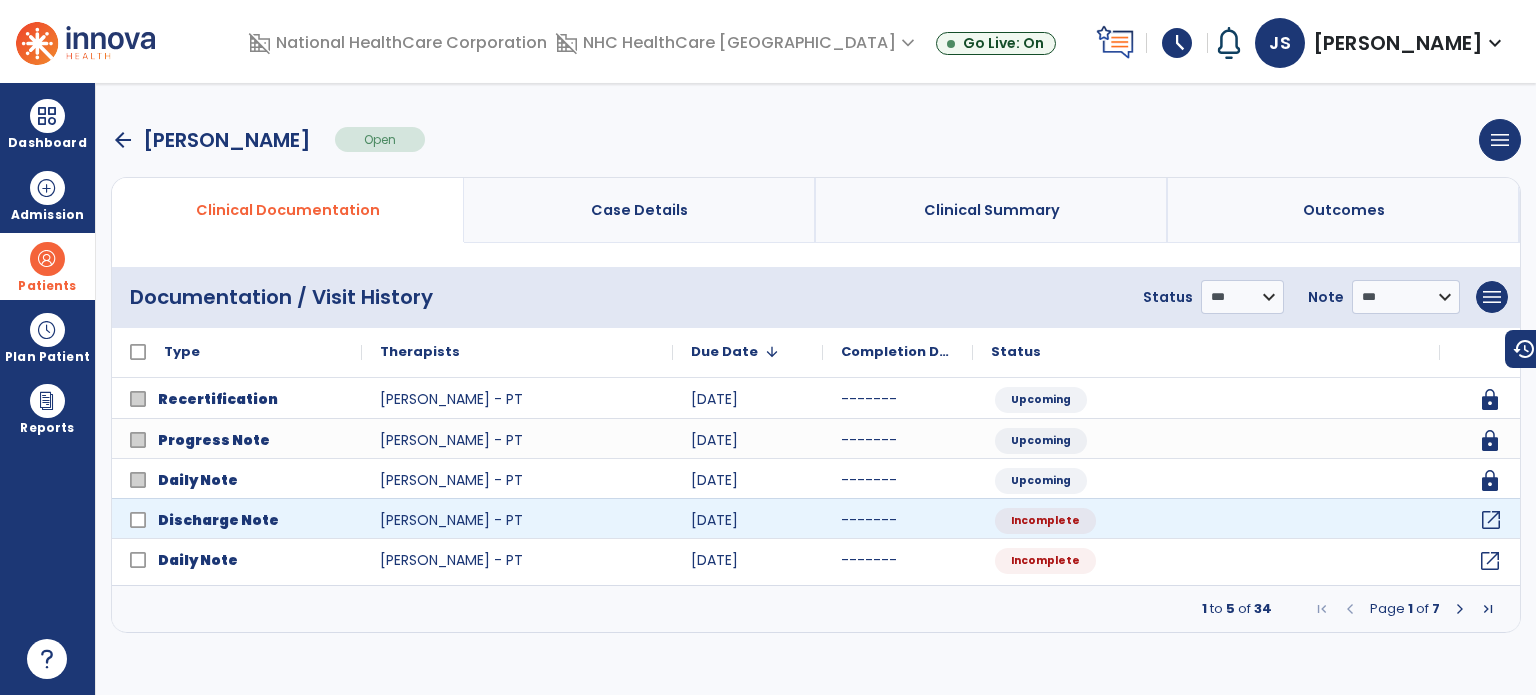 click on "open_in_new" 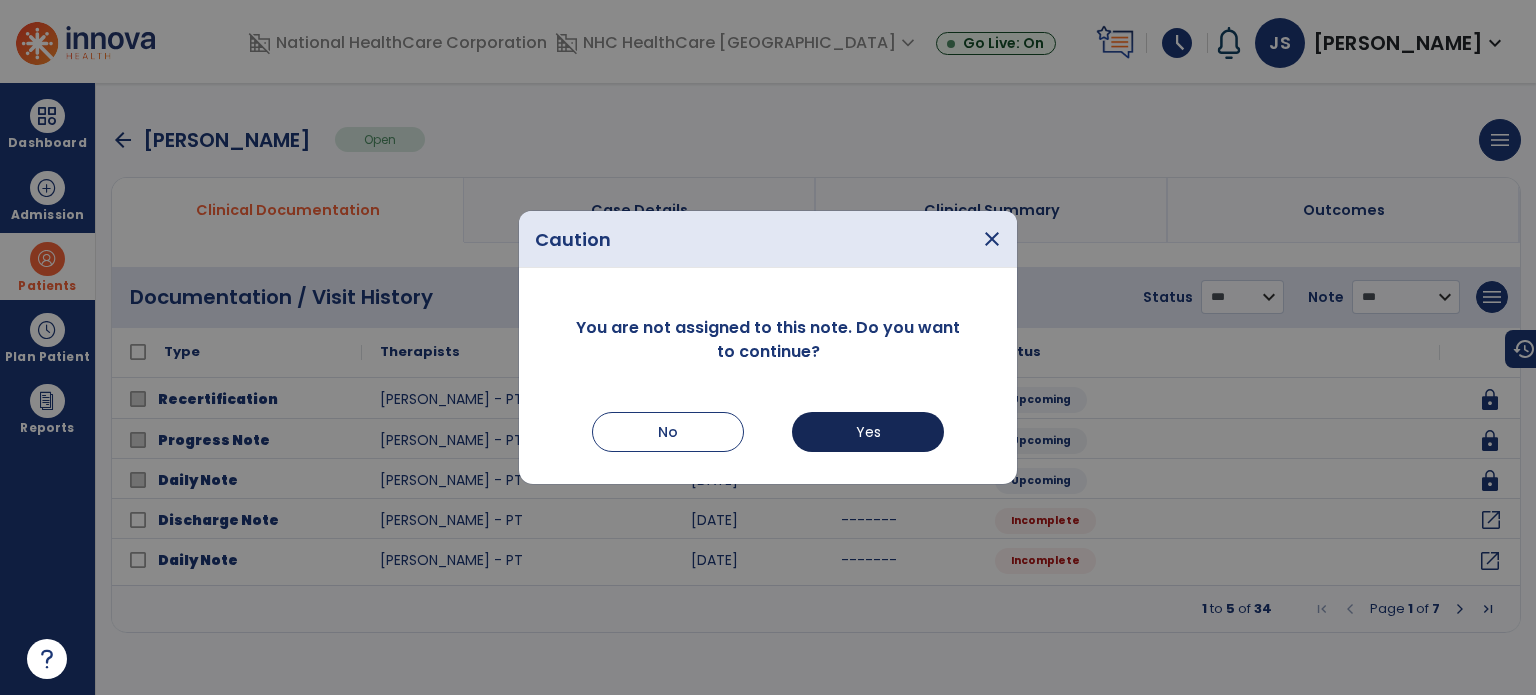 click on "Yes" at bounding box center (868, 432) 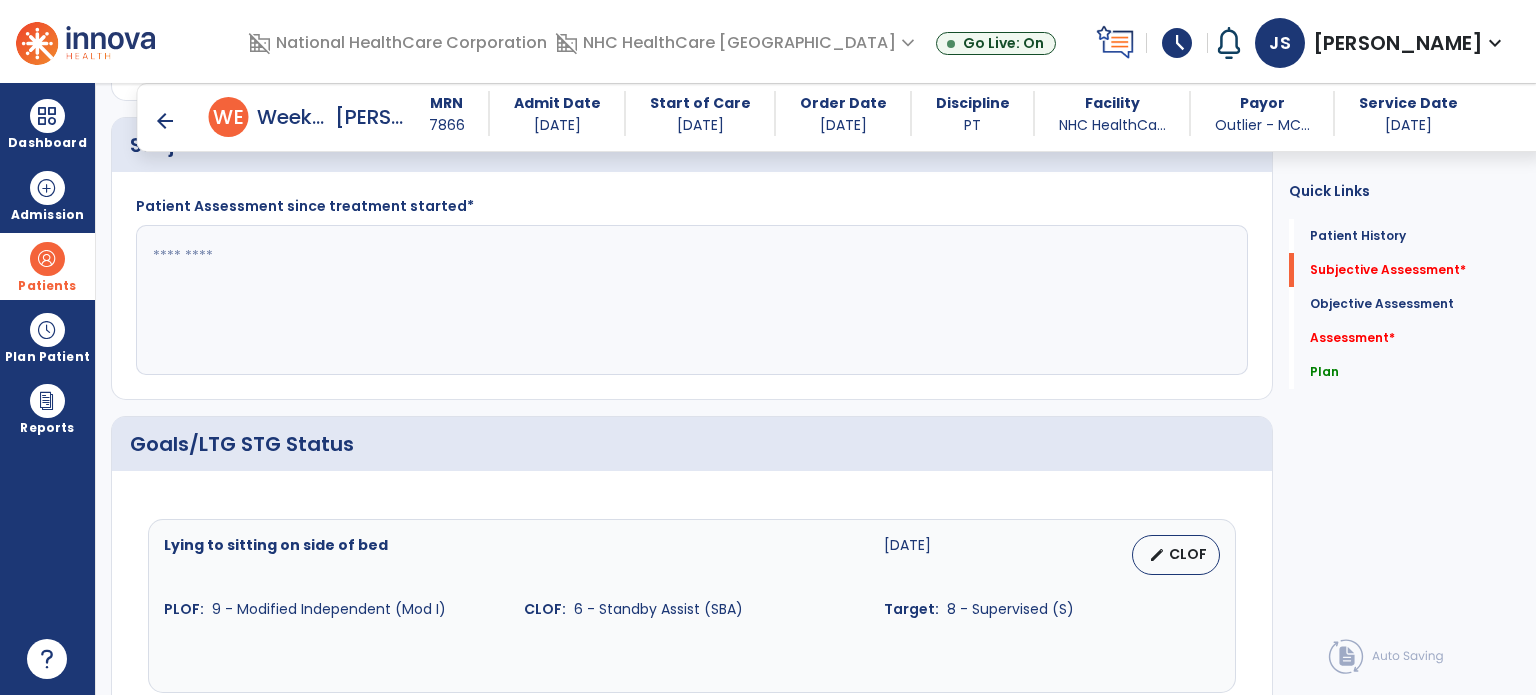 scroll, scrollTop: 388, scrollLeft: 0, axis: vertical 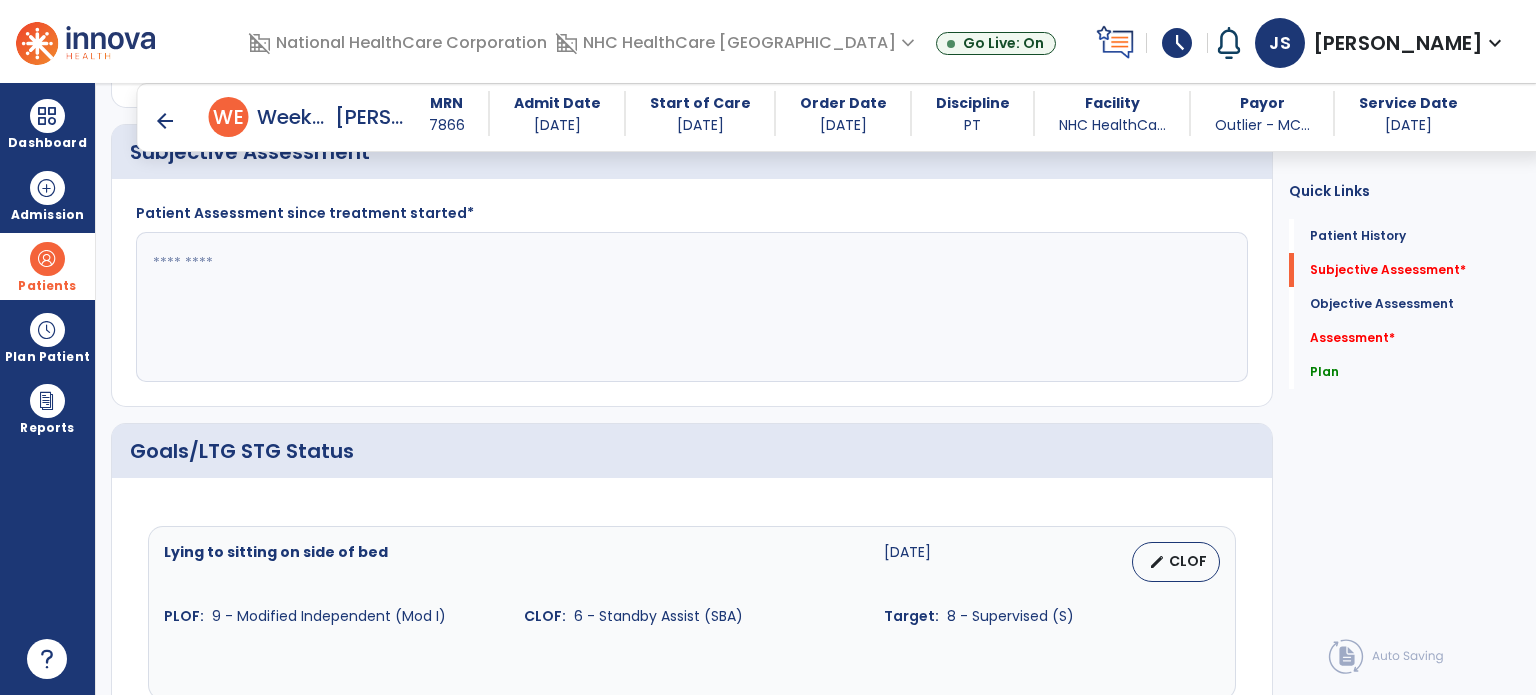 click 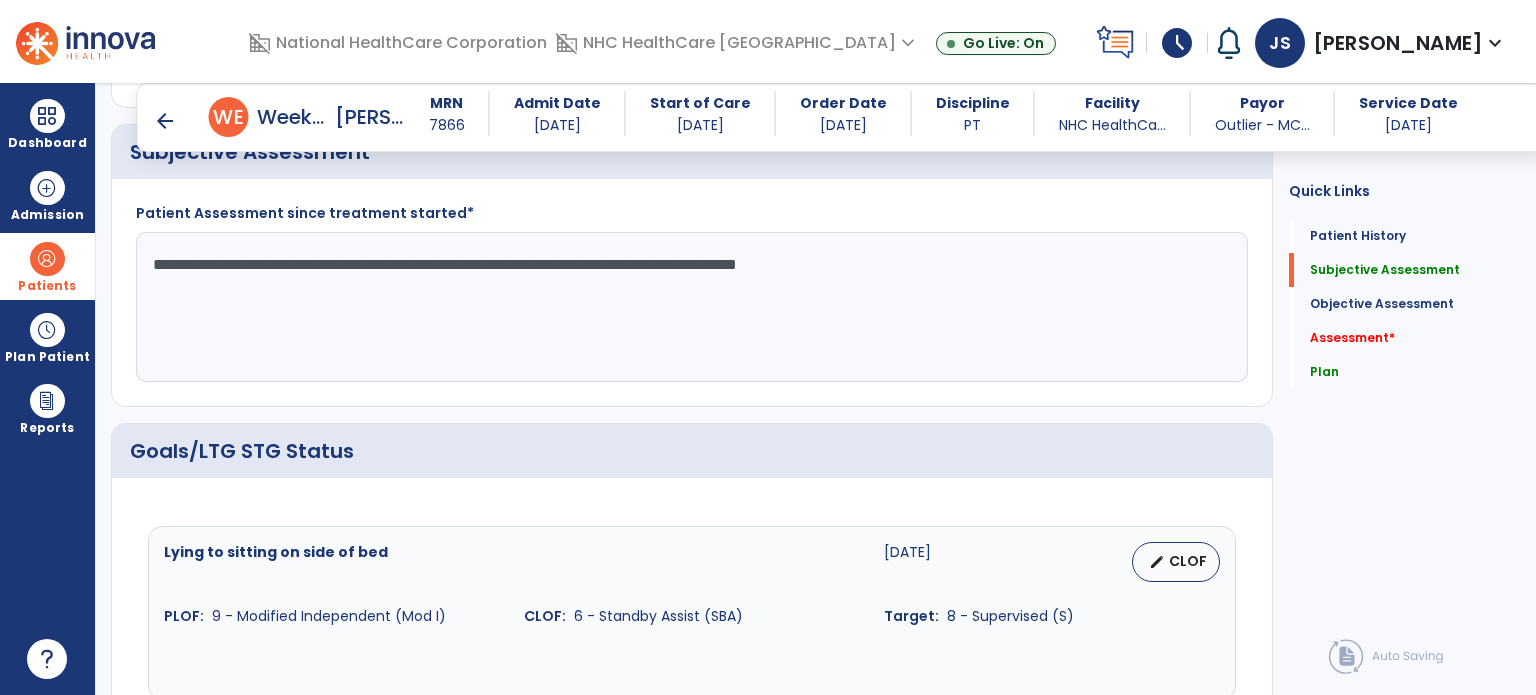 click on "**********" 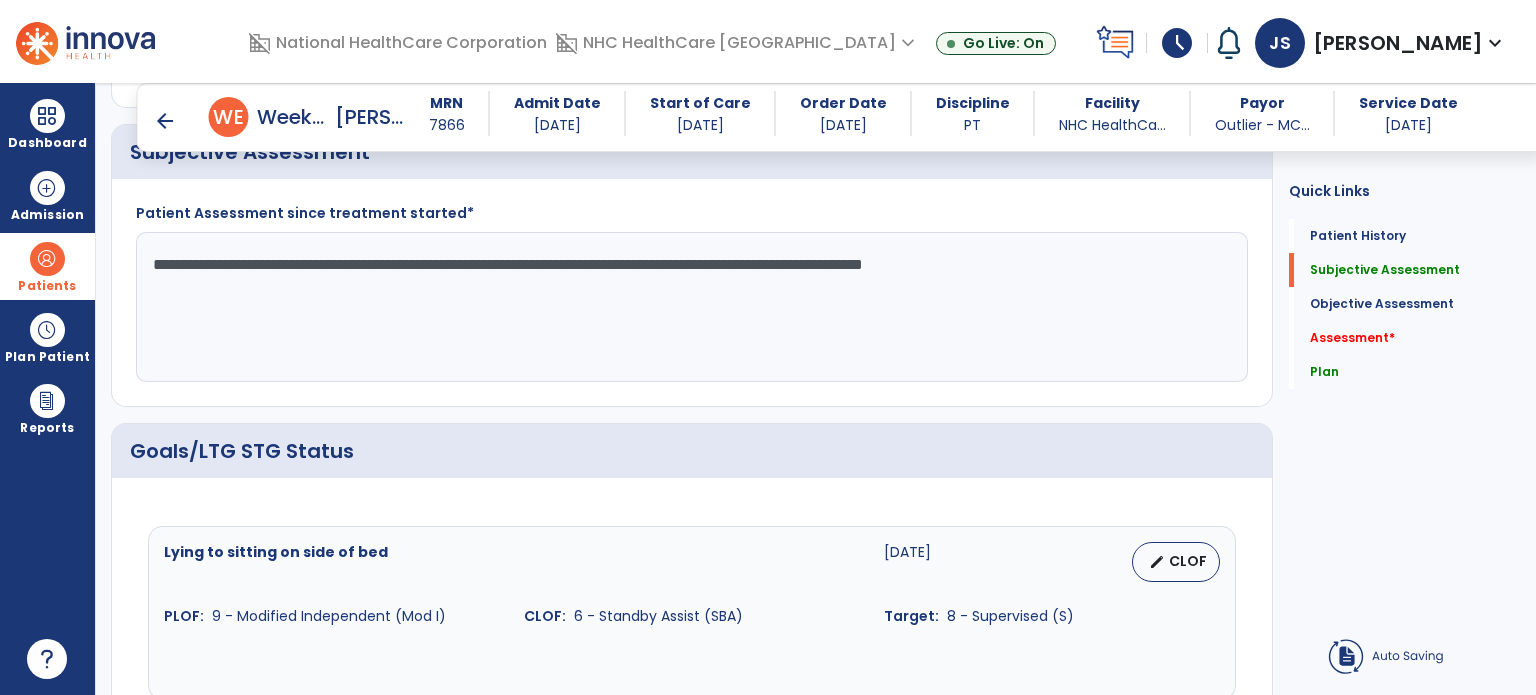 click on "**********" 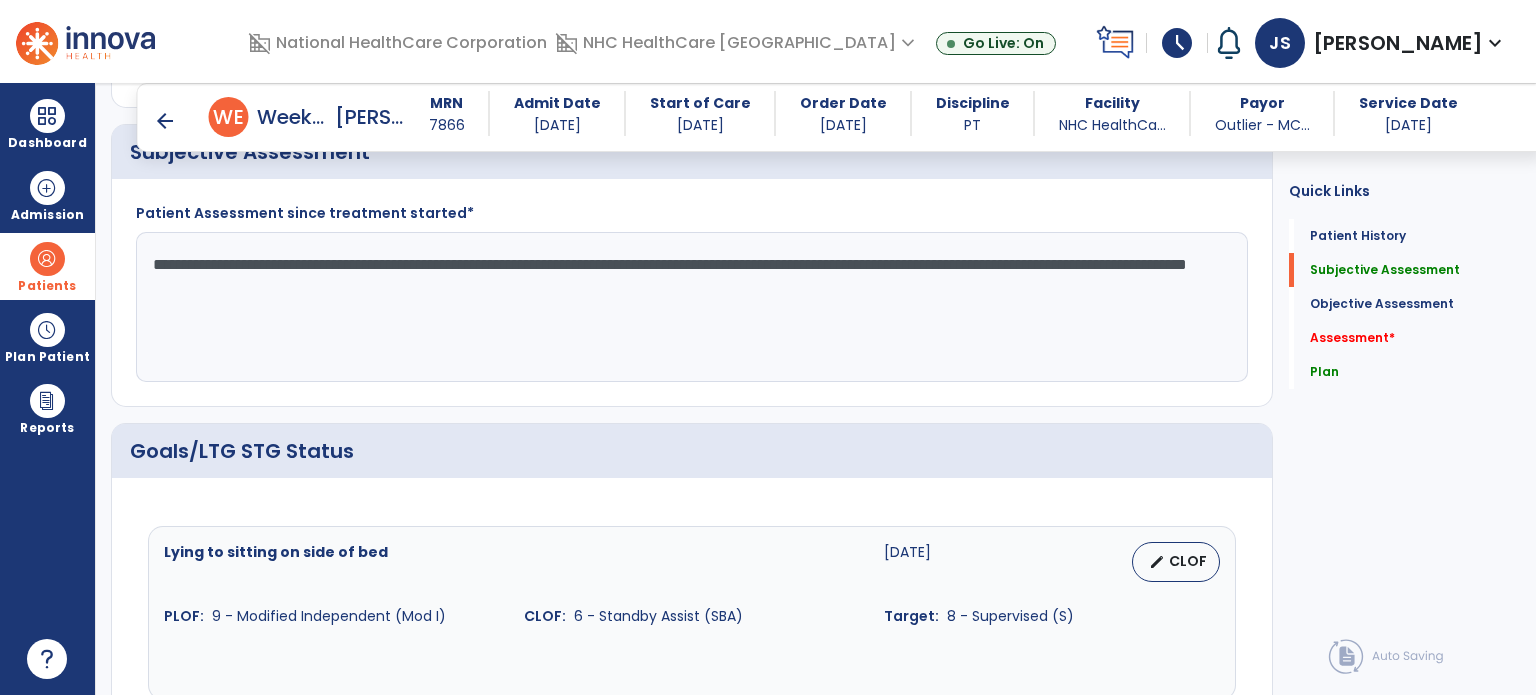 click on "**********" 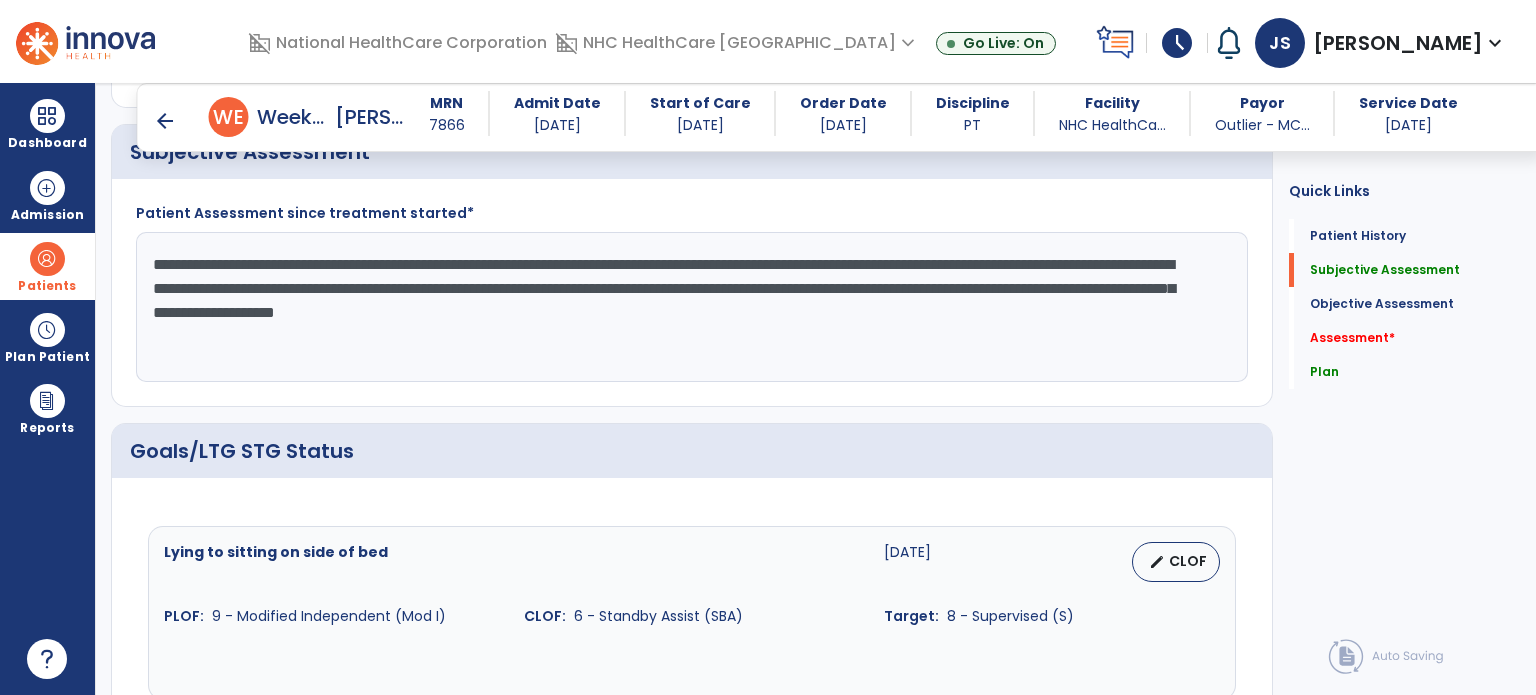 type on "**********" 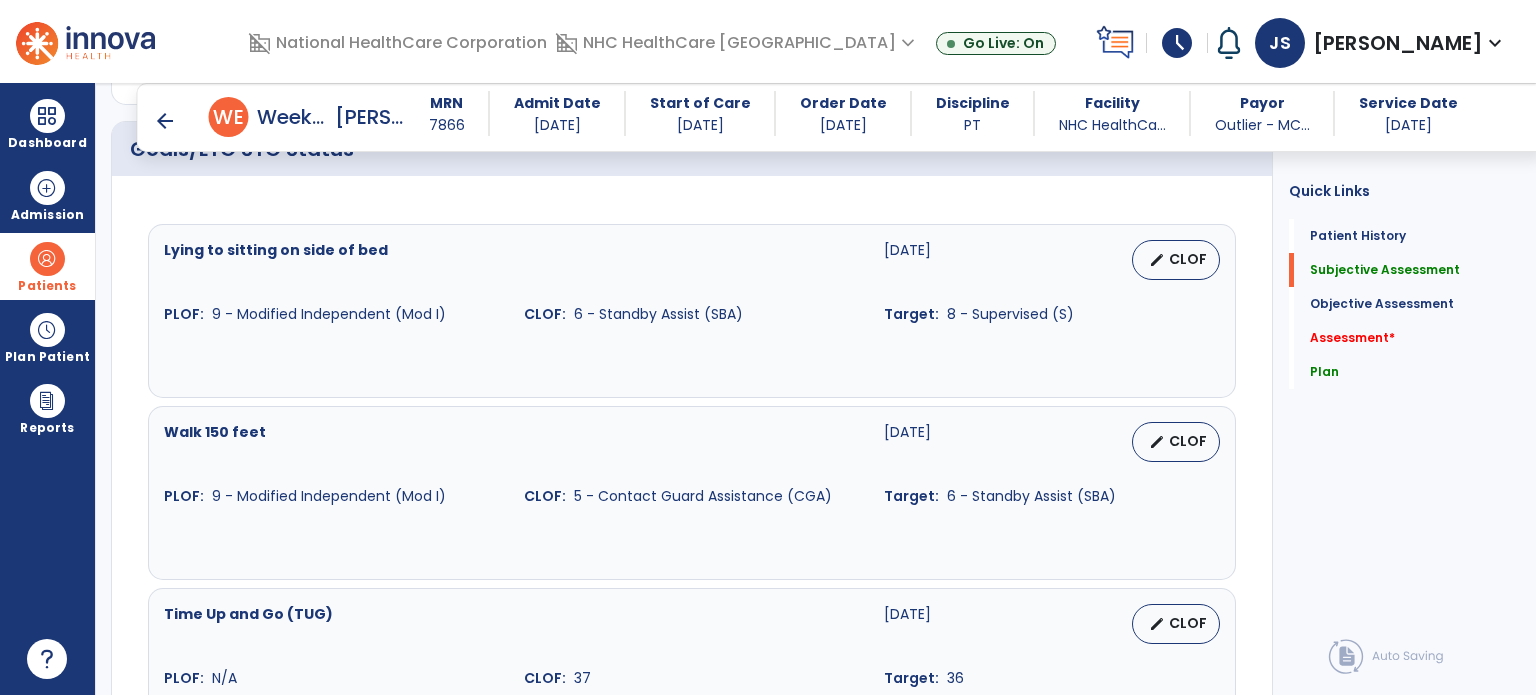 scroll, scrollTop: 697, scrollLeft: 0, axis: vertical 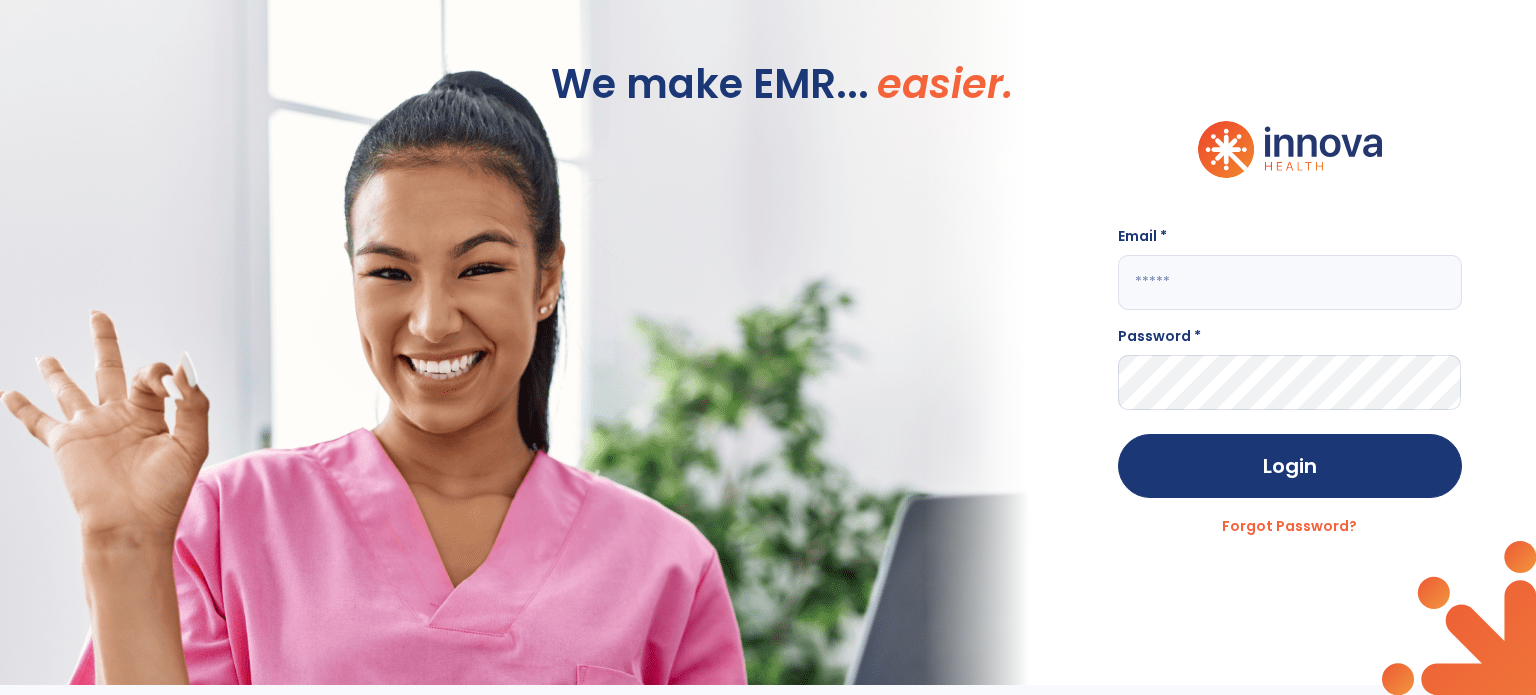 click 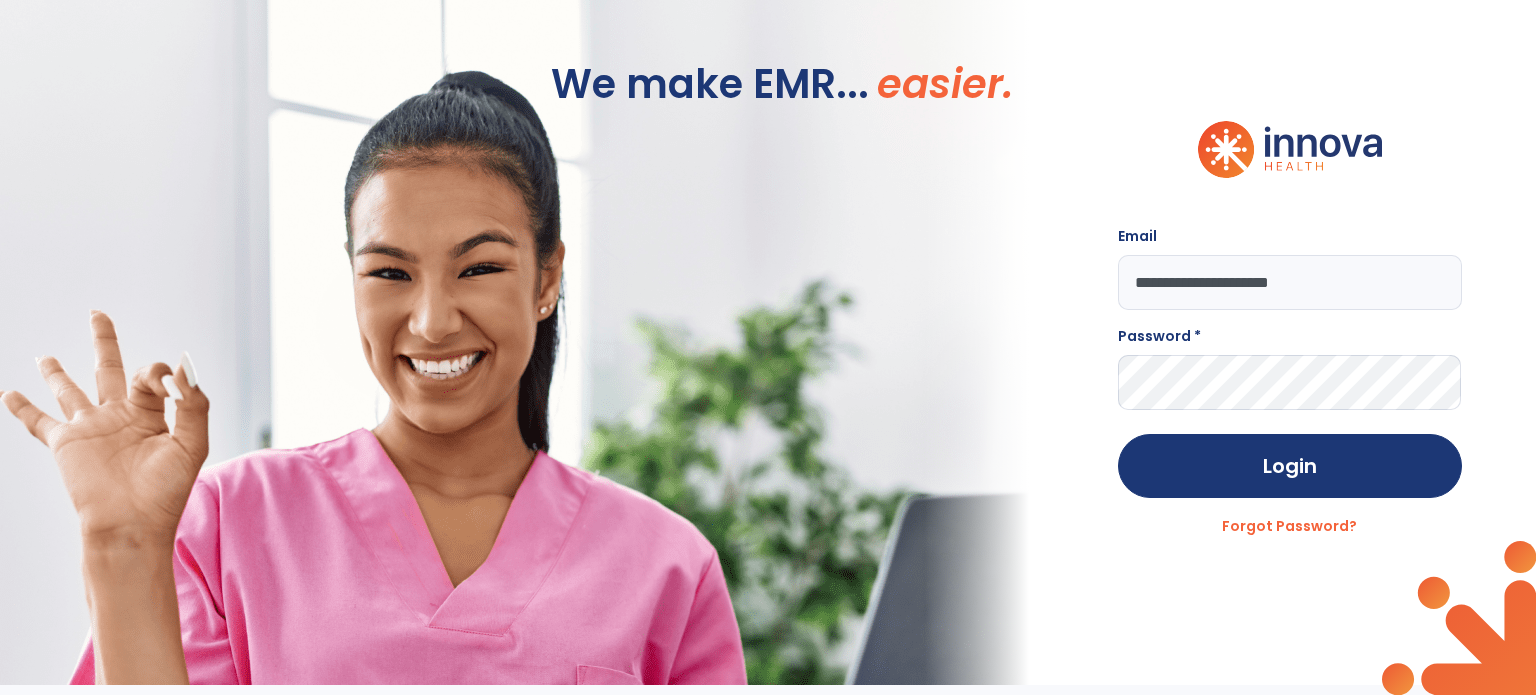 type on "**********" 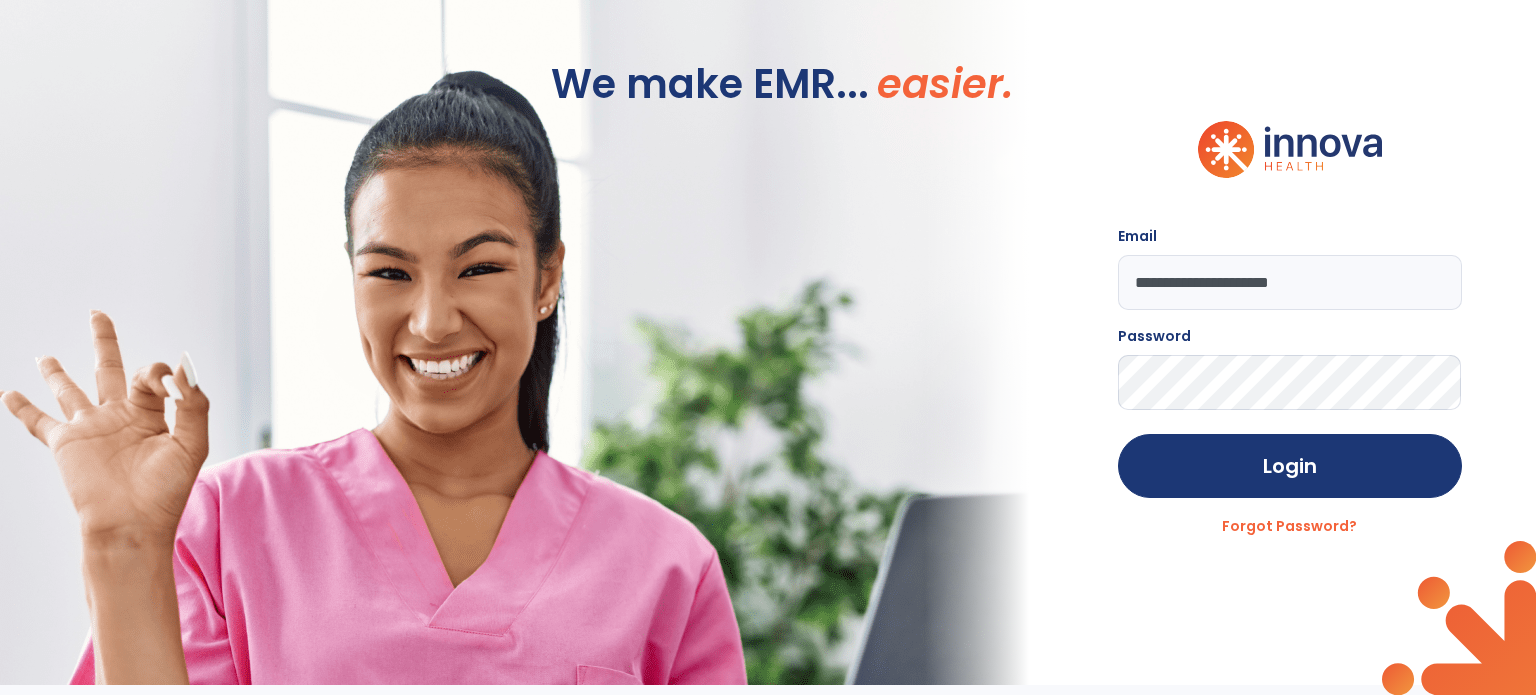 click on "Login" 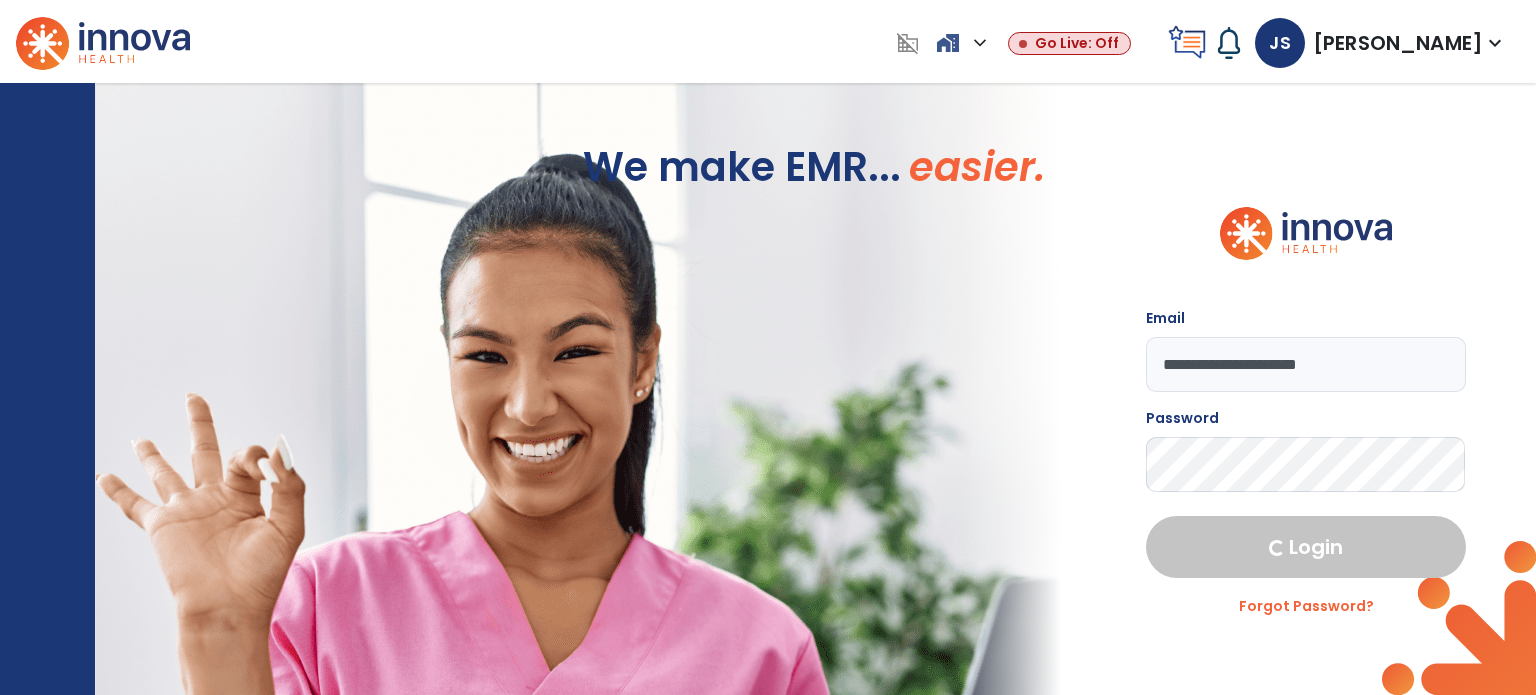 select on "****" 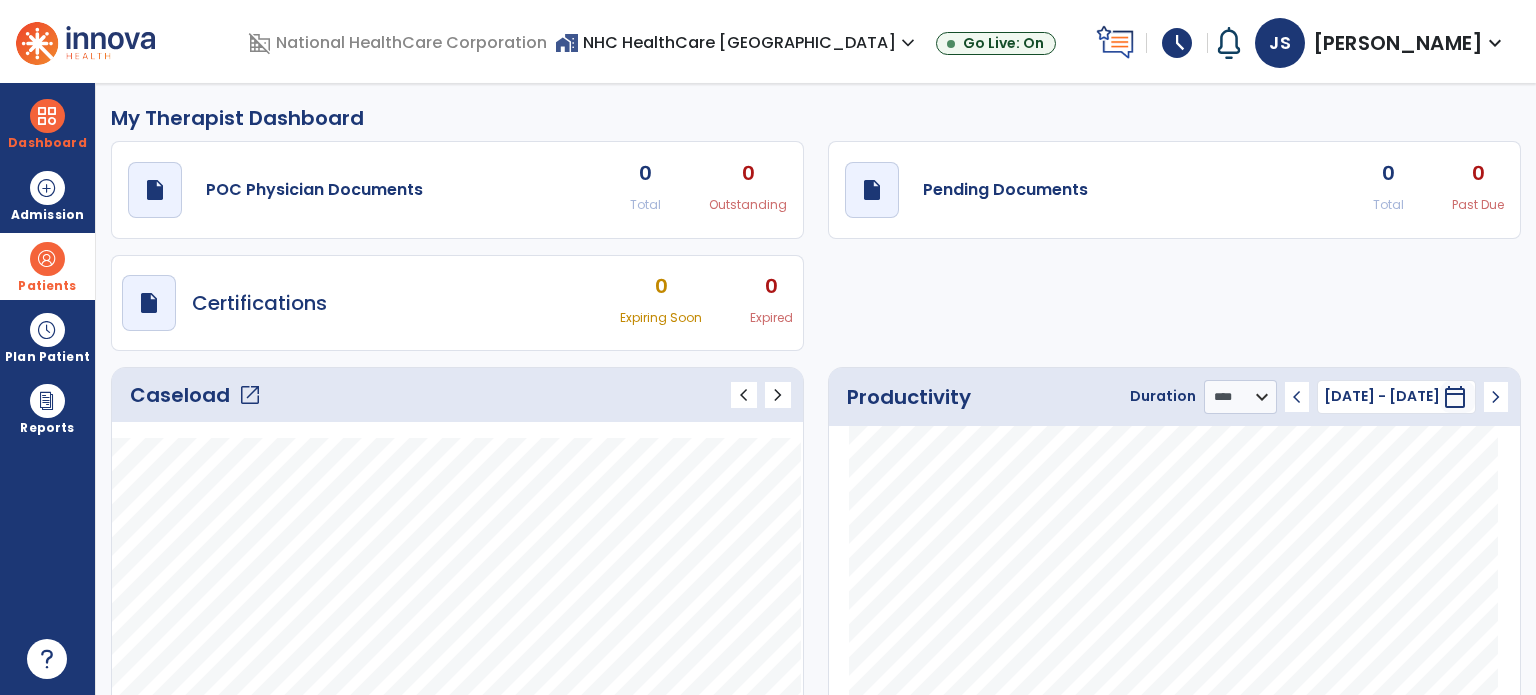 click at bounding box center [47, 259] 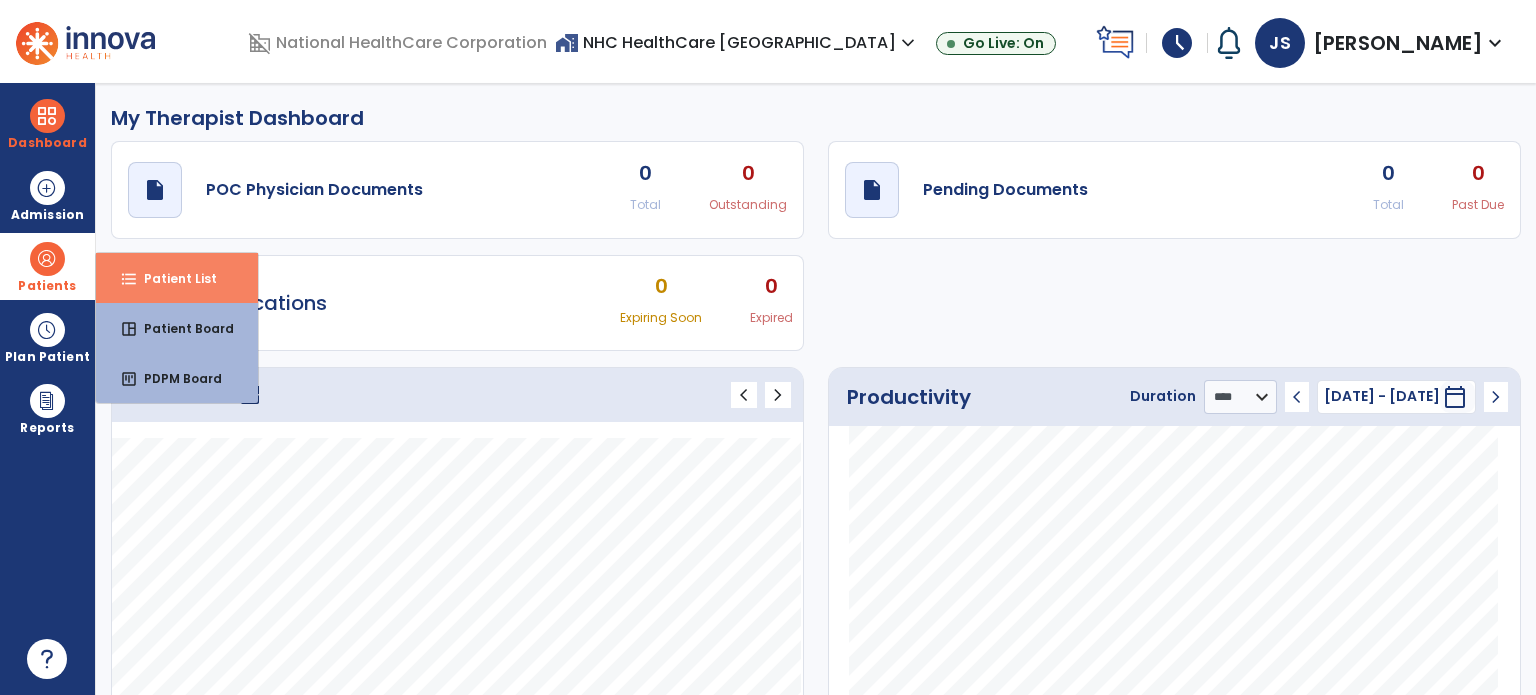 click on "format_list_bulleted" at bounding box center (129, 279) 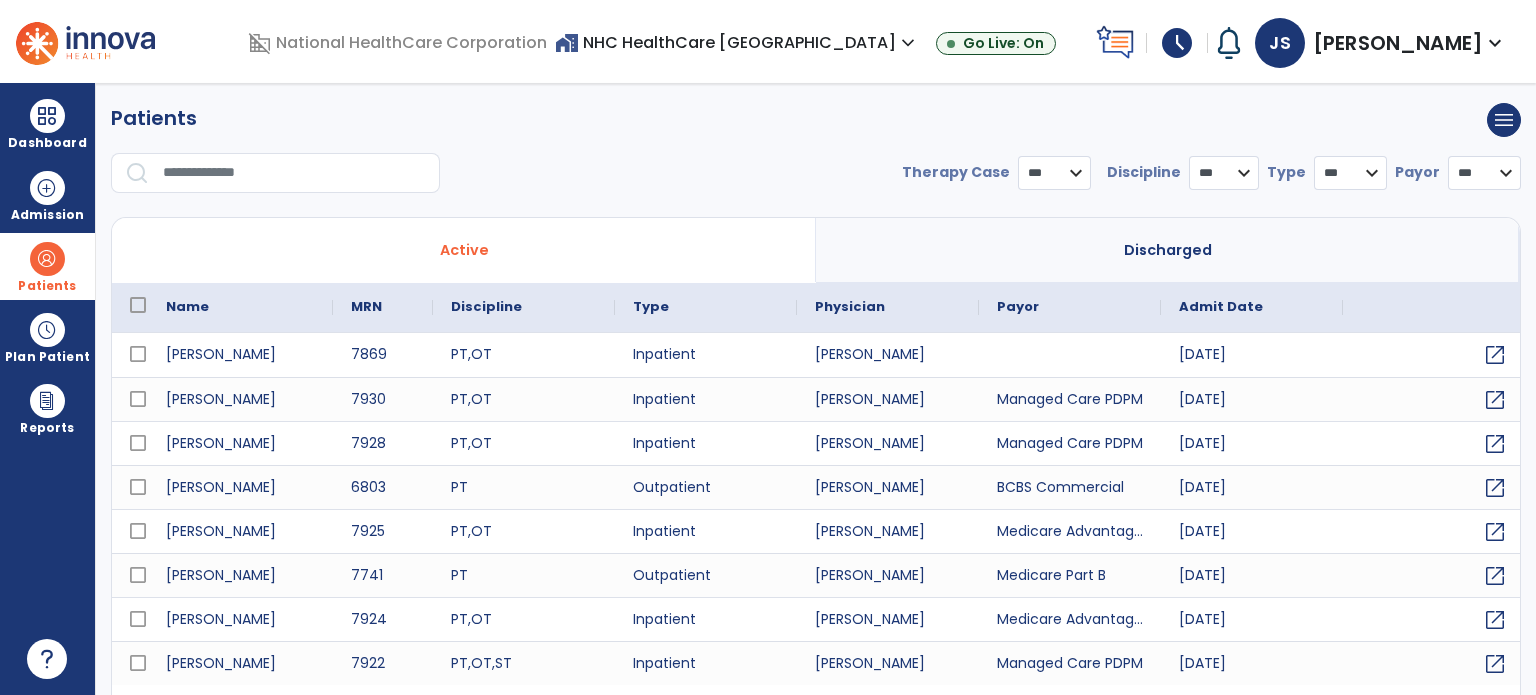 select on "***" 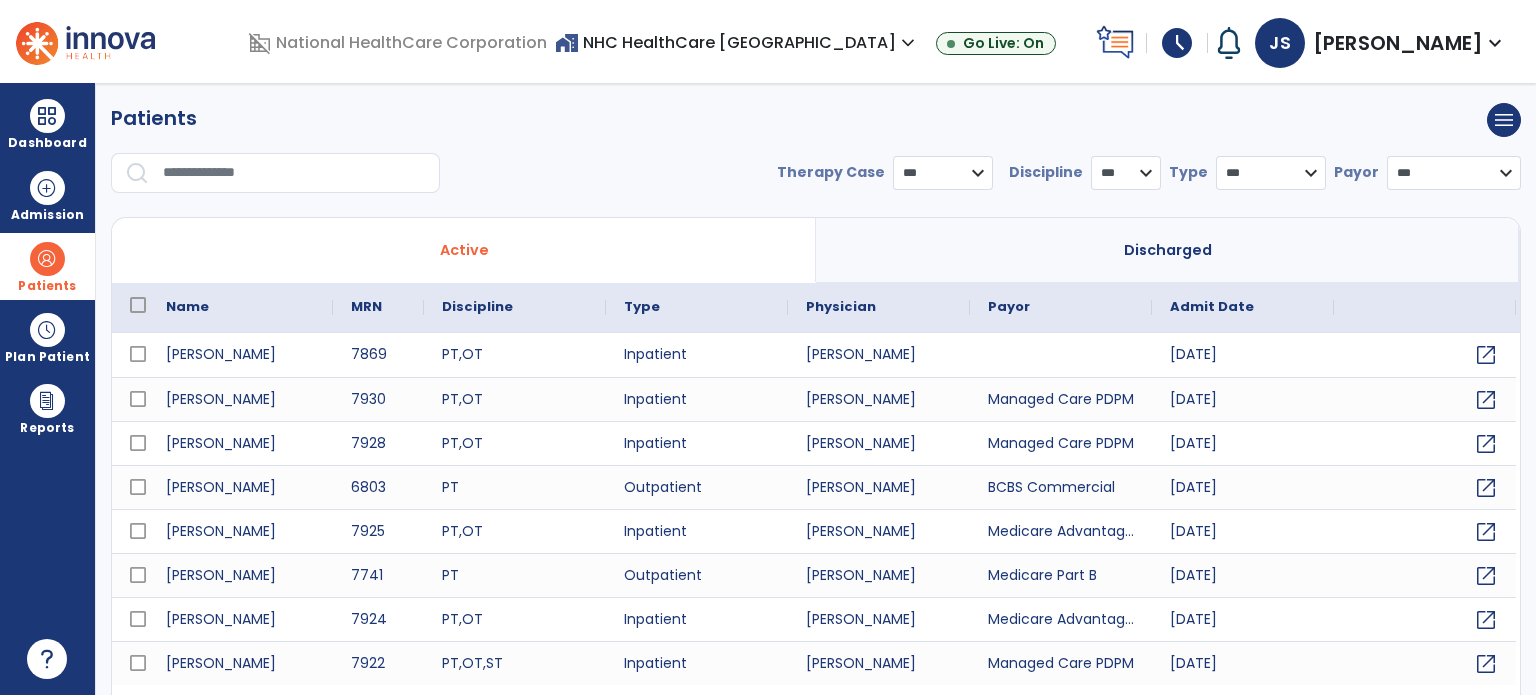 click at bounding box center (294, 173) 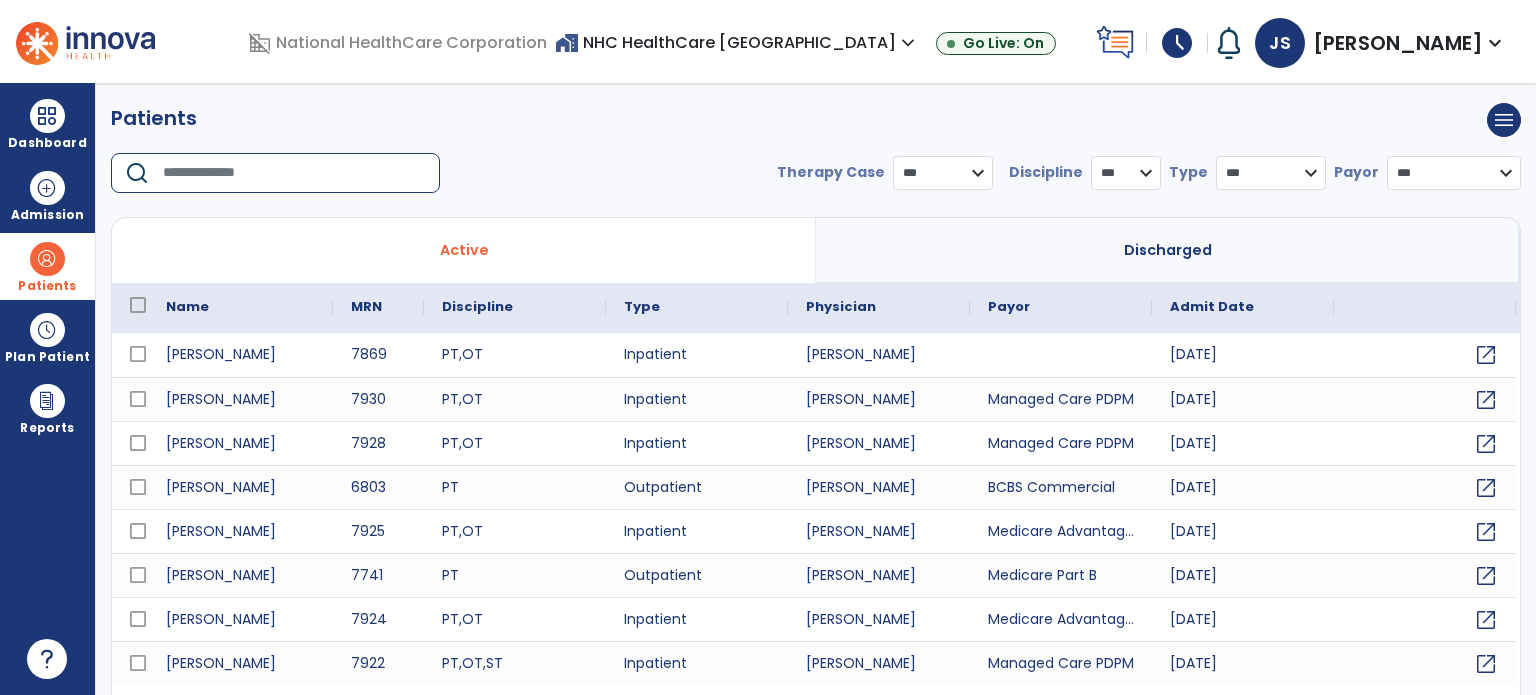 type on "*" 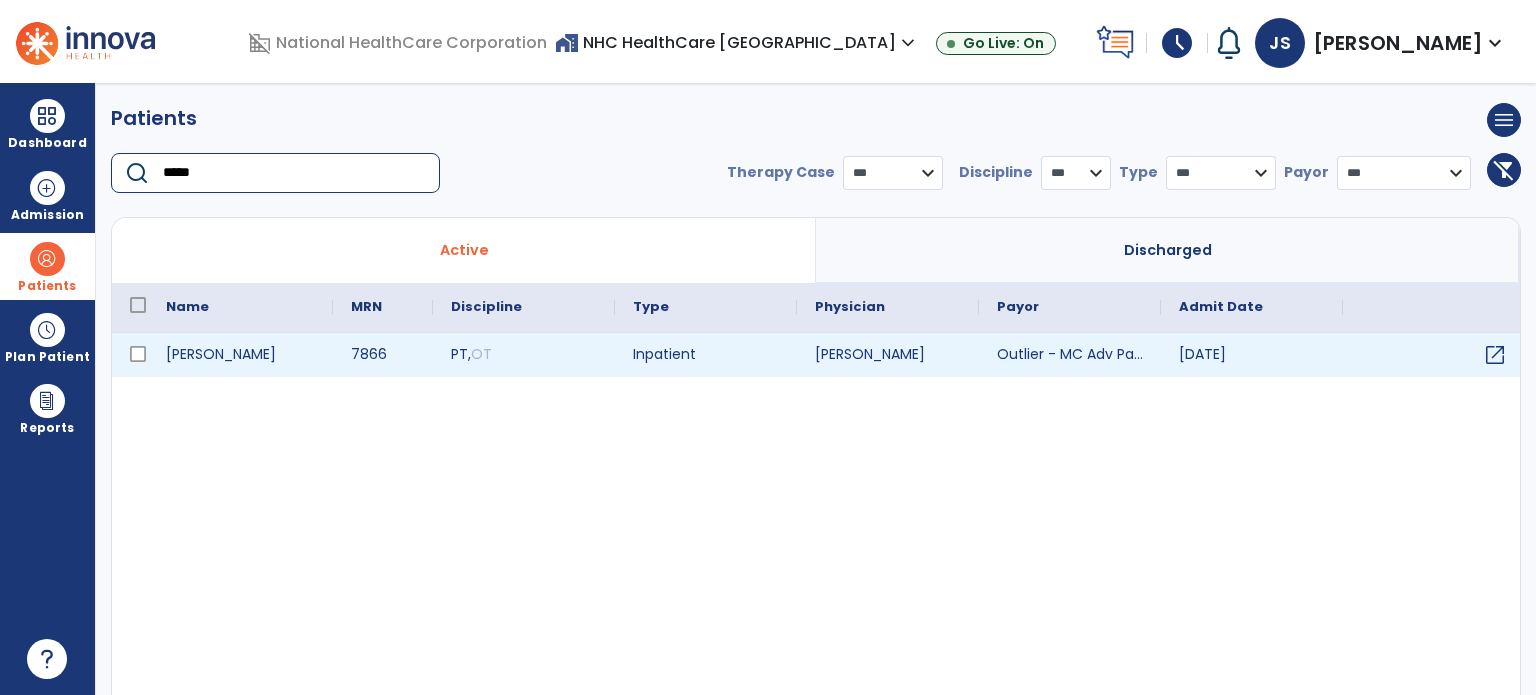 type on "*****" 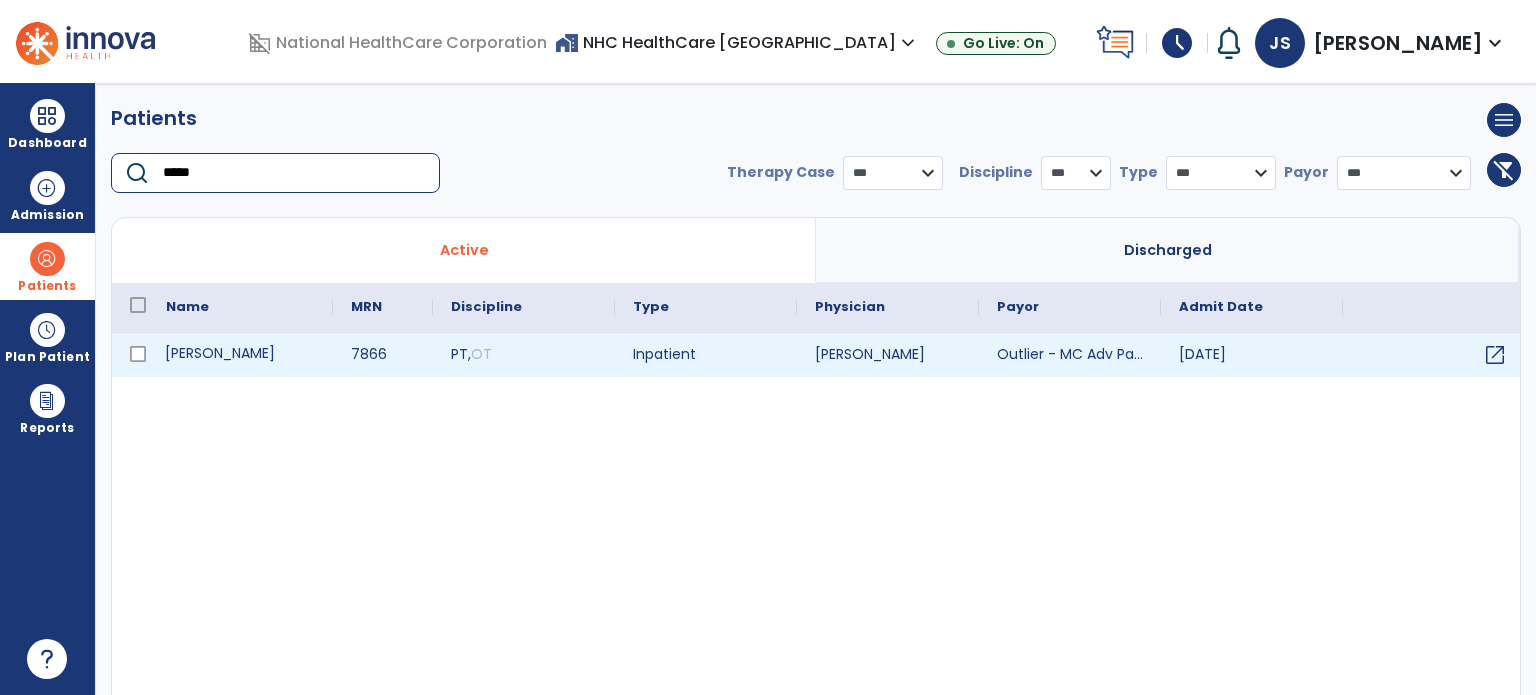 click on "[PERSON_NAME]" at bounding box center [240, 355] 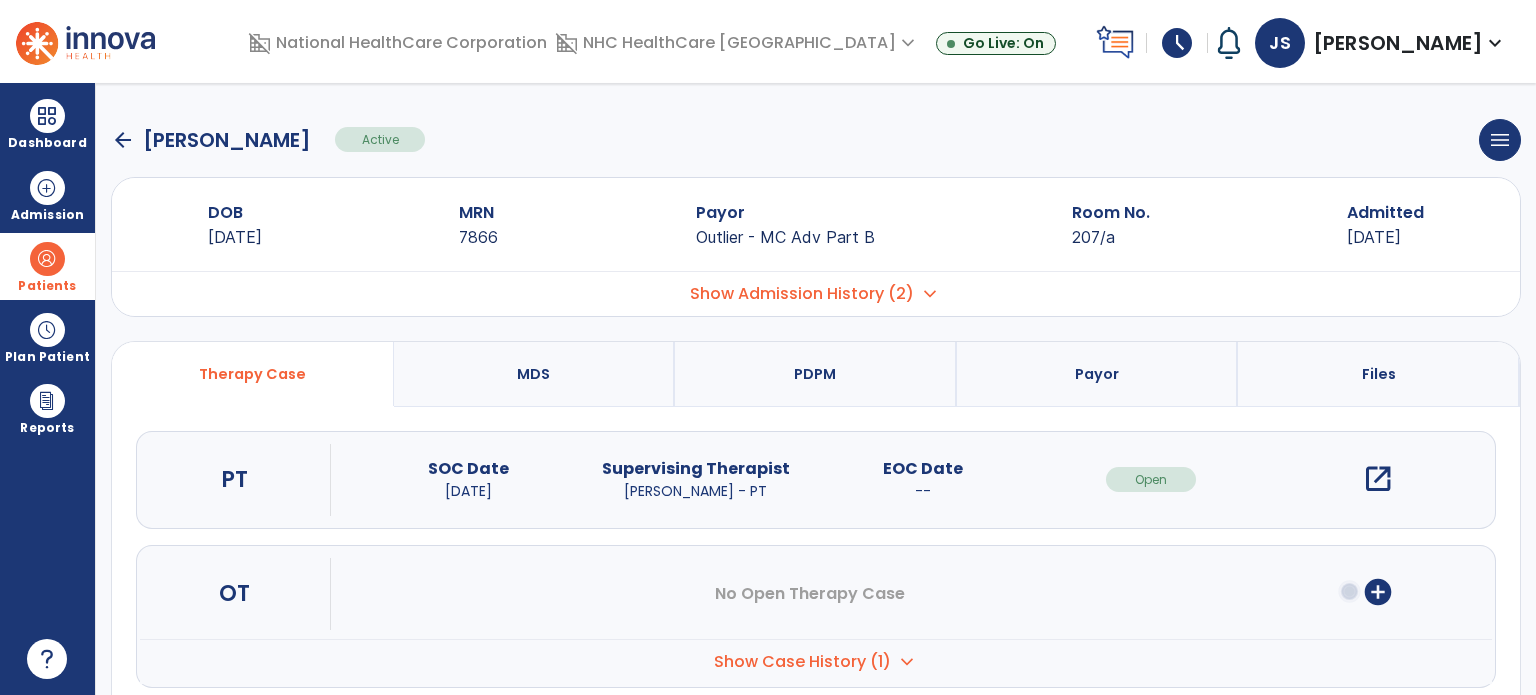 click on "open_in_new" at bounding box center (1378, 479) 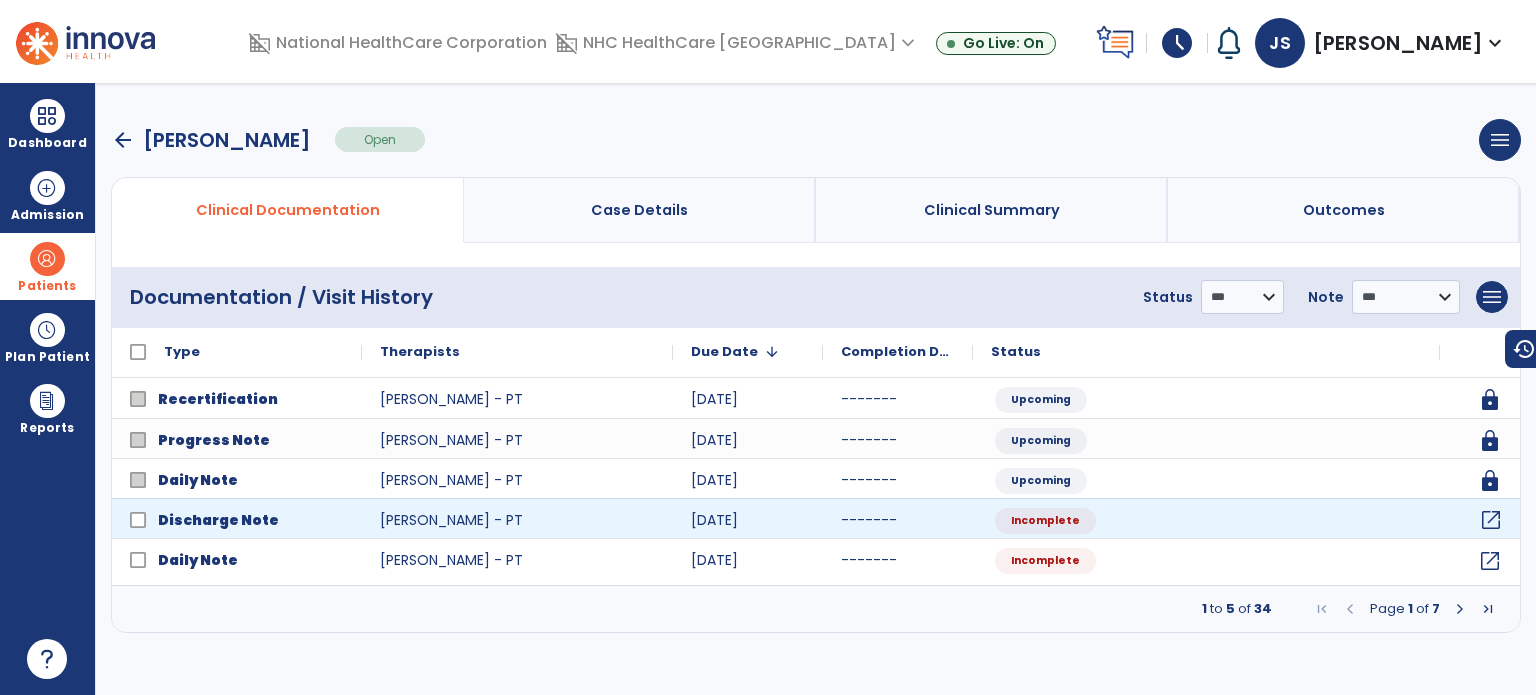 click on "open_in_new" 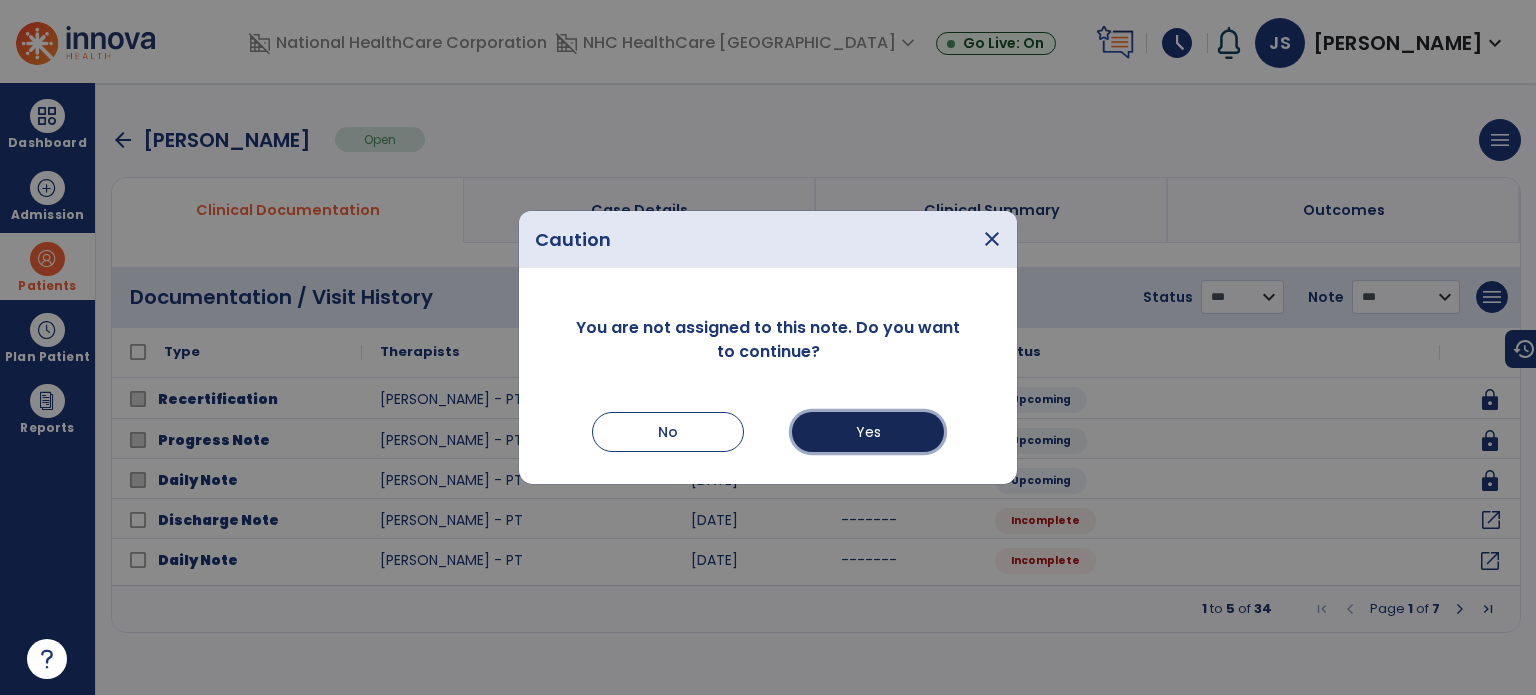 click on "Yes" at bounding box center [868, 432] 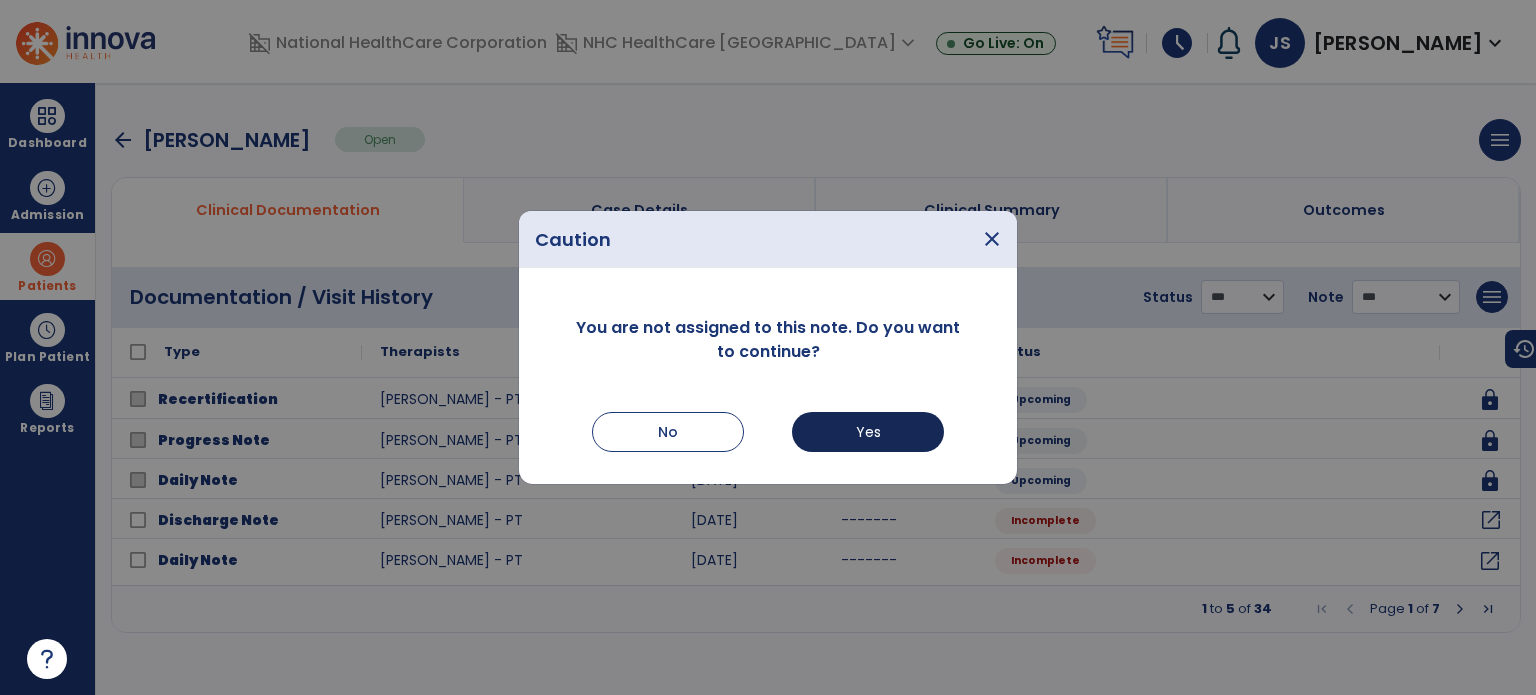 select on "***" 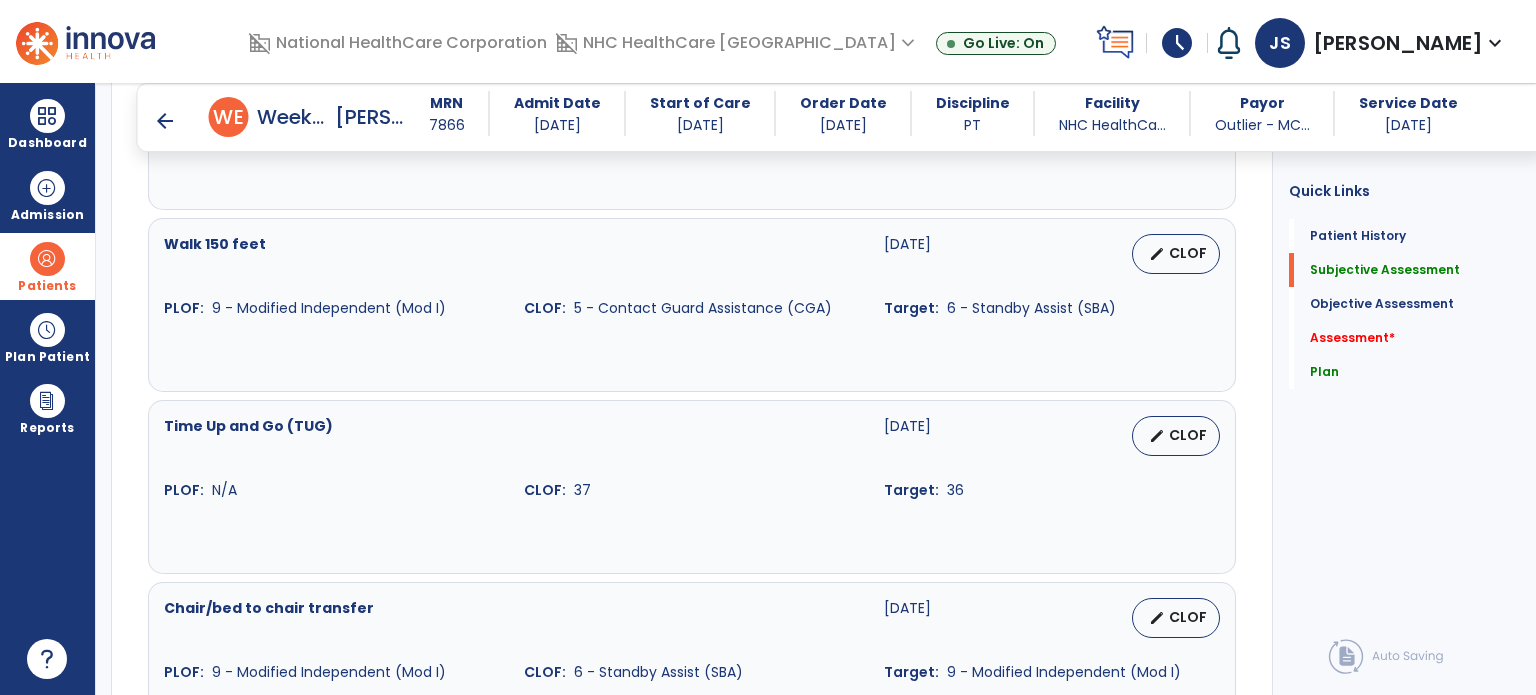scroll, scrollTop: 884, scrollLeft: 0, axis: vertical 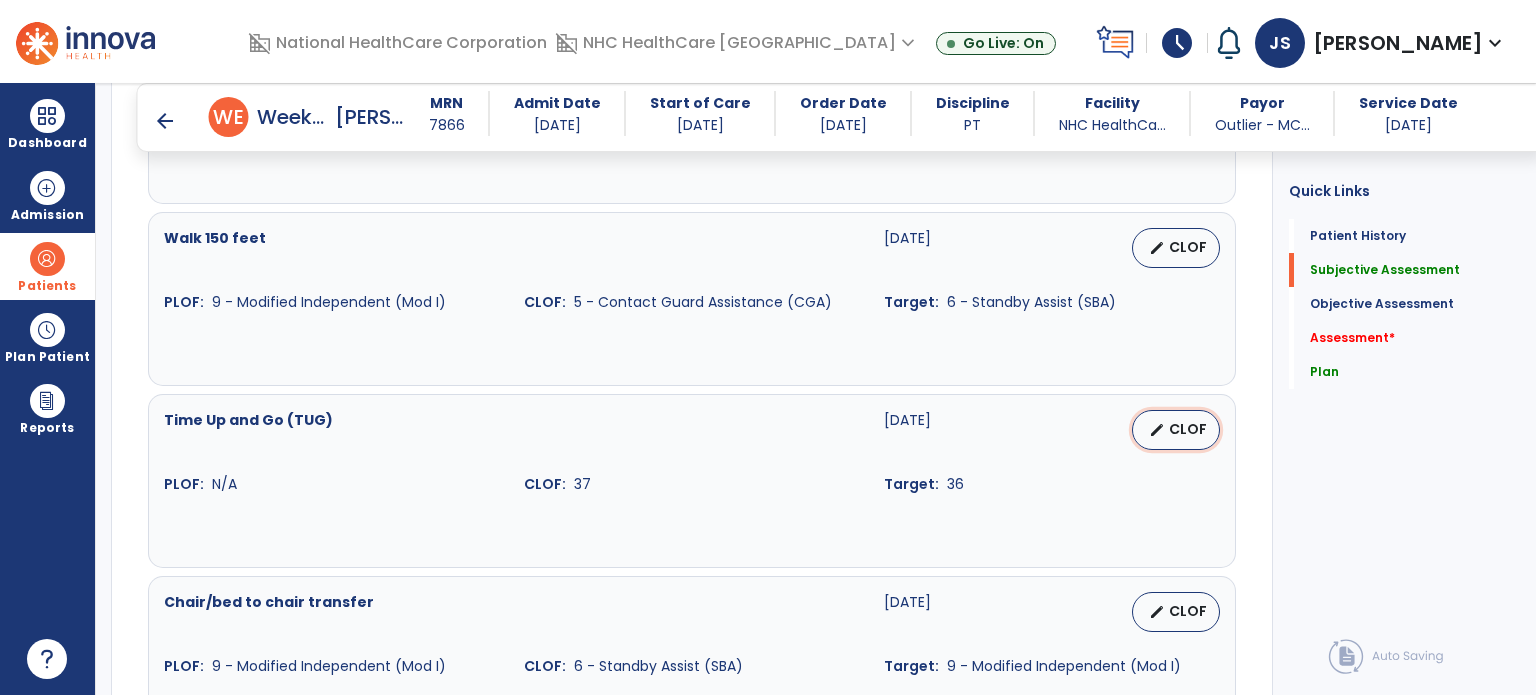 click on "edit   CLOF" at bounding box center [1176, 430] 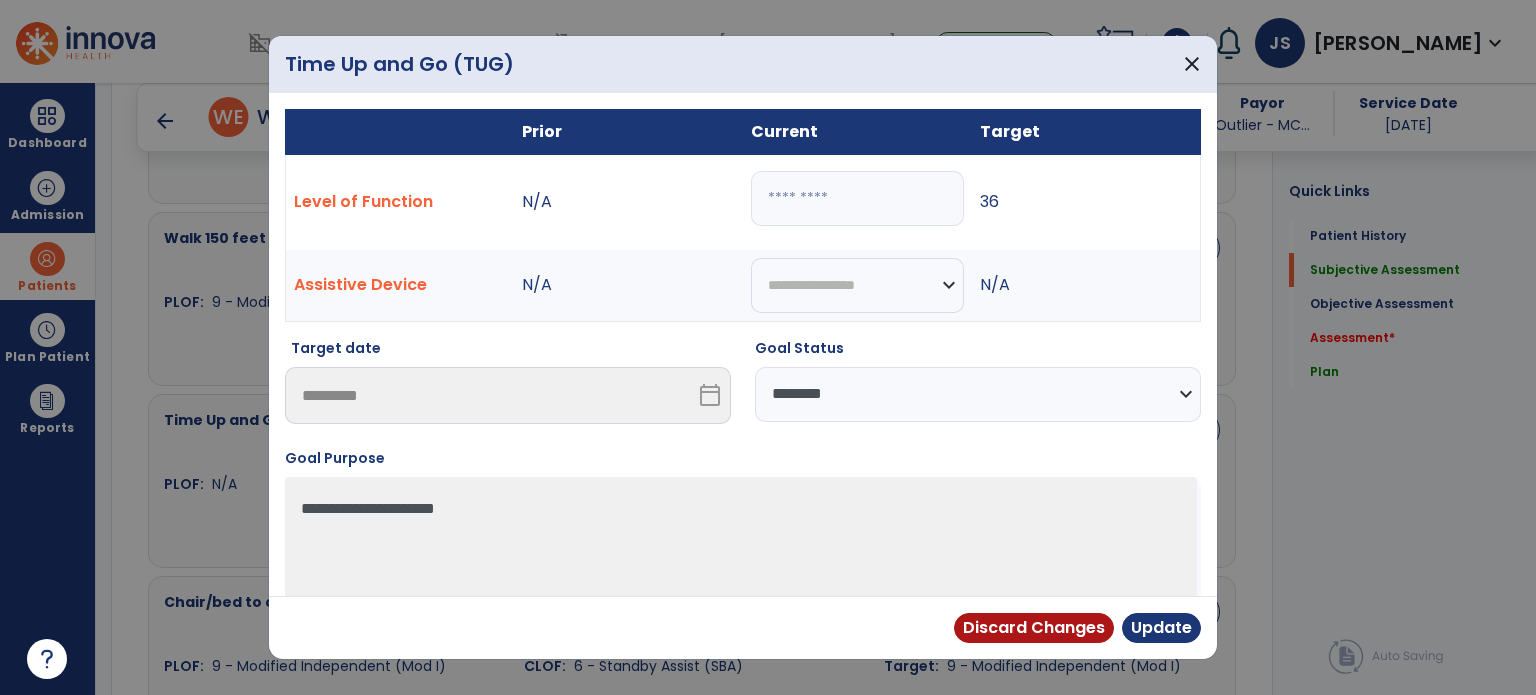 click on "**" at bounding box center [857, 198] 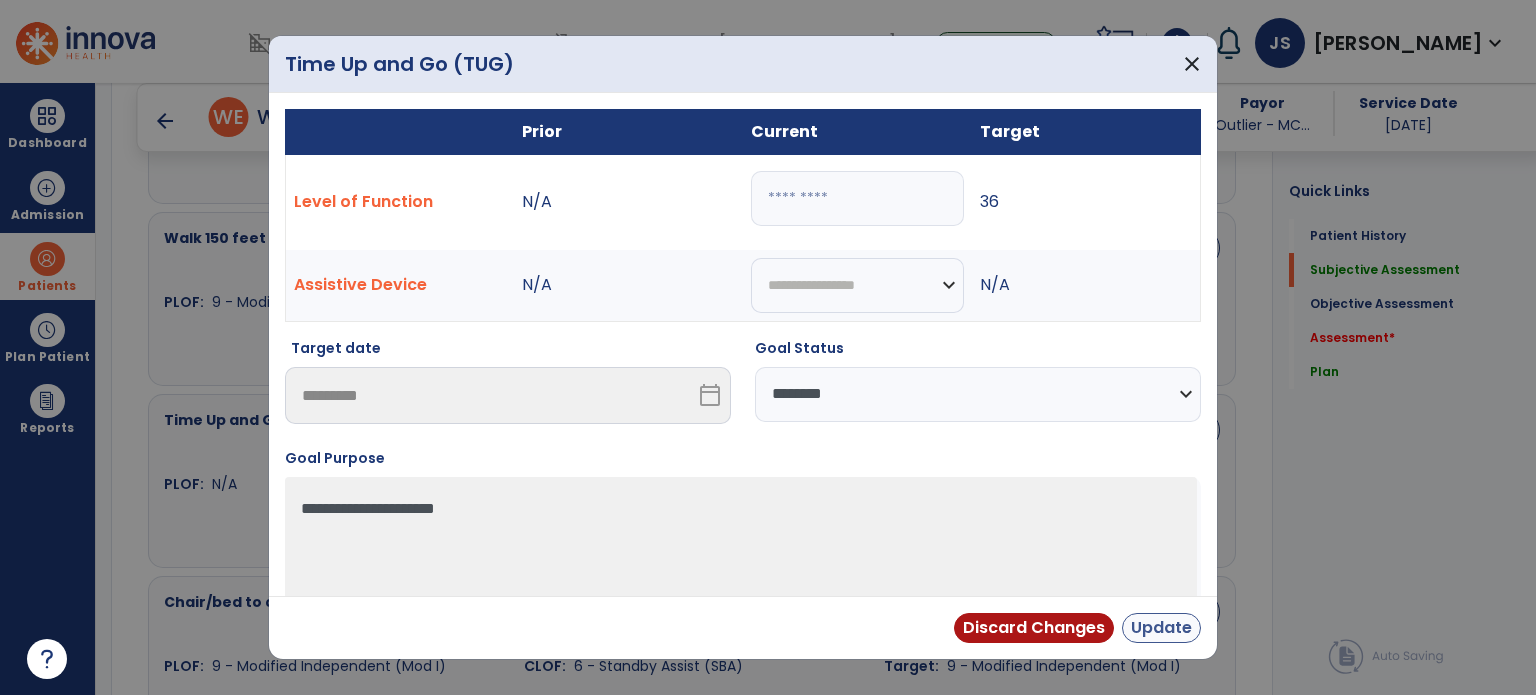 click on "Update" at bounding box center [1161, 628] 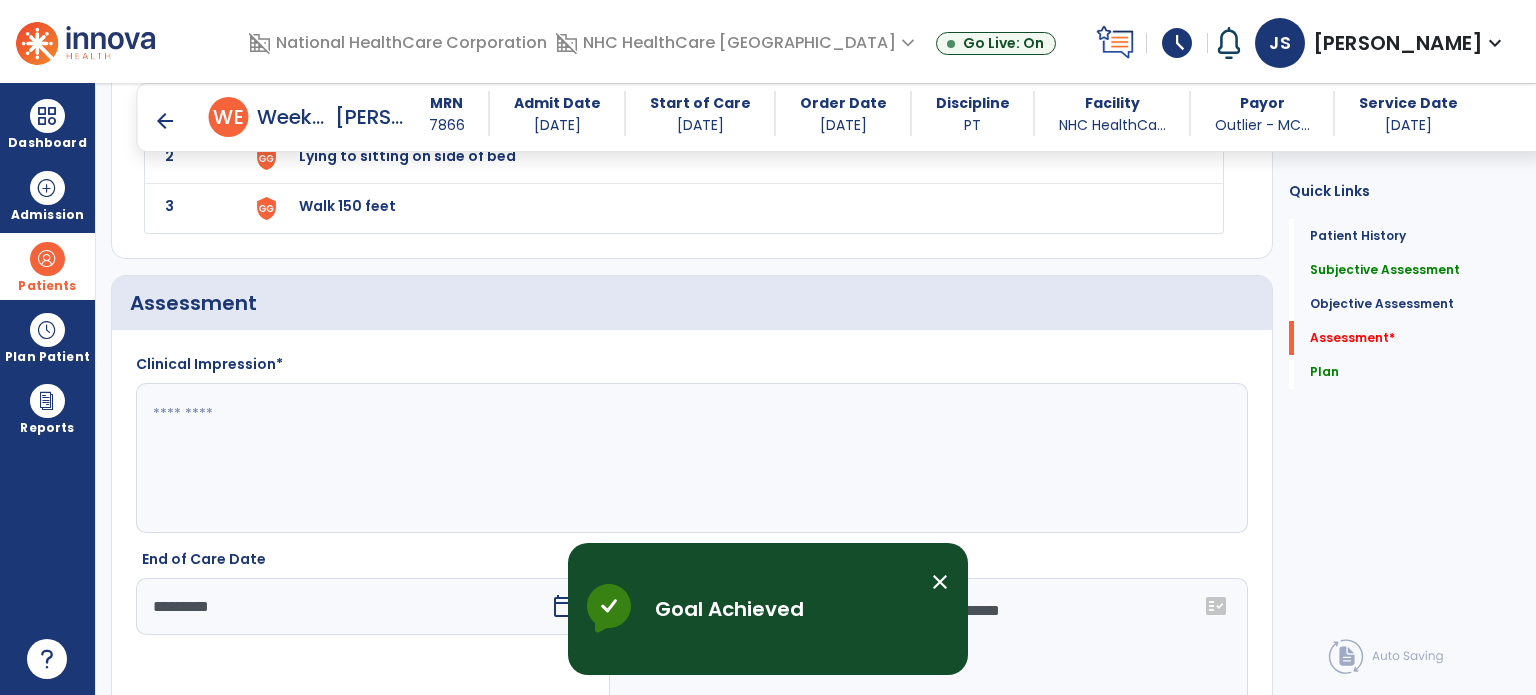 scroll, scrollTop: 1789, scrollLeft: 0, axis: vertical 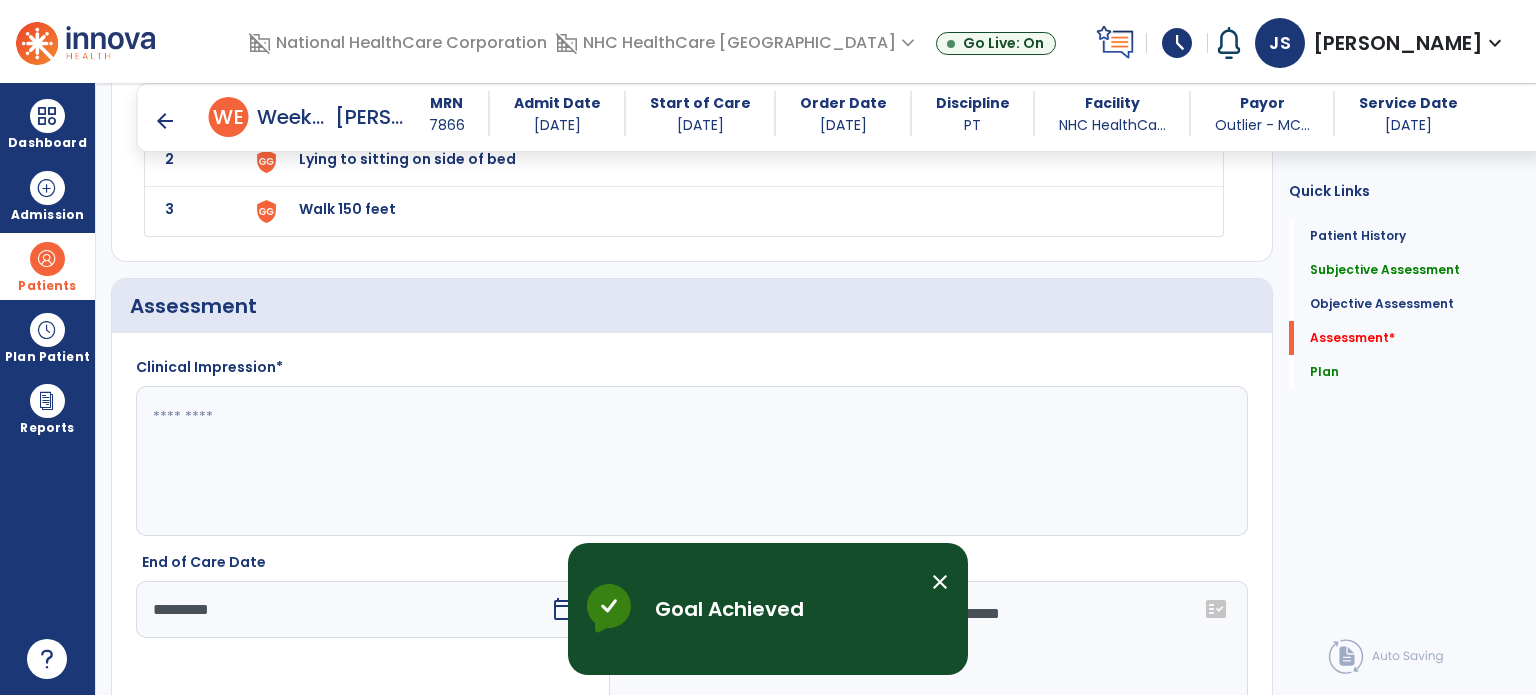click 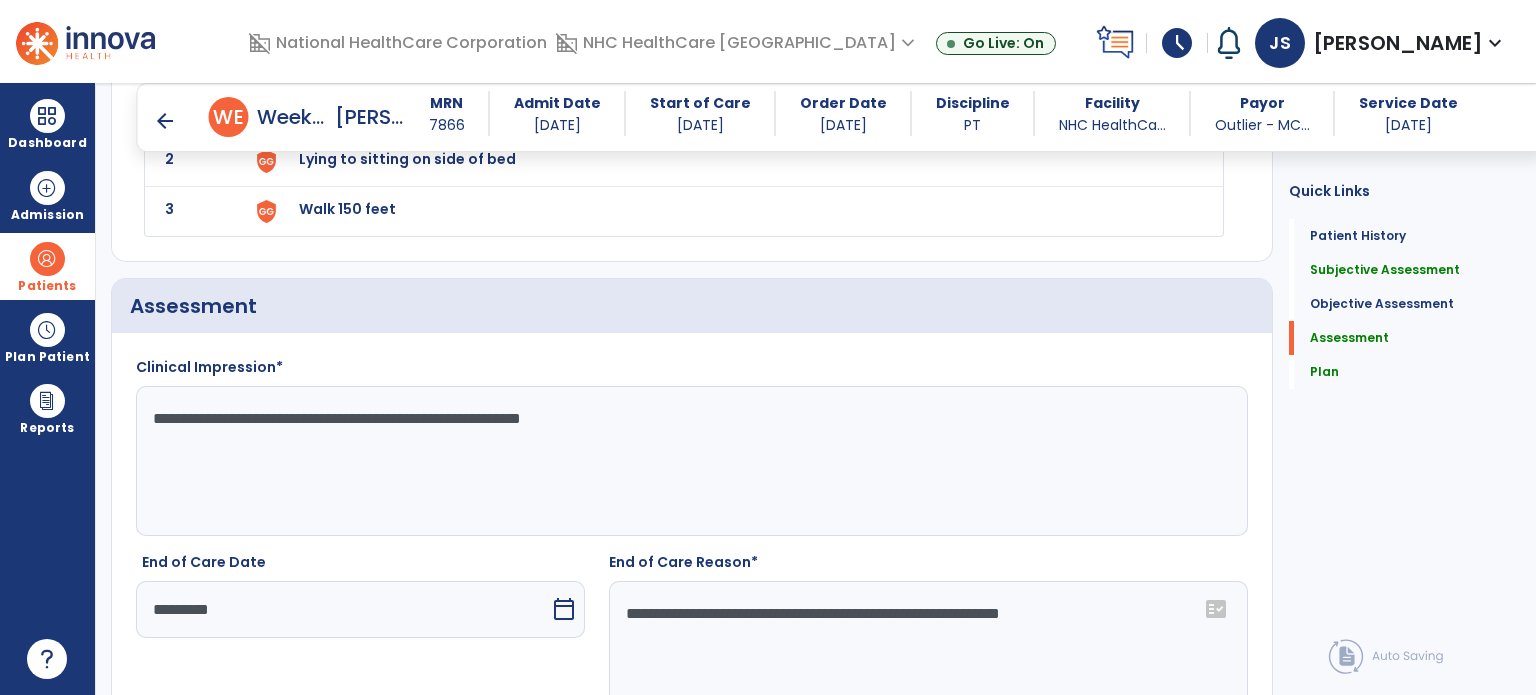 click on "**********" 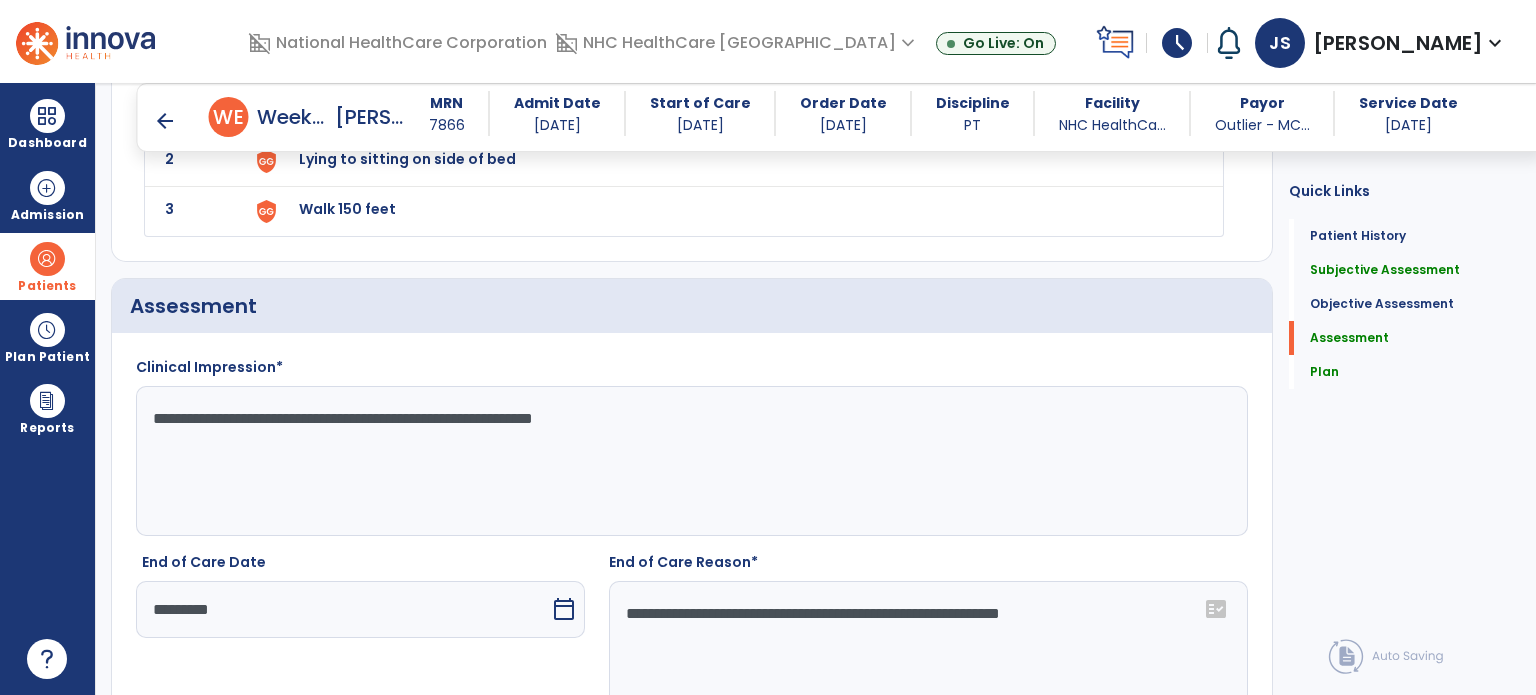 click on "**********" 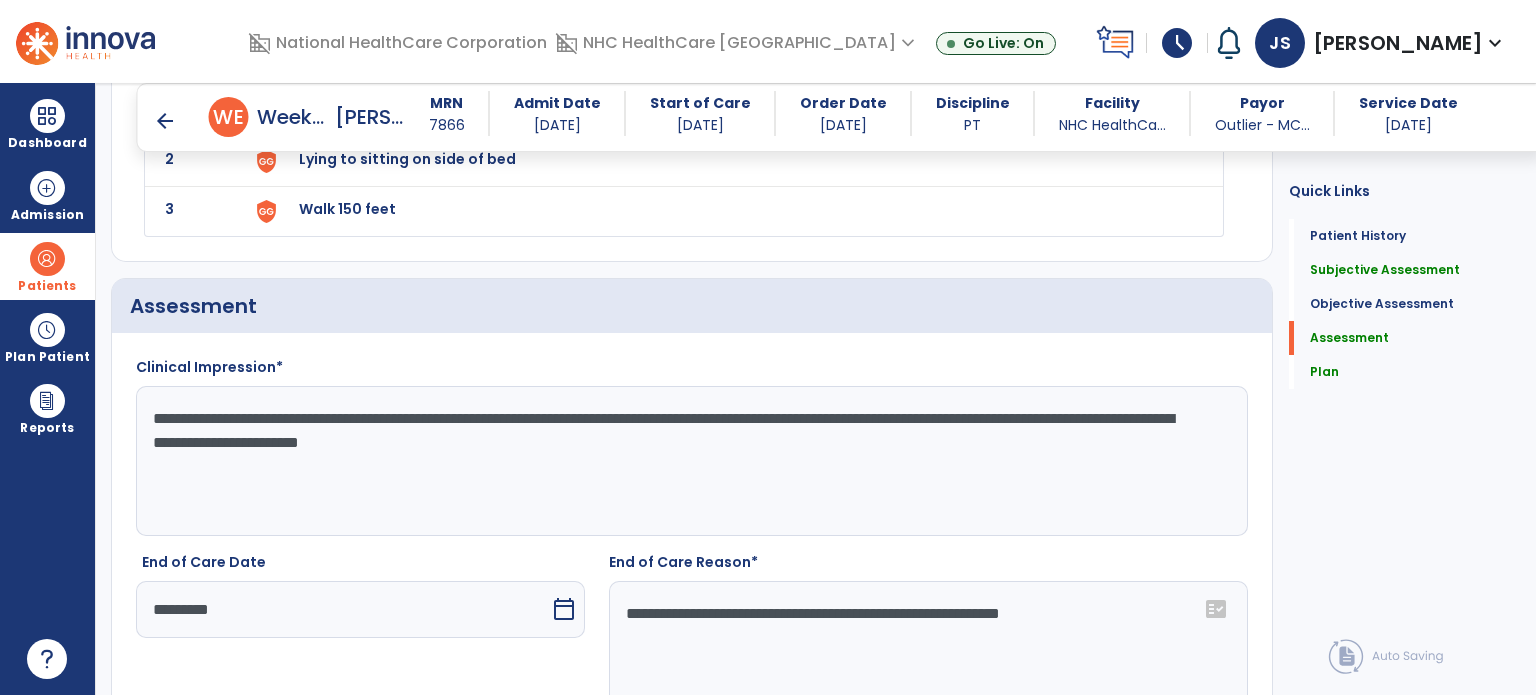 type on "**********" 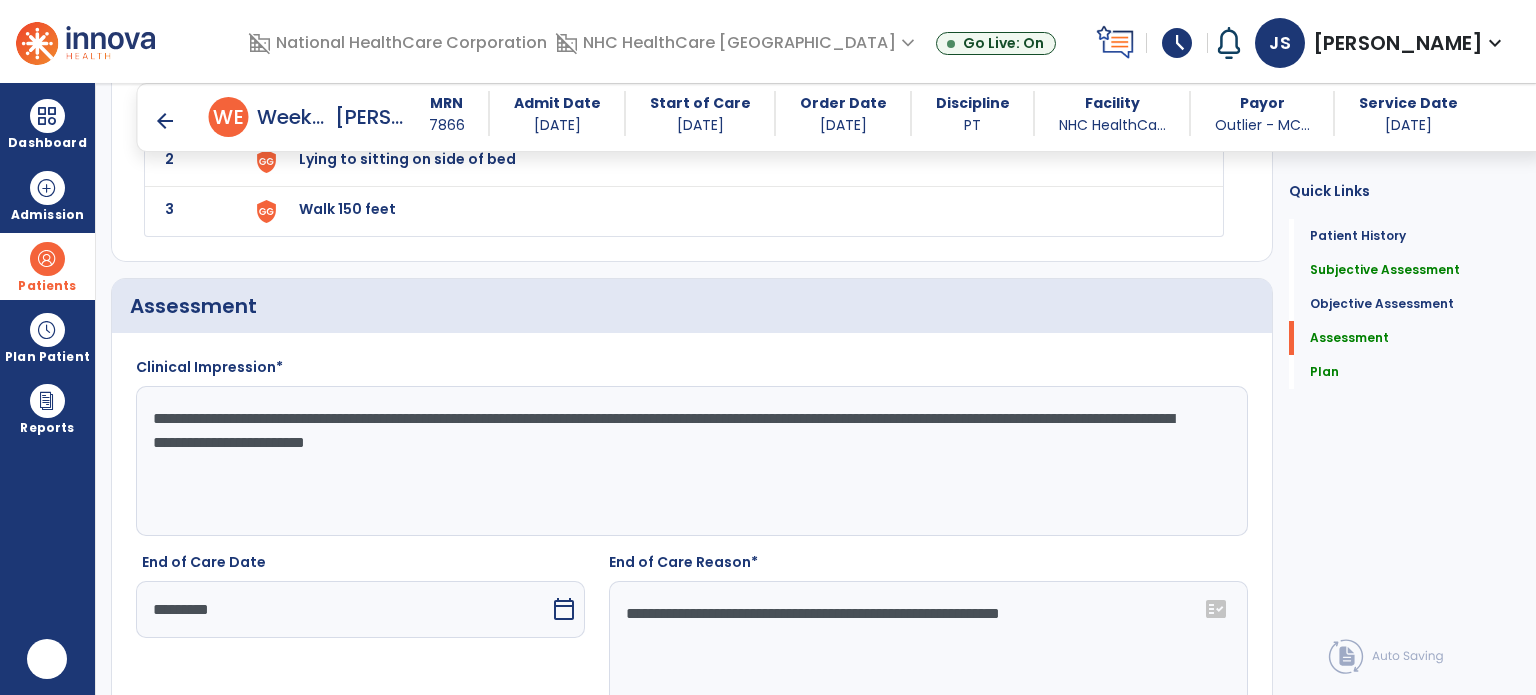 scroll, scrollTop: 0, scrollLeft: 0, axis: both 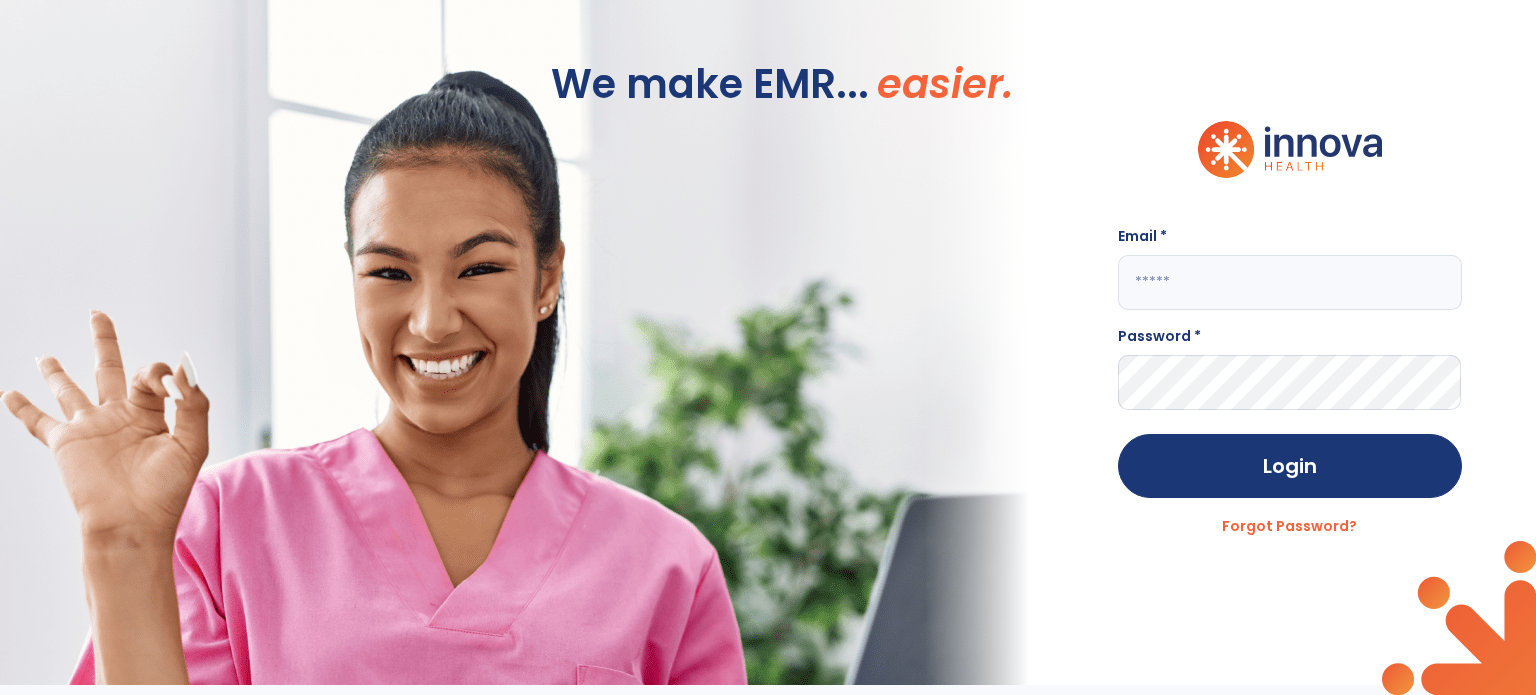 click on "We make EMR... easier." 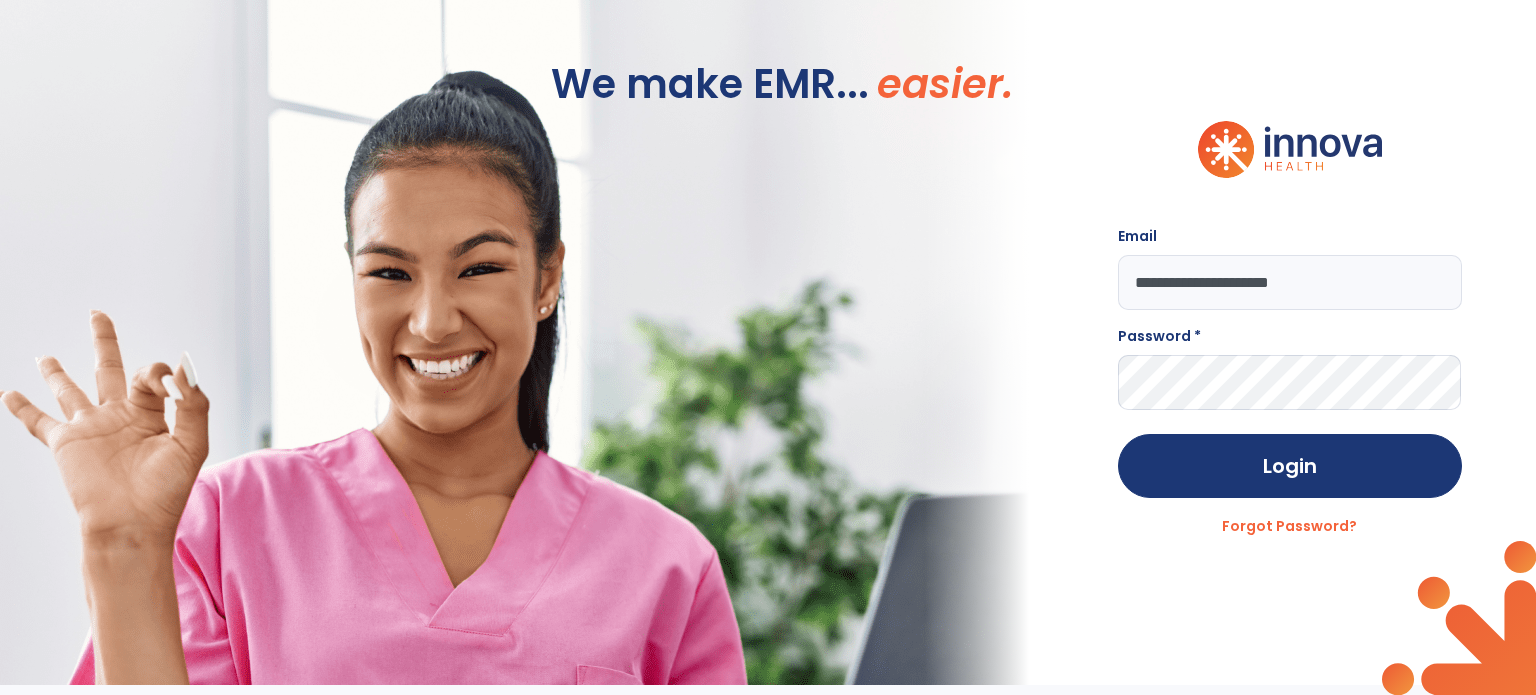 type on "**********" 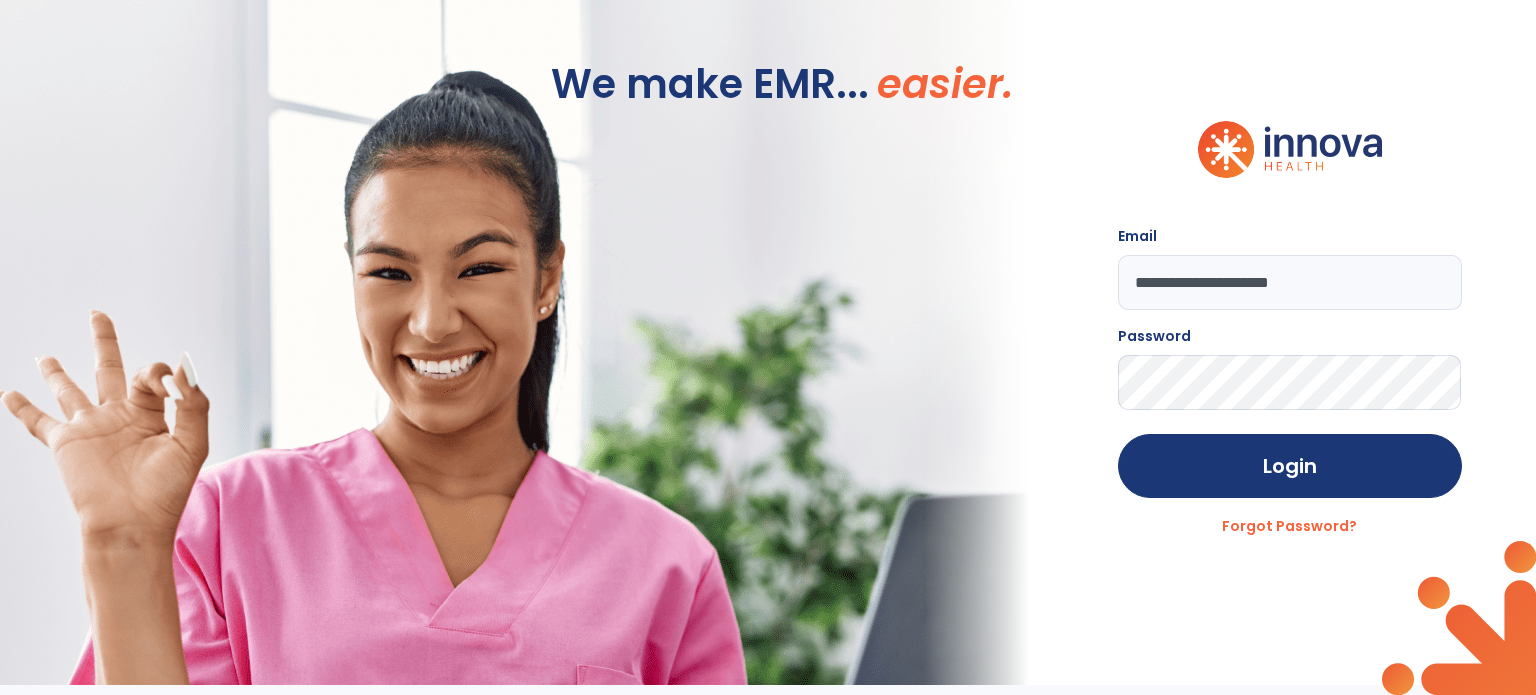 click on "Login" 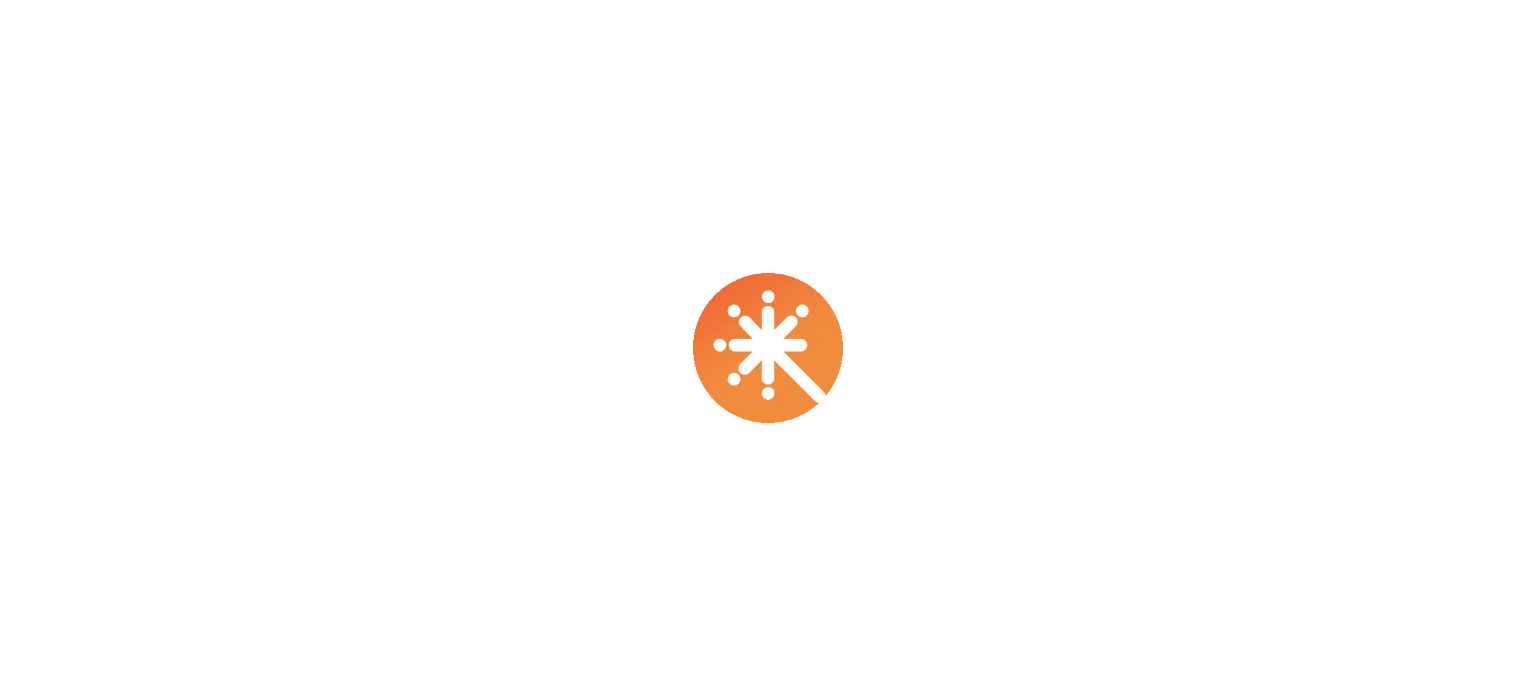 scroll, scrollTop: 0, scrollLeft: 0, axis: both 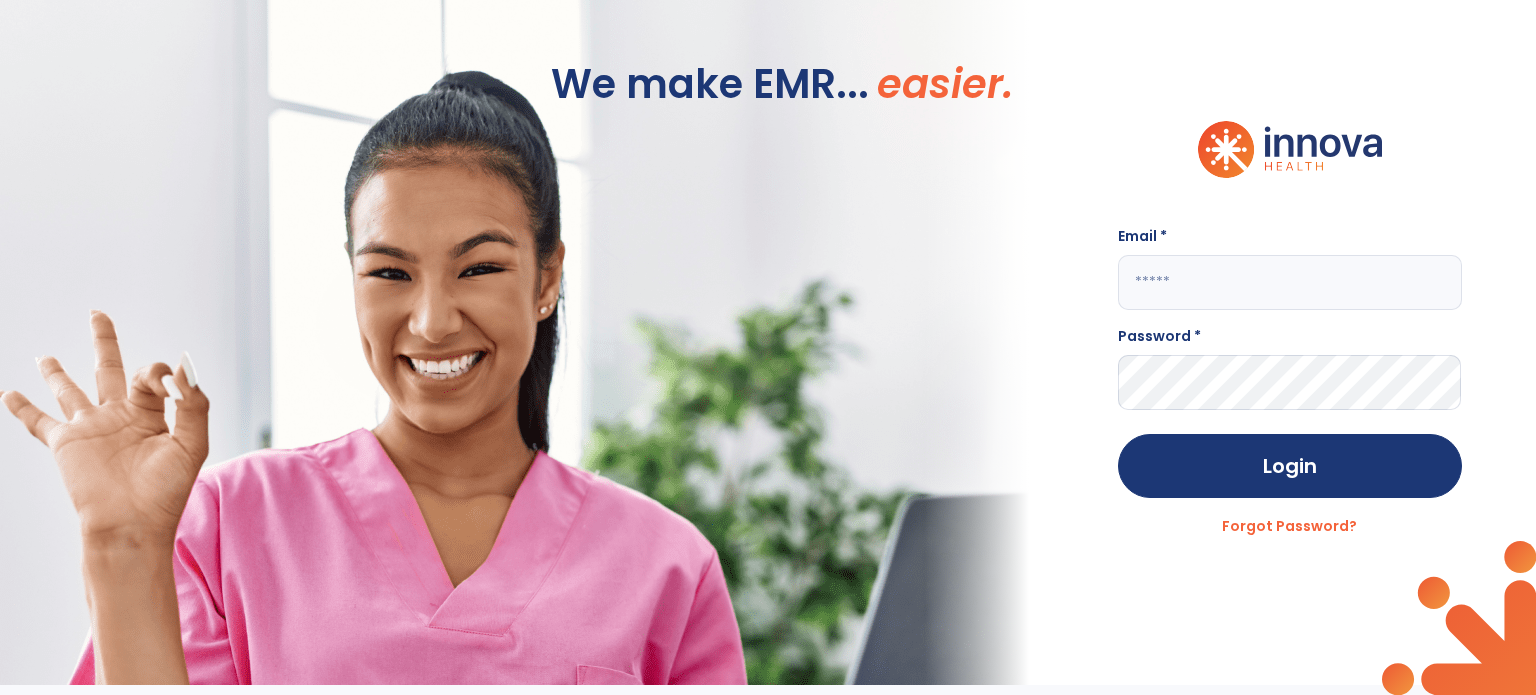 click 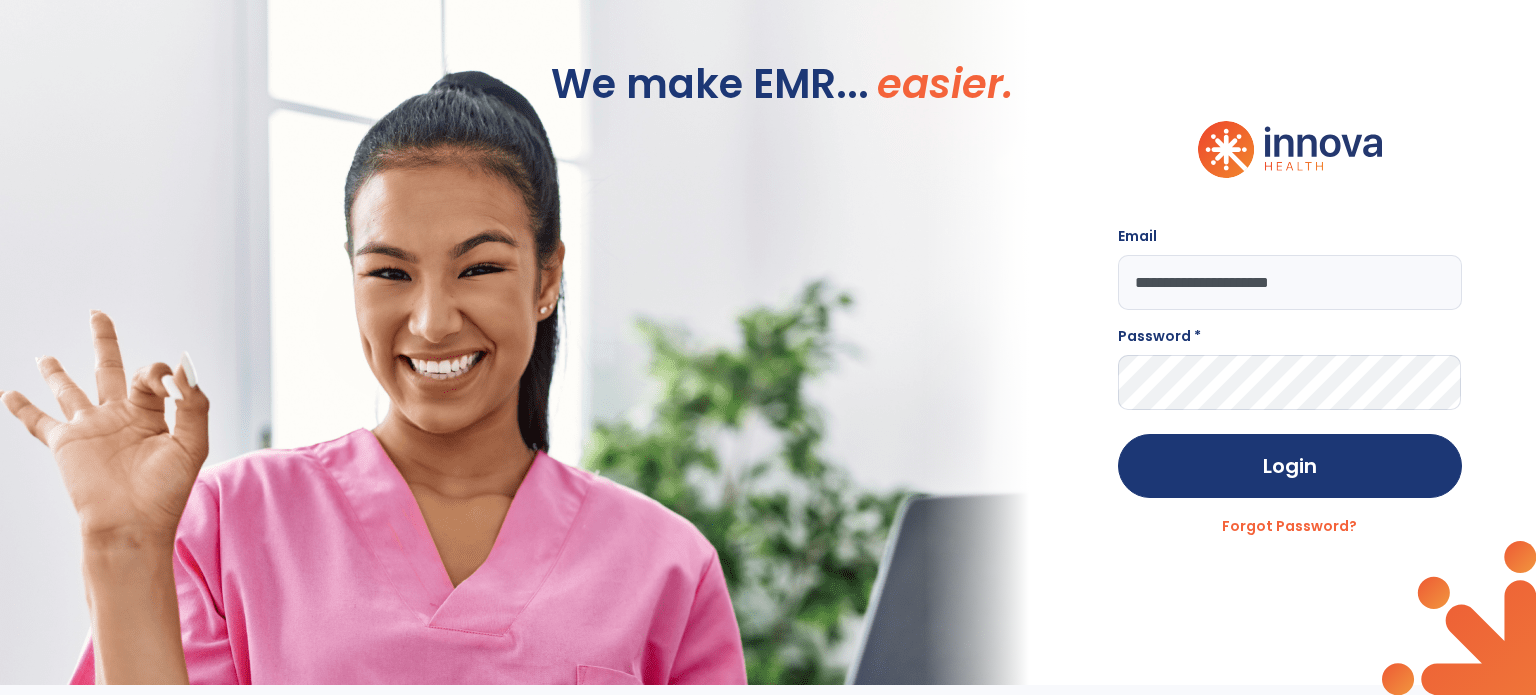 type on "**********" 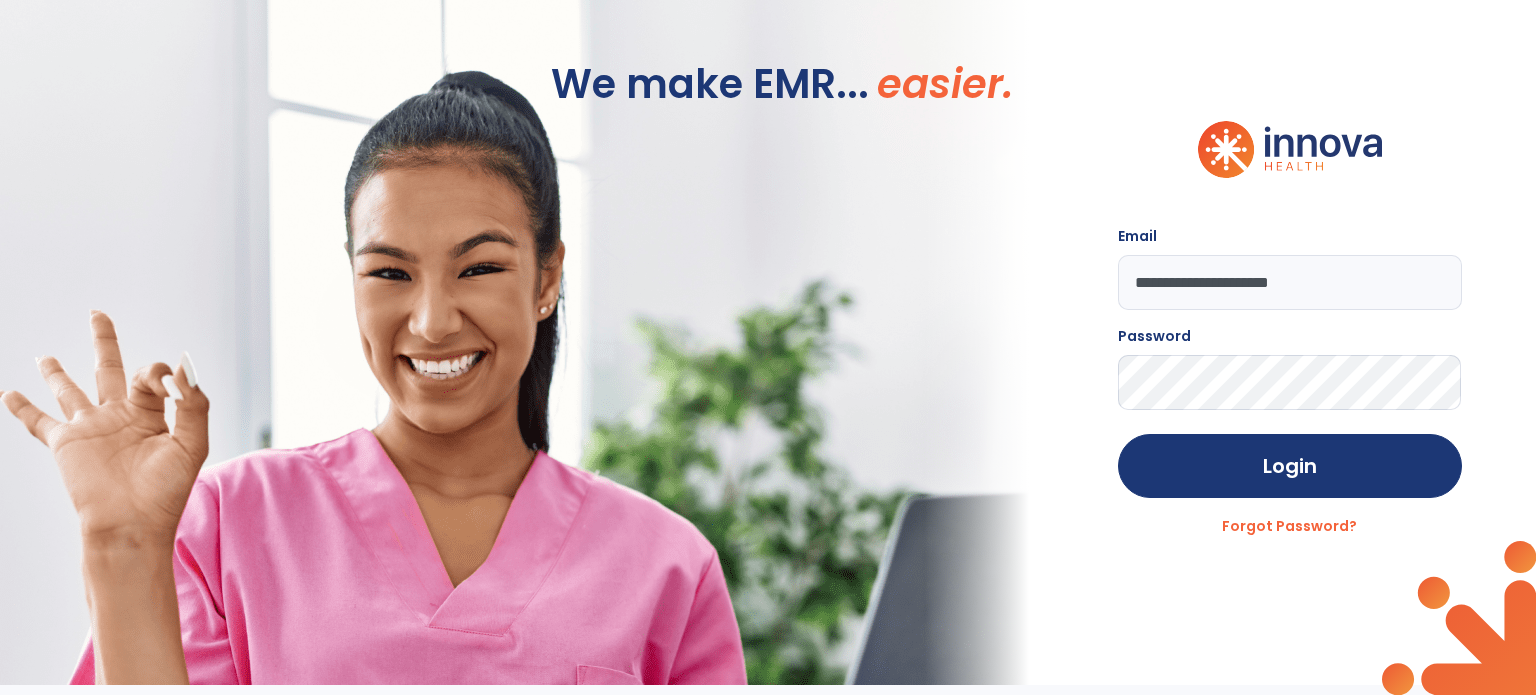 click on "Login" 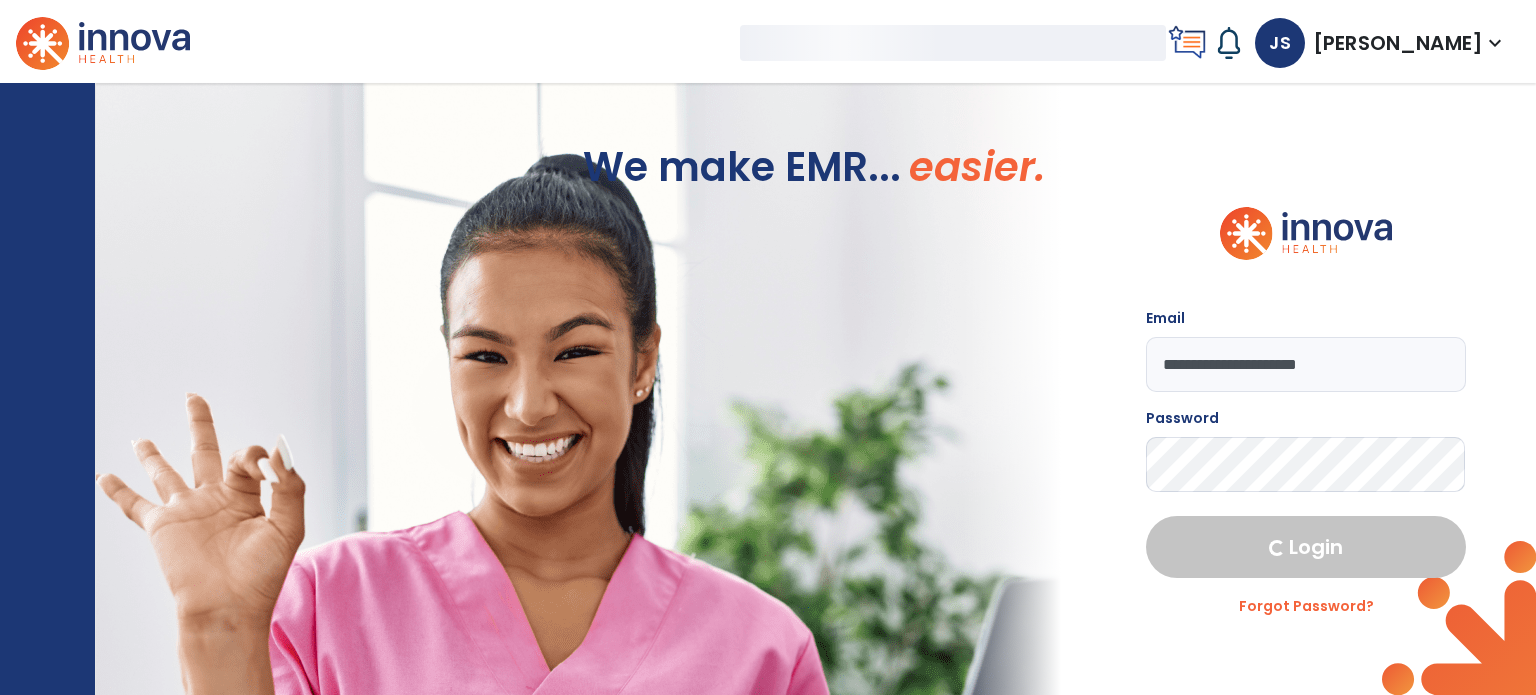 select on "****" 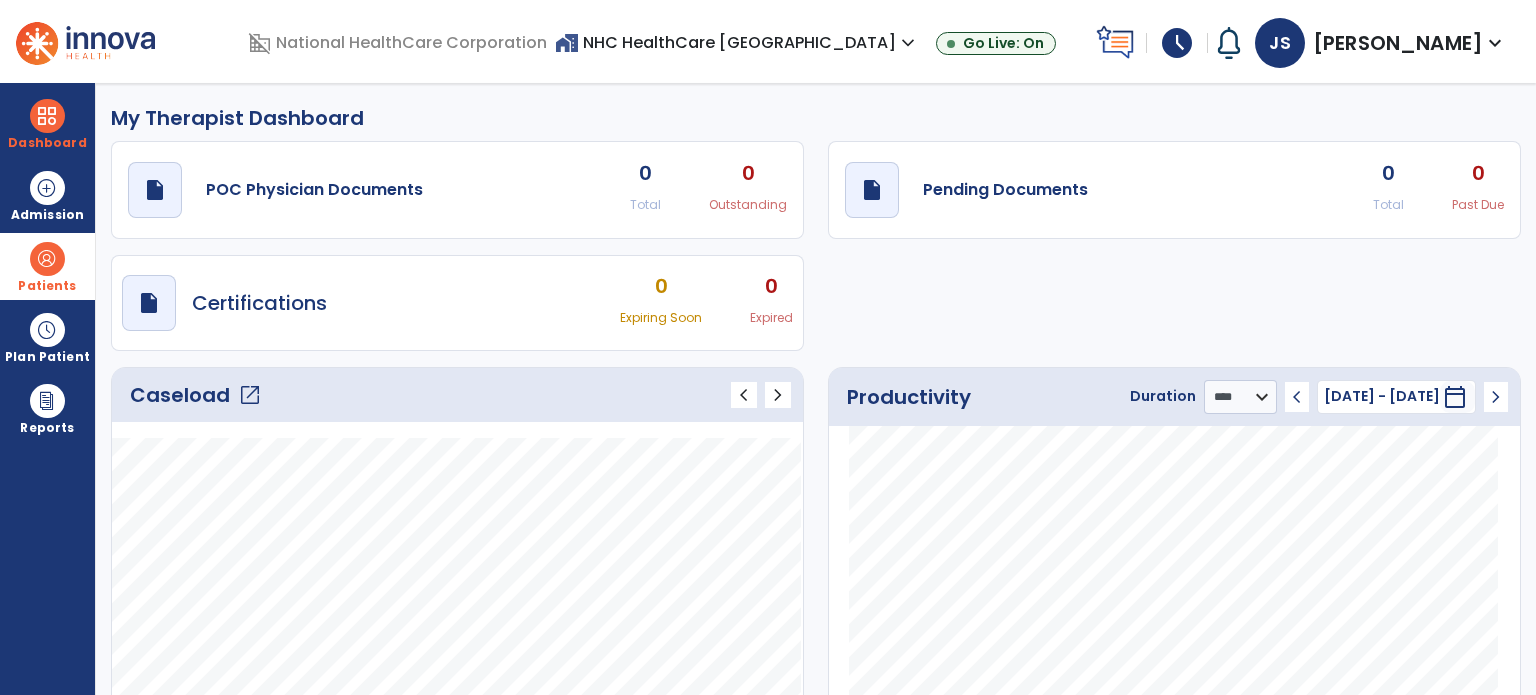 click at bounding box center [47, 259] 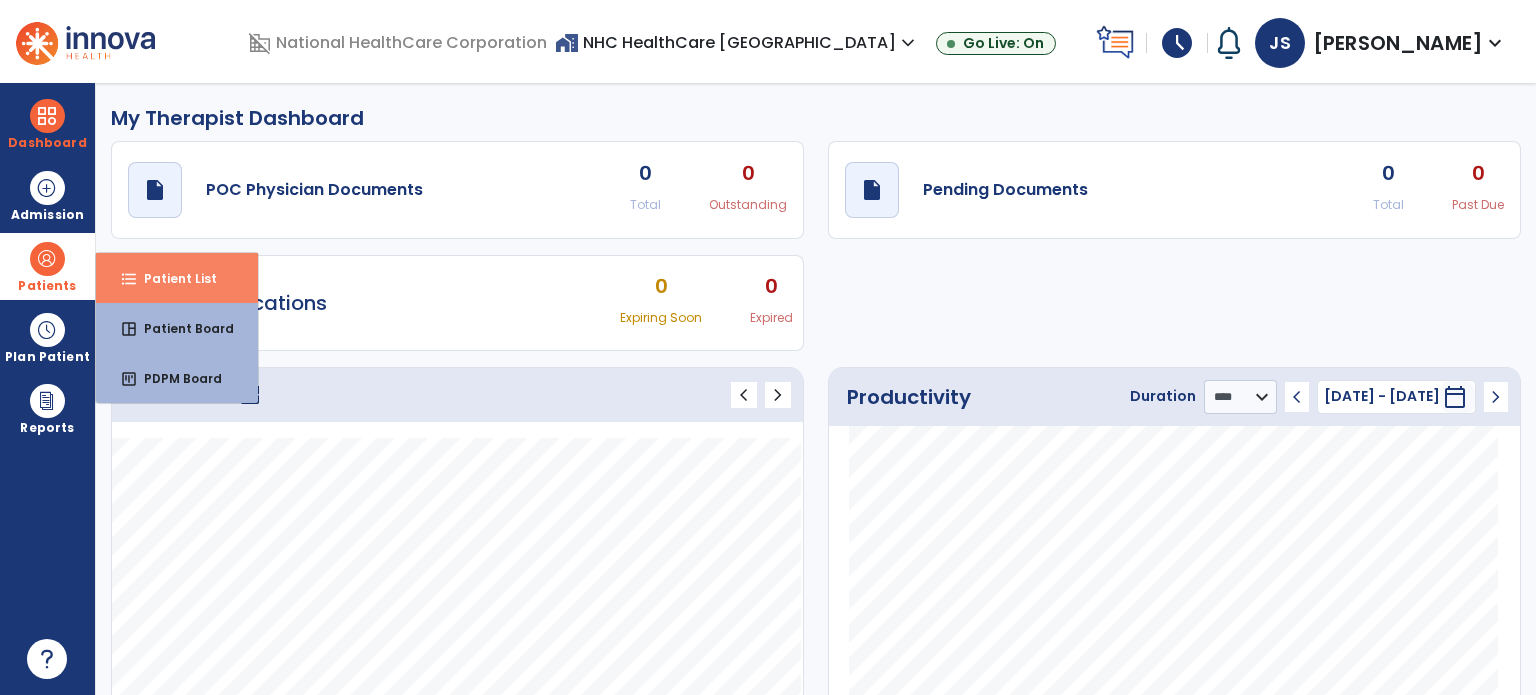 click on "format_list_bulleted  Patient List" at bounding box center (177, 278) 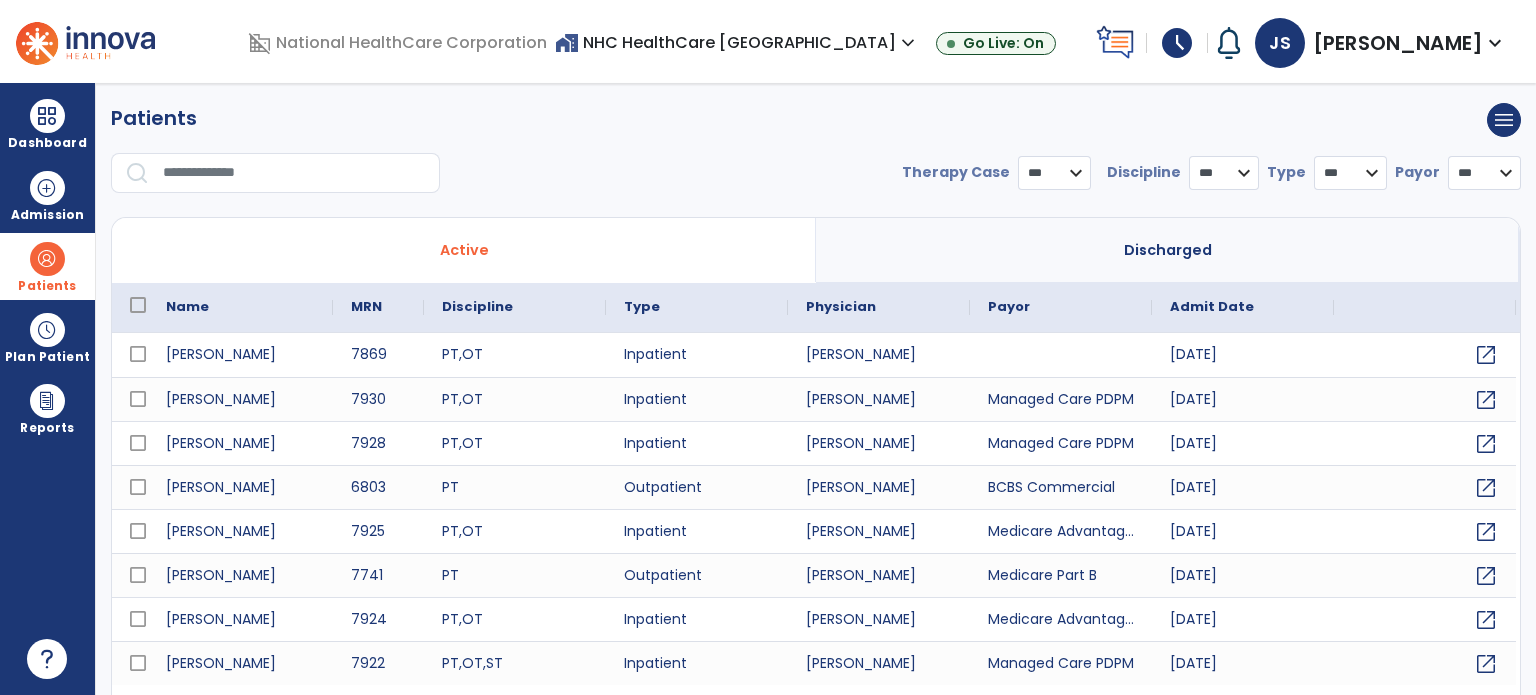select on "***" 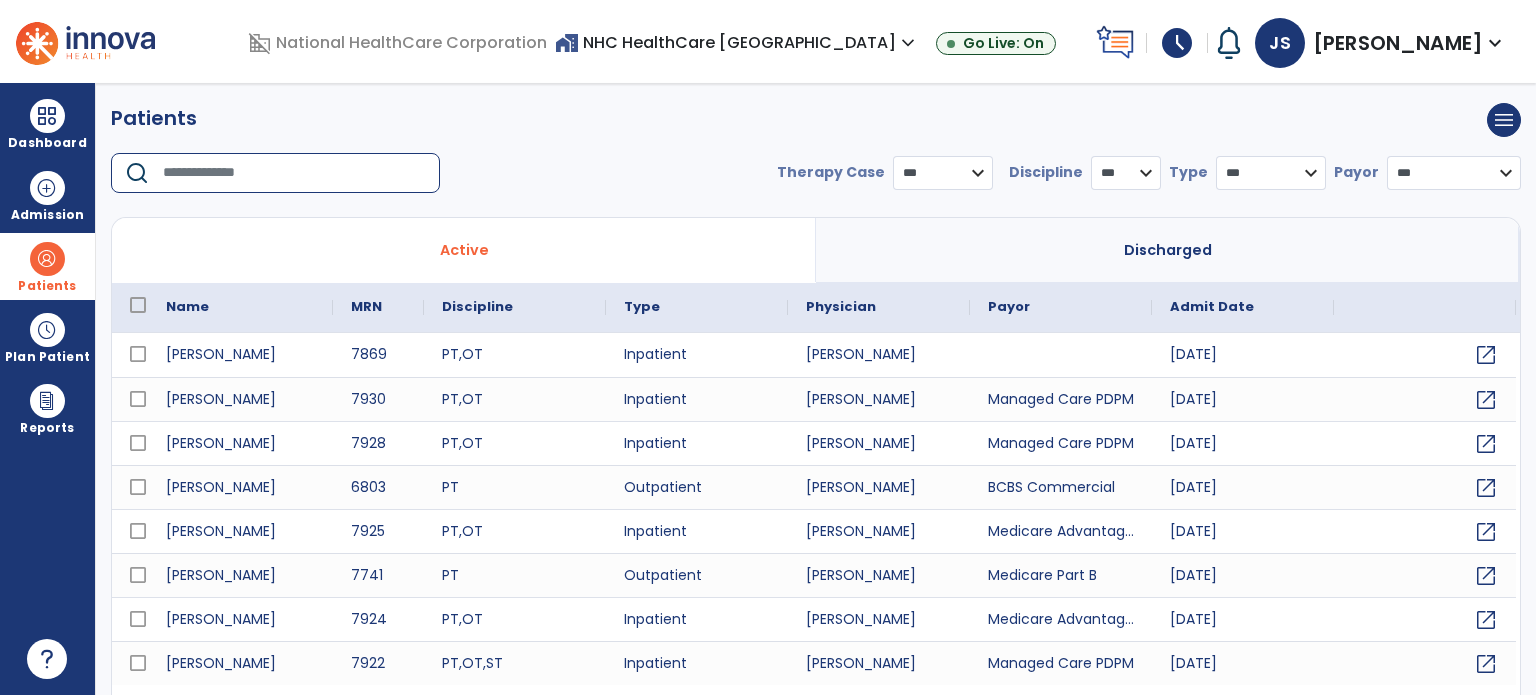 click at bounding box center [294, 173] 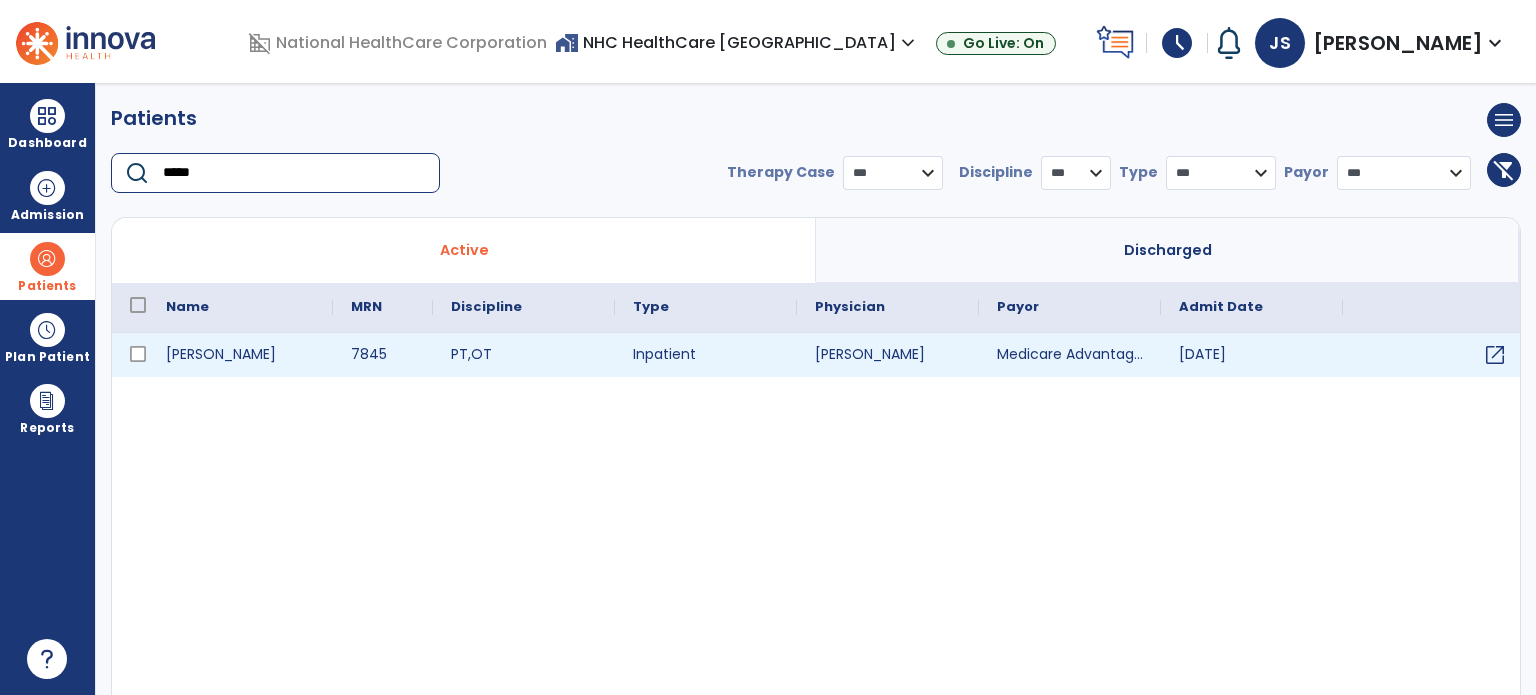 type on "*****" 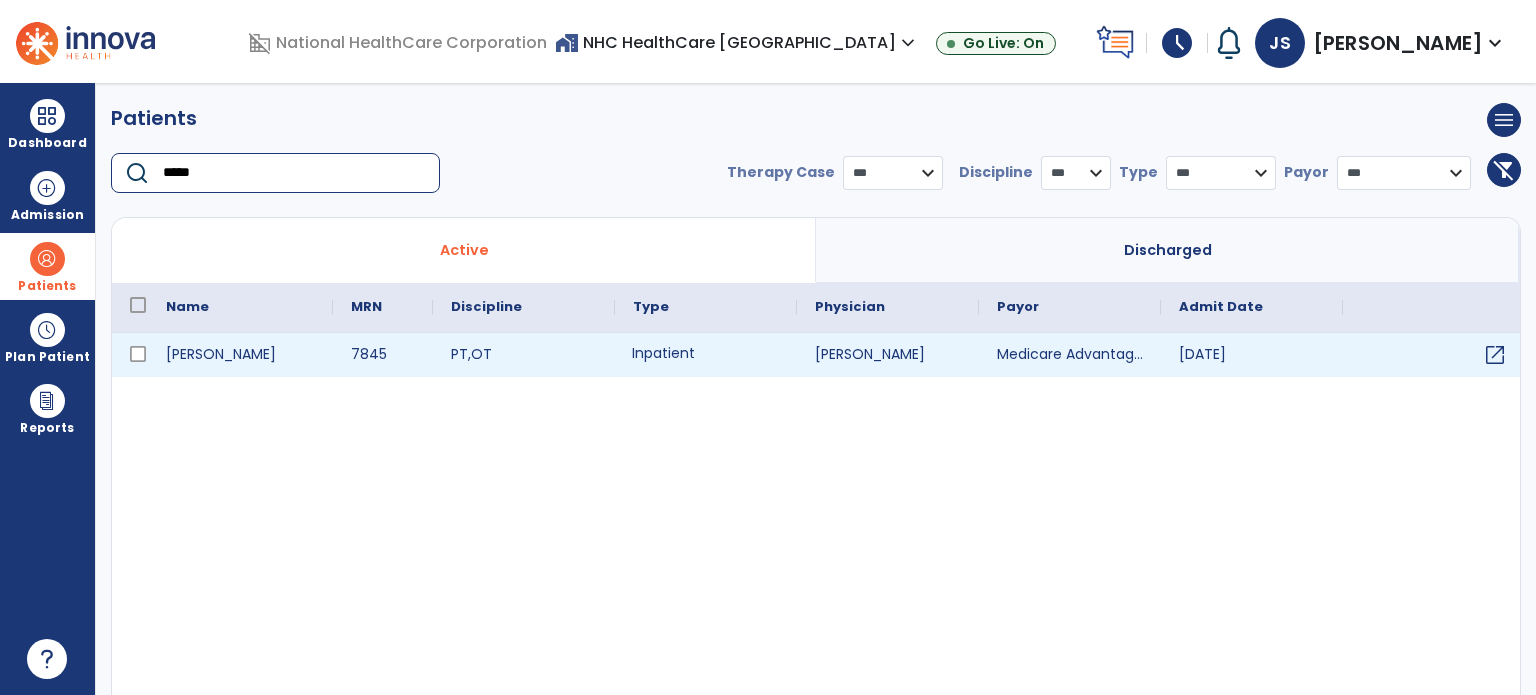 click on "Inpatient" at bounding box center (706, 355) 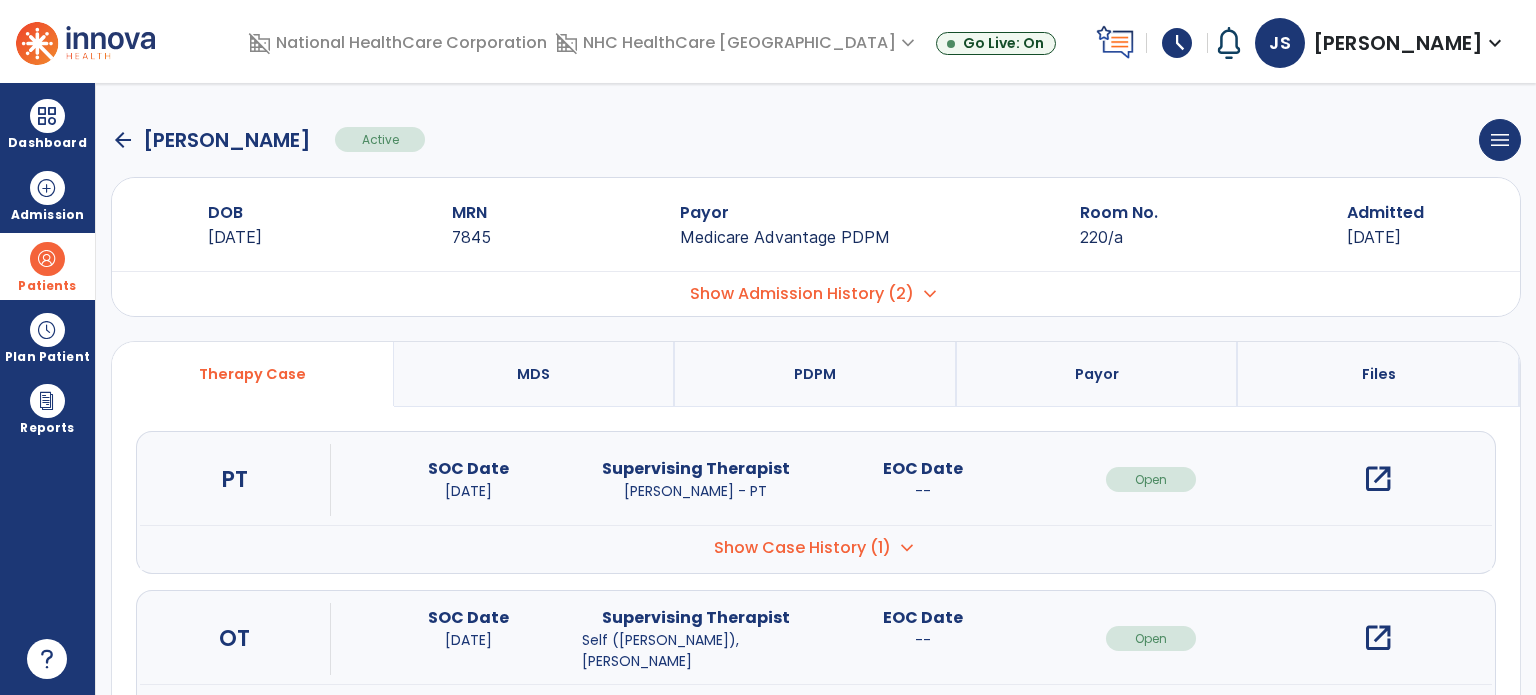 click on "open_in_new" at bounding box center (1378, 638) 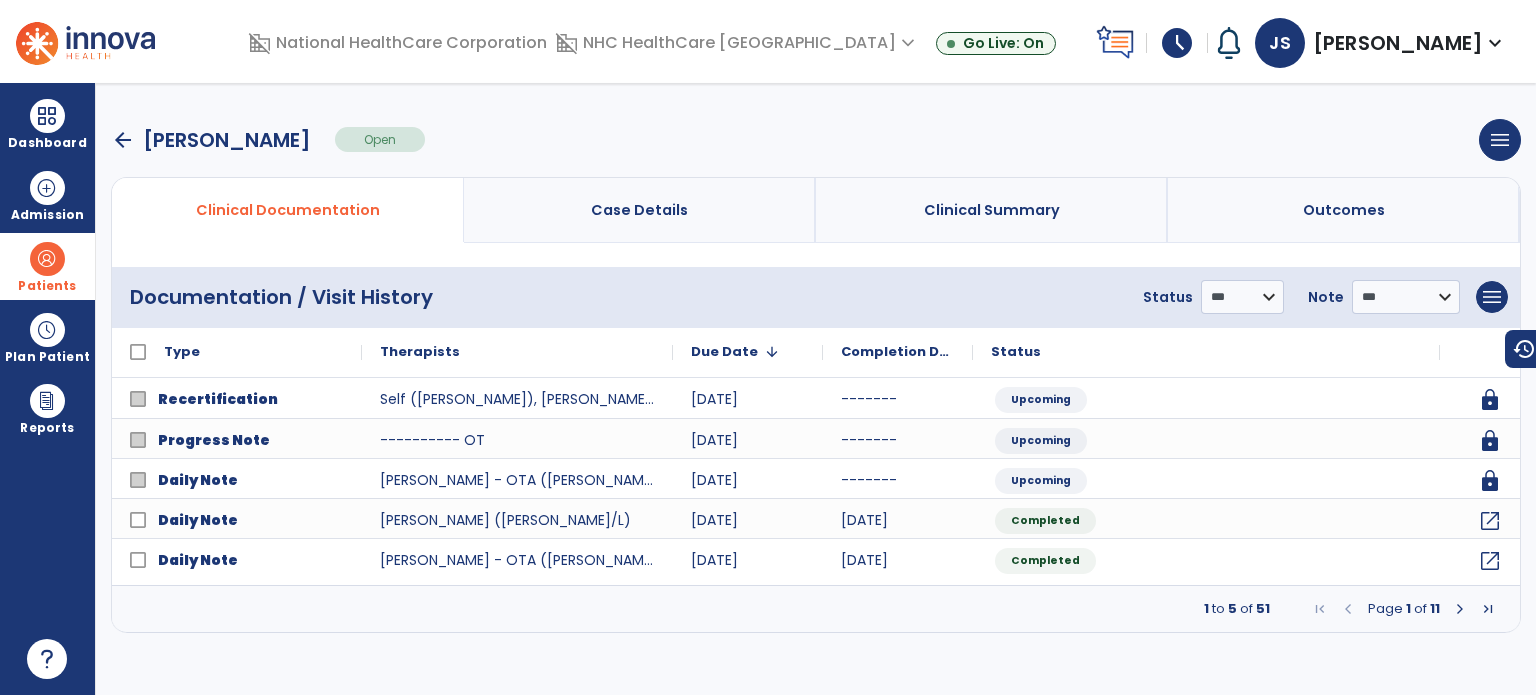 click on "arrow_back" at bounding box center [123, 140] 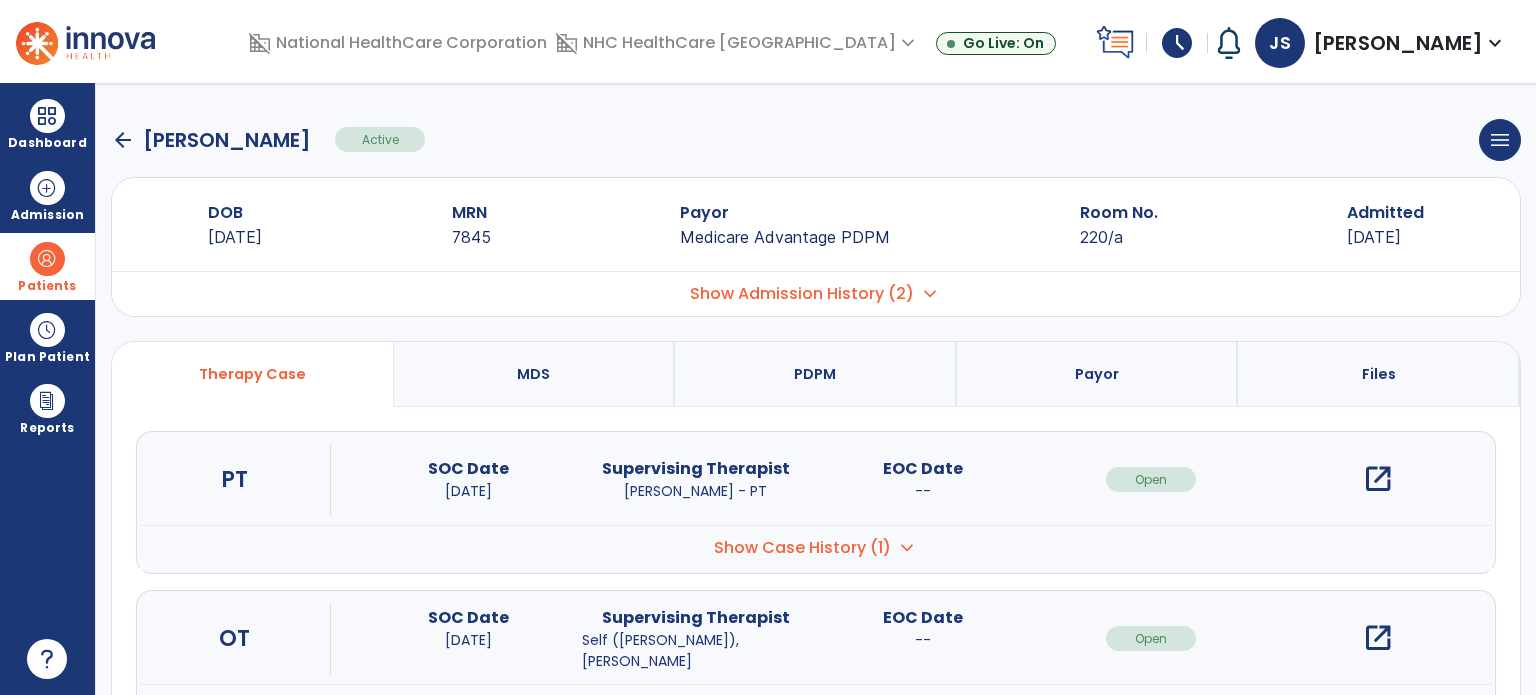 click on "open_in_new" at bounding box center [1378, 479] 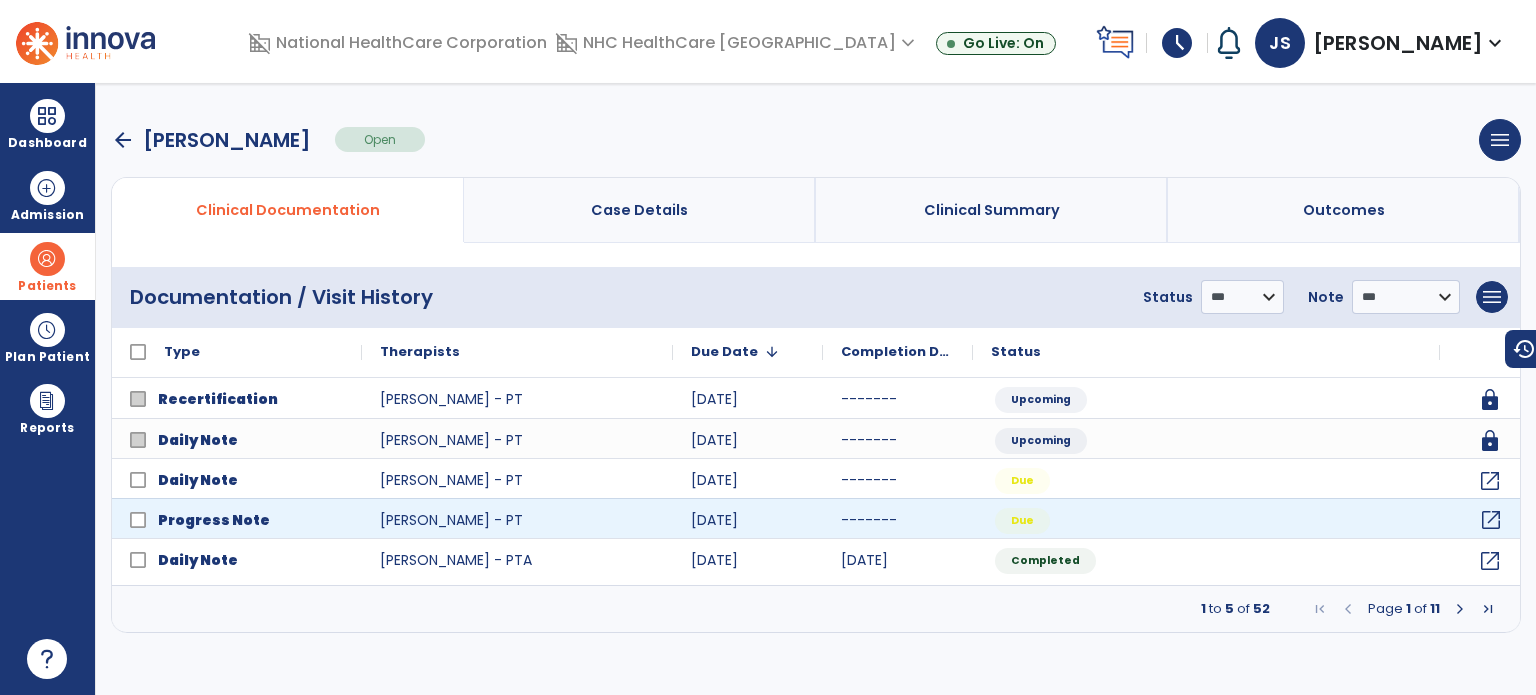 click on "open_in_new" 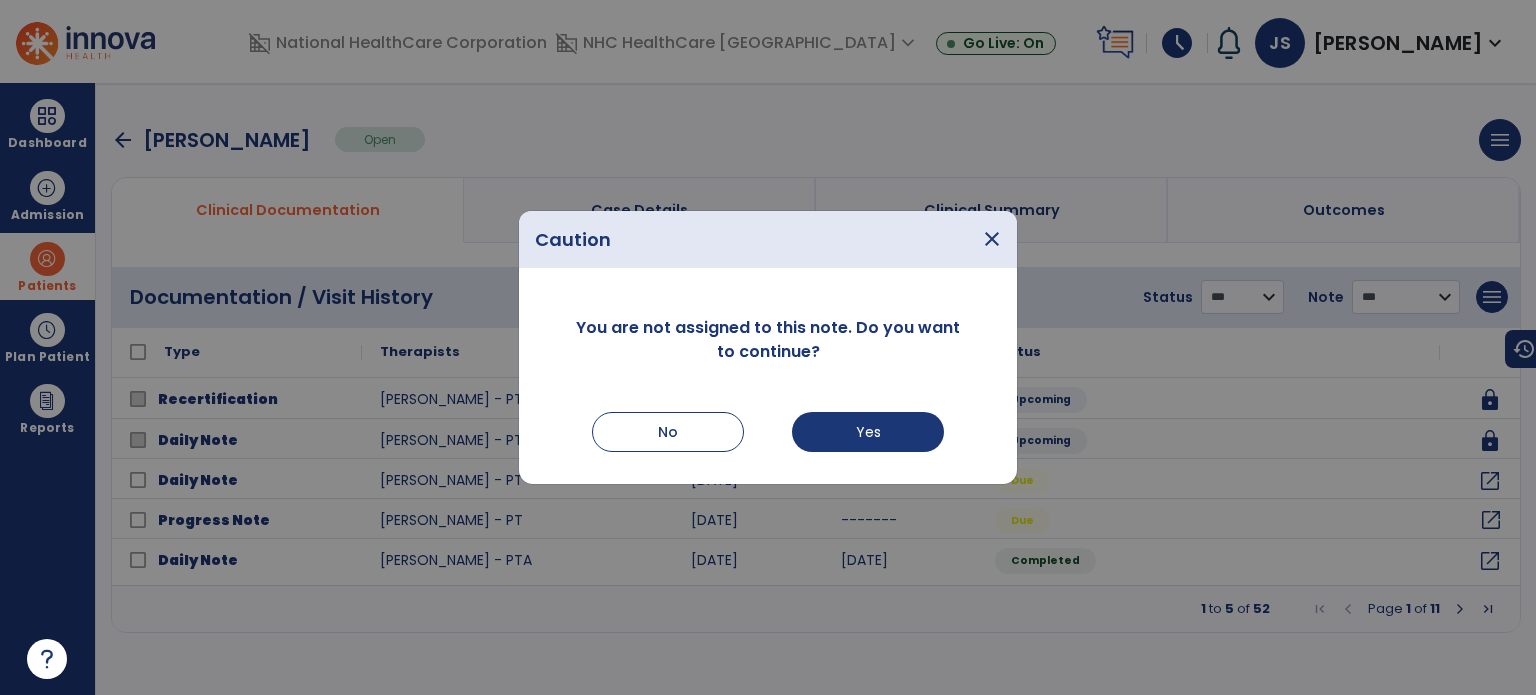 click on "You are not assigned to this note. Do you want to continue?     No   Yes" at bounding box center (768, 384) 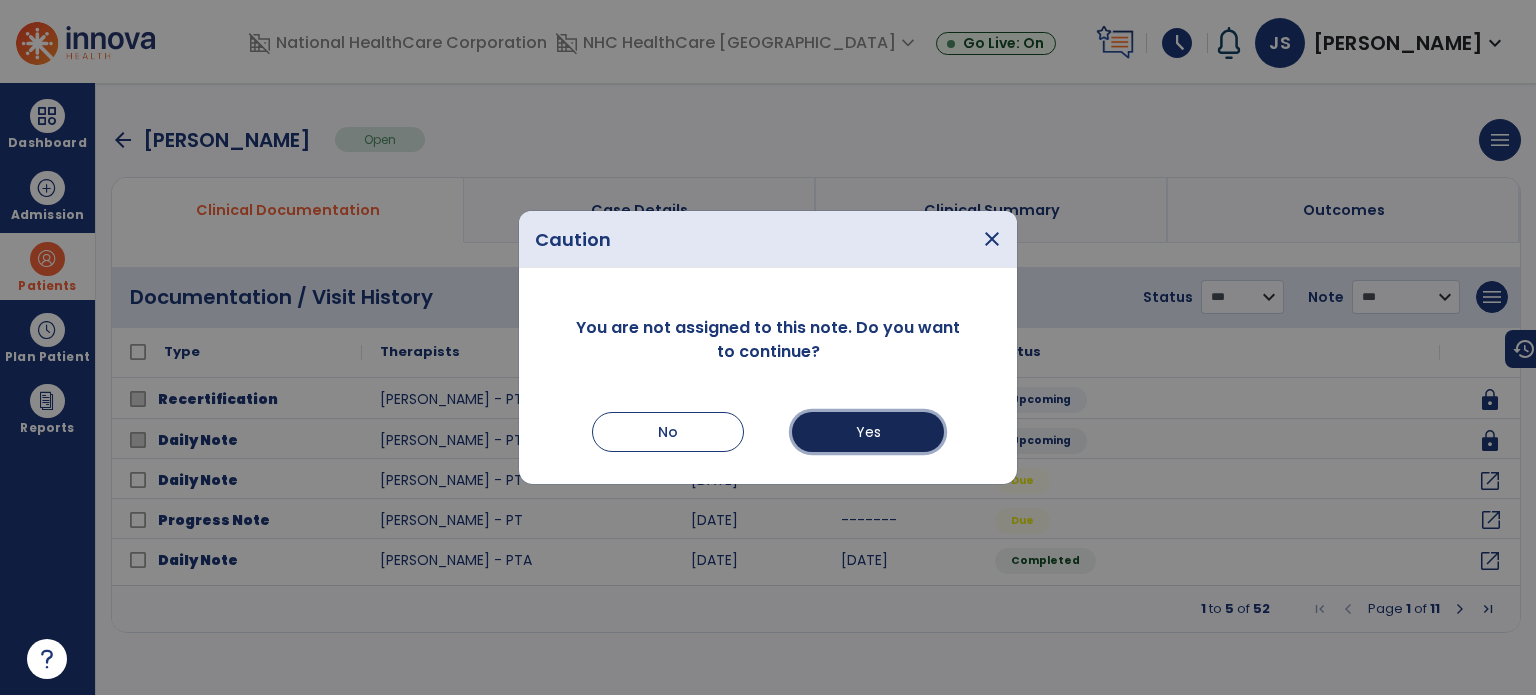 click on "Yes" at bounding box center (868, 432) 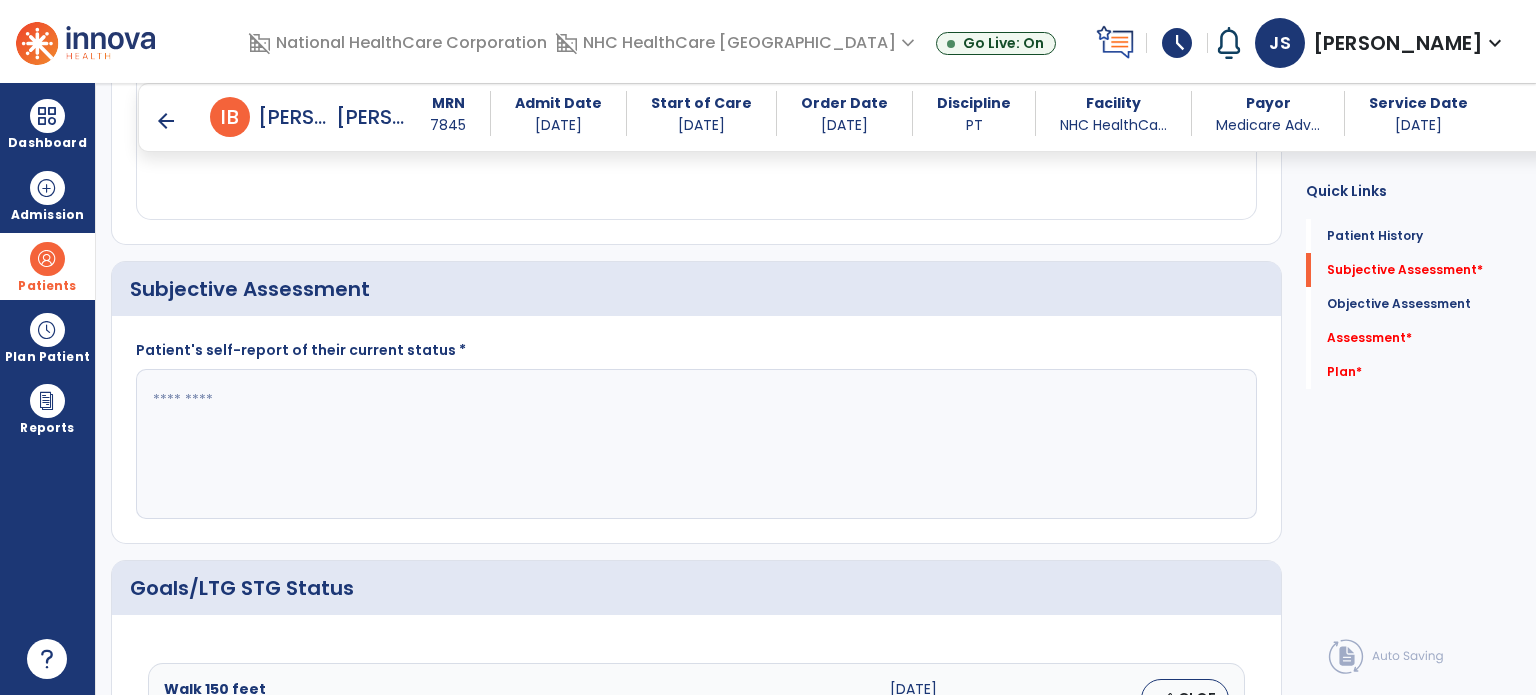 scroll, scrollTop: 384, scrollLeft: 0, axis: vertical 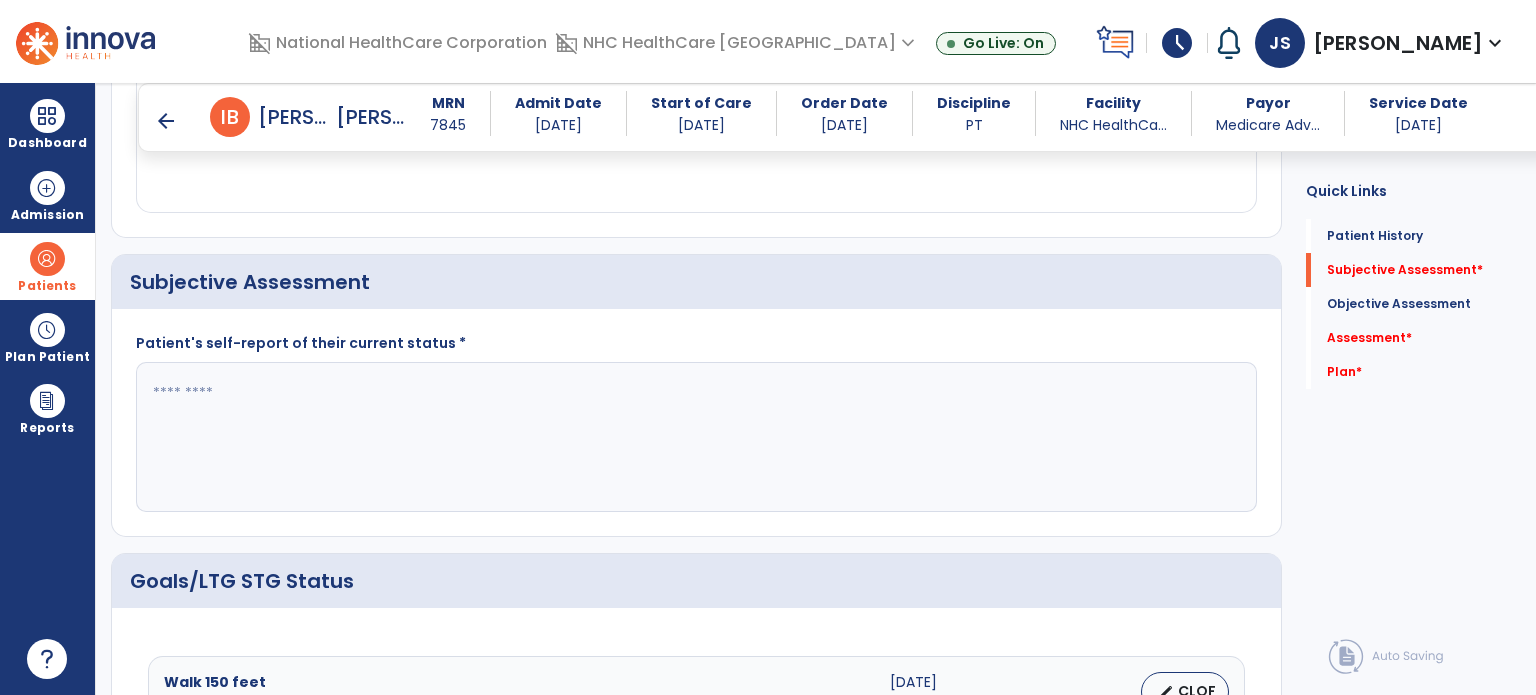 click 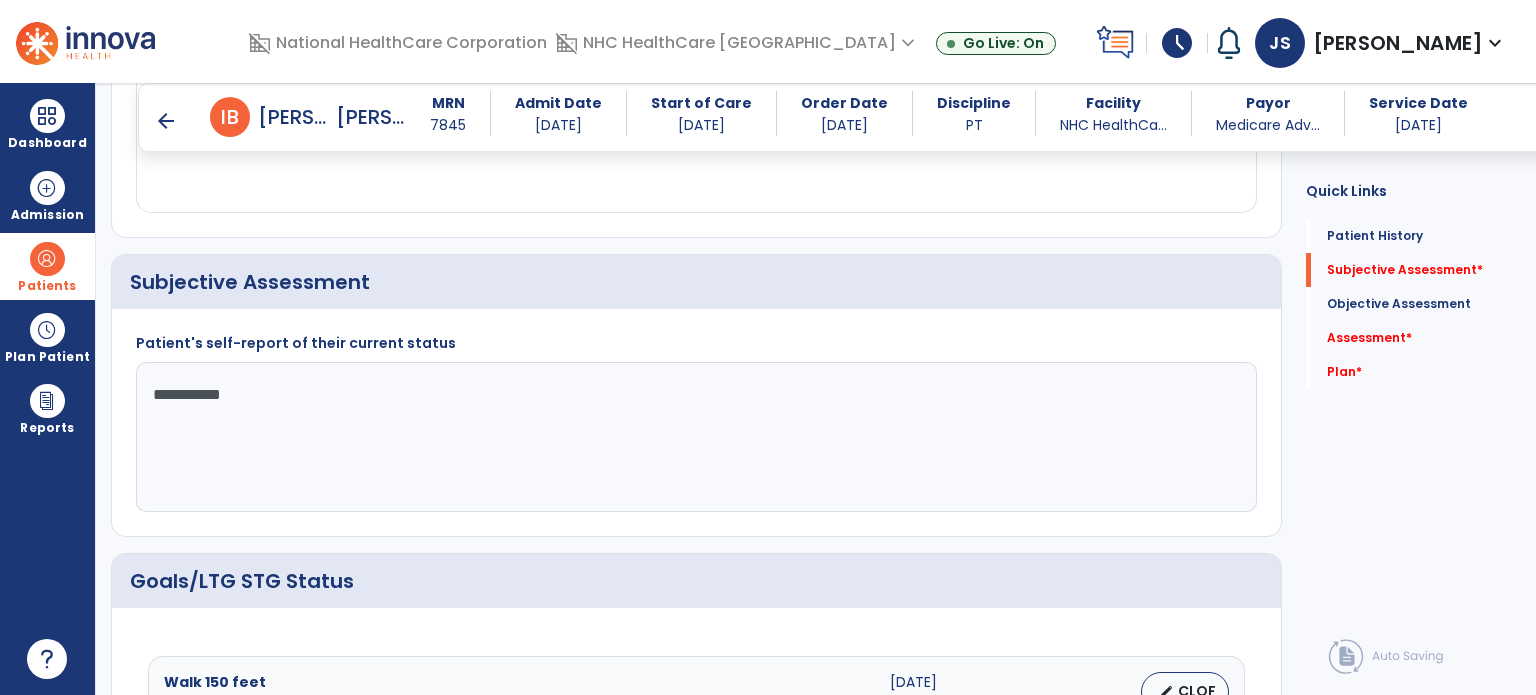 type on "**********" 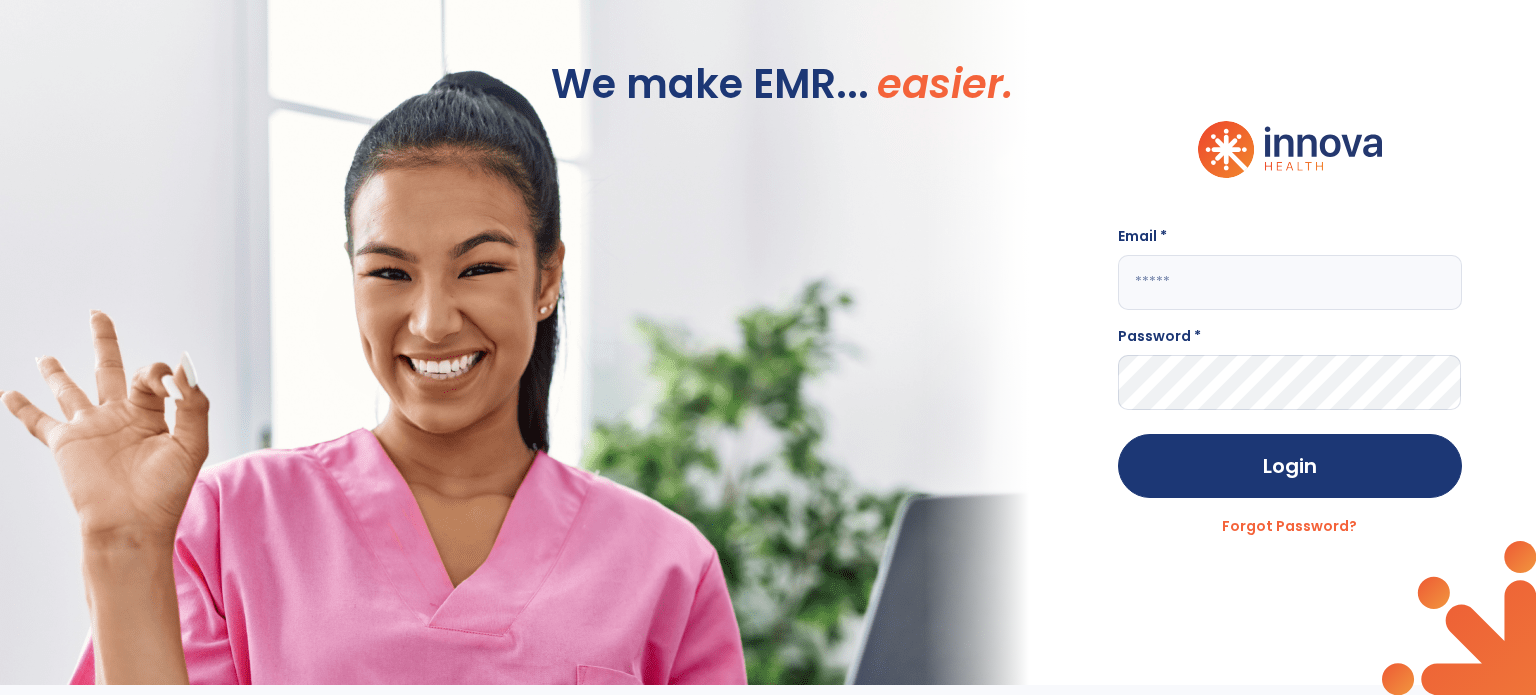 scroll, scrollTop: 0, scrollLeft: 0, axis: both 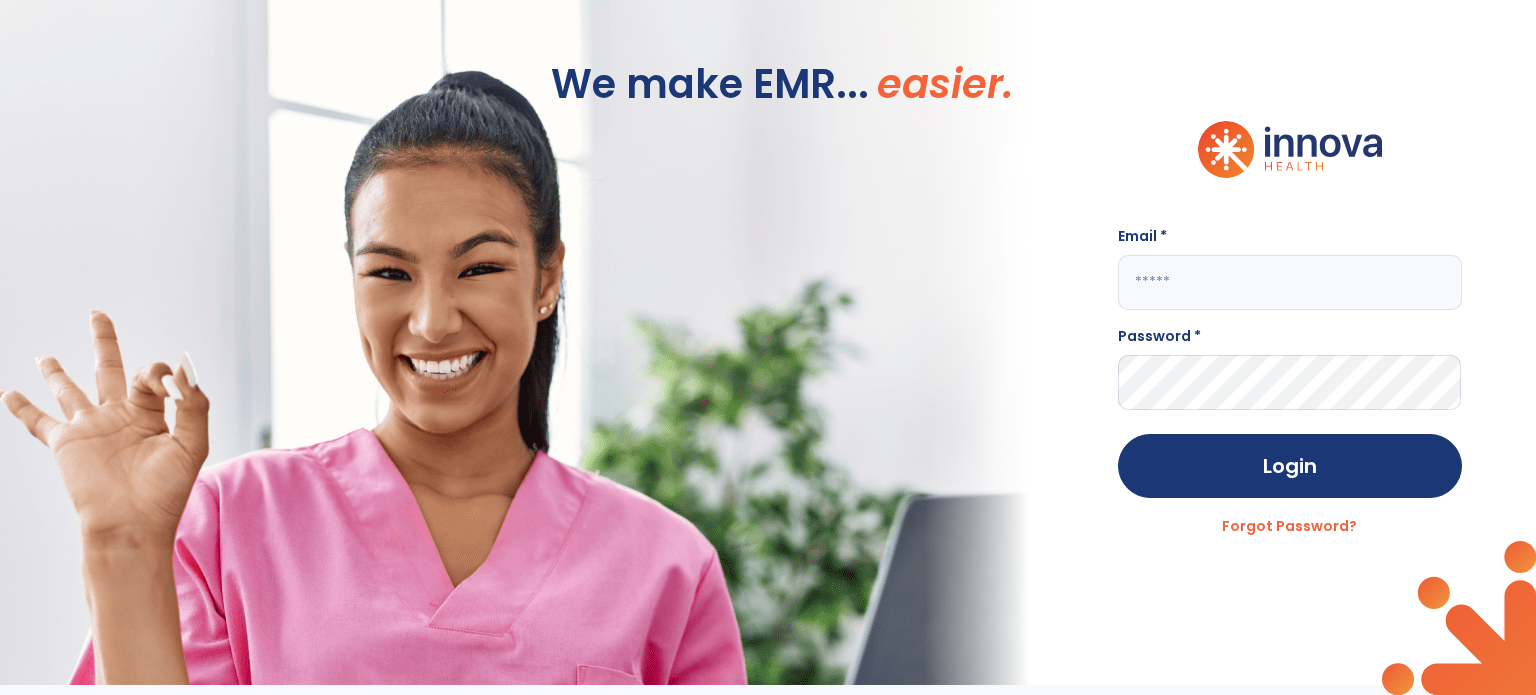click 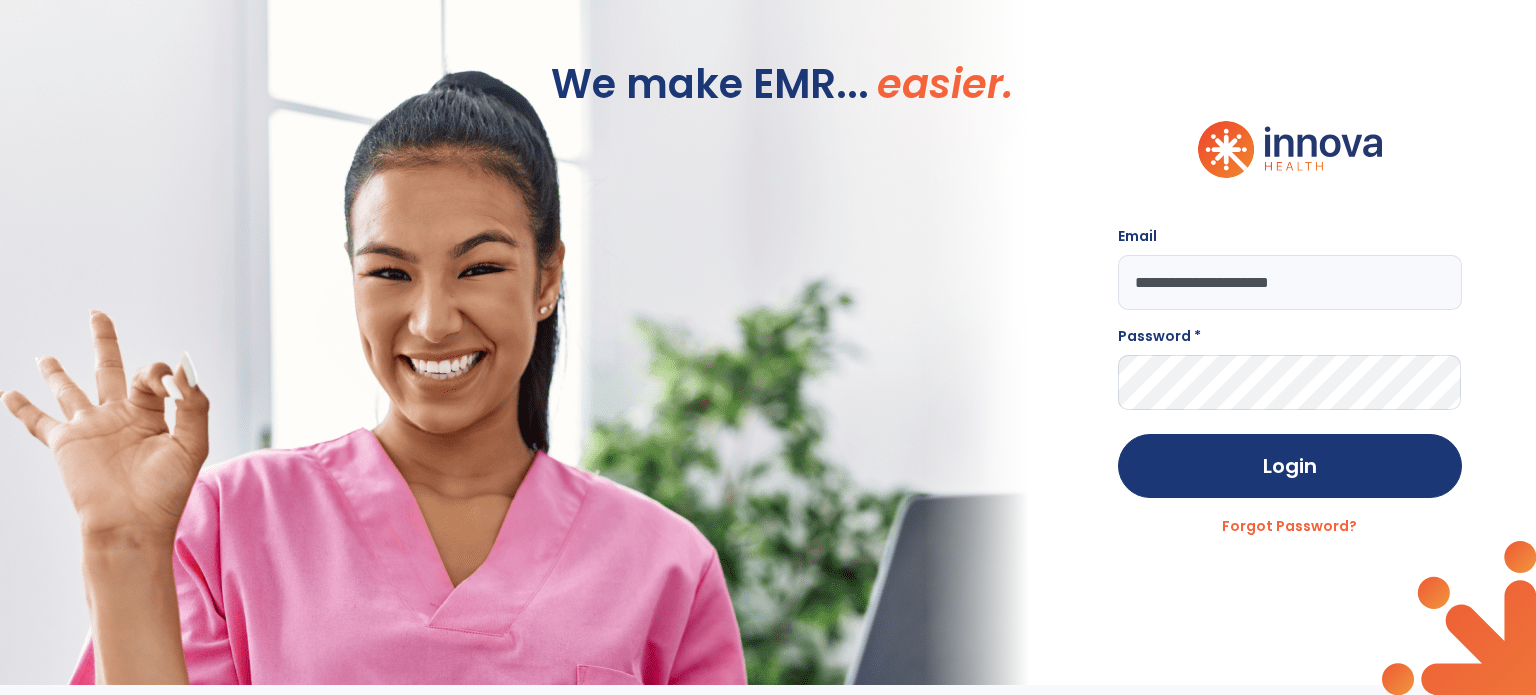 type on "**********" 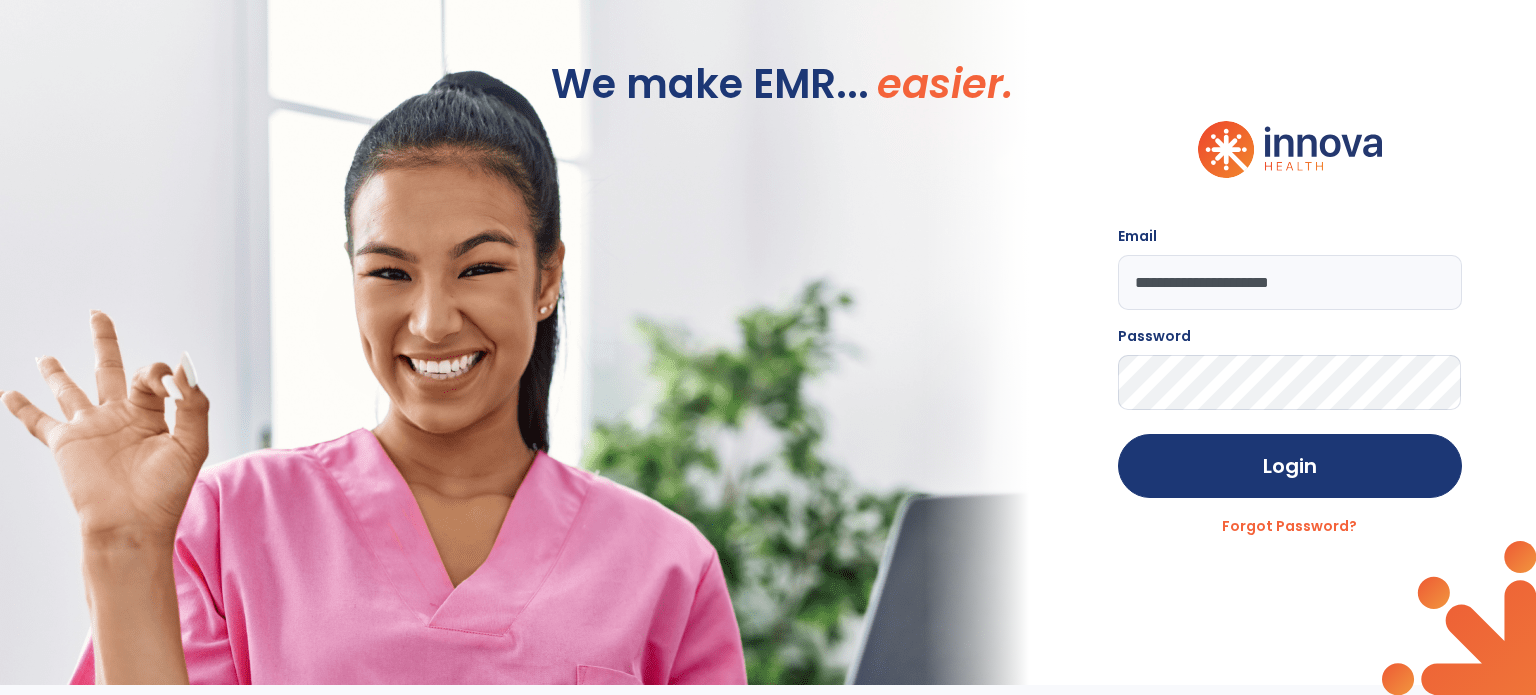 click on "Login" 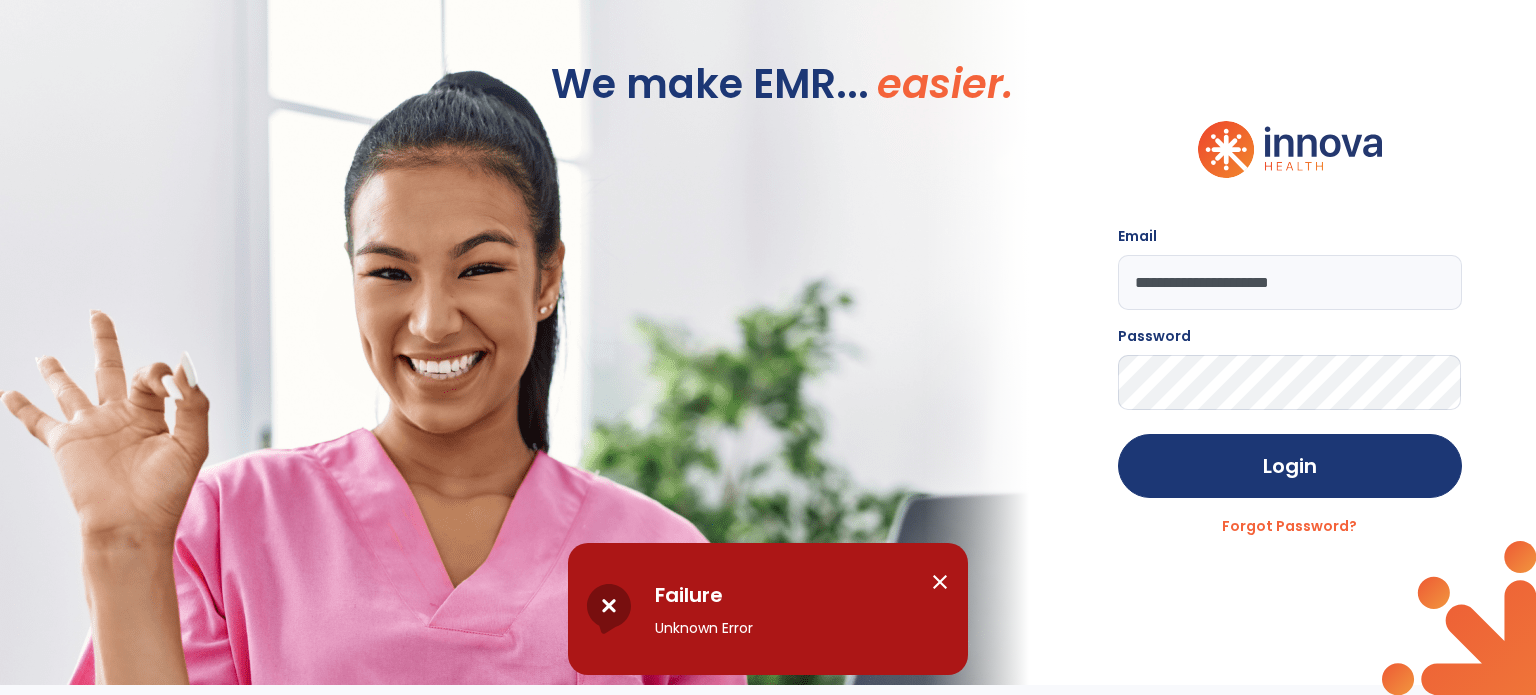 click on "close" at bounding box center [940, 582] 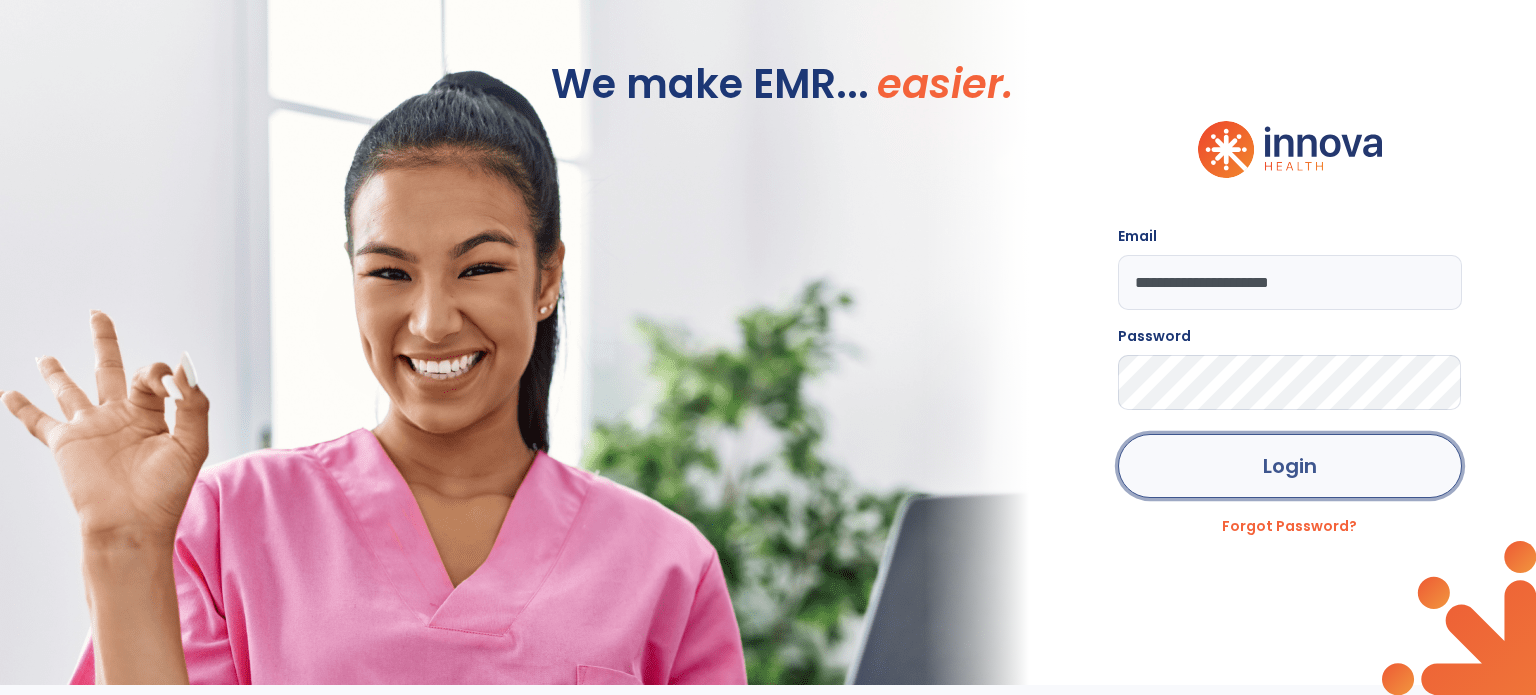 click on "Login" 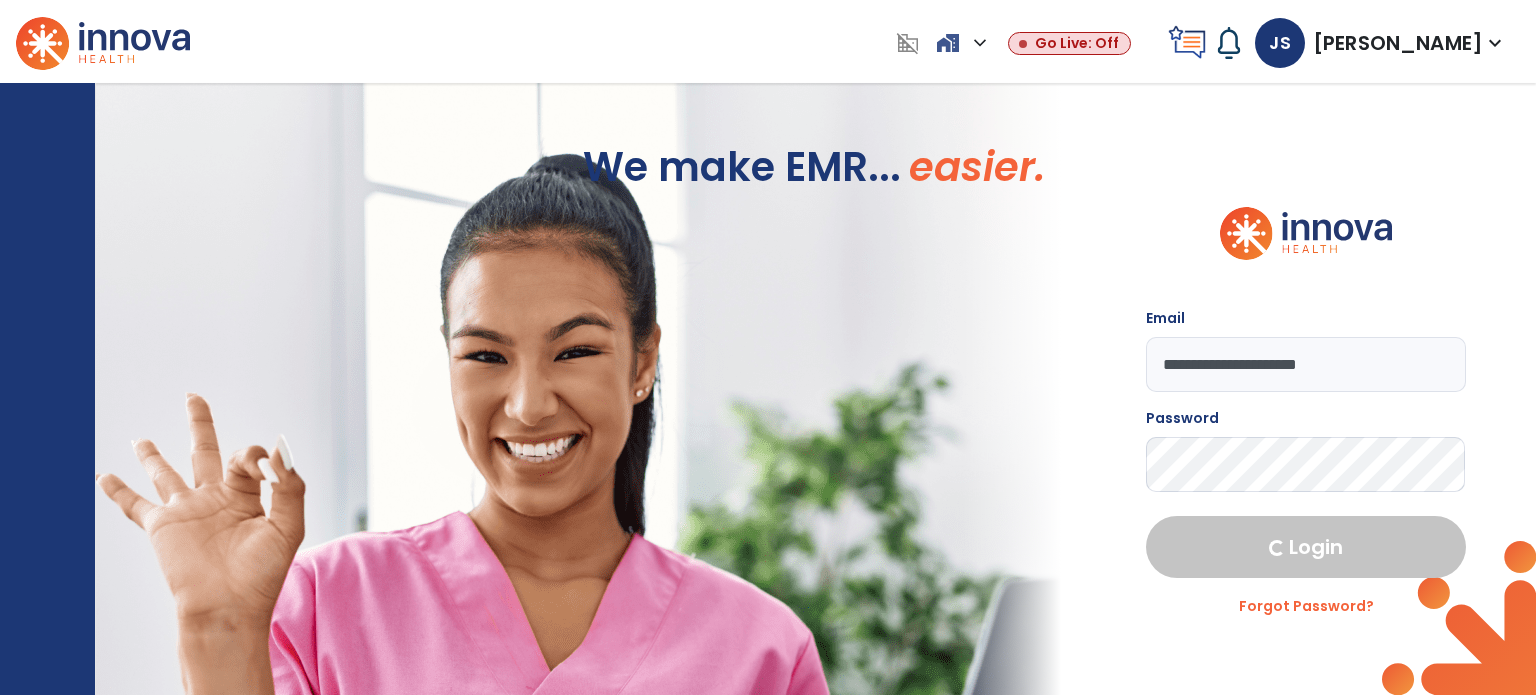 select on "****" 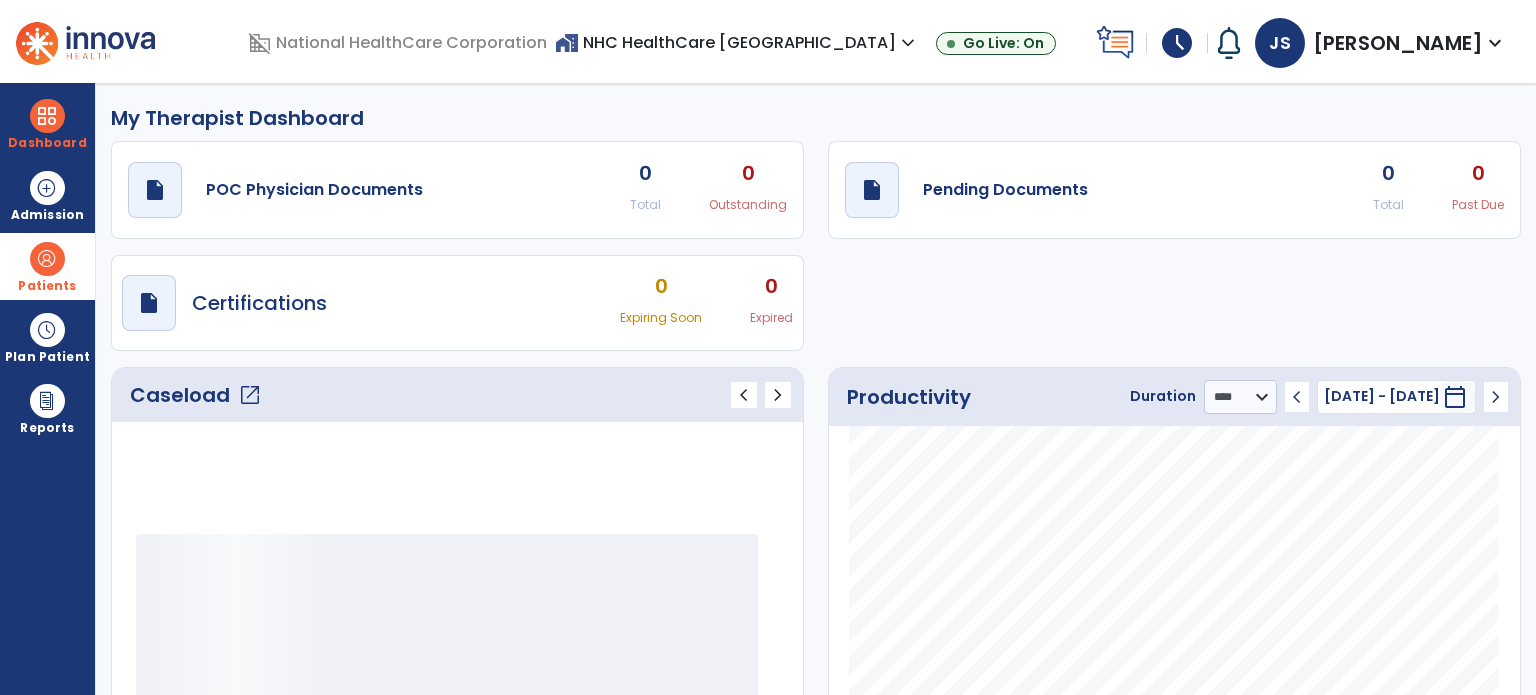 click on "Patients" at bounding box center [47, 266] 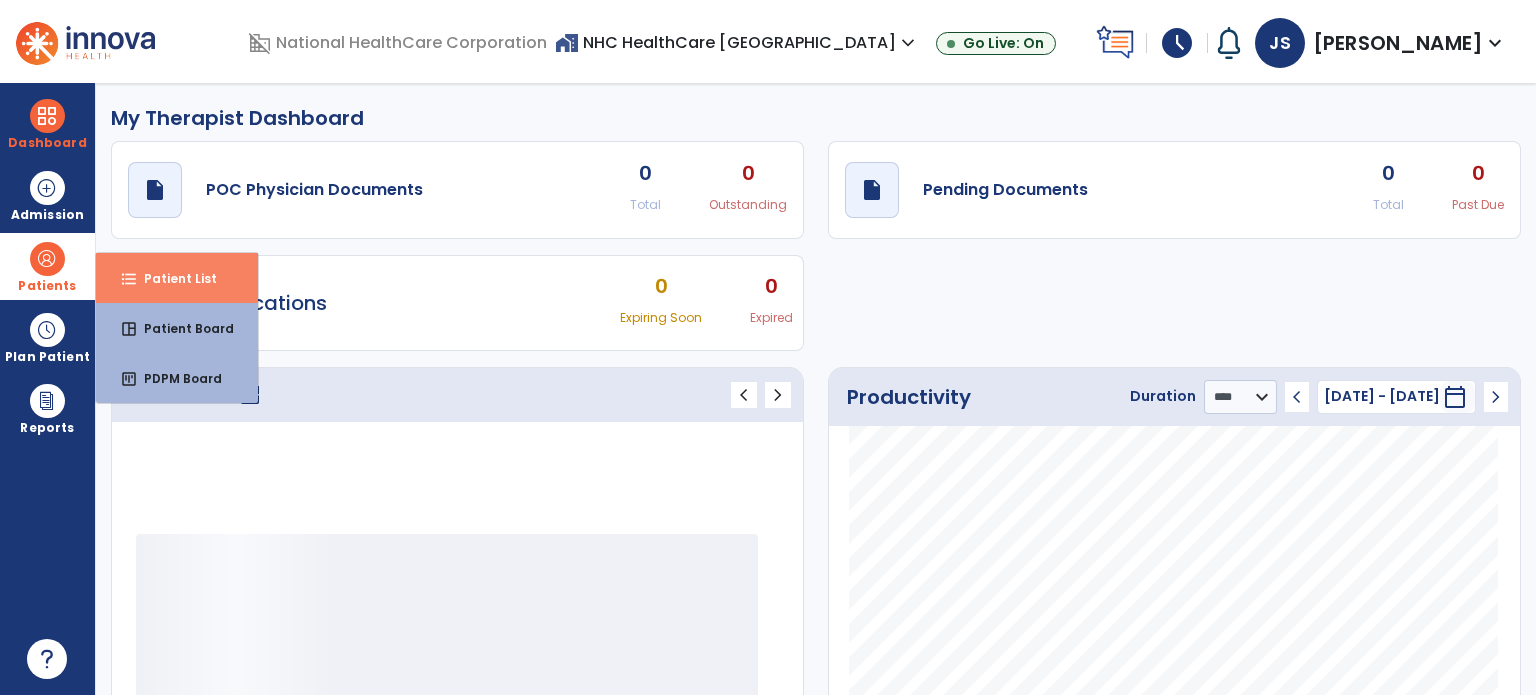 click on "format_list_bulleted" at bounding box center [129, 279] 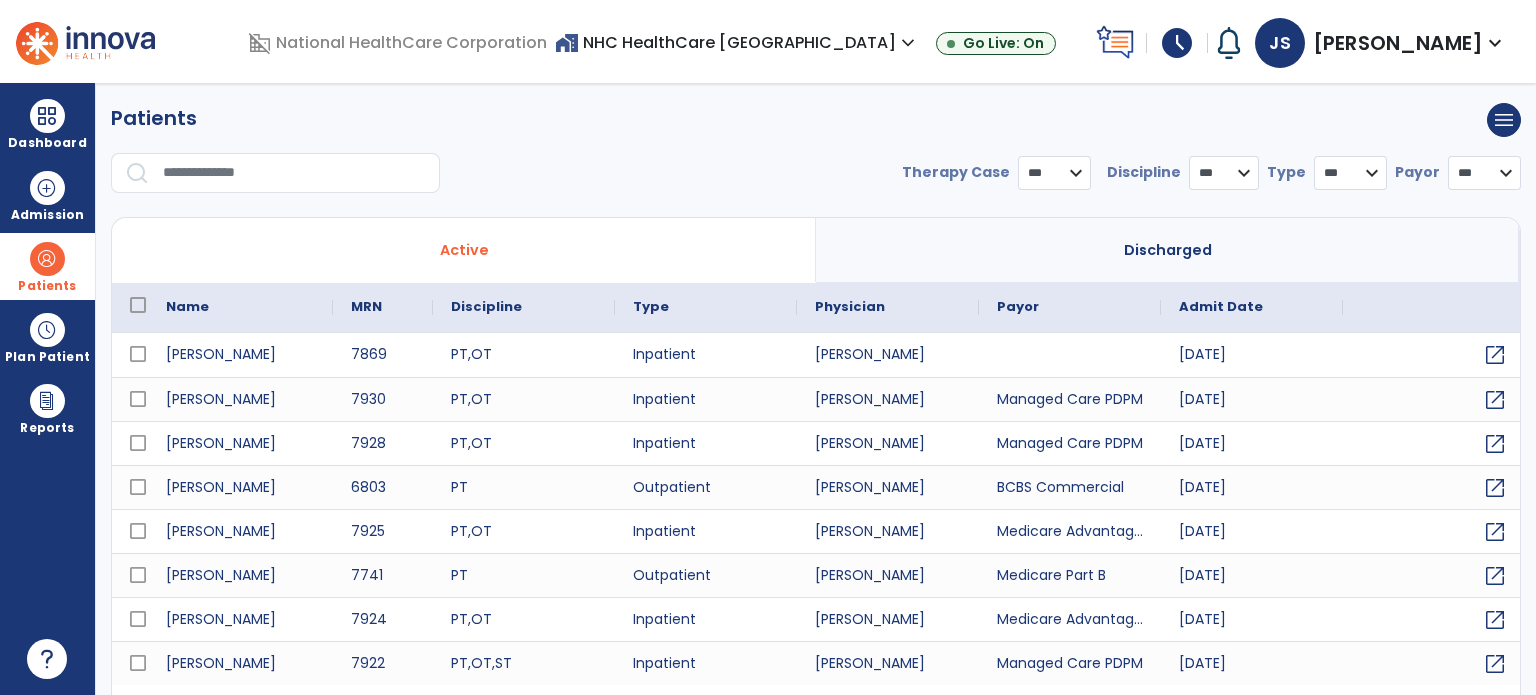 select on "***" 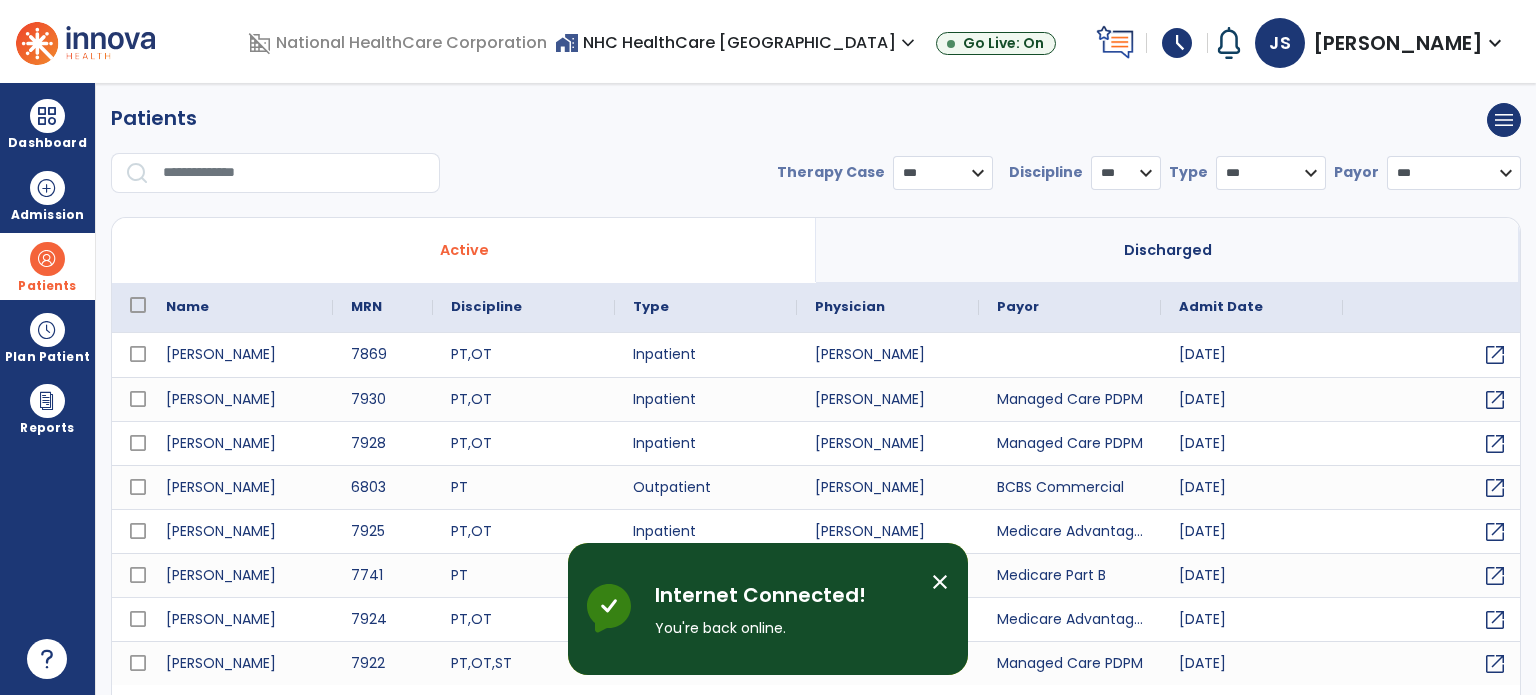 click on "close" at bounding box center [940, 582] 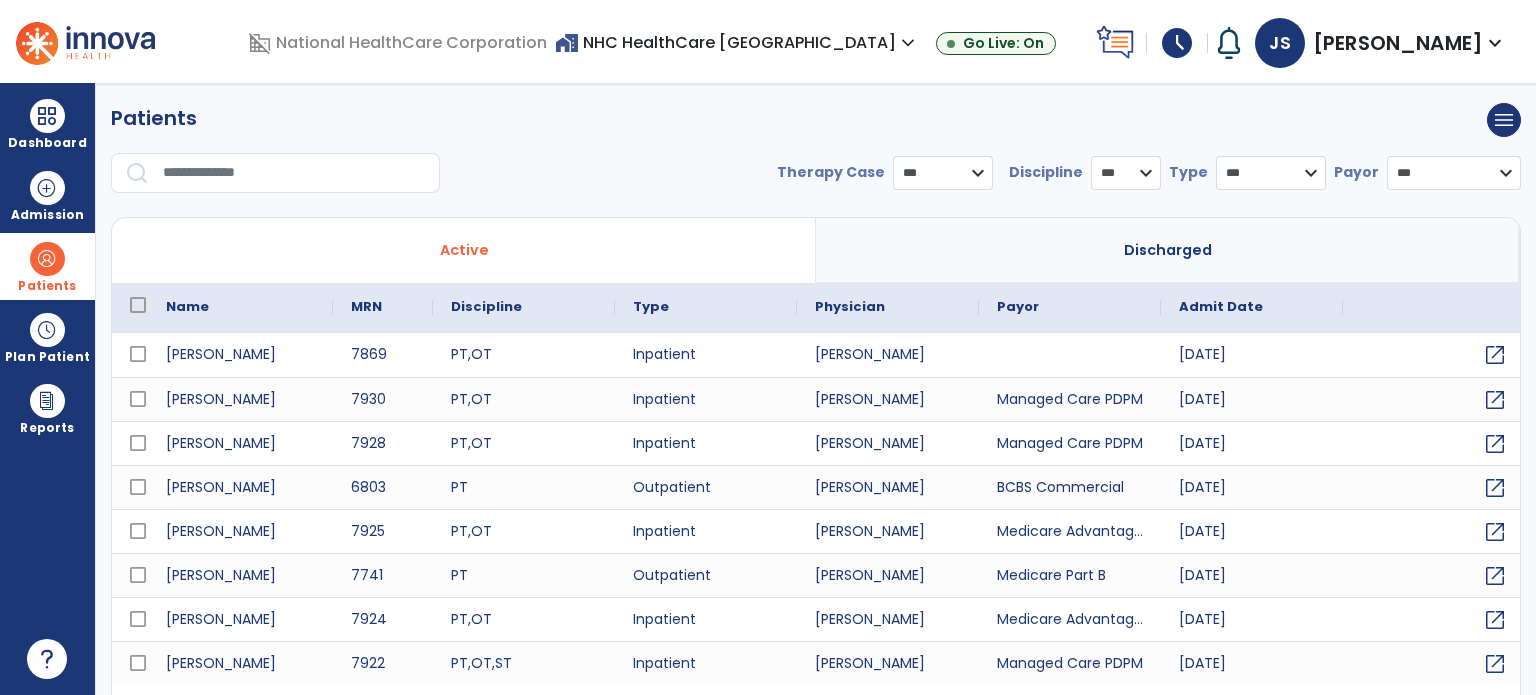 click at bounding box center (294, 173) 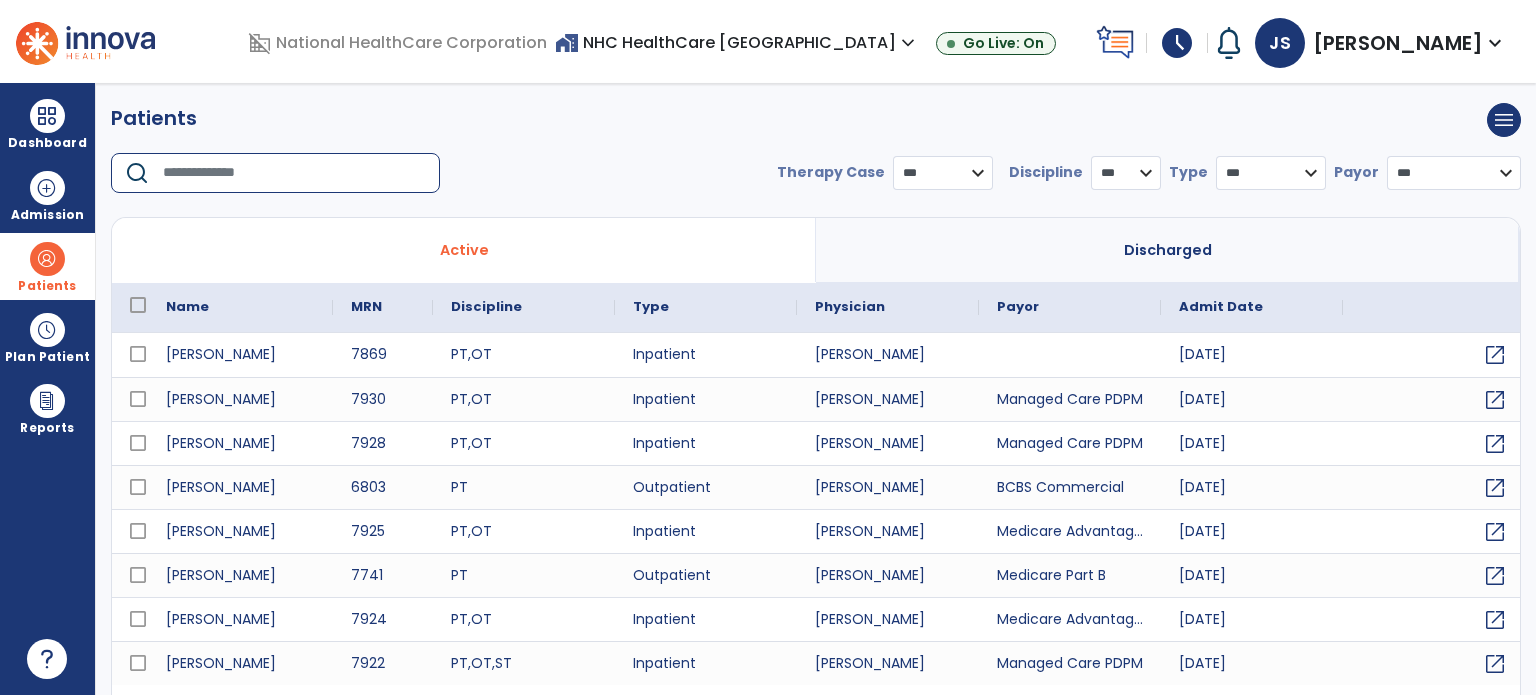 click at bounding box center [294, 173] 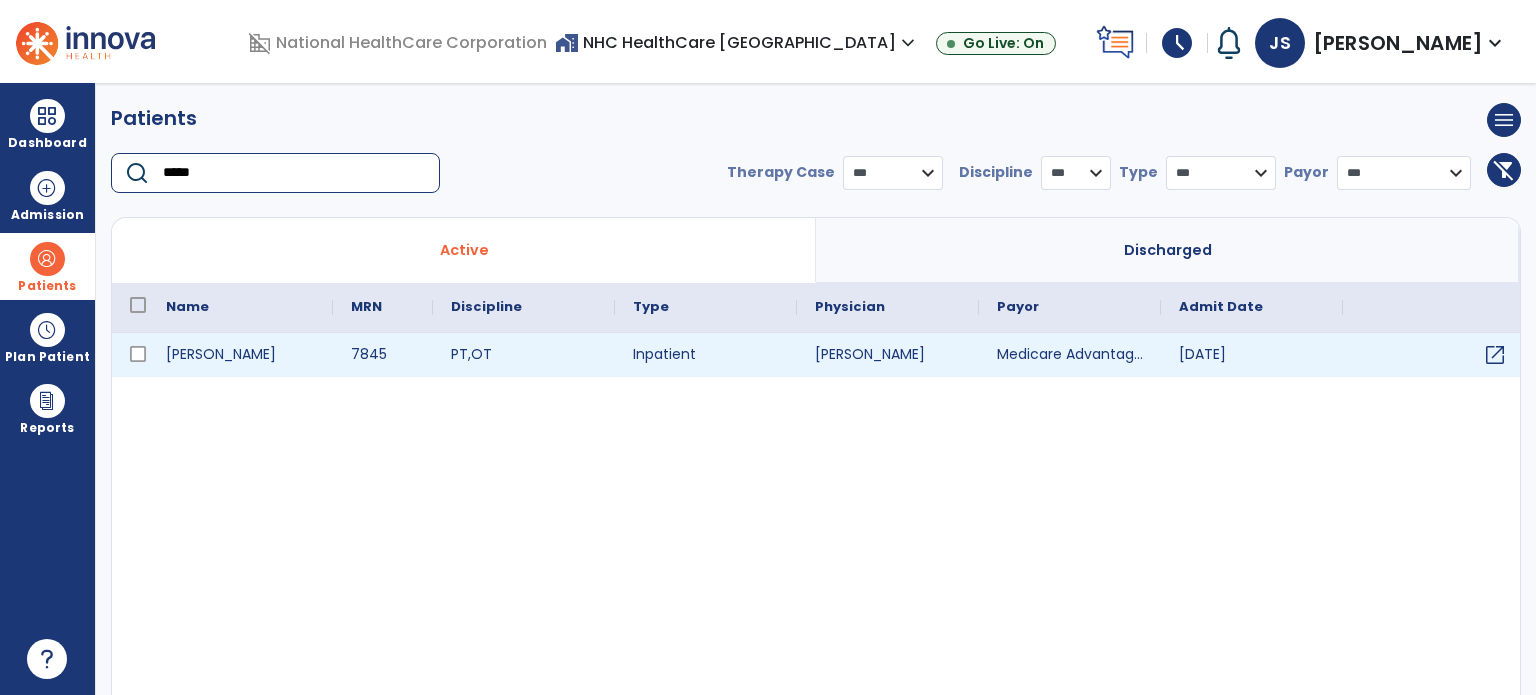 type on "*****" 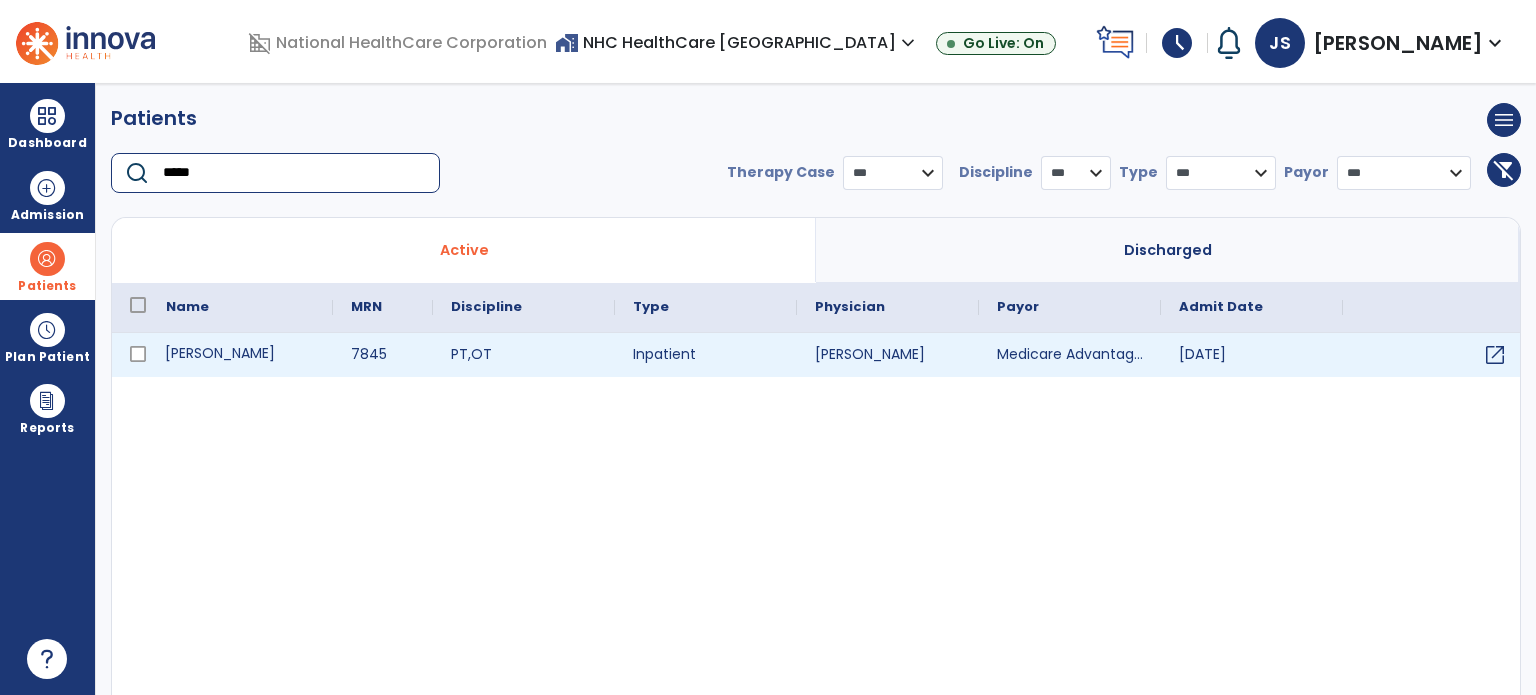click on "[PERSON_NAME]" at bounding box center [240, 355] 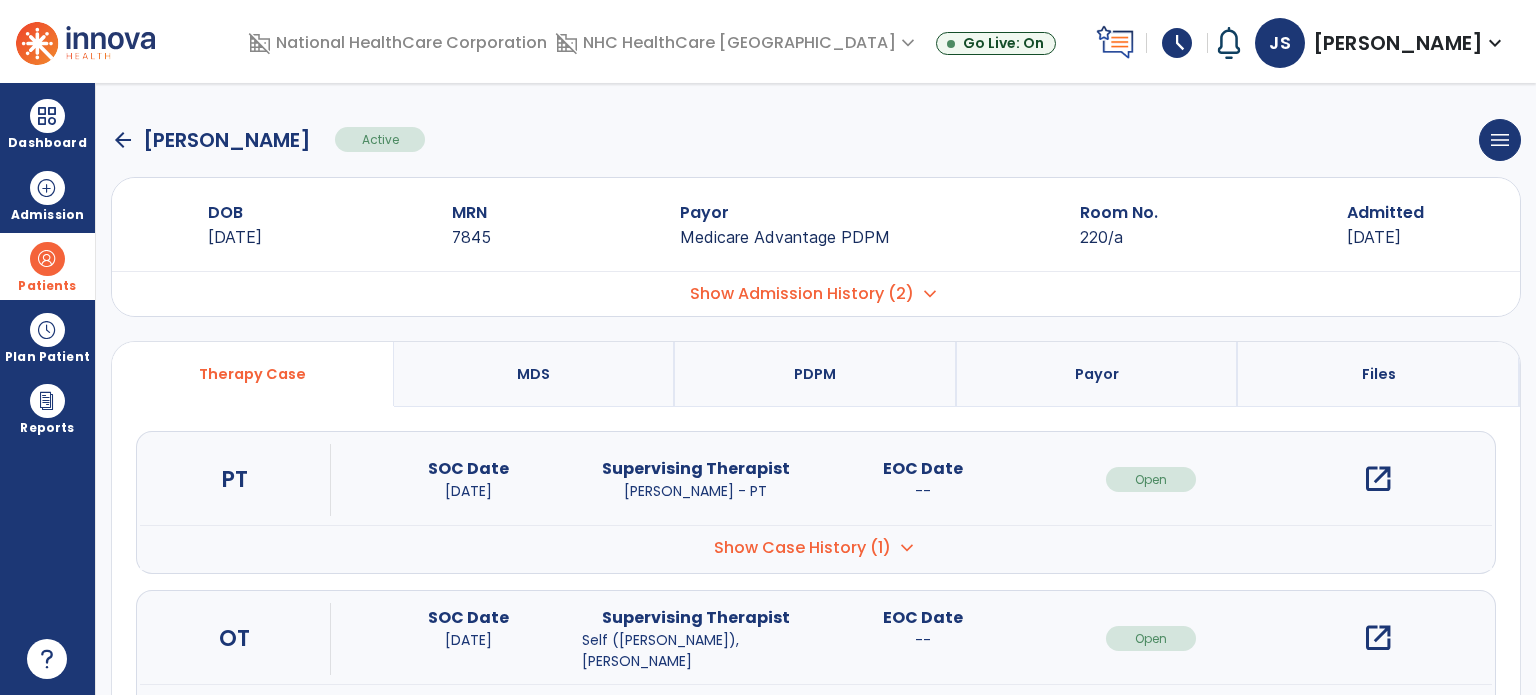click on "open_in_new" at bounding box center (1378, 479) 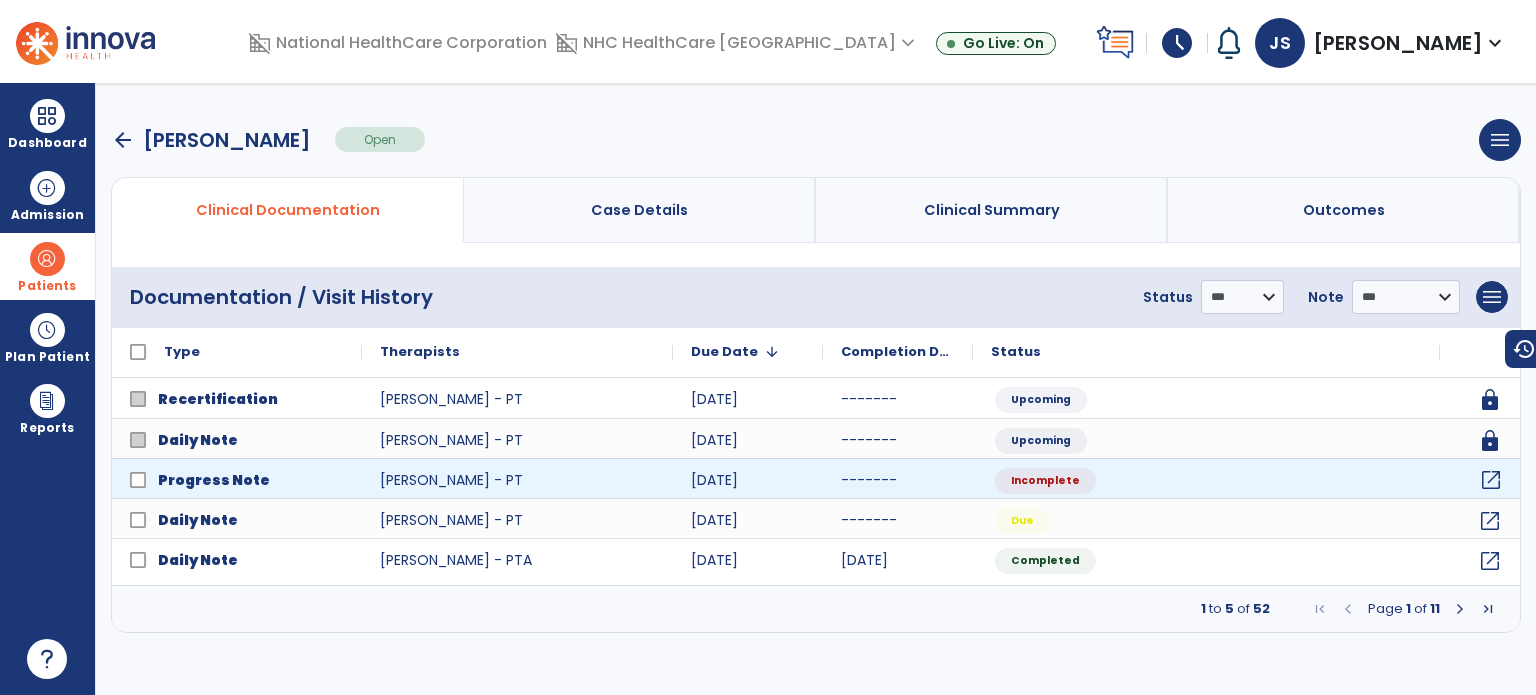 click on "open_in_new" 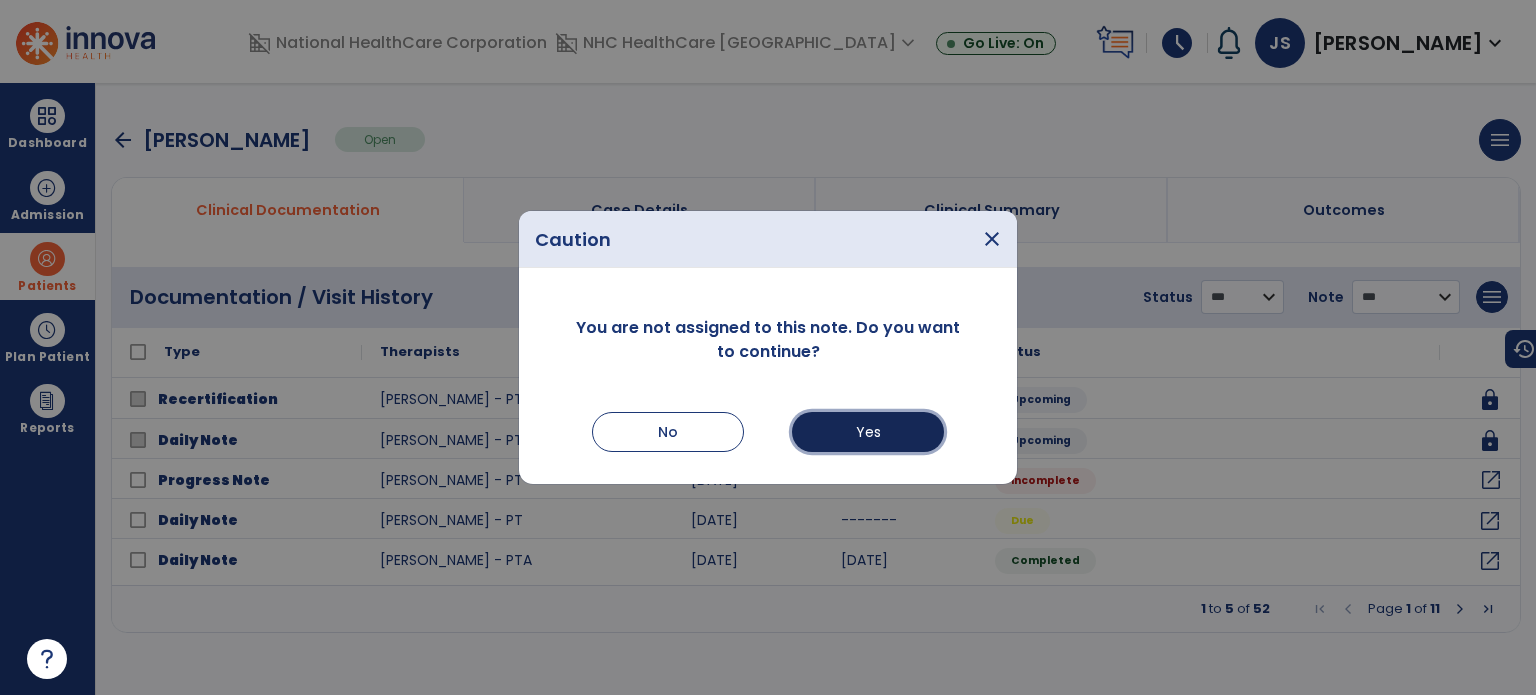 click on "Yes" at bounding box center (868, 432) 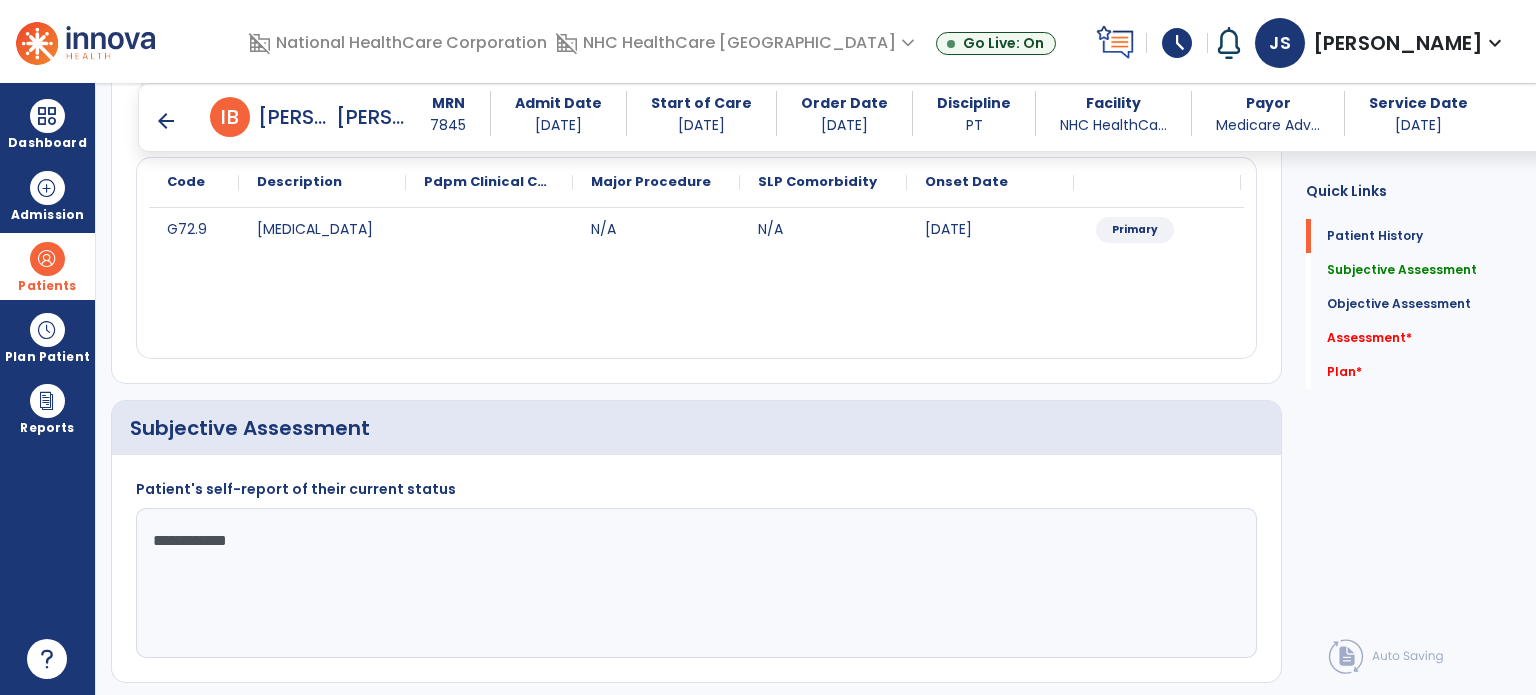 scroll, scrollTop: 236, scrollLeft: 0, axis: vertical 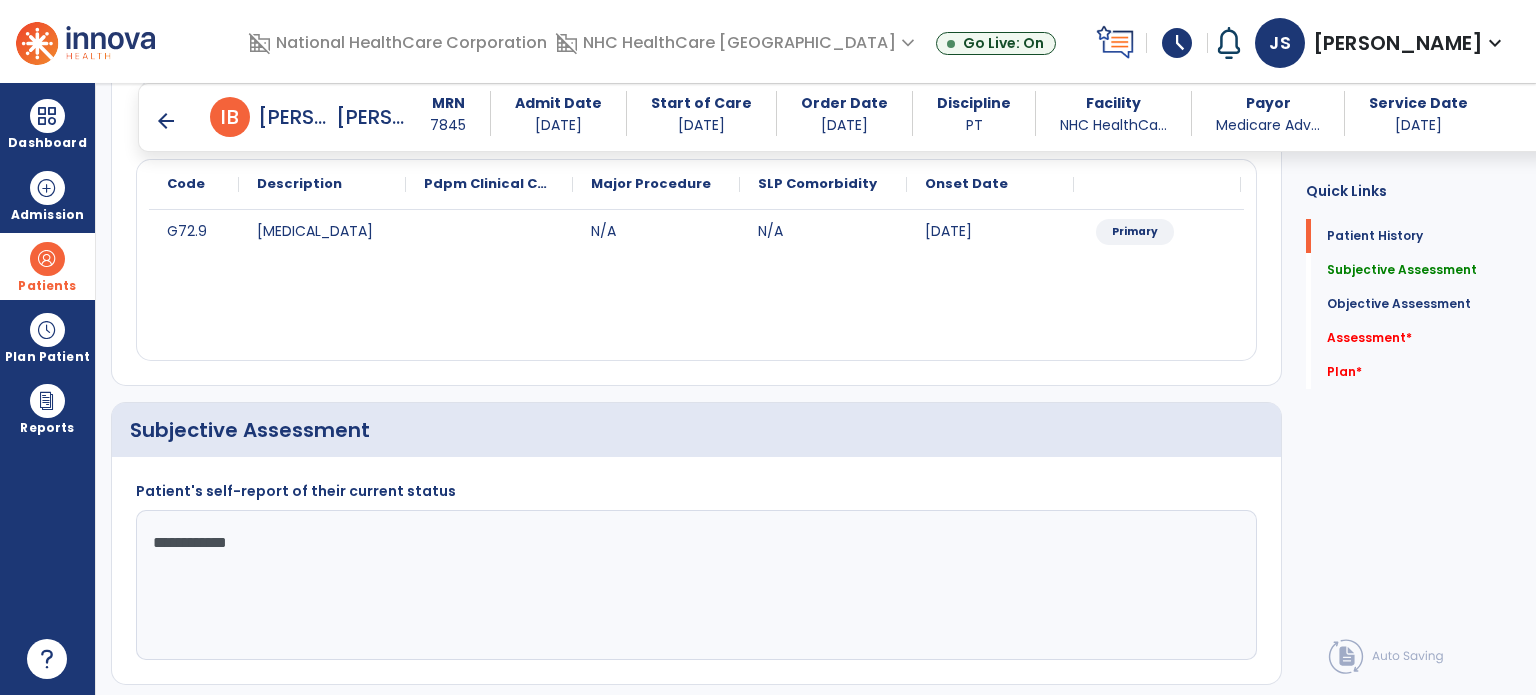click on "**********" 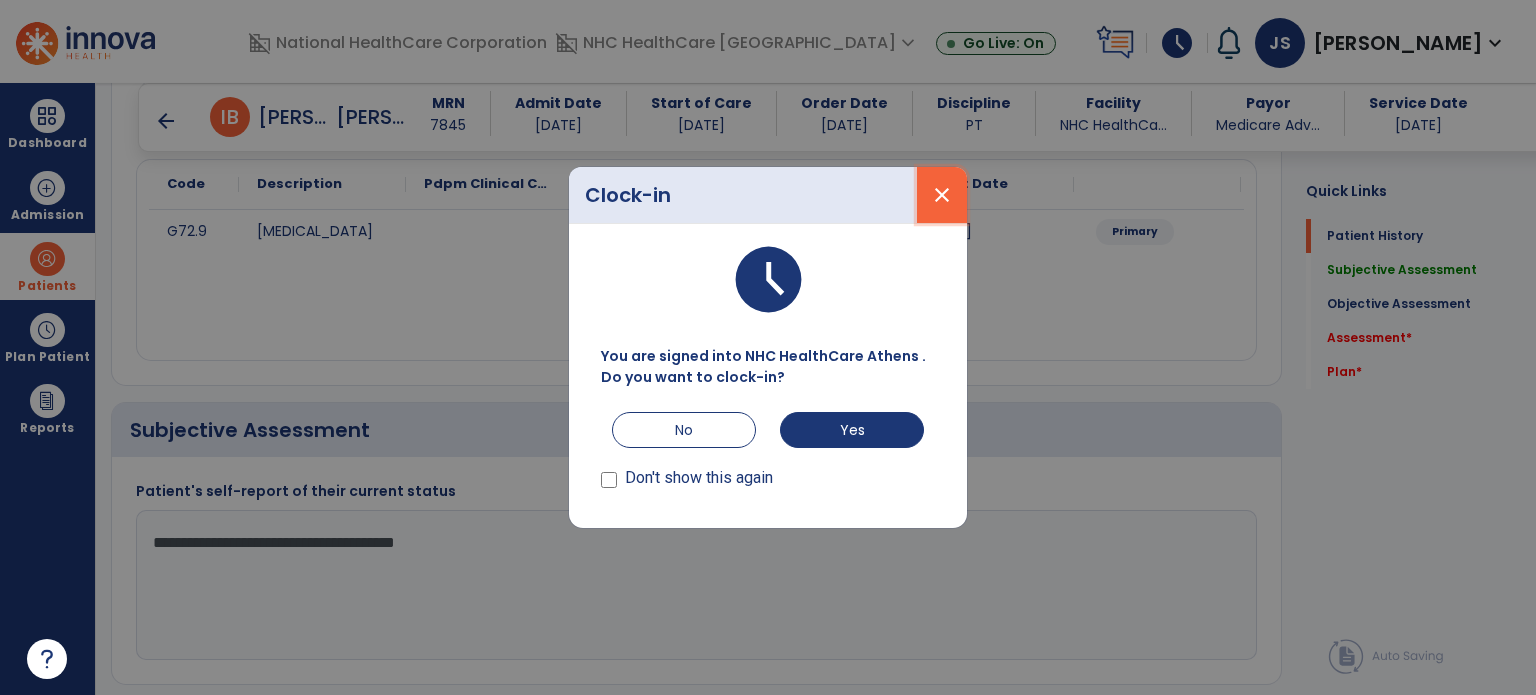 click on "close" at bounding box center (942, 195) 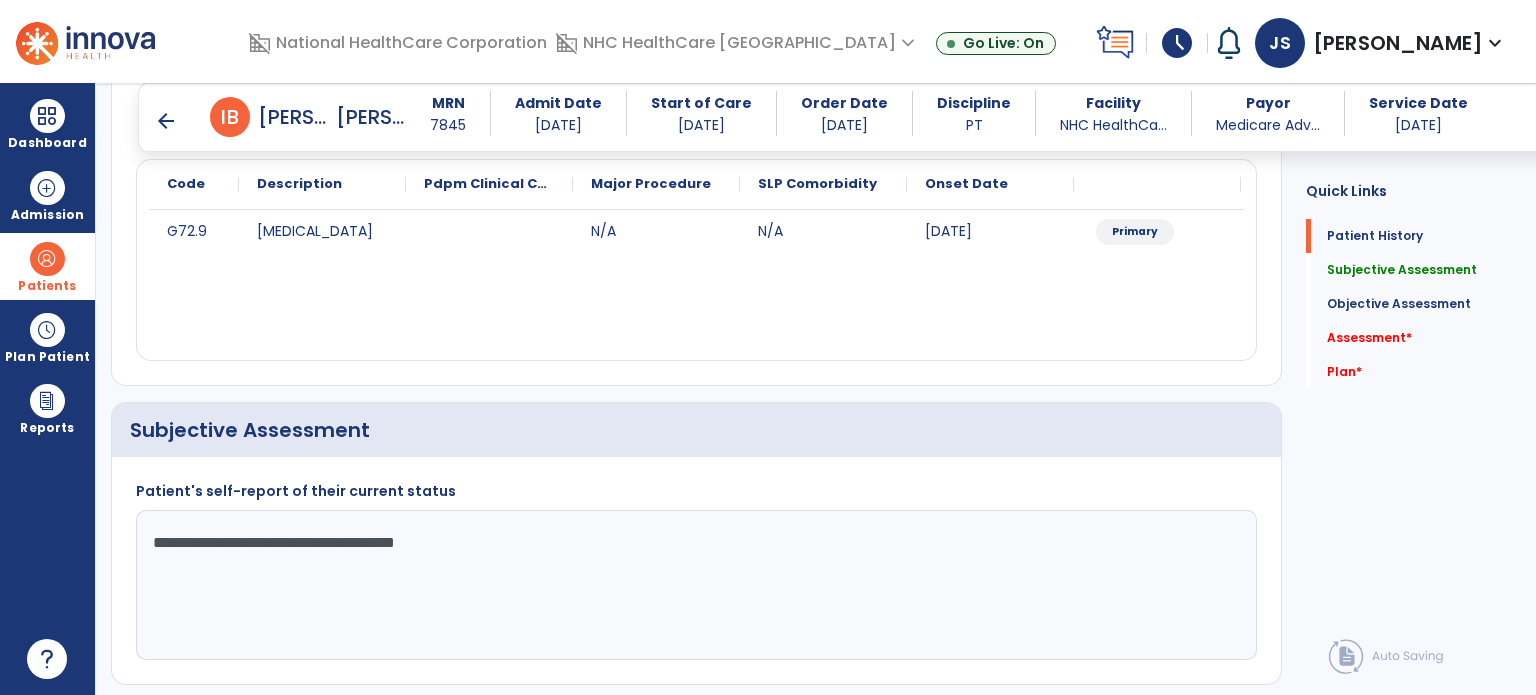click on "**********" 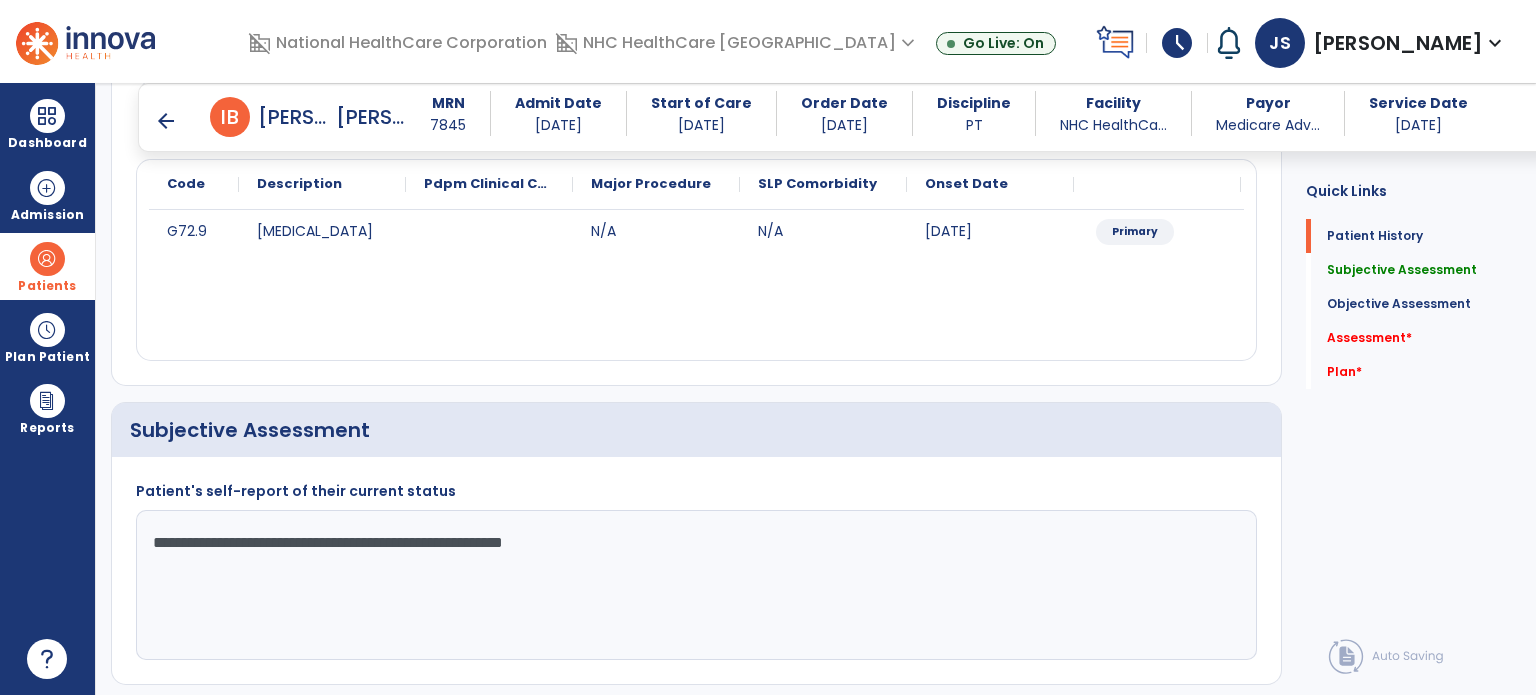 click on "**********" 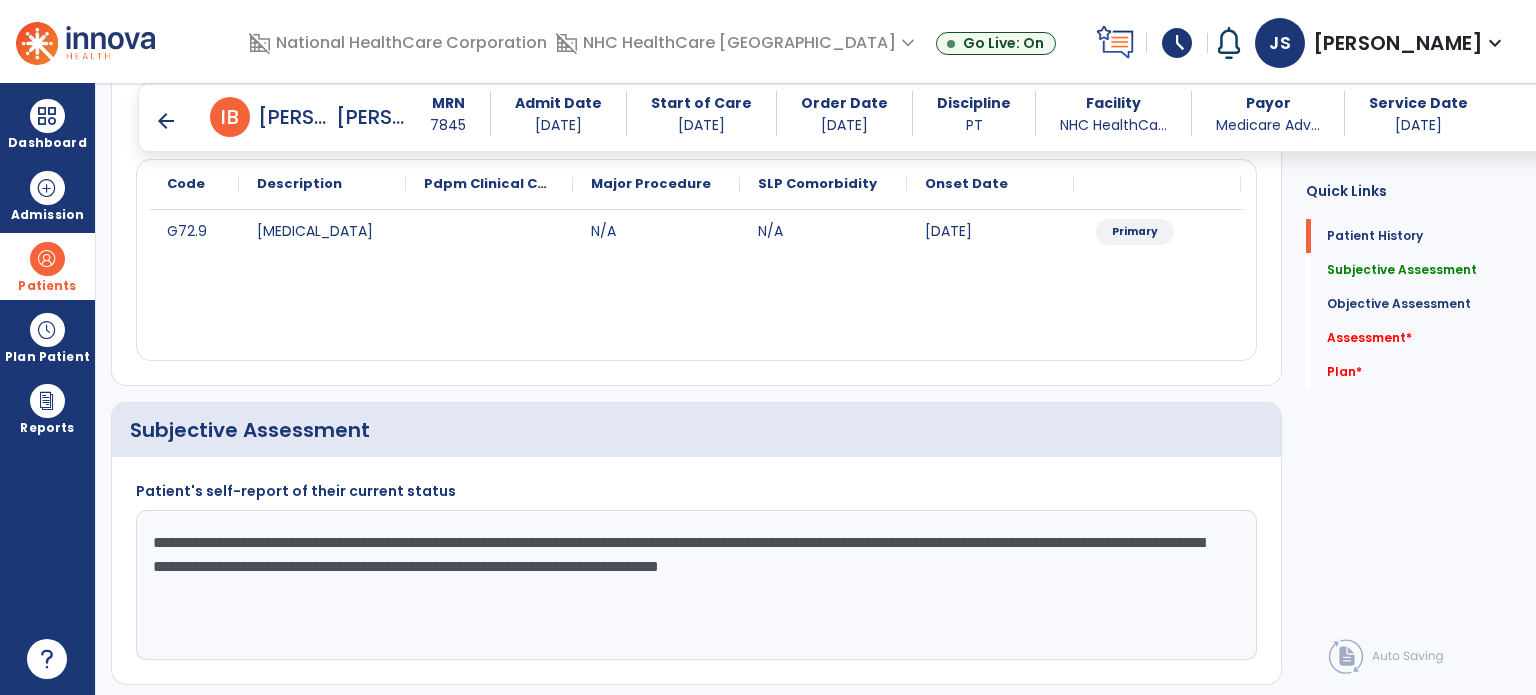 click on "**********" 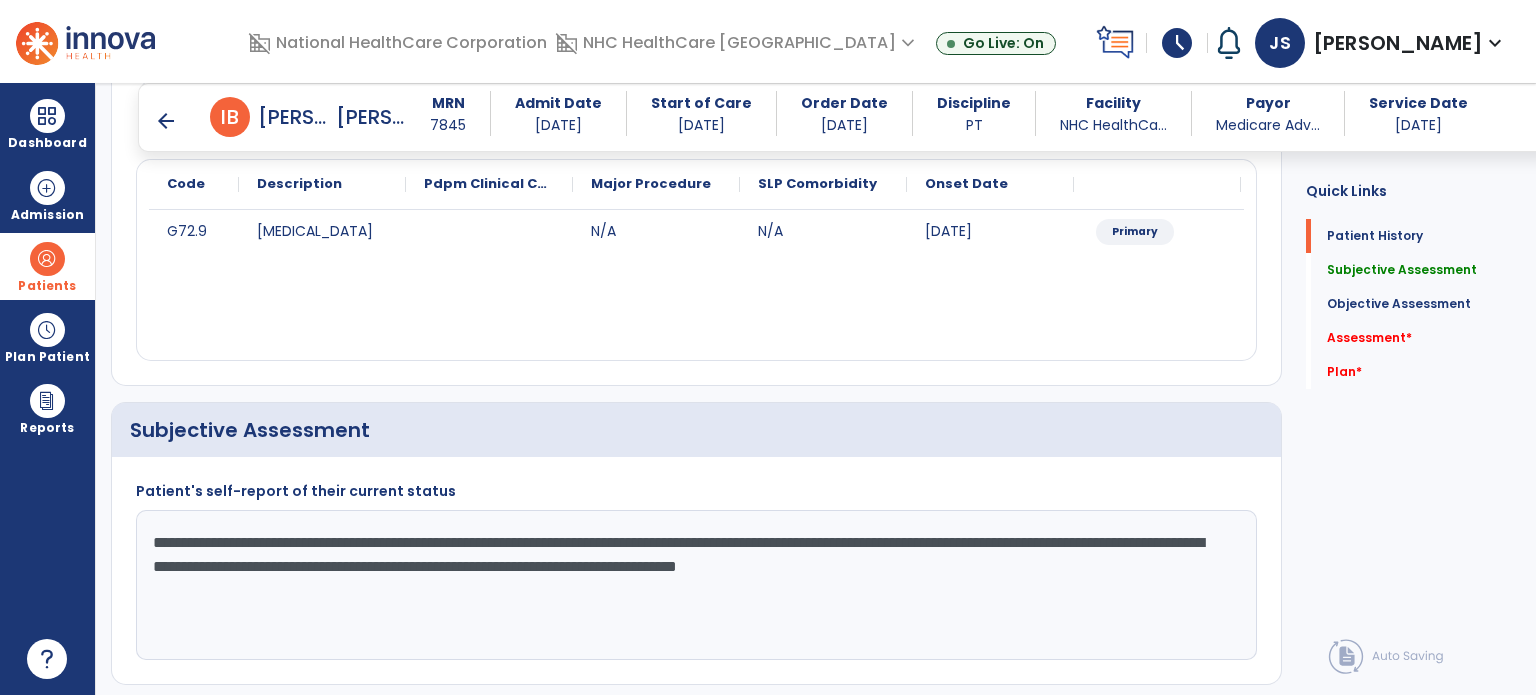 click on "**********" 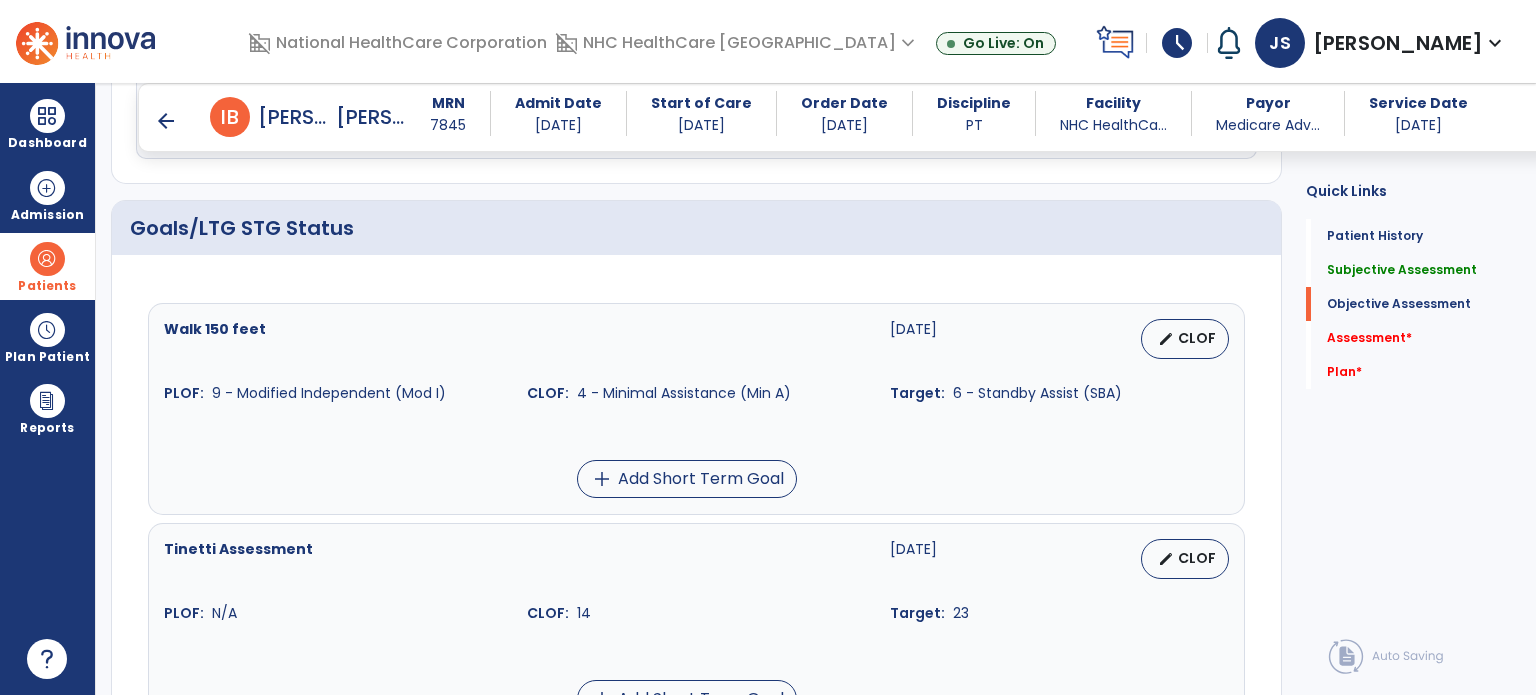 scroll, scrollTop: 812, scrollLeft: 0, axis: vertical 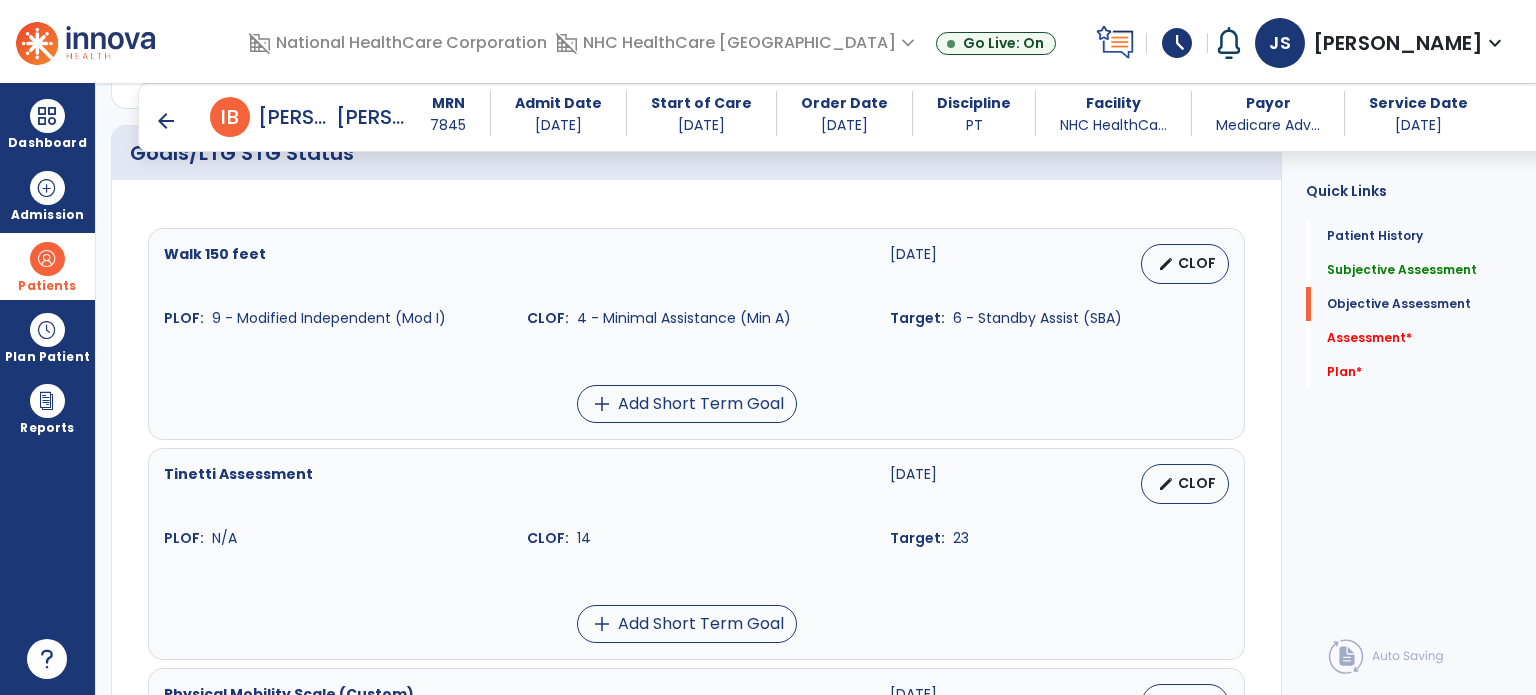 type on "**********" 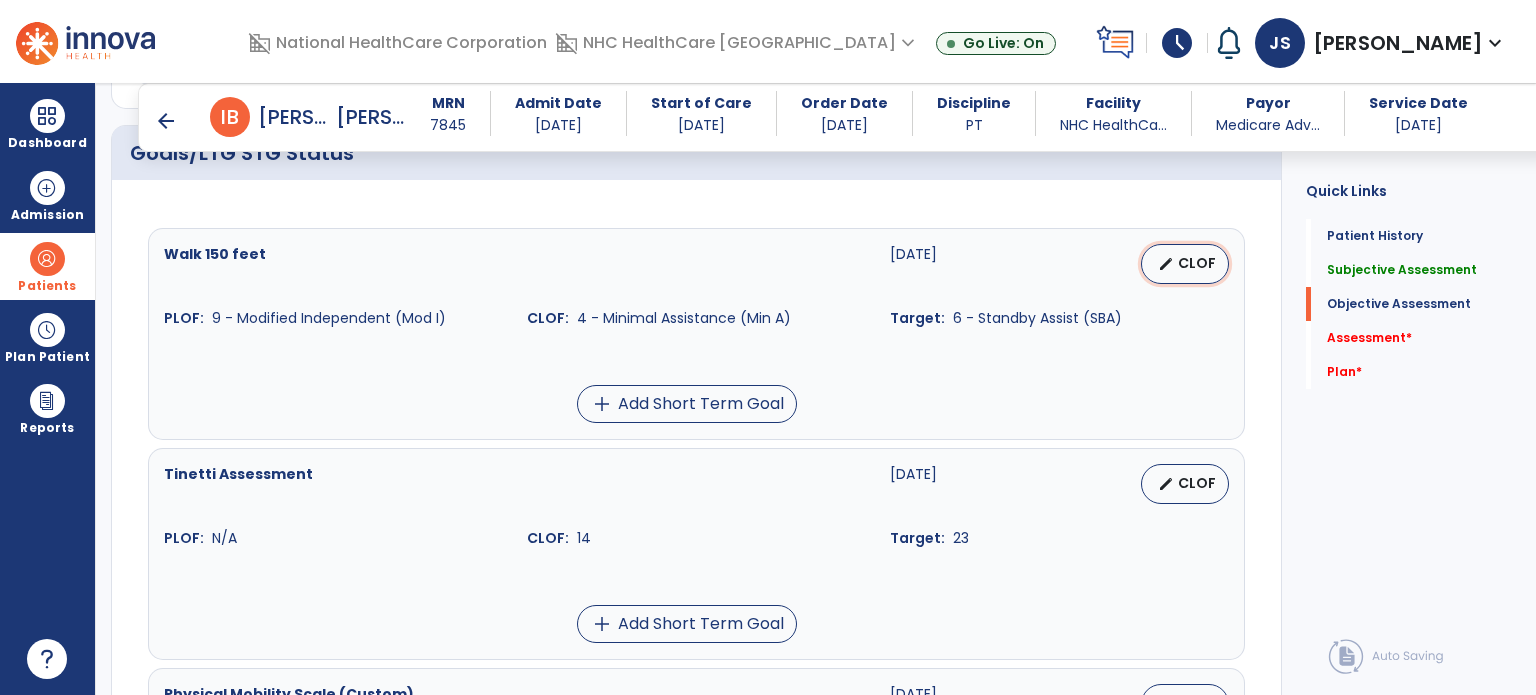 click on "CLOF" at bounding box center (1197, 263) 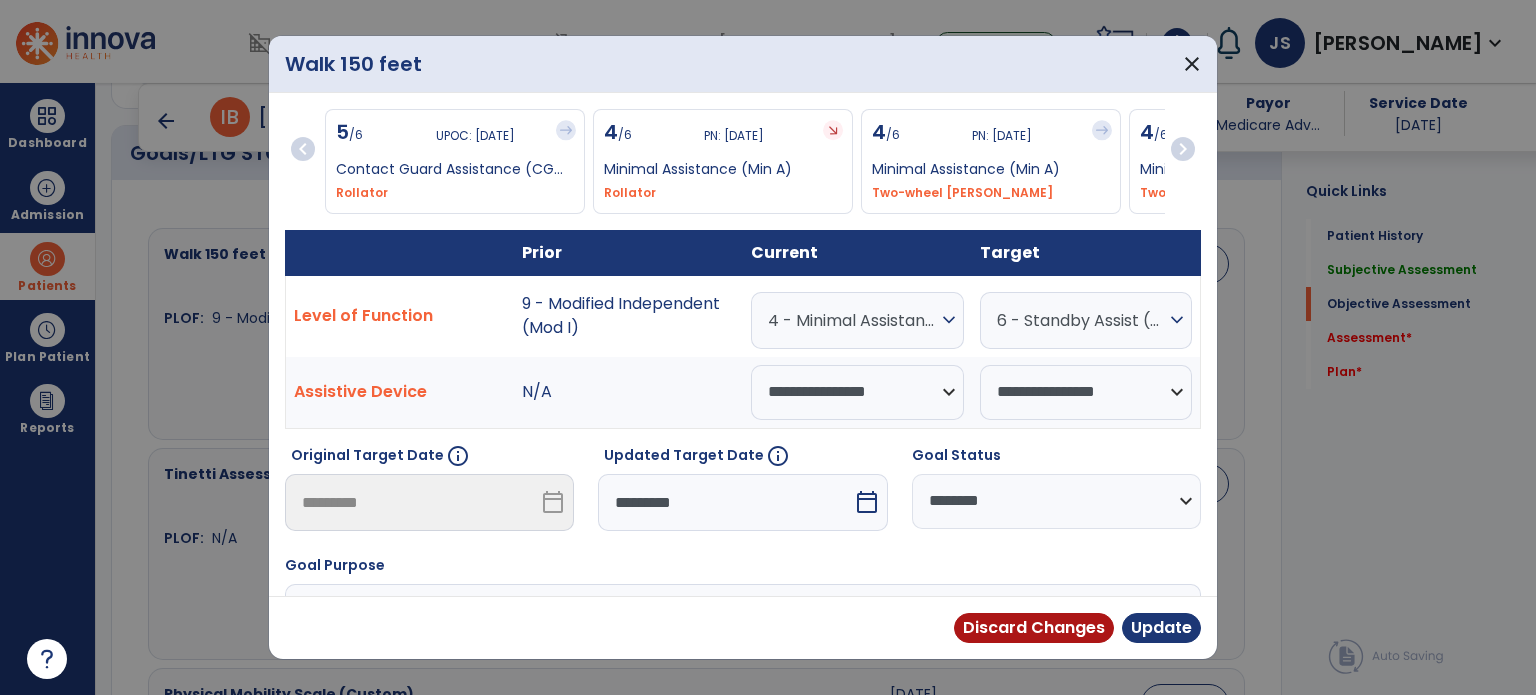 click on "4 - Minimal Assistance (Min A)" at bounding box center (852, 320) 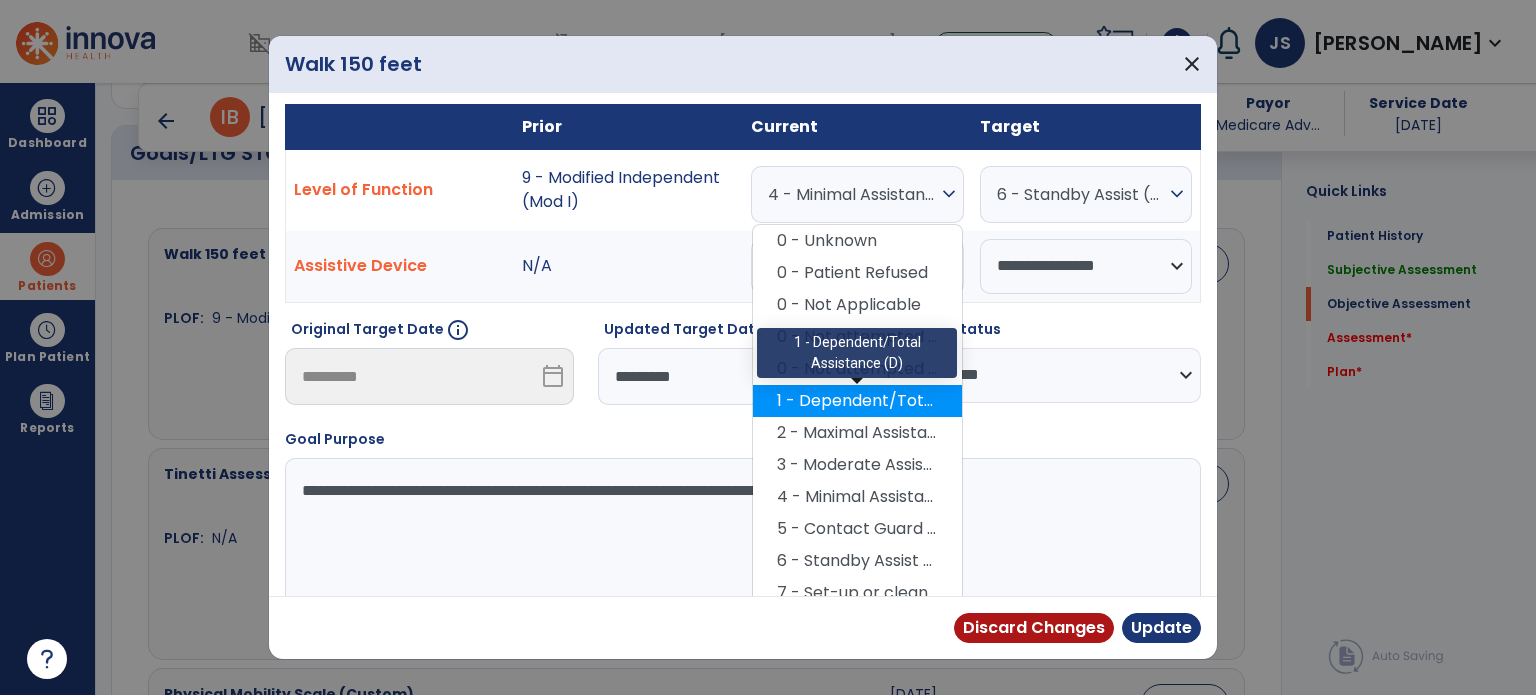 scroll, scrollTop: 125, scrollLeft: 0, axis: vertical 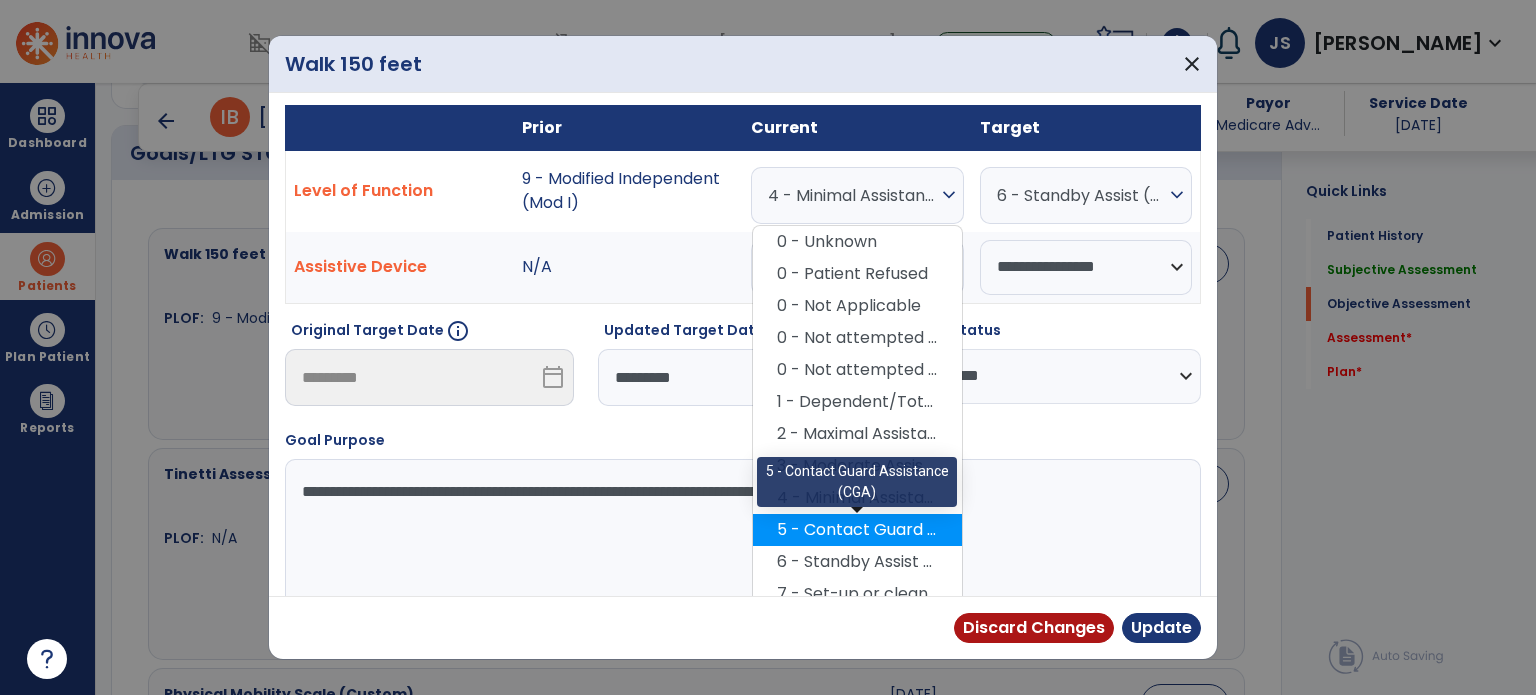 click on "5 - Contact Guard Assistance (CGA)" at bounding box center [857, 530] 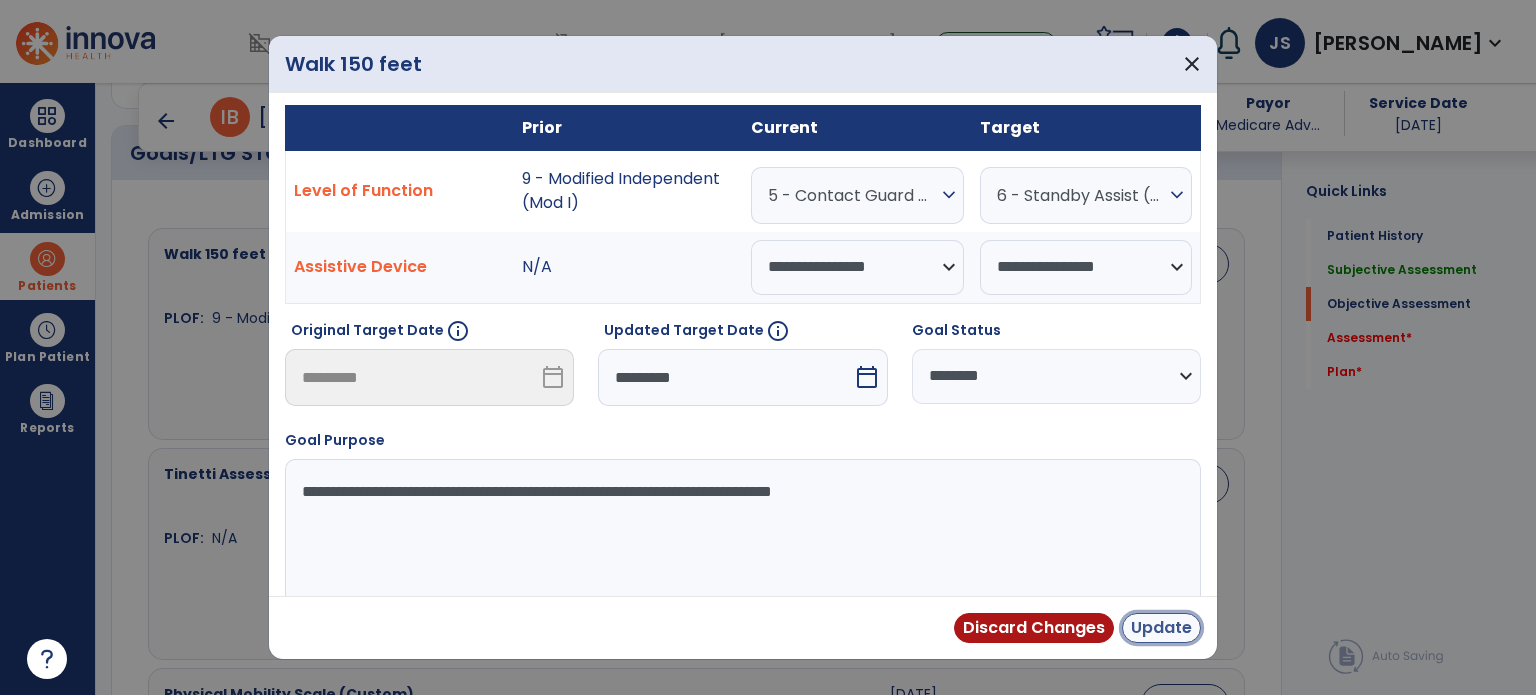 click on "Update" at bounding box center (1161, 628) 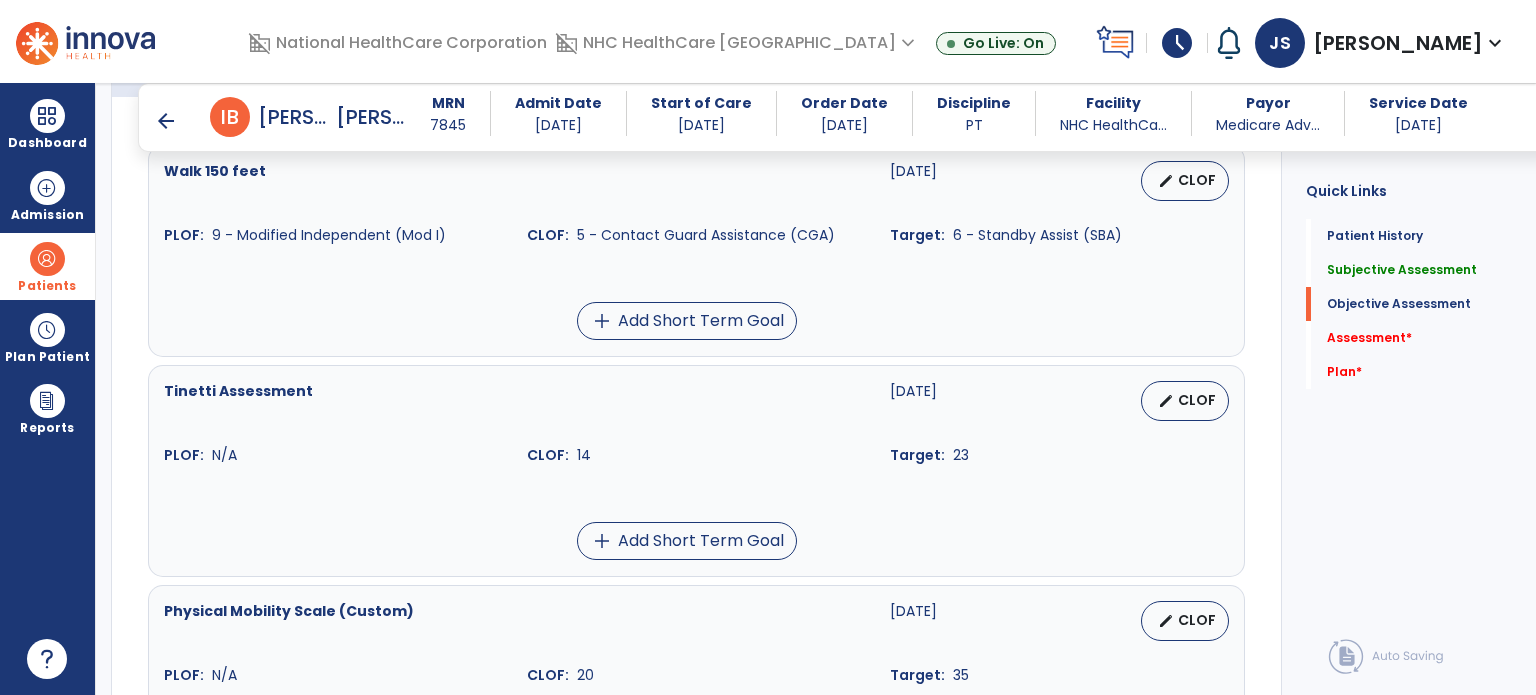 scroll, scrollTop: 908, scrollLeft: 0, axis: vertical 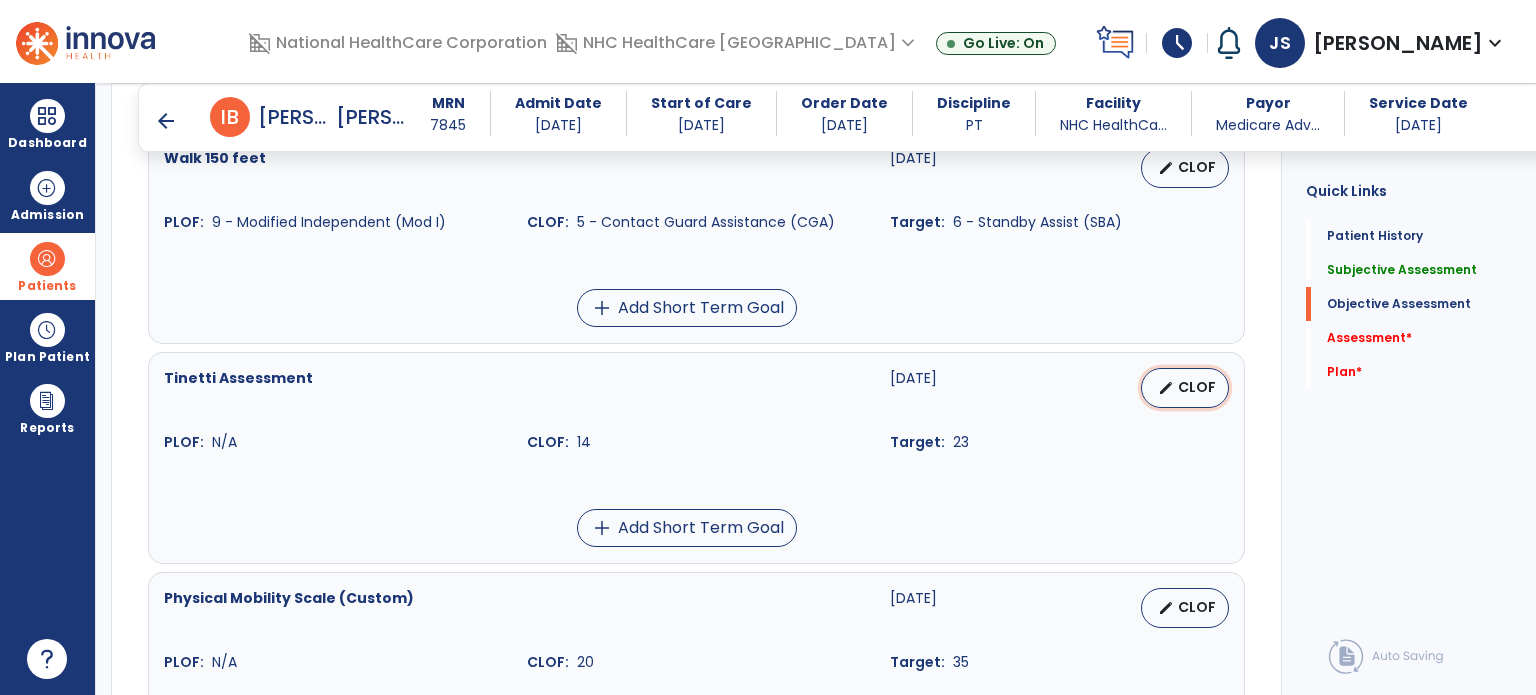 click on "edit" at bounding box center [1166, 388] 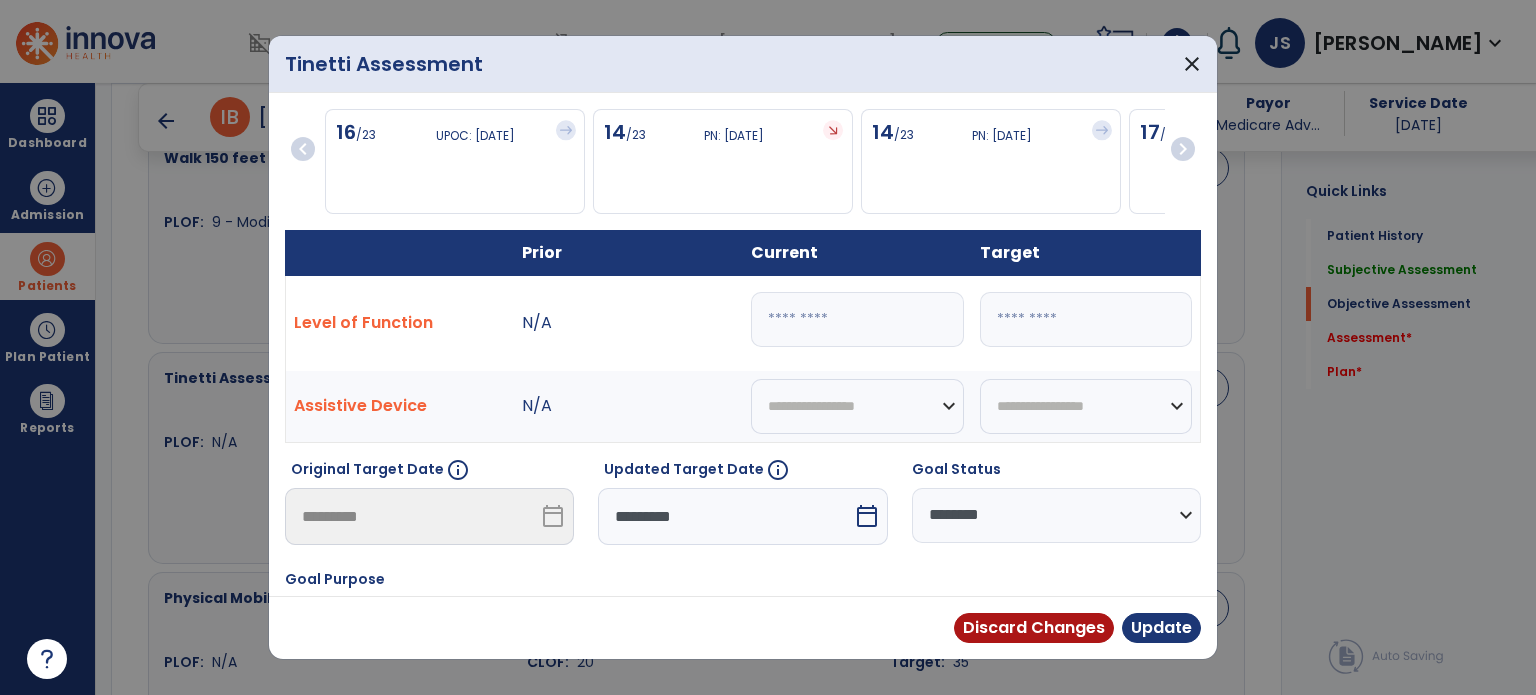 click on "**" at bounding box center [857, 319] 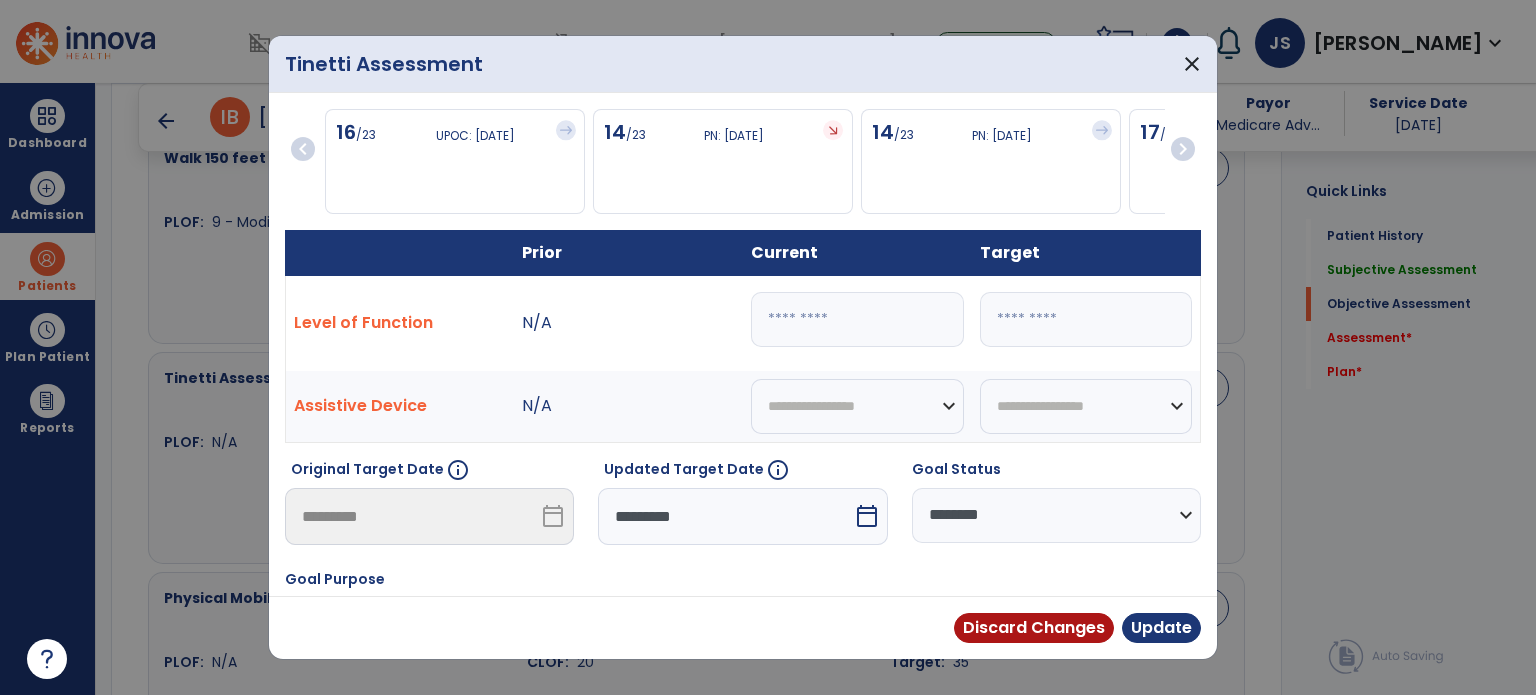 type on "**" 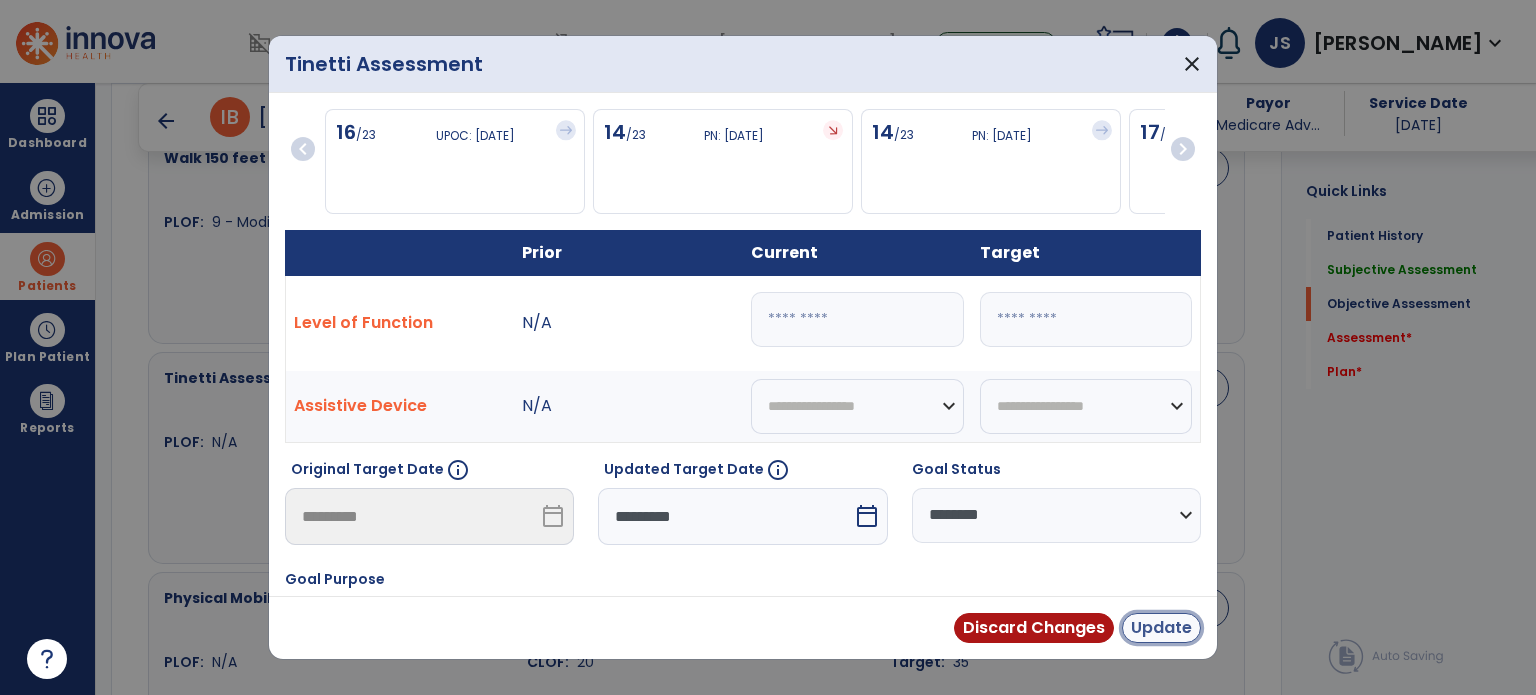 click on "Update" at bounding box center [1161, 628] 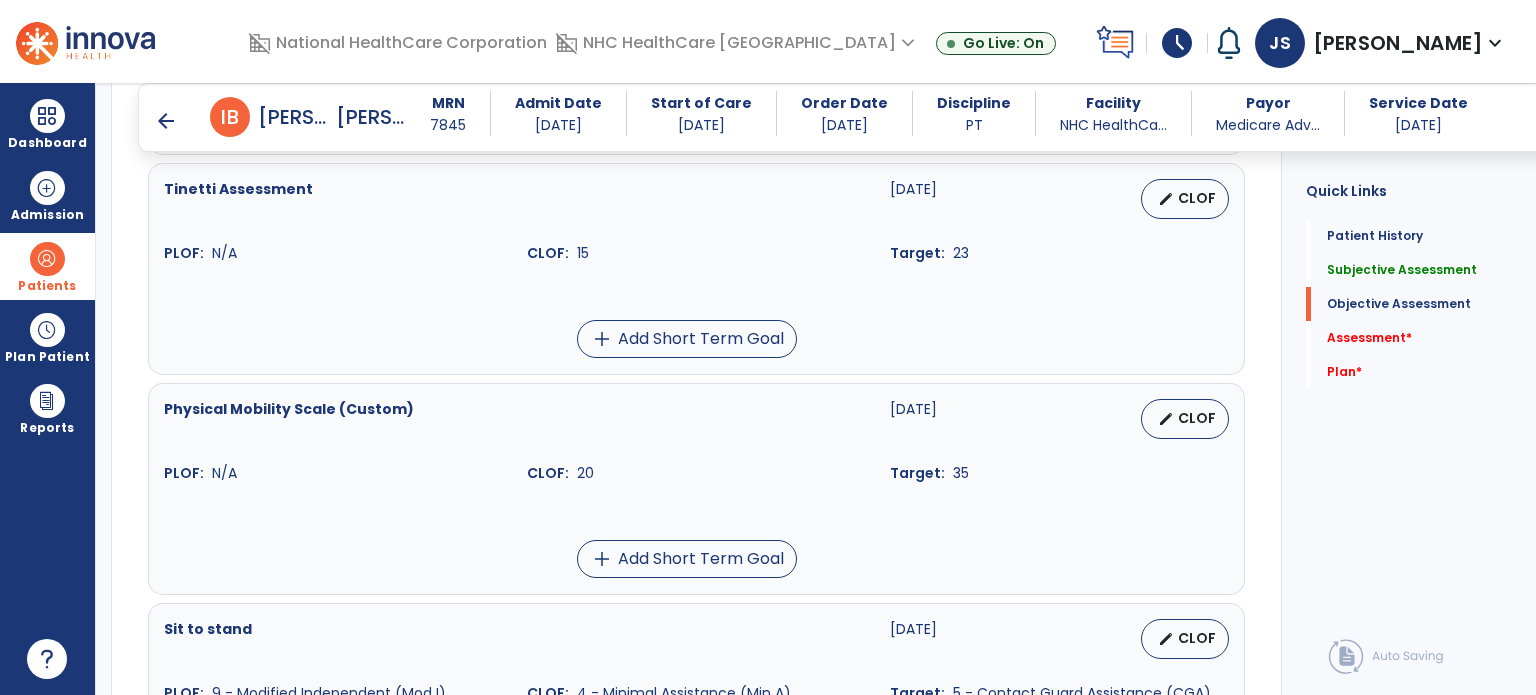 scroll, scrollTop: 1094, scrollLeft: 0, axis: vertical 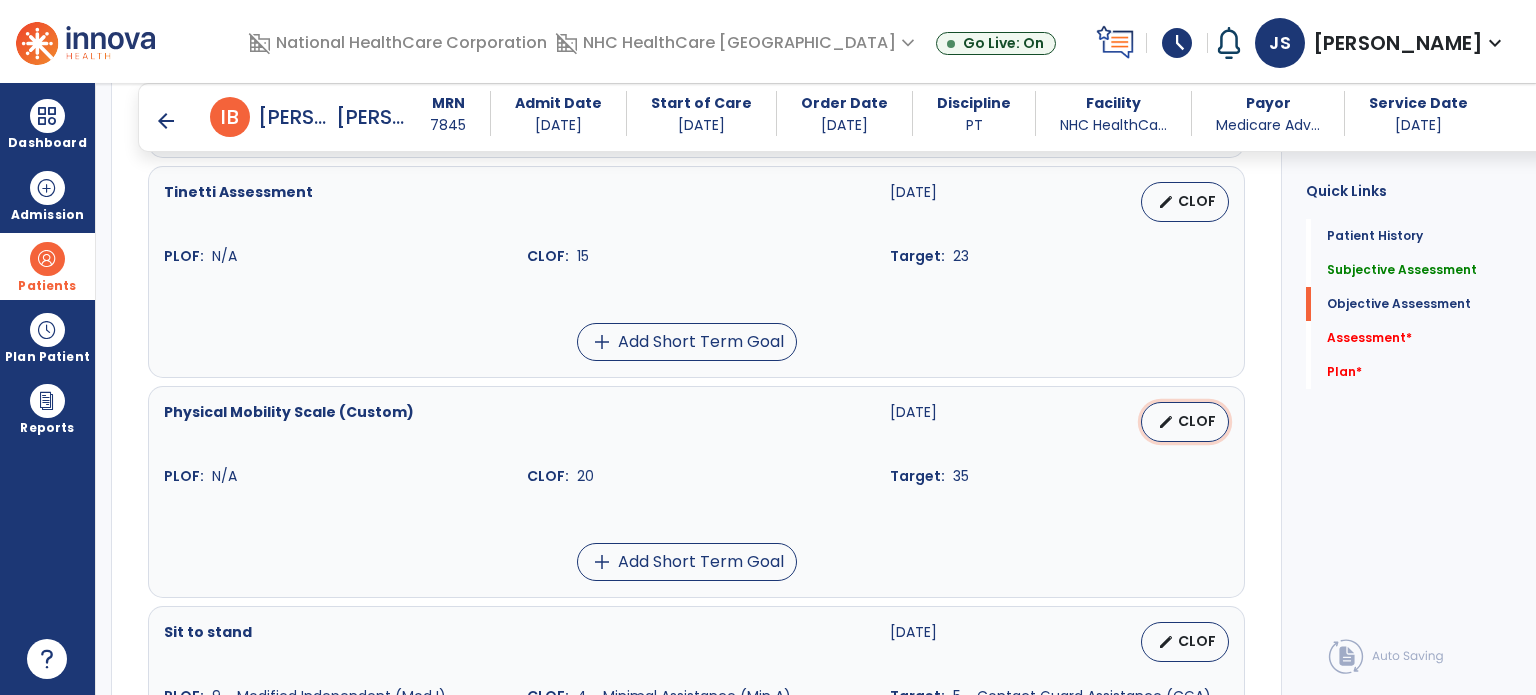 click on "edit   CLOF" at bounding box center (1185, 422) 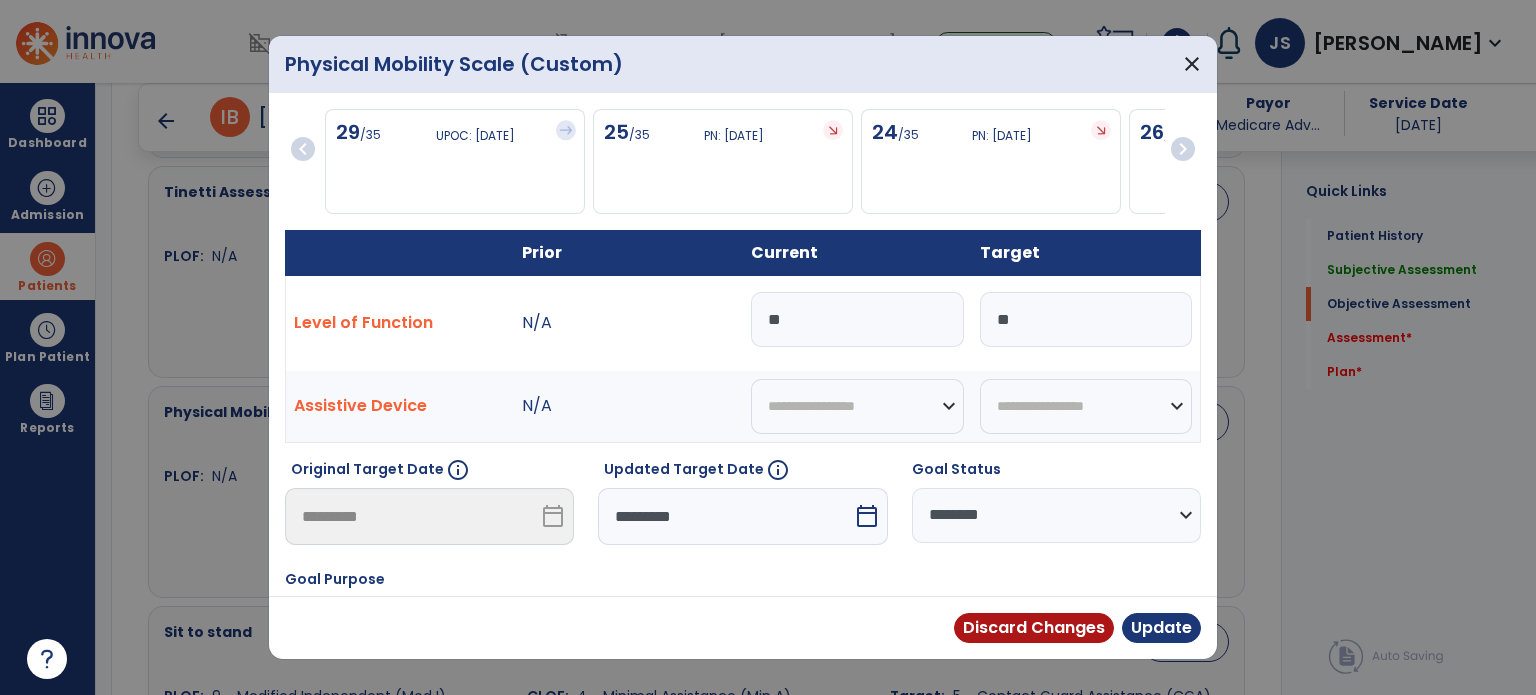 click at bounding box center [857, 288] 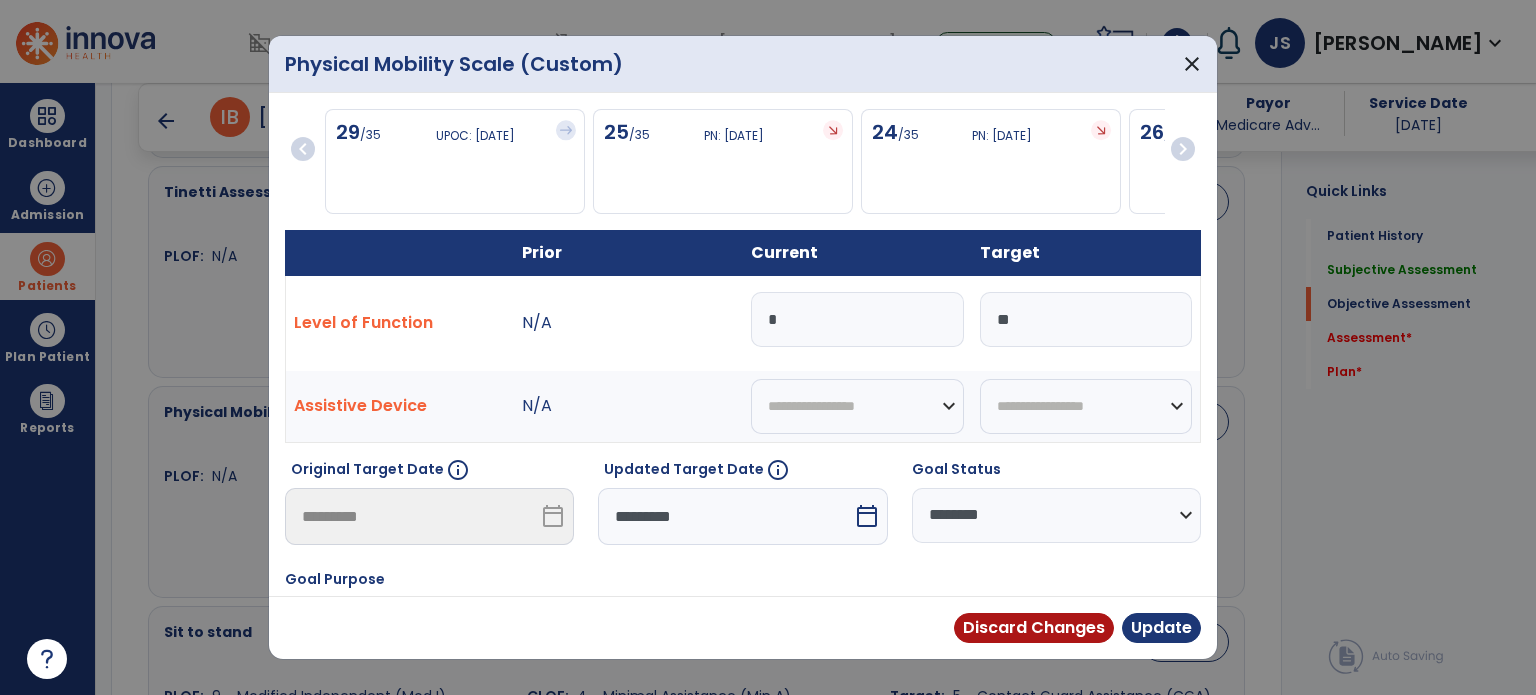 type on "**" 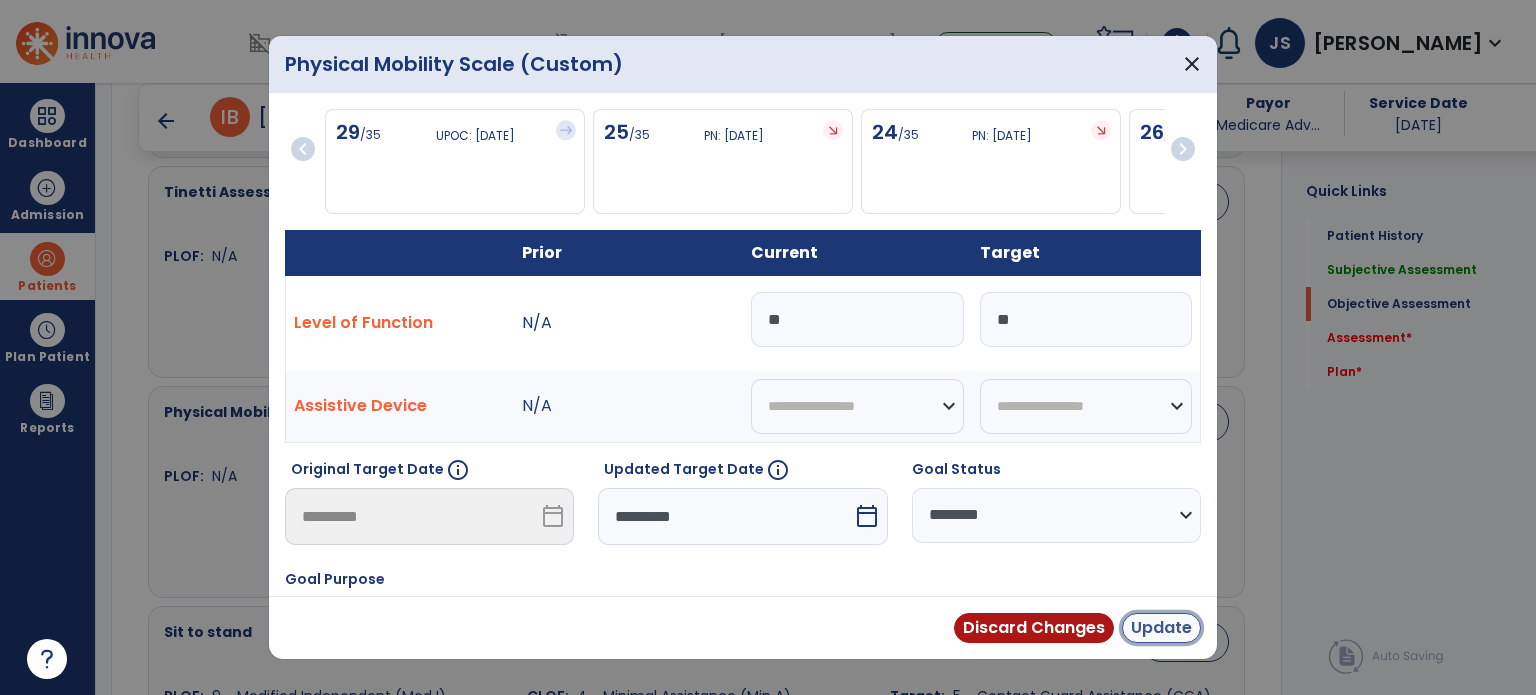 click on "Update" at bounding box center [1161, 628] 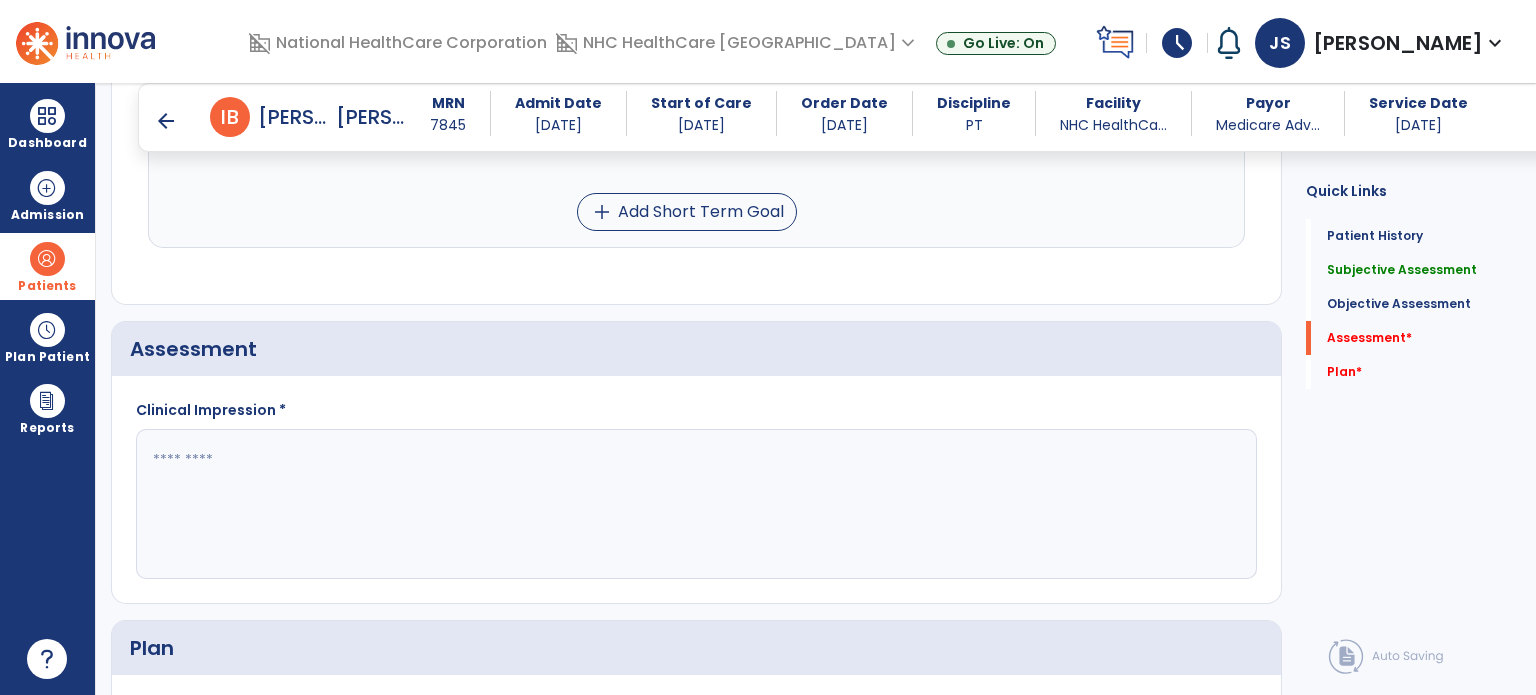 scroll, scrollTop: 1660, scrollLeft: 0, axis: vertical 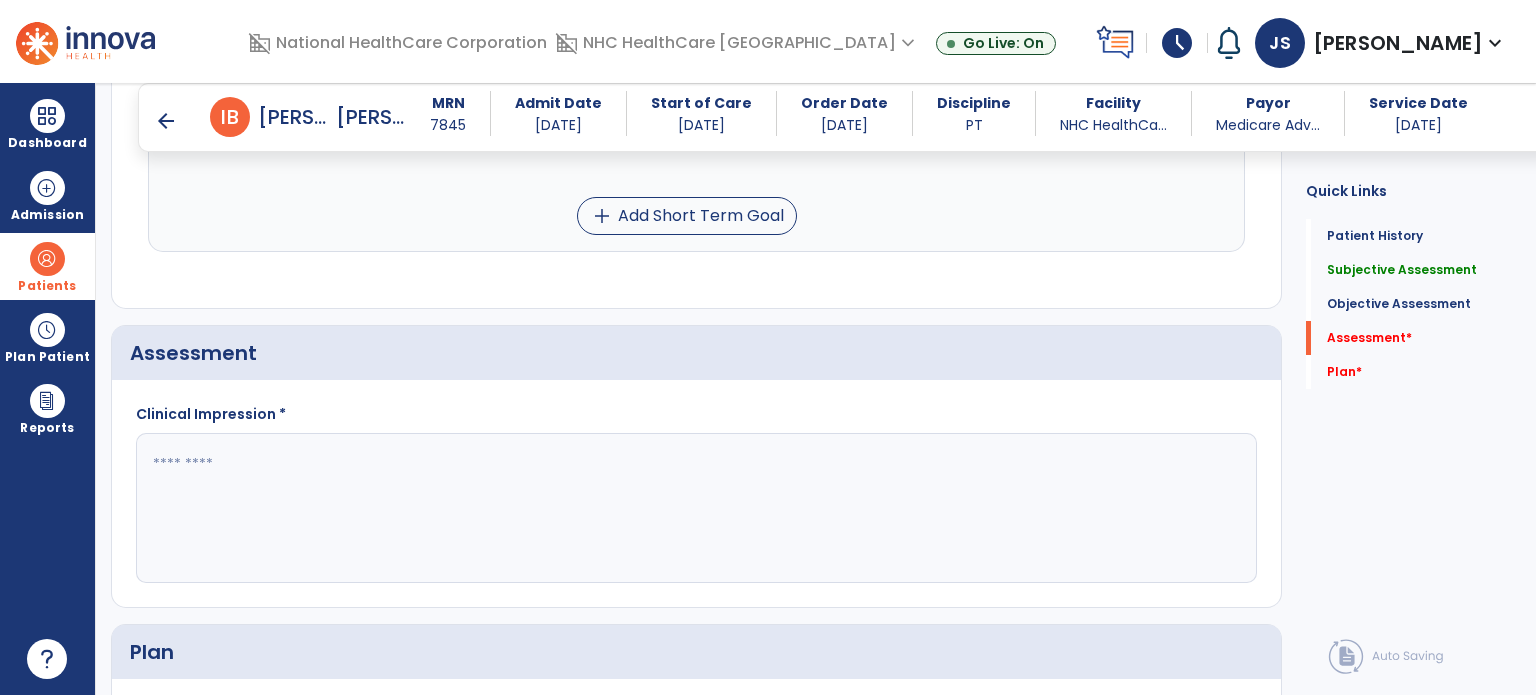 click 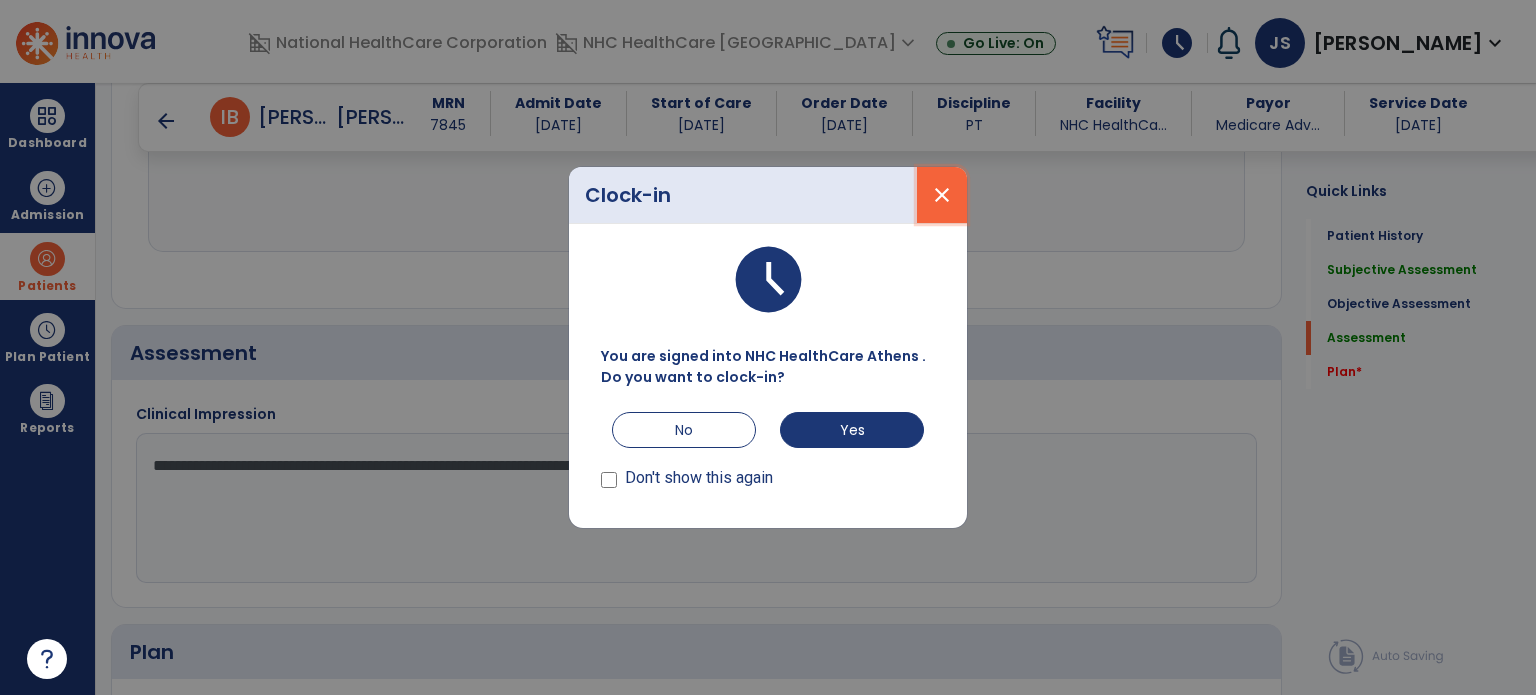 click on "close" at bounding box center [942, 195] 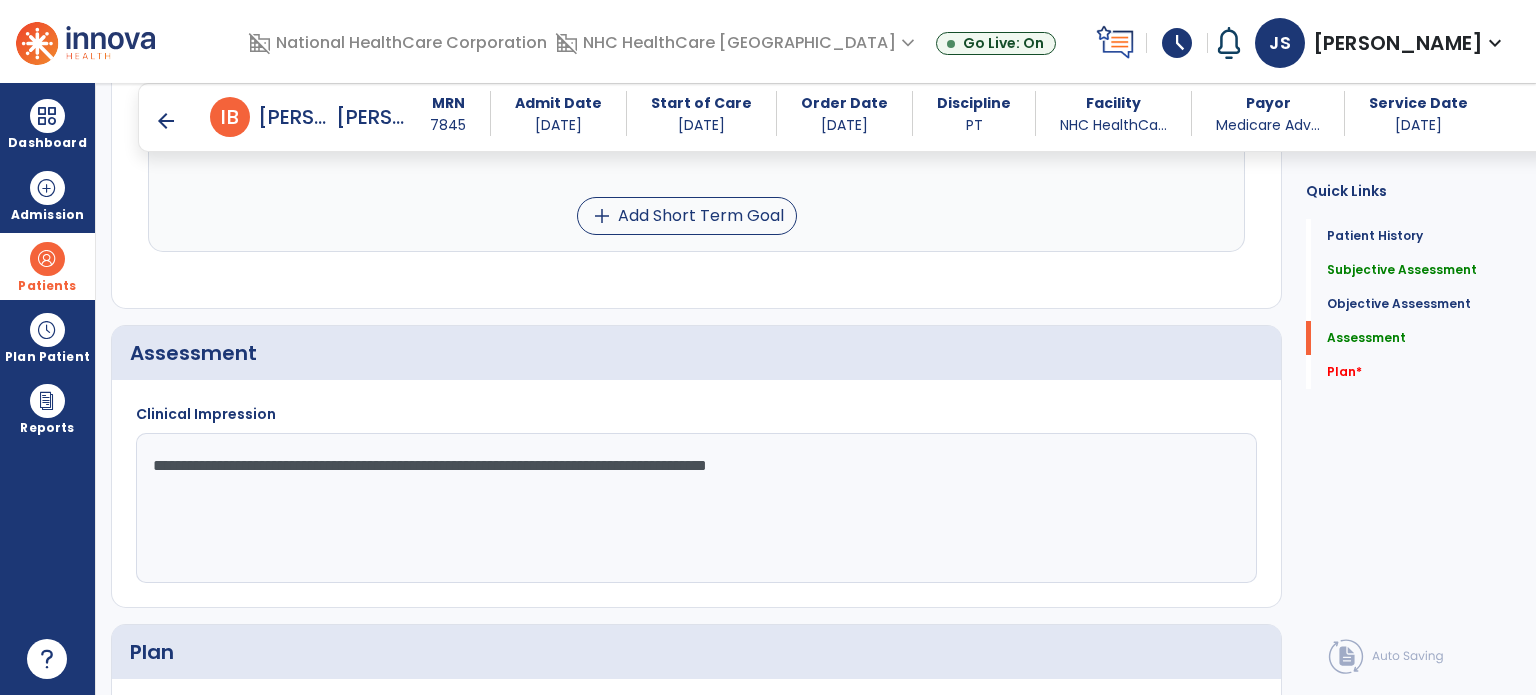 click on "**********" 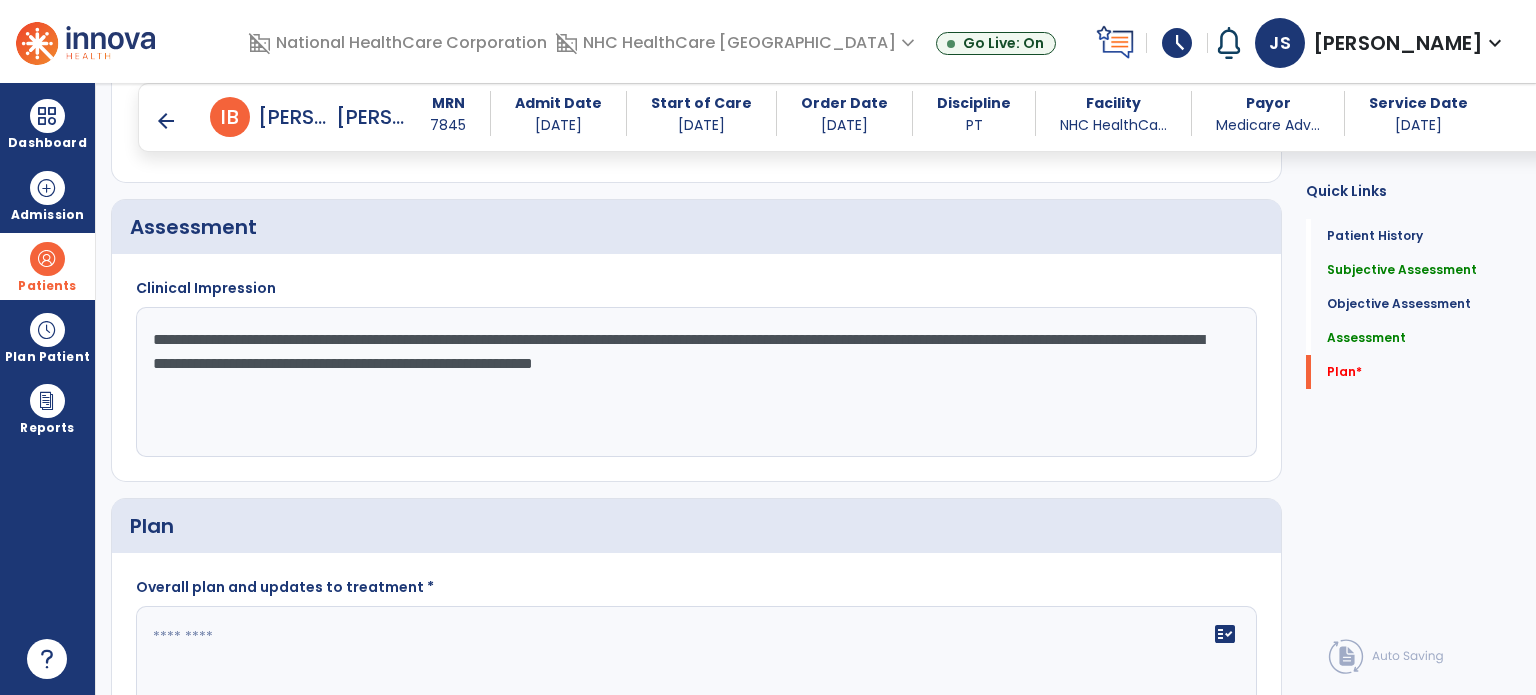 scroll, scrollTop: 1782, scrollLeft: 0, axis: vertical 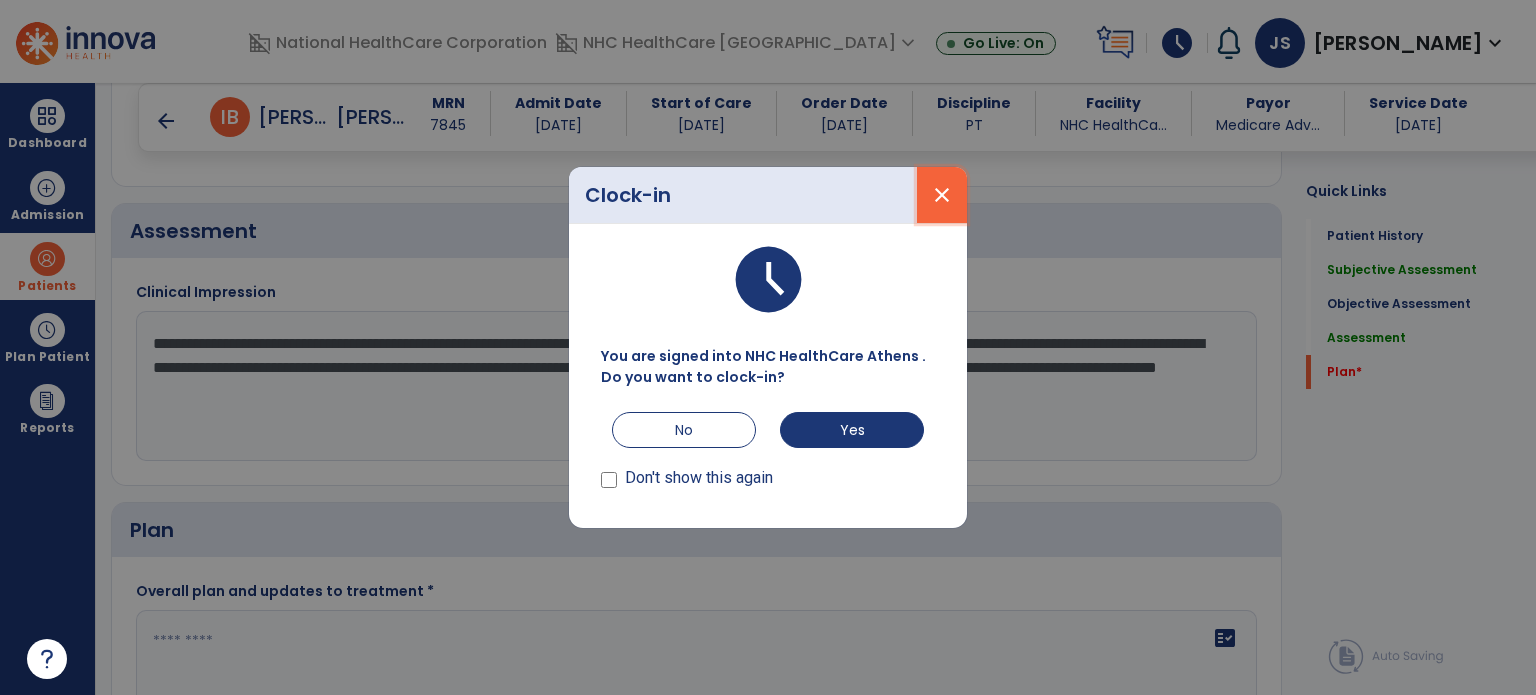 click on "close" at bounding box center [942, 195] 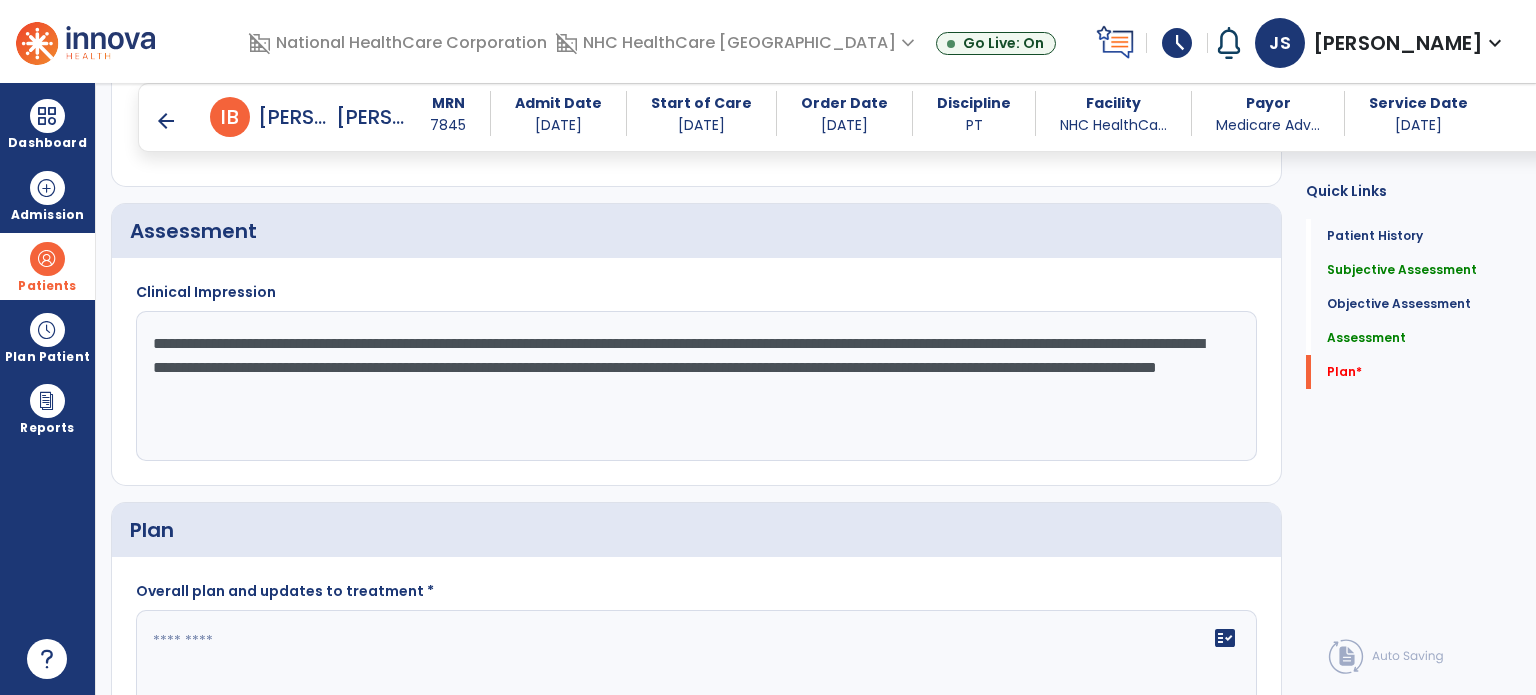 click on "**********" 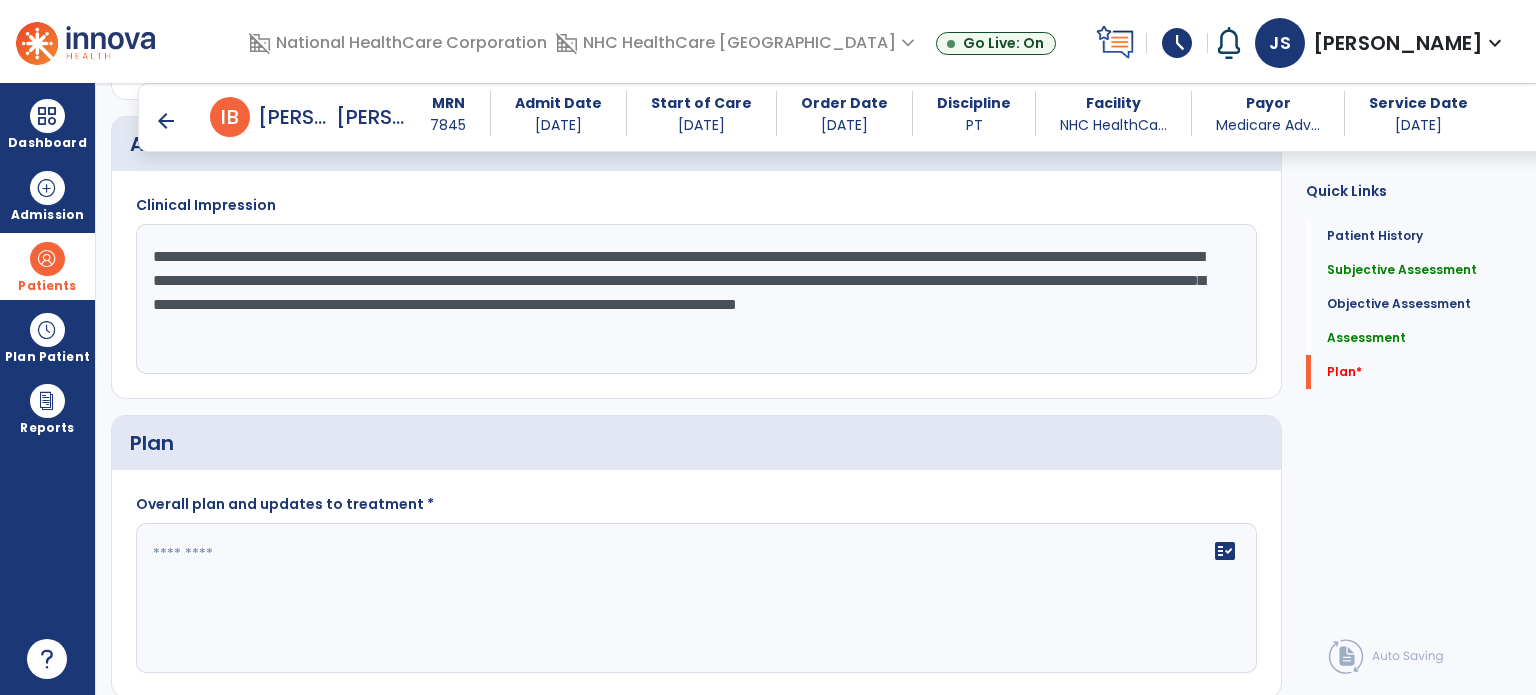 scroll, scrollTop: 1893, scrollLeft: 0, axis: vertical 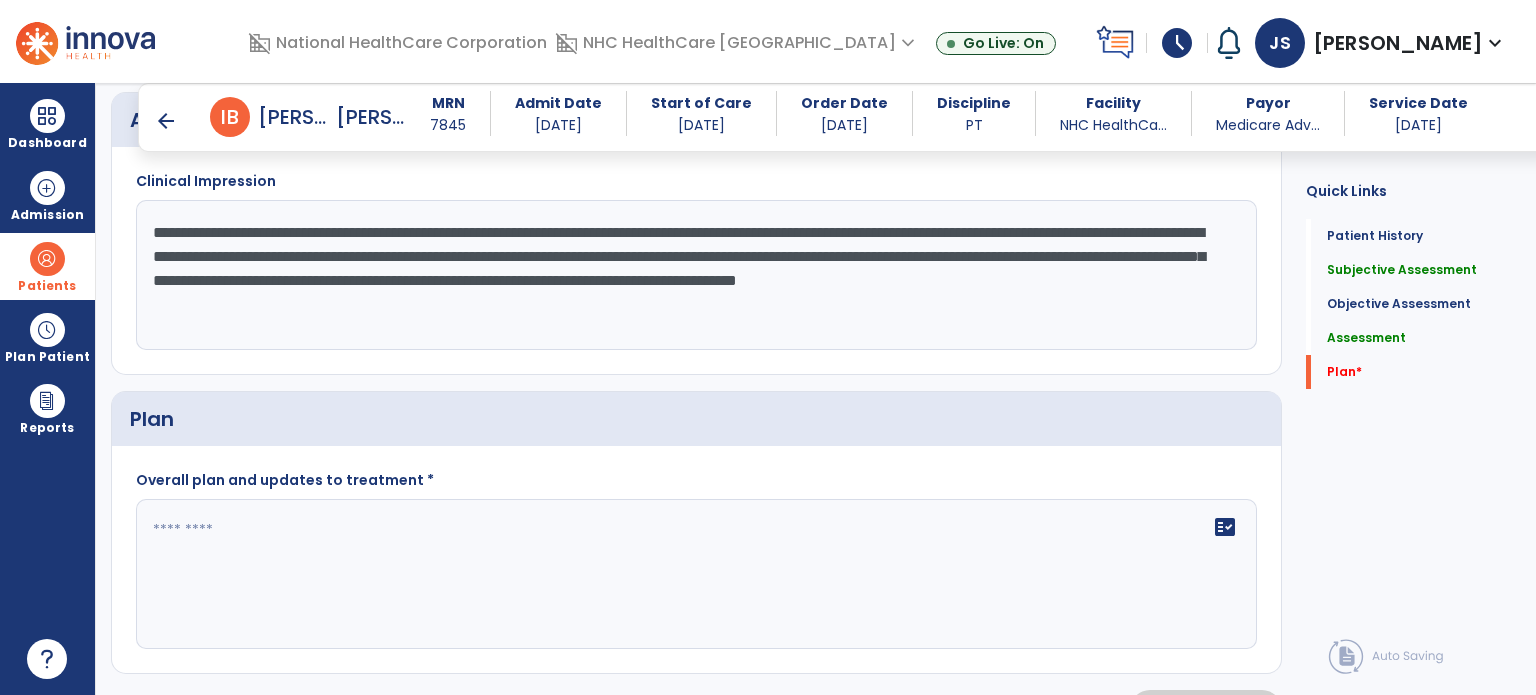 type on "**********" 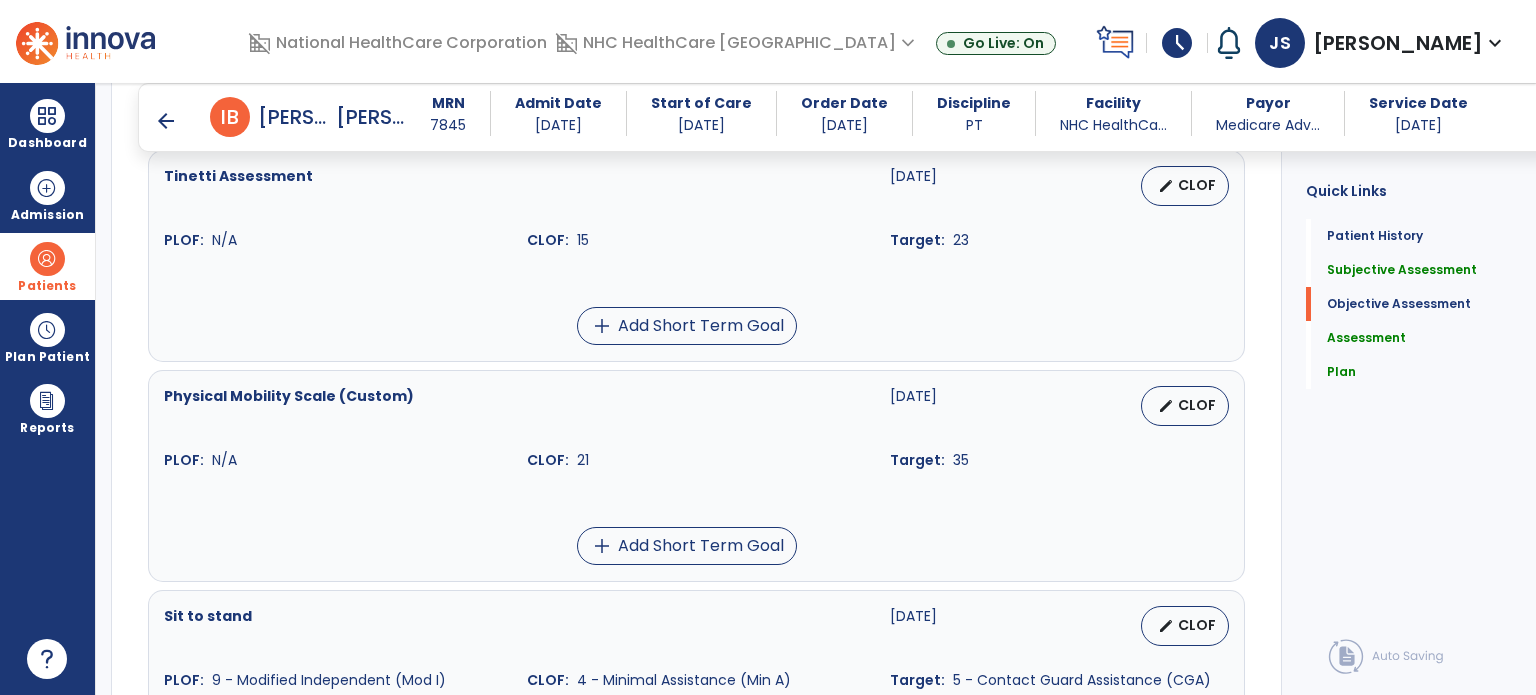 scroll, scrollTop: 1109, scrollLeft: 0, axis: vertical 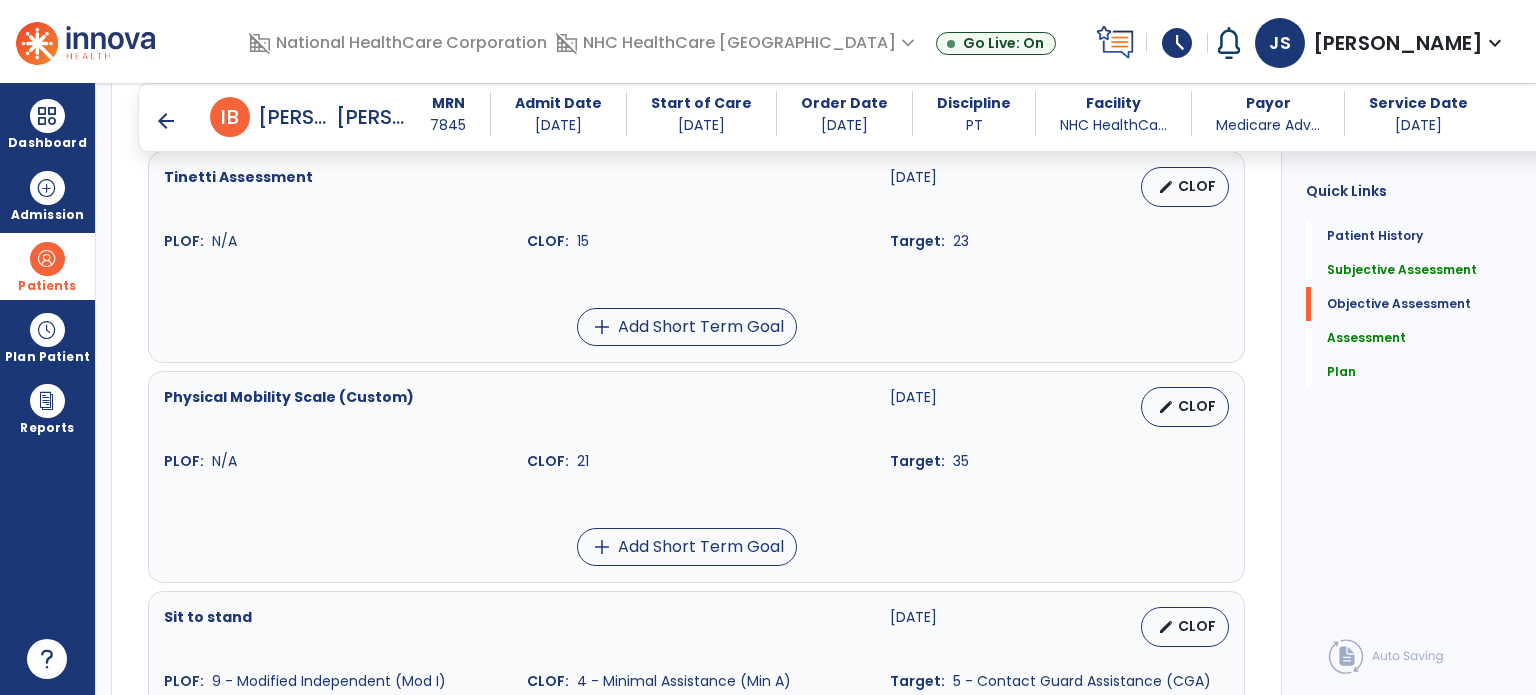 type on "**********" 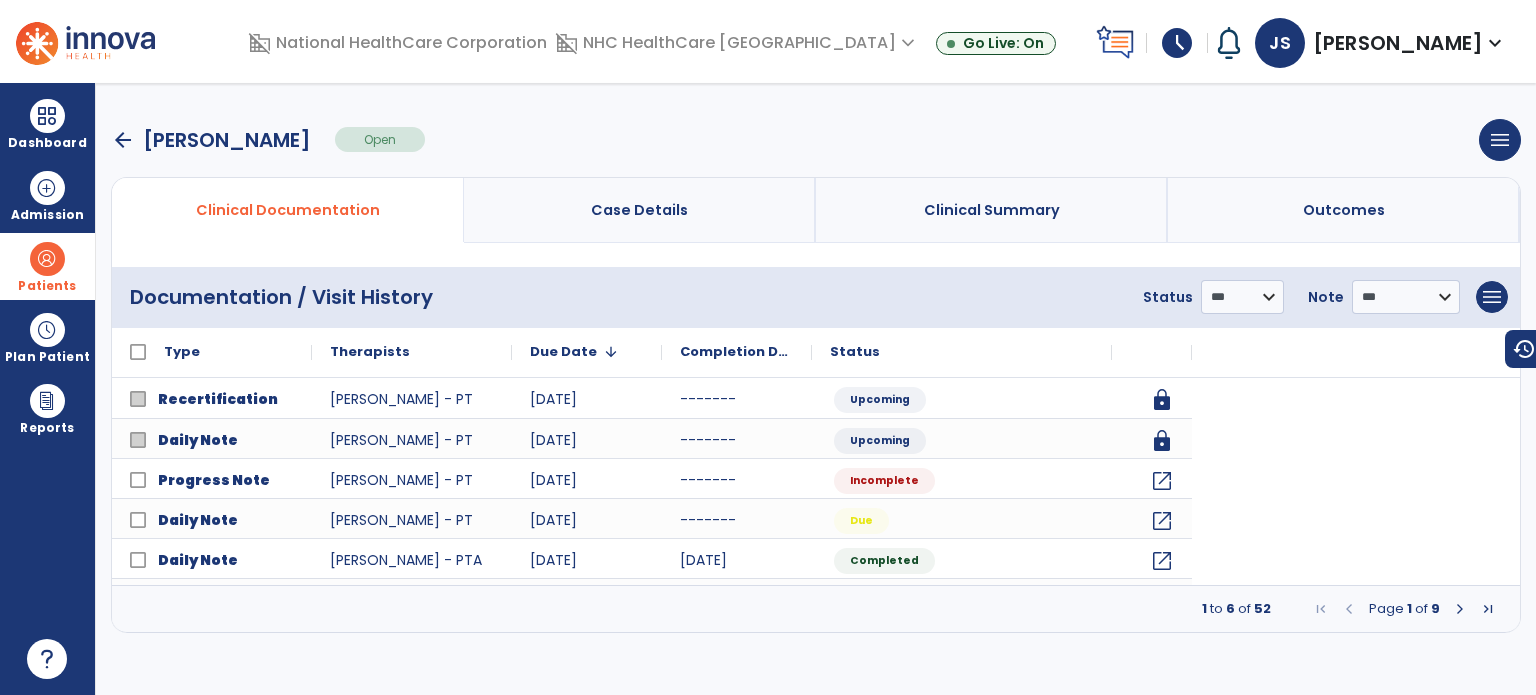 scroll, scrollTop: 0, scrollLeft: 0, axis: both 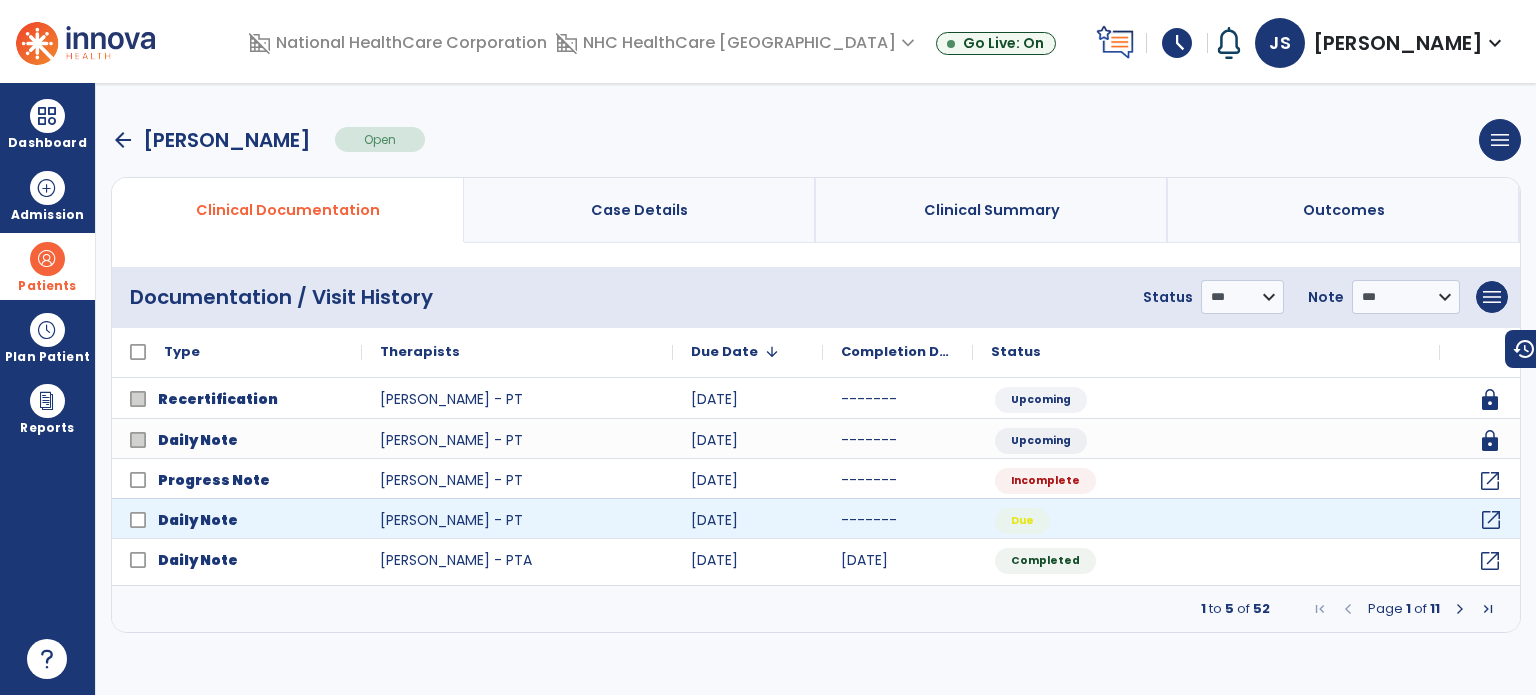 click on "open_in_new" 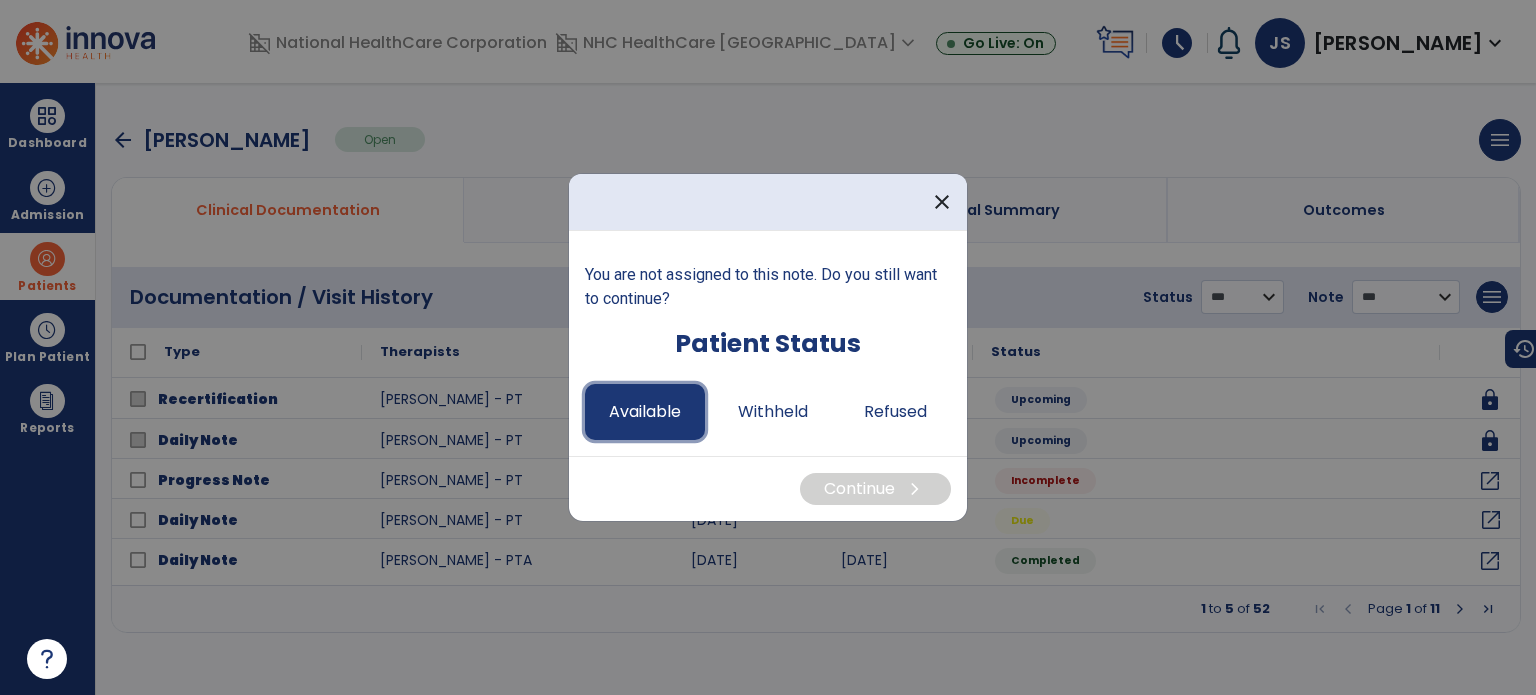 click on "Available" at bounding box center [645, 412] 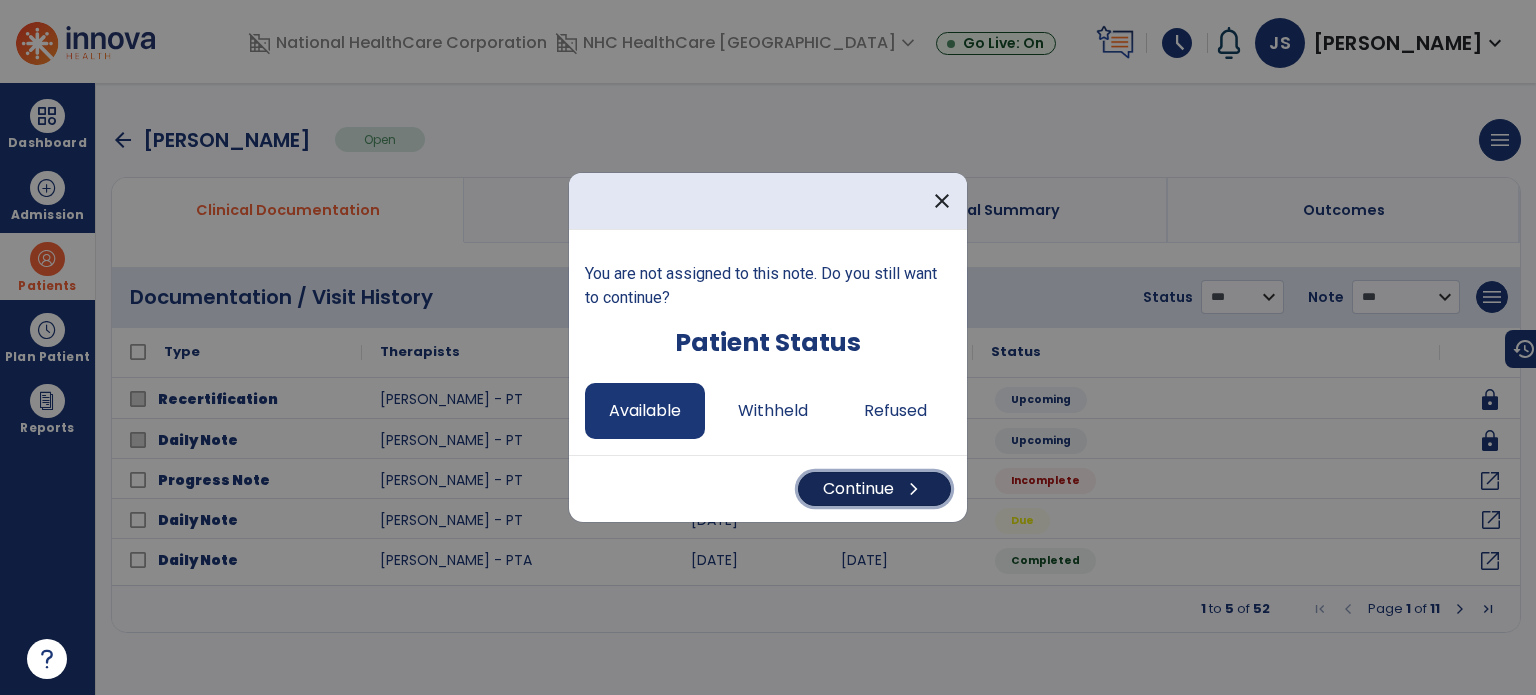 click on "Continue   chevron_right" at bounding box center [874, 489] 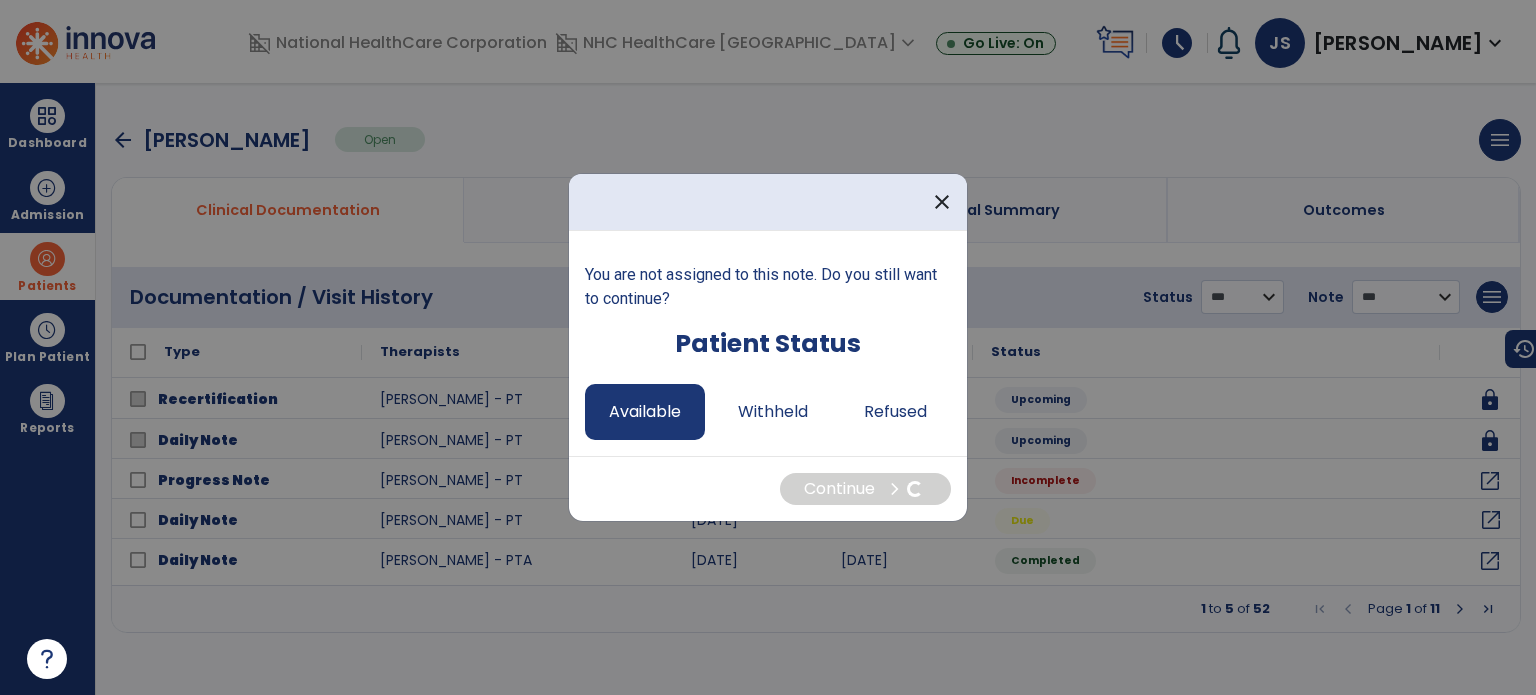 select on "*" 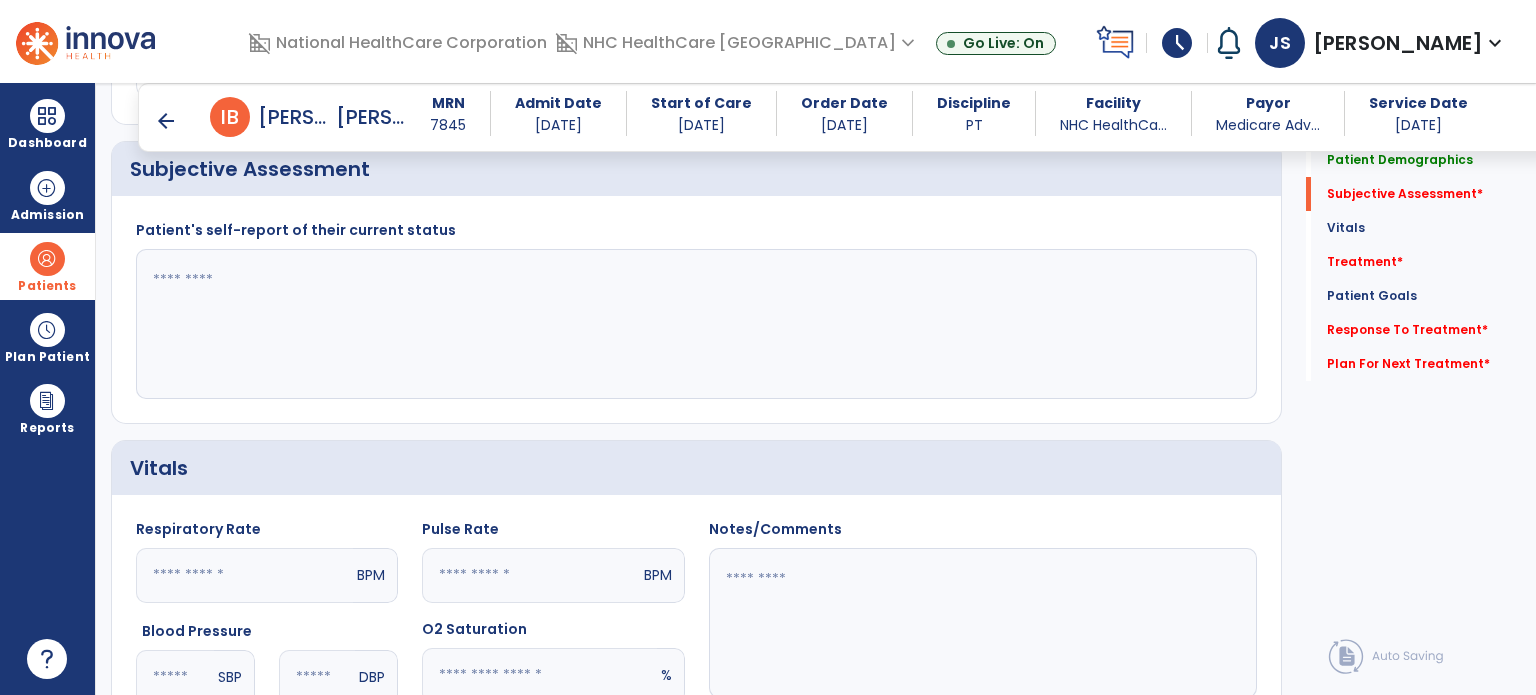 scroll, scrollTop: 492, scrollLeft: 0, axis: vertical 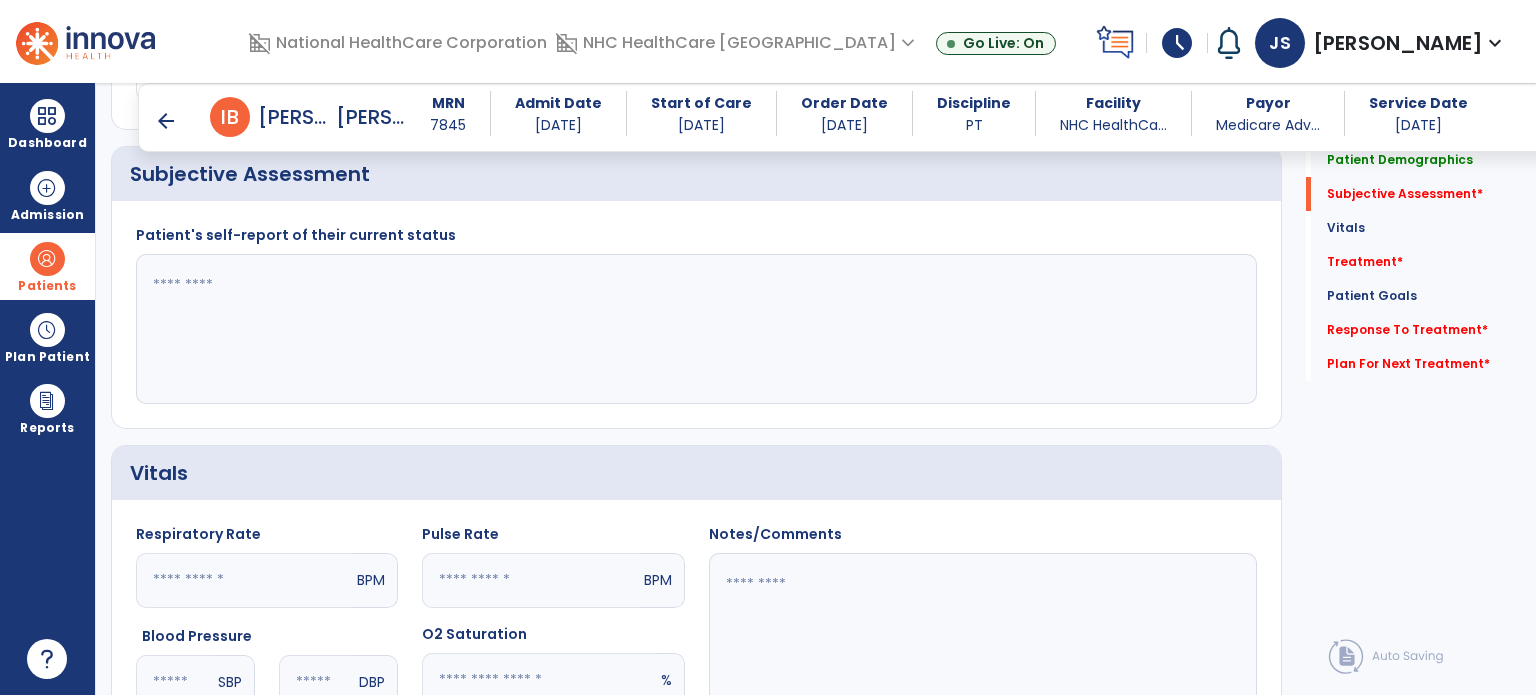 click 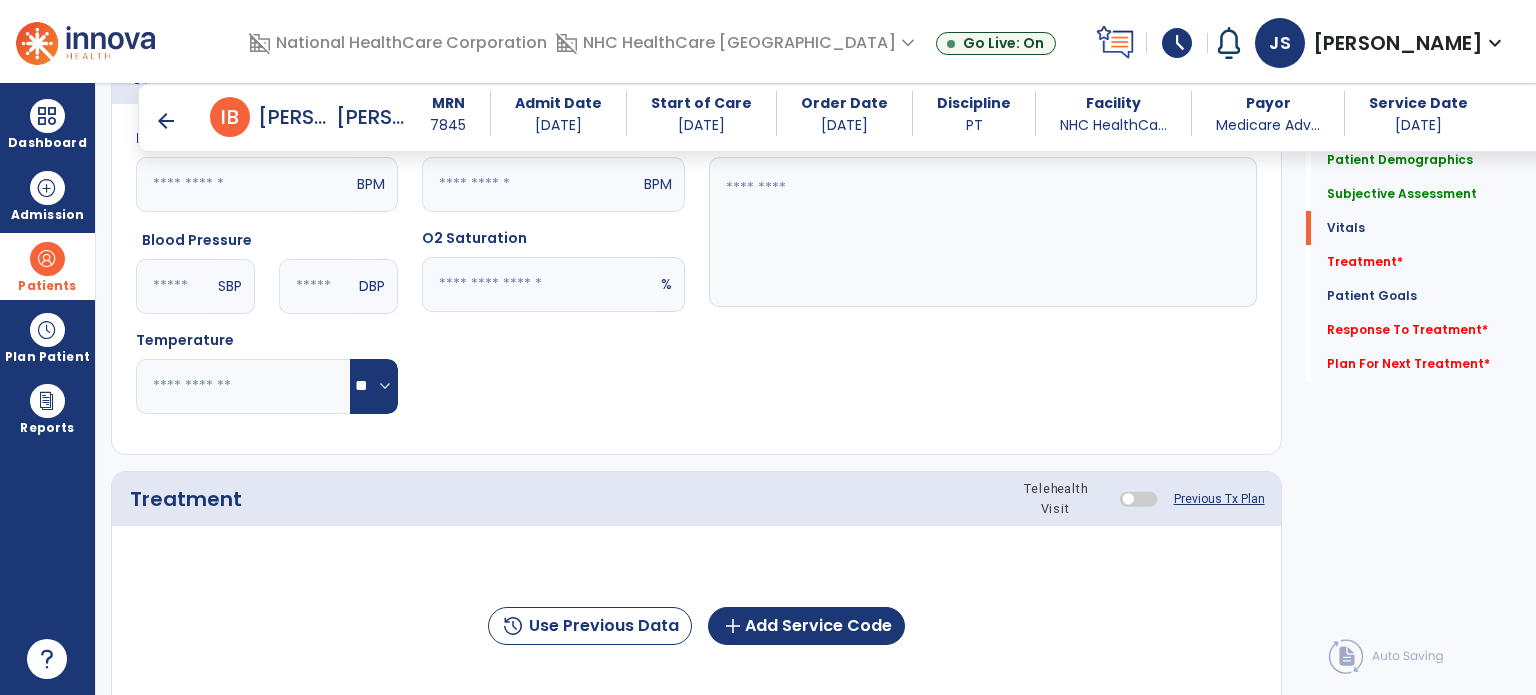 scroll, scrollTop: 1007, scrollLeft: 0, axis: vertical 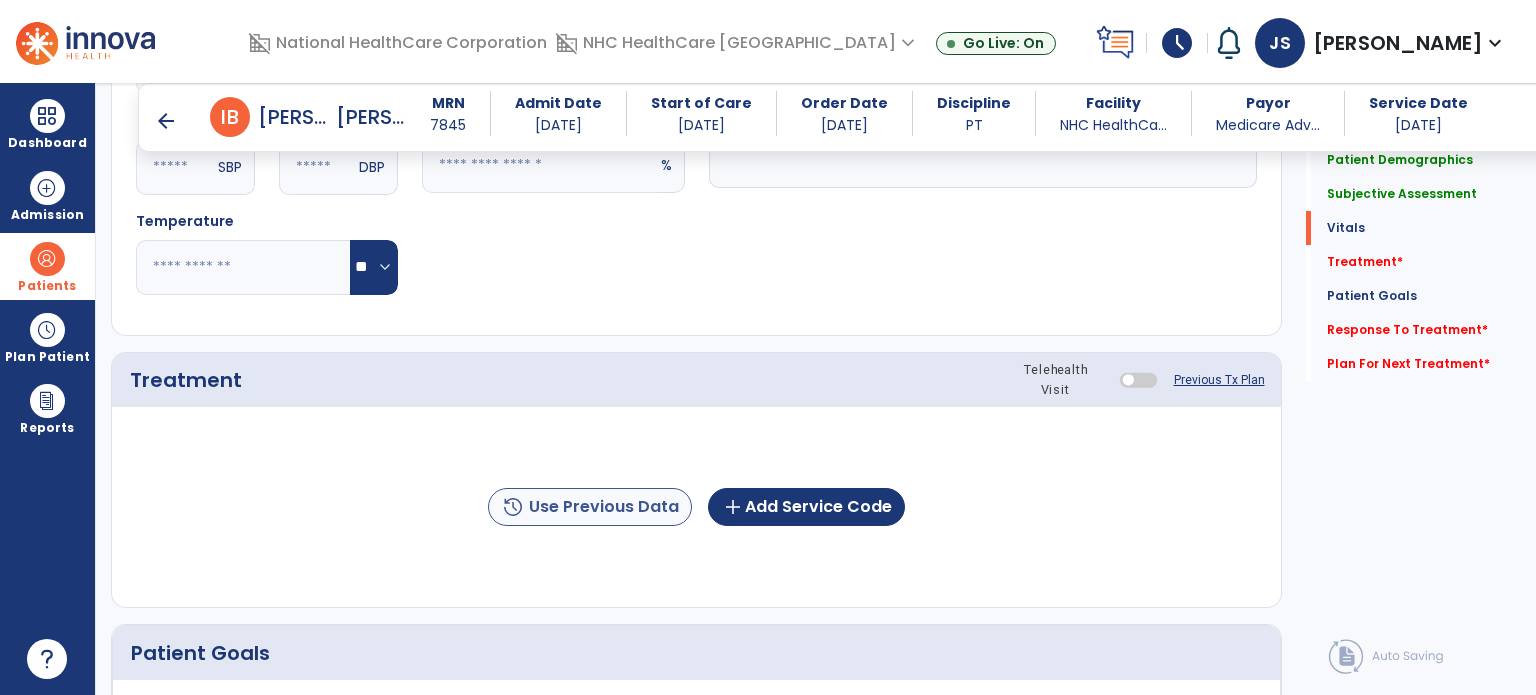 type on "**********" 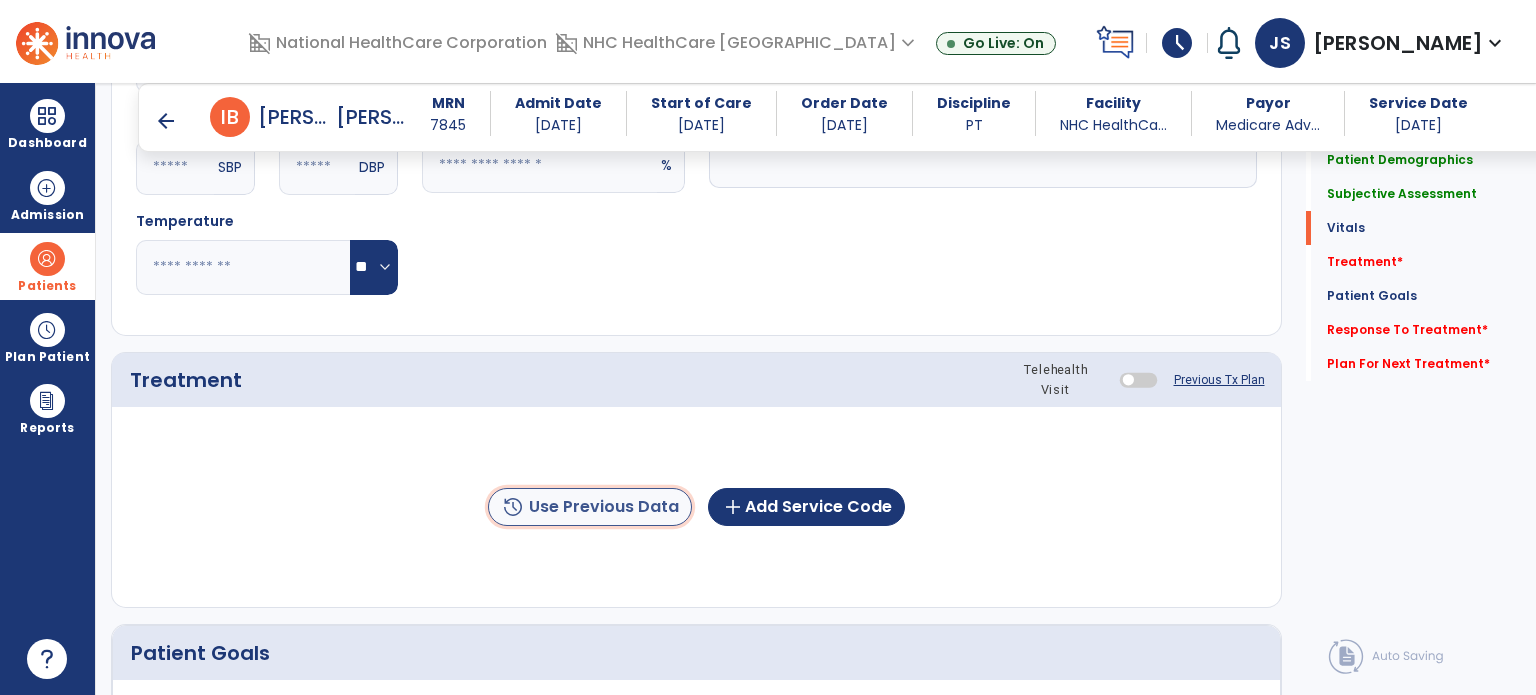 click on "history  Use Previous Data" 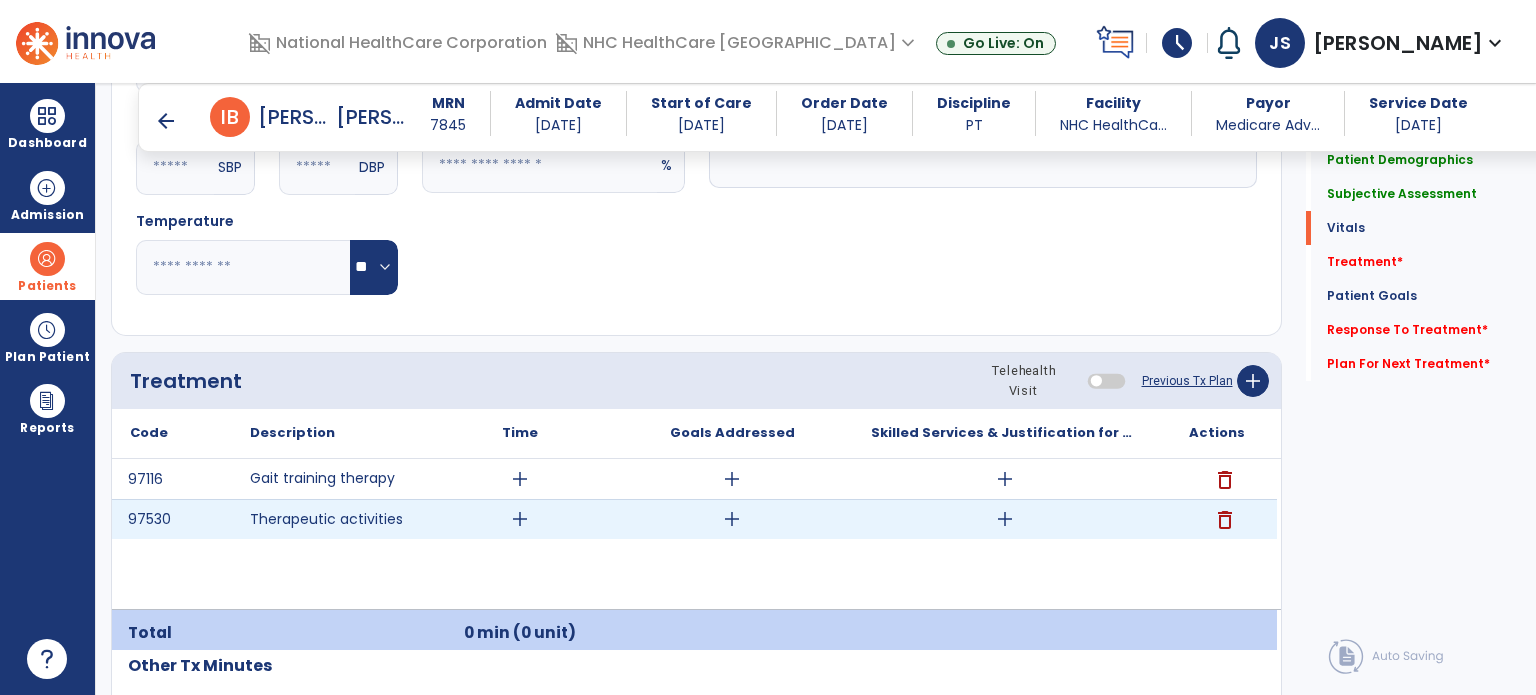 click on "add" at bounding box center (520, 519) 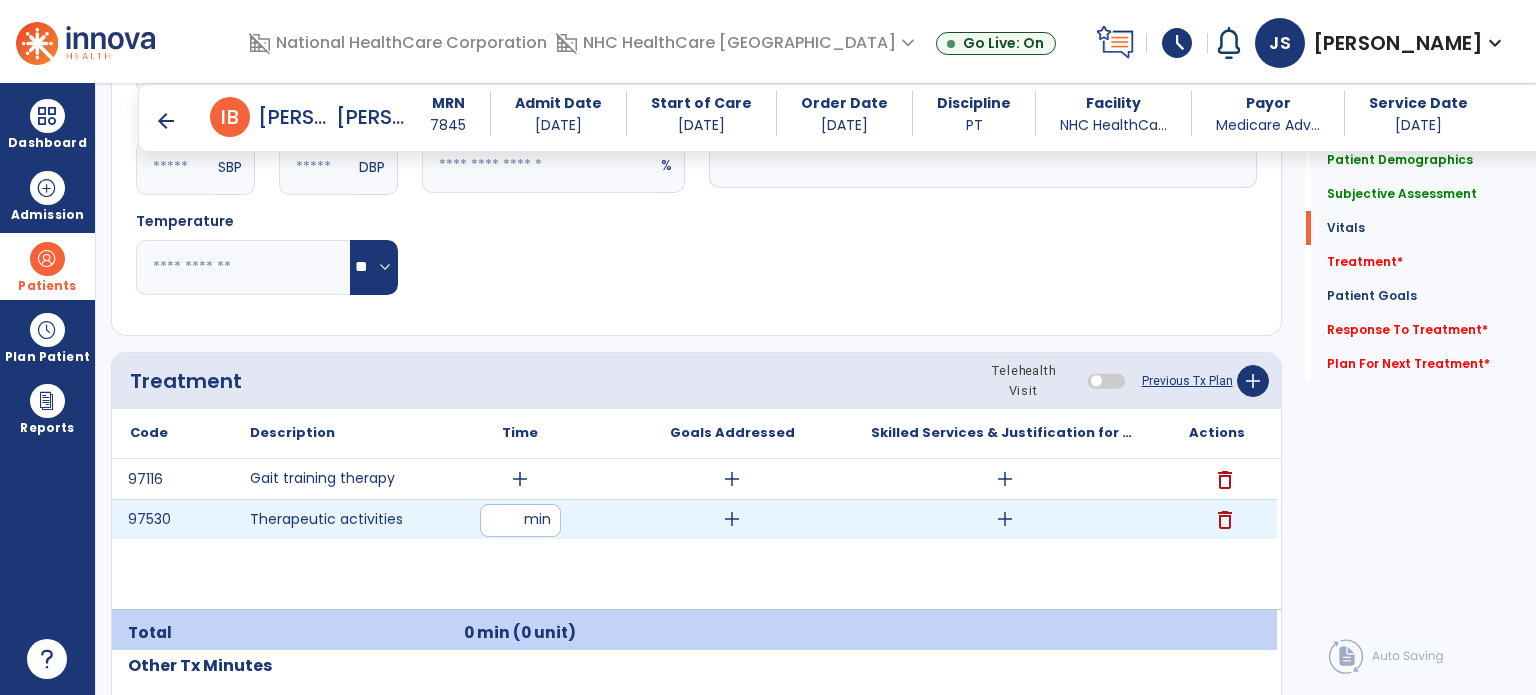 click at bounding box center (520, 520) 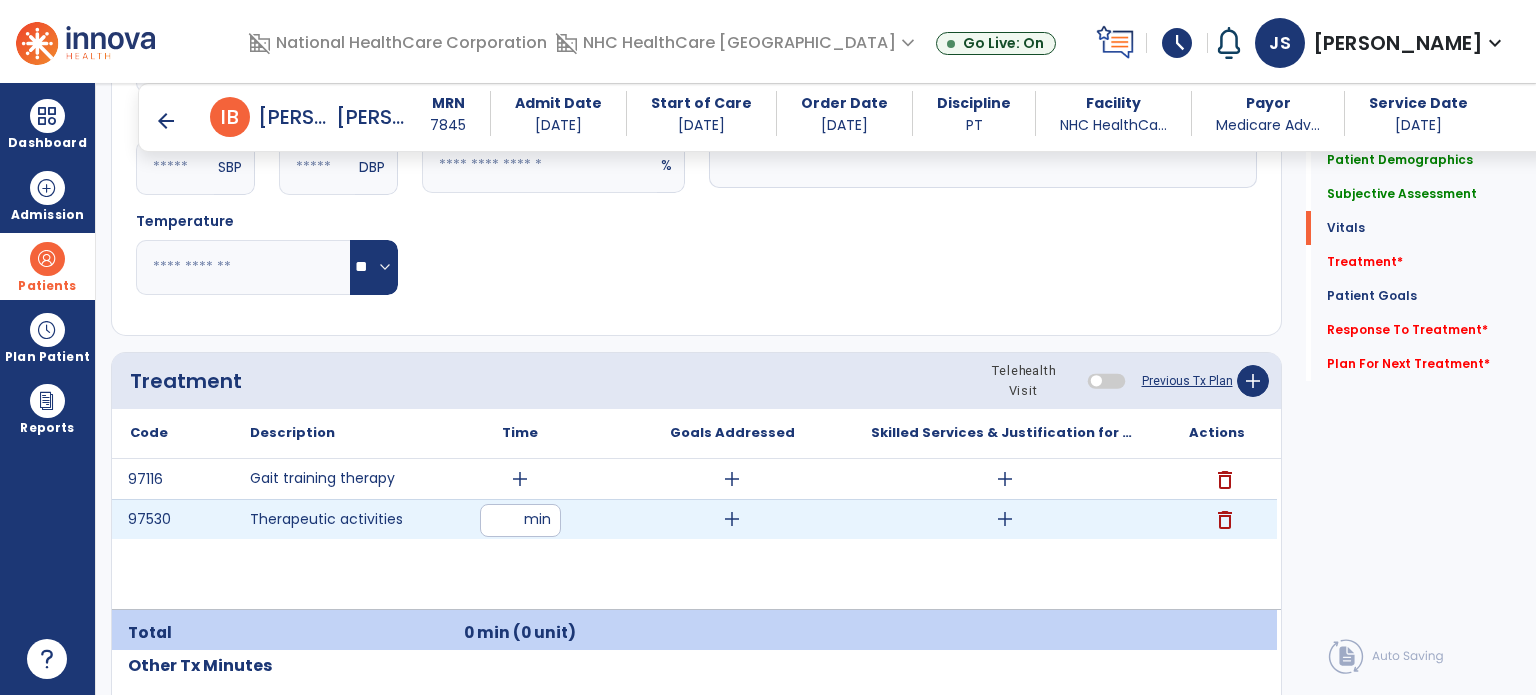 type on "**" 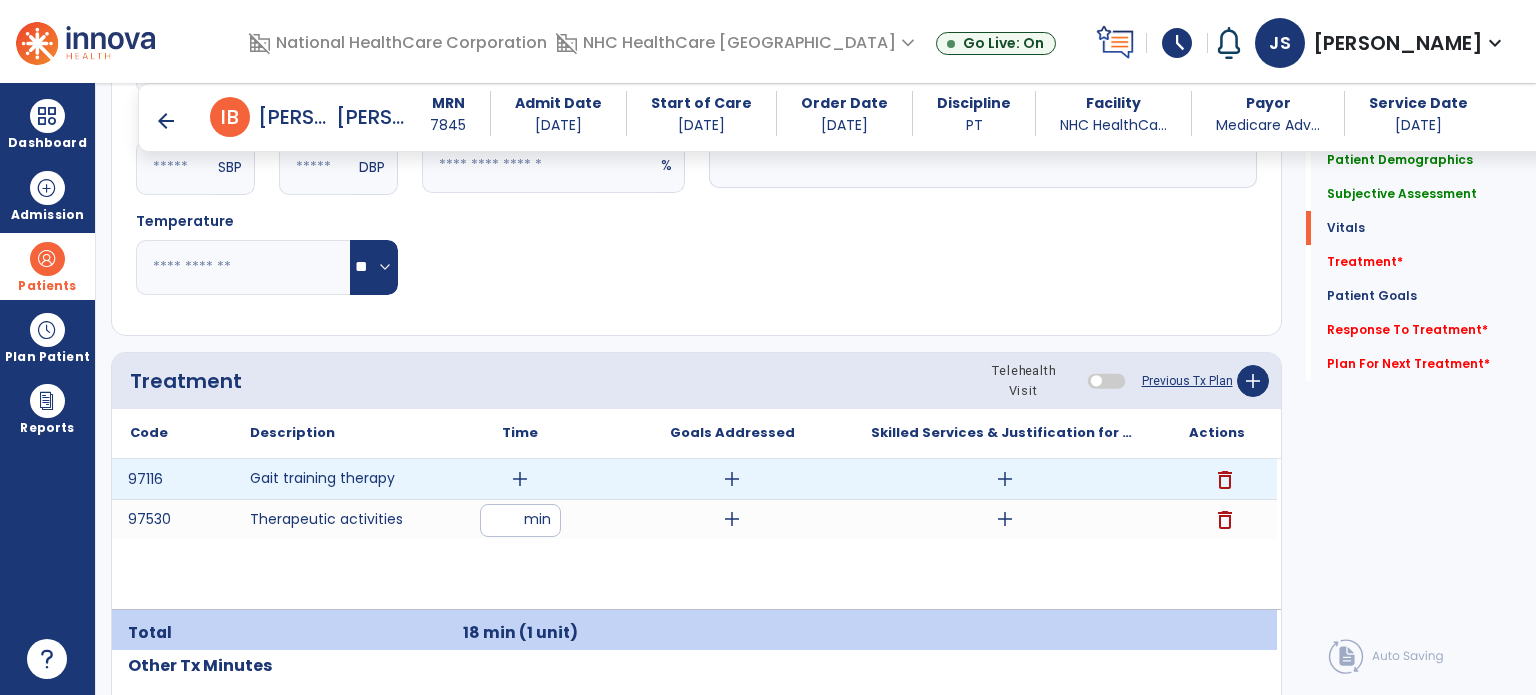 click on "add" at bounding box center [520, 479] 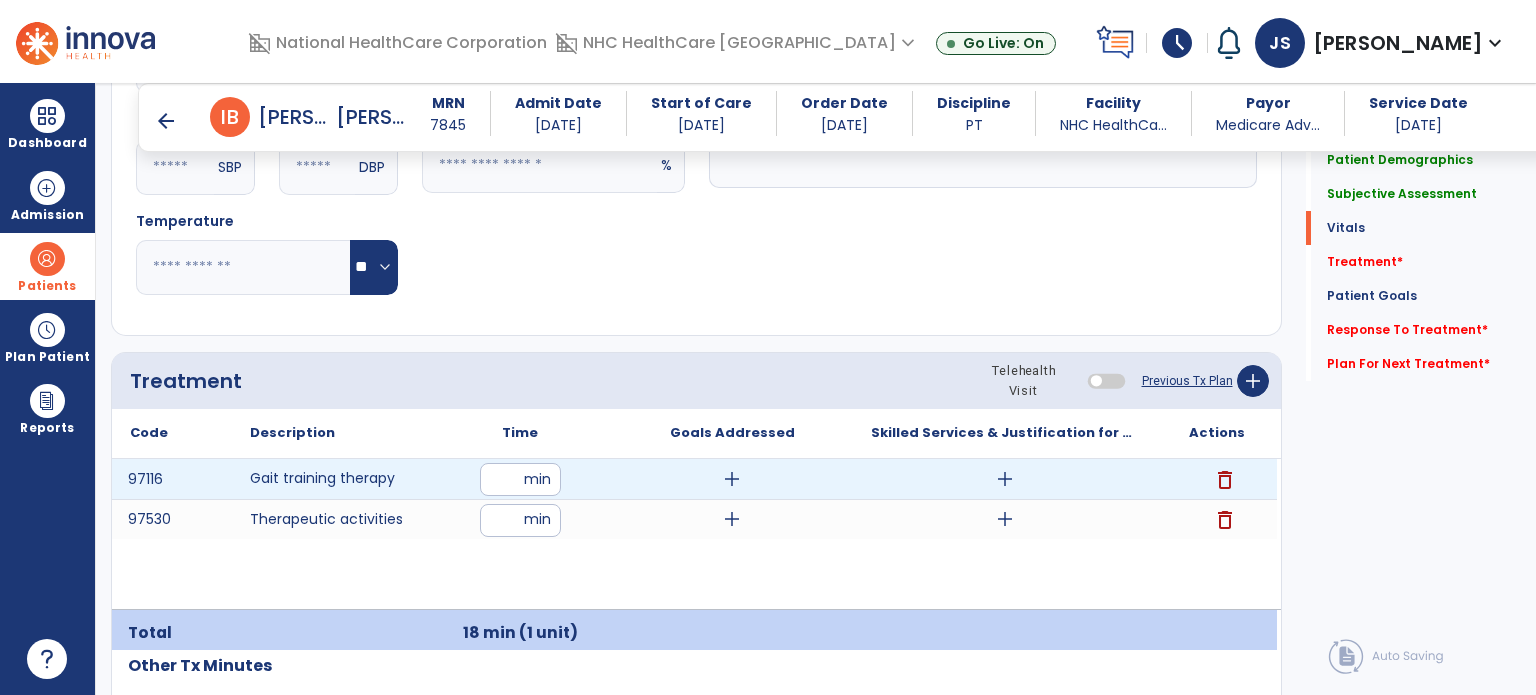 type on "**" 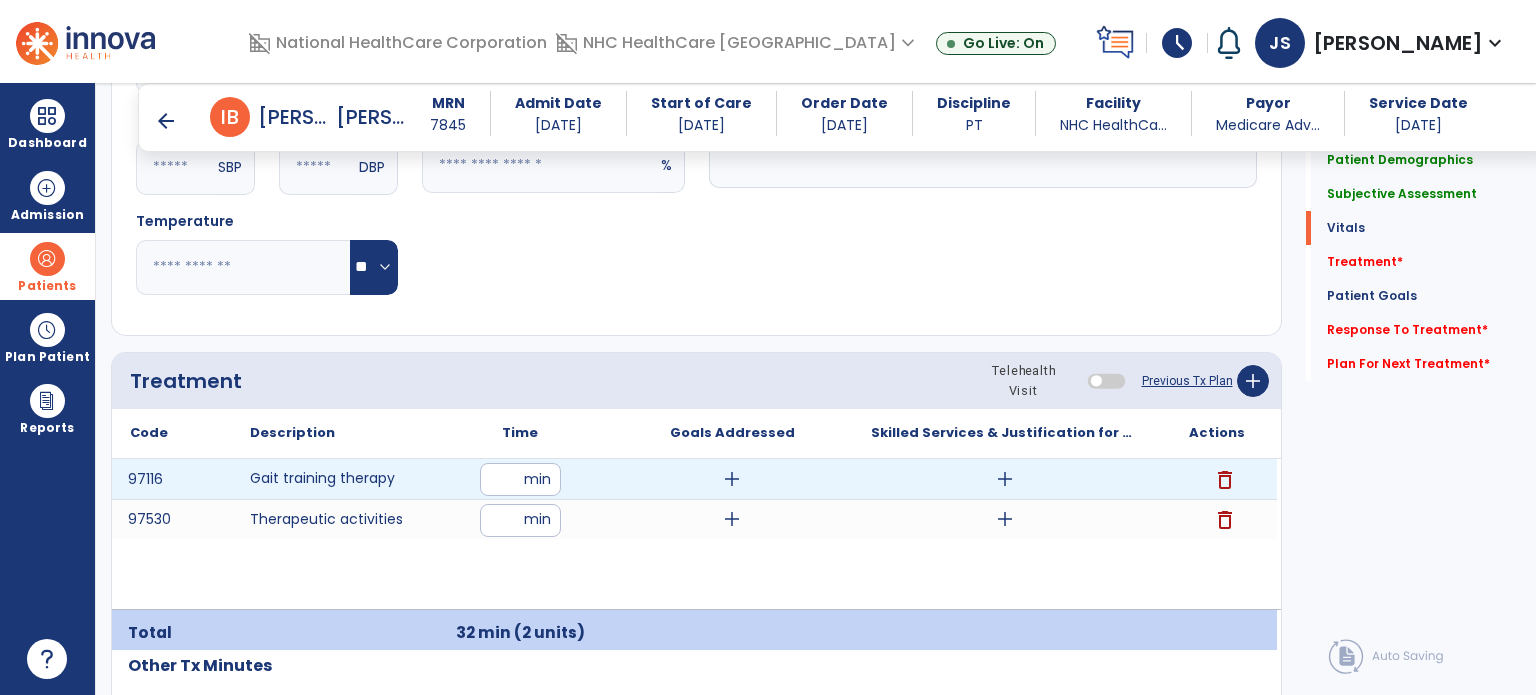 click on "add" at bounding box center (1004, 479) 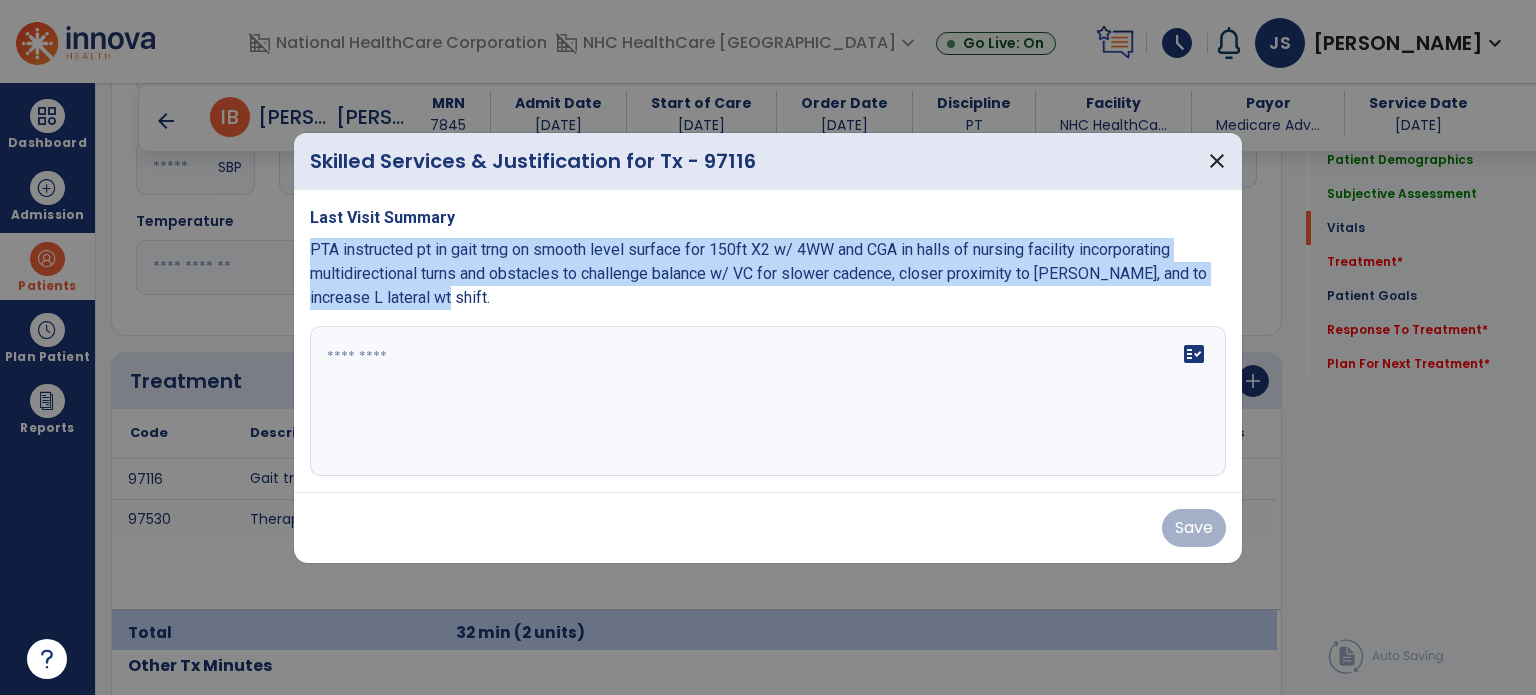 drag, startPoint x: 428, startPoint y: 297, endPoint x: 295, endPoint y: 250, distance: 141.06027 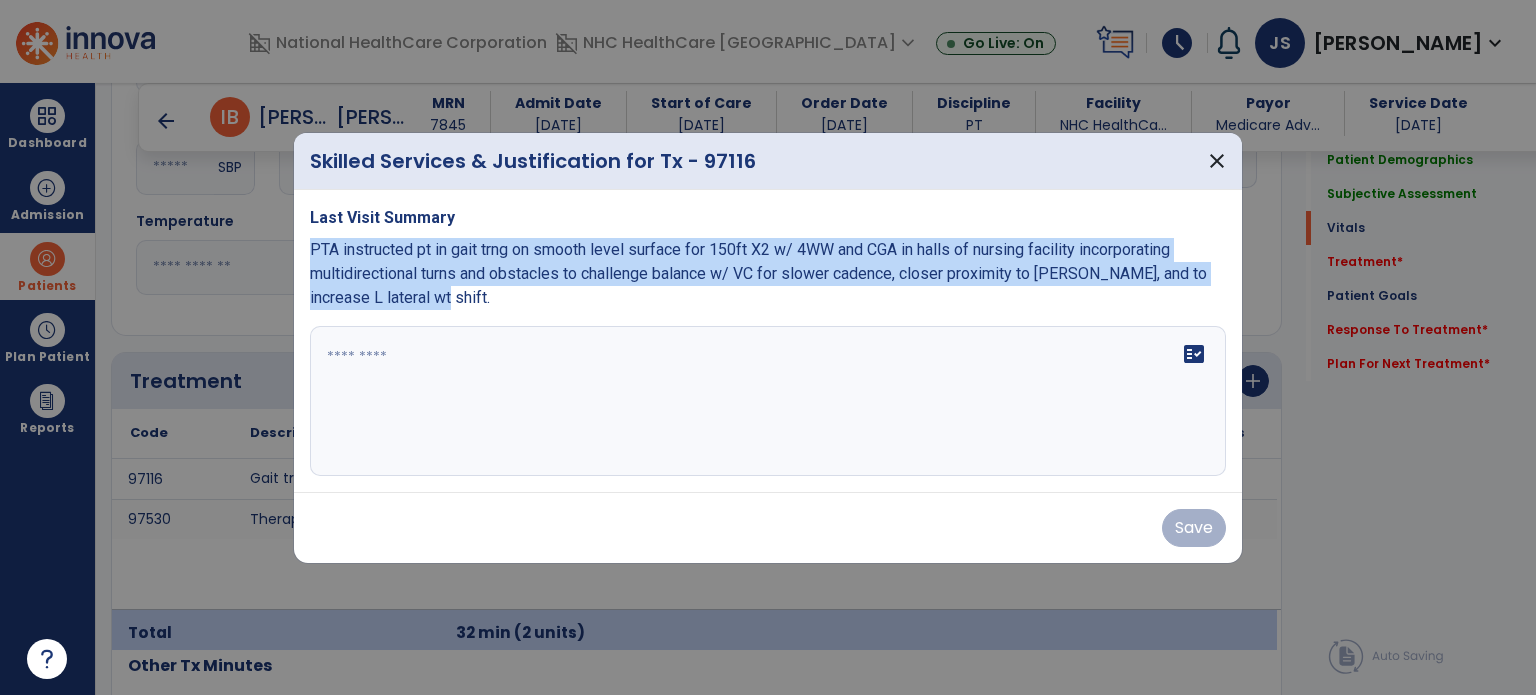 click on "Last Visit Summary PTA instructed pt in gait trng on smooth level surface for 150ft X2 w/ 4WW and CGA in halls of nursing facility incorporating multidirectional turns and obstacles to challenge balance w/ VC for slower cadence, closer proximity to [PERSON_NAME], and to increase L lateral wt shift.    fact_check" at bounding box center (768, 341) 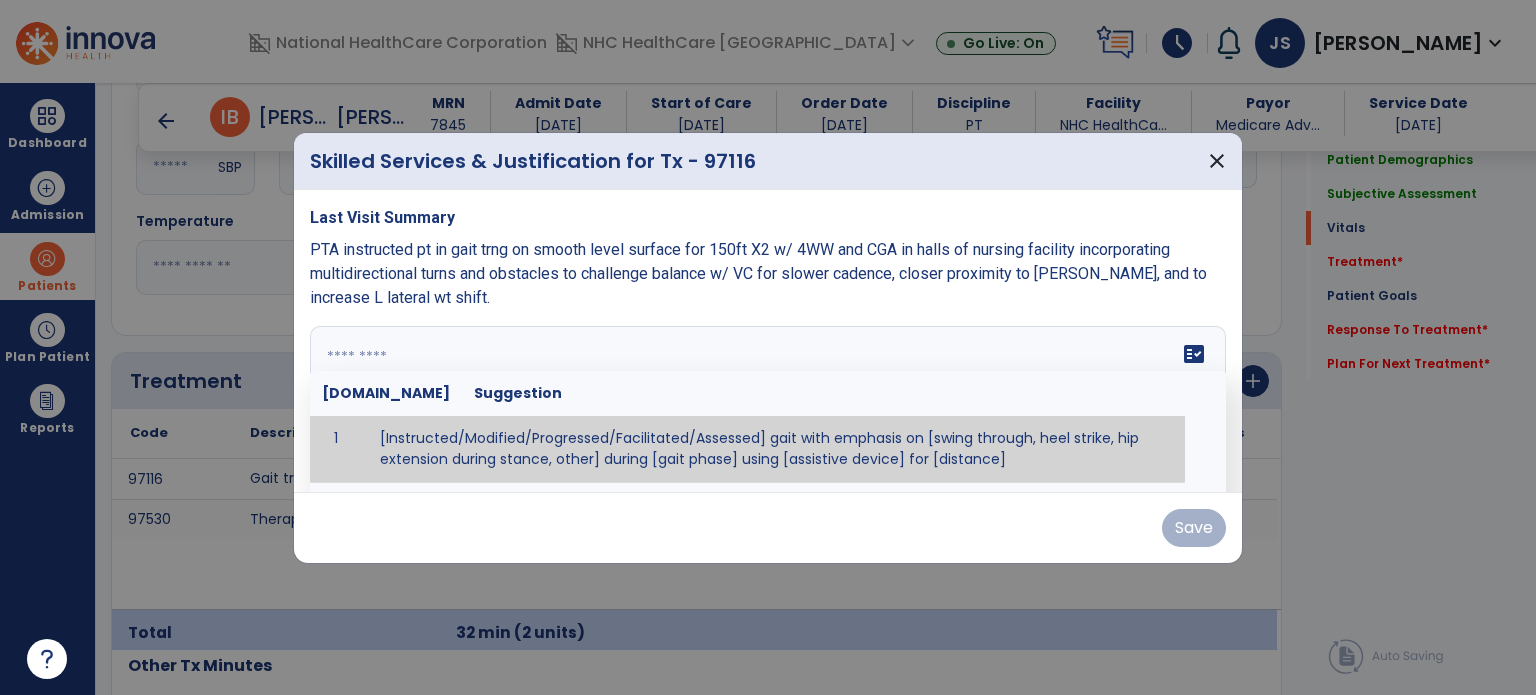 paste on "**********" 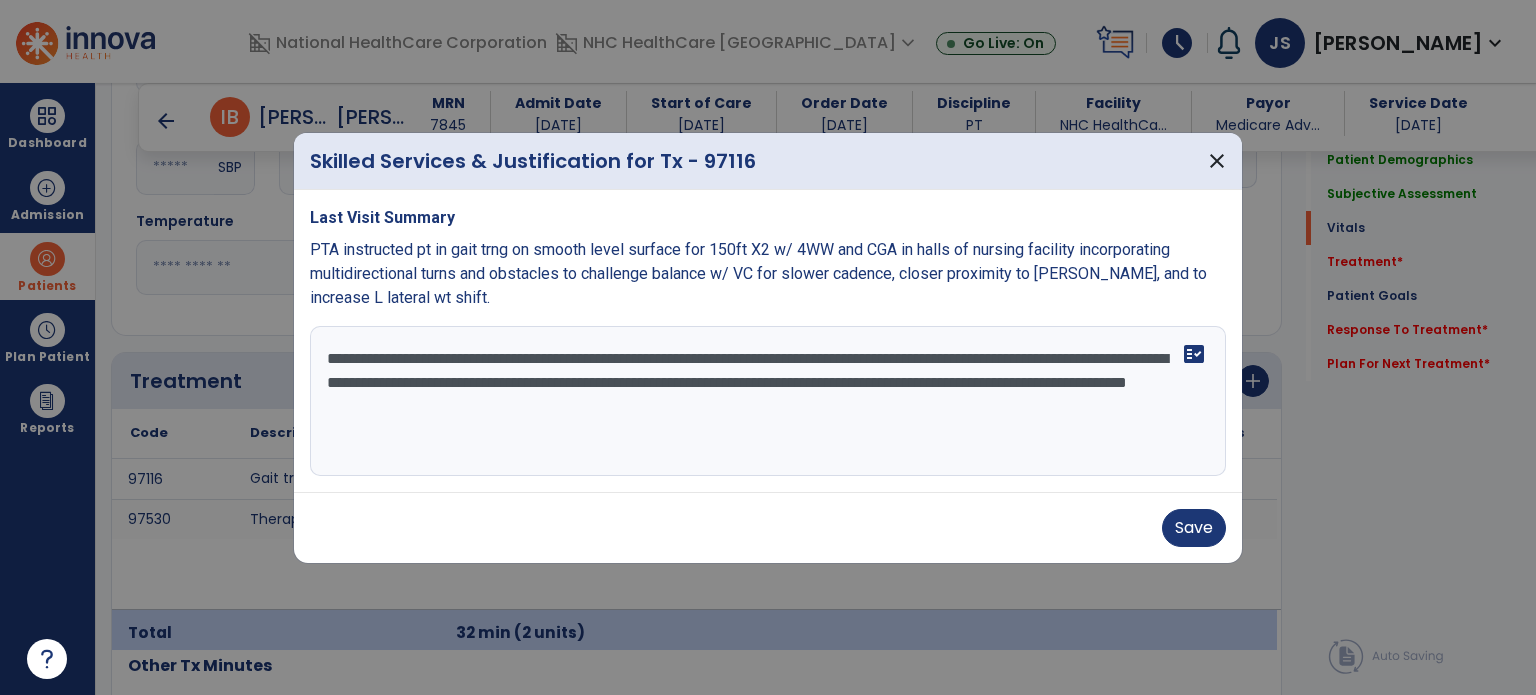 click on "**********" at bounding box center (768, 401) 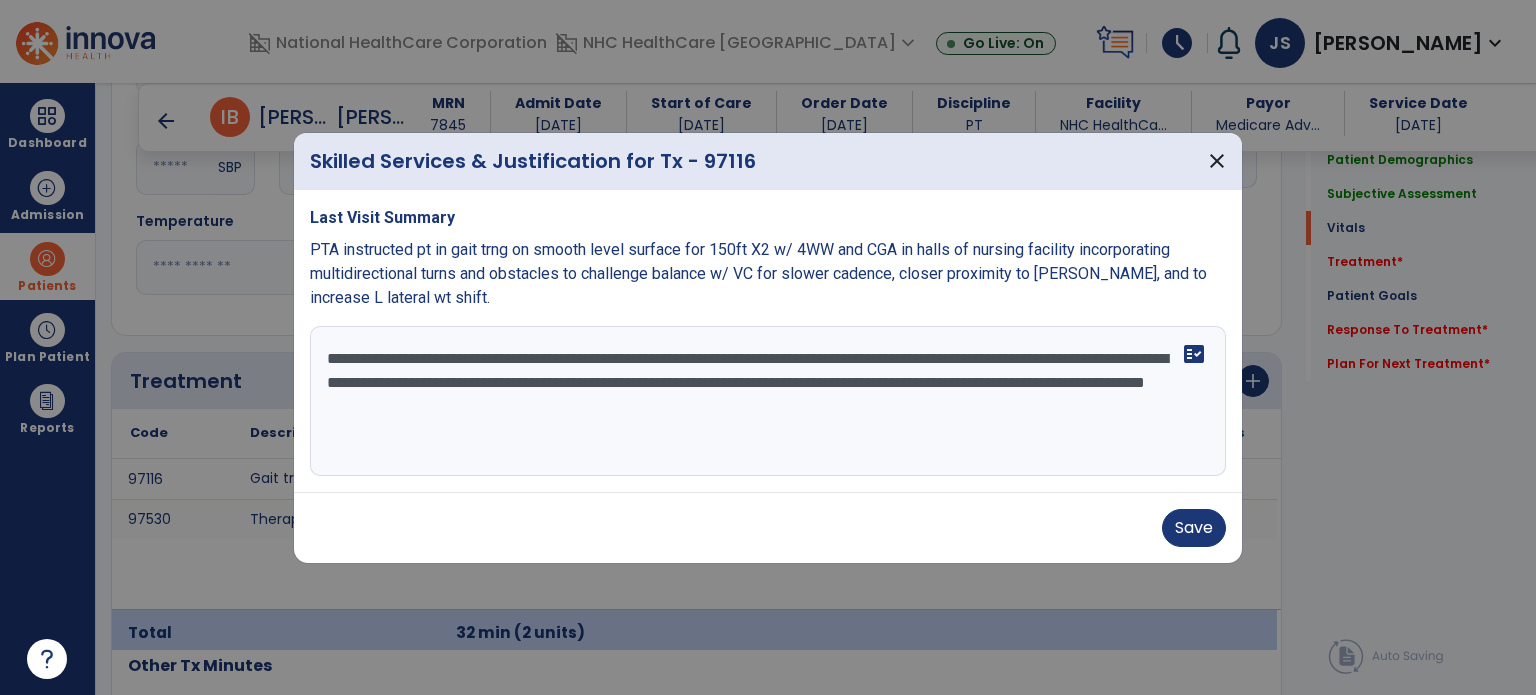 click on "**********" at bounding box center (768, 401) 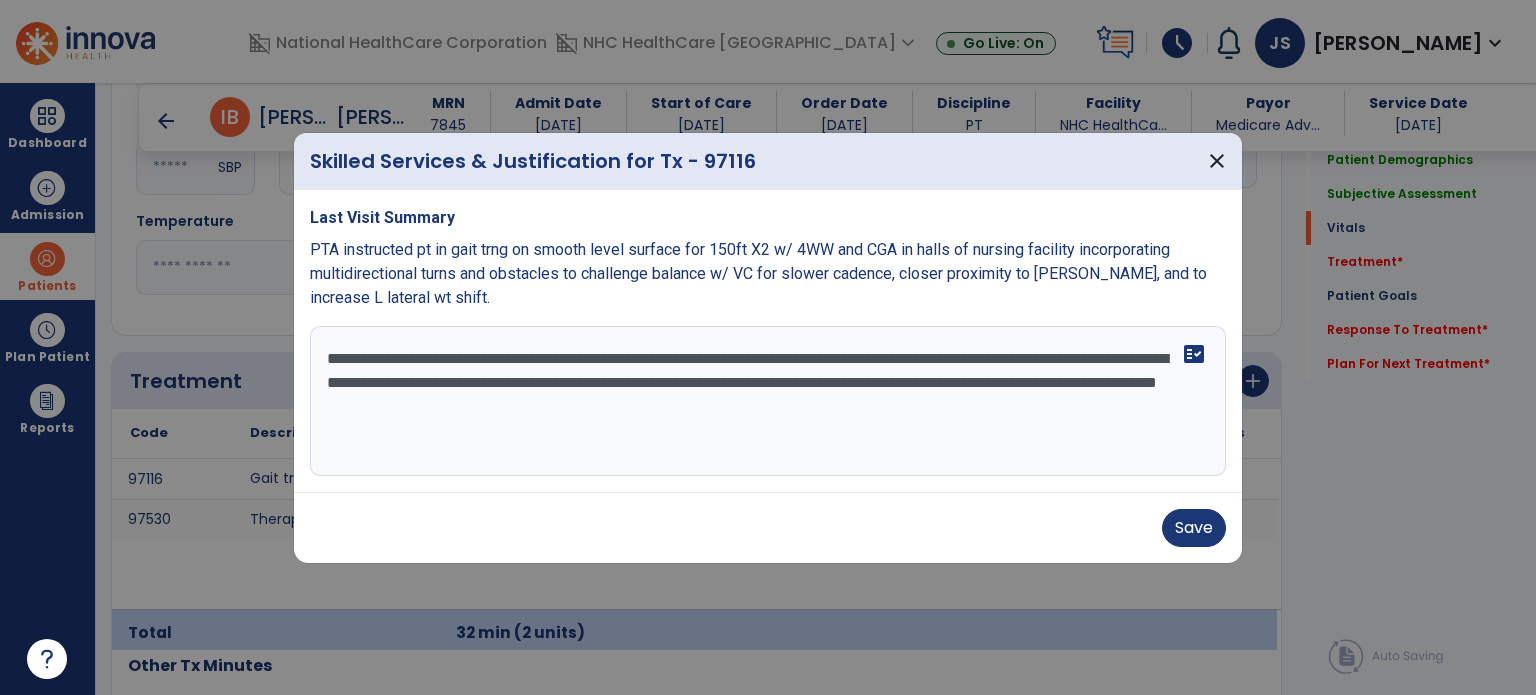 click on "**********" at bounding box center [768, 401] 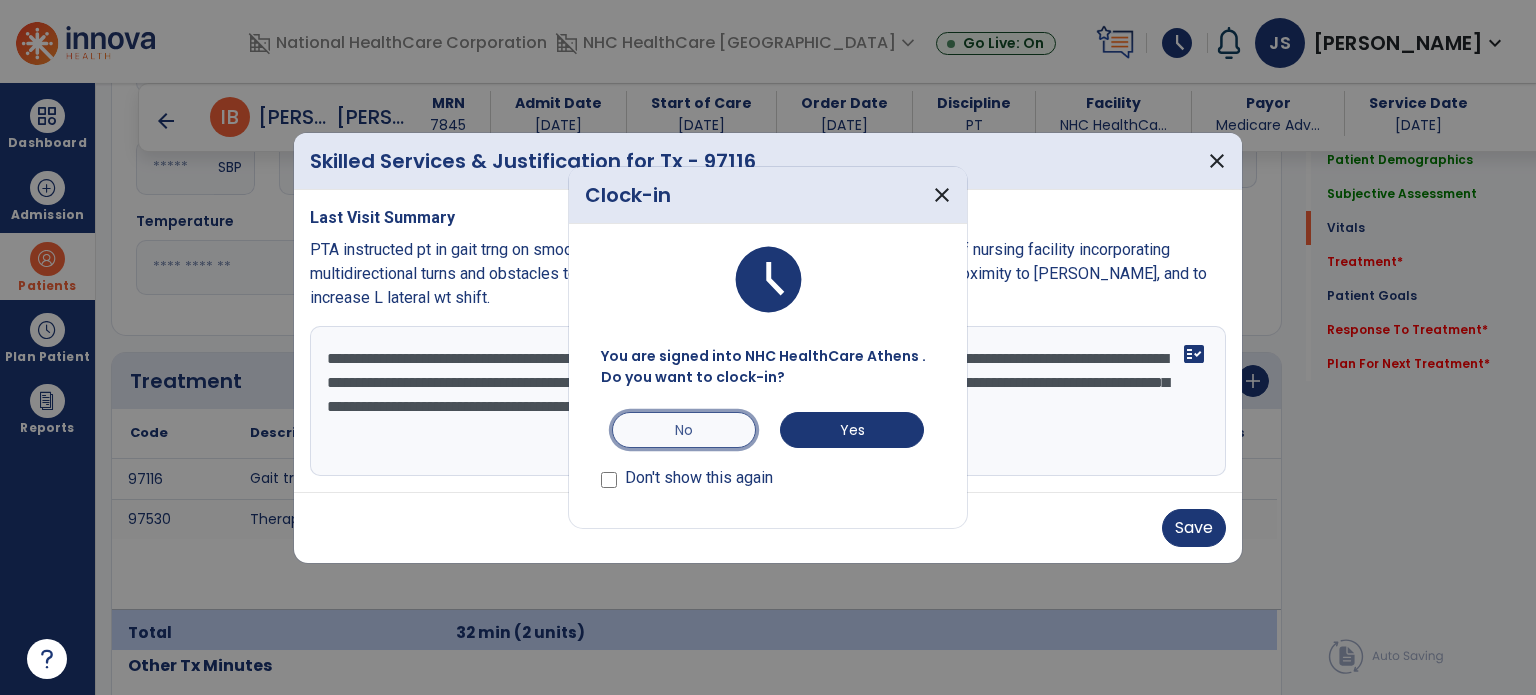 click on "No" at bounding box center [684, 430] 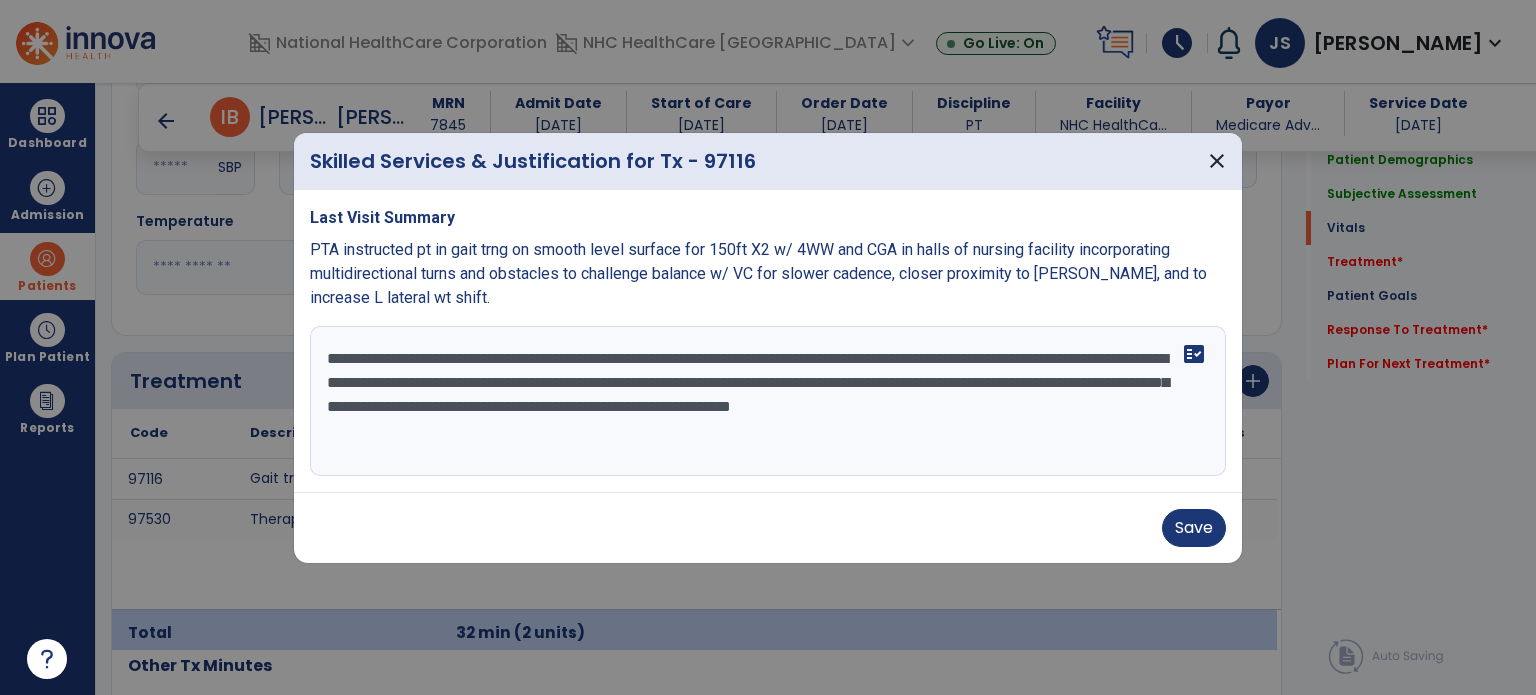 click on "**********" at bounding box center (768, 401) 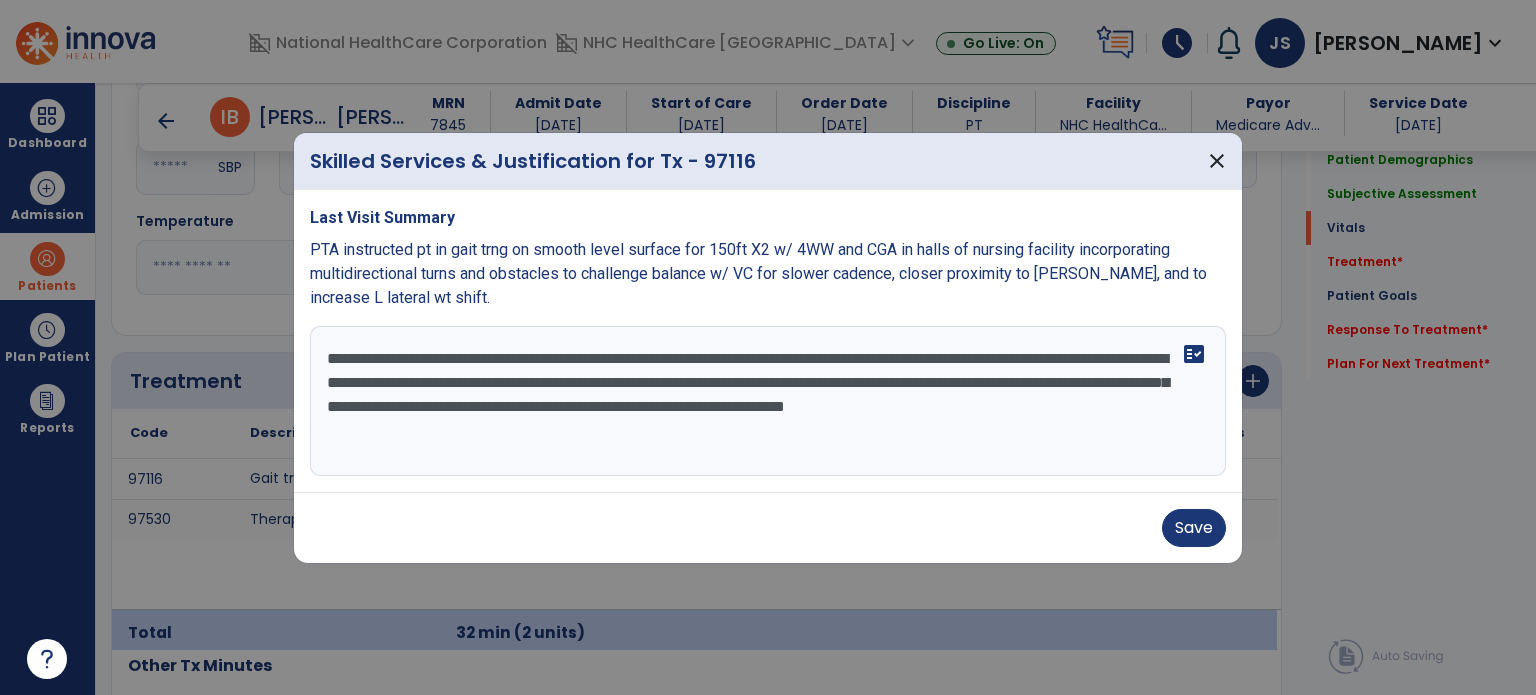 click on "**********" at bounding box center [768, 401] 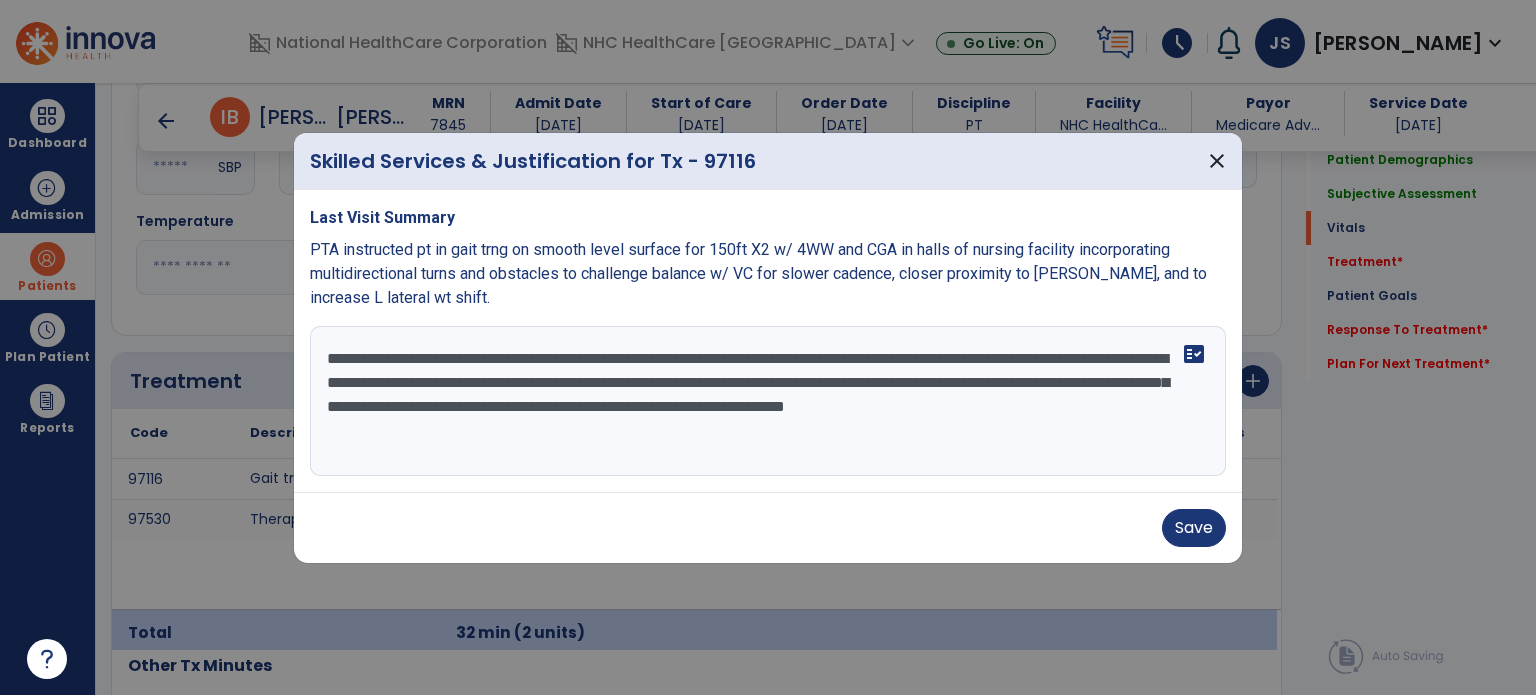 drag, startPoint x: 854, startPoint y: 385, endPoint x: 941, endPoint y: 434, distance: 99.849884 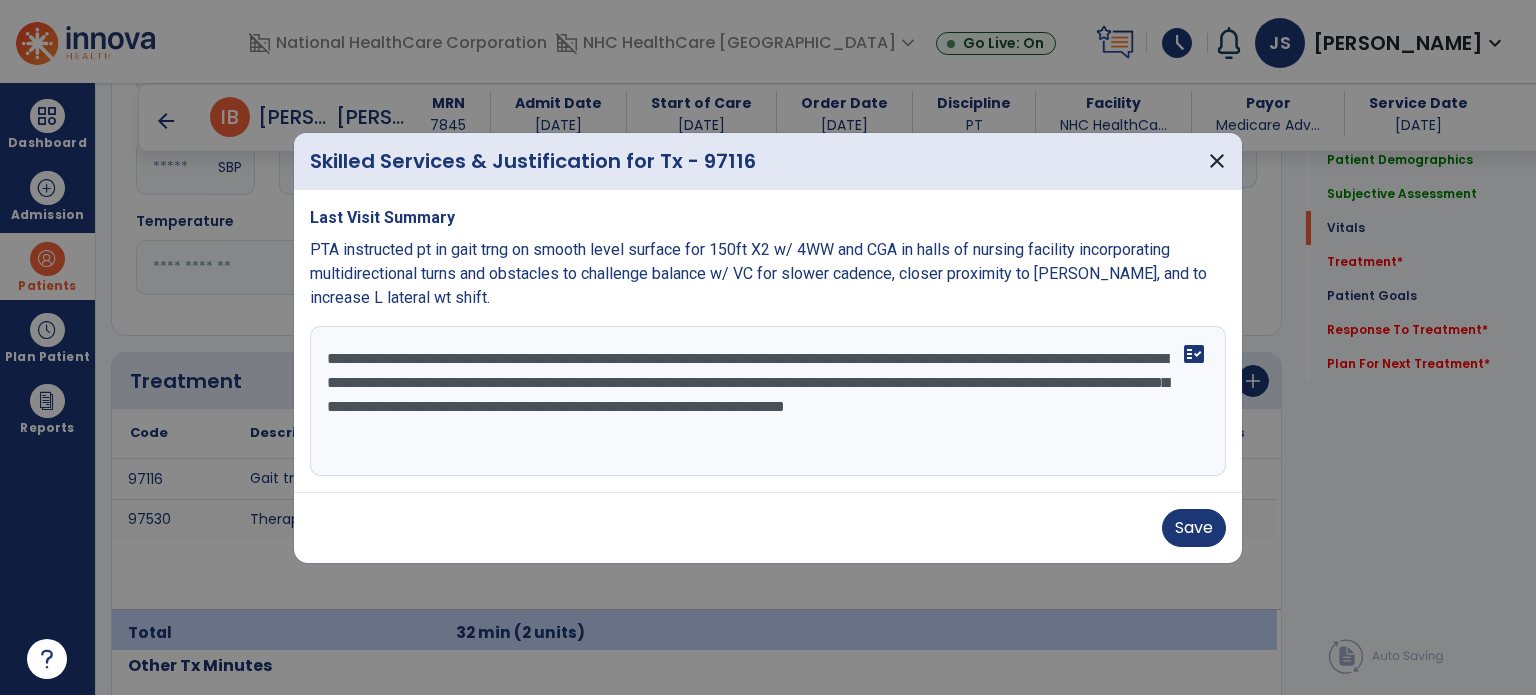 click on "**********" at bounding box center [768, 401] 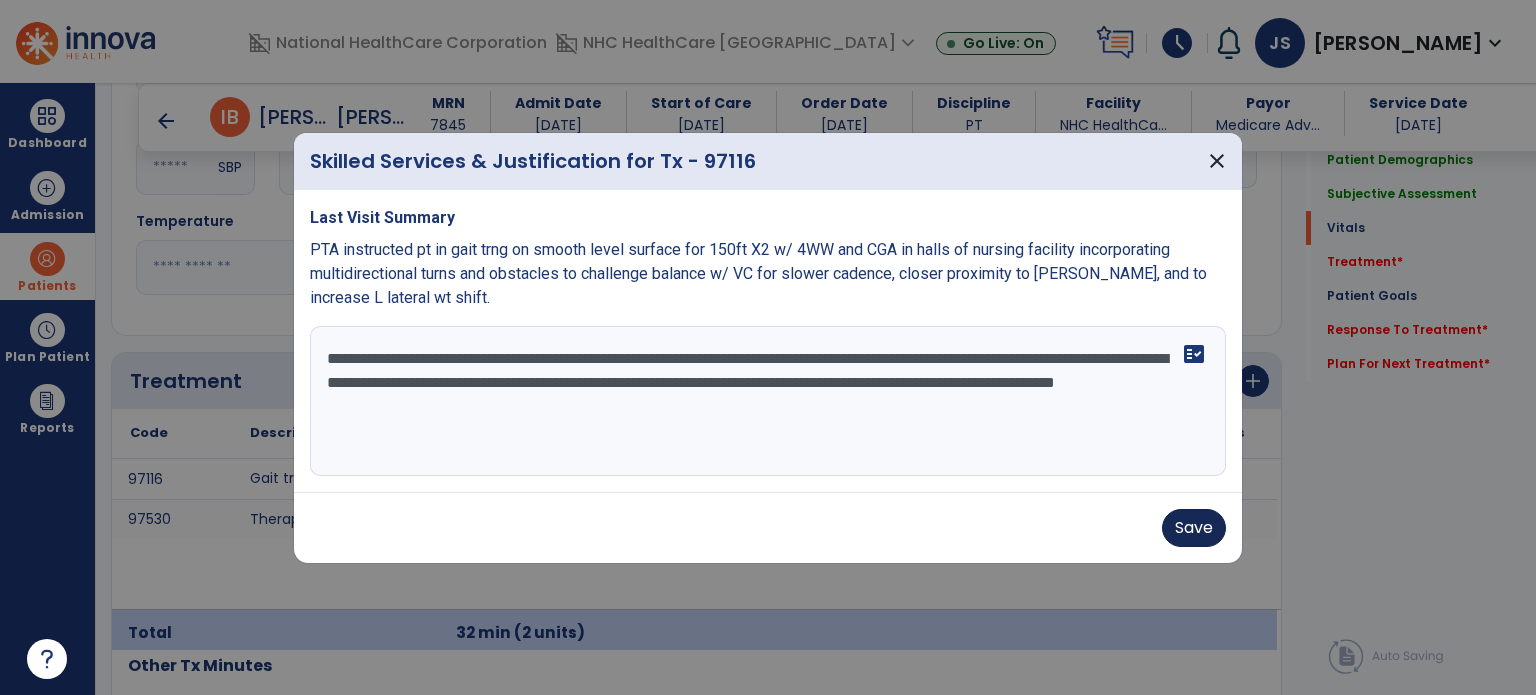 type on "**********" 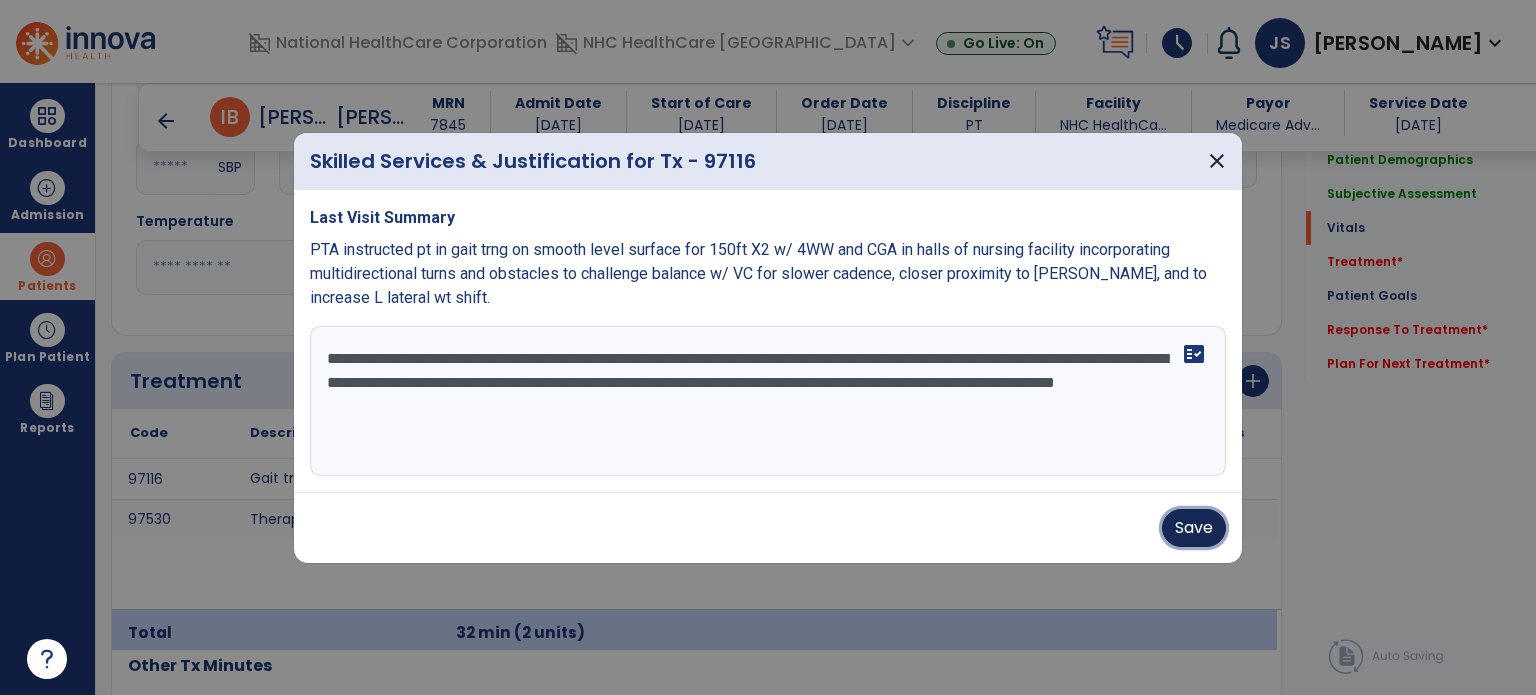 click on "Save" at bounding box center (1194, 528) 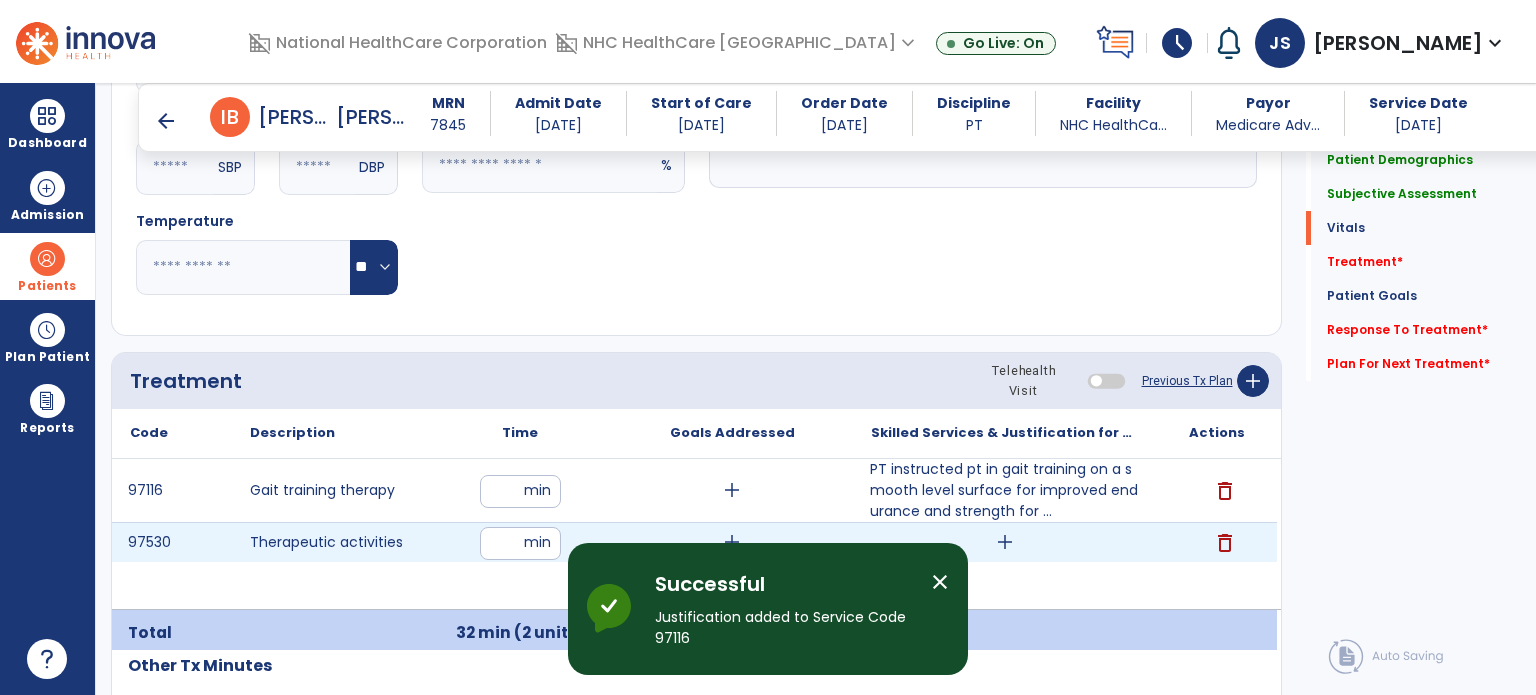 click on "add" at bounding box center (1005, 542) 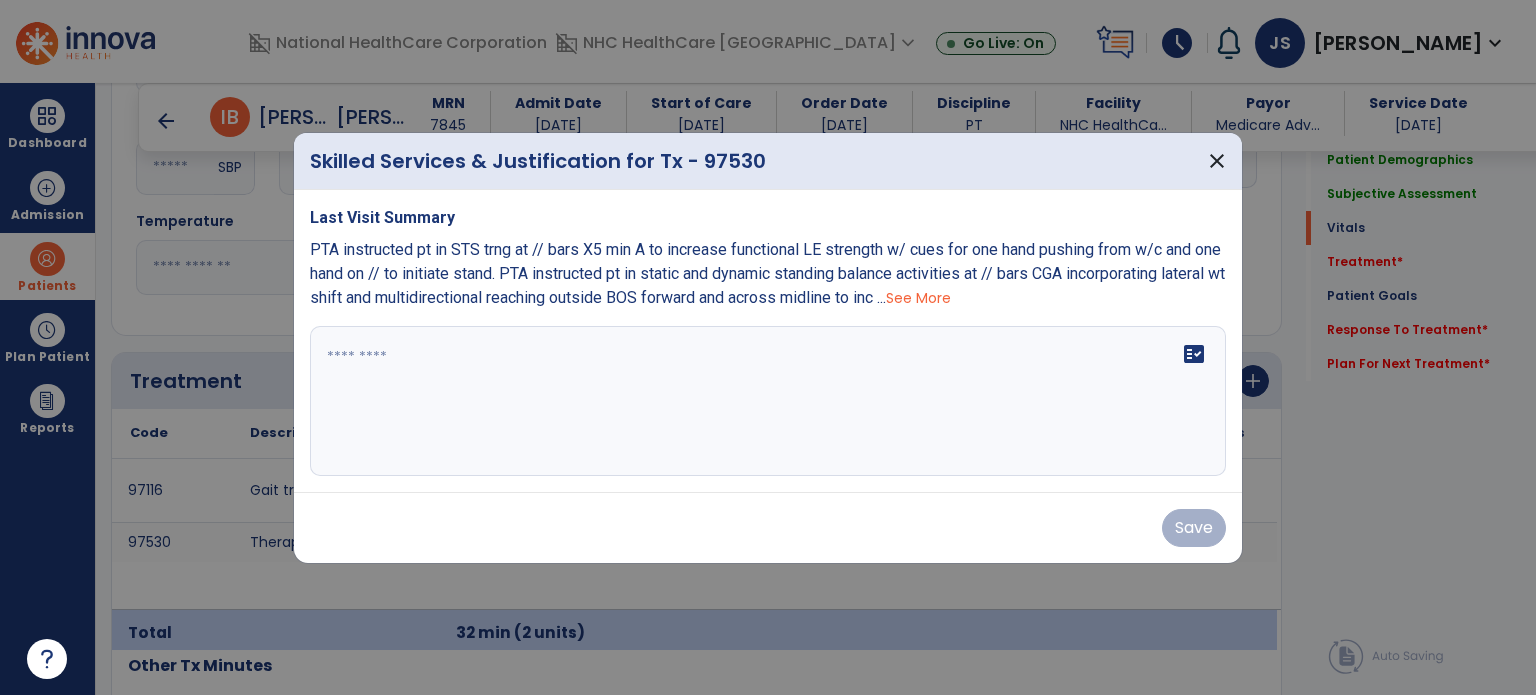 click on "fact_check" at bounding box center [768, 401] 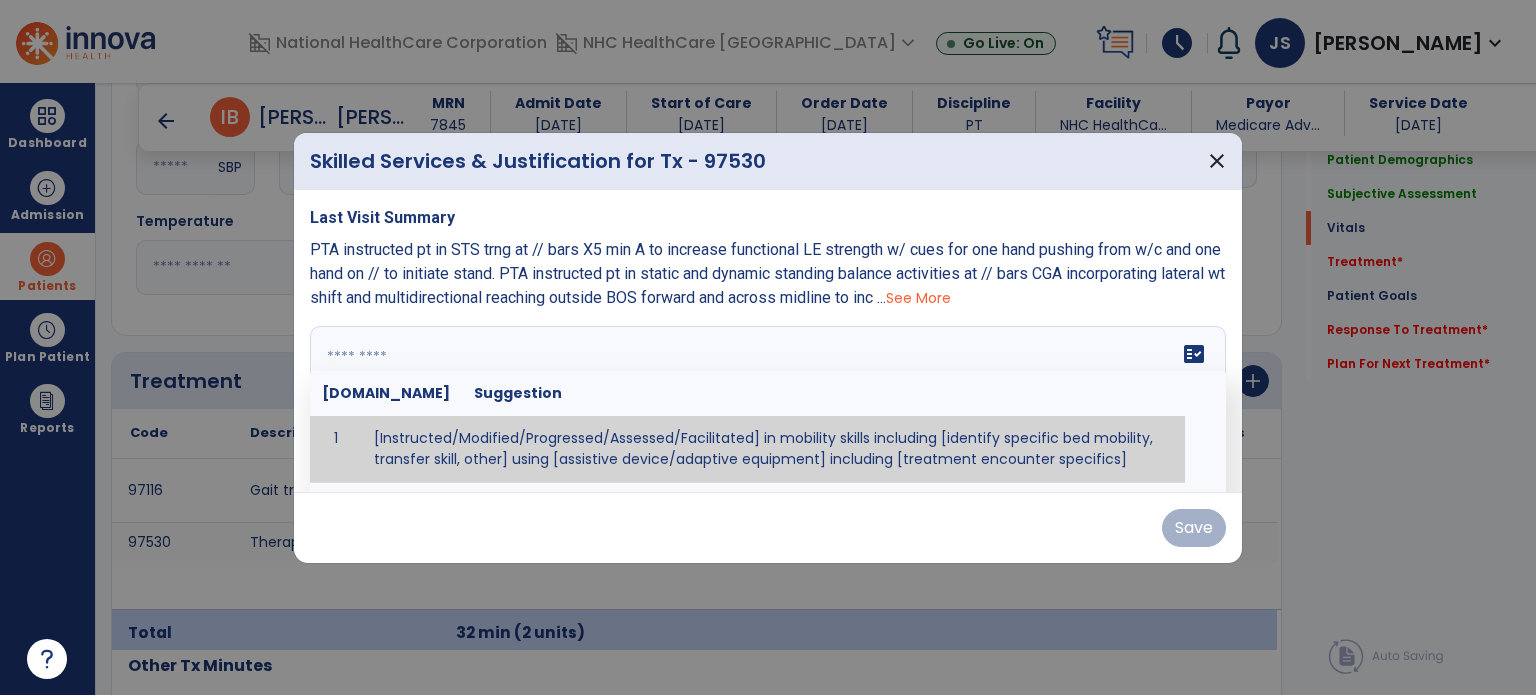 click on "See More" at bounding box center [918, 298] 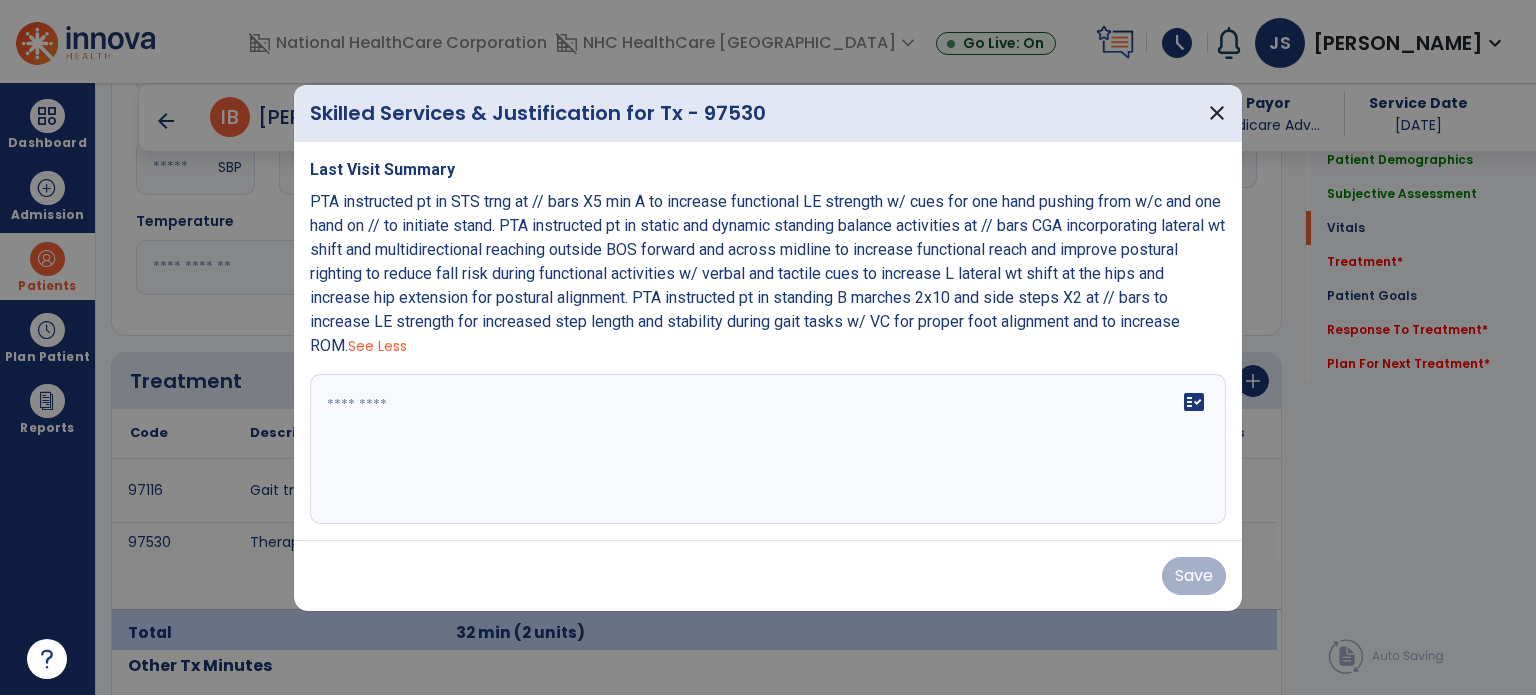 click on "fact_check" at bounding box center [768, 449] 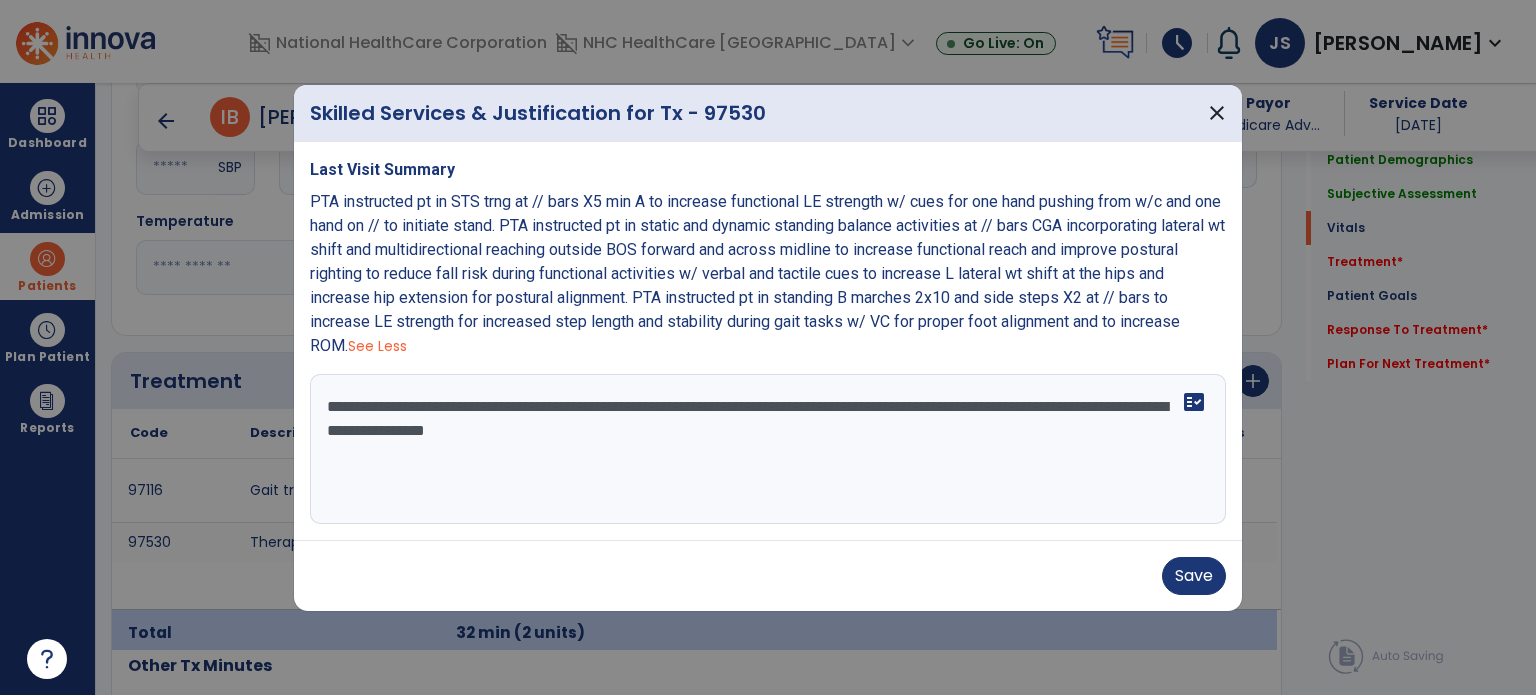 click on "**********" at bounding box center [768, 449] 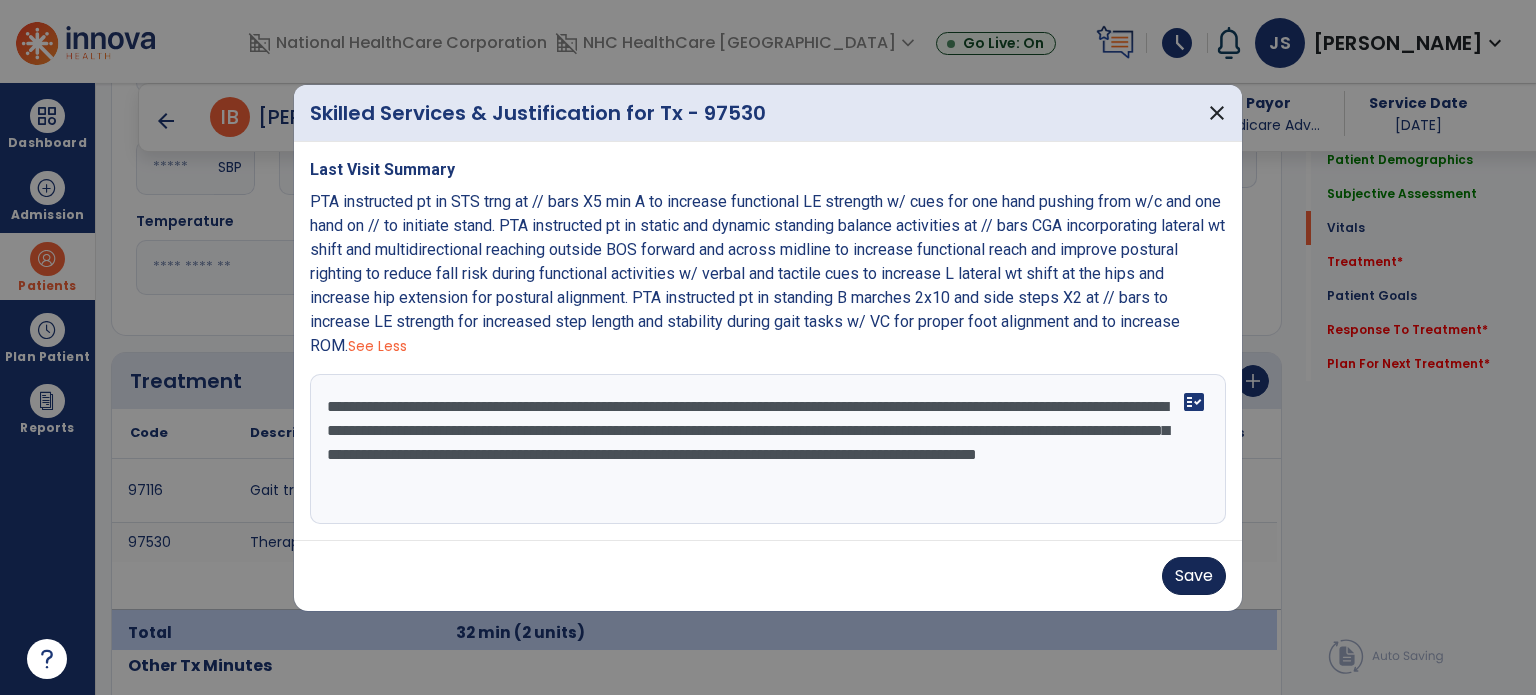 type on "**********" 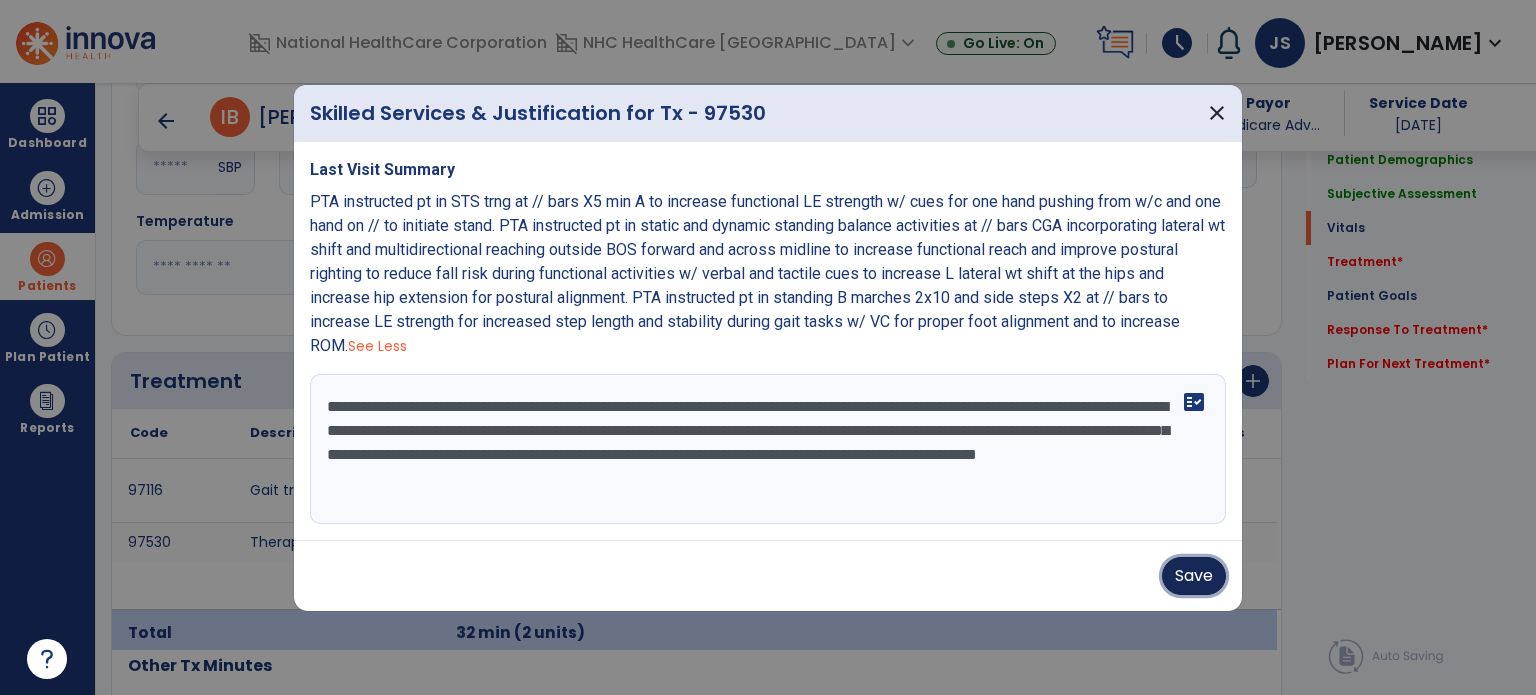 click on "Save" at bounding box center (1194, 576) 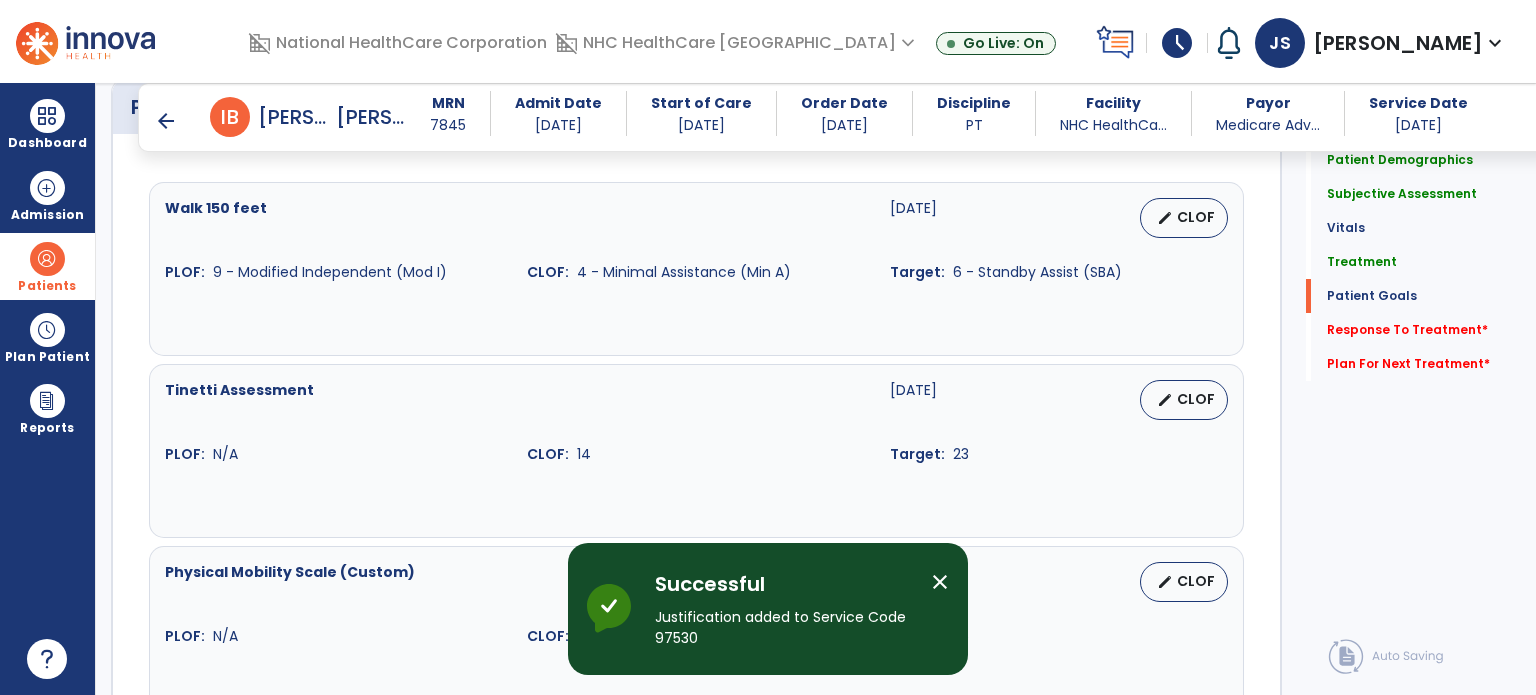 scroll, scrollTop: 1720, scrollLeft: 0, axis: vertical 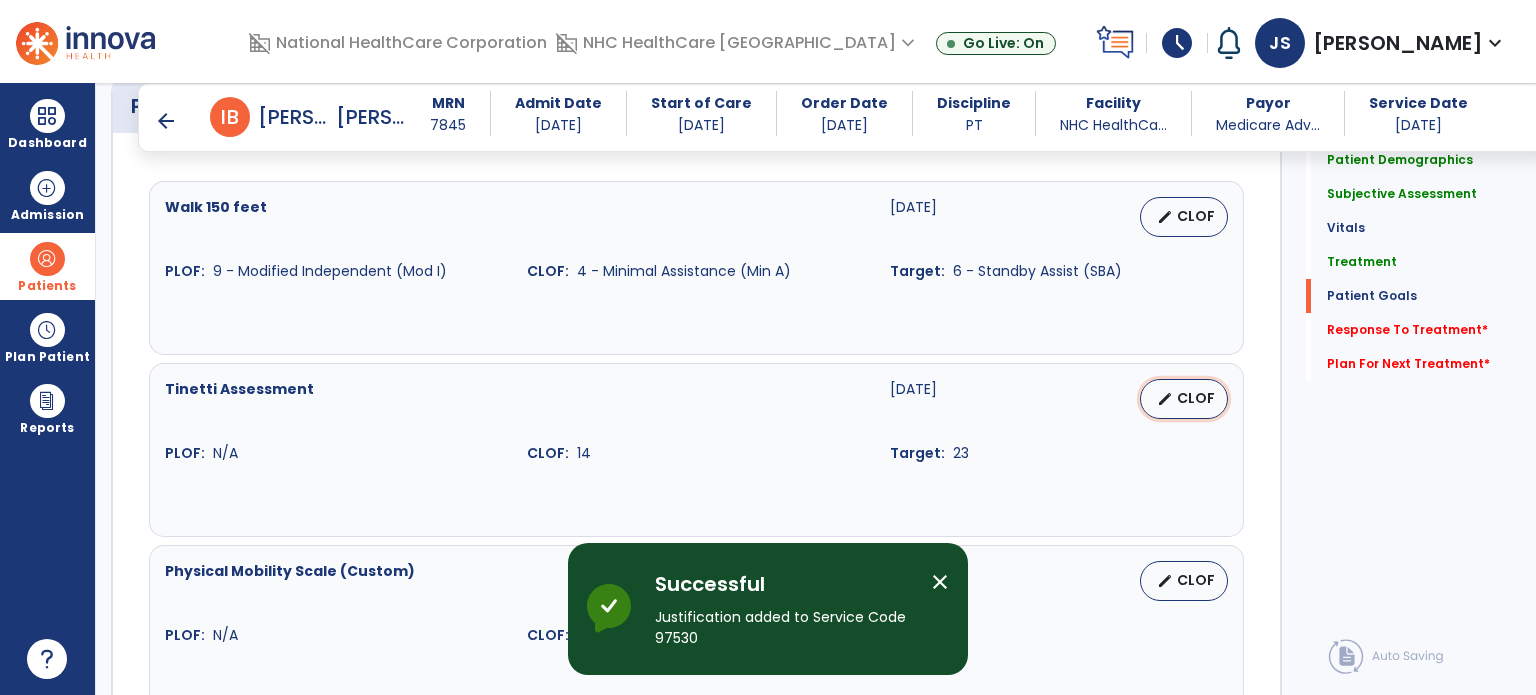 click on "edit   CLOF" at bounding box center [1184, 399] 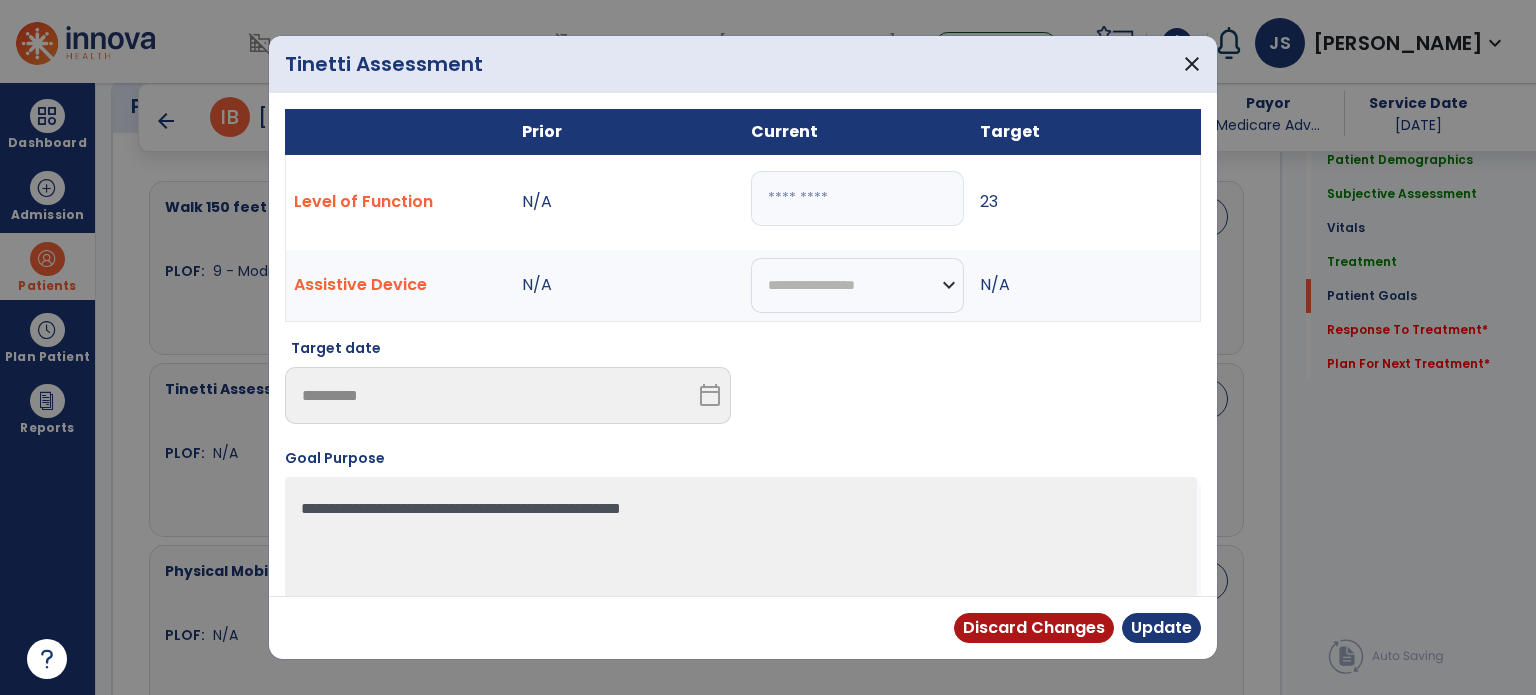 click on "**" at bounding box center [857, 198] 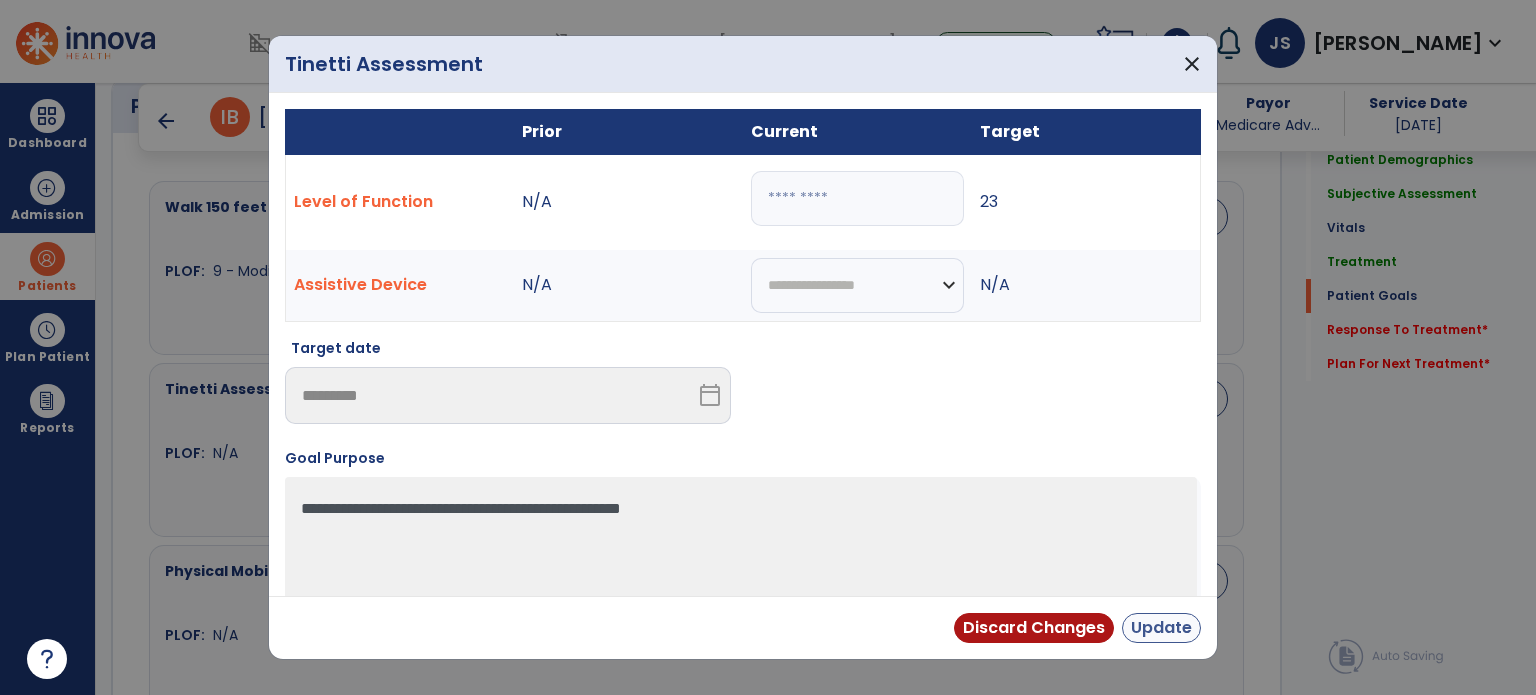 type on "**" 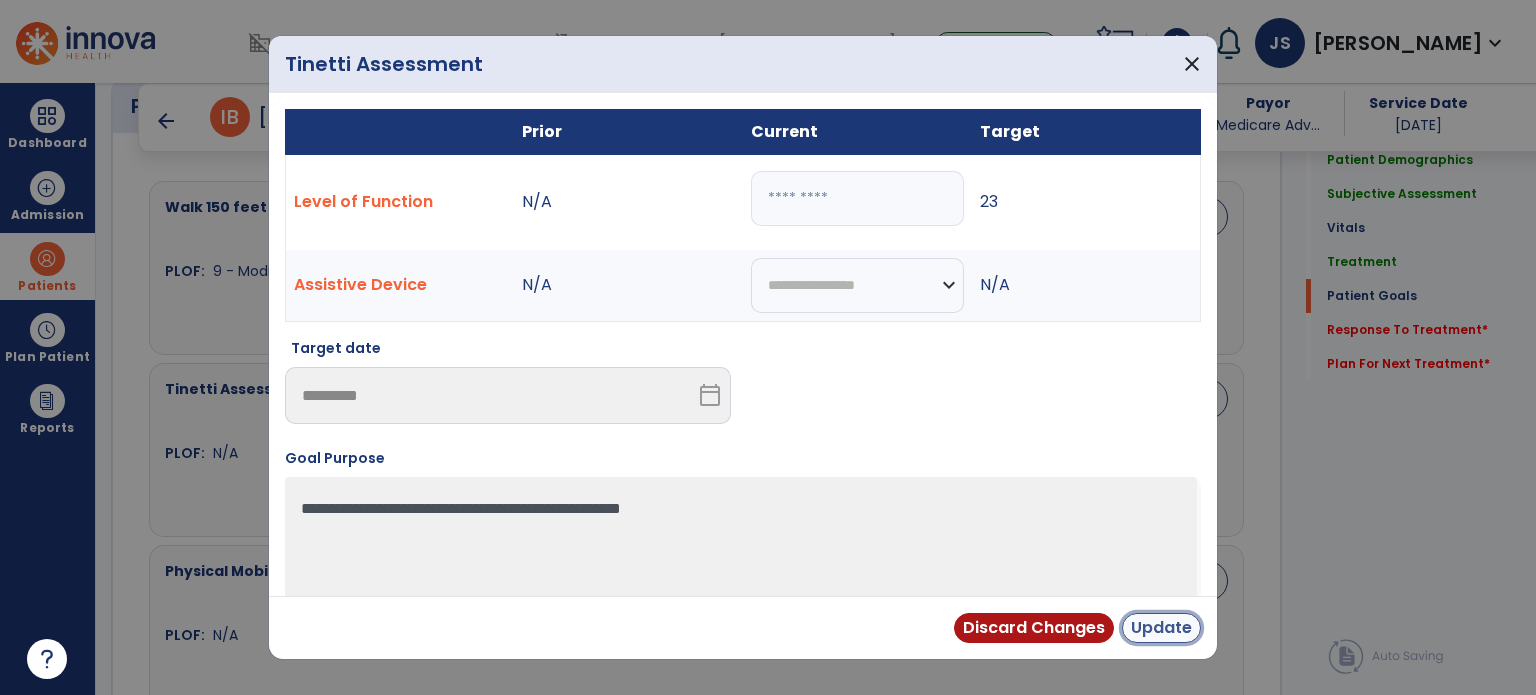 click on "Update" at bounding box center [1161, 628] 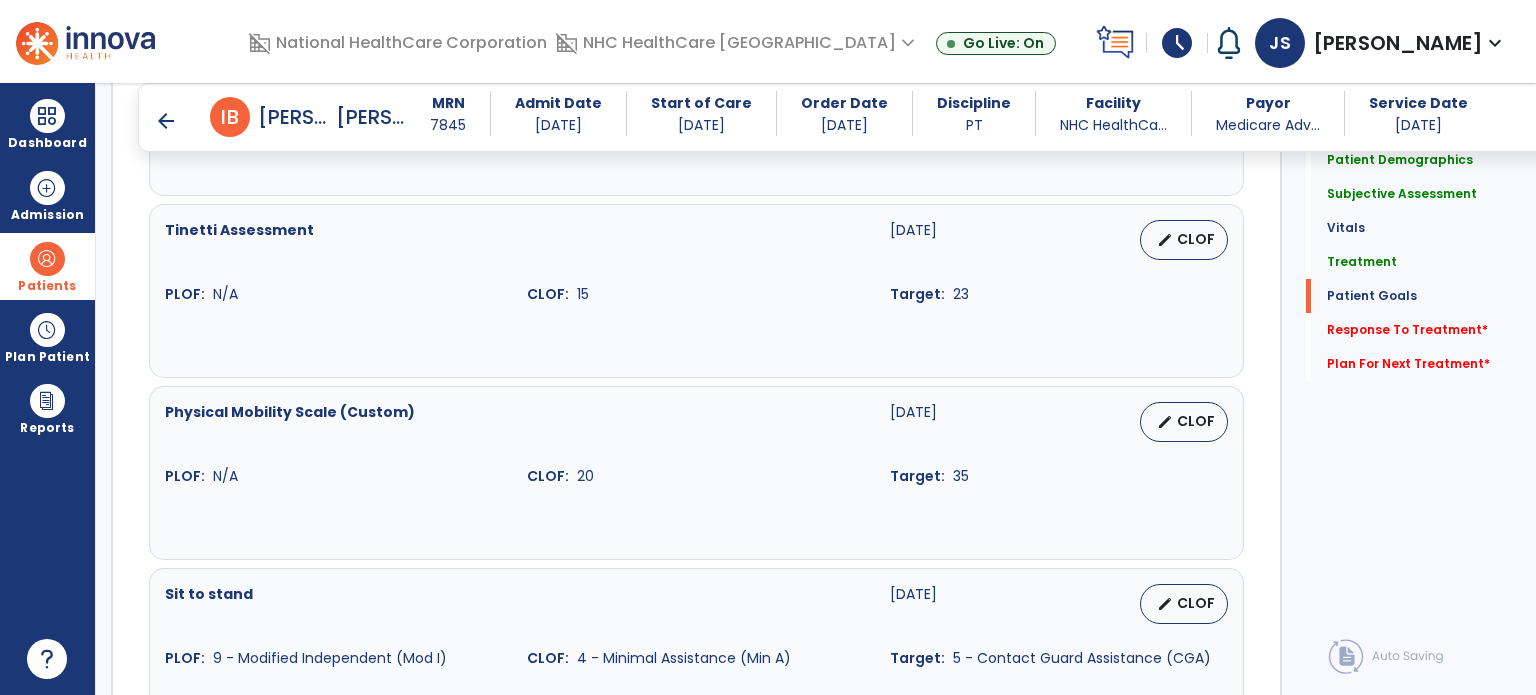scroll, scrollTop: 1901, scrollLeft: 0, axis: vertical 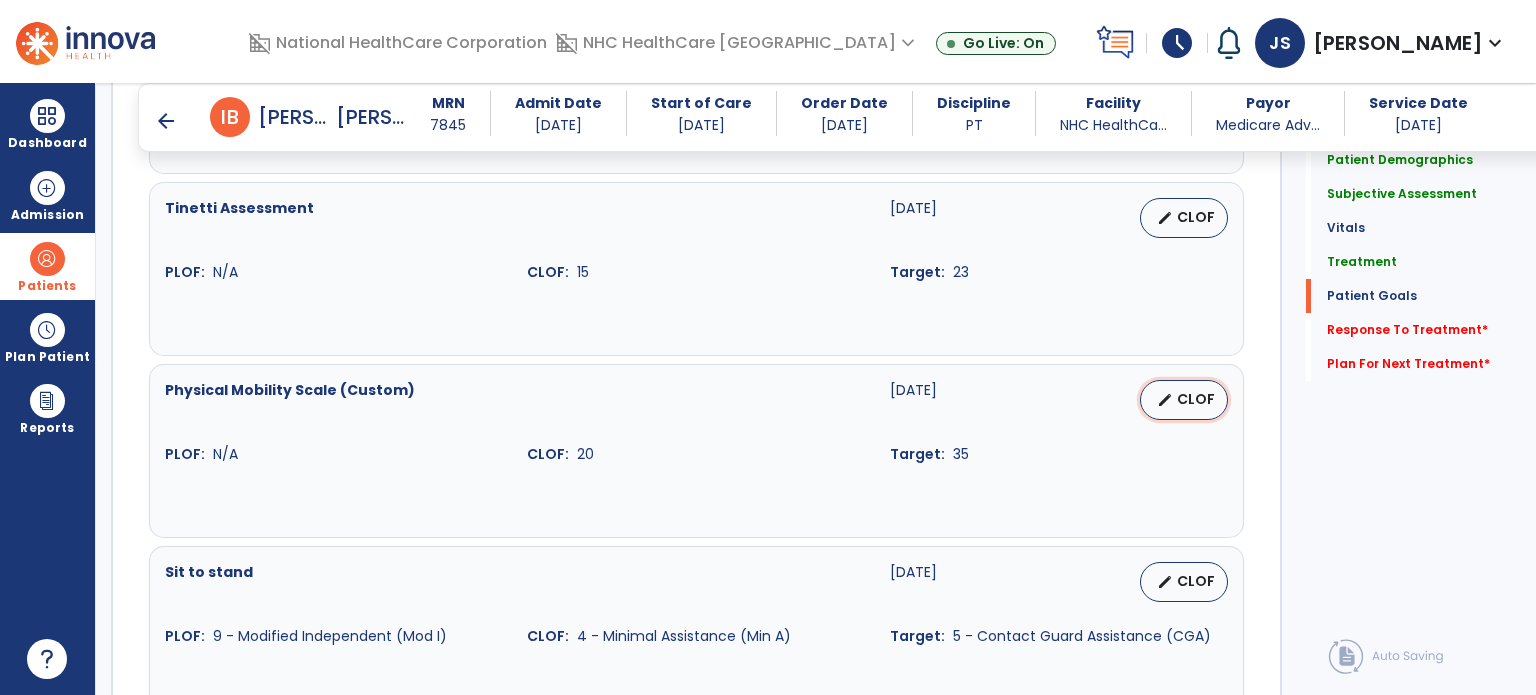 click on "CLOF" at bounding box center (1196, 399) 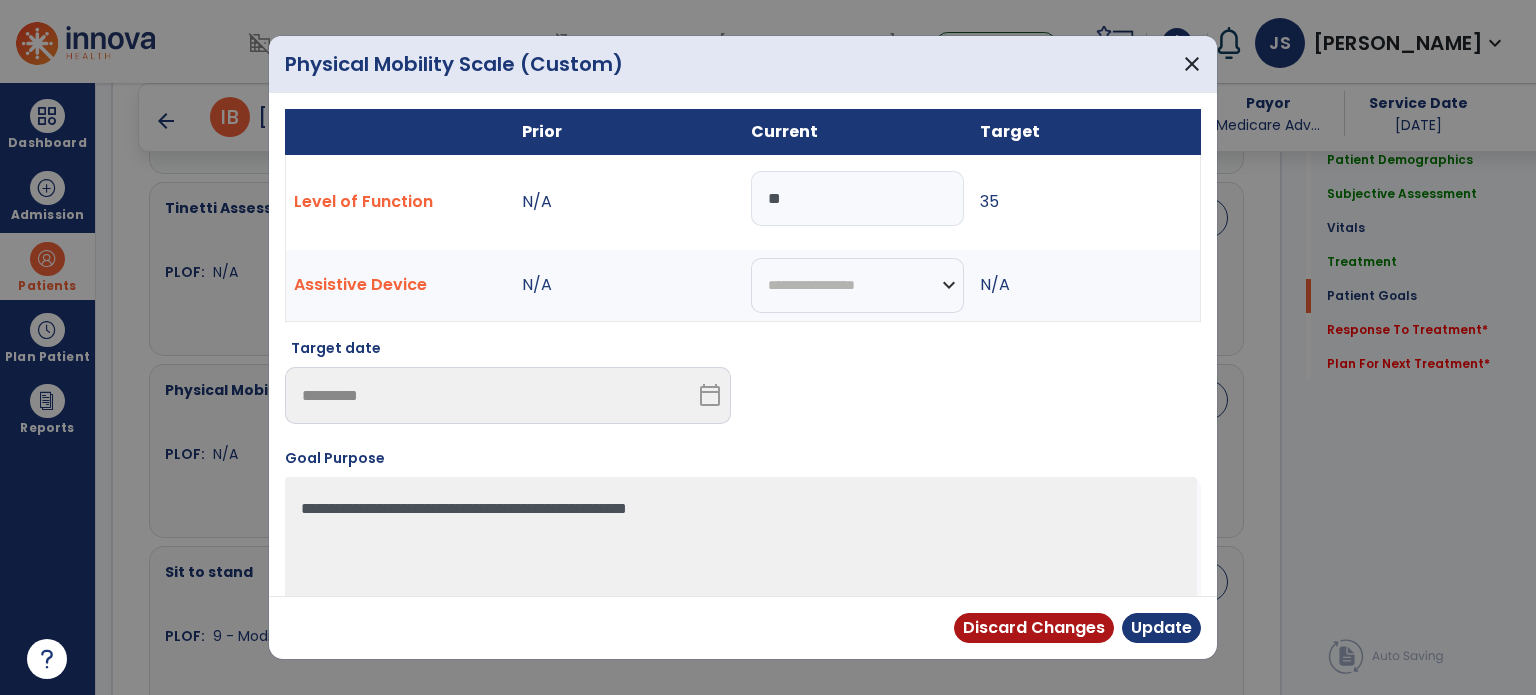 click on "**" at bounding box center [857, 198] 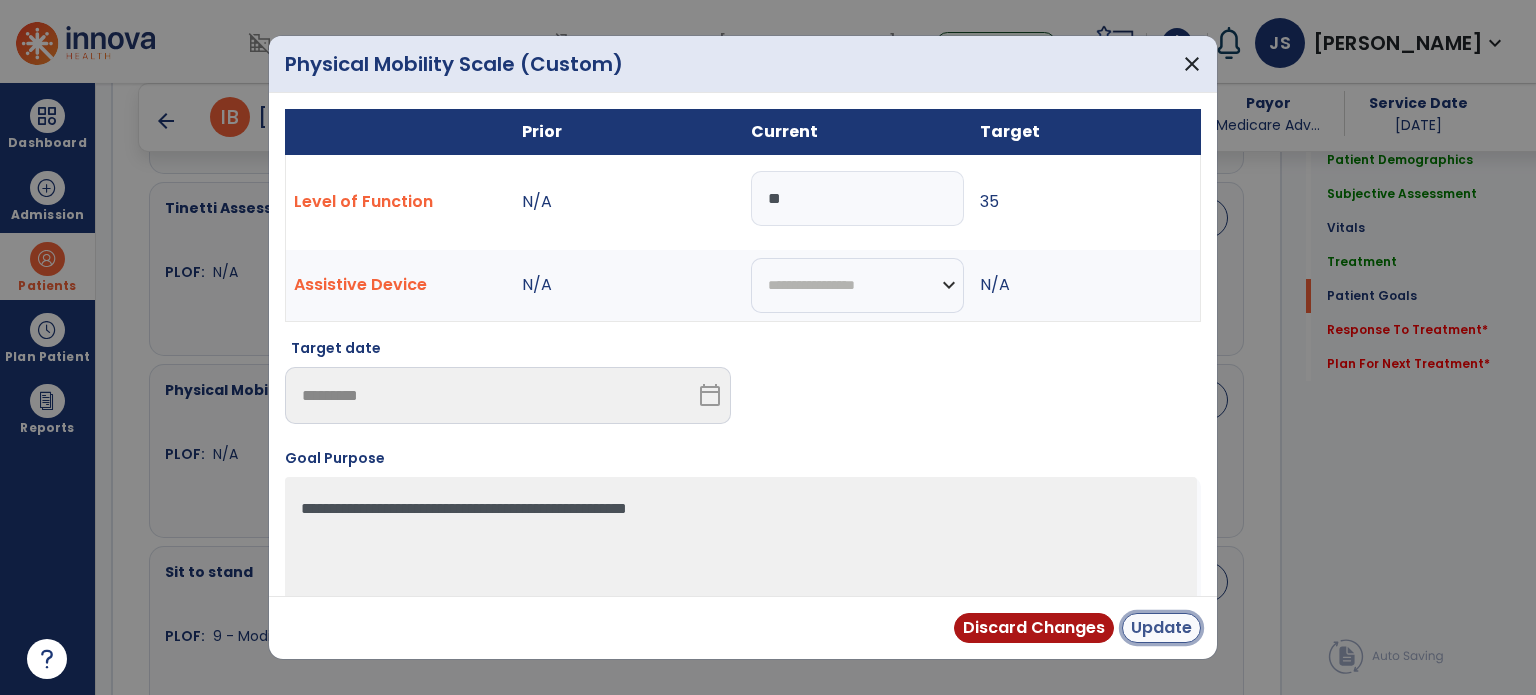 click on "Update" at bounding box center (1161, 628) 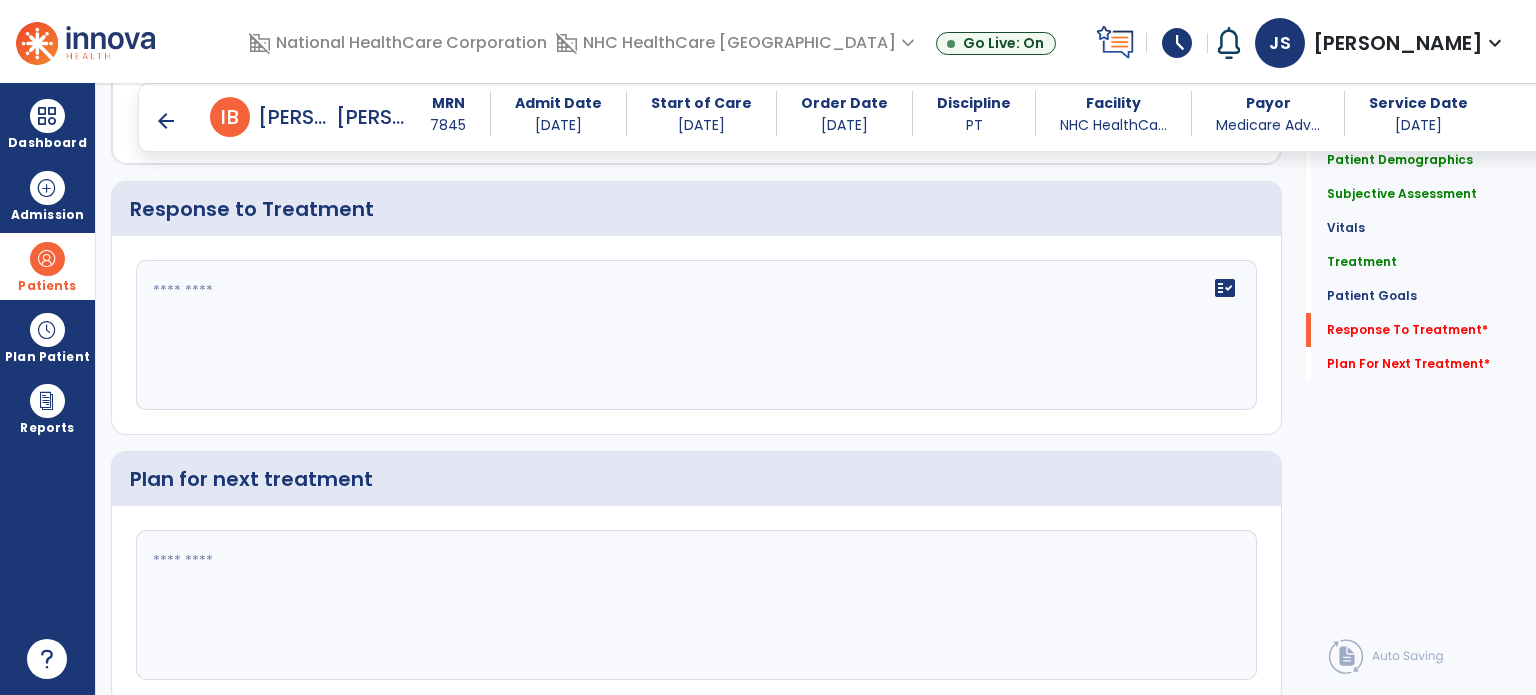 scroll, scrollTop: 2549, scrollLeft: 0, axis: vertical 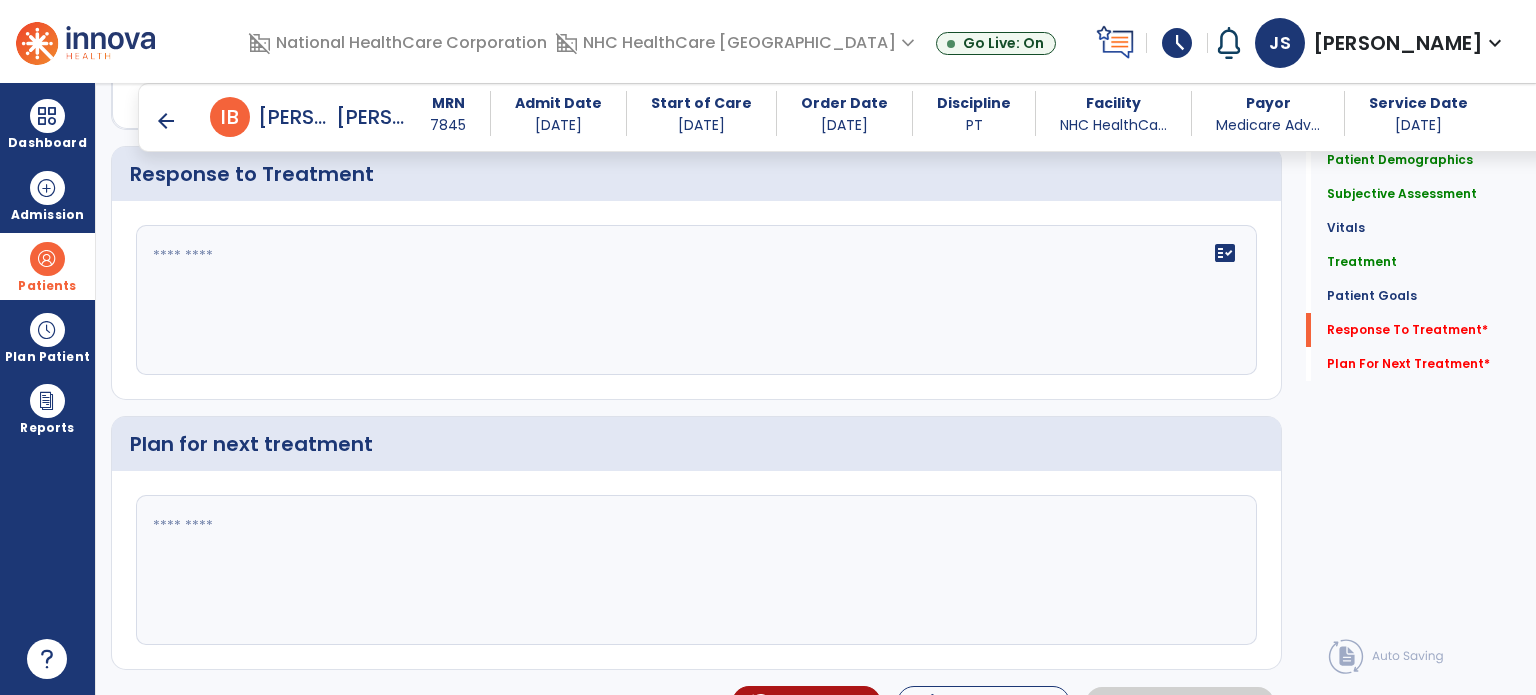 click on "fact_check" 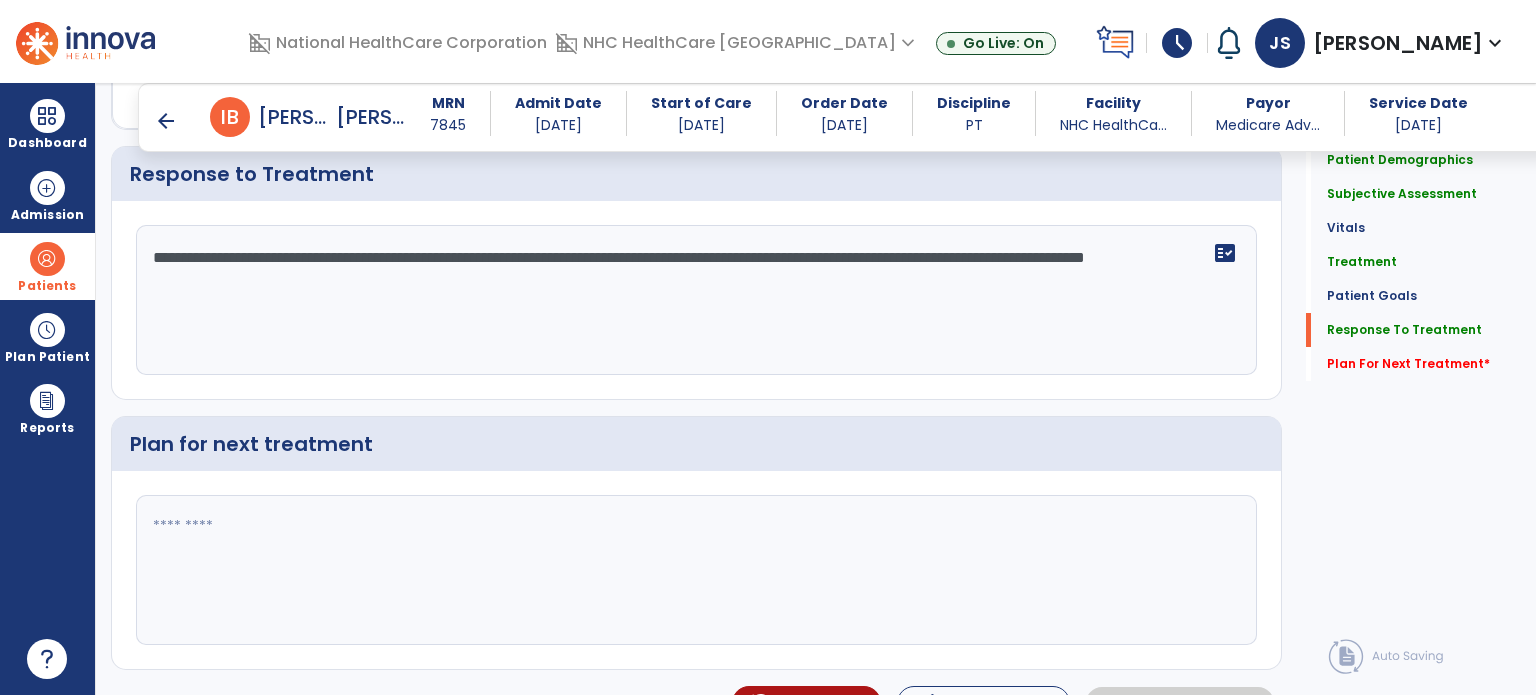 click 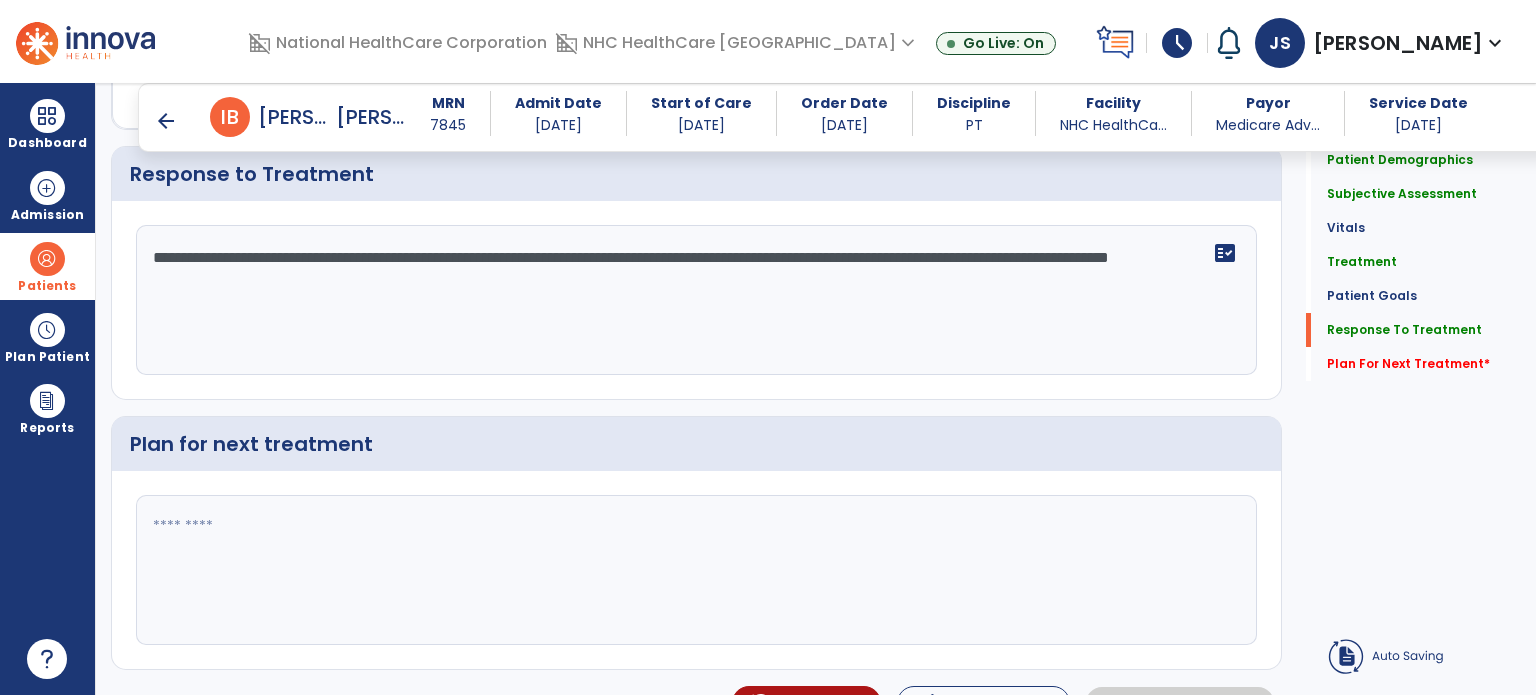 type on "**********" 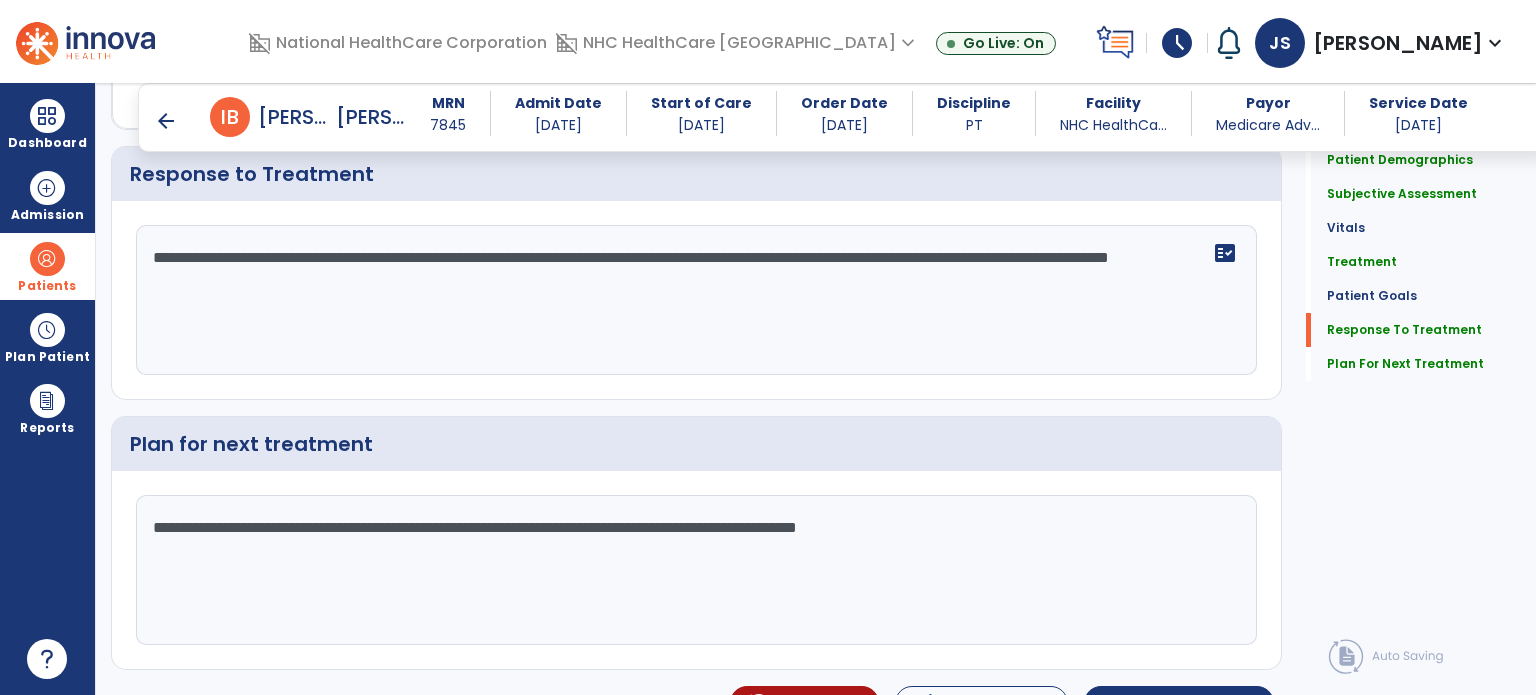type on "**********" 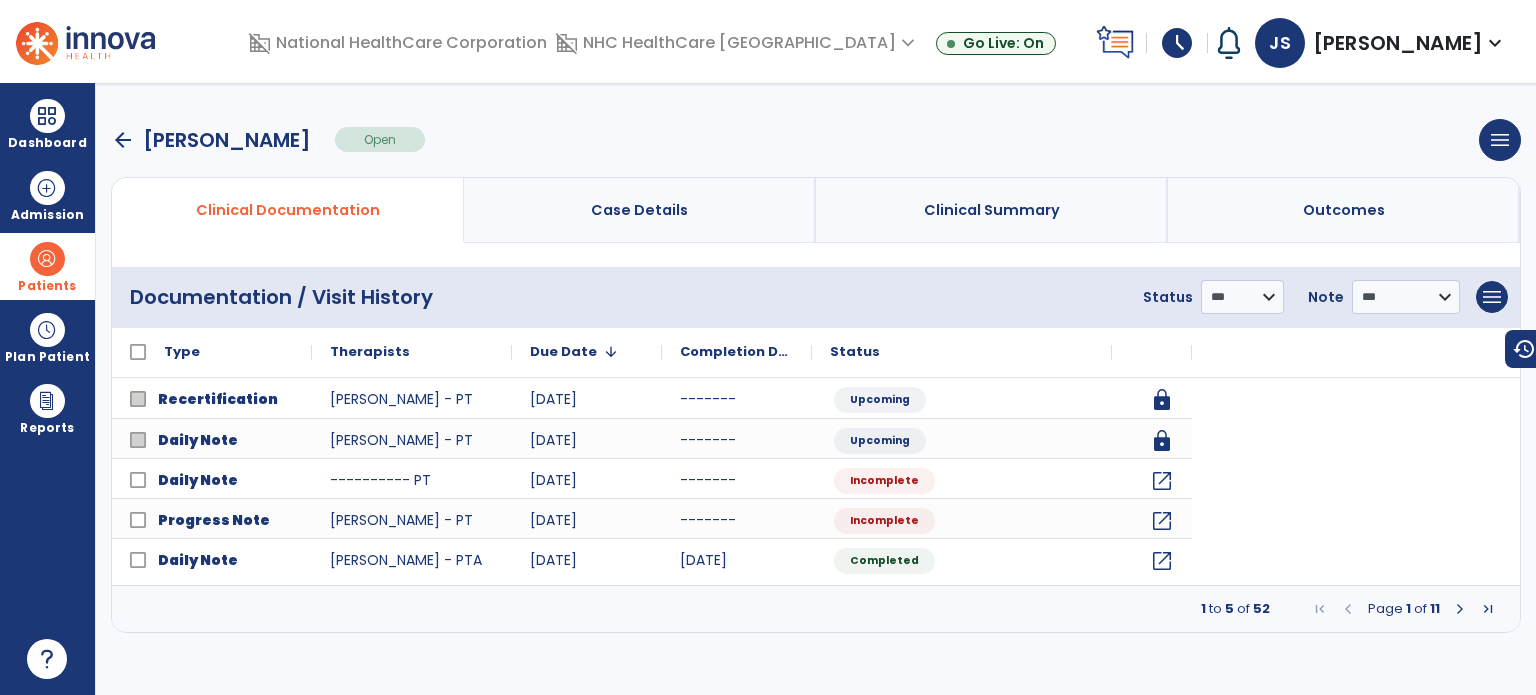 scroll, scrollTop: 0, scrollLeft: 0, axis: both 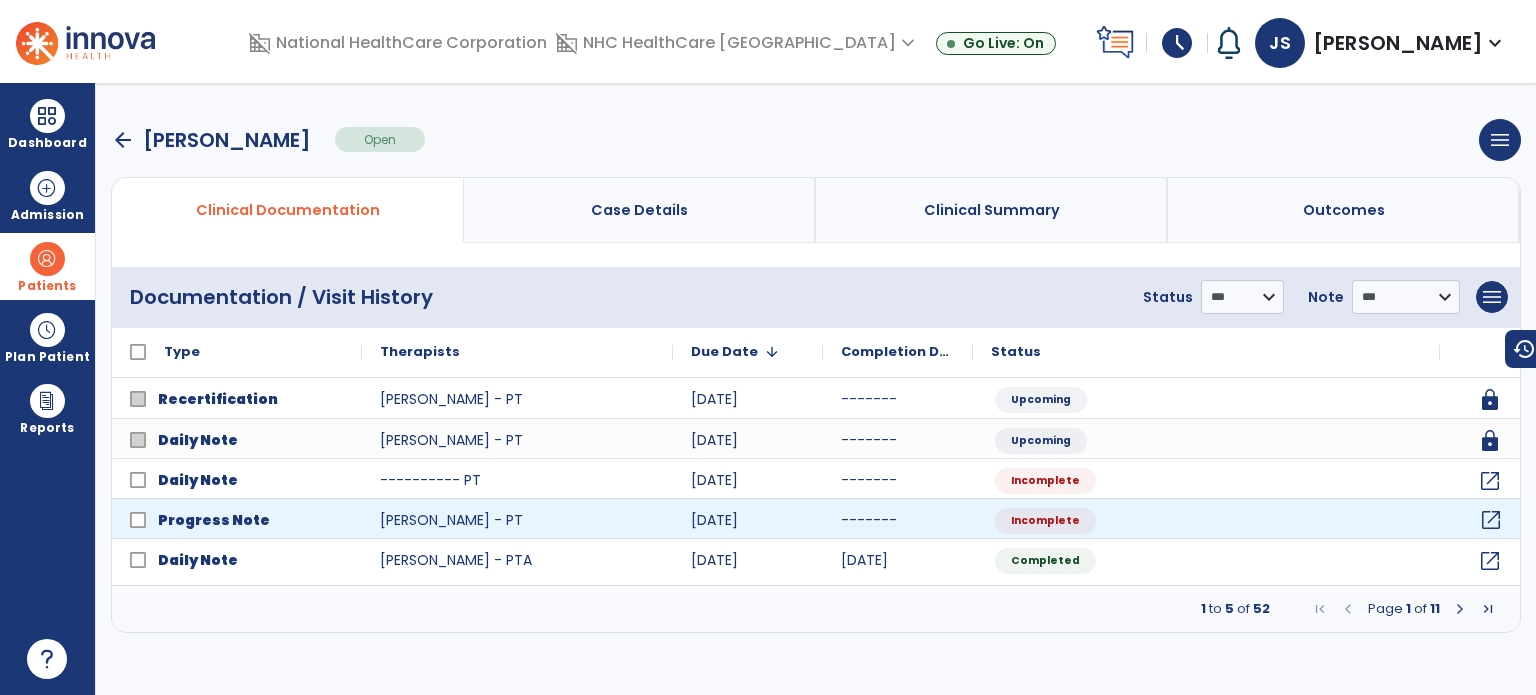 click on "open_in_new" 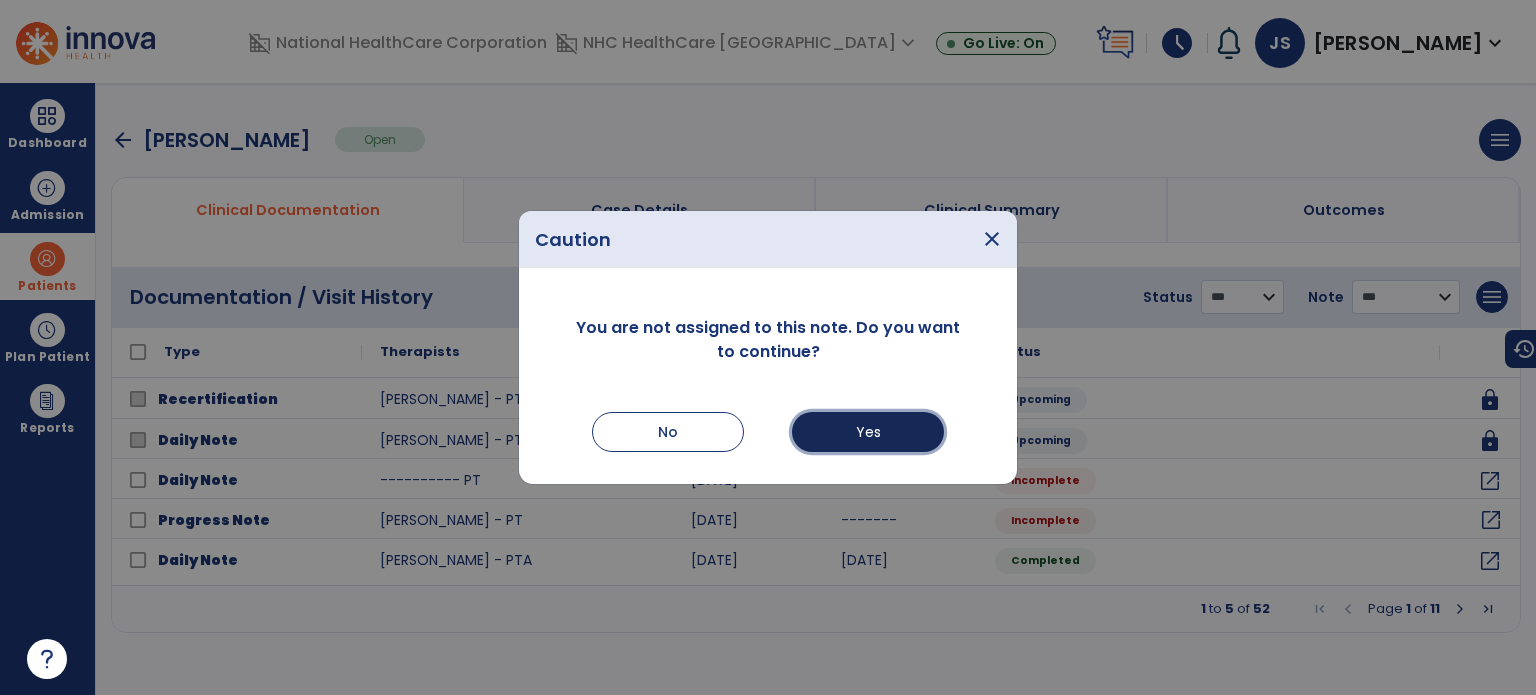 click on "Yes" at bounding box center [868, 432] 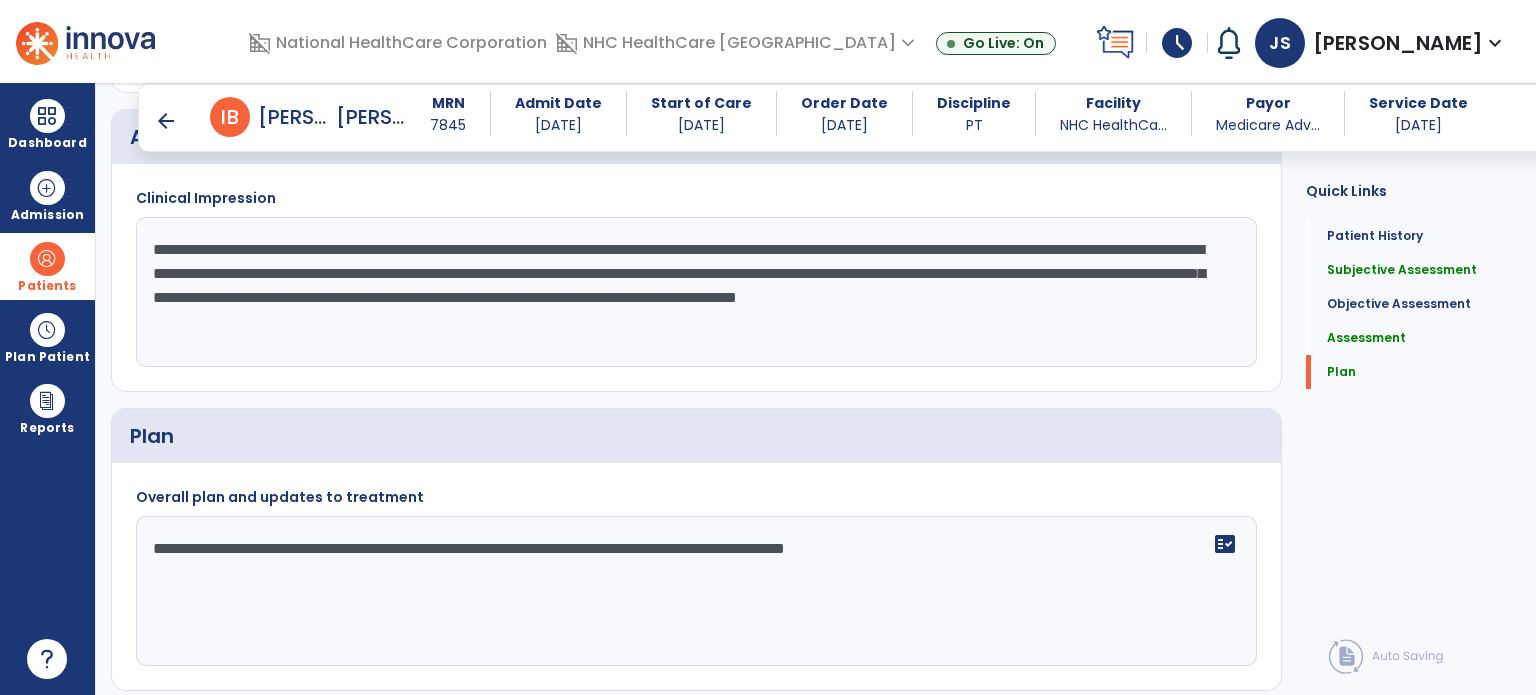 scroll, scrollTop: 1938, scrollLeft: 0, axis: vertical 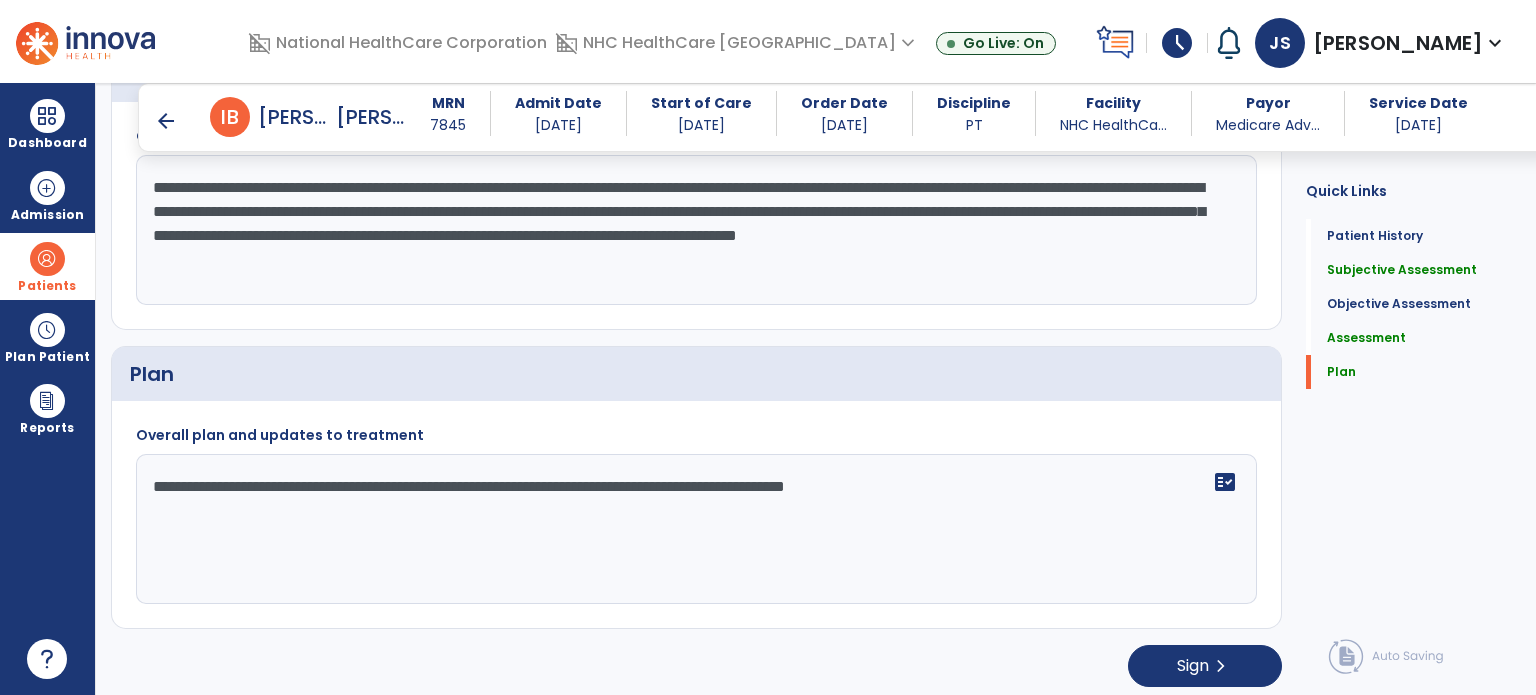 click on "arrow_back" at bounding box center (166, 121) 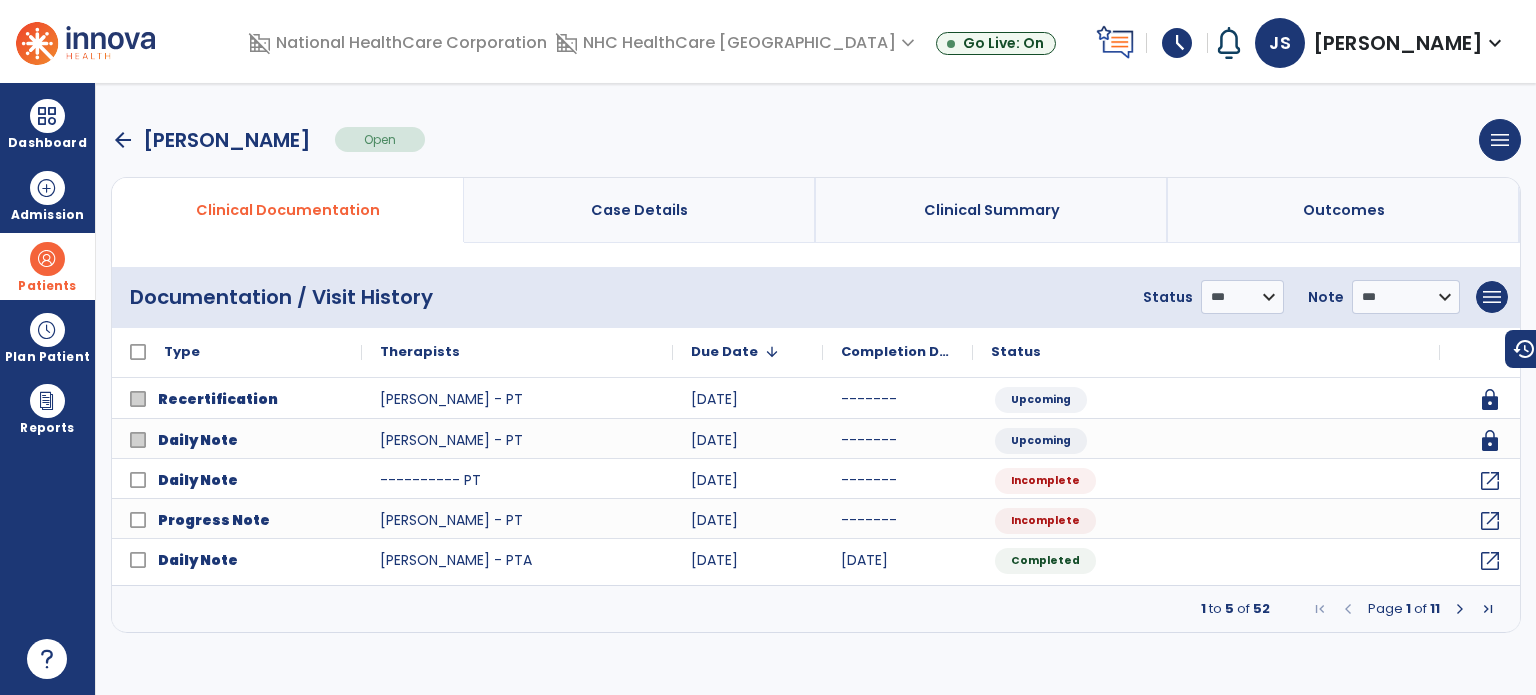 scroll, scrollTop: 0, scrollLeft: 0, axis: both 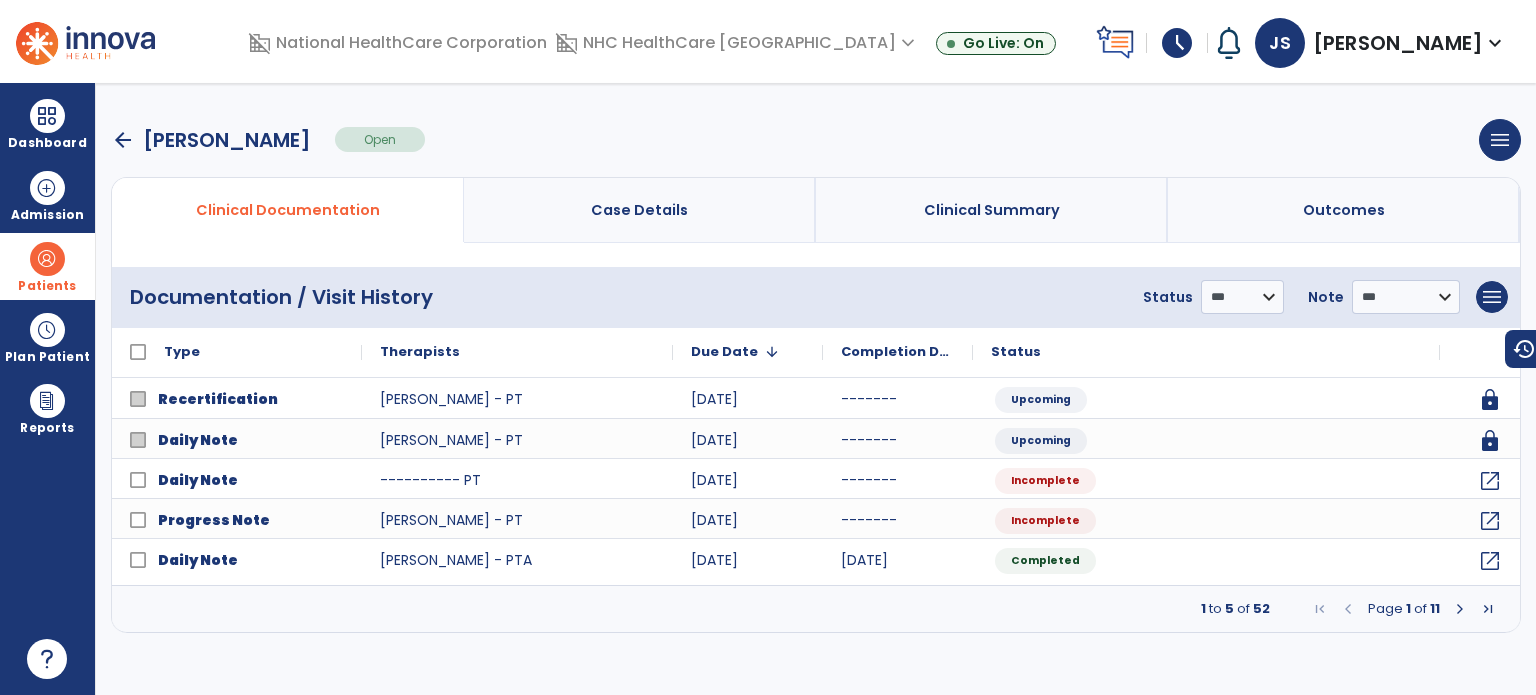 click on "arrow_back" at bounding box center (123, 140) 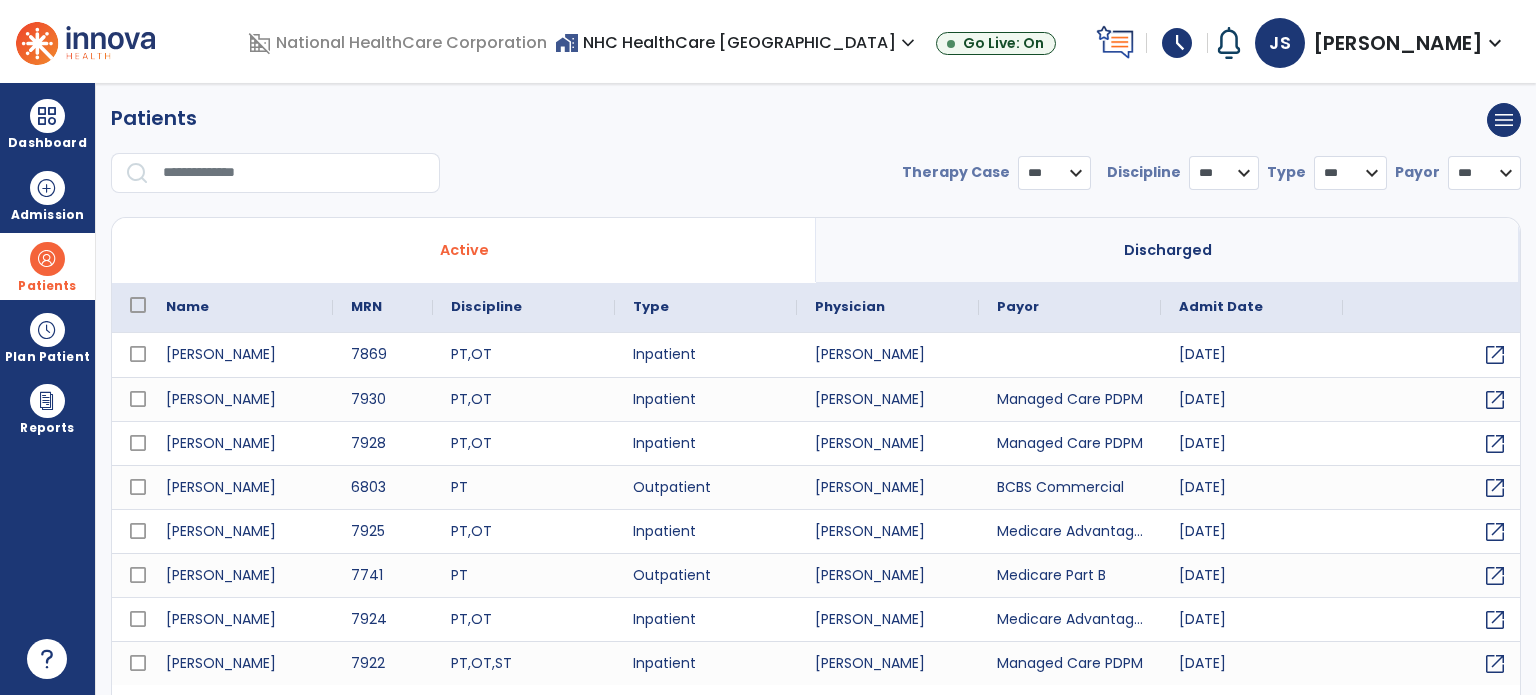 select on "***" 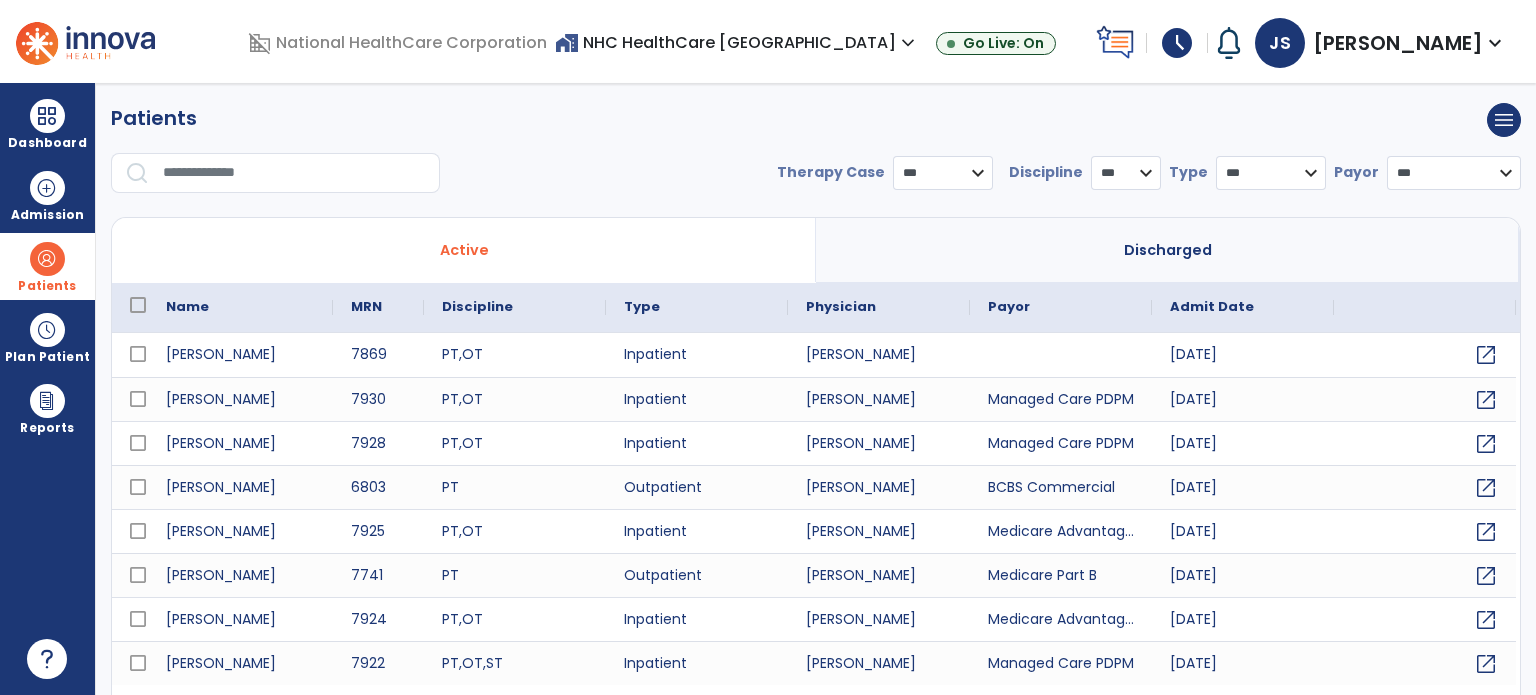 click at bounding box center (294, 173) 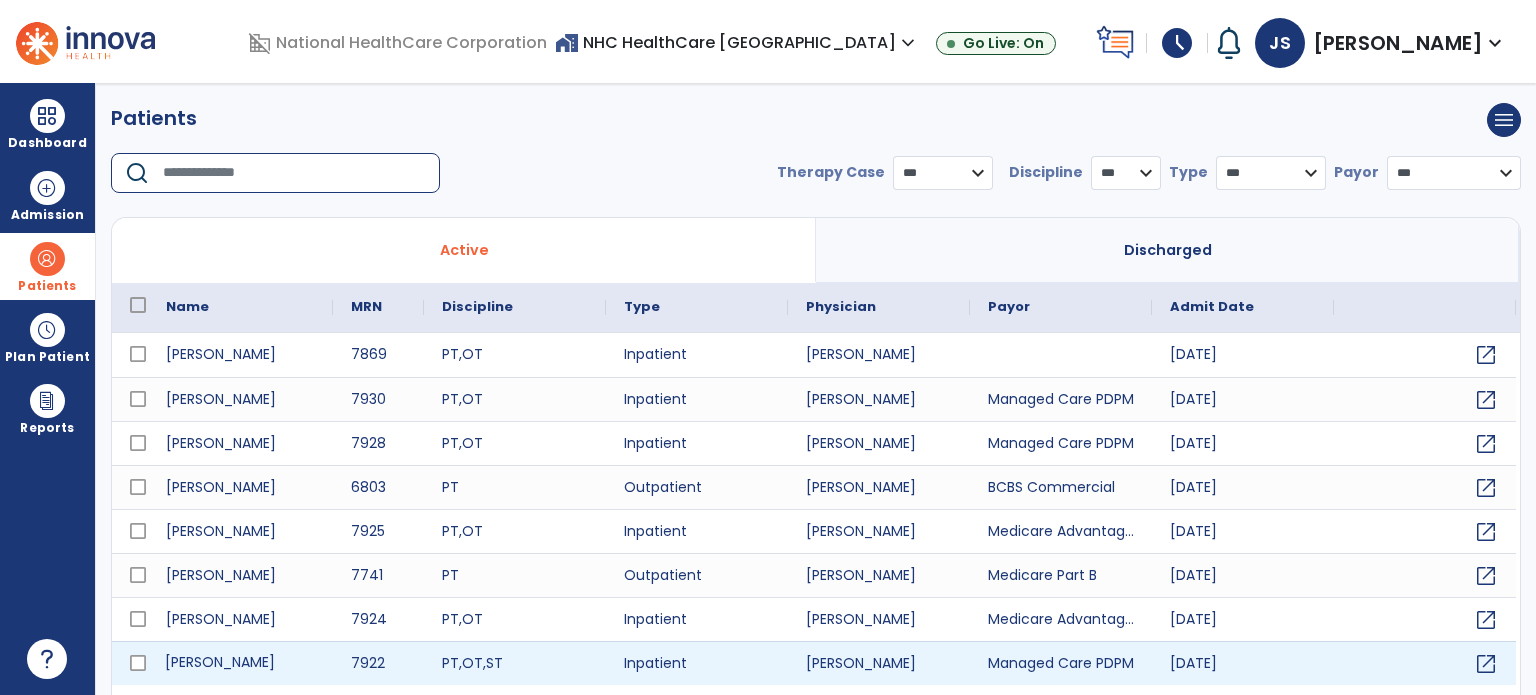 click on "[PERSON_NAME]" at bounding box center (240, 663) 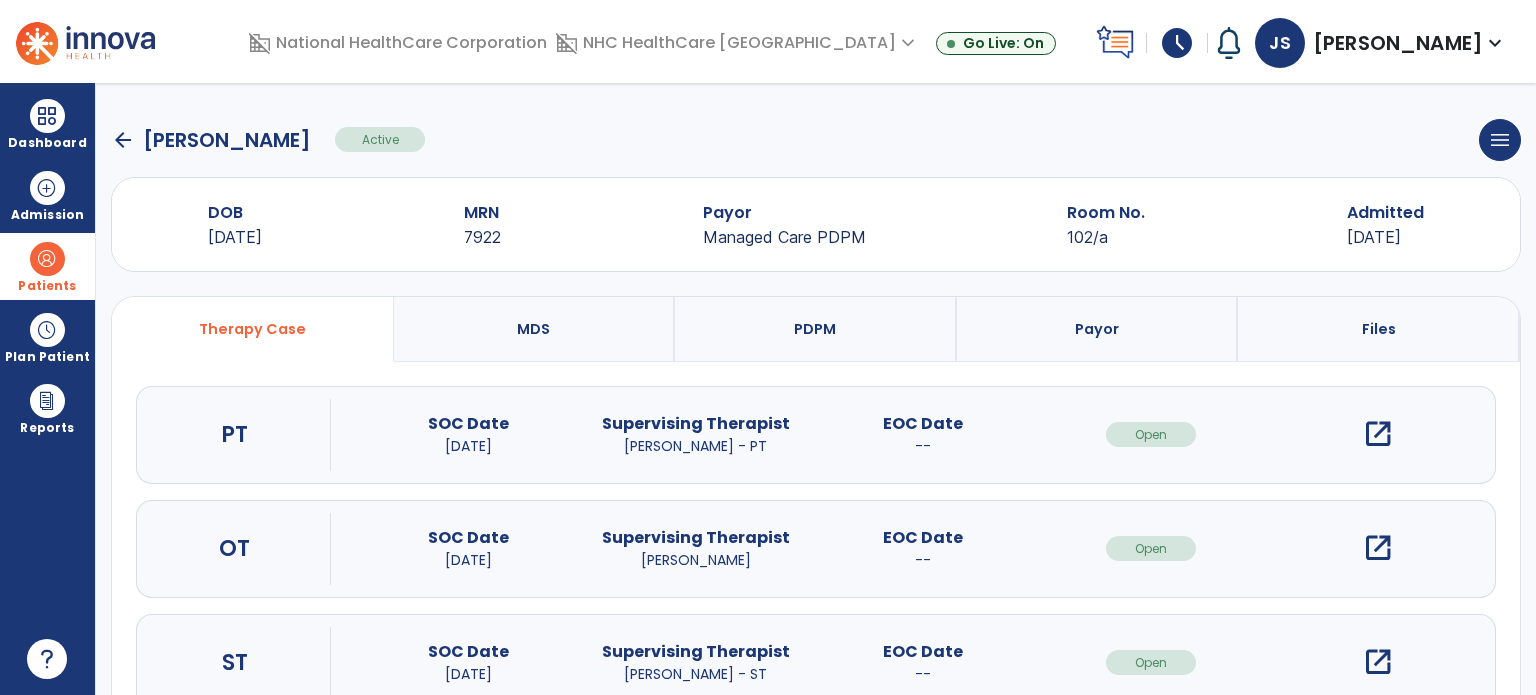 click on "open_in_new" at bounding box center [1378, 434] 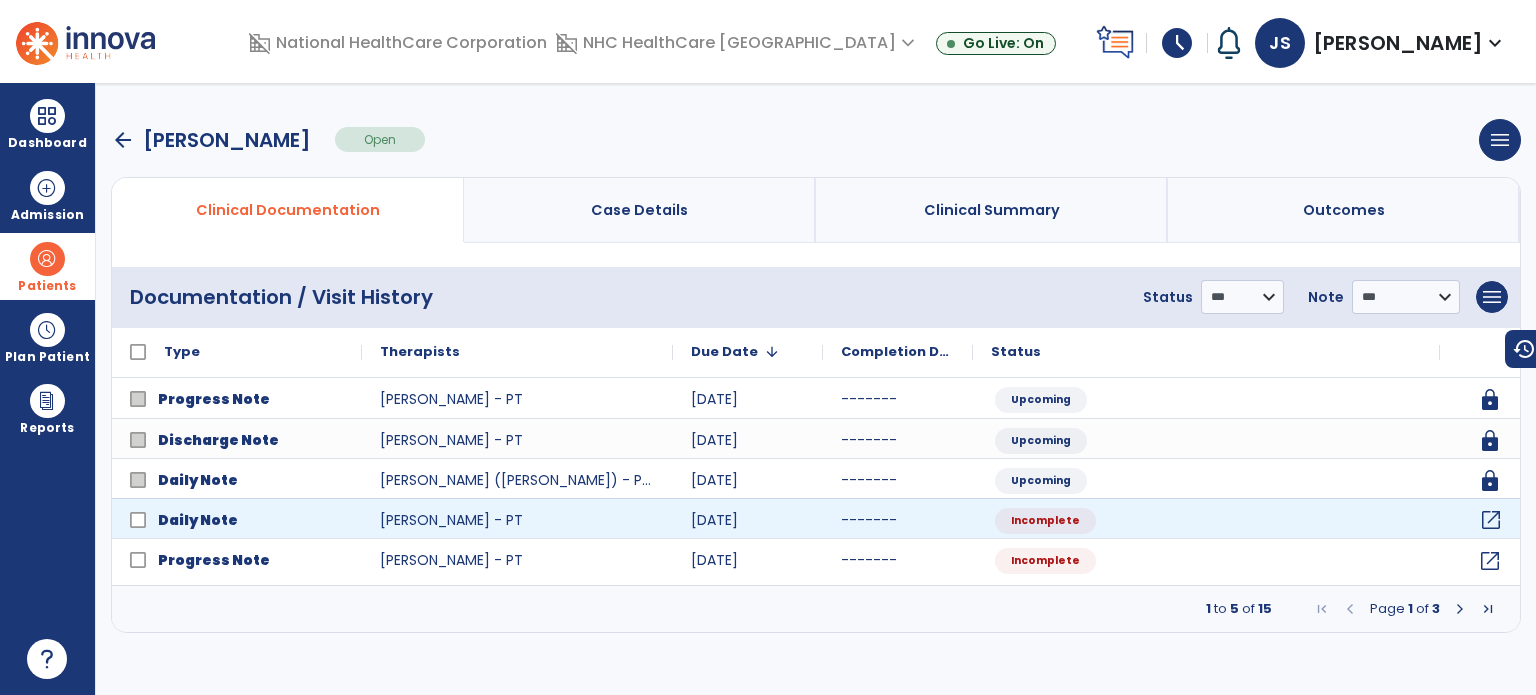 click on "open_in_new" 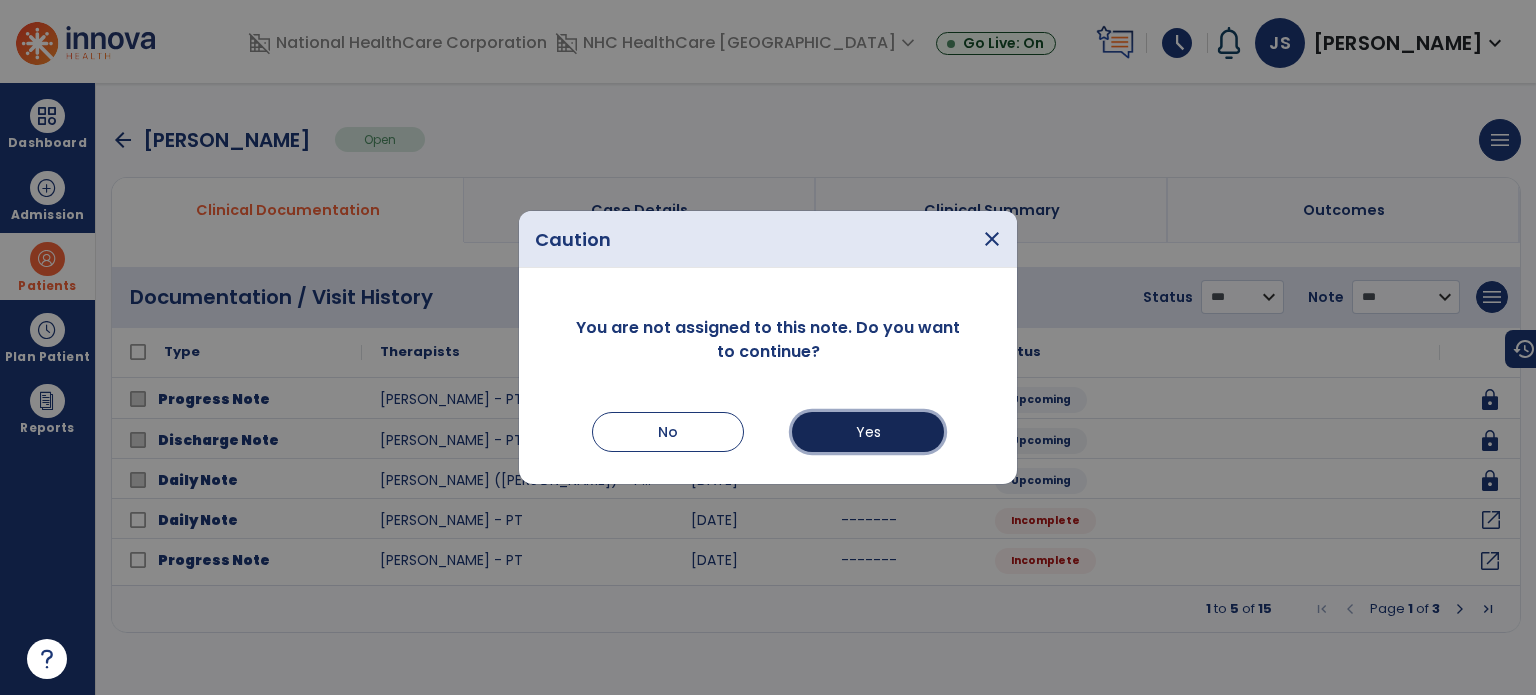 click on "Yes" at bounding box center (868, 432) 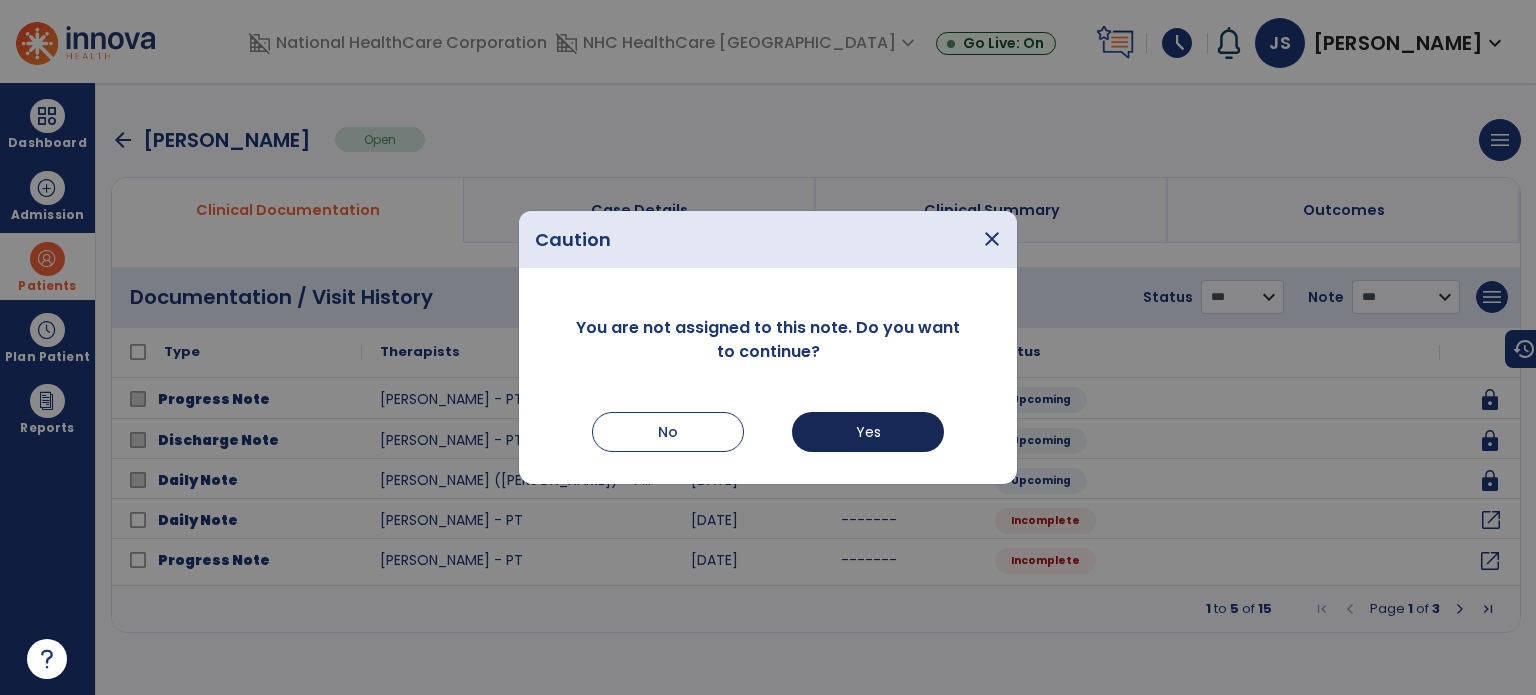 select on "*" 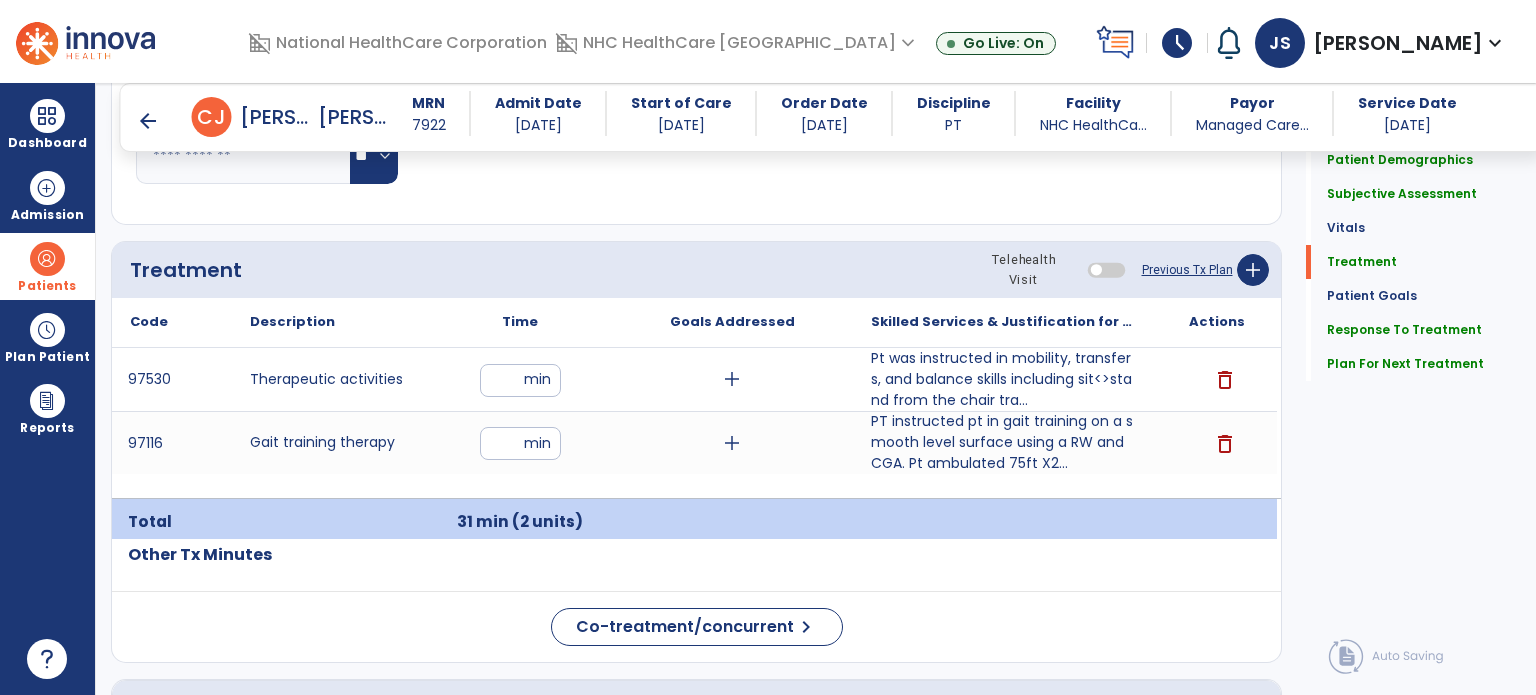 scroll, scrollTop: 1128, scrollLeft: 0, axis: vertical 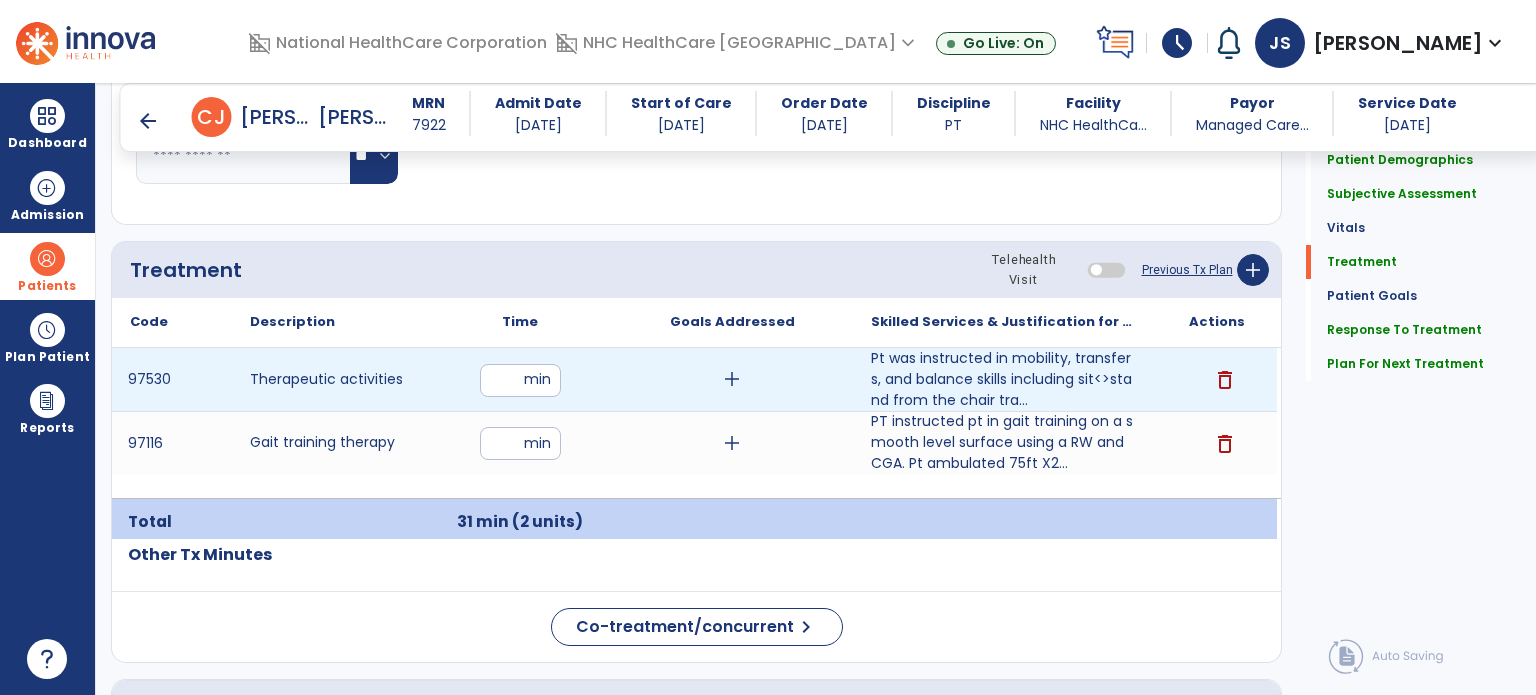 click on "add" at bounding box center (732, 379) 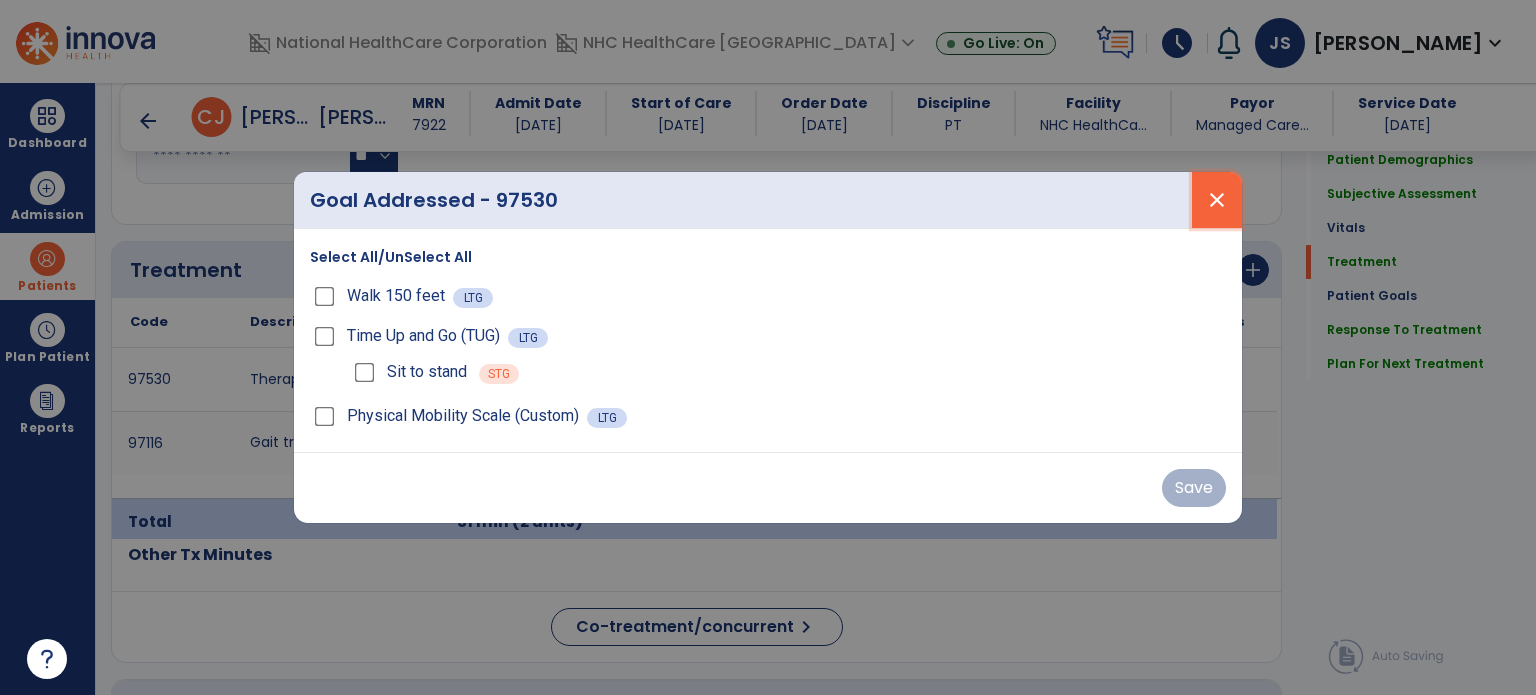 click on "close" at bounding box center [1217, 200] 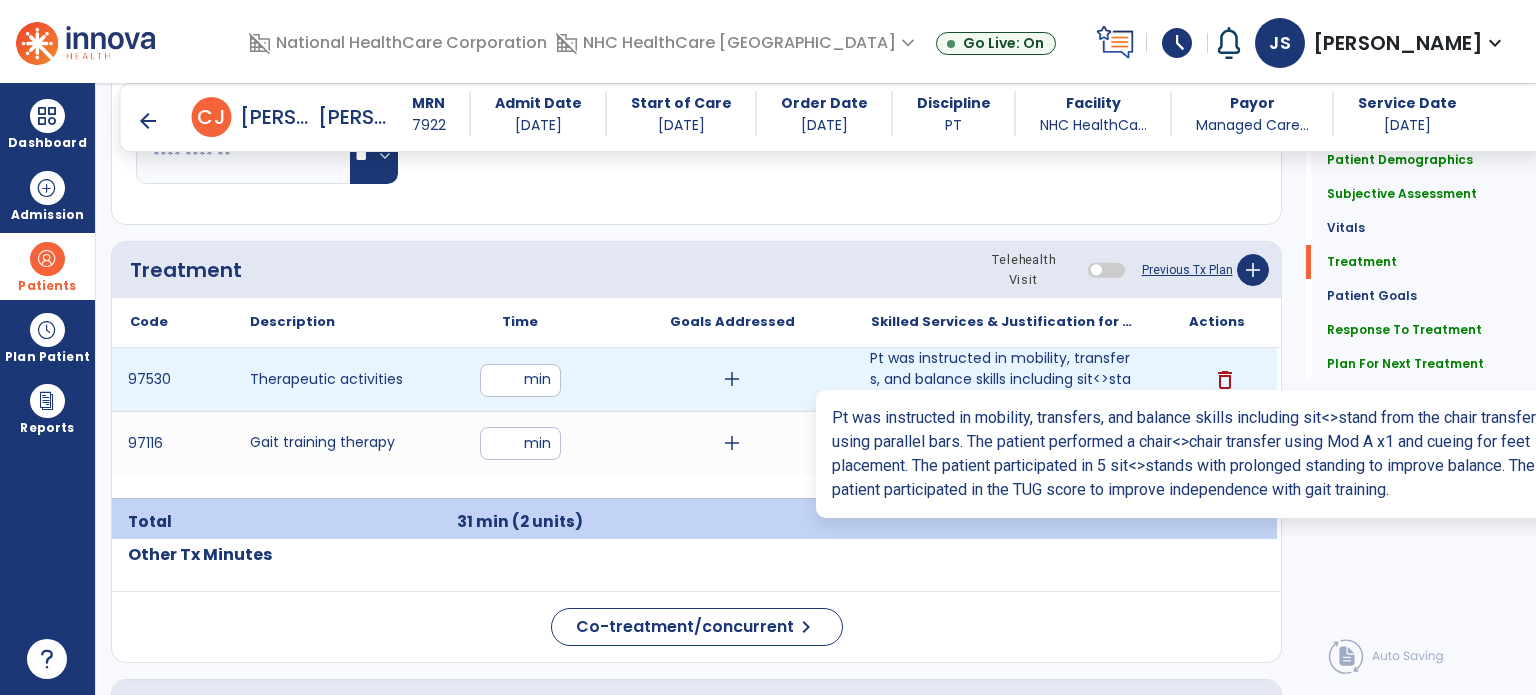 click on "Pt was instructed in mobility, transfers, and balance skills including sit<>stand from the chair tra..." at bounding box center (1004, 379) 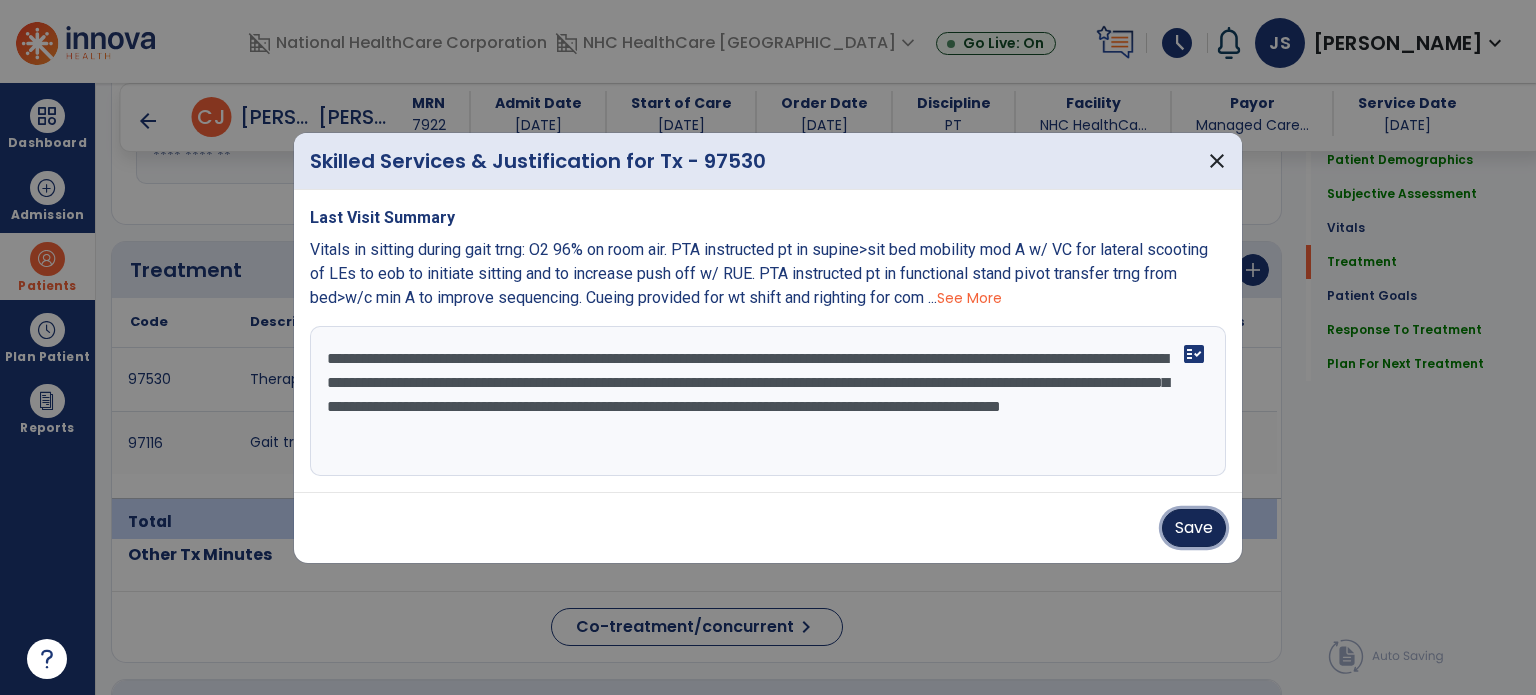 click on "Save" at bounding box center (1194, 528) 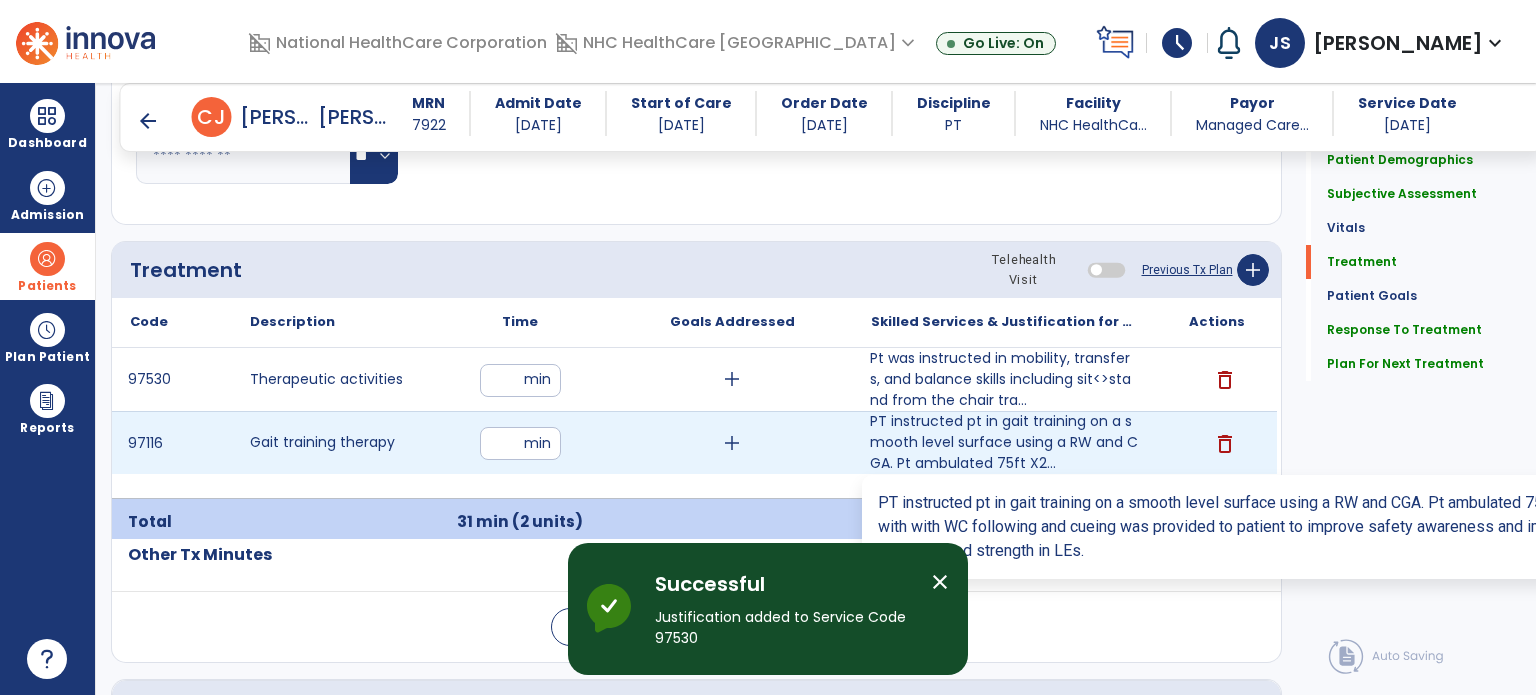click on "PT instructed pt in gait training on a smooth level surface using a RW and CGA. Pt ambulated 75ft X2..." at bounding box center (1004, 442) 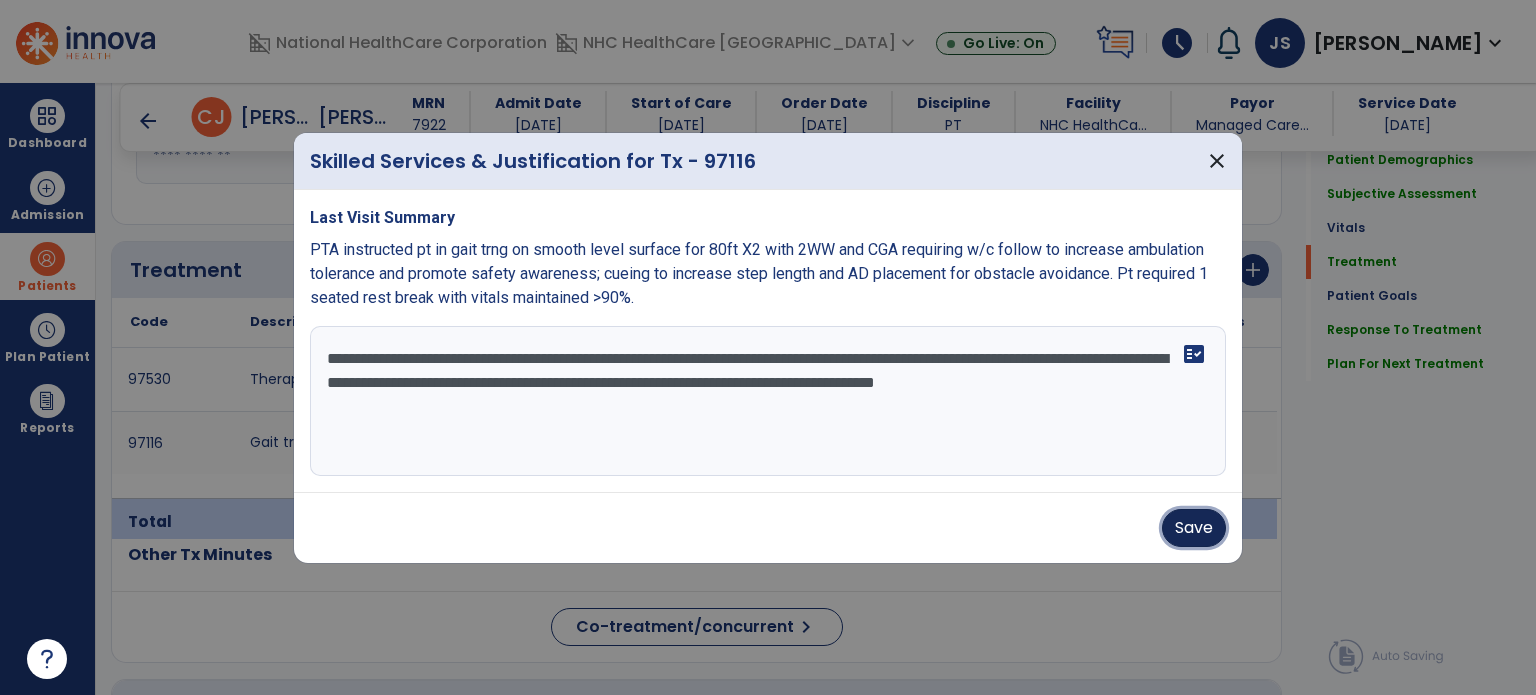 click on "Save" at bounding box center [1194, 528] 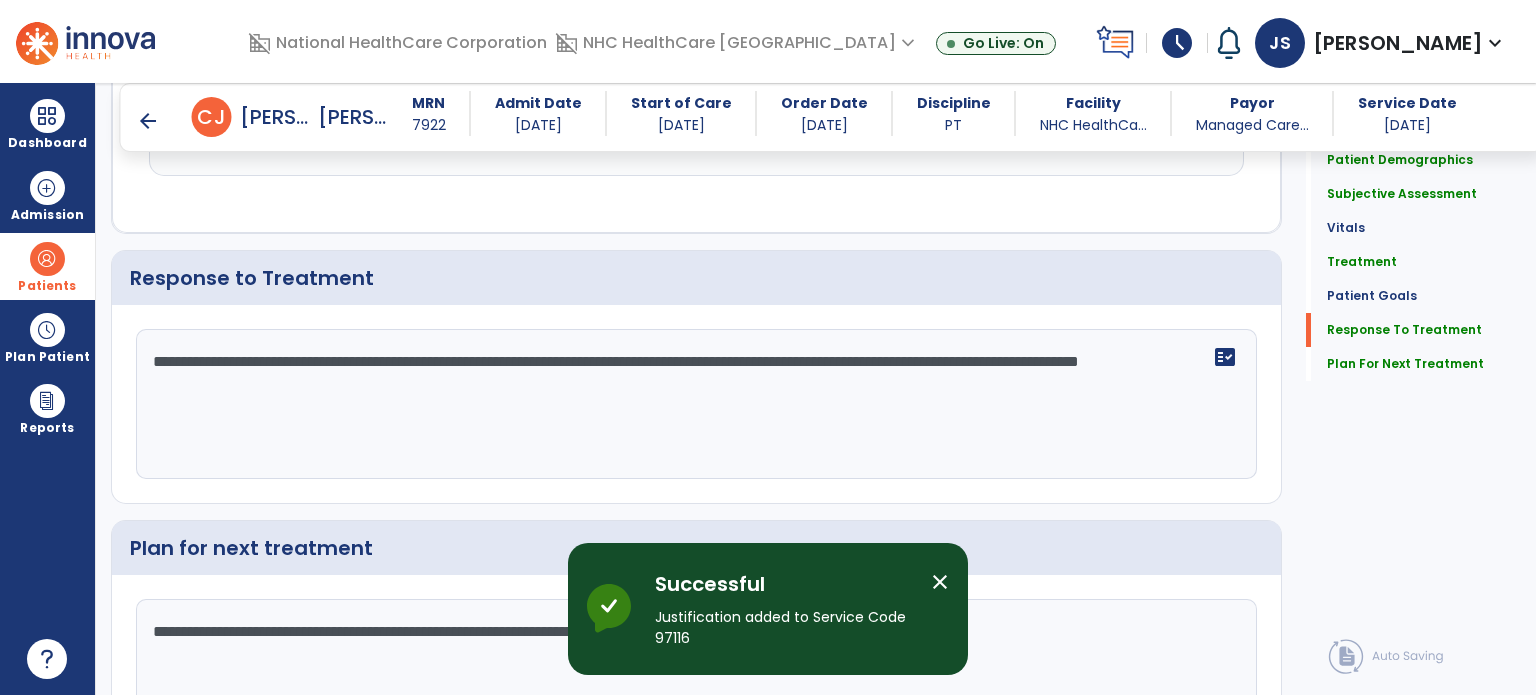 scroll, scrollTop: 2501, scrollLeft: 0, axis: vertical 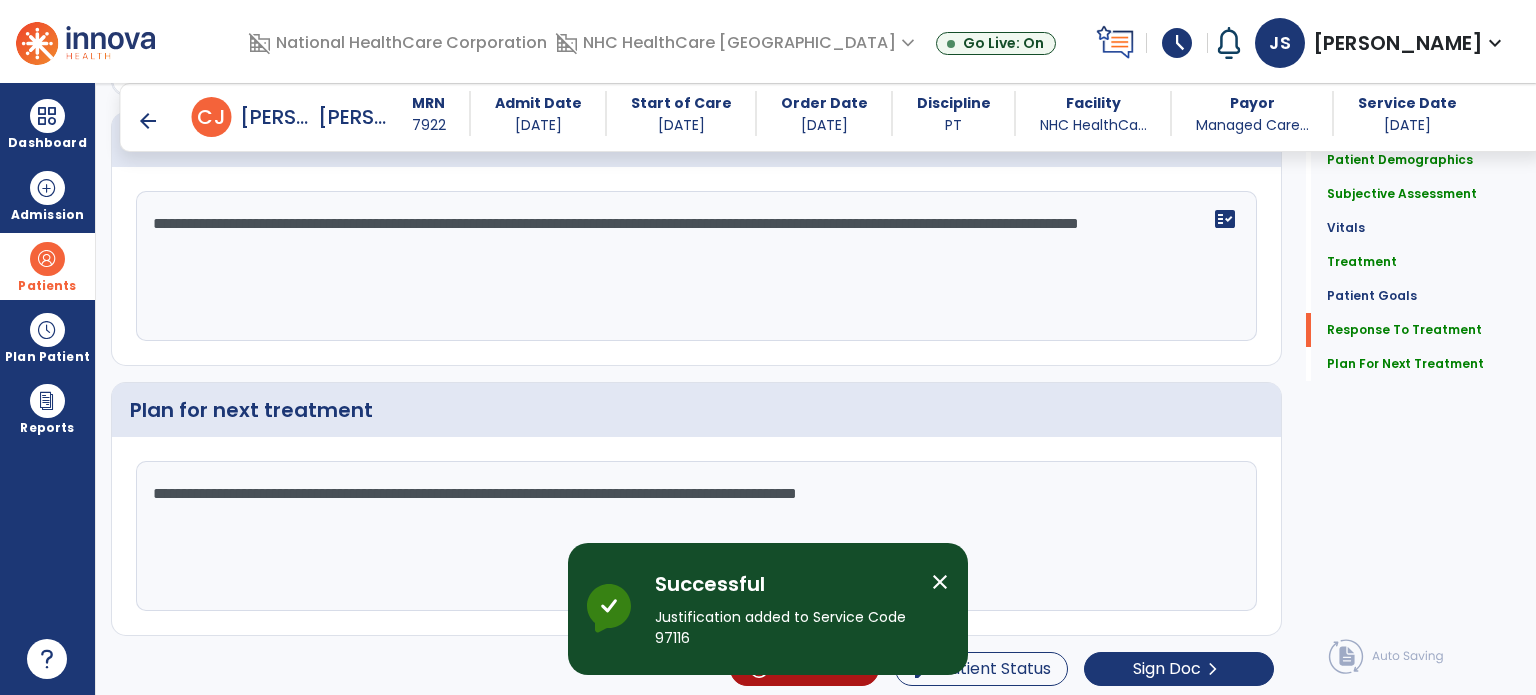 click on "arrow_back" at bounding box center (148, 121) 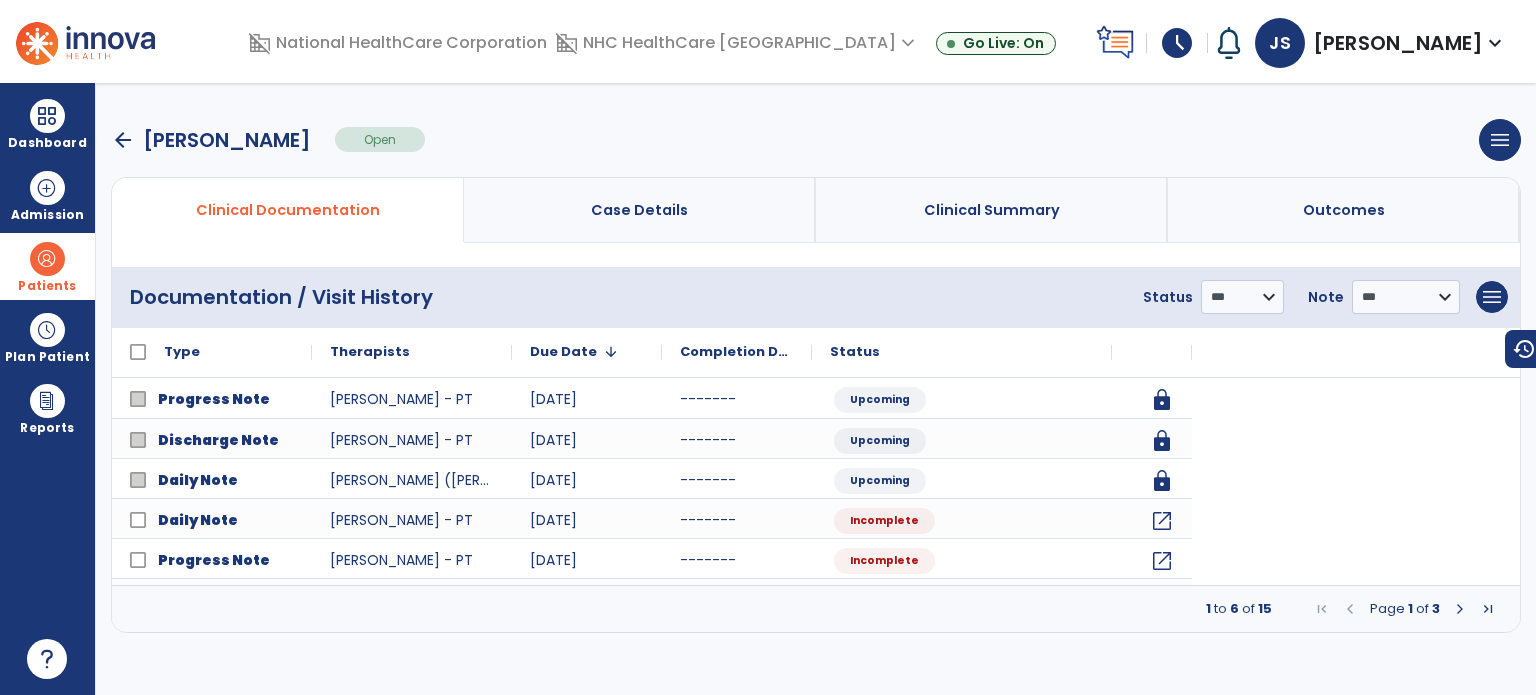 scroll, scrollTop: 0, scrollLeft: 0, axis: both 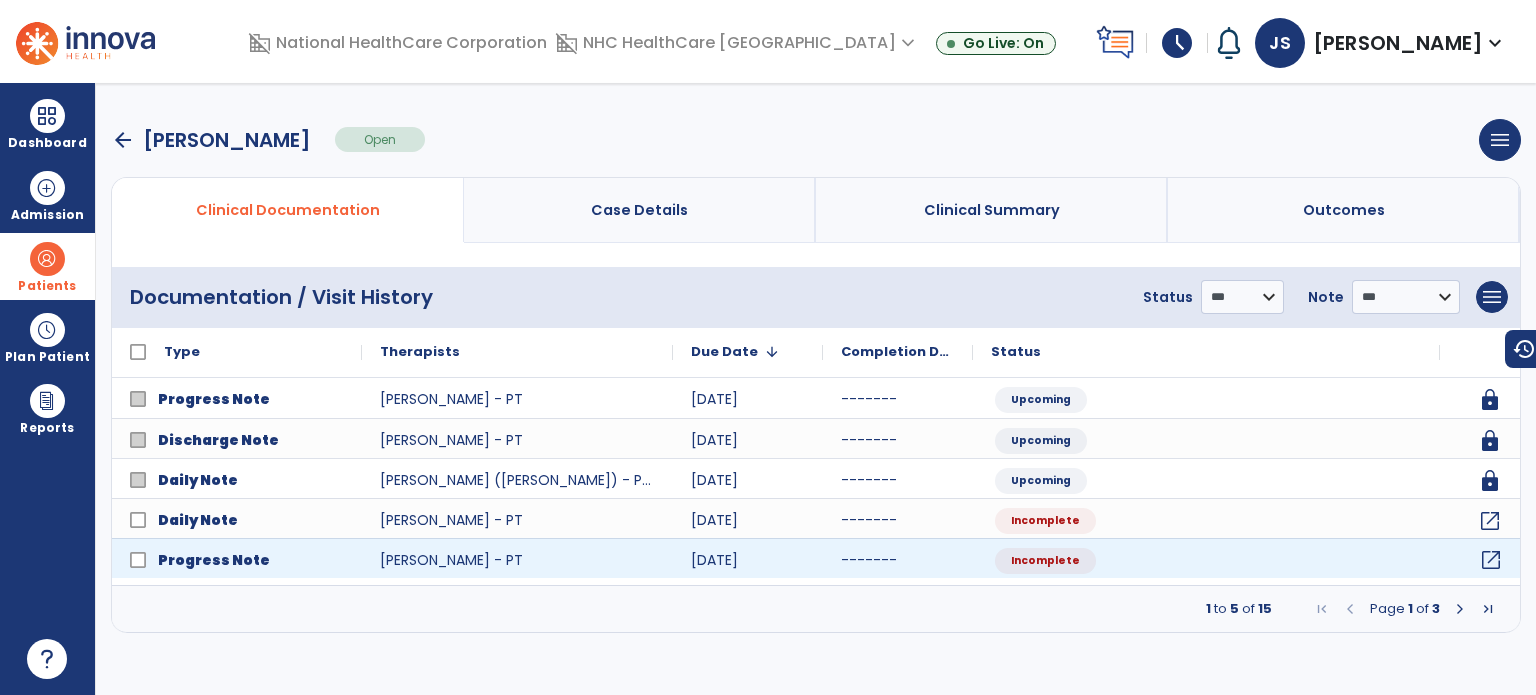 click on "open_in_new" 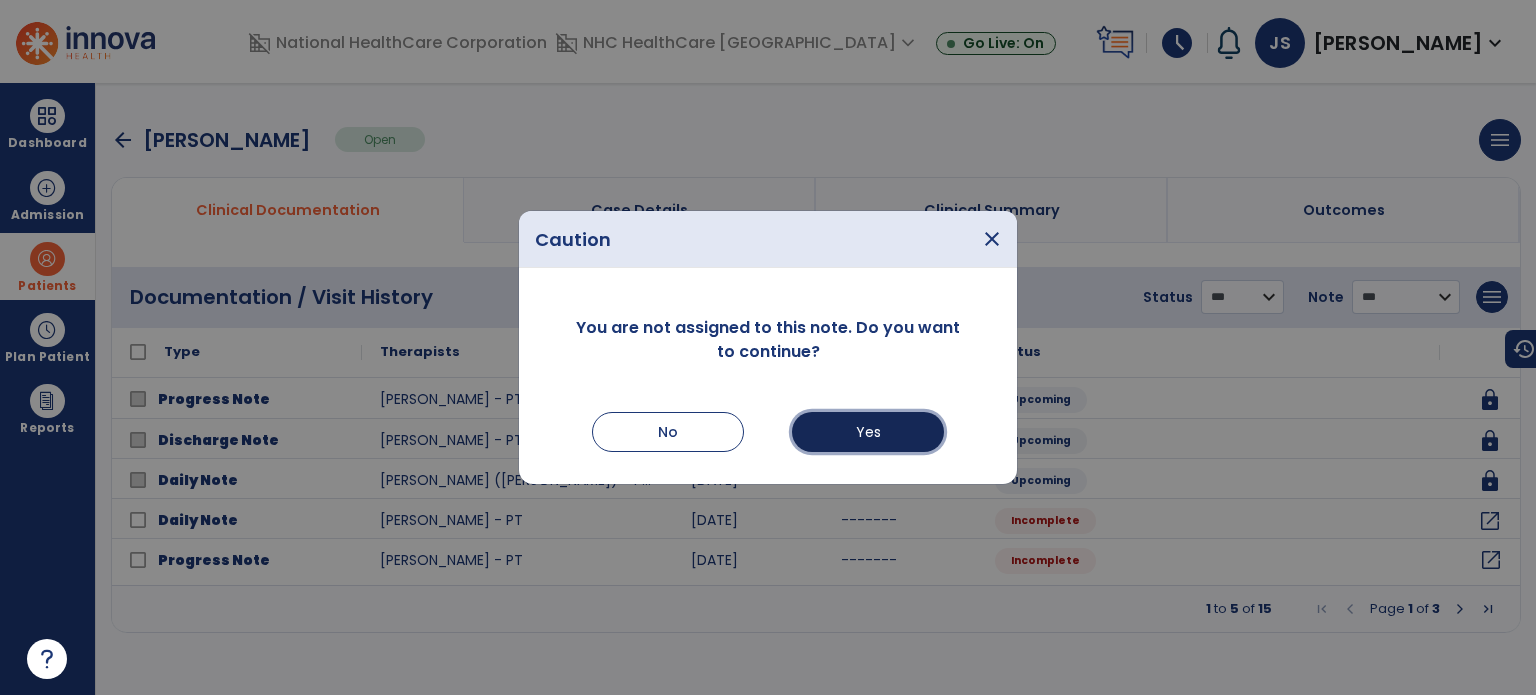 click on "Yes" at bounding box center (868, 432) 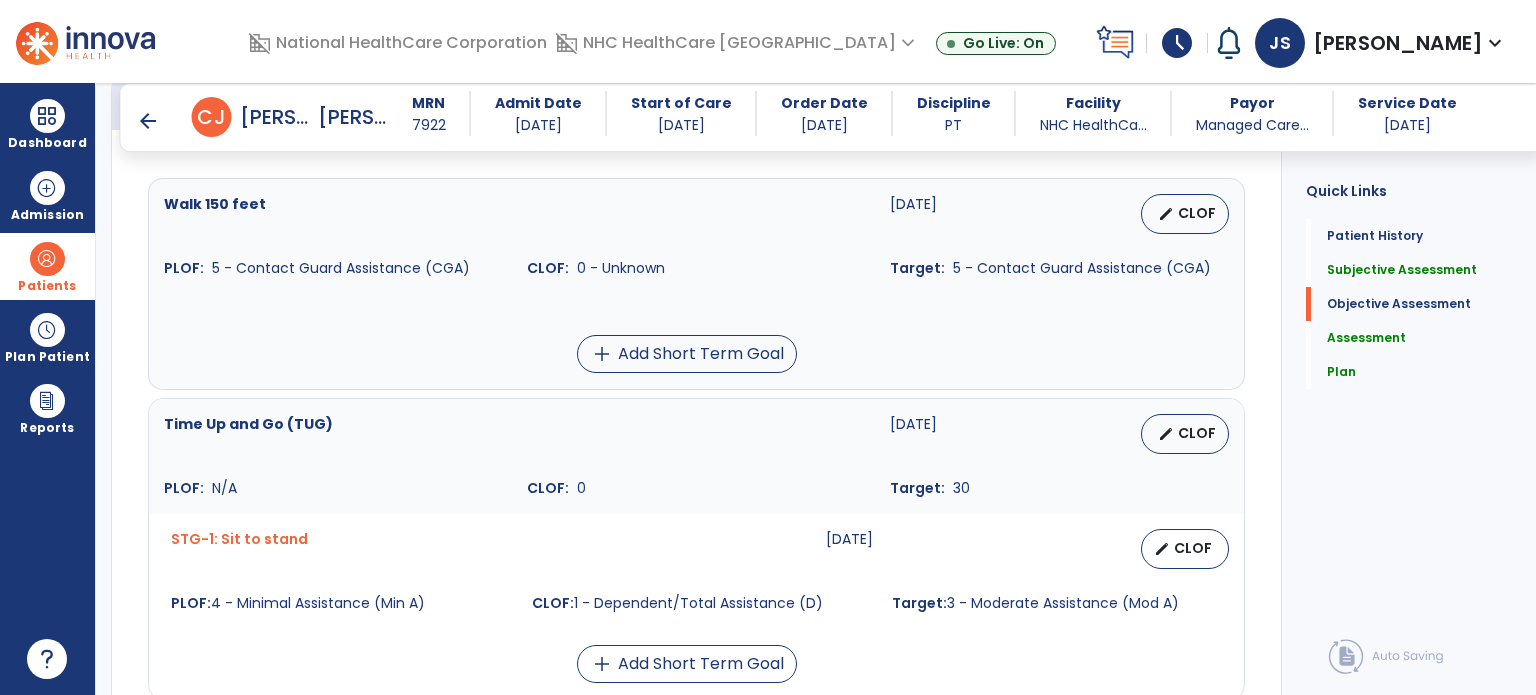 scroll, scrollTop: 873, scrollLeft: 0, axis: vertical 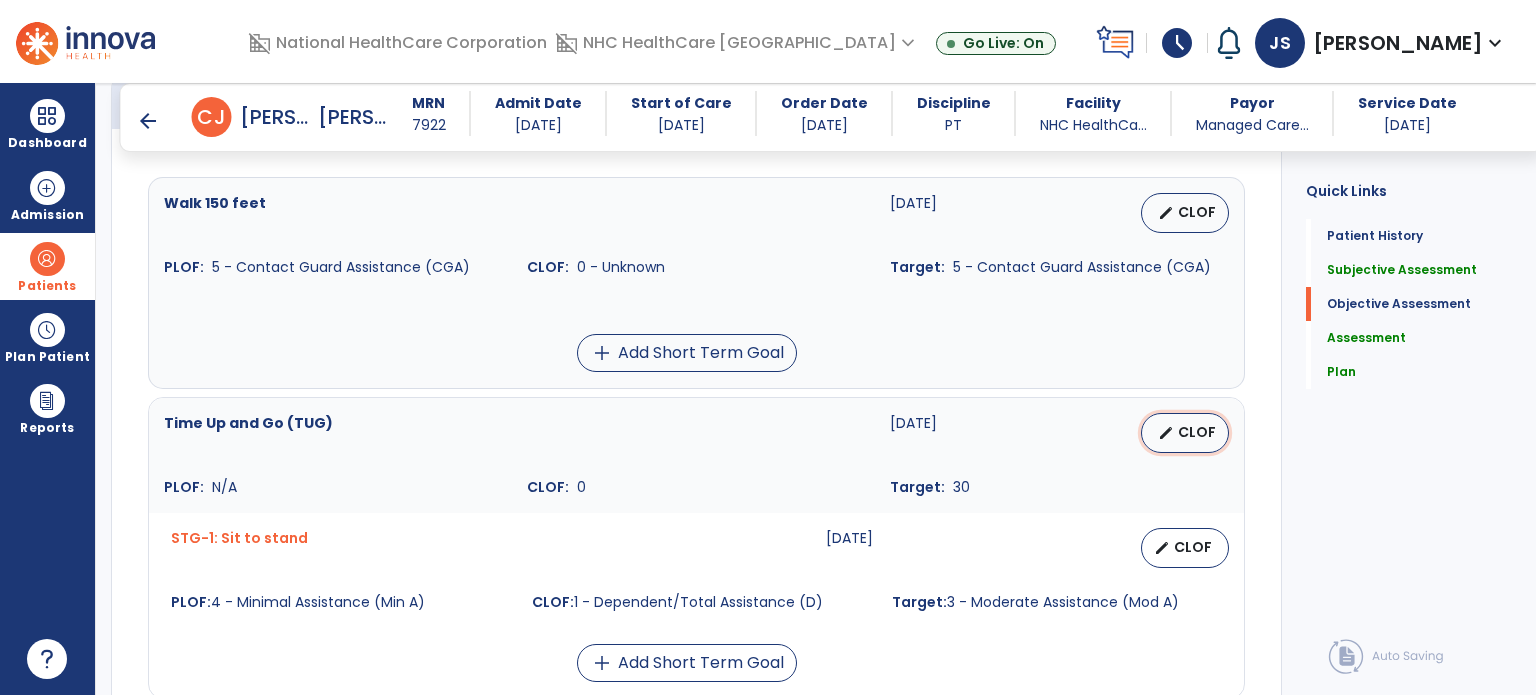 click on "CLOF" at bounding box center (1197, 432) 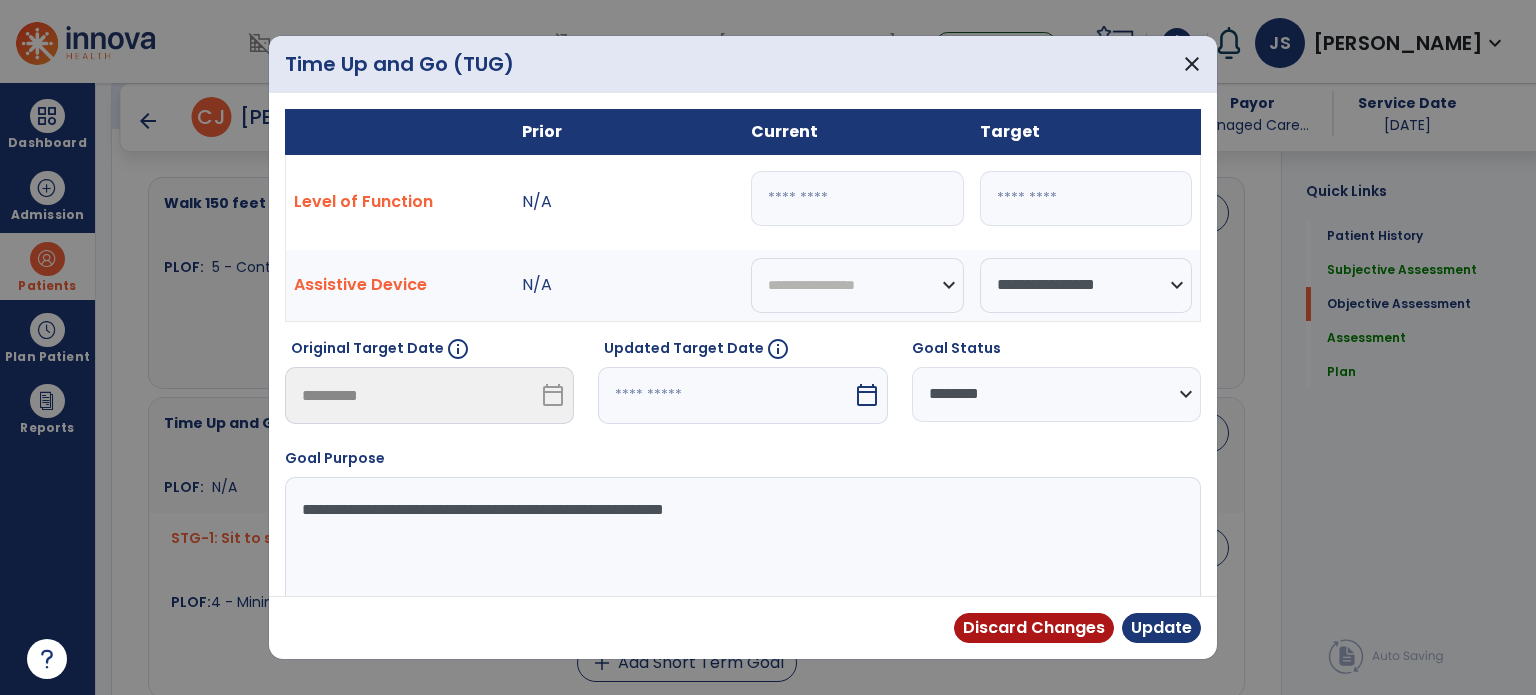 click on "*" at bounding box center (857, 198) 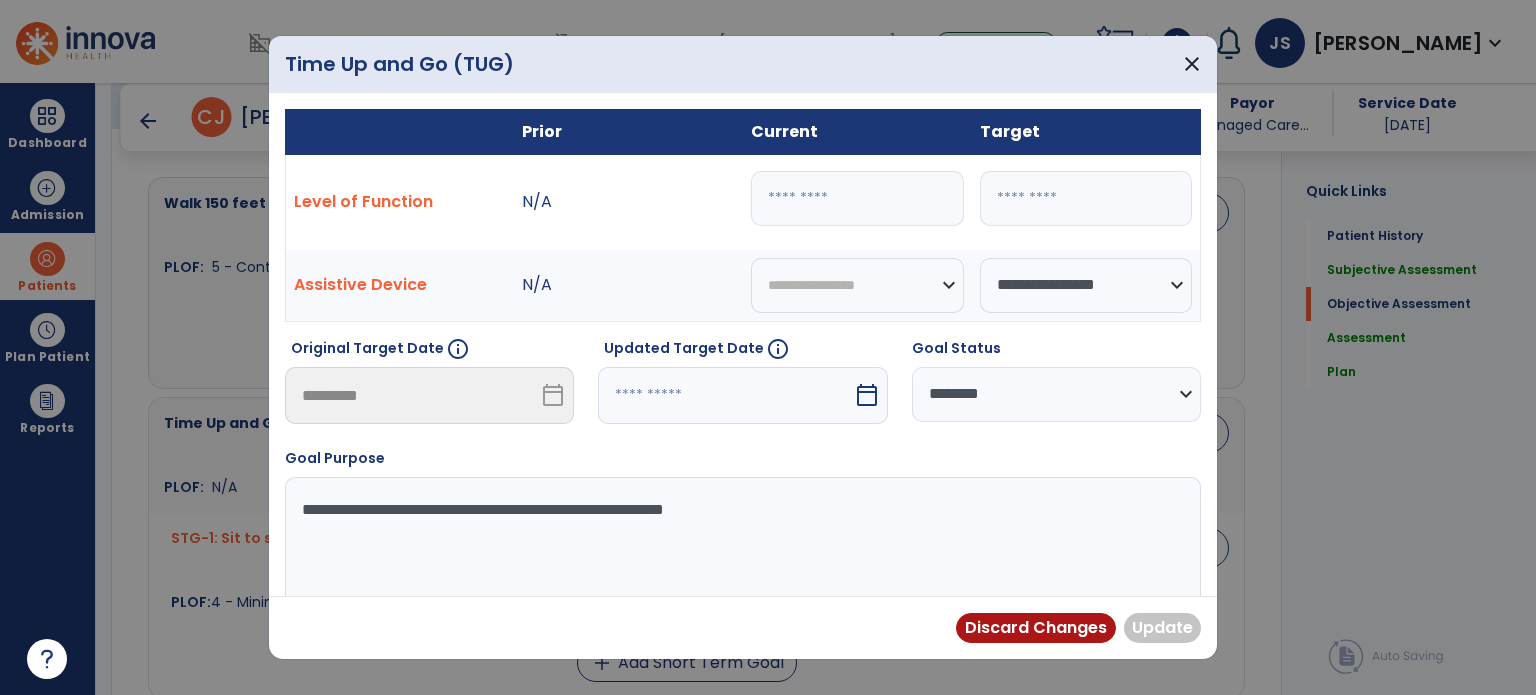 type on "**" 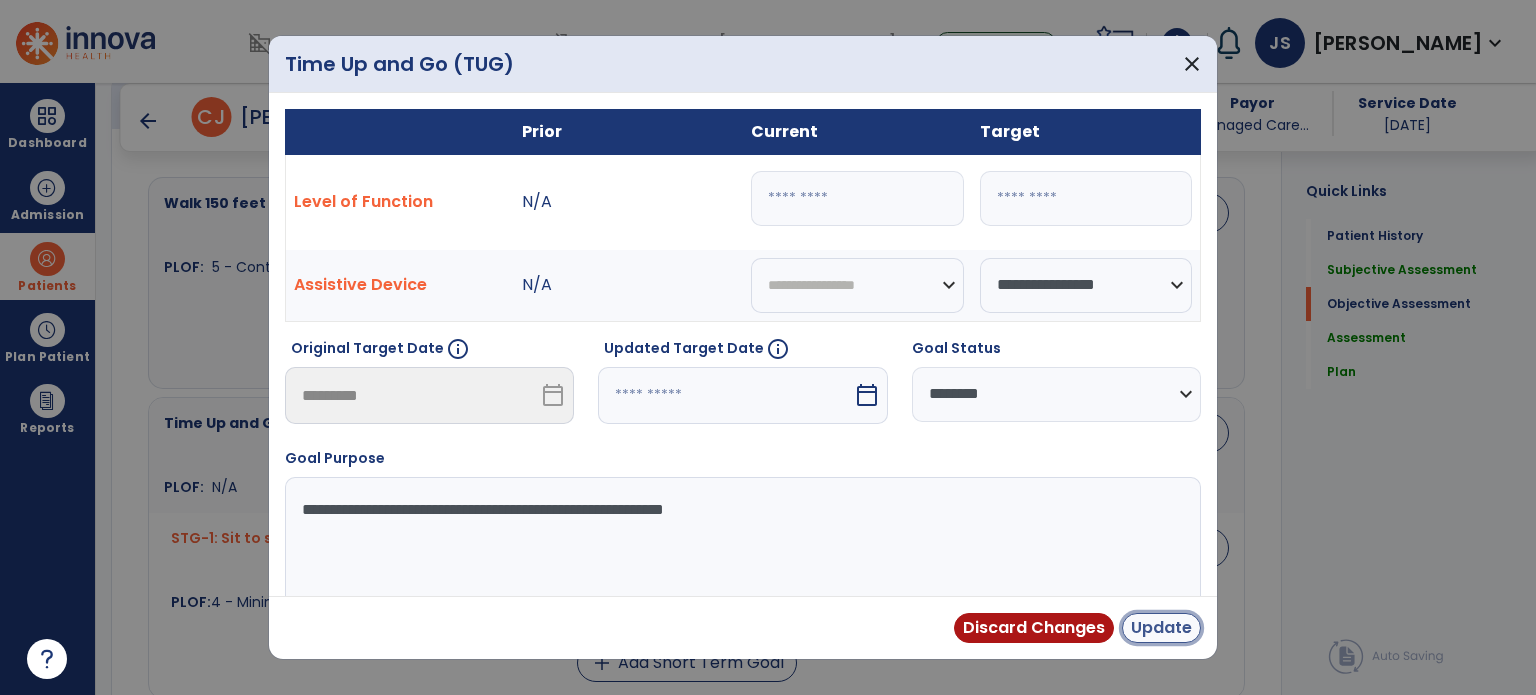 click on "Update" at bounding box center (1161, 628) 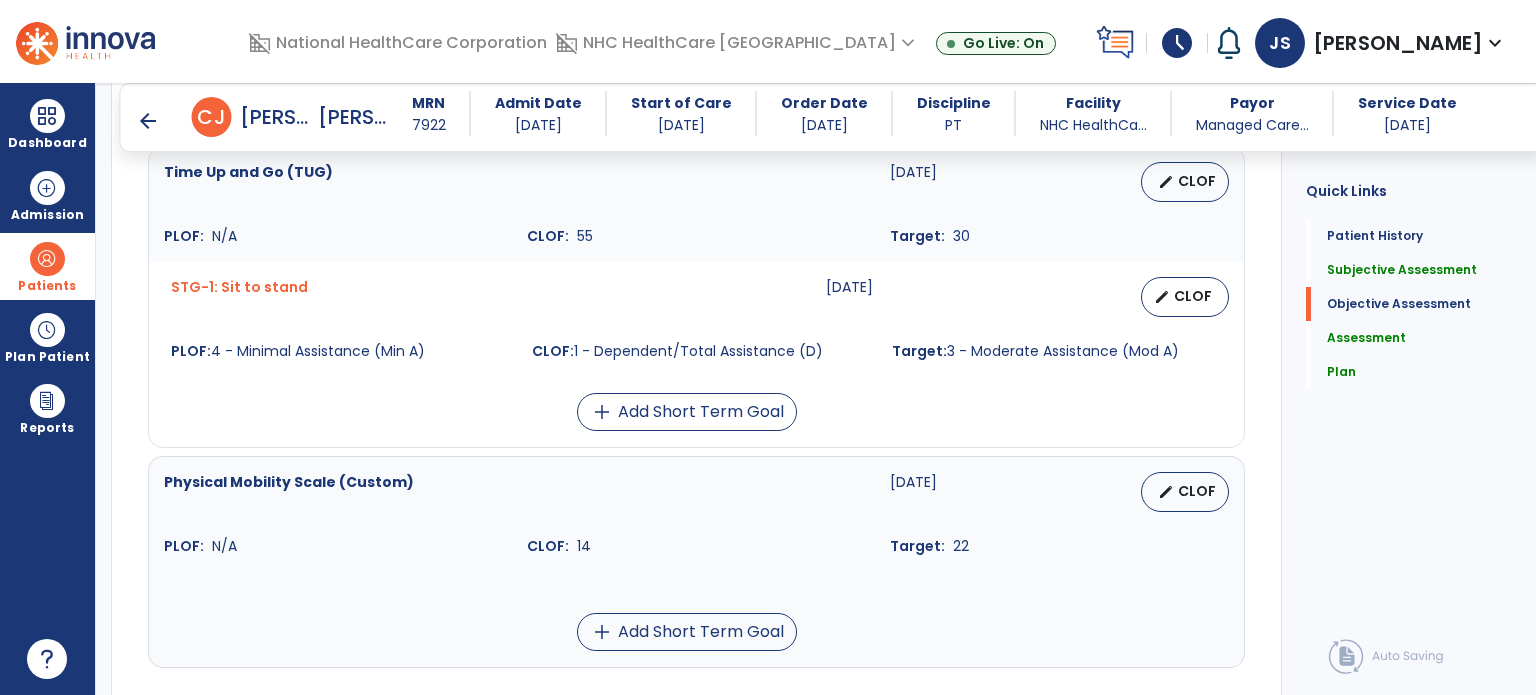 scroll, scrollTop: 1130, scrollLeft: 0, axis: vertical 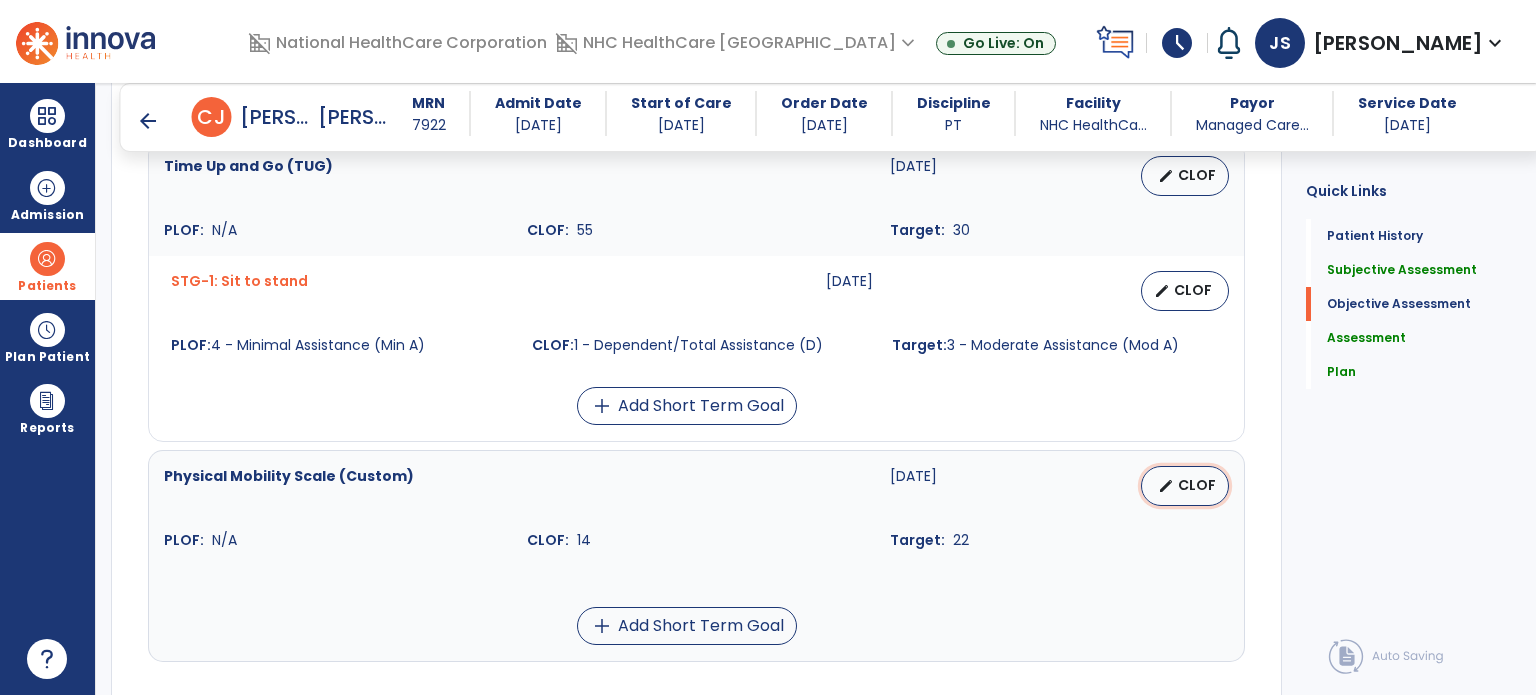 click on "edit   CLOF" at bounding box center (1185, 486) 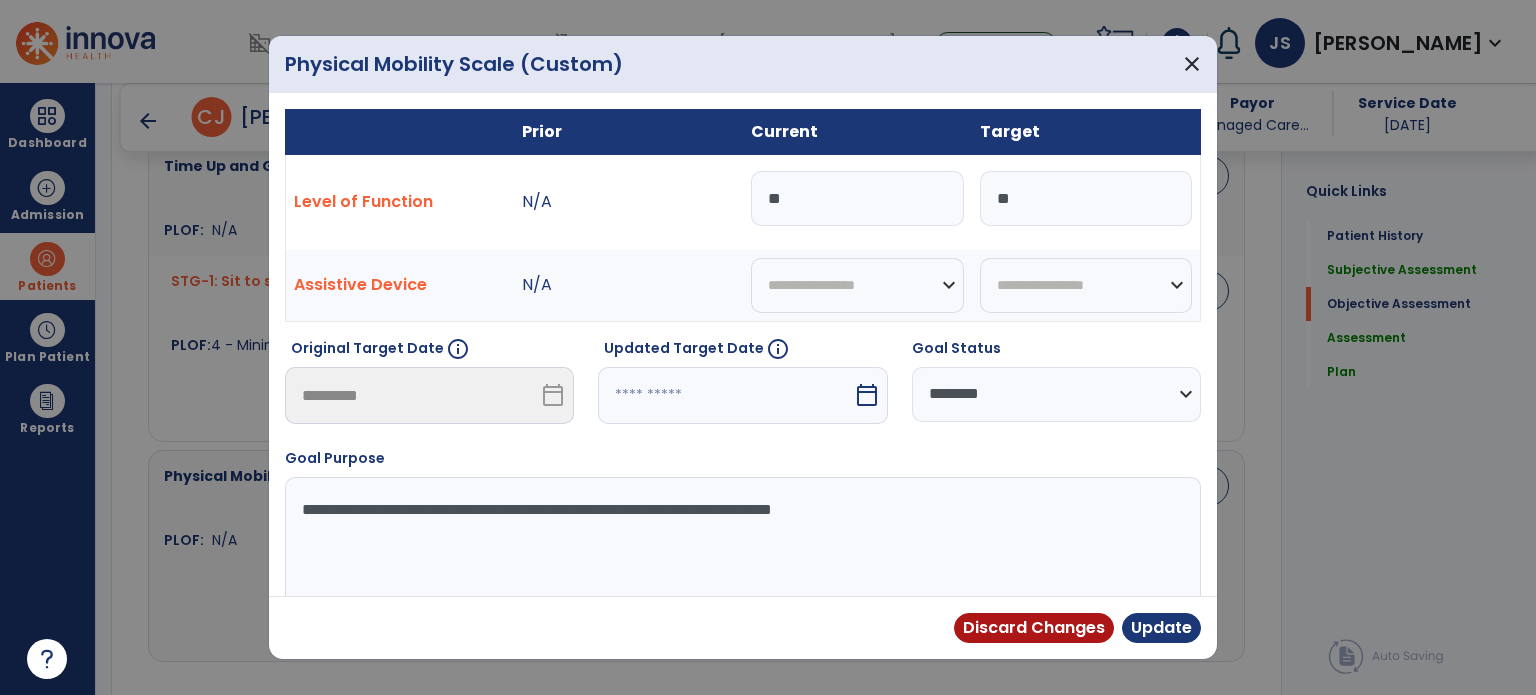 click on "**" at bounding box center (857, 198) 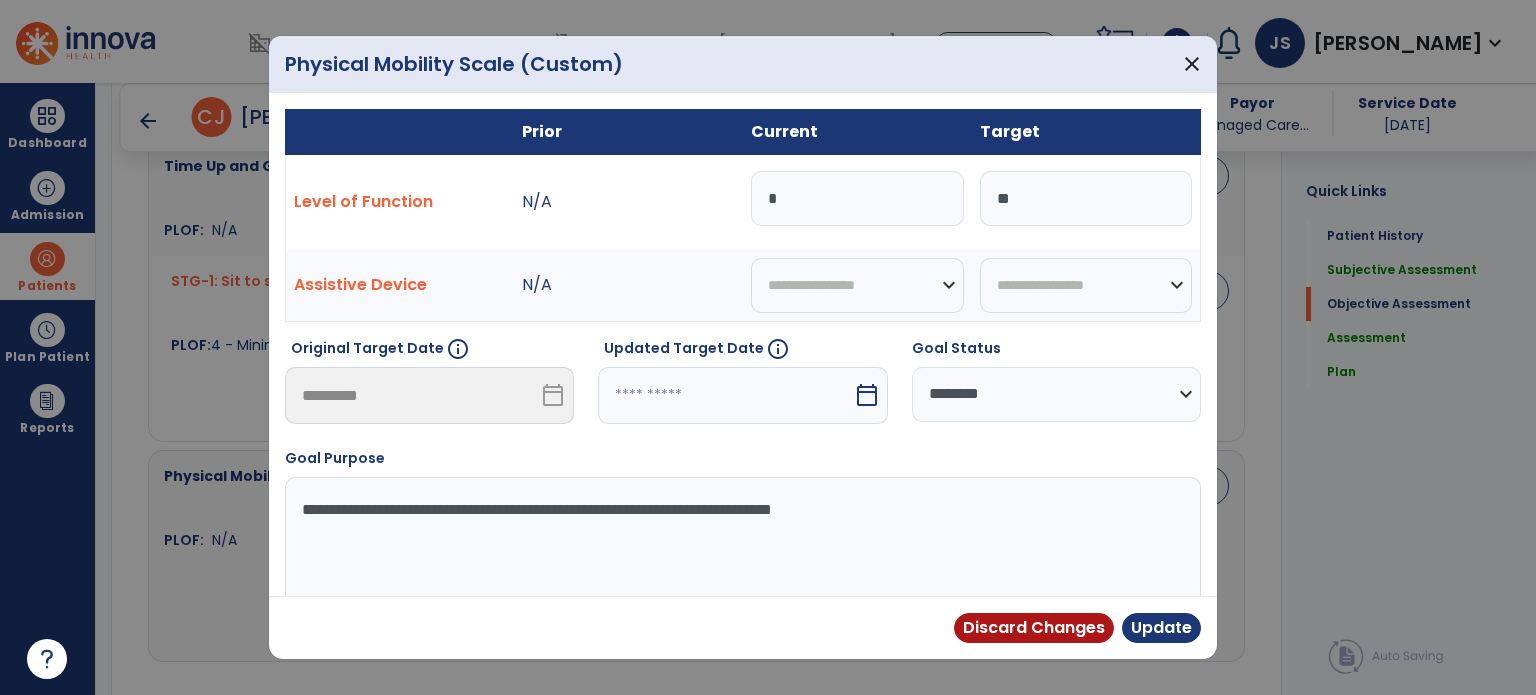 type on "**" 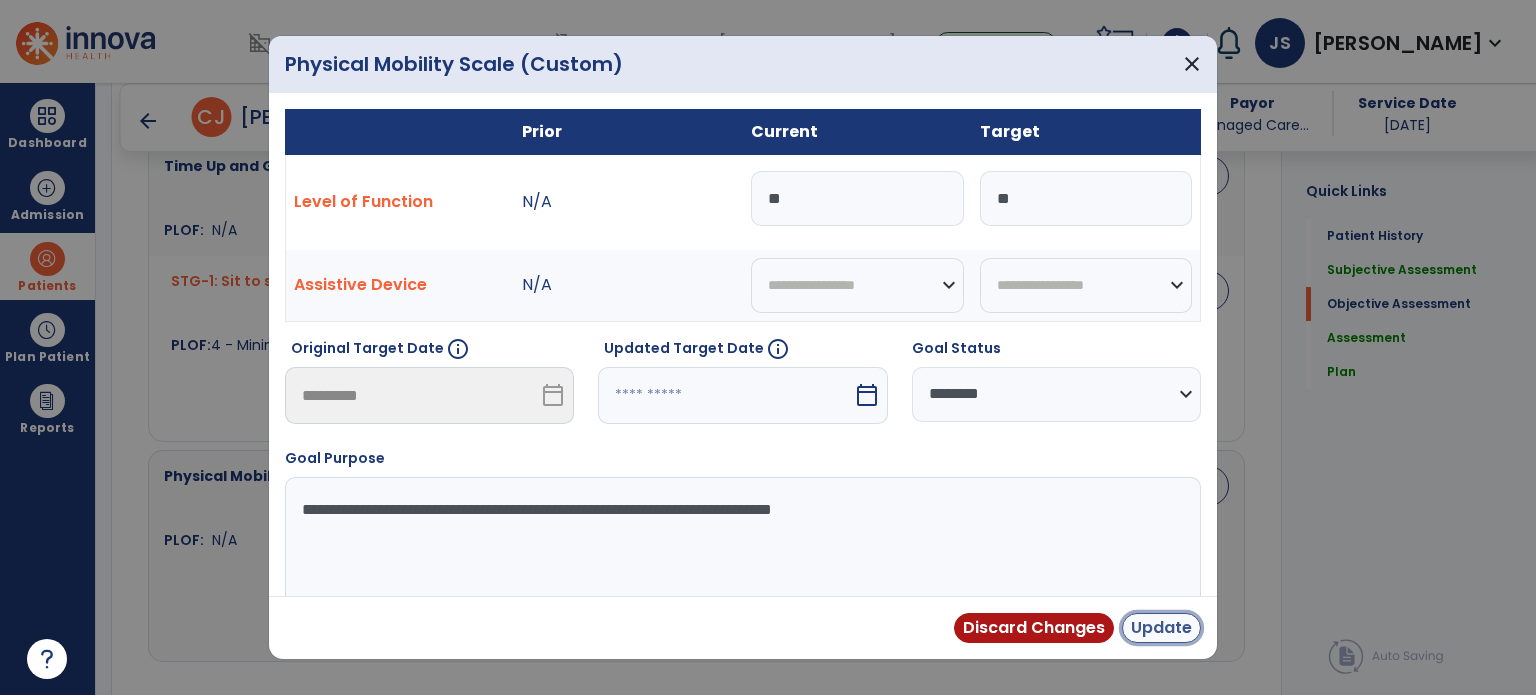 click on "Update" at bounding box center [1161, 628] 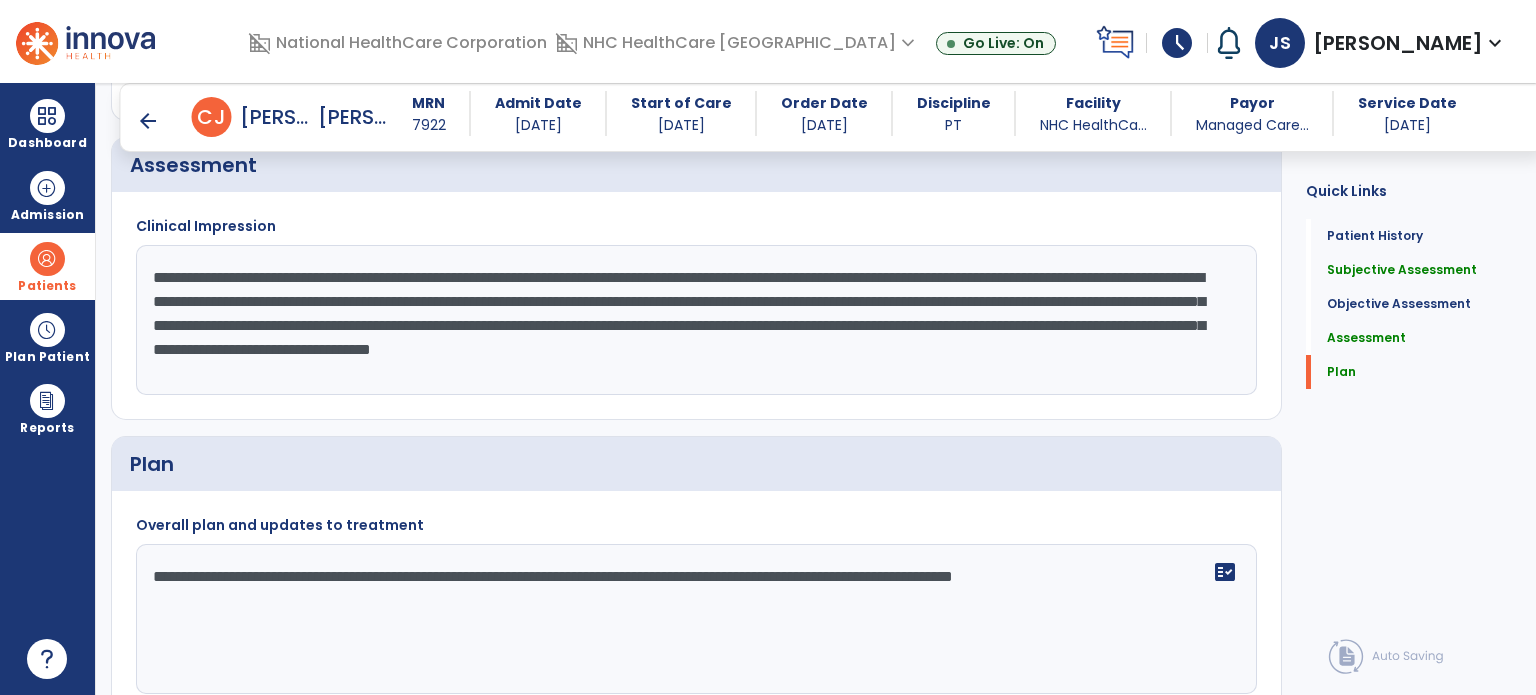 scroll, scrollTop: 1728, scrollLeft: 0, axis: vertical 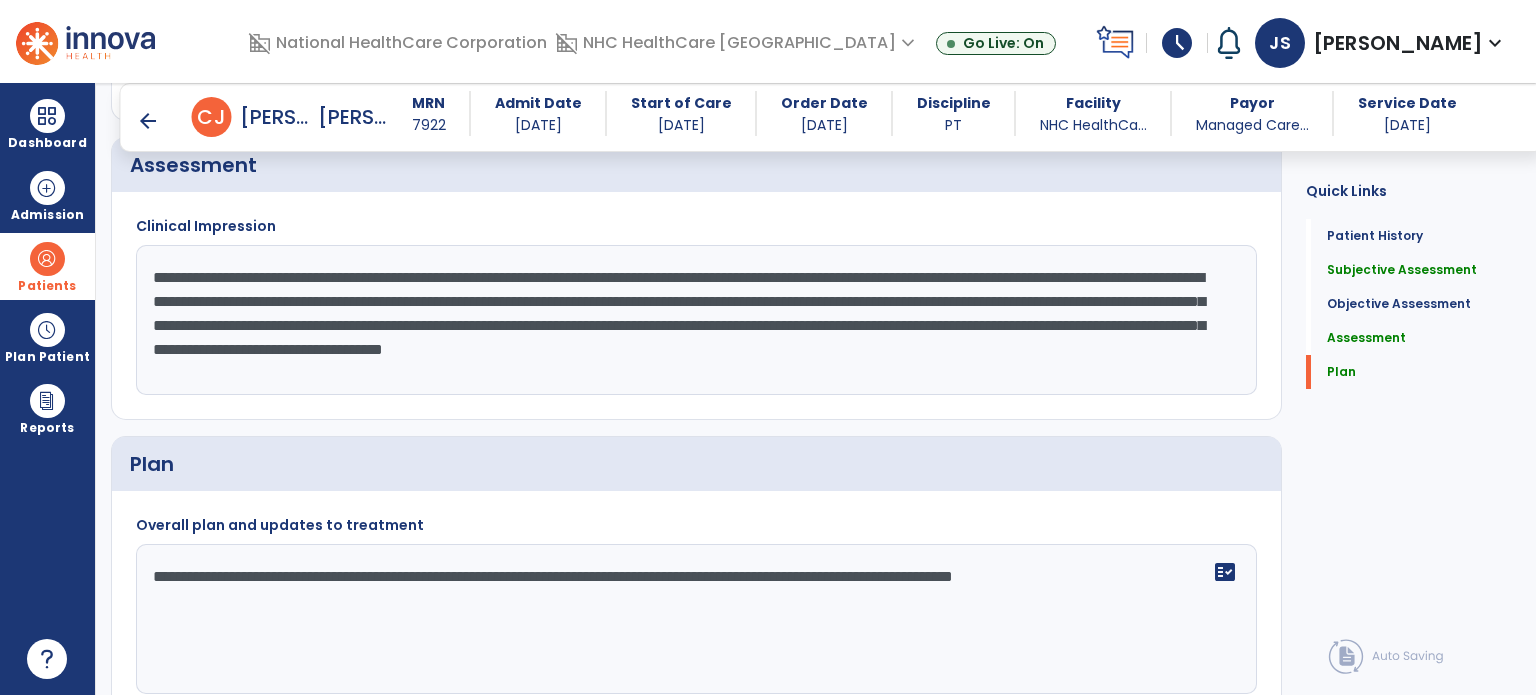 click on "**********" 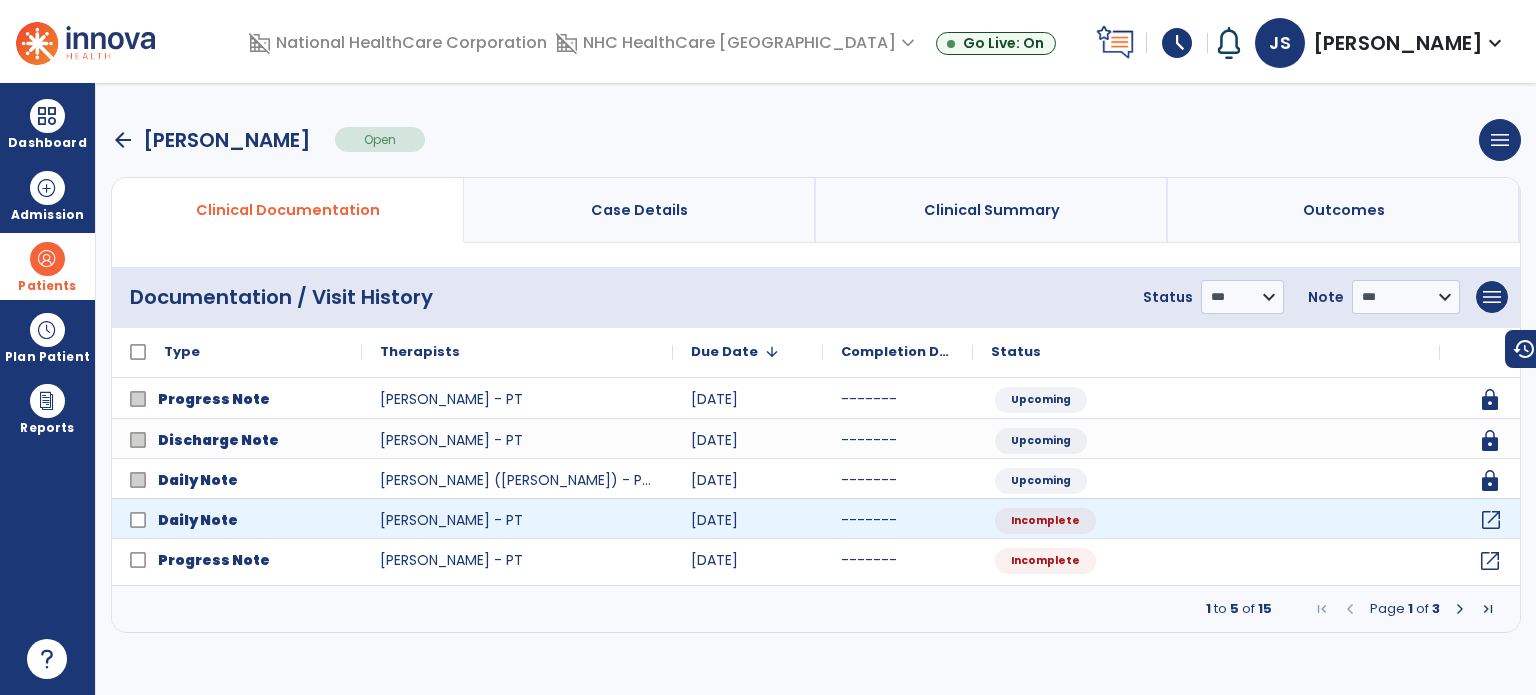 click on "open_in_new" 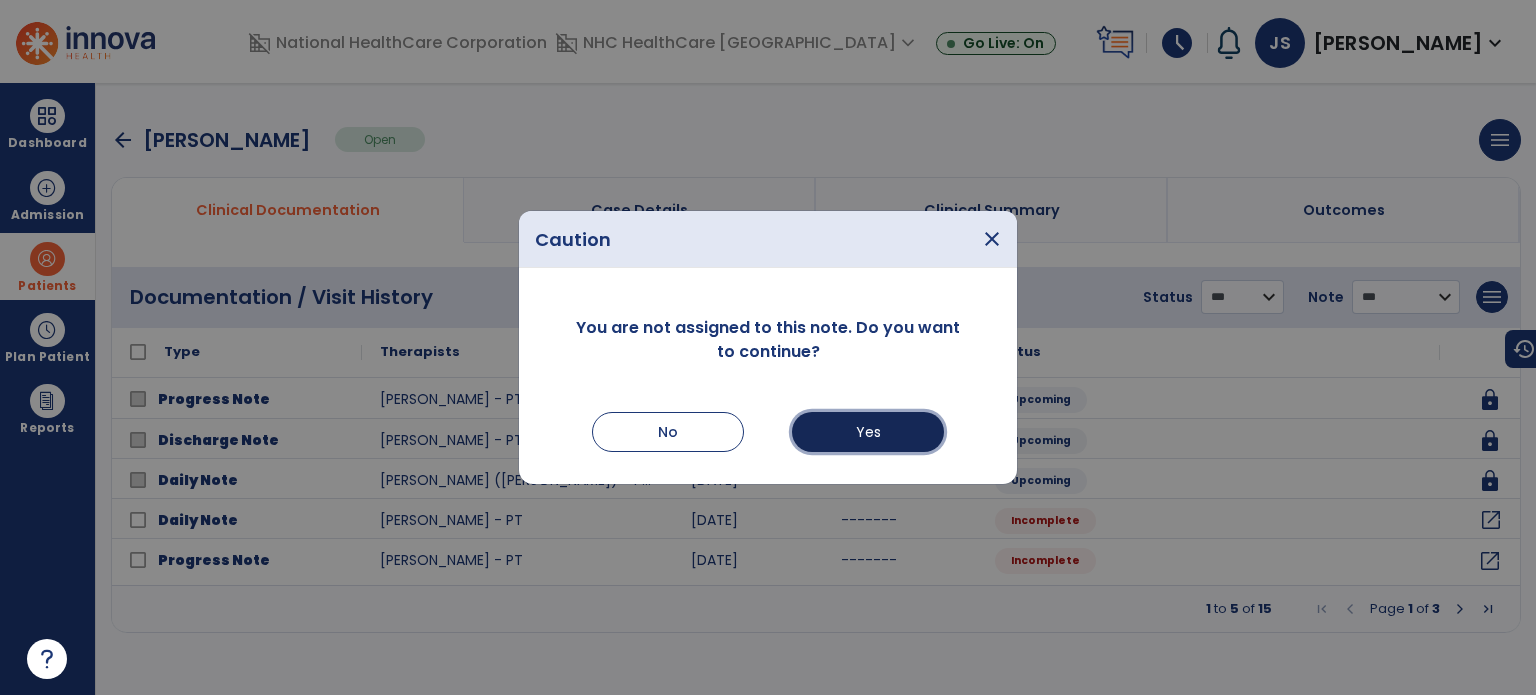 click on "Yes" at bounding box center [868, 432] 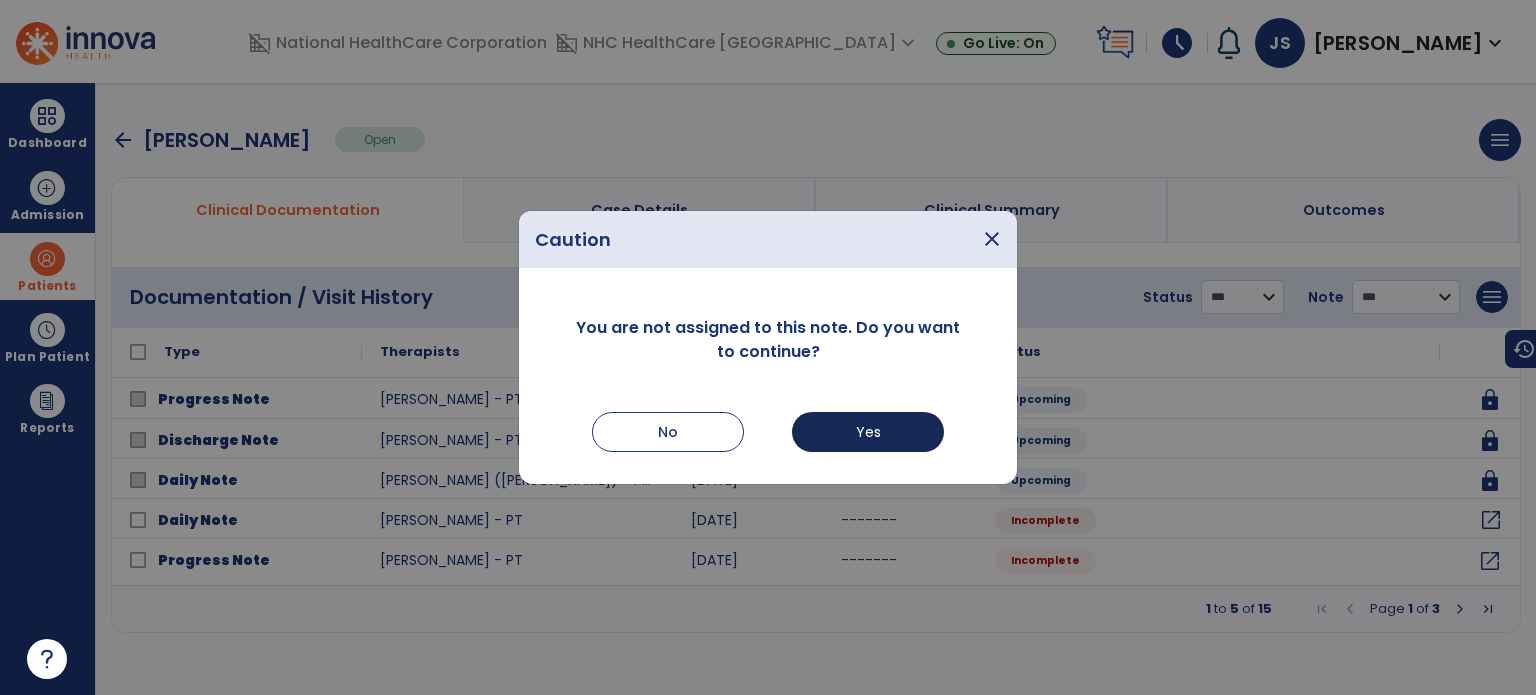 select on "*" 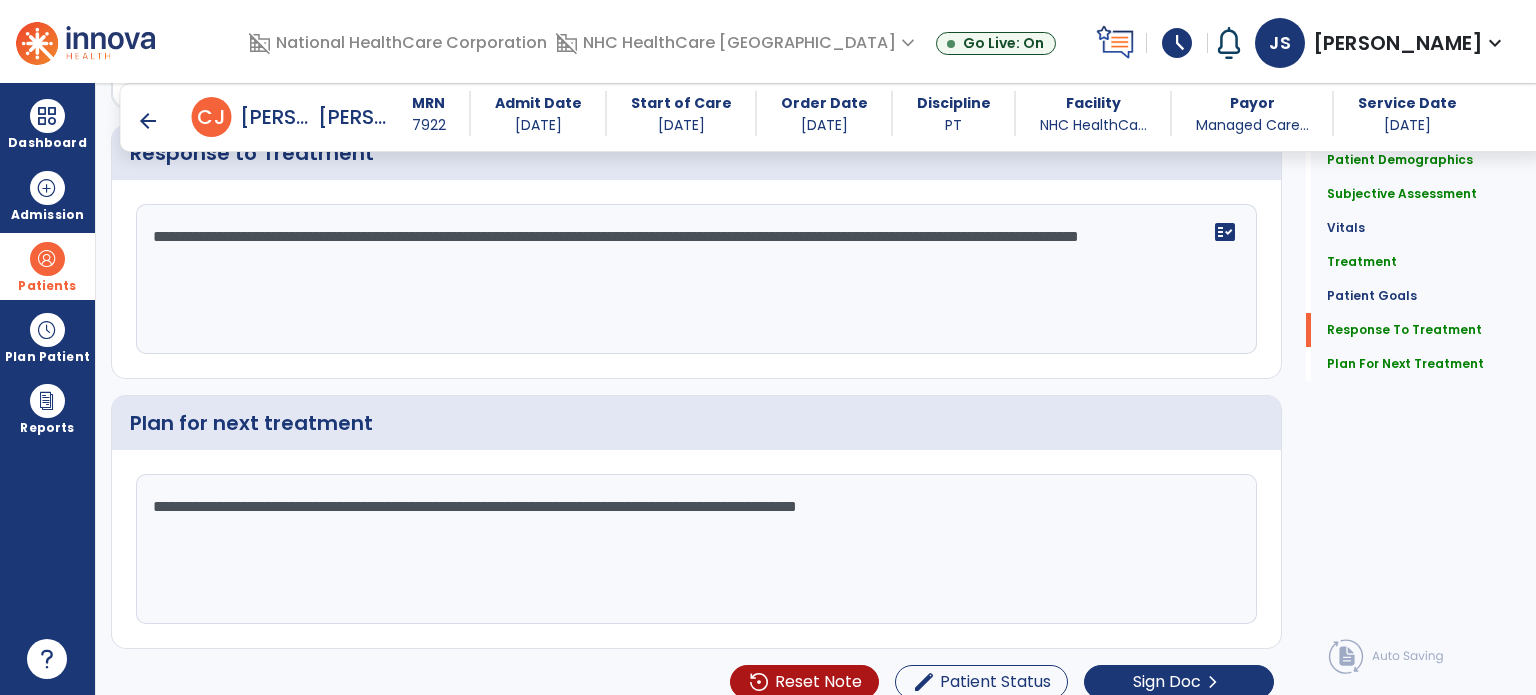 scroll, scrollTop: 2501, scrollLeft: 0, axis: vertical 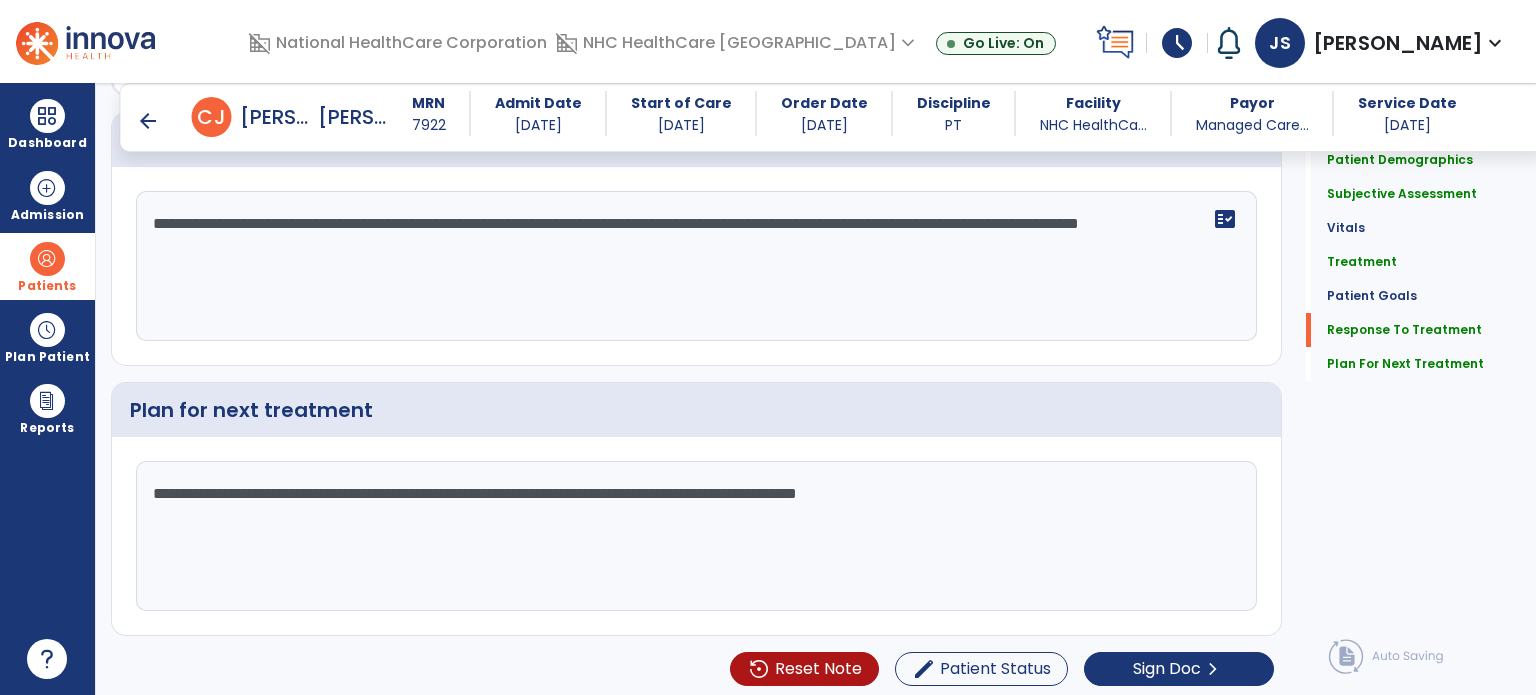 click on "arrow_back" at bounding box center (148, 121) 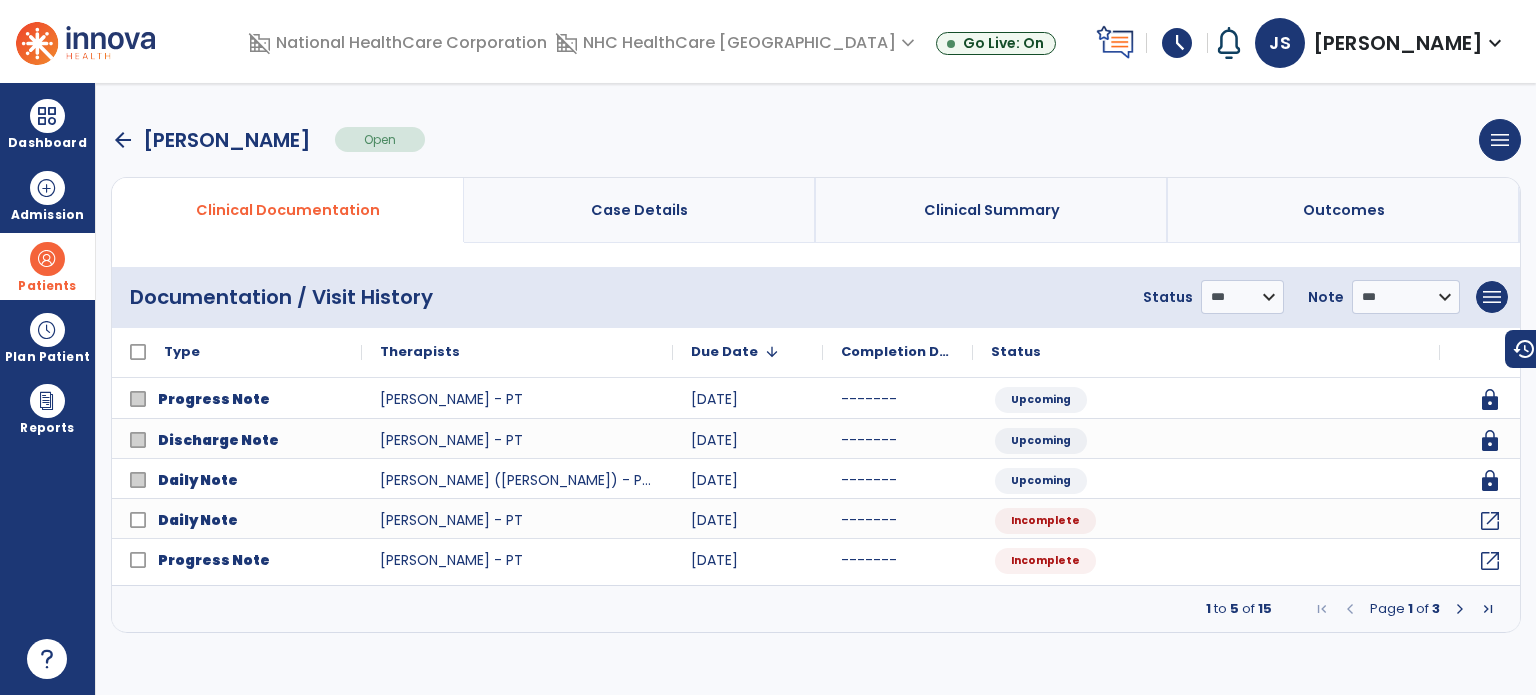 click on "arrow_back" at bounding box center [123, 140] 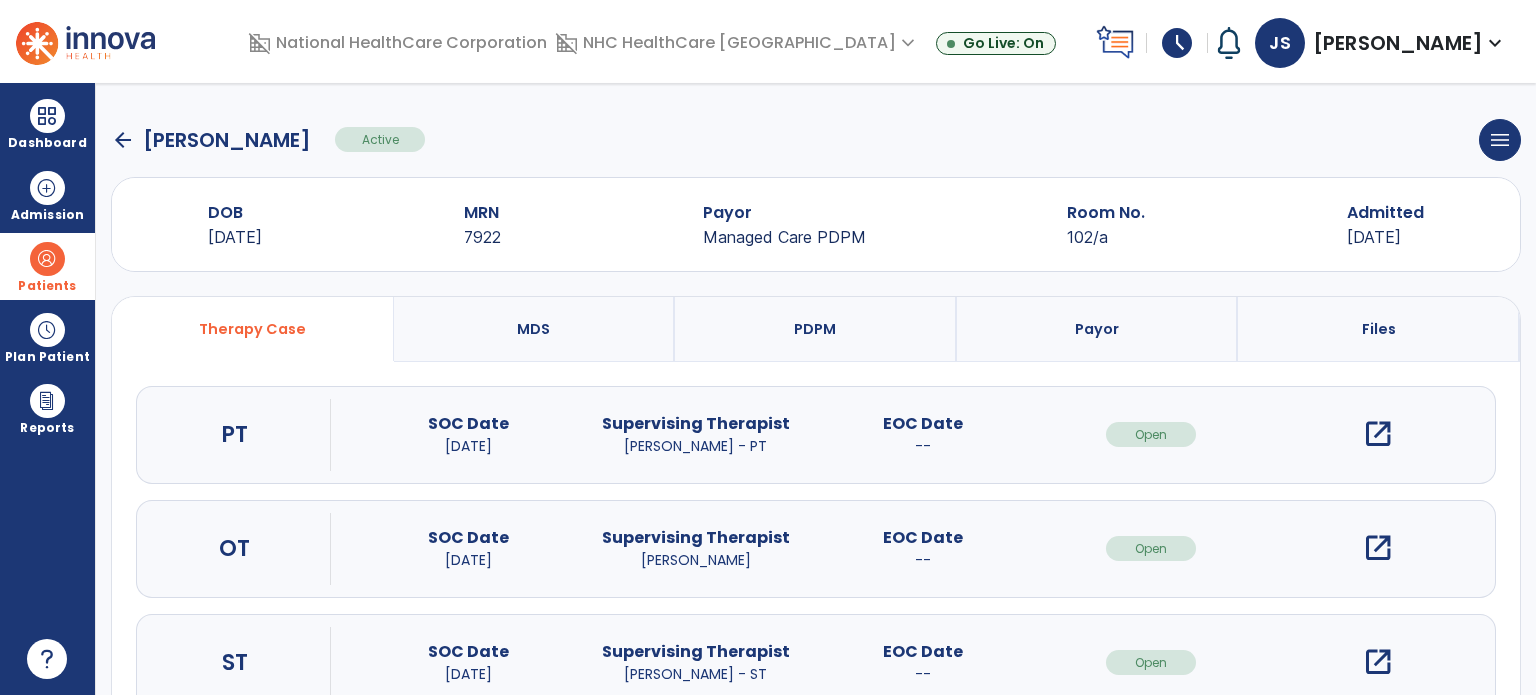 click on "arrow_back" 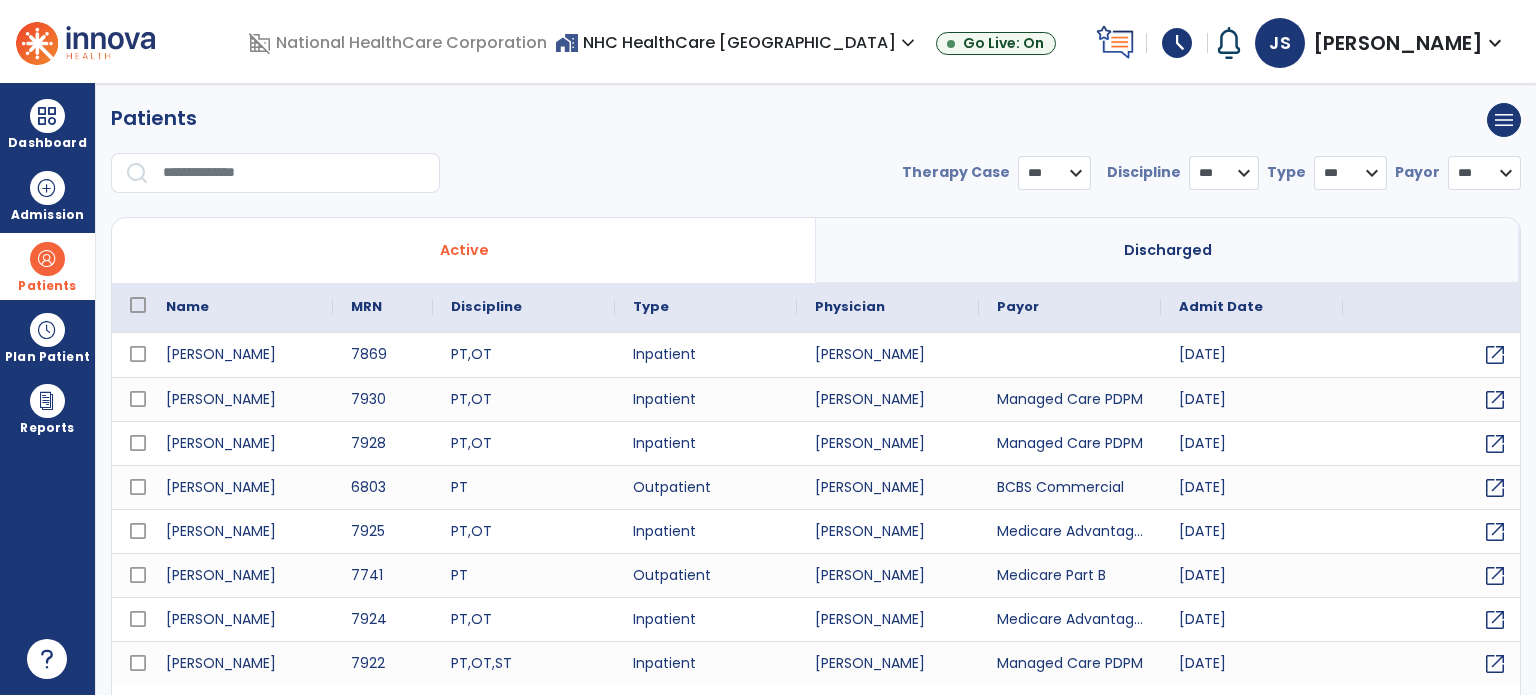 click at bounding box center (294, 173) 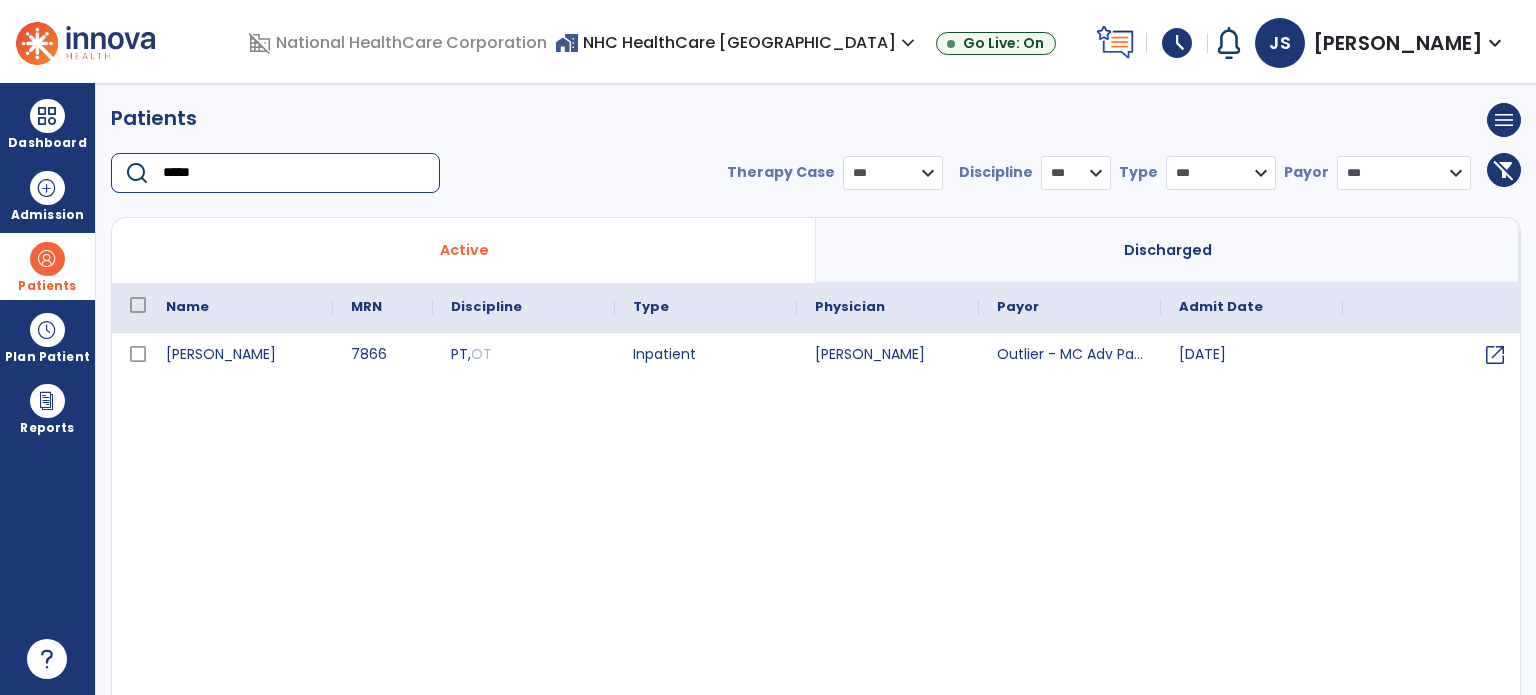 type on "*****" 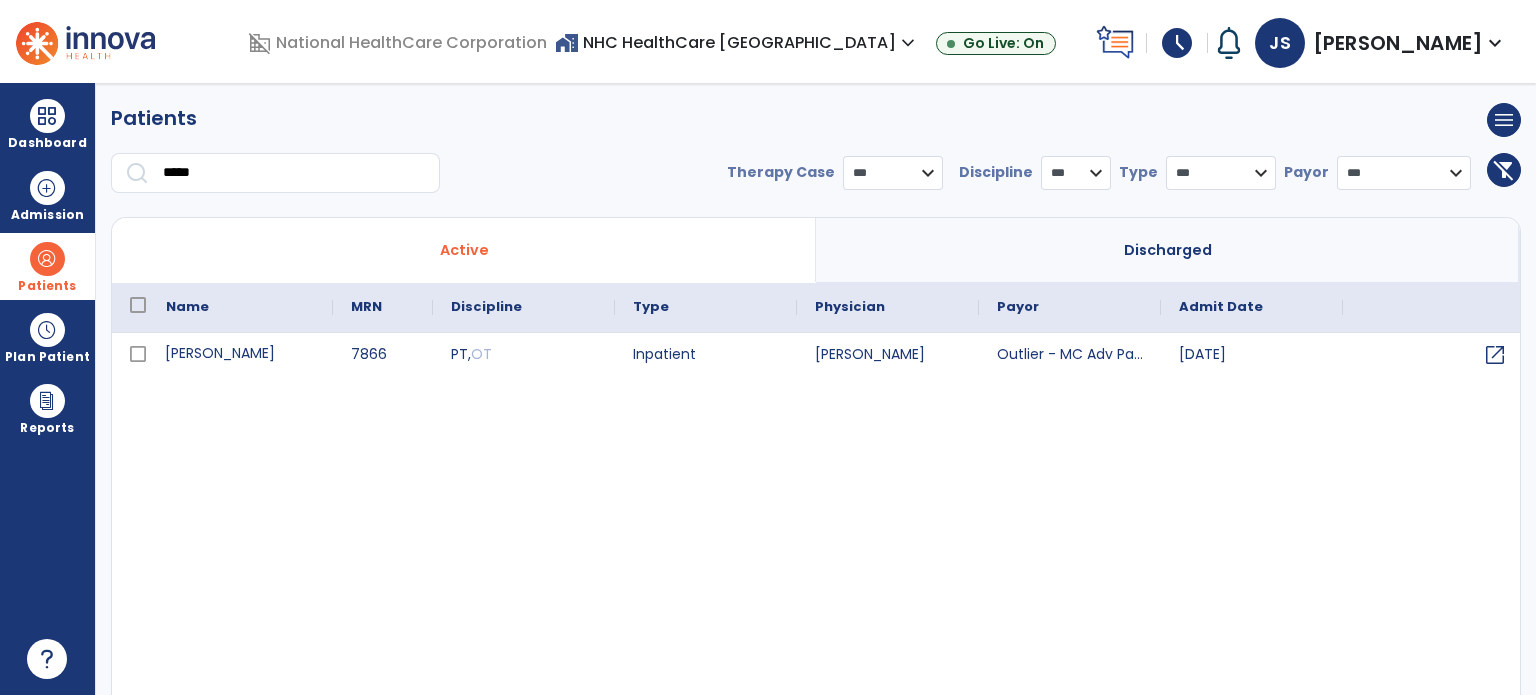 click on "[PERSON_NAME]" at bounding box center [240, 355] 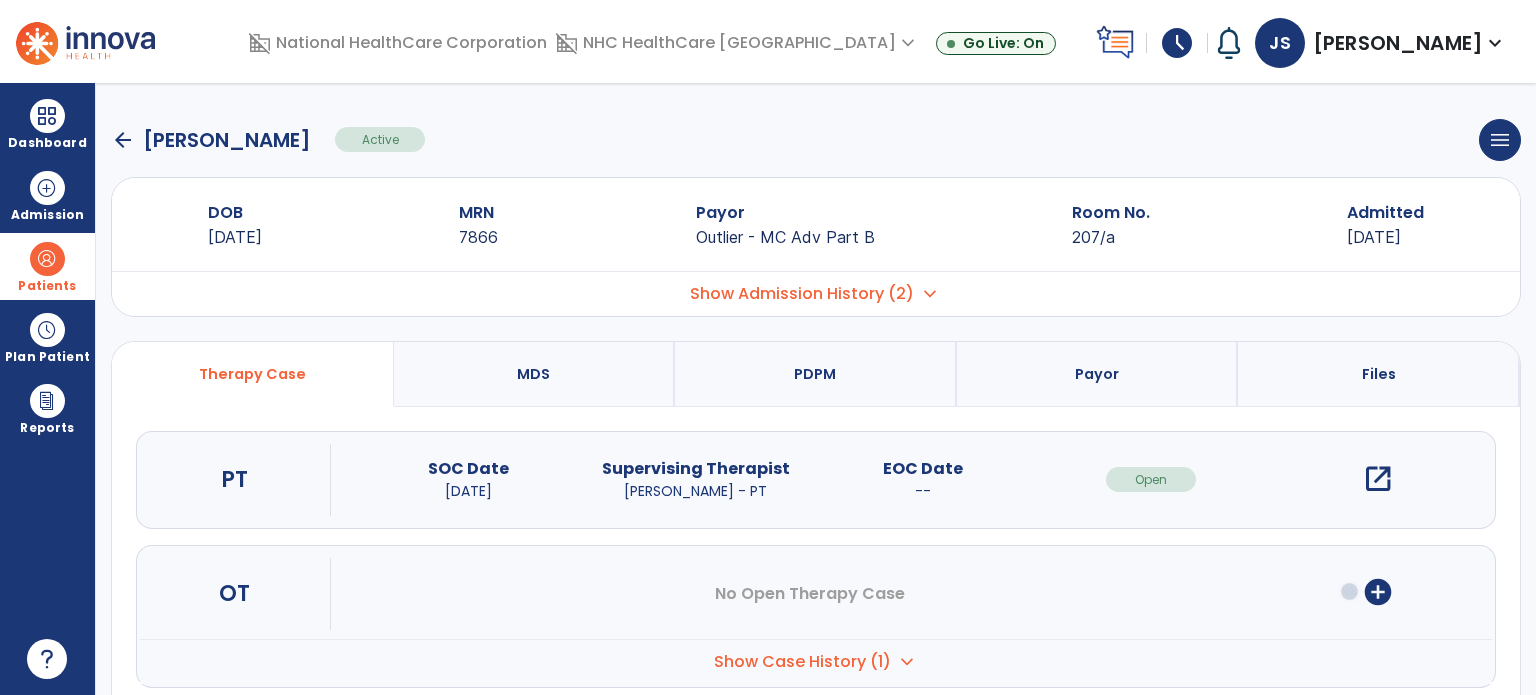 click on "open_in_new" at bounding box center [1378, 479] 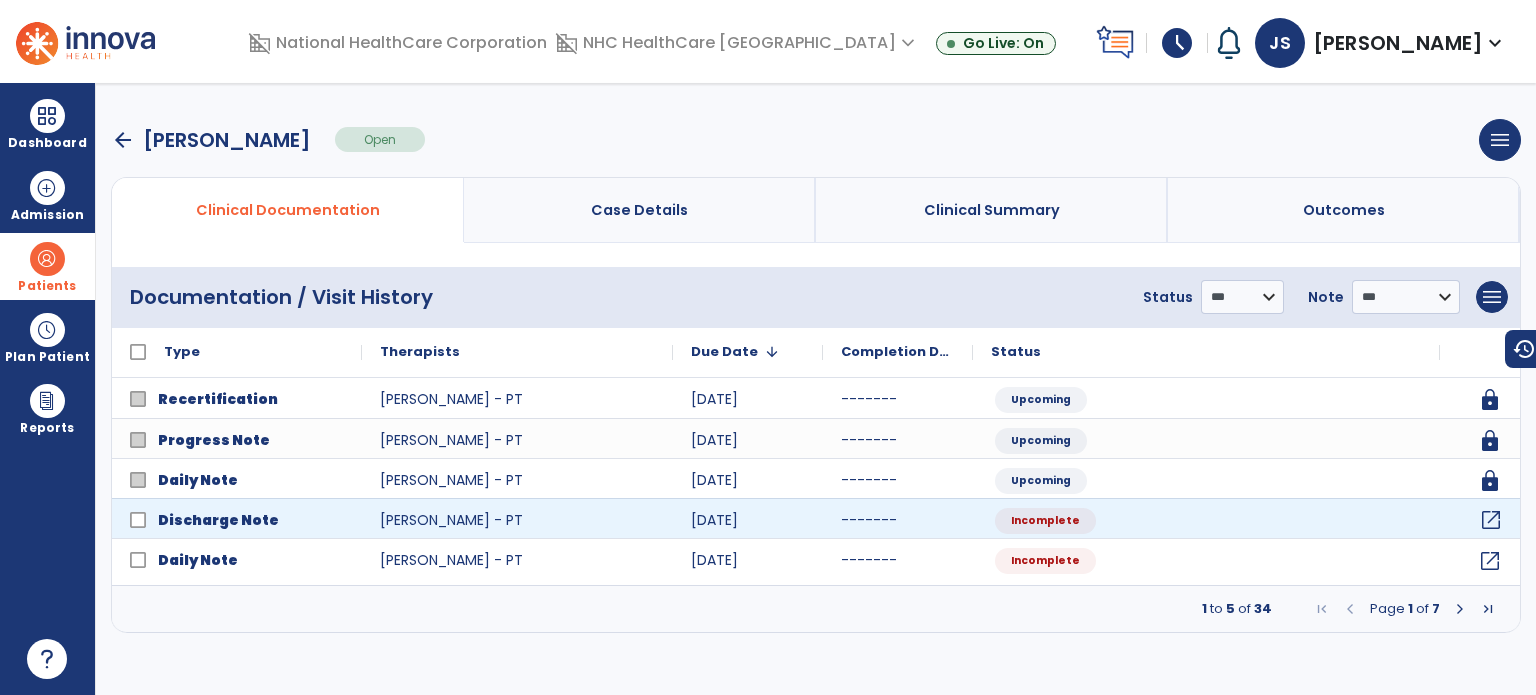 click on "open_in_new" 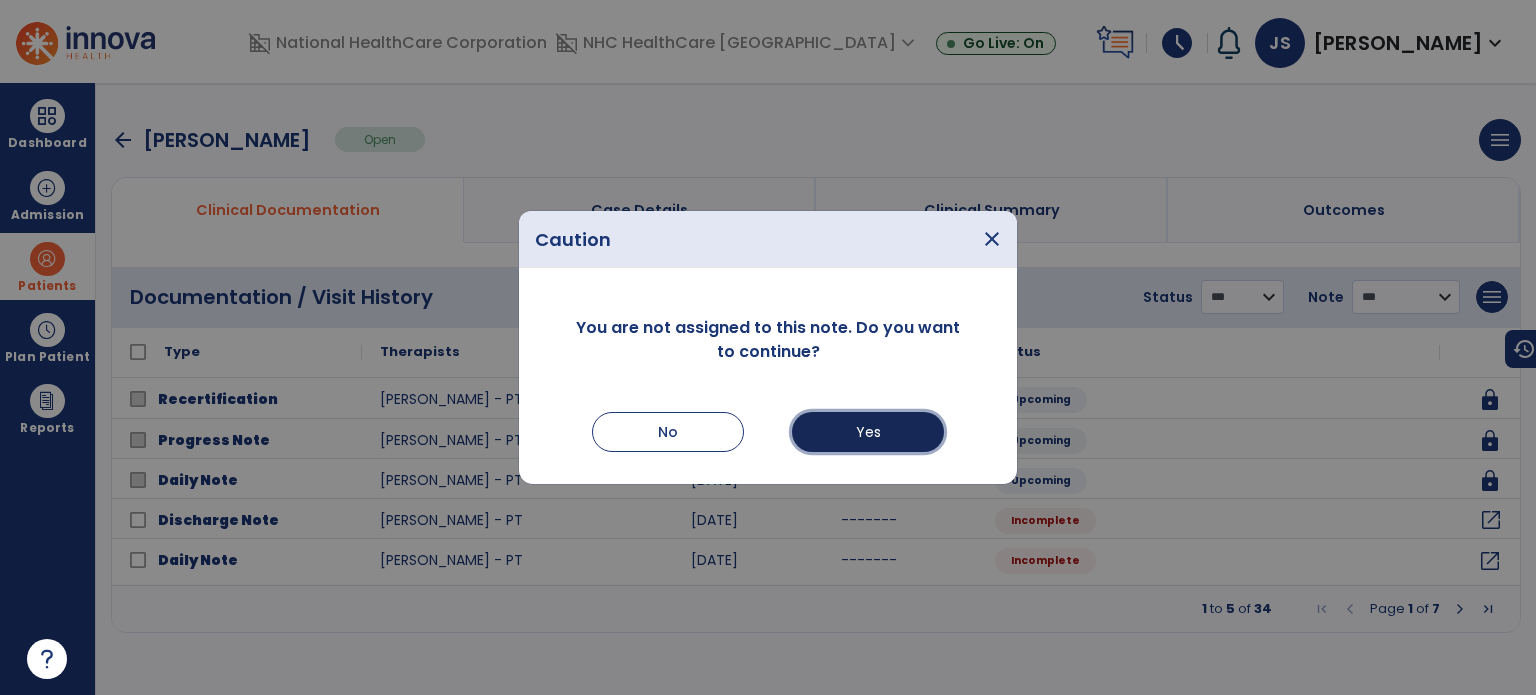 click on "Yes" at bounding box center (868, 432) 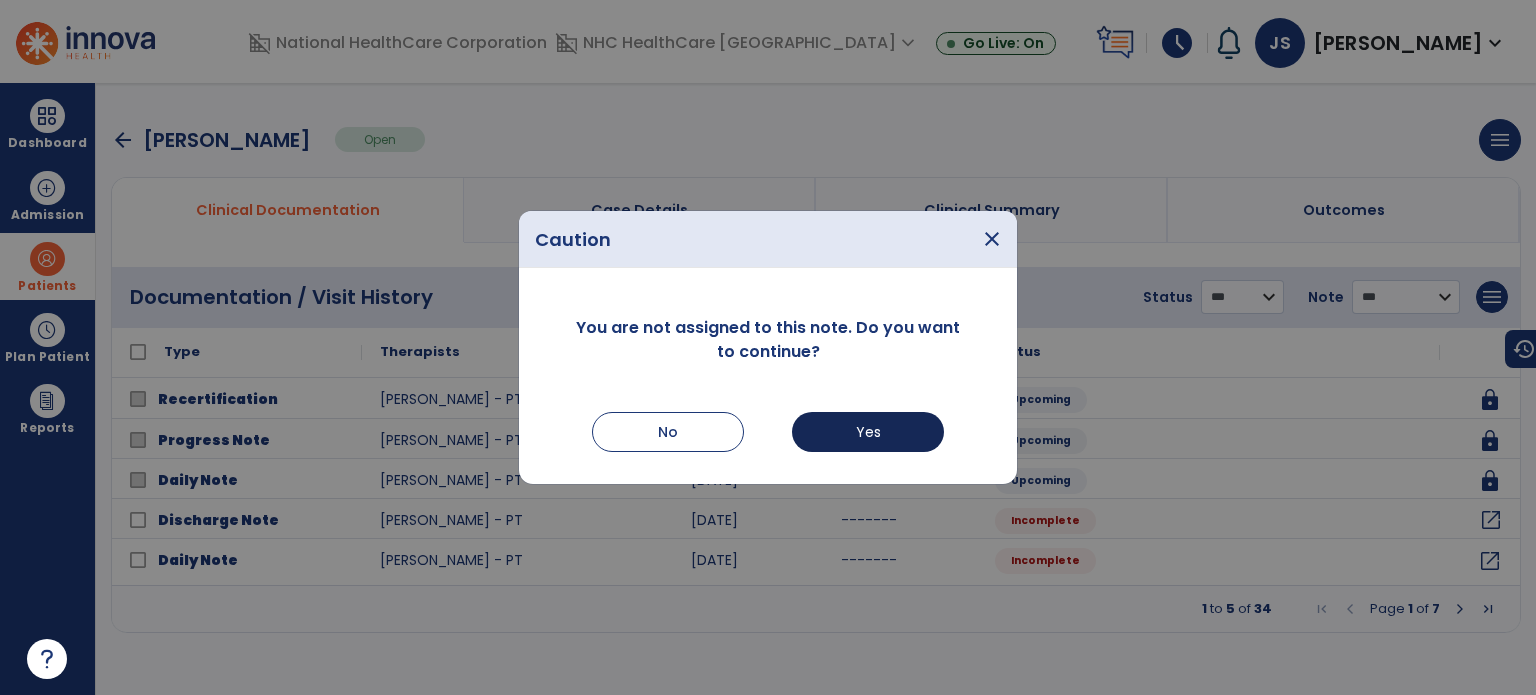 select on "***" 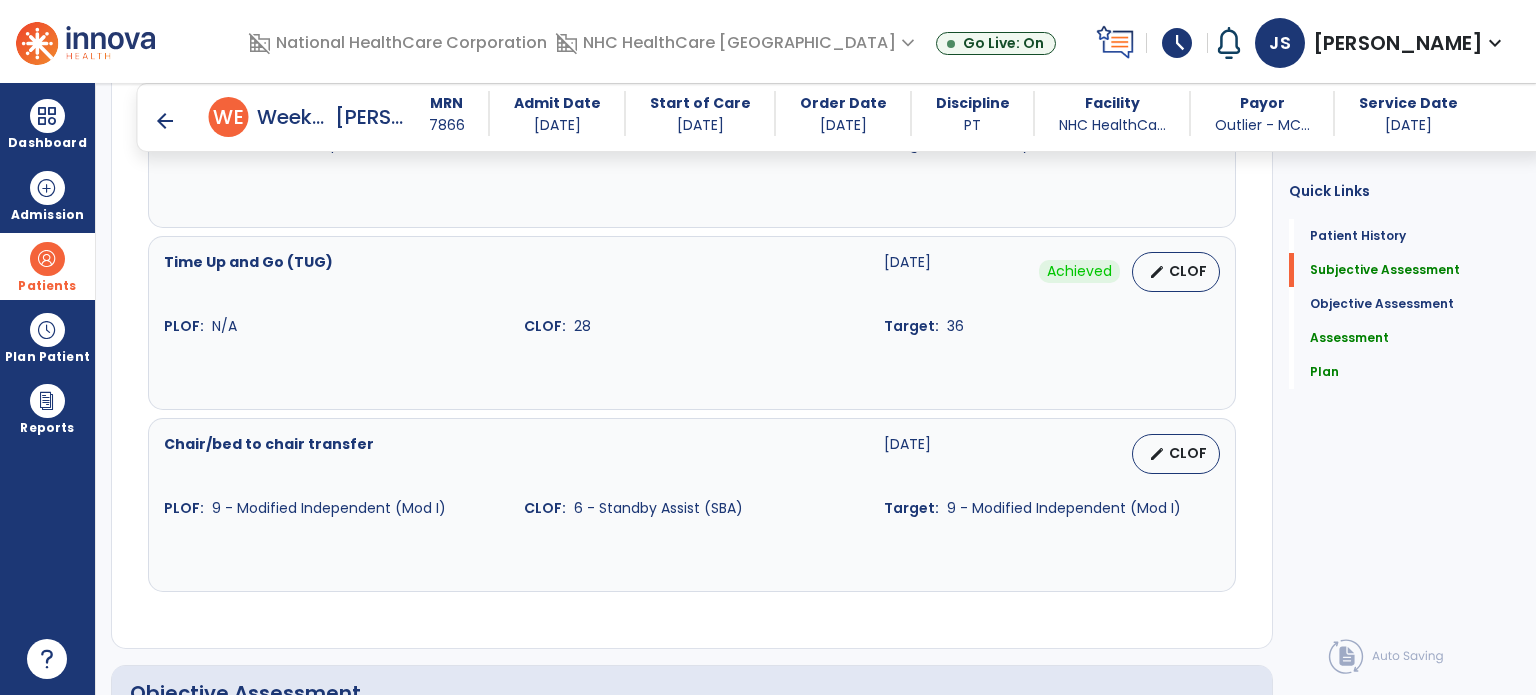 scroll, scrollTop: 1153, scrollLeft: 0, axis: vertical 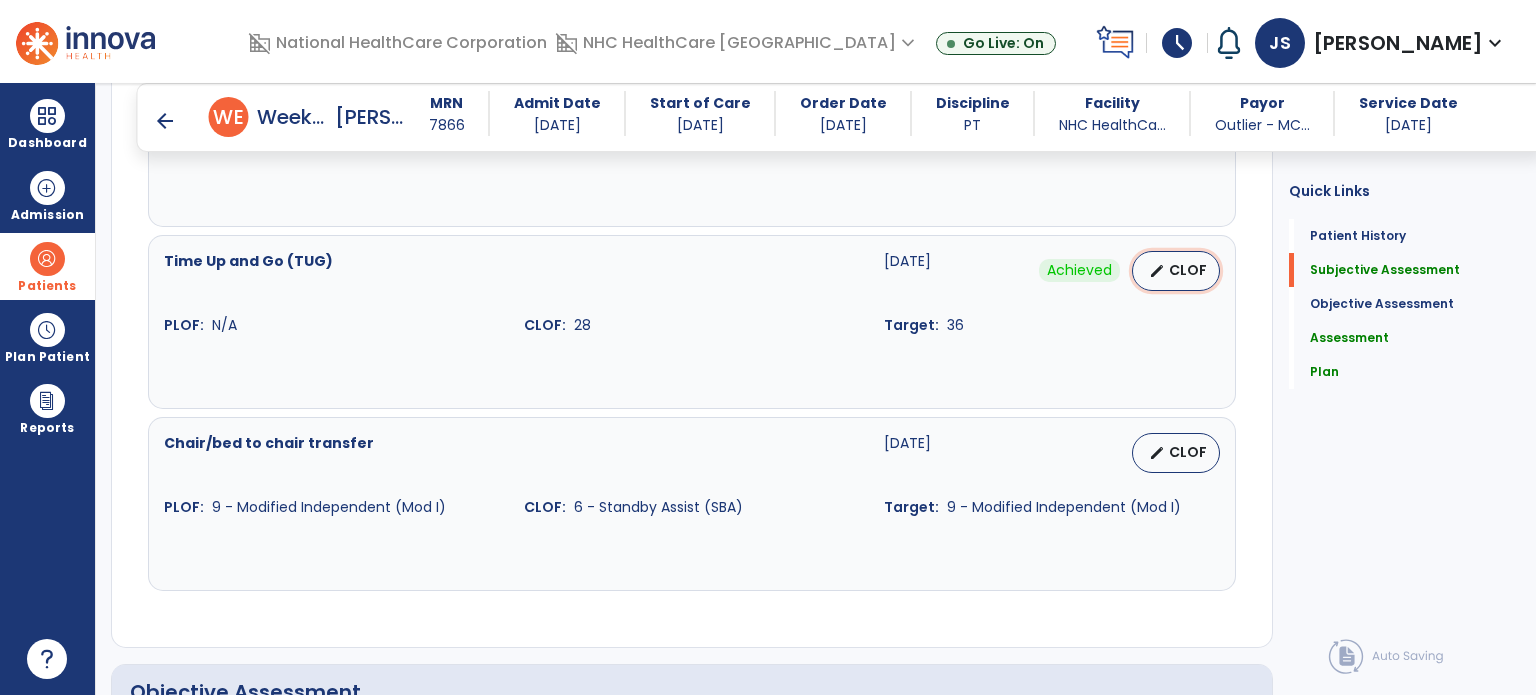 click on "edit   CLOF" at bounding box center [1176, 271] 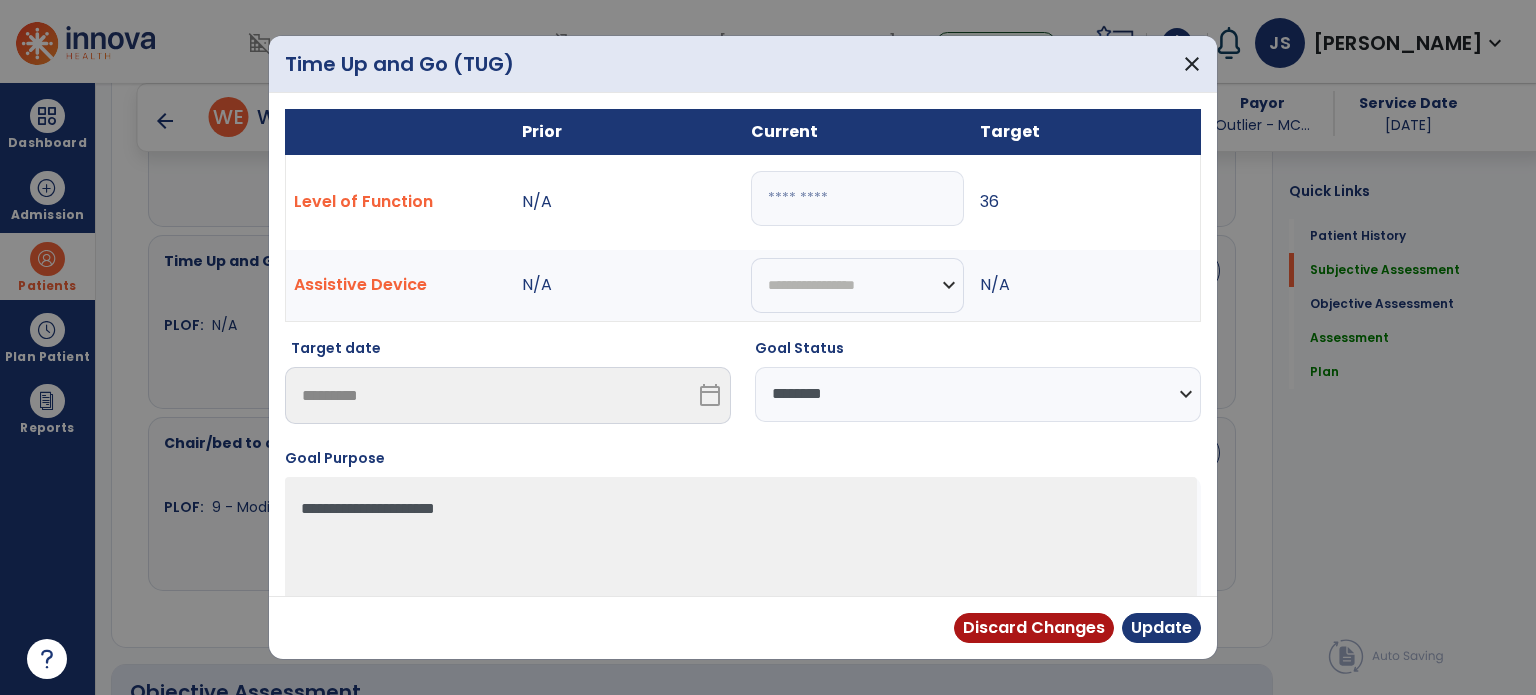 click on "**********" at bounding box center [978, 394] 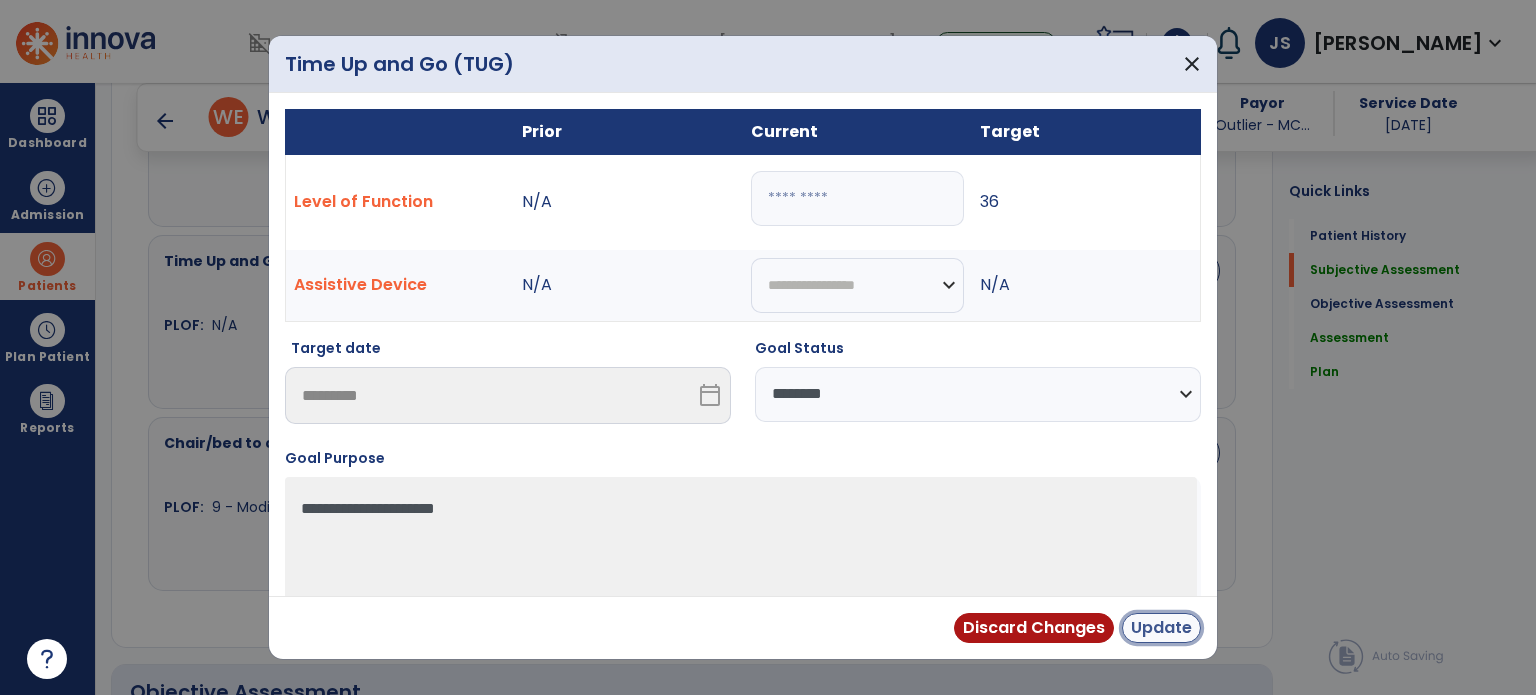 click on "Update" at bounding box center [1161, 628] 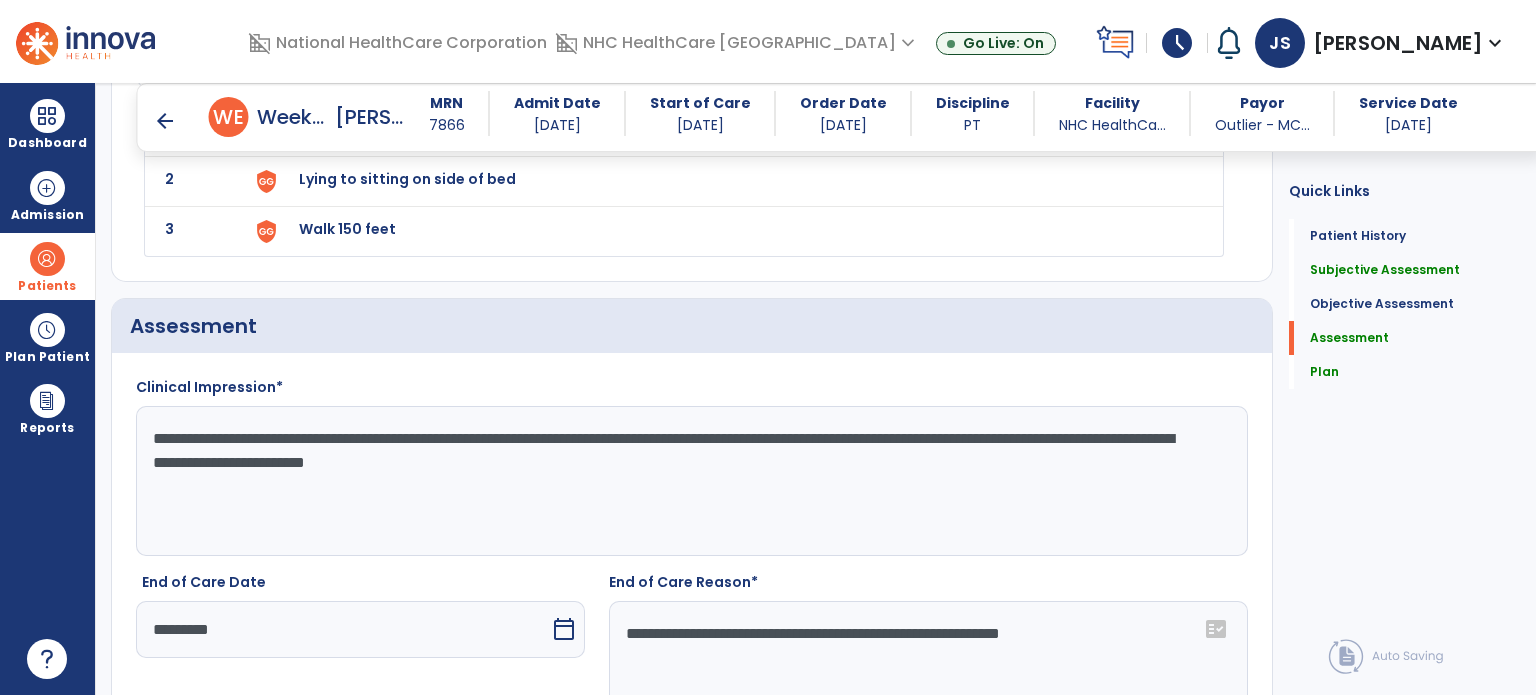 scroll, scrollTop: 1881, scrollLeft: 0, axis: vertical 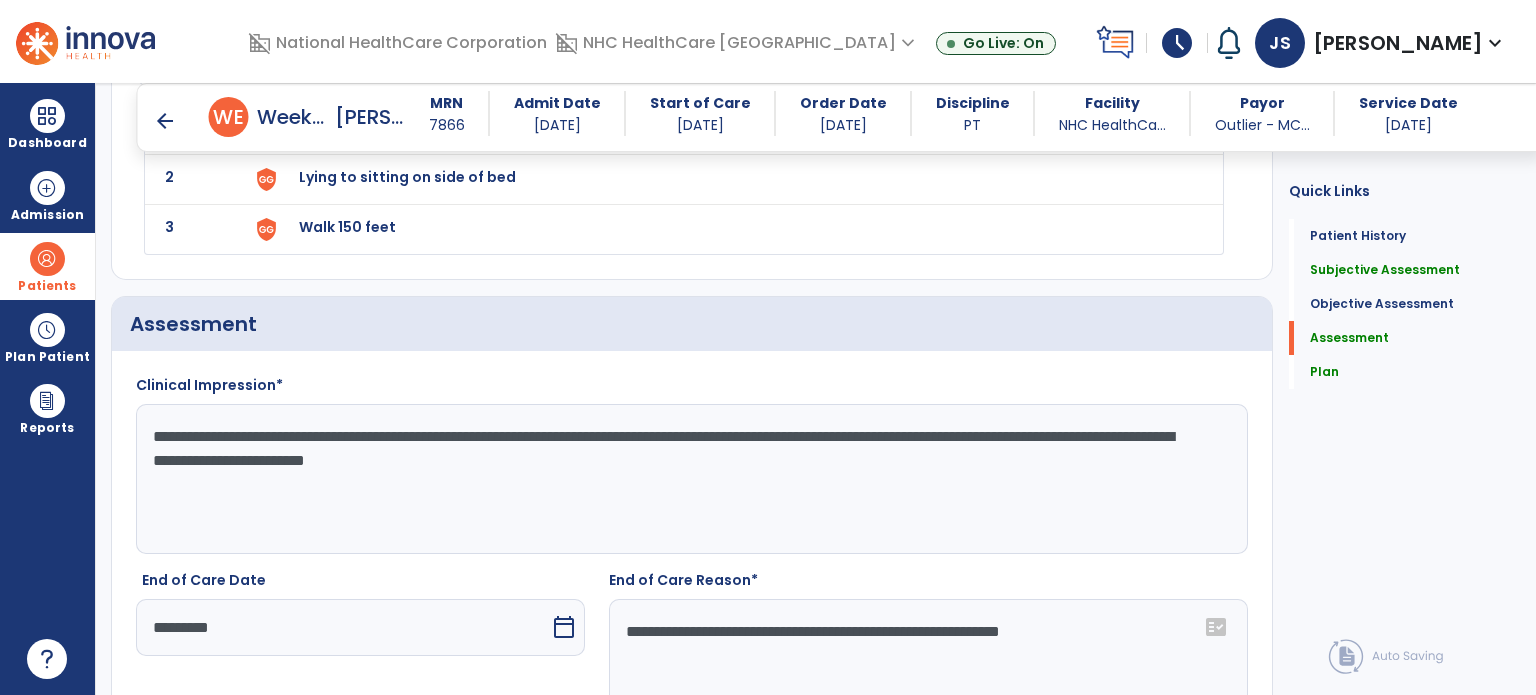 click on "**********" 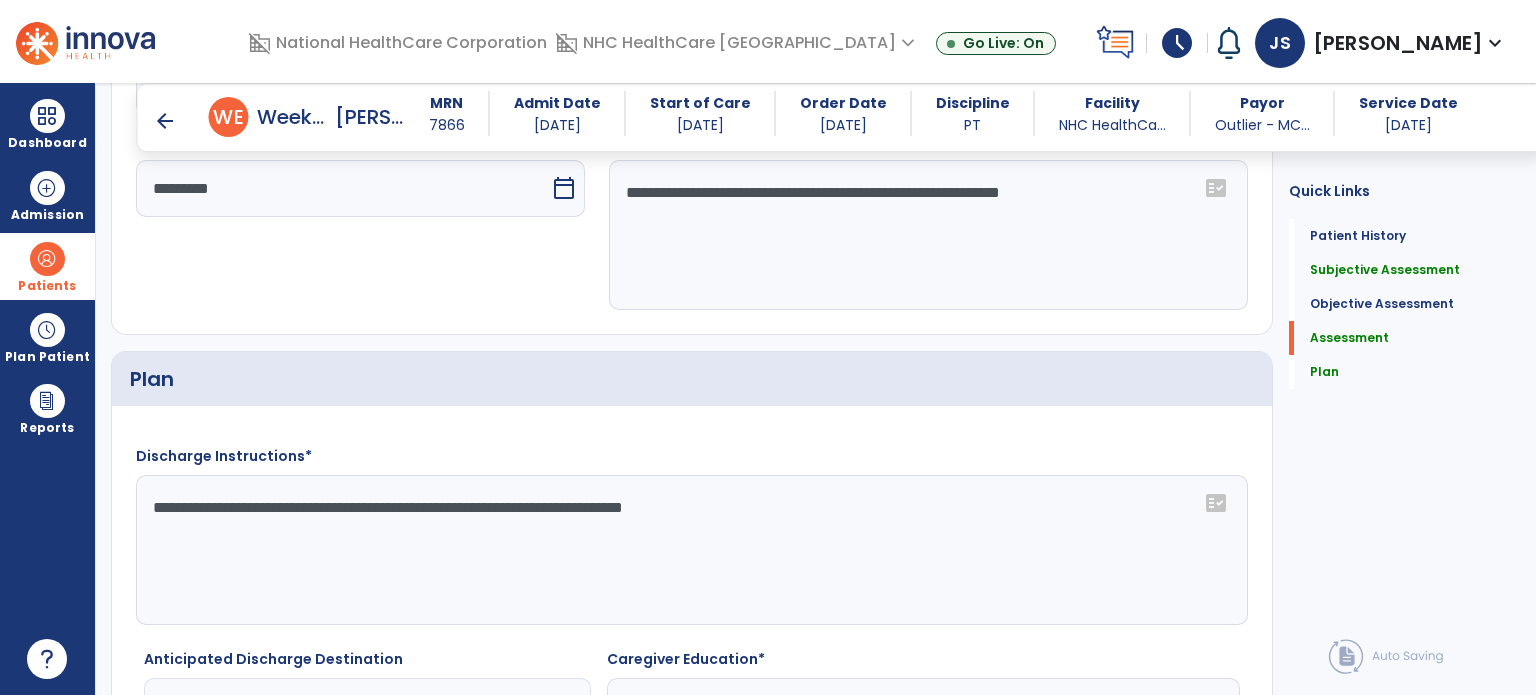 scroll, scrollTop: 2317, scrollLeft: 0, axis: vertical 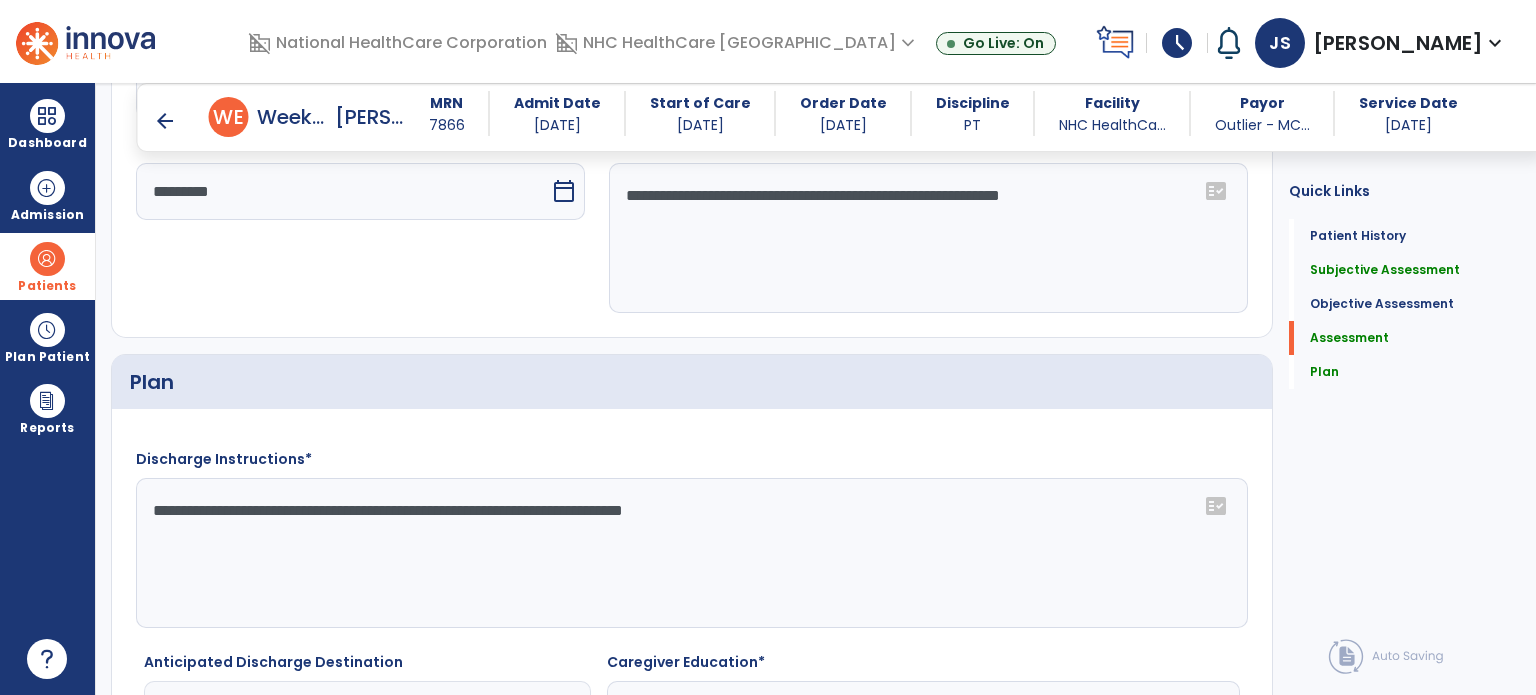 type on "**********" 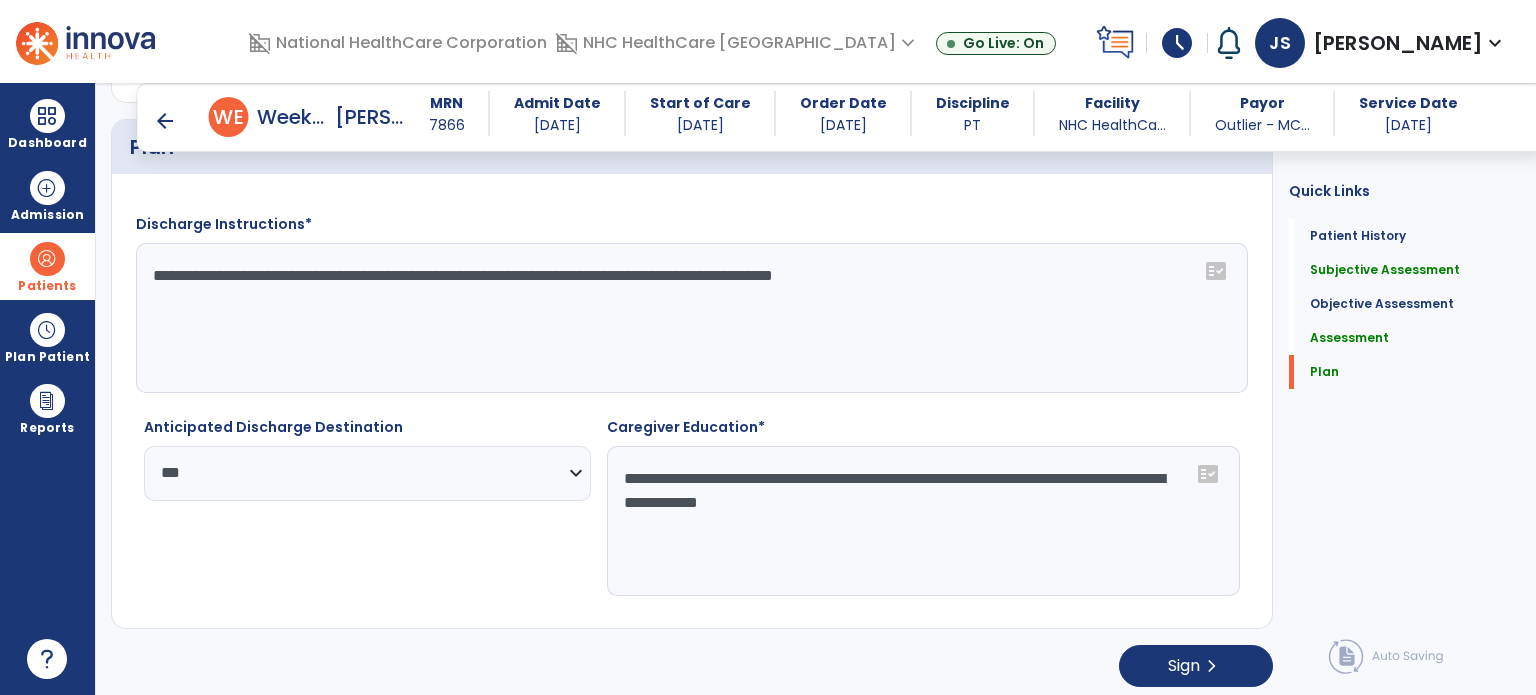 scroll, scrollTop: 2548, scrollLeft: 0, axis: vertical 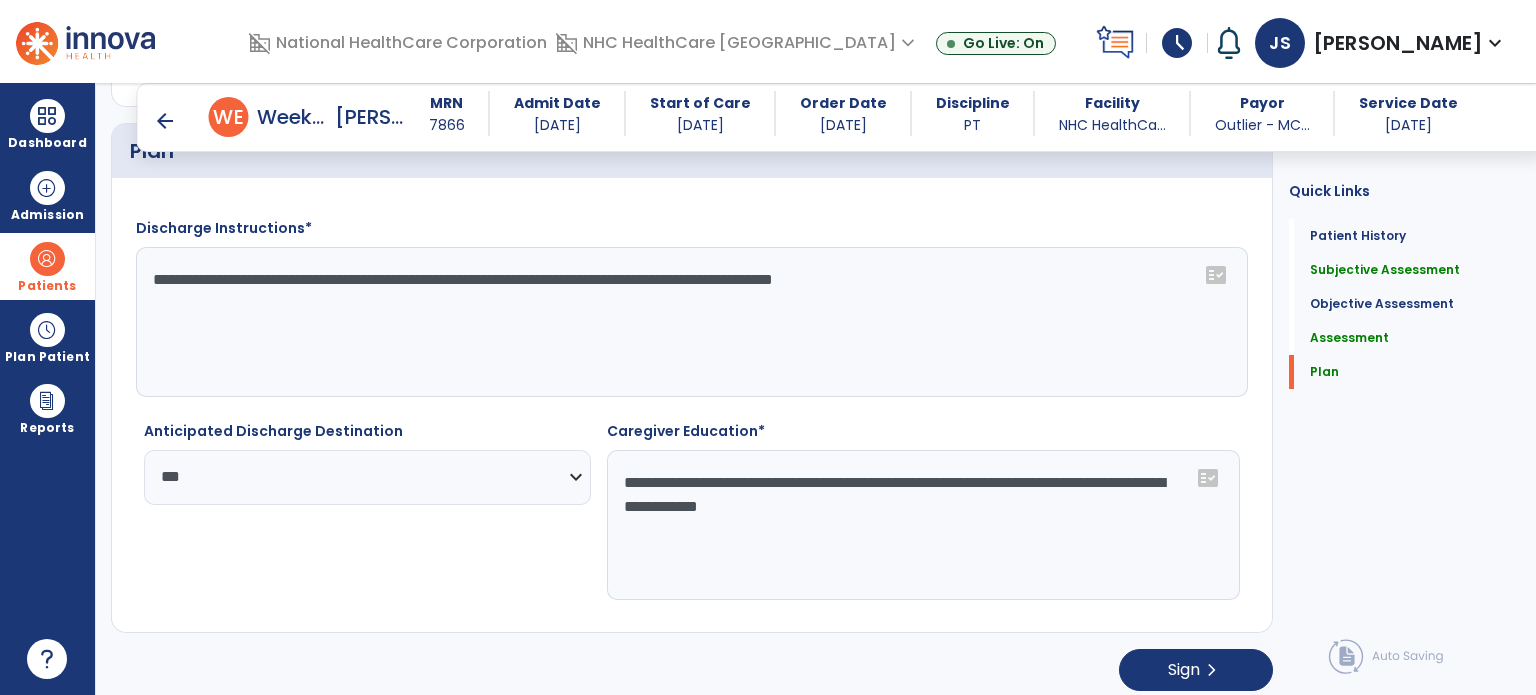 type on "**********" 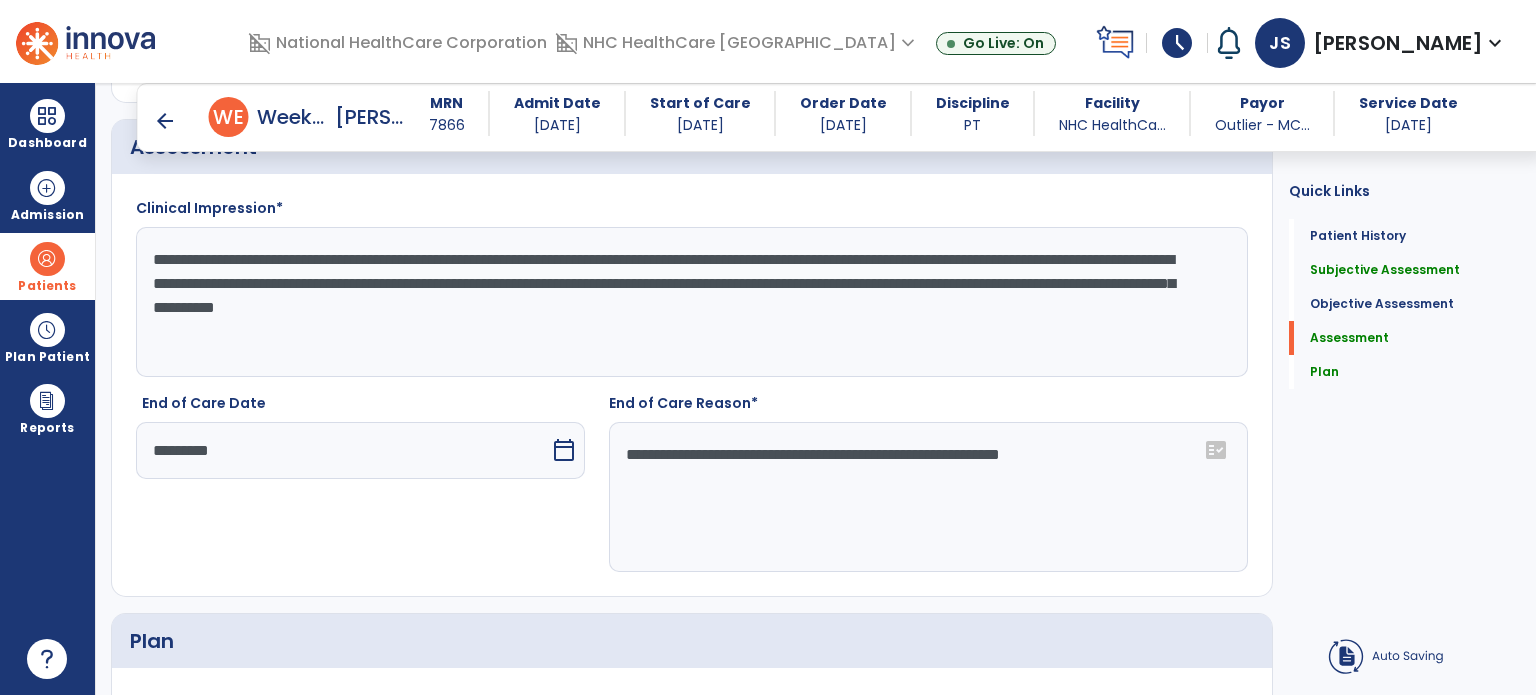scroll, scrollTop: 2047, scrollLeft: 0, axis: vertical 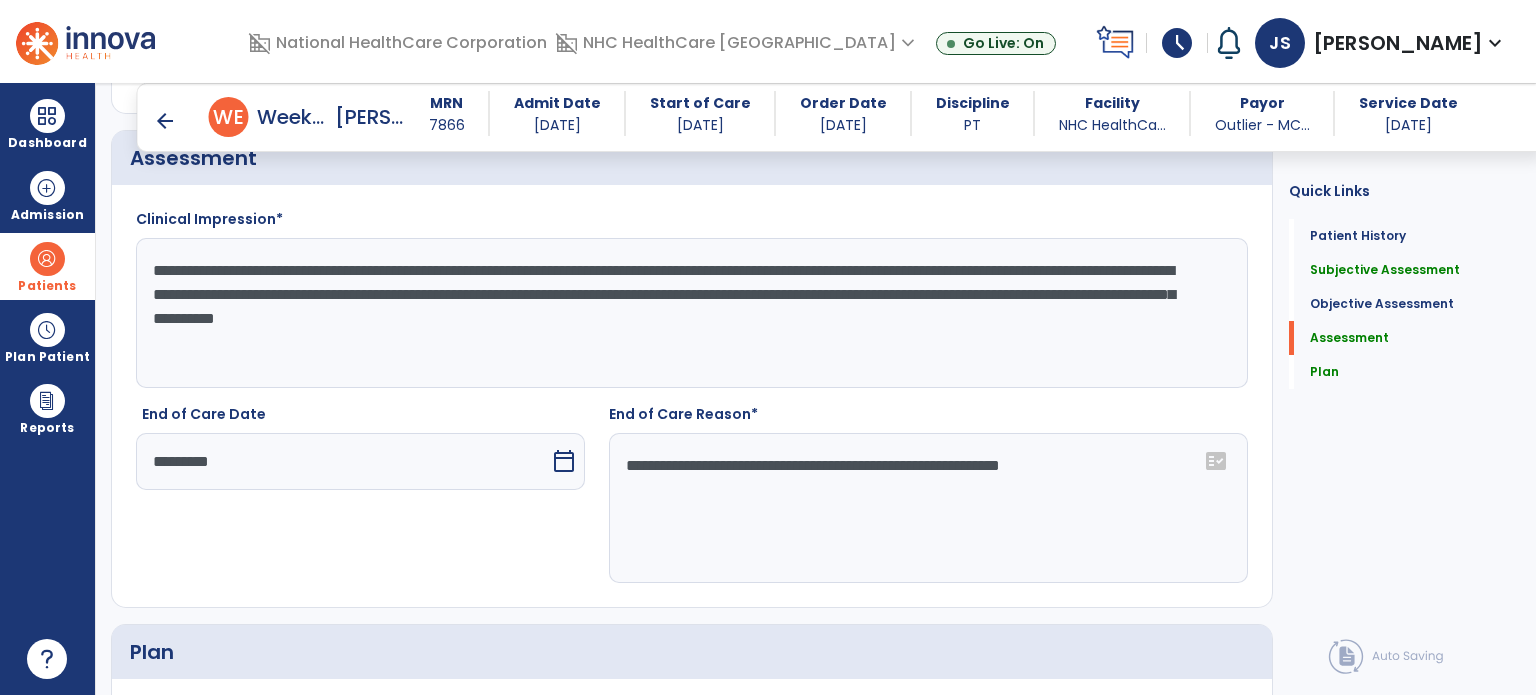 type on "**********" 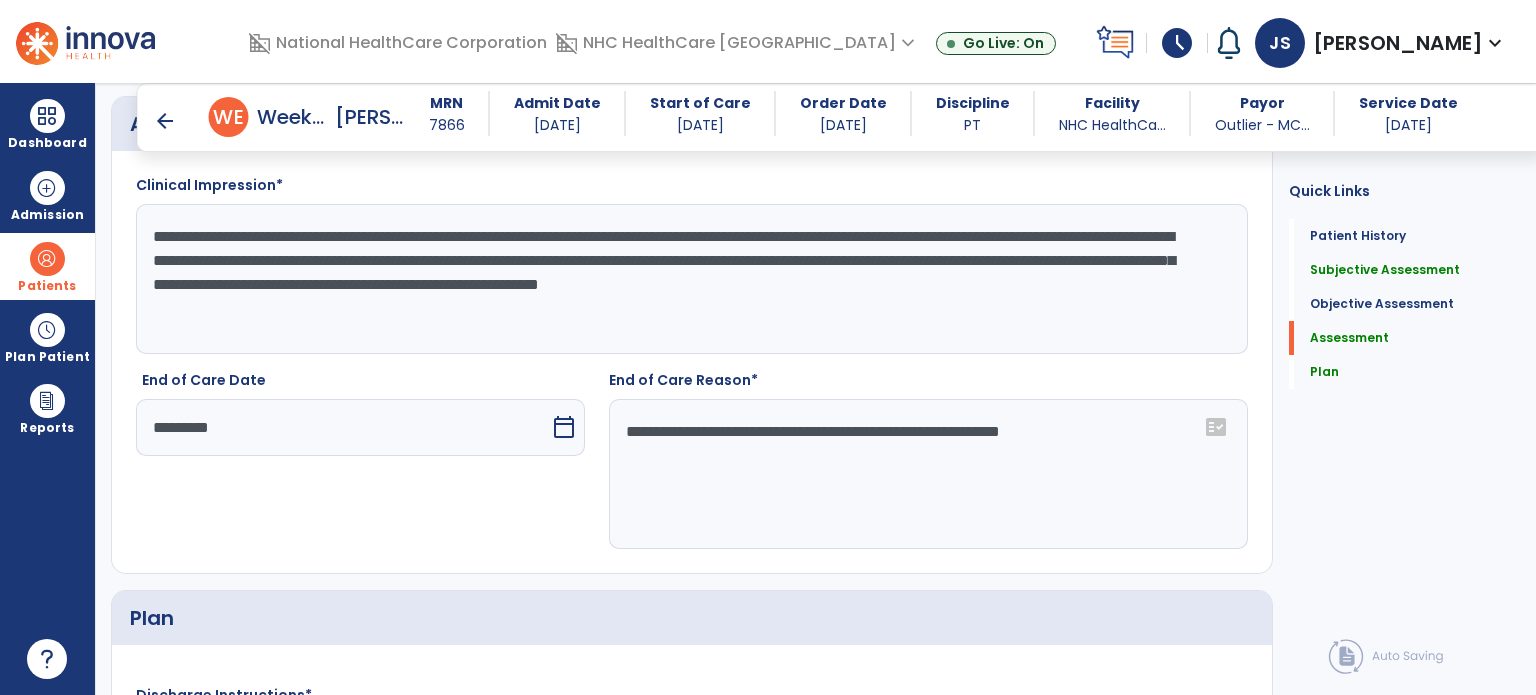 scroll, scrollTop: 2080, scrollLeft: 0, axis: vertical 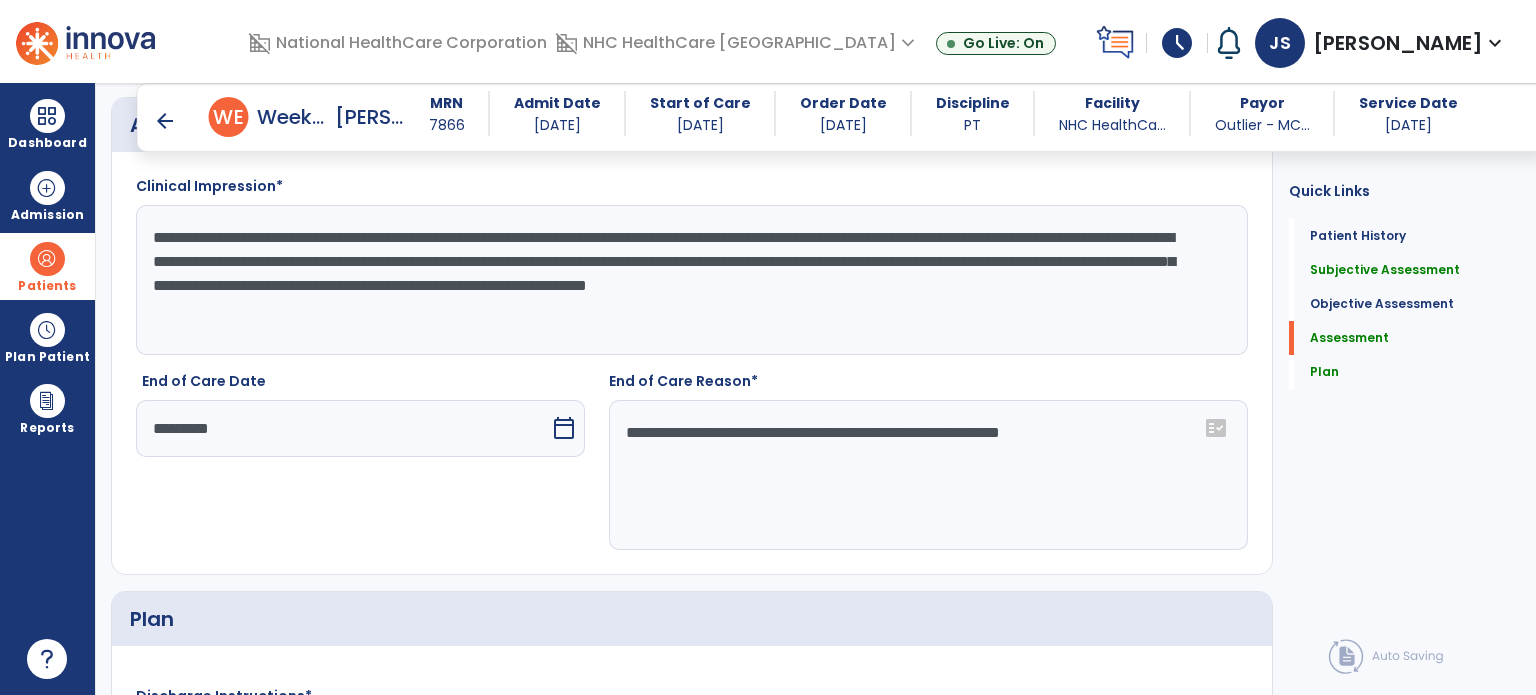 type on "**********" 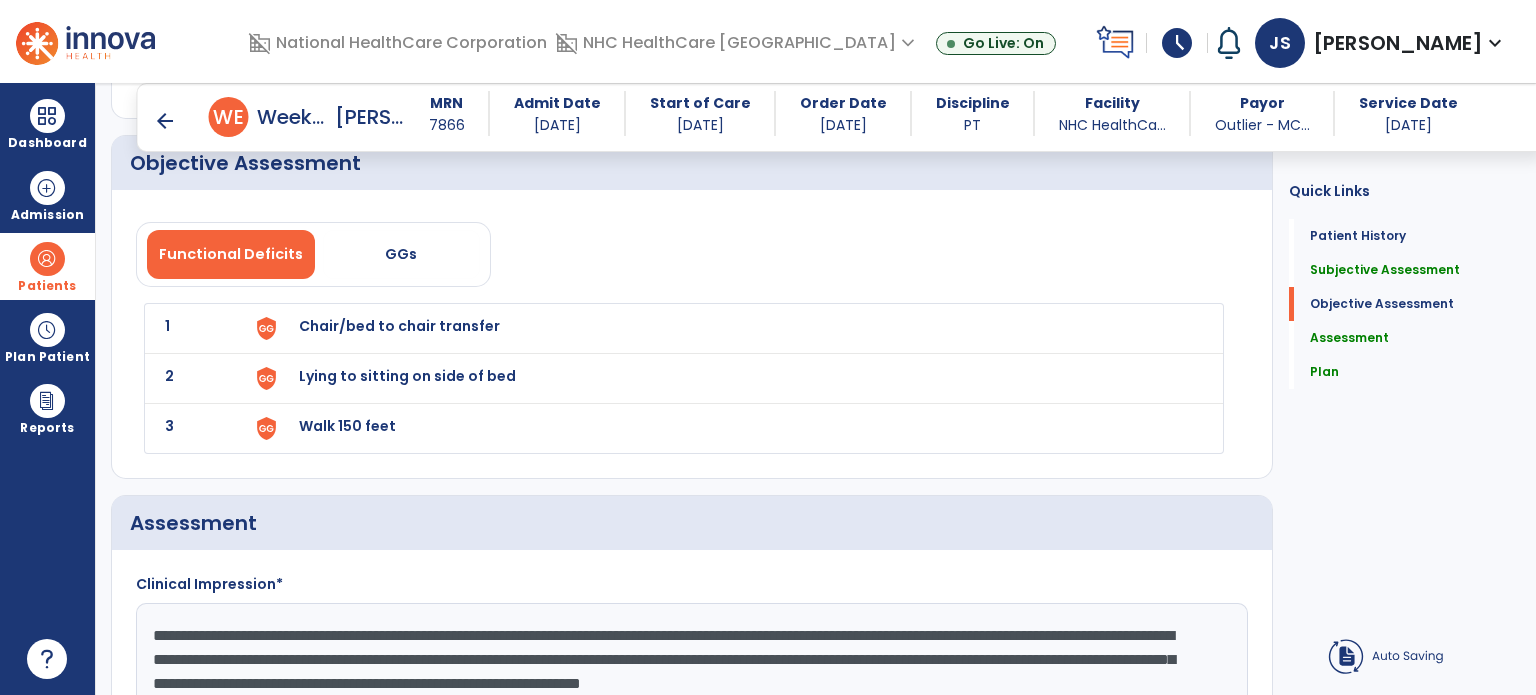 scroll, scrollTop: 1672, scrollLeft: 0, axis: vertical 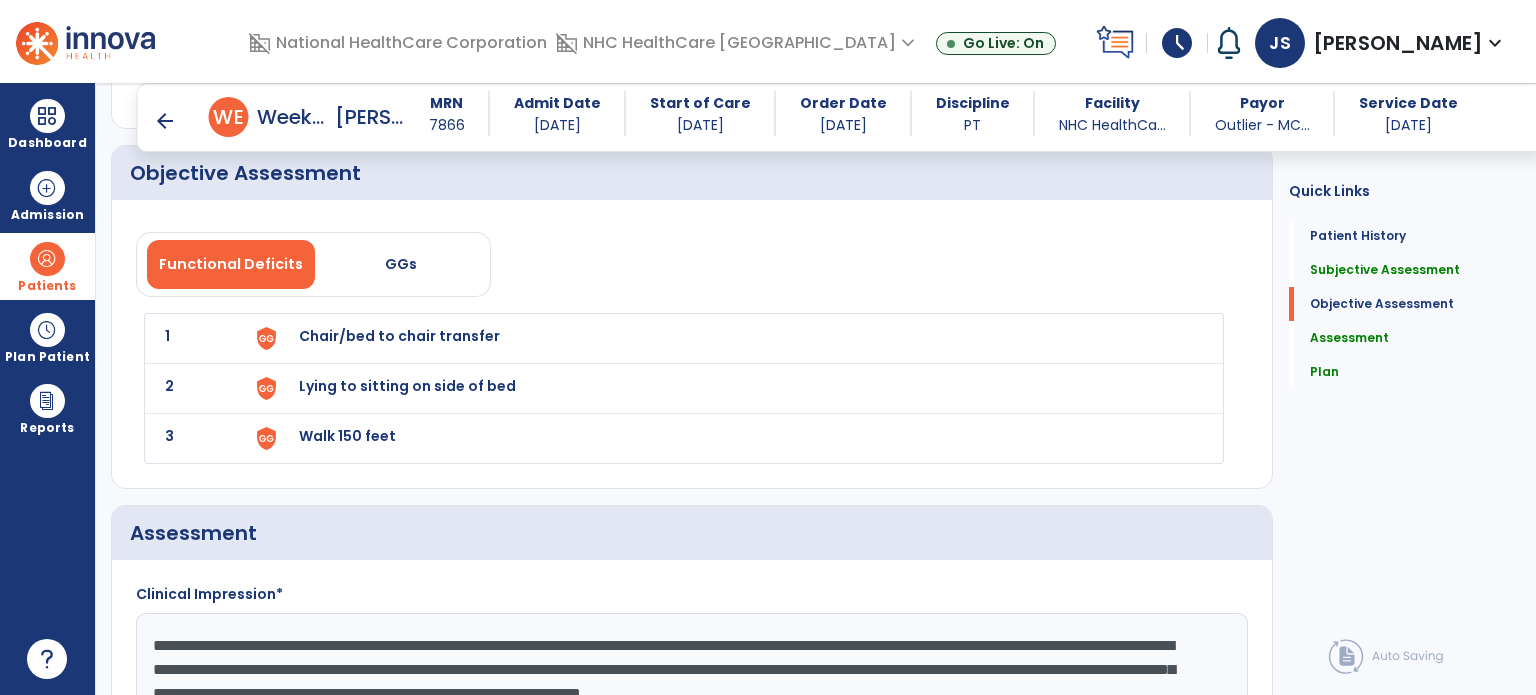click on "arrow_back" at bounding box center (165, 121) 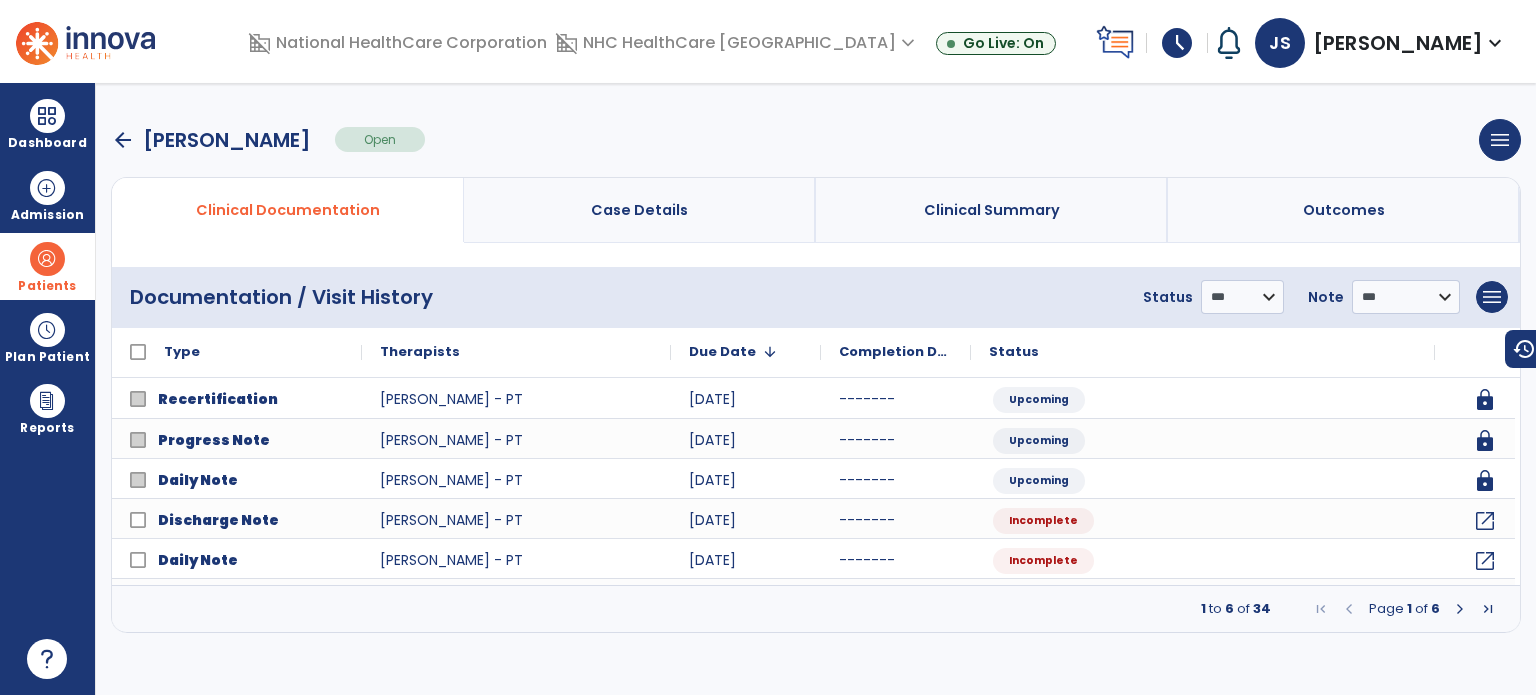 scroll, scrollTop: 0, scrollLeft: 0, axis: both 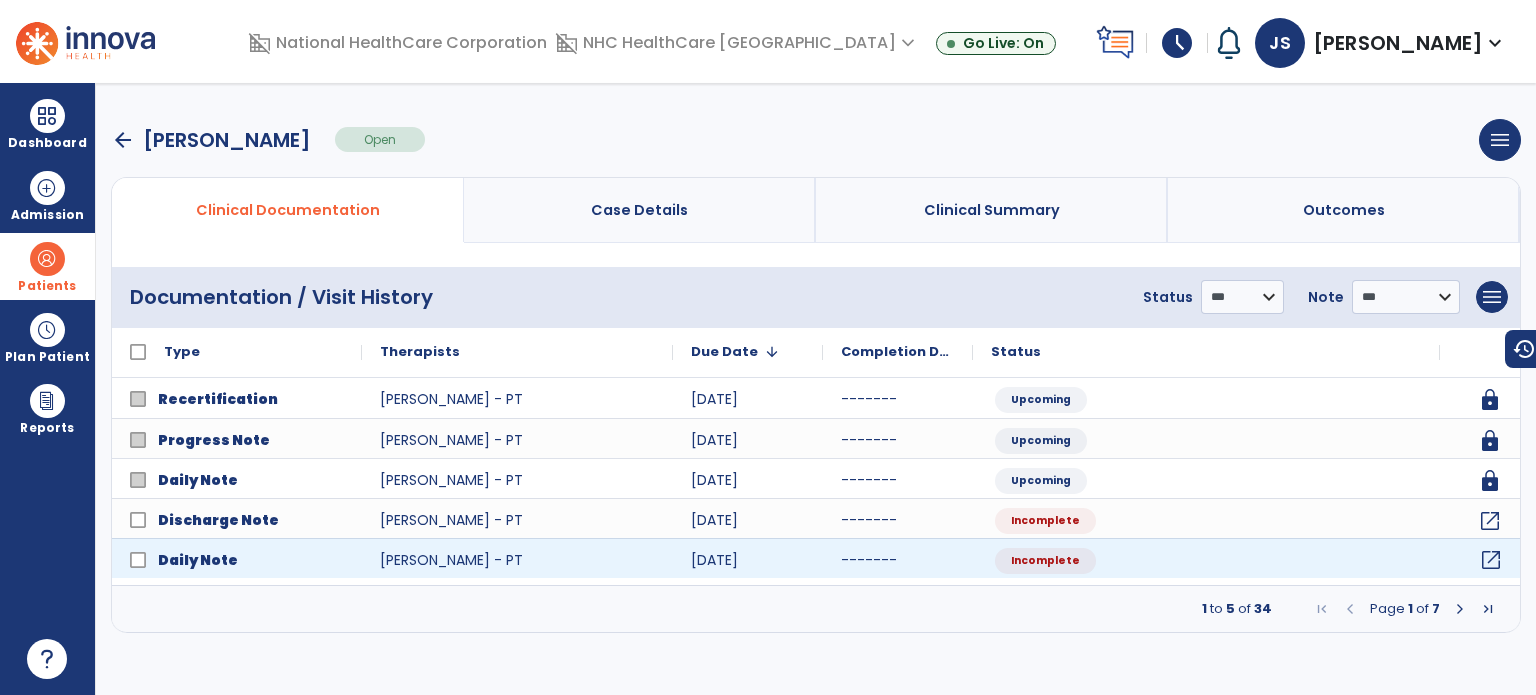 click on "open_in_new" 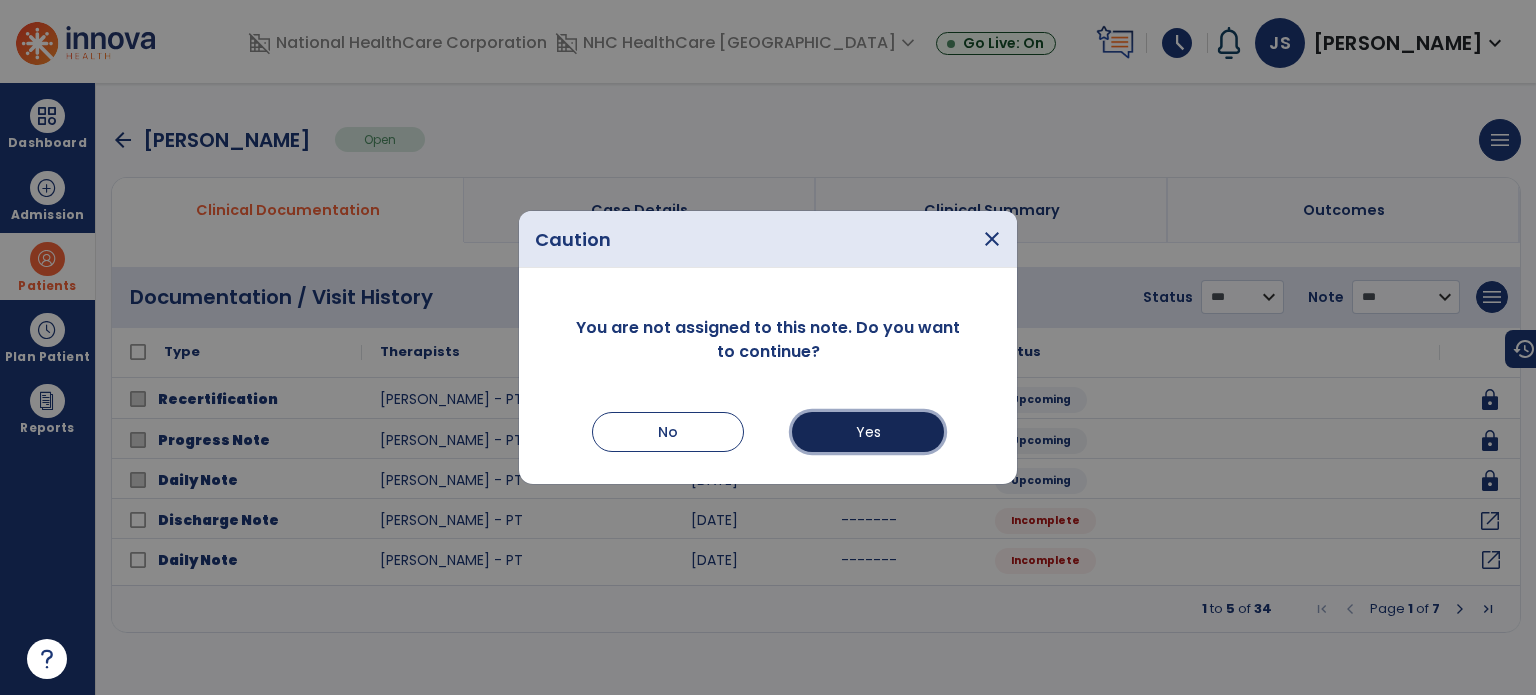 click on "Yes" at bounding box center [868, 432] 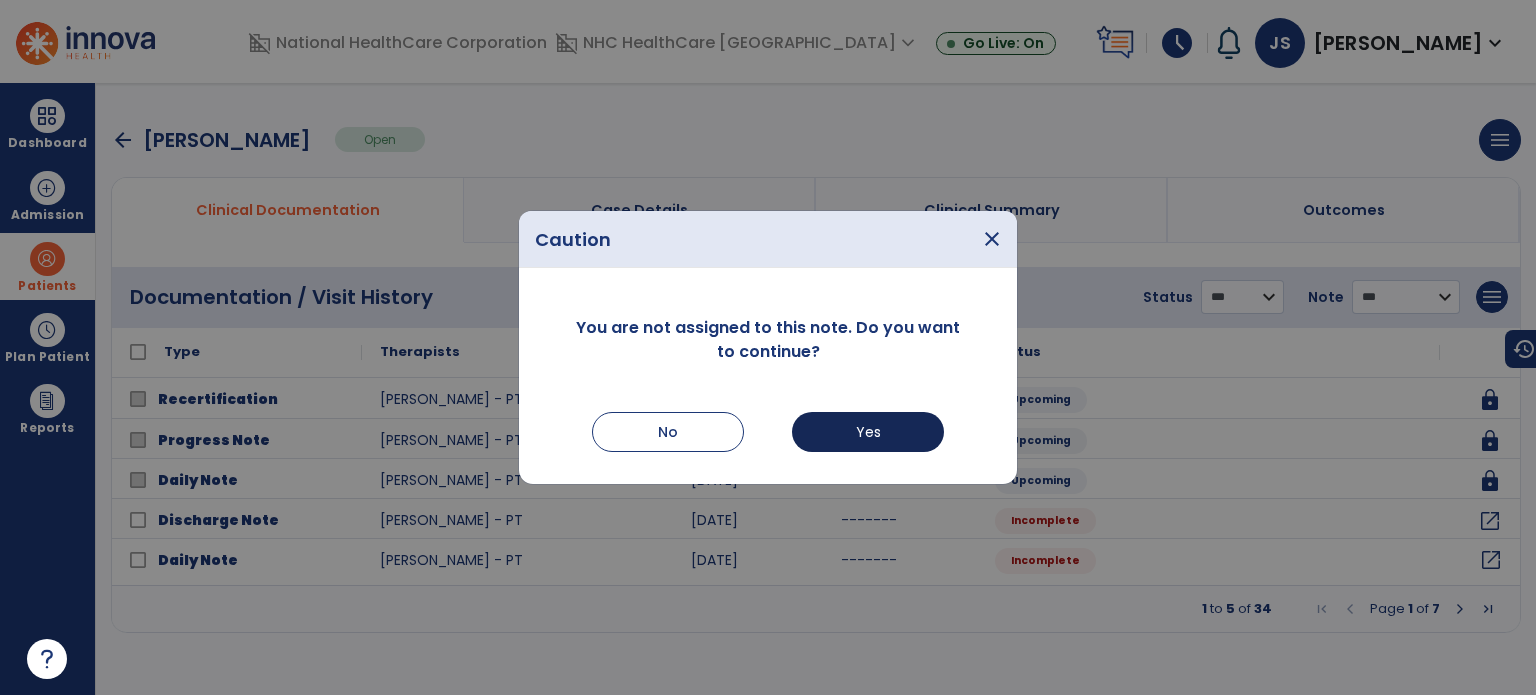 select on "*" 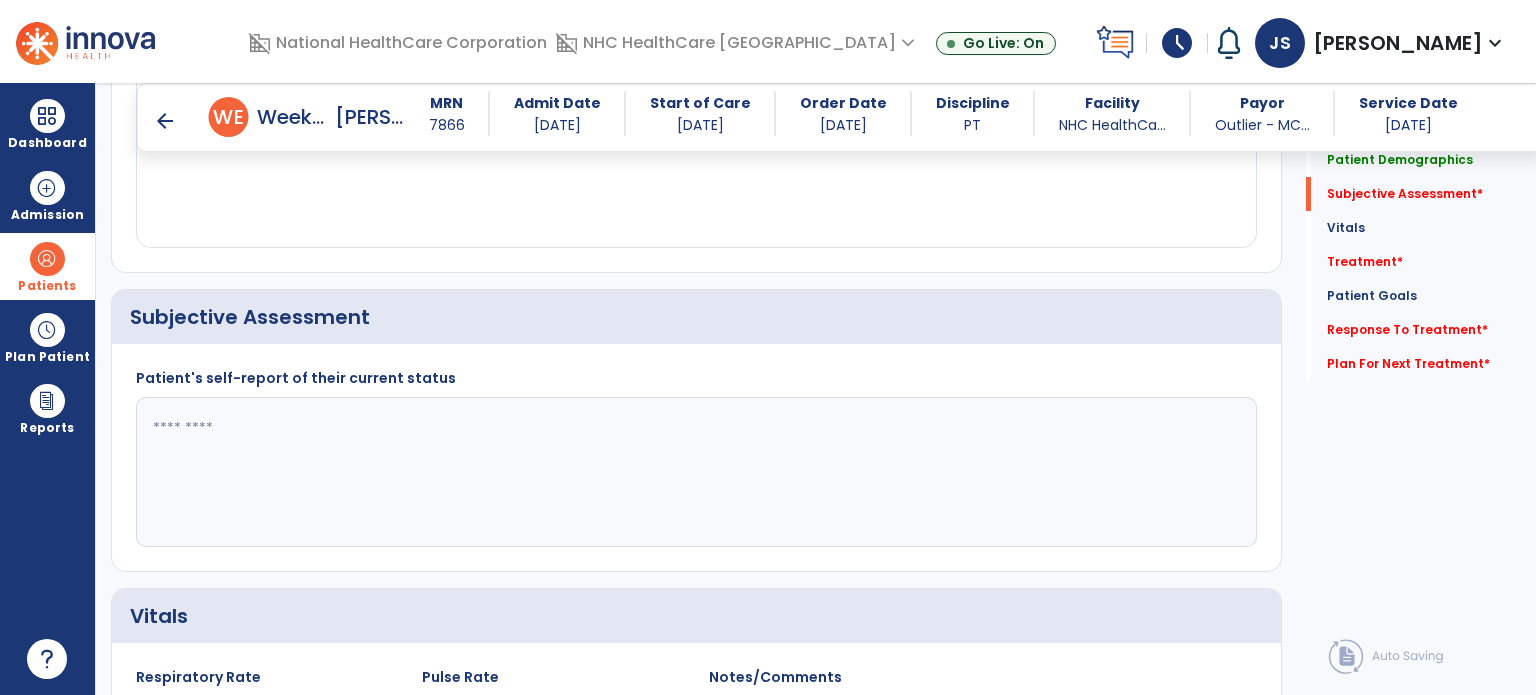 scroll, scrollTop: 348, scrollLeft: 0, axis: vertical 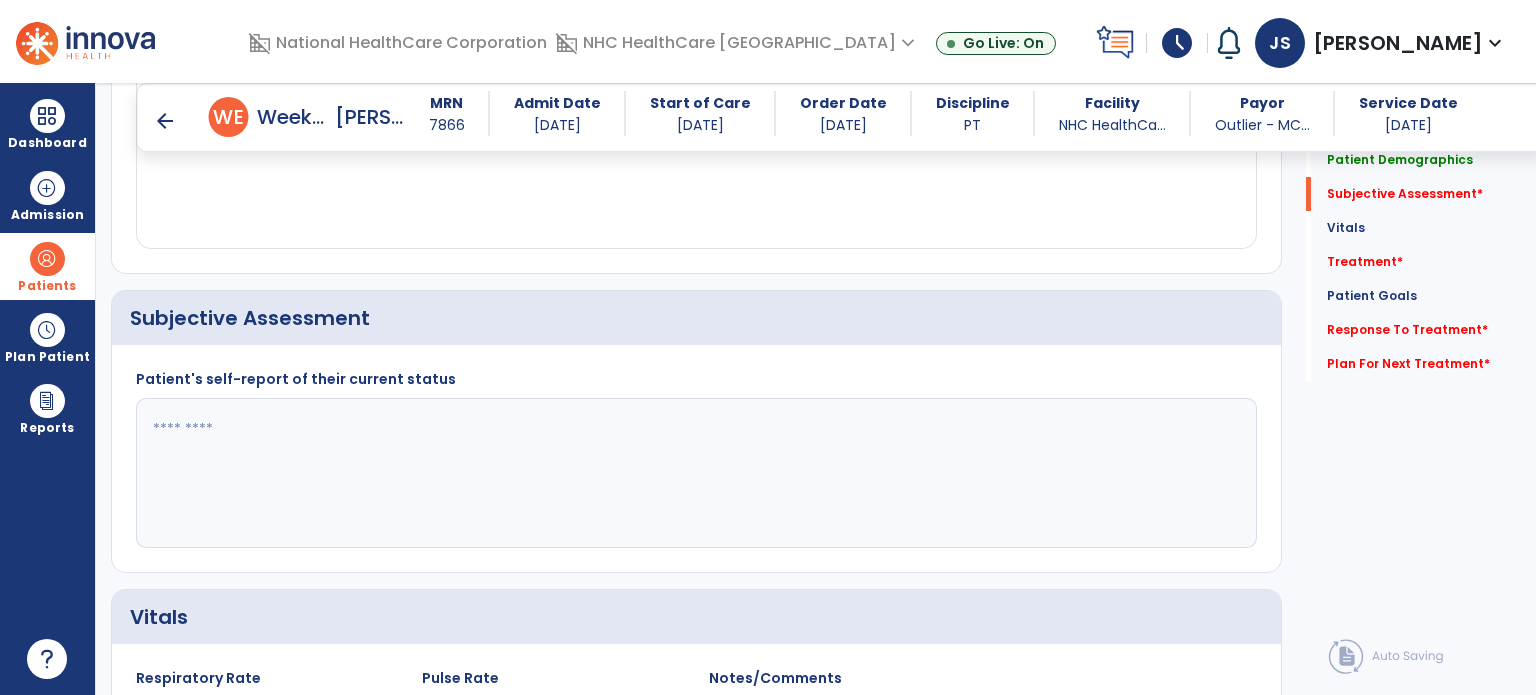 click 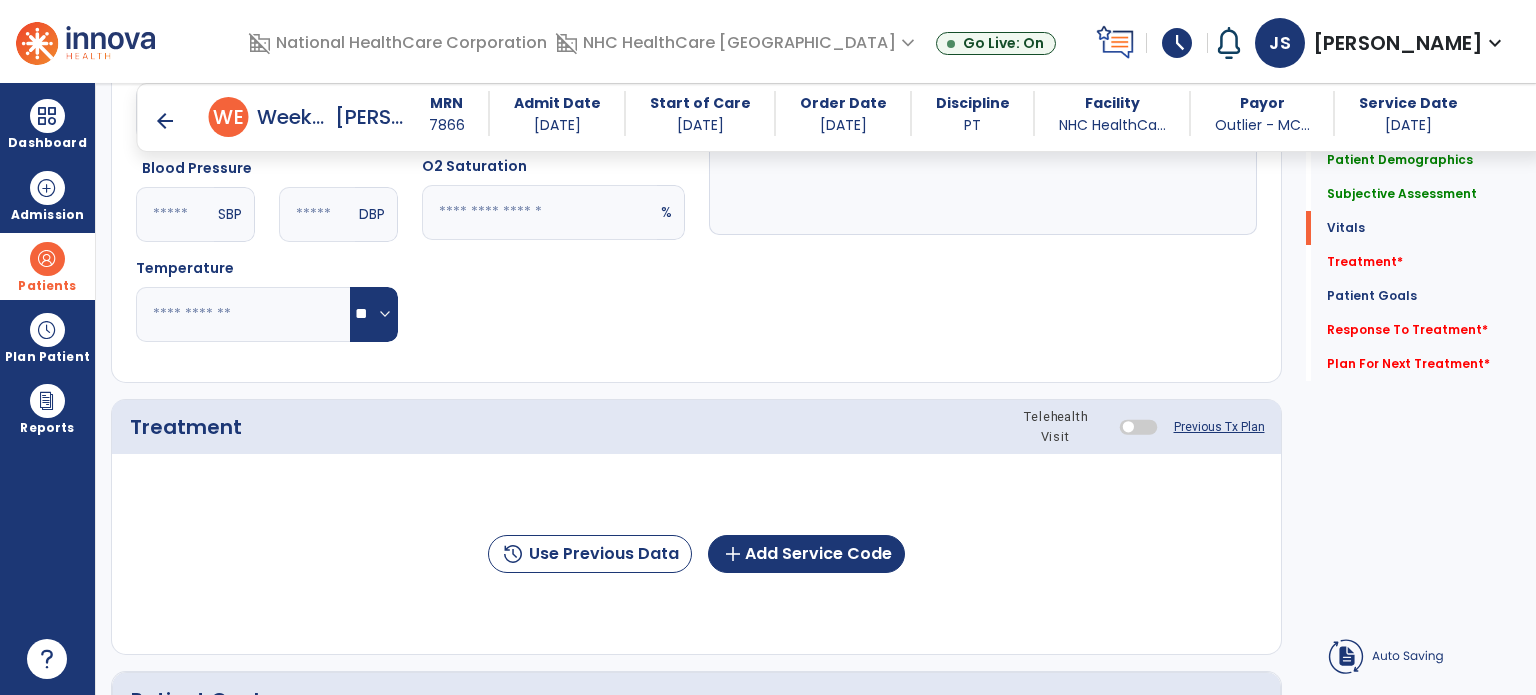 scroll, scrollTop: 960, scrollLeft: 0, axis: vertical 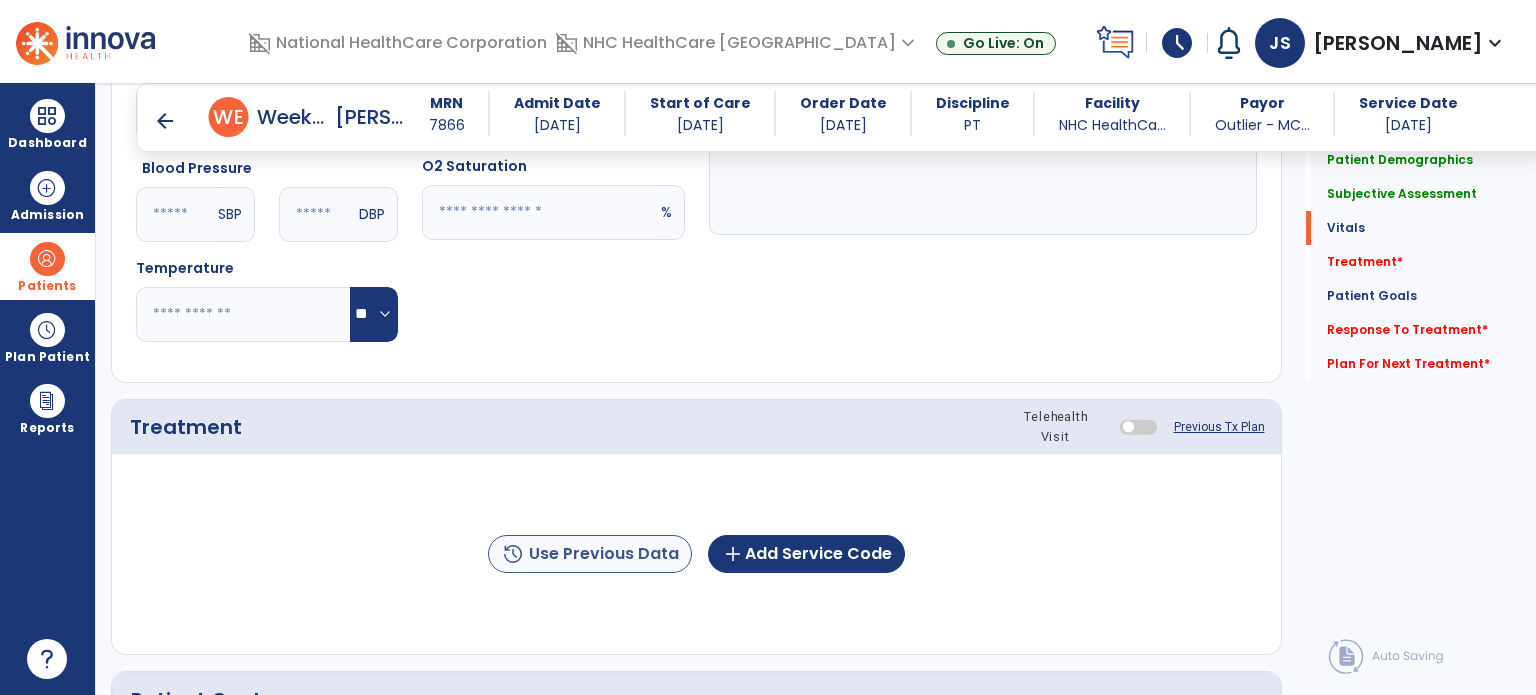 type on "**********" 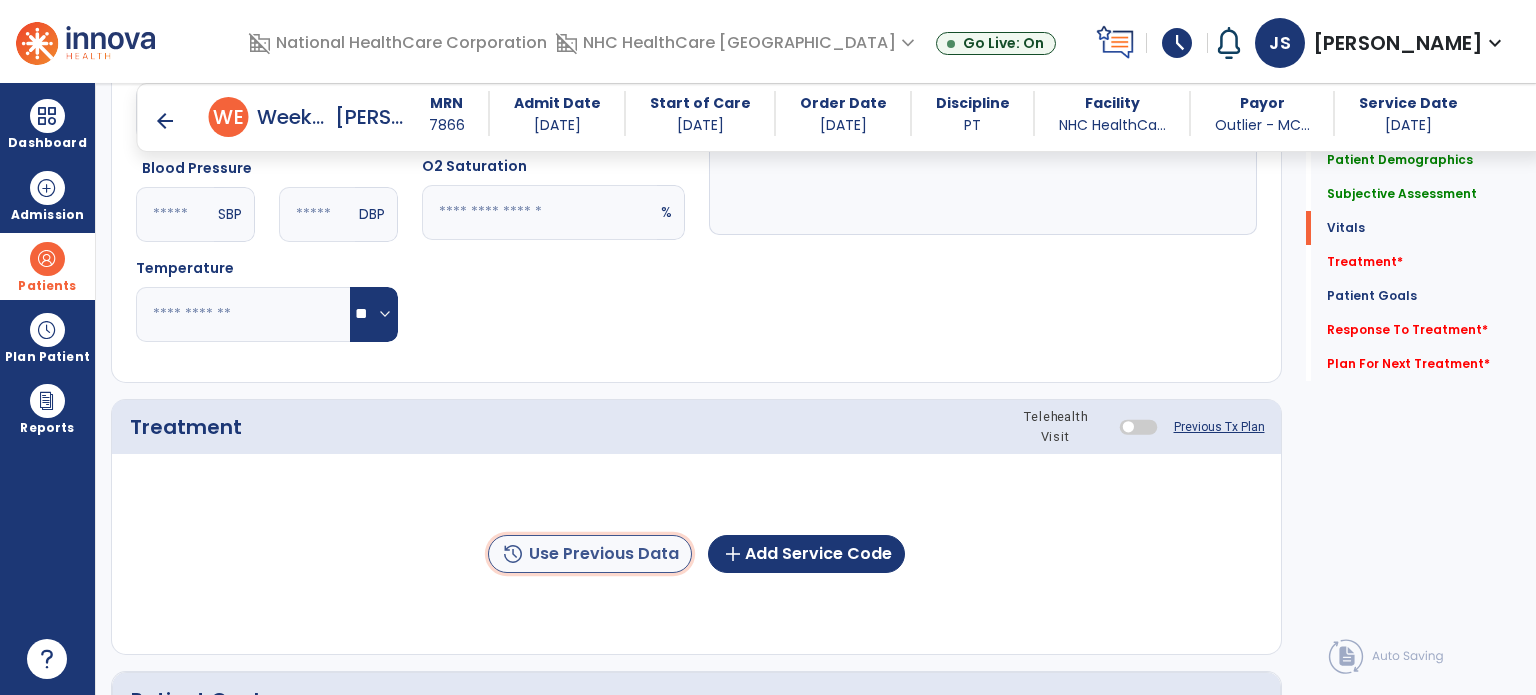 click on "history  Use Previous Data" 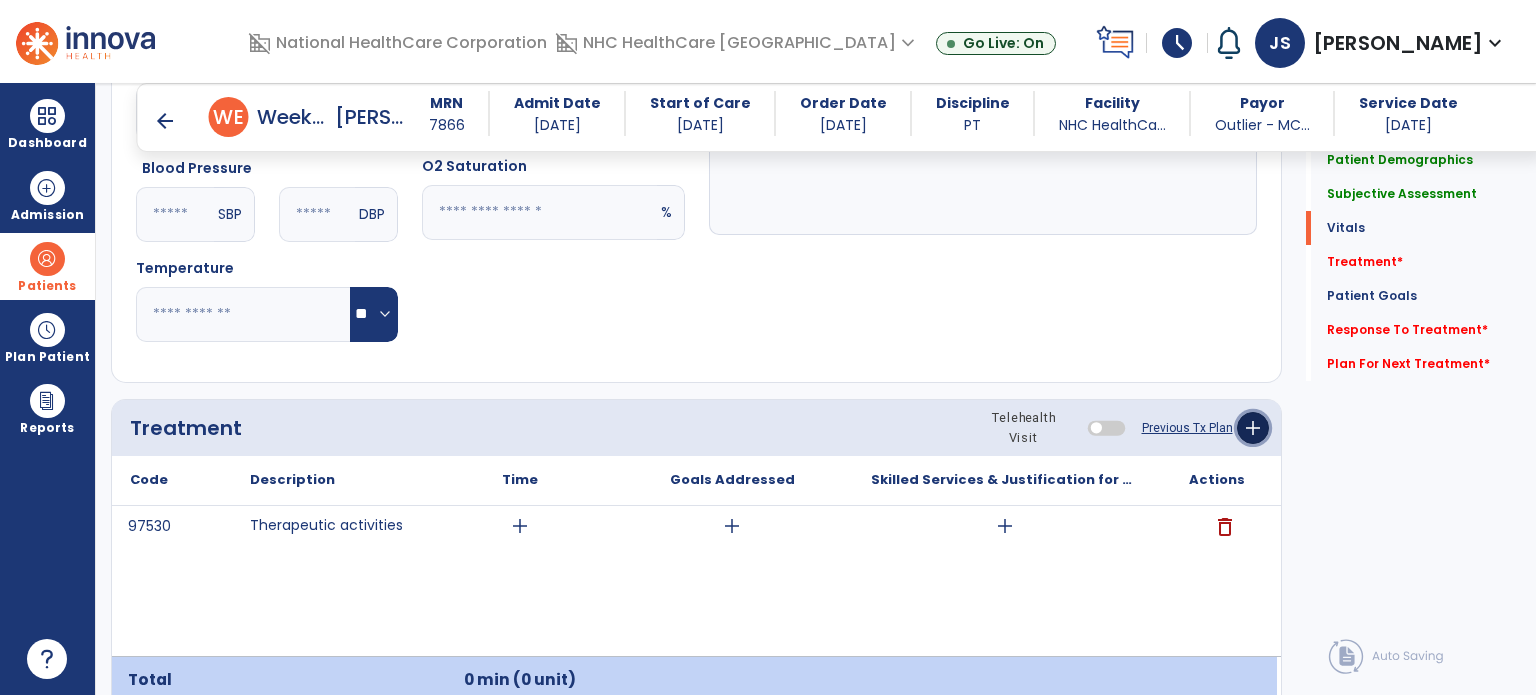 click on "add" 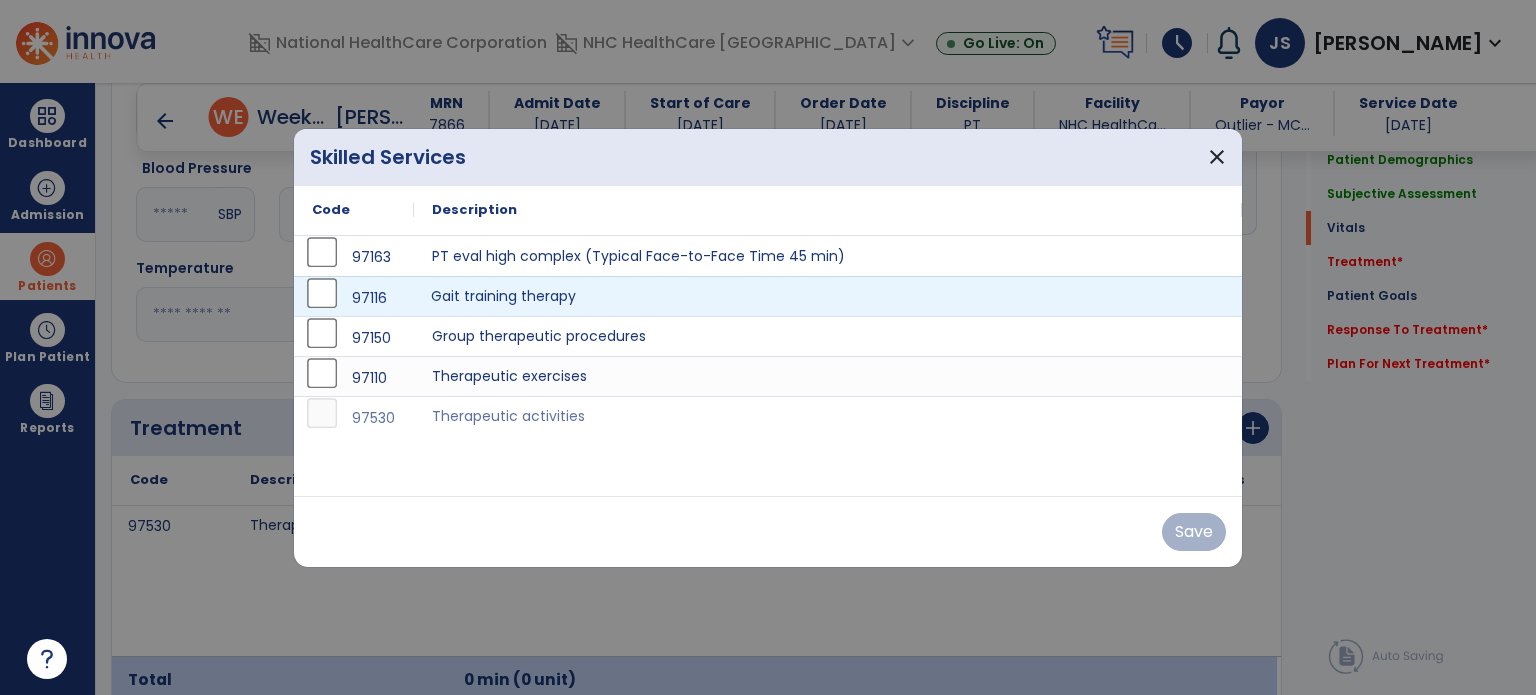 click on "Gait training therapy" at bounding box center (828, 296) 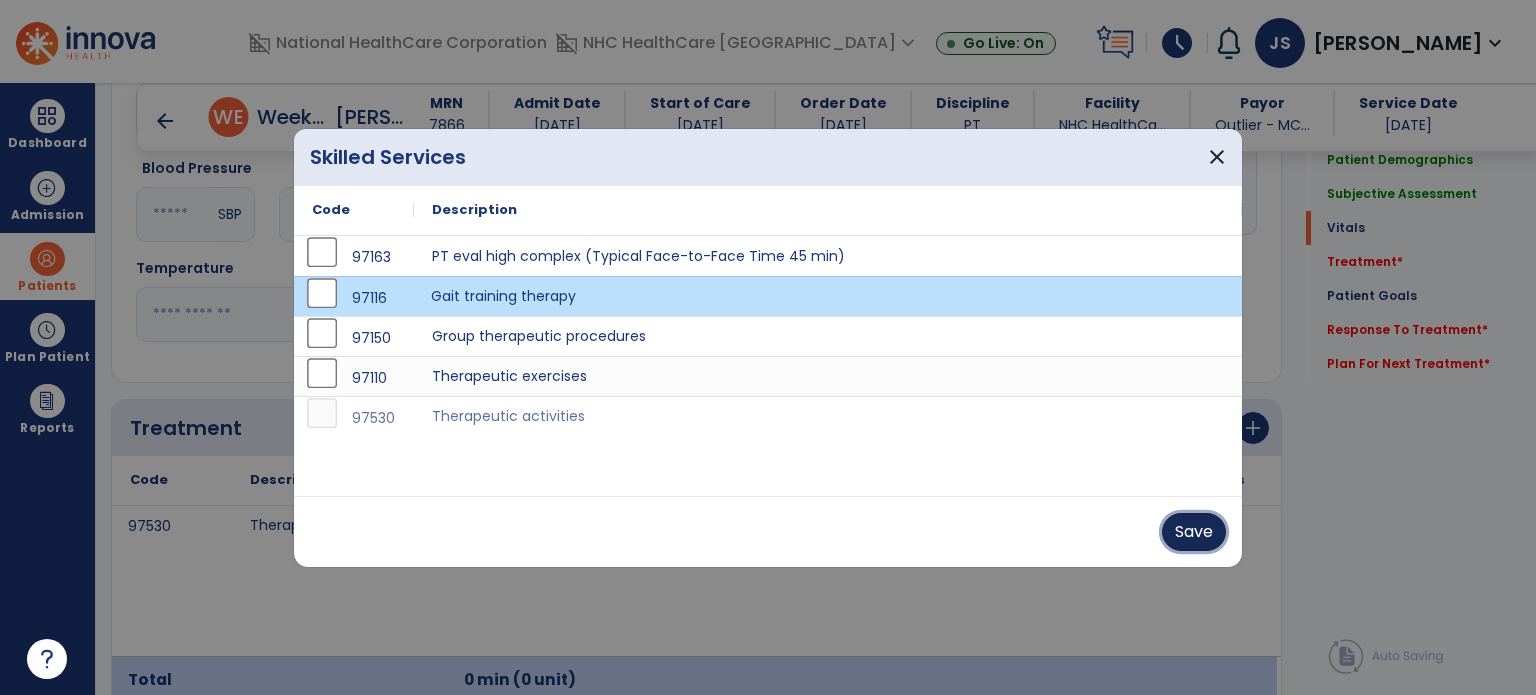 click on "Save" at bounding box center [1194, 532] 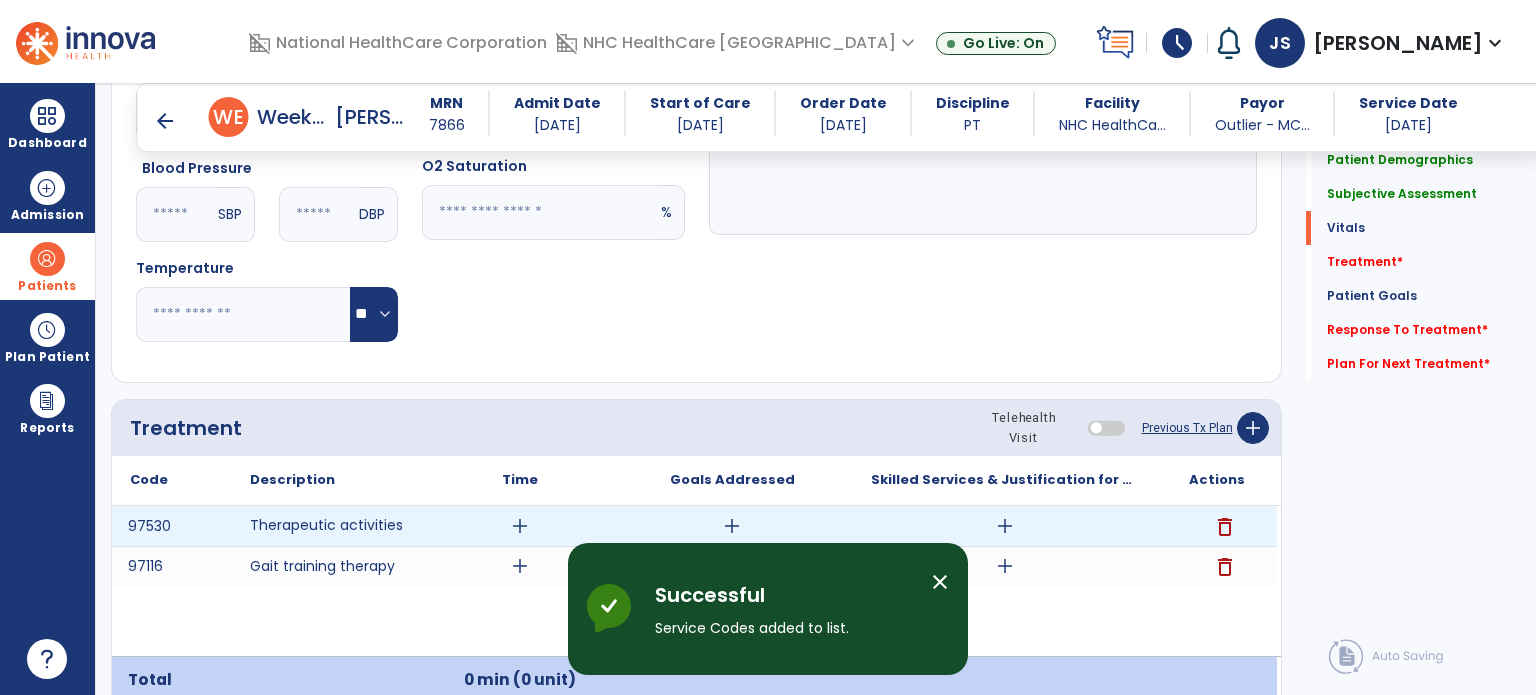 click on "add" at bounding box center (520, 526) 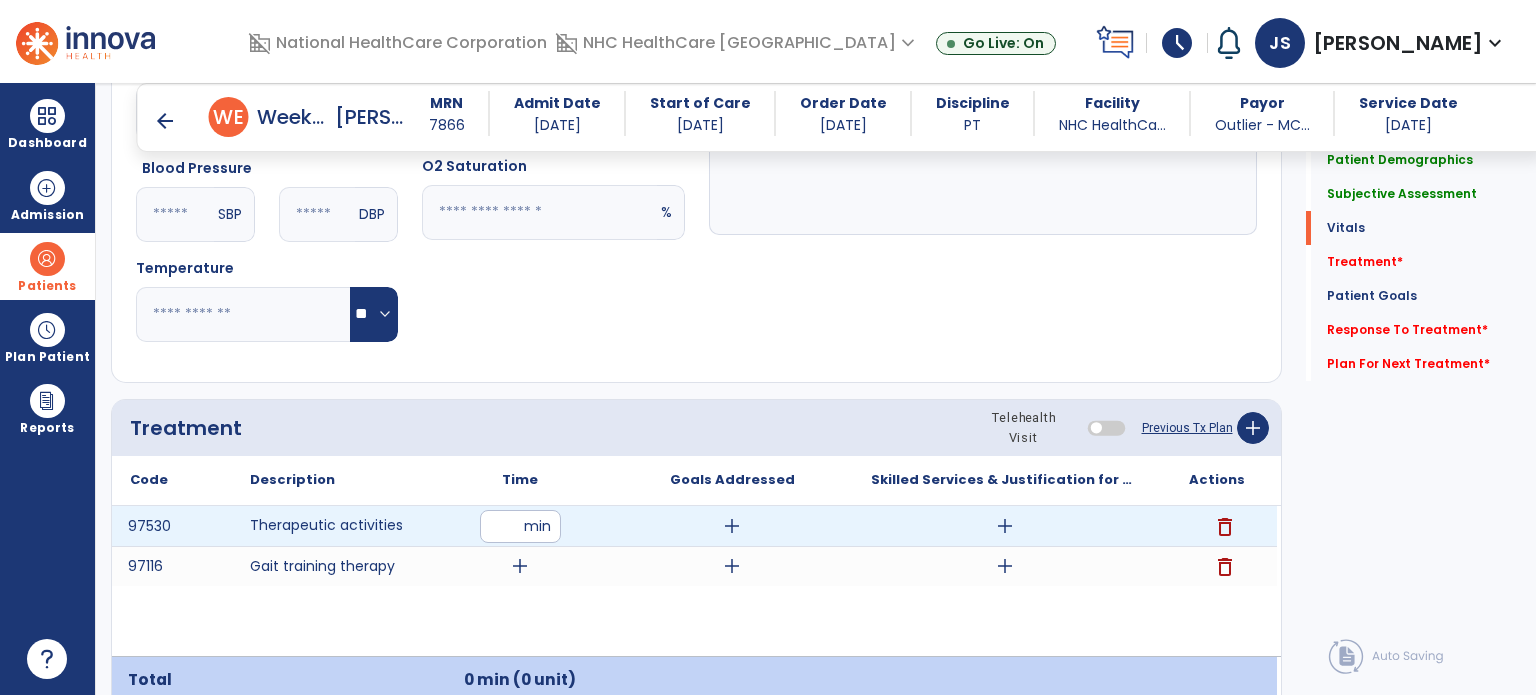 type on "**" 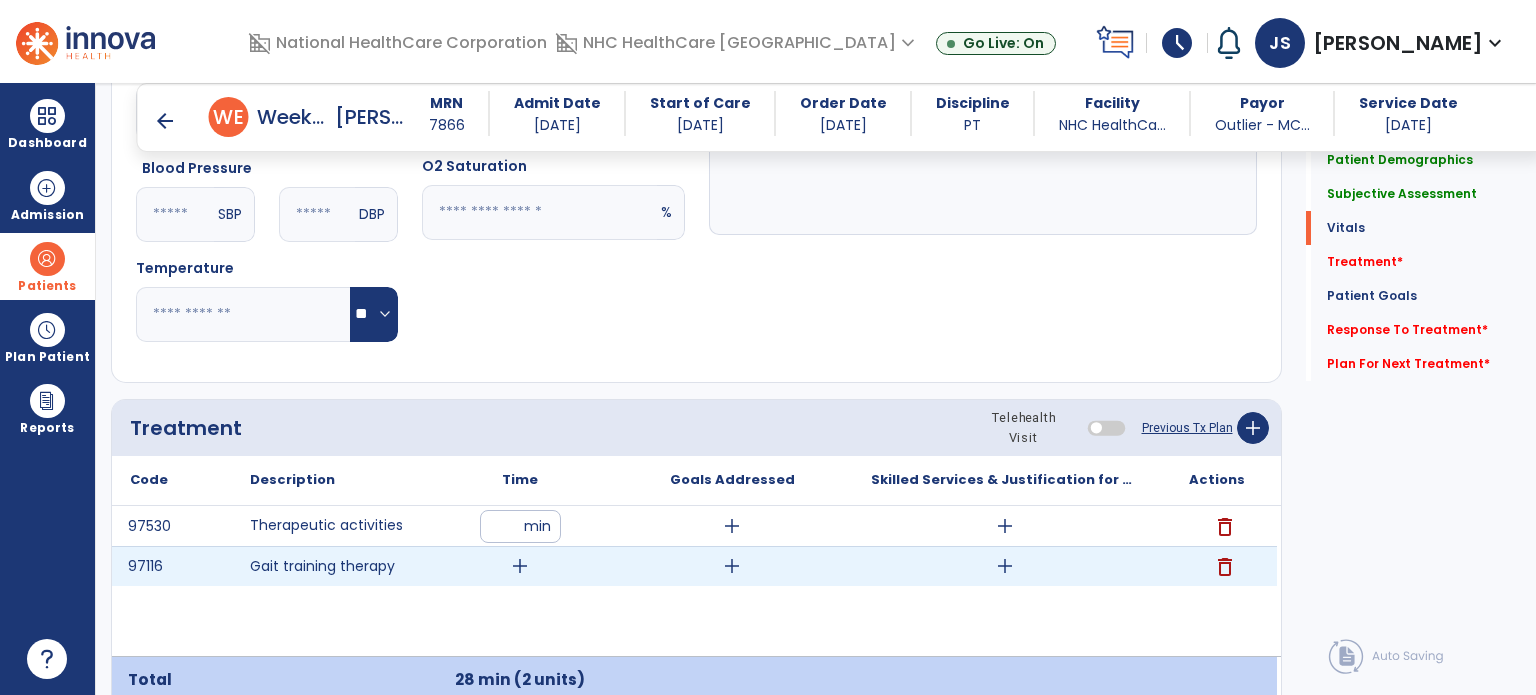 click on "add" at bounding box center [520, 566] 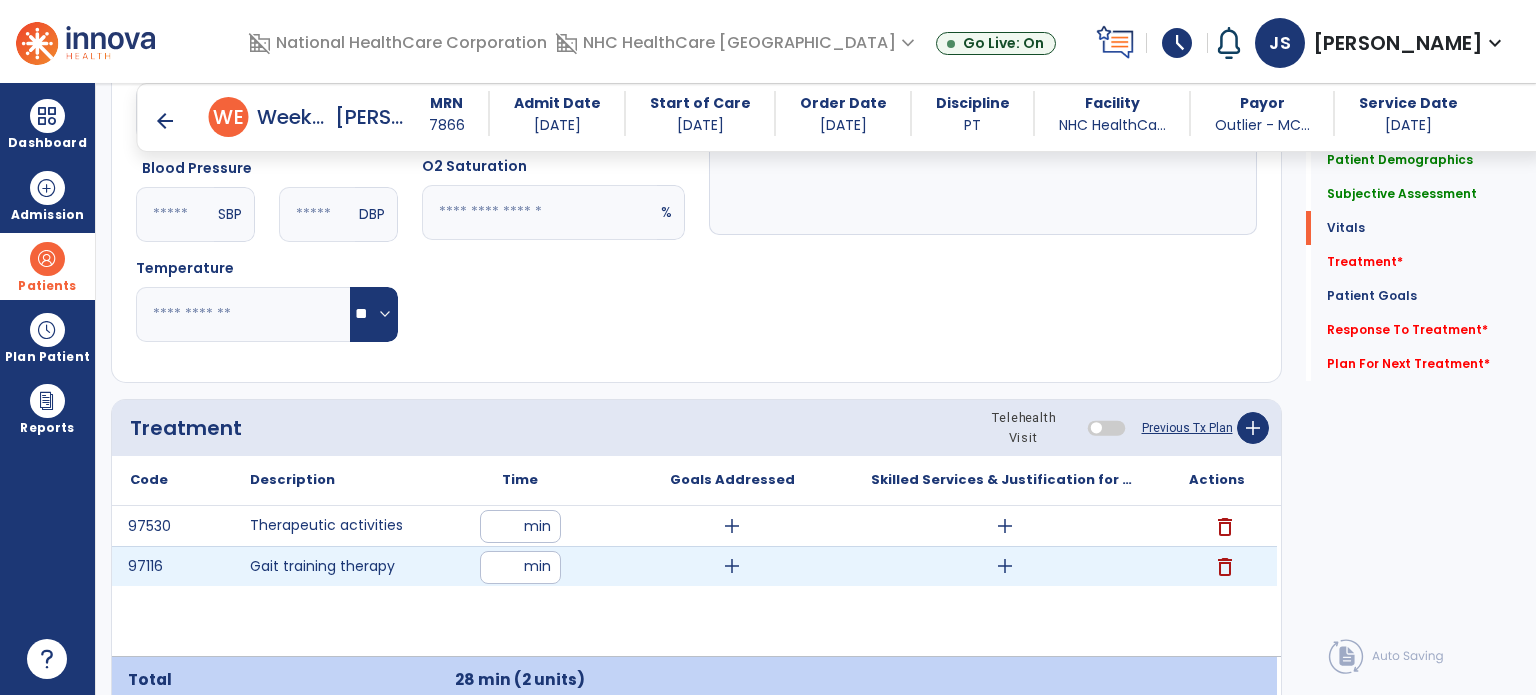 type on "**" 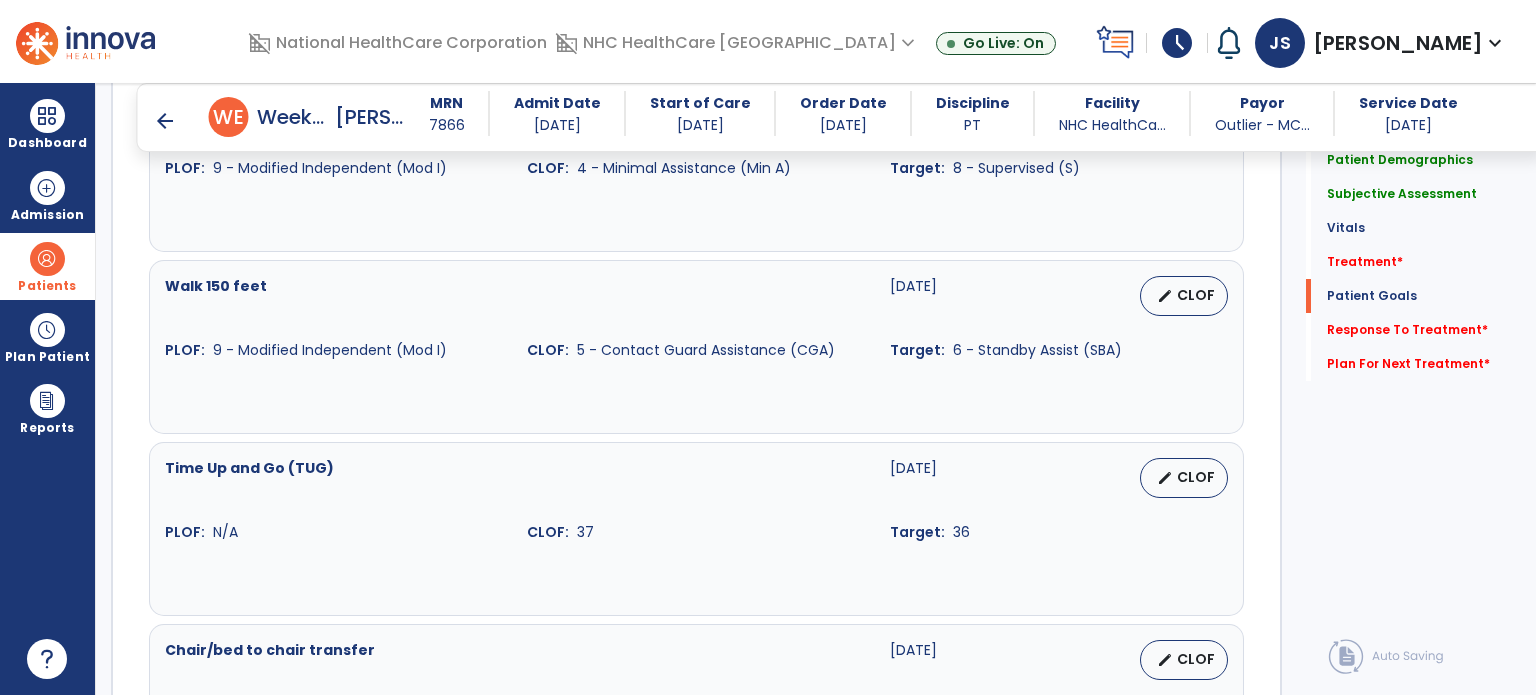 scroll, scrollTop: 1824, scrollLeft: 0, axis: vertical 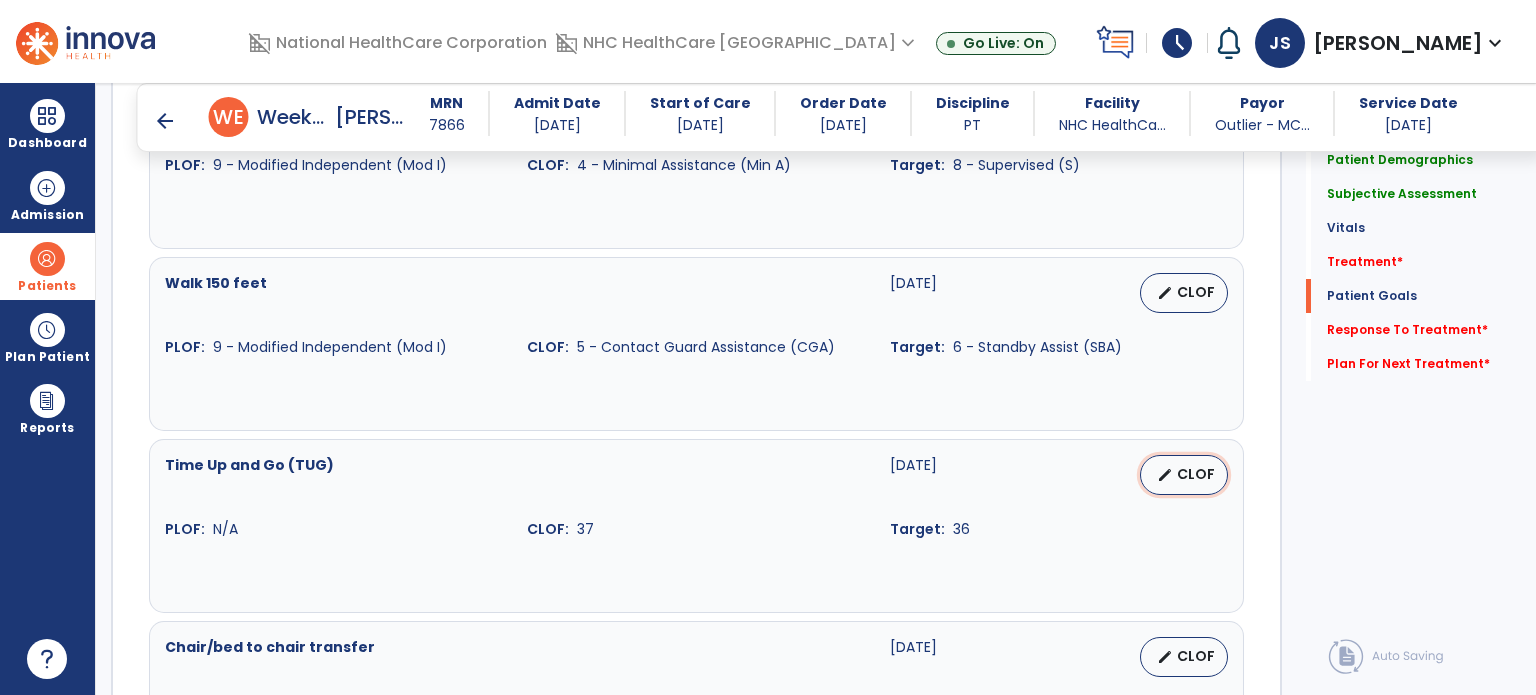 click on "edit" at bounding box center [1165, 475] 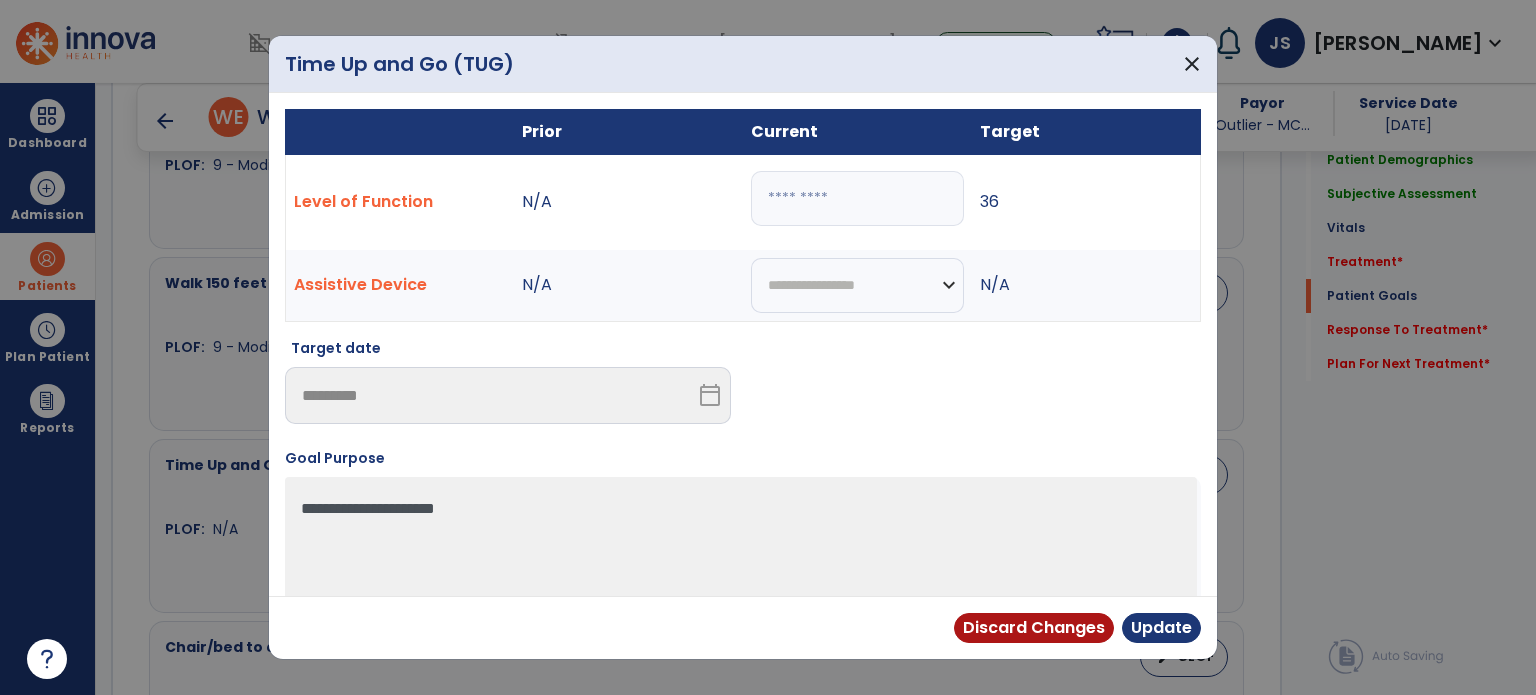 click on "**" at bounding box center [857, 198] 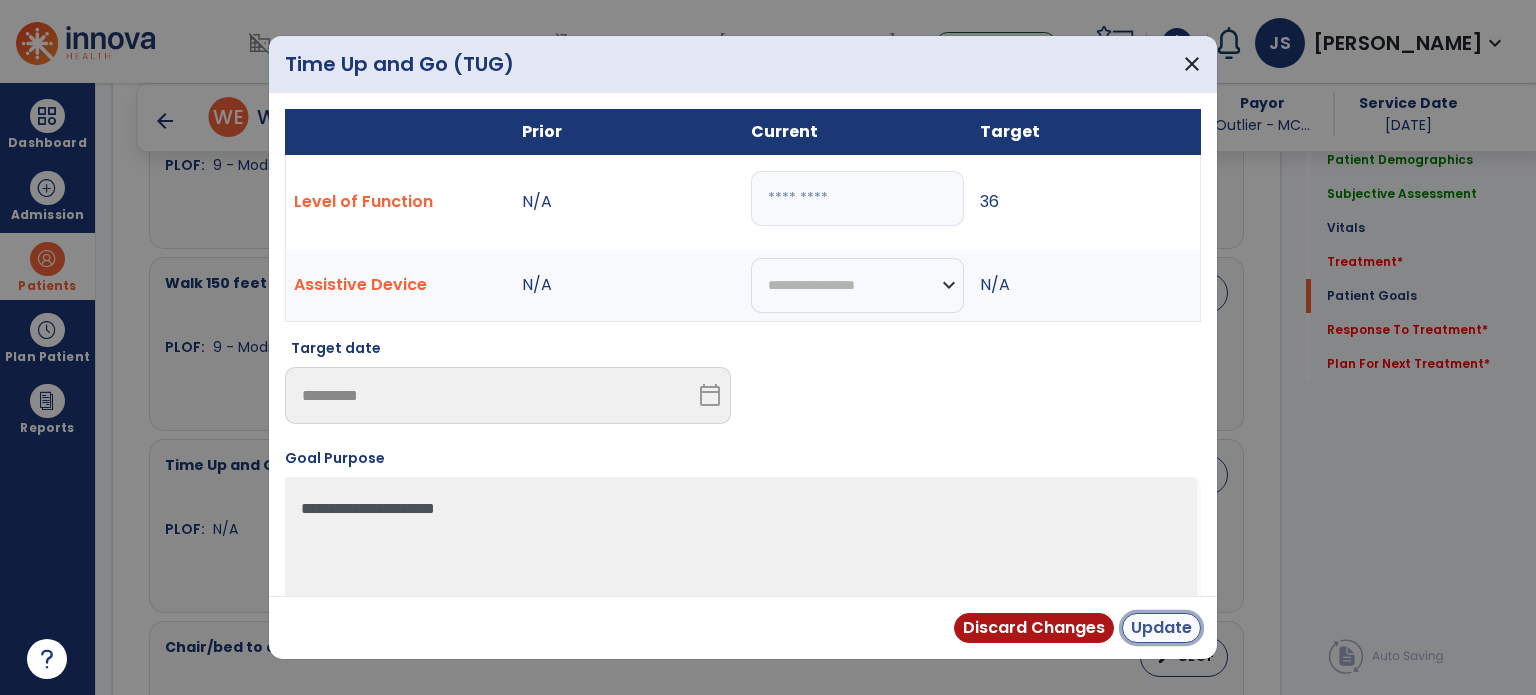 click on "Update" at bounding box center [1161, 628] 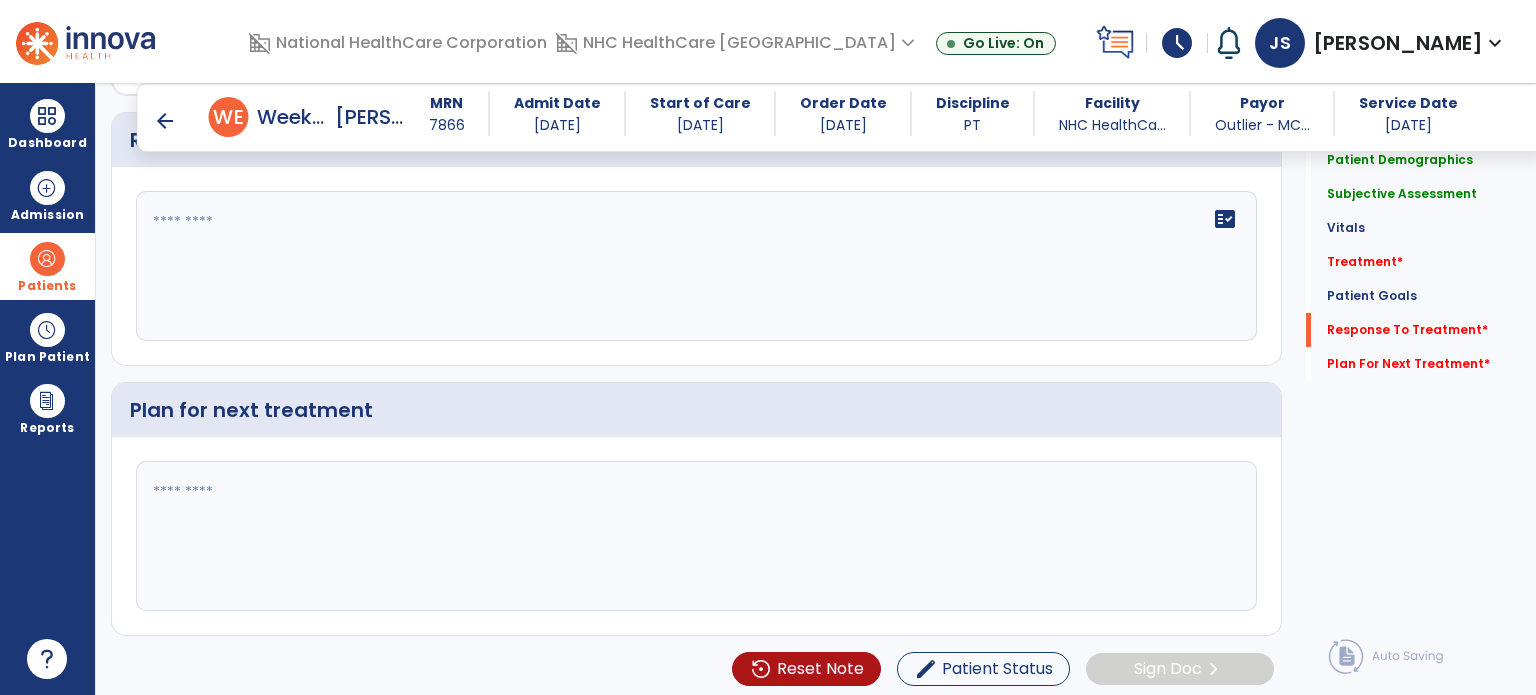 scroll, scrollTop: 2577, scrollLeft: 0, axis: vertical 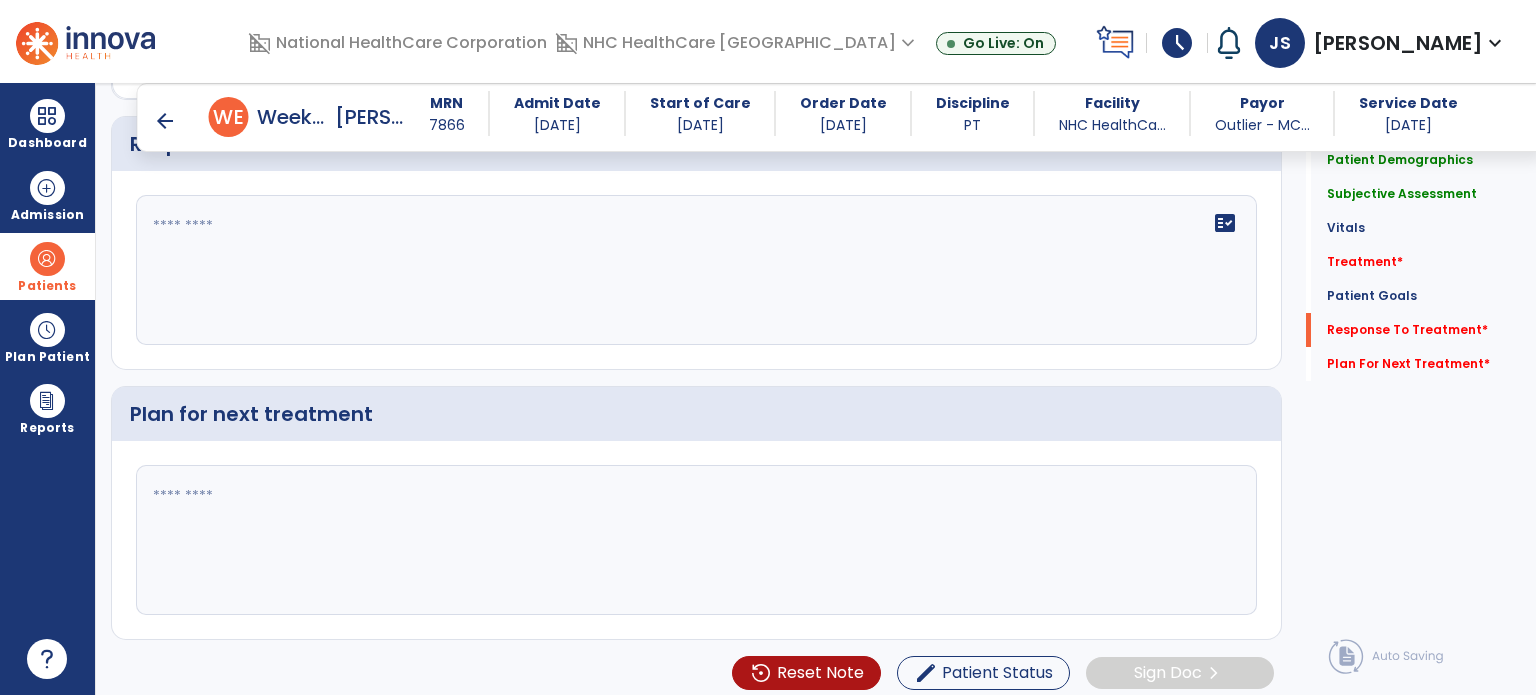 click 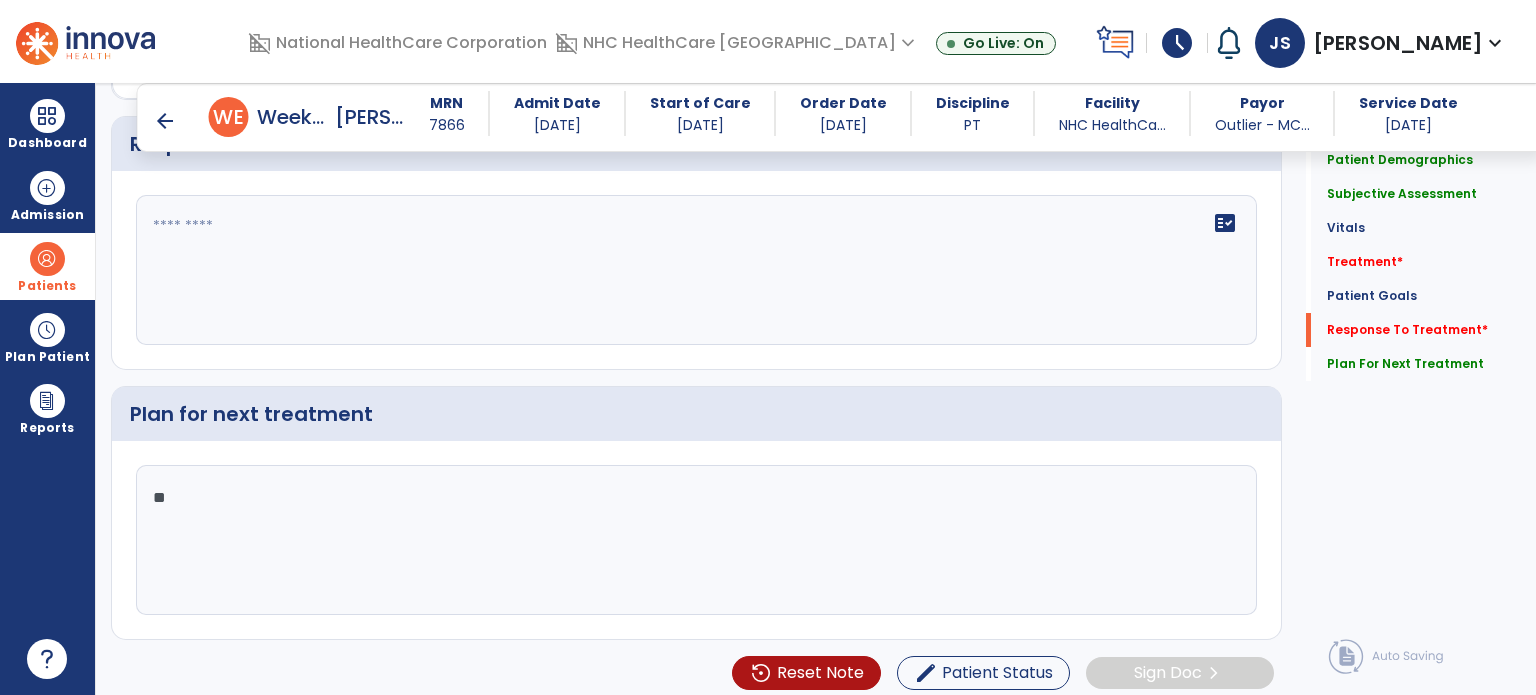type on "*" 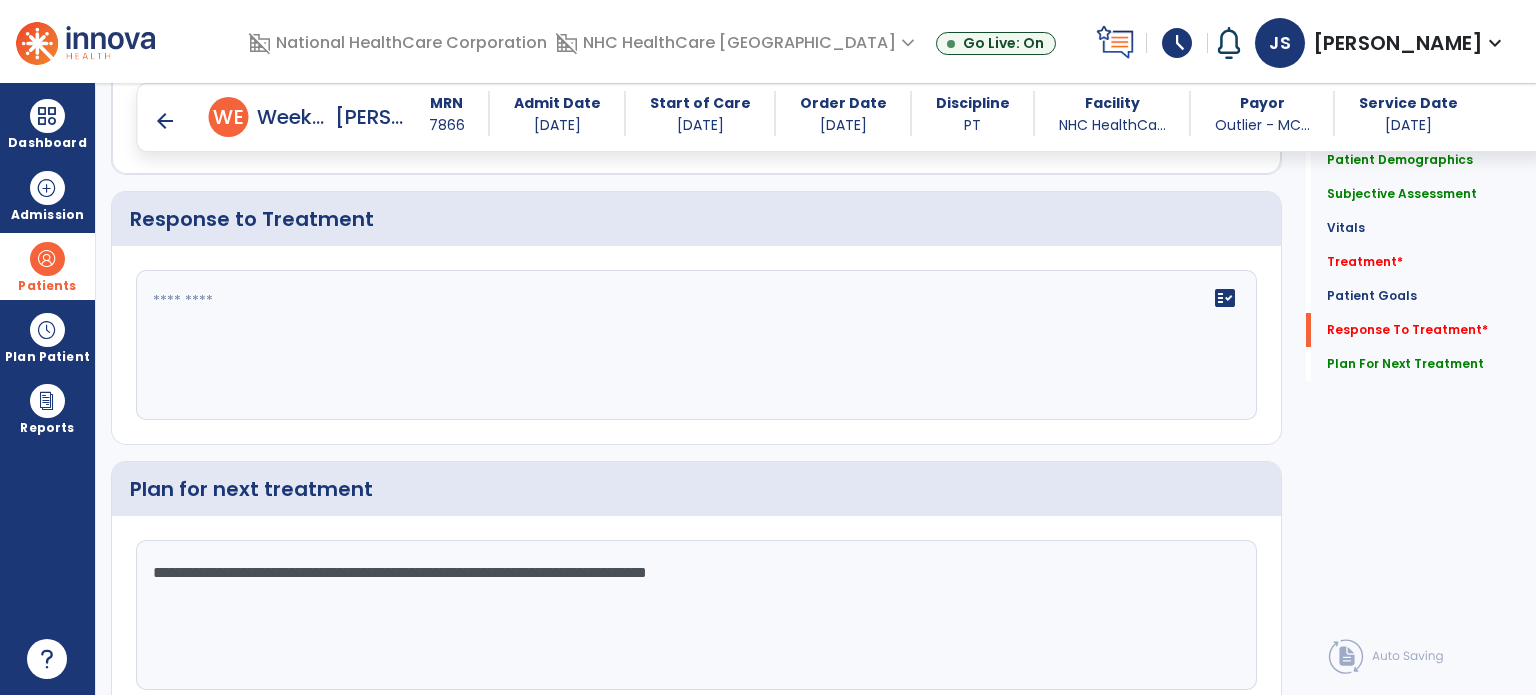 scroll, scrollTop: 2488, scrollLeft: 0, axis: vertical 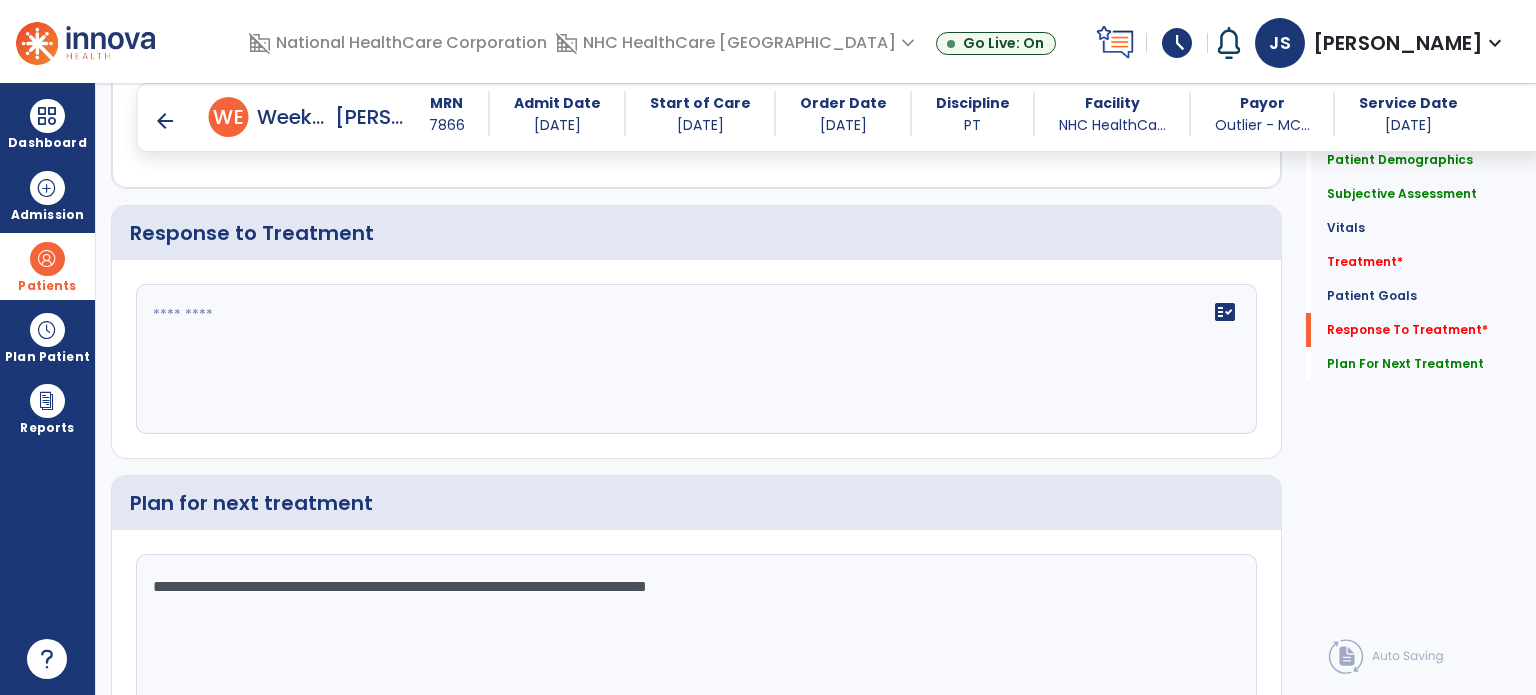 type on "**********" 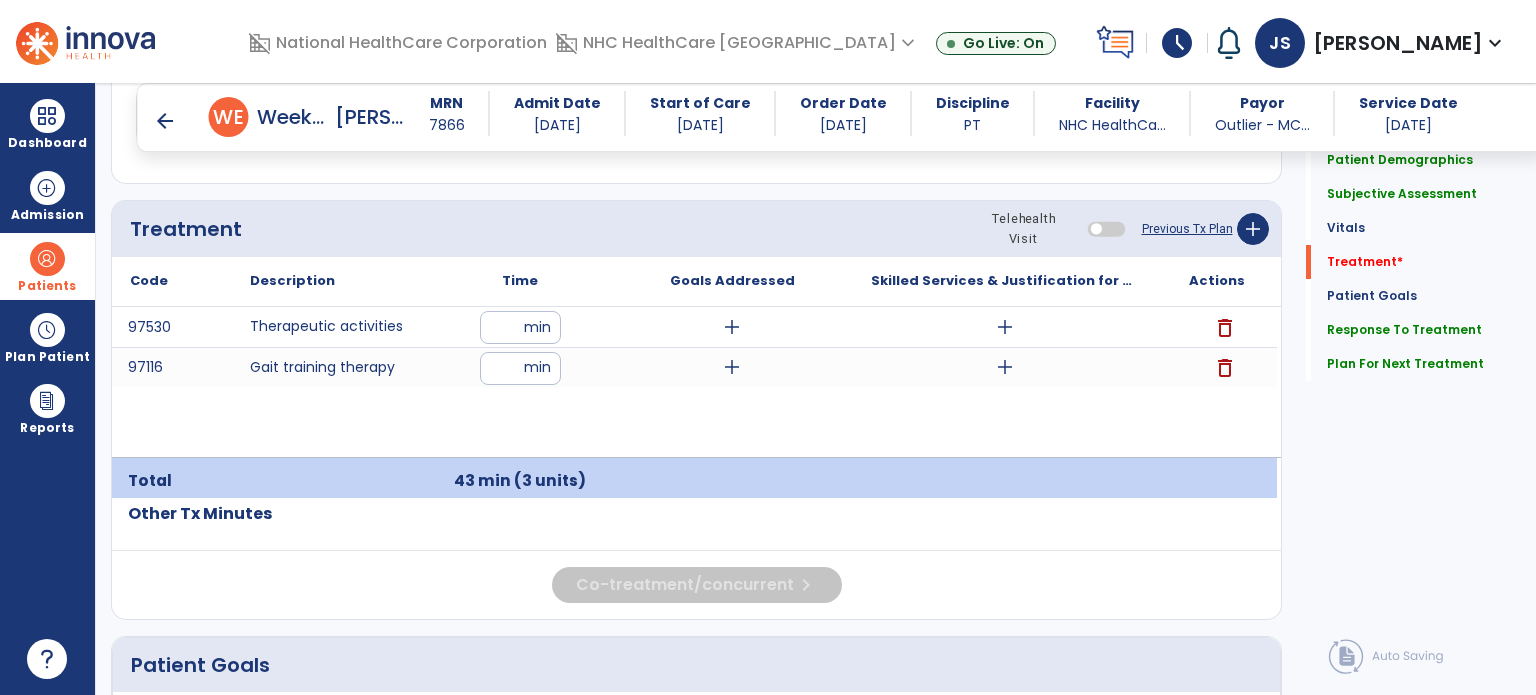 scroll, scrollTop: 1159, scrollLeft: 0, axis: vertical 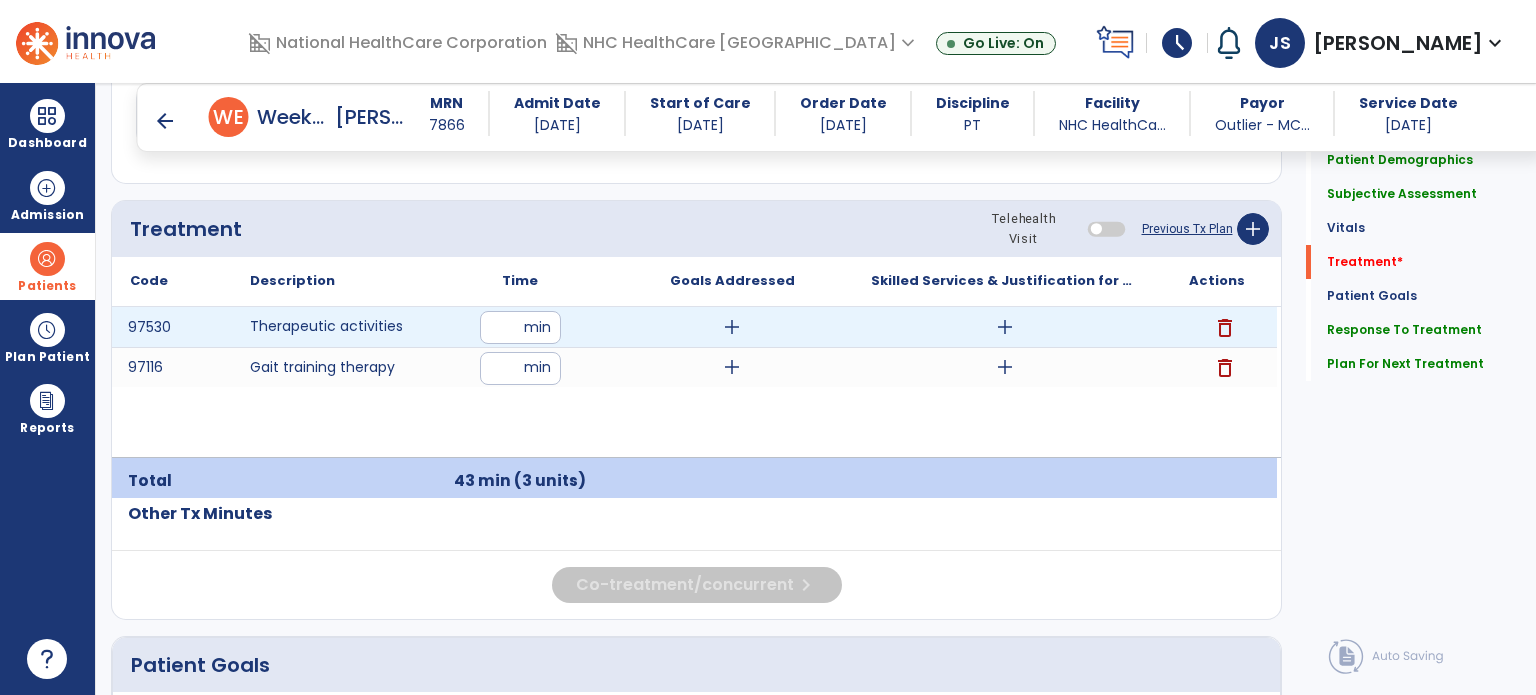 type on "**********" 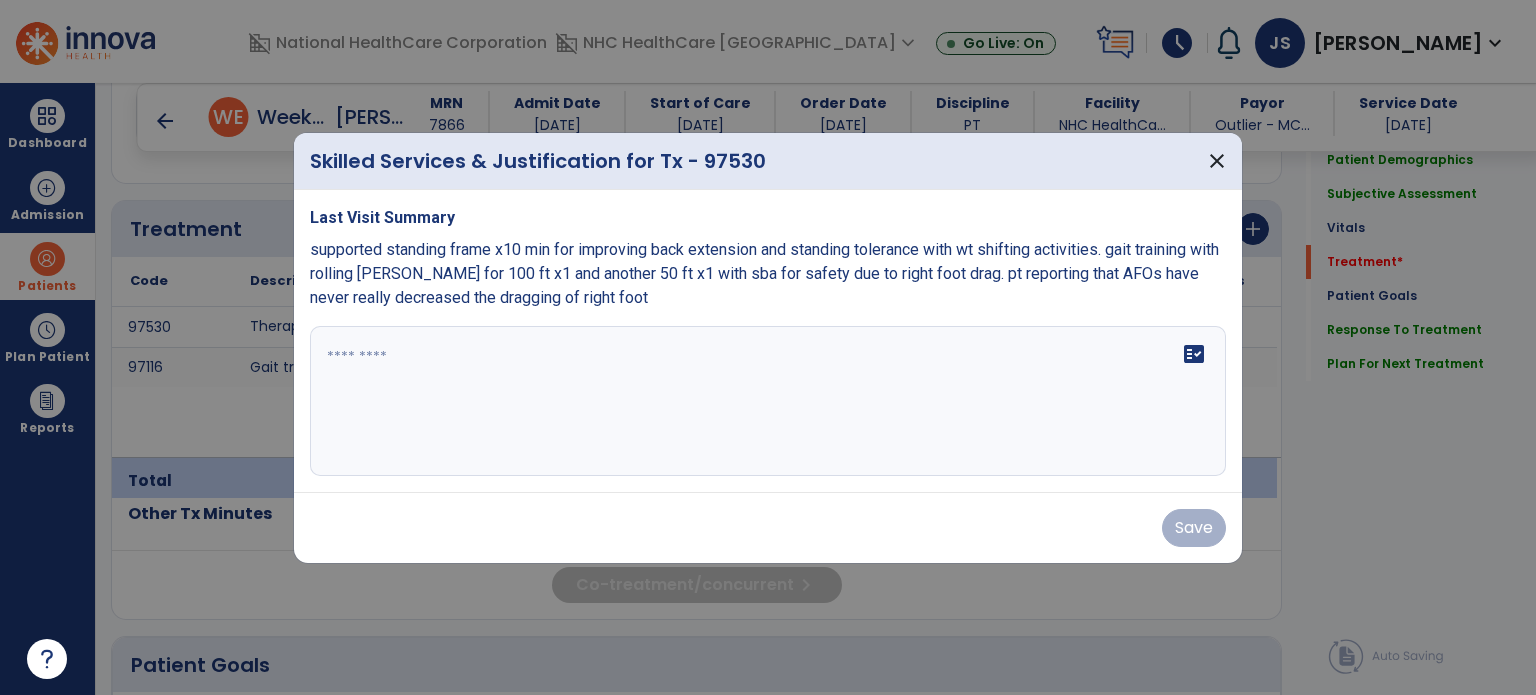 click at bounding box center (768, 401) 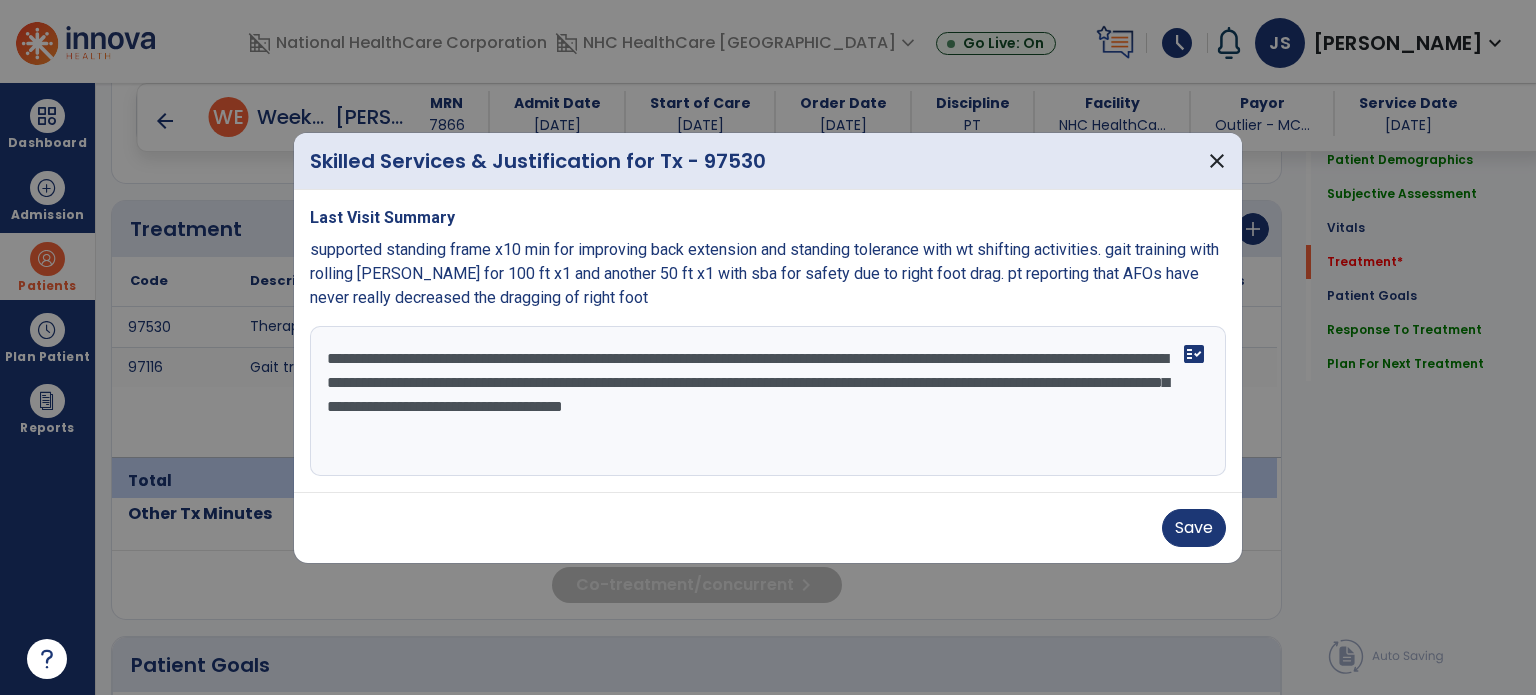 click on "**********" at bounding box center (768, 401) 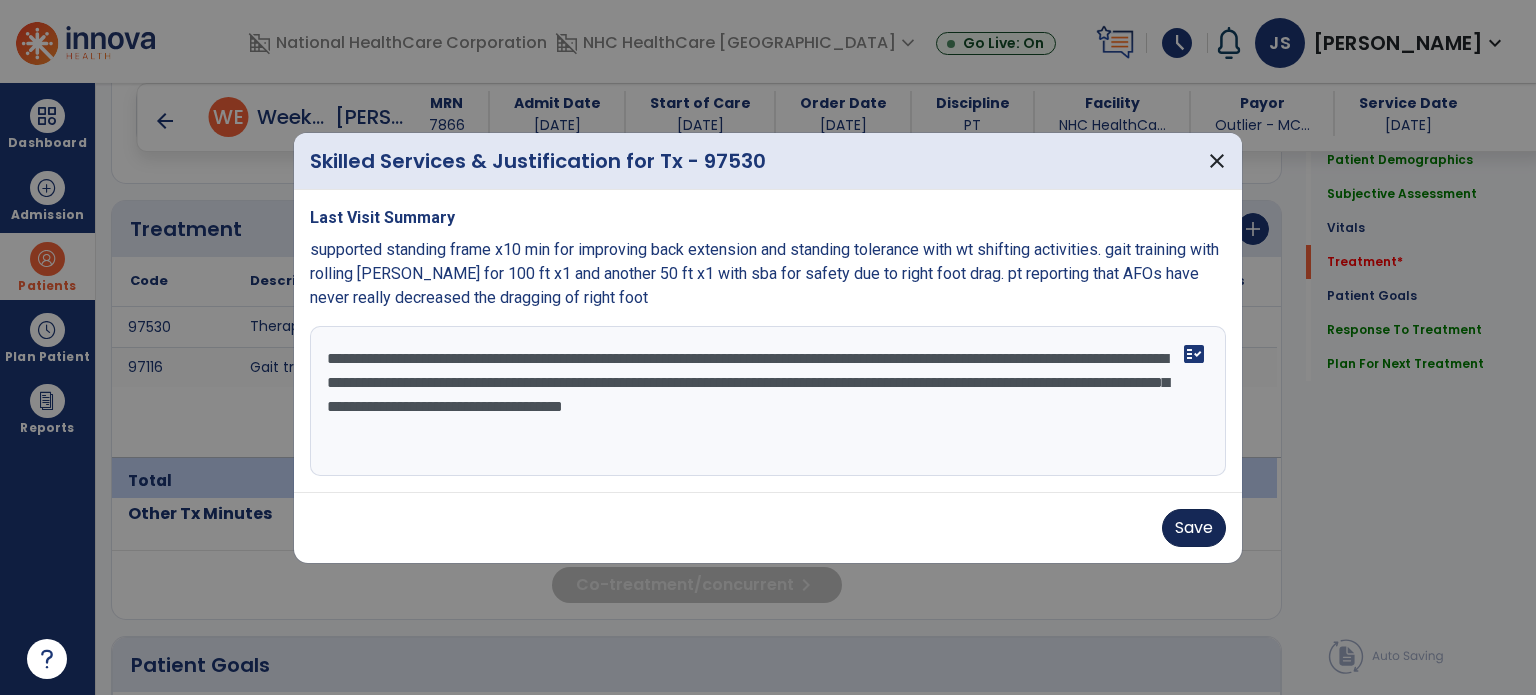 type on "**********" 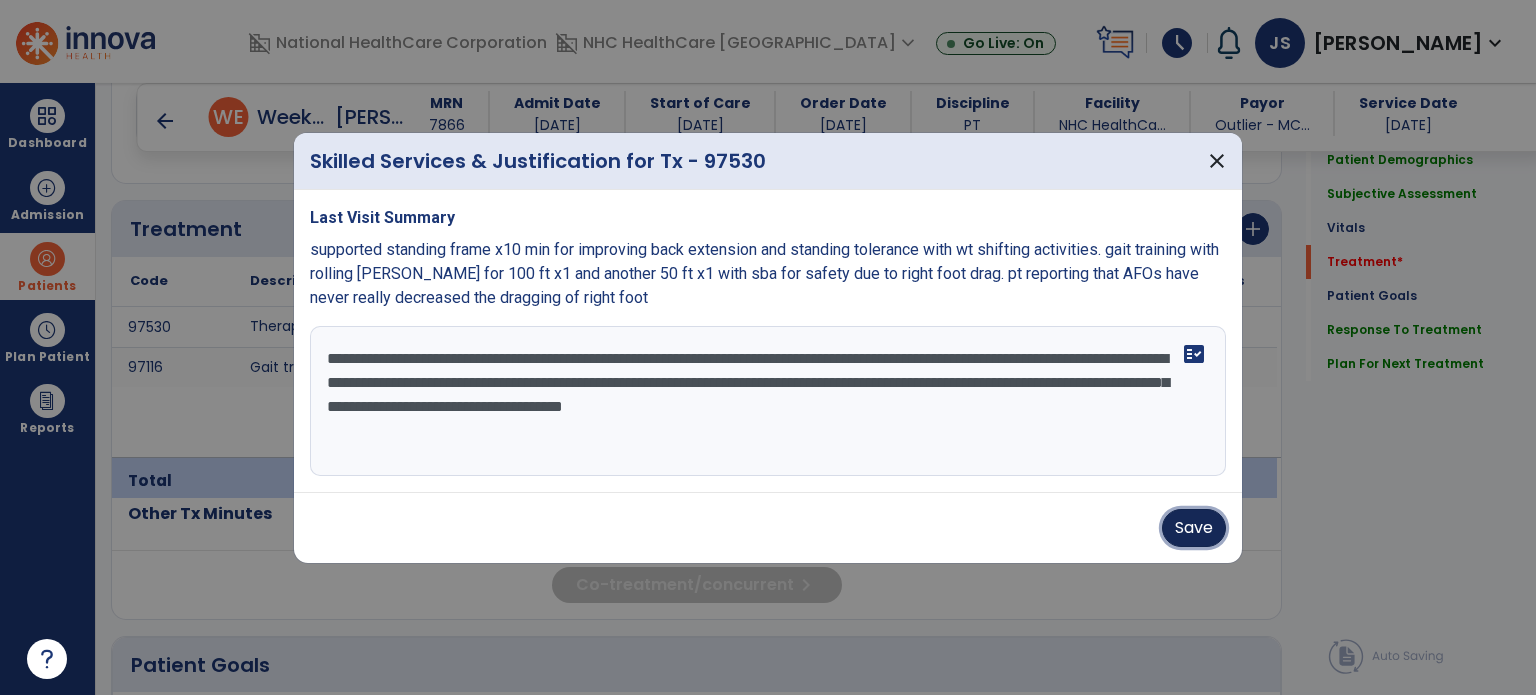 click on "Save" at bounding box center [1194, 528] 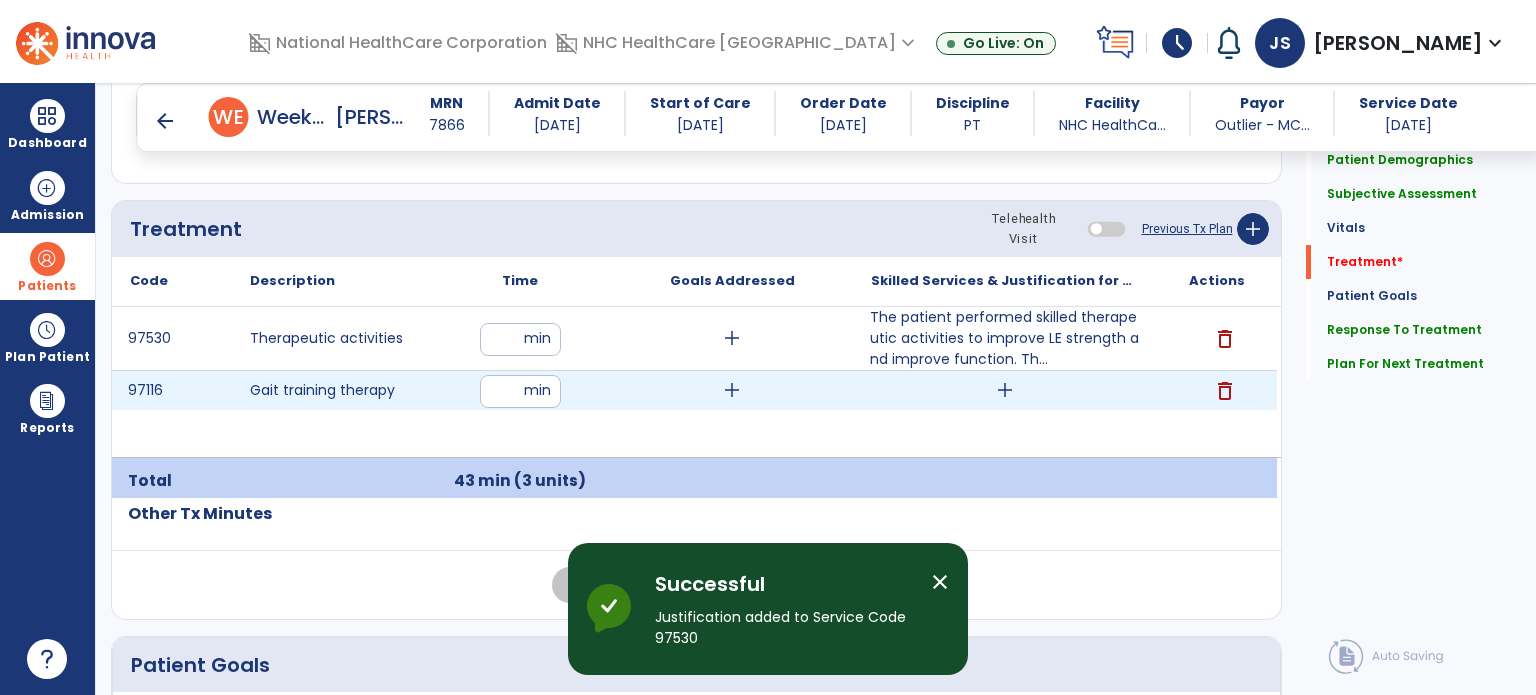 click on "add" at bounding box center [1005, 390] 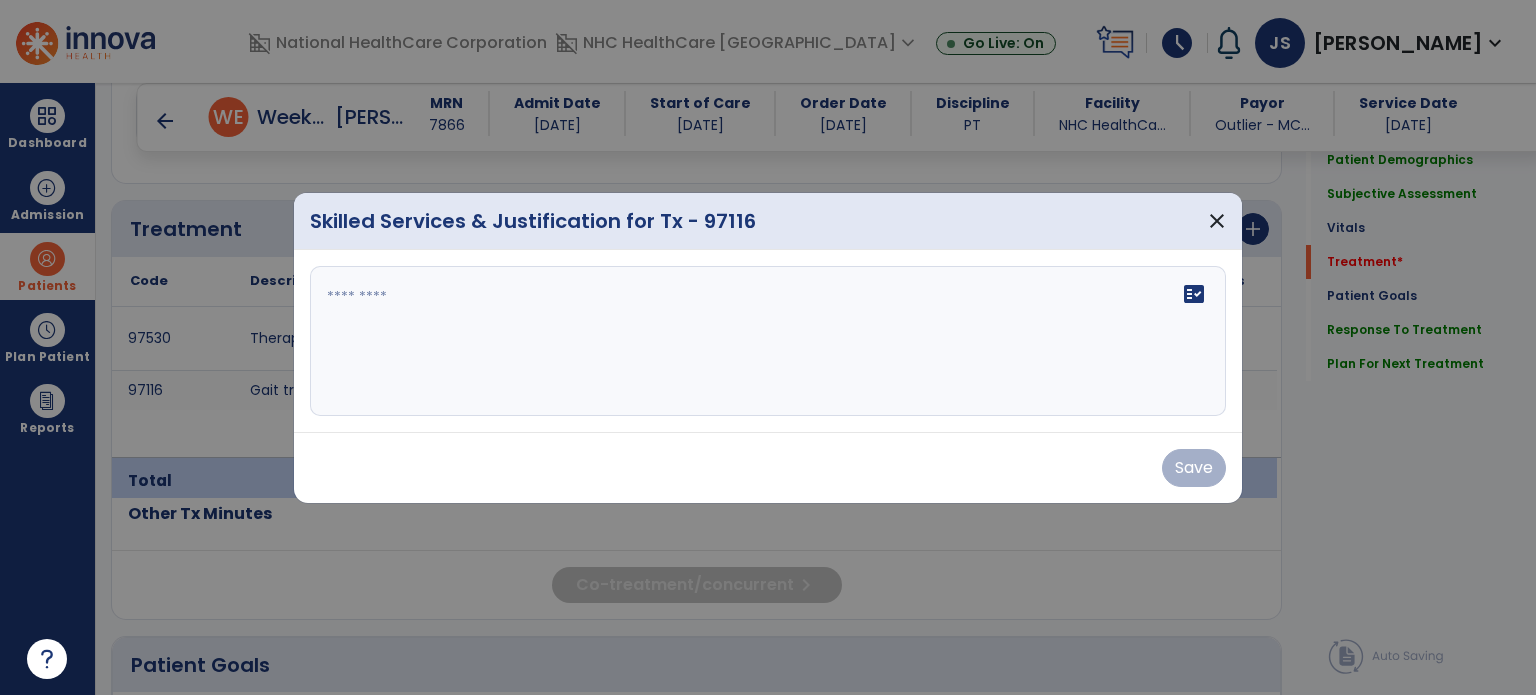 click on "fact_check" at bounding box center [768, 341] 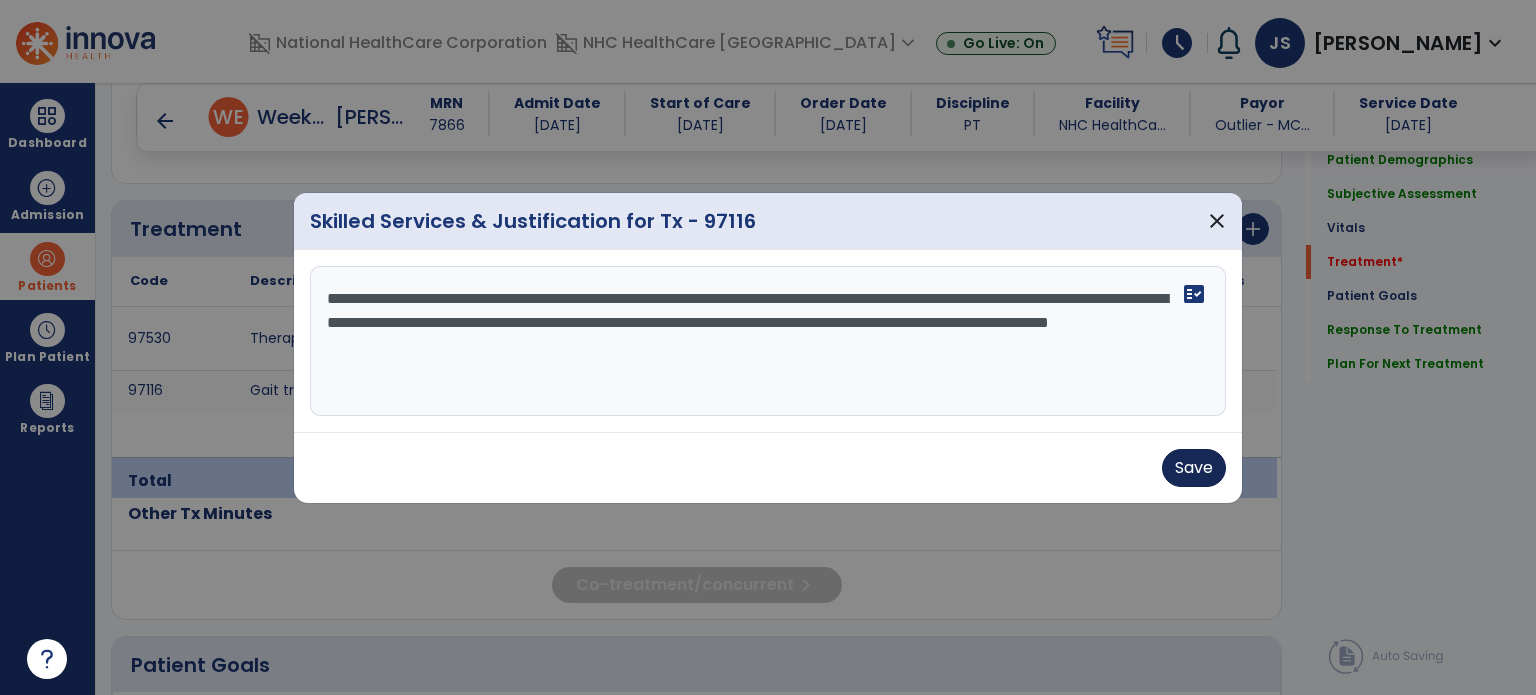 type on "**********" 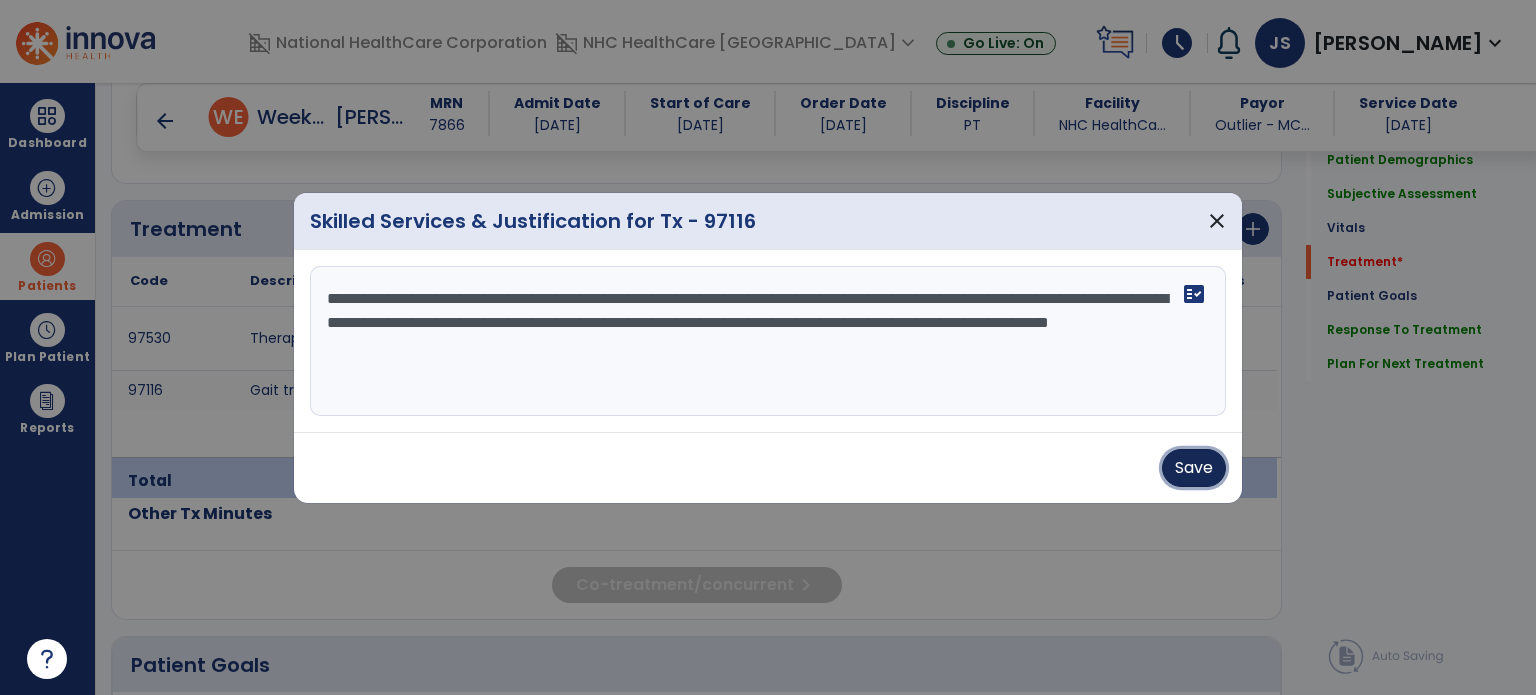 click on "Save" at bounding box center [1194, 468] 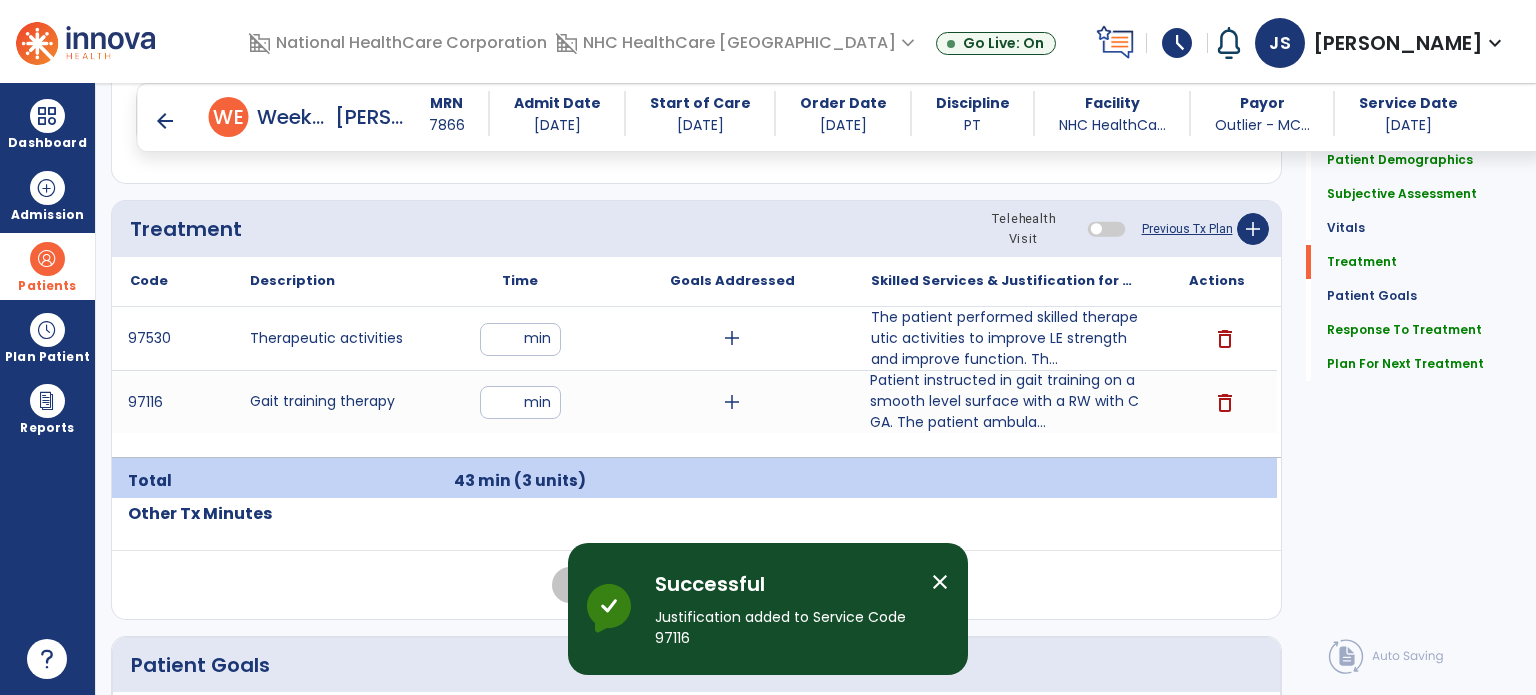click on "arrow_back" at bounding box center (165, 121) 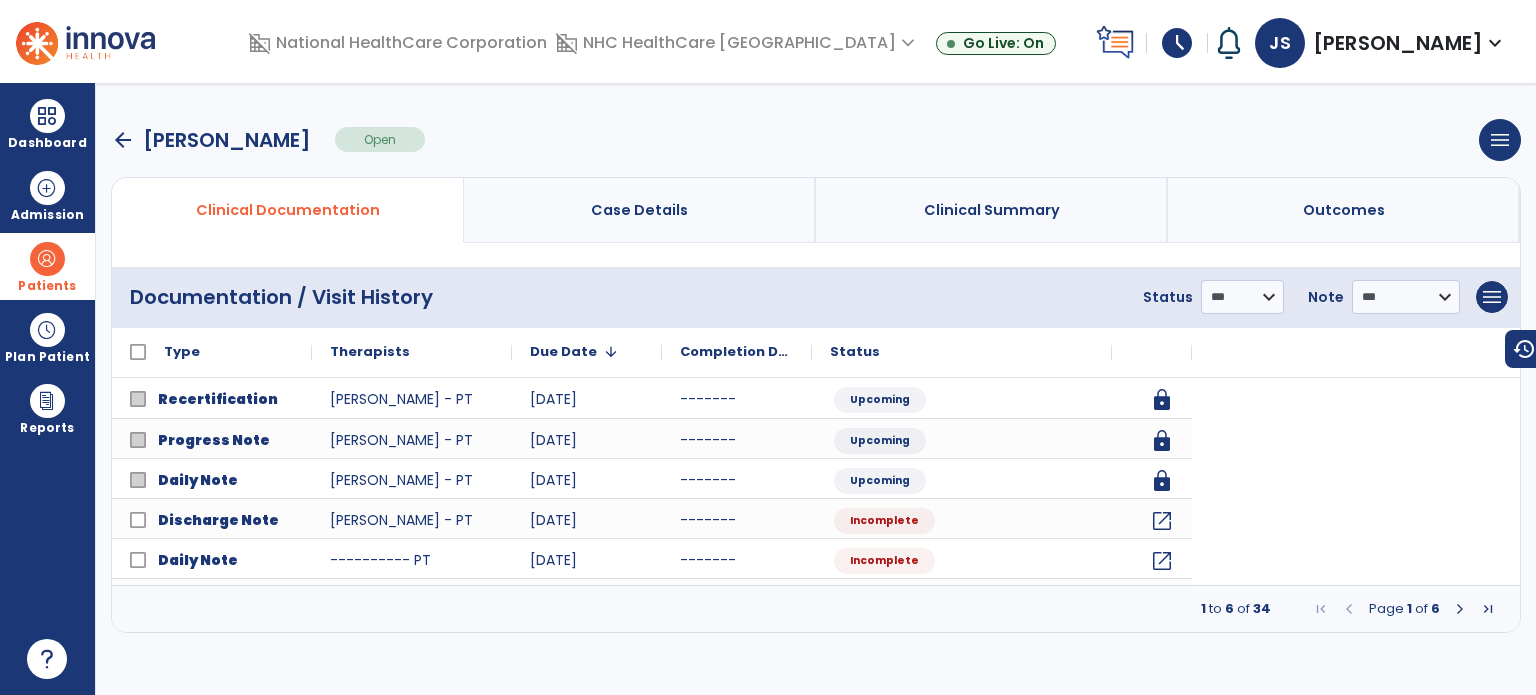 scroll, scrollTop: 0, scrollLeft: 0, axis: both 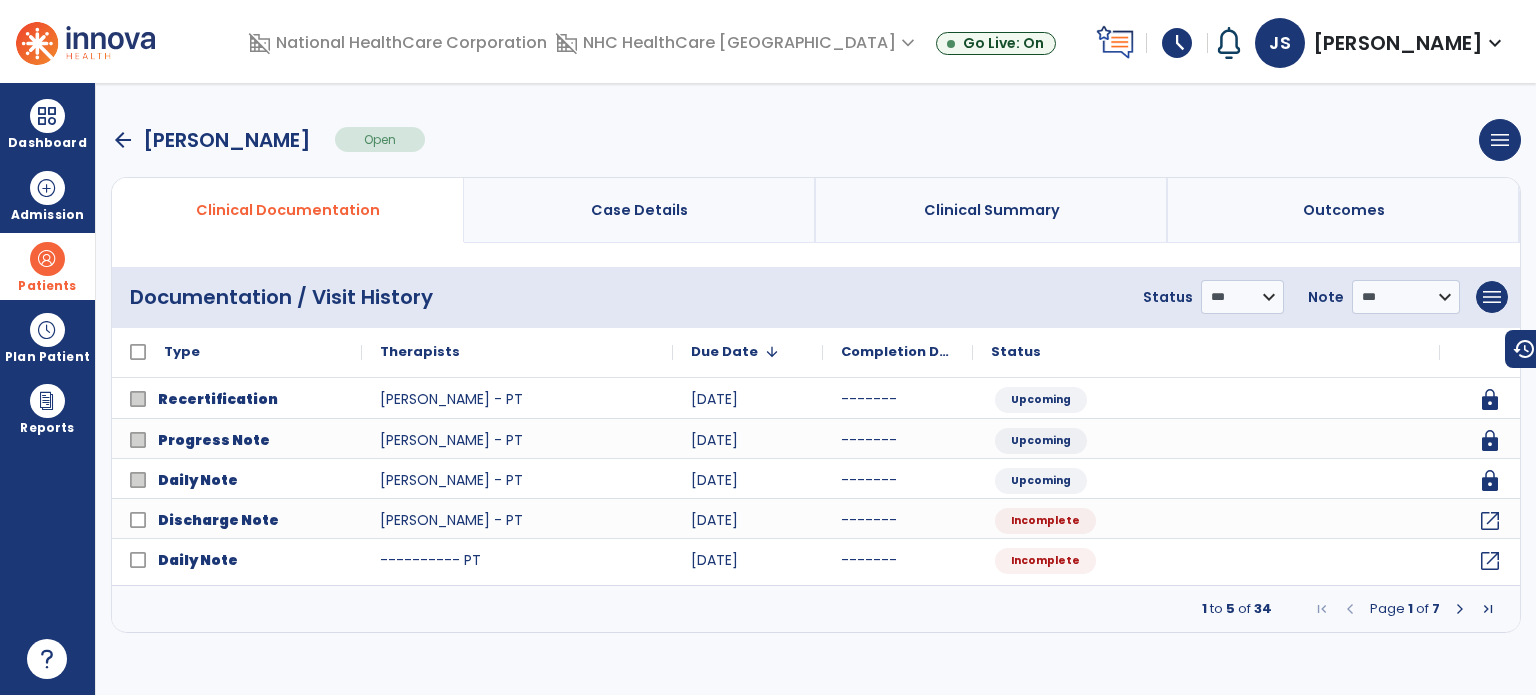 click on "arrow_back" at bounding box center [123, 140] 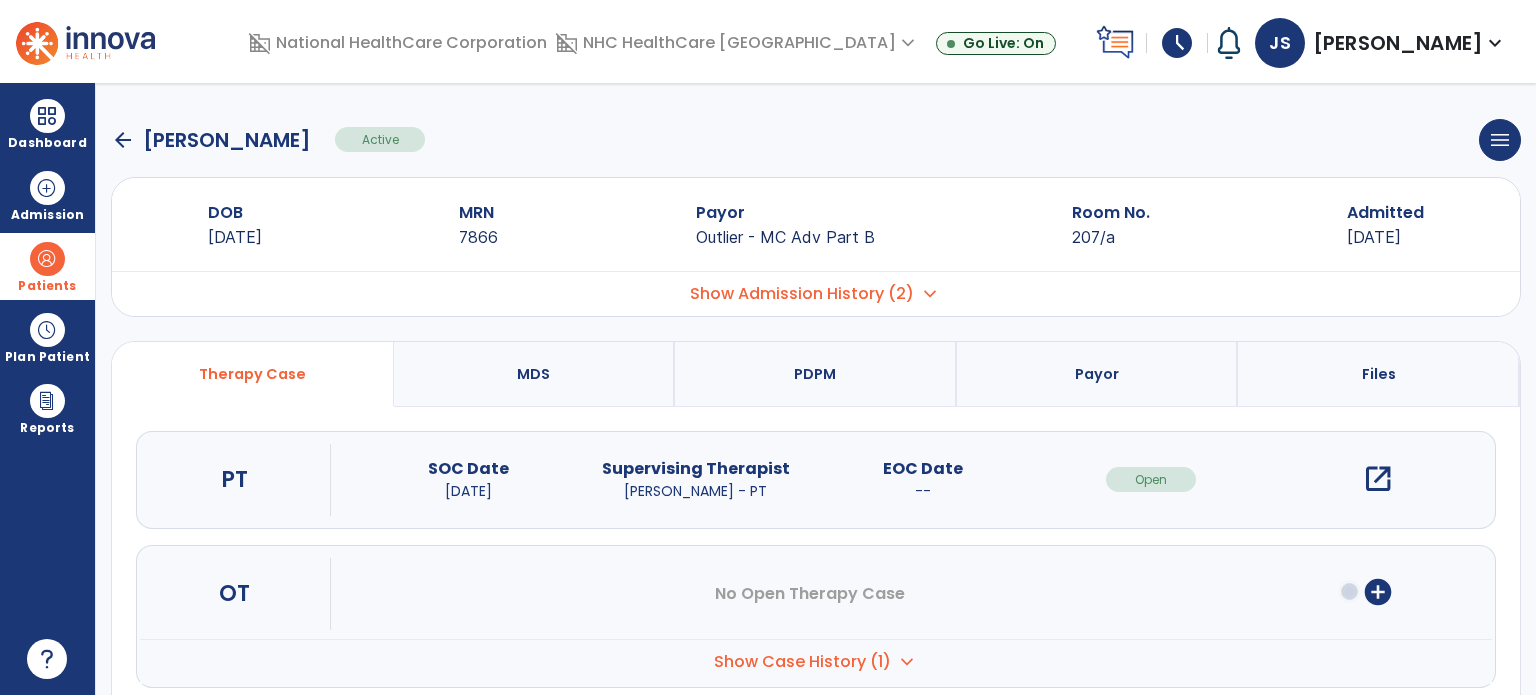 click on "arrow_back" 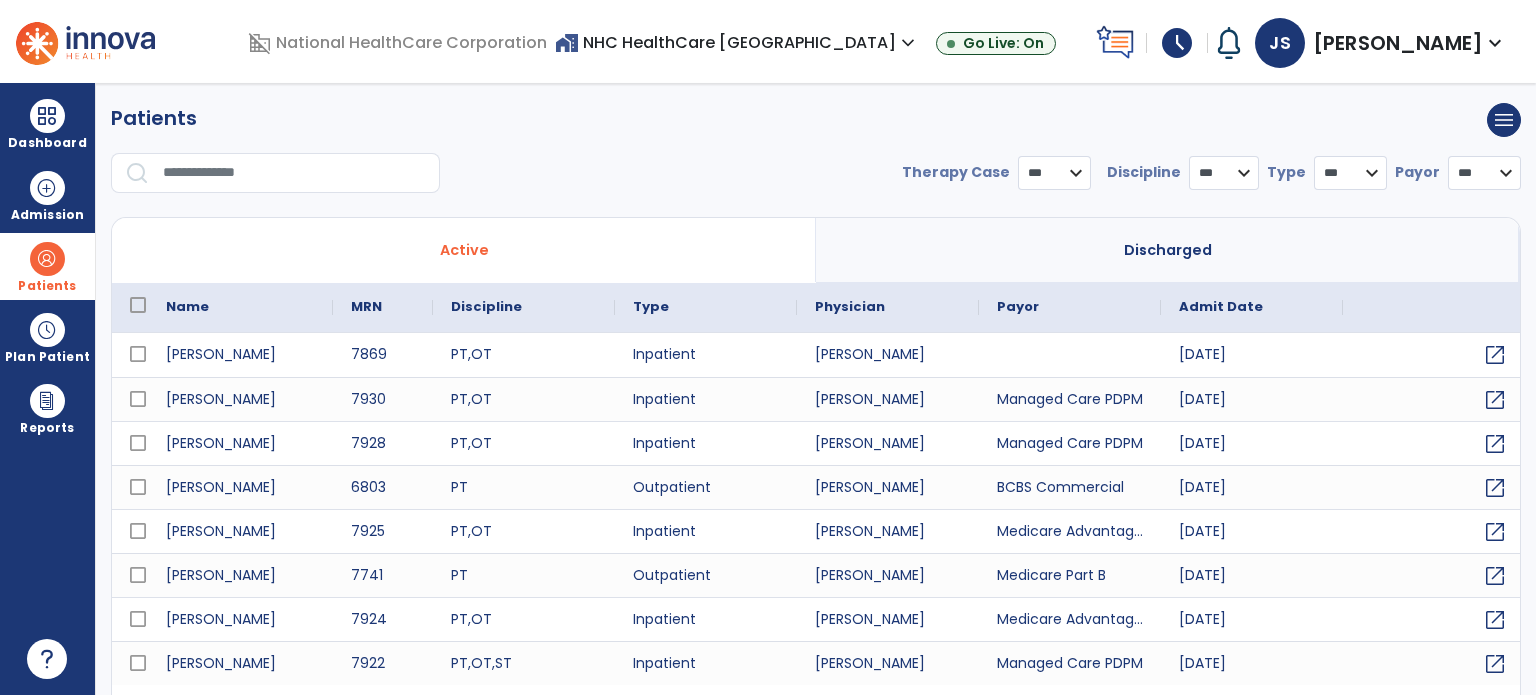 select on "***" 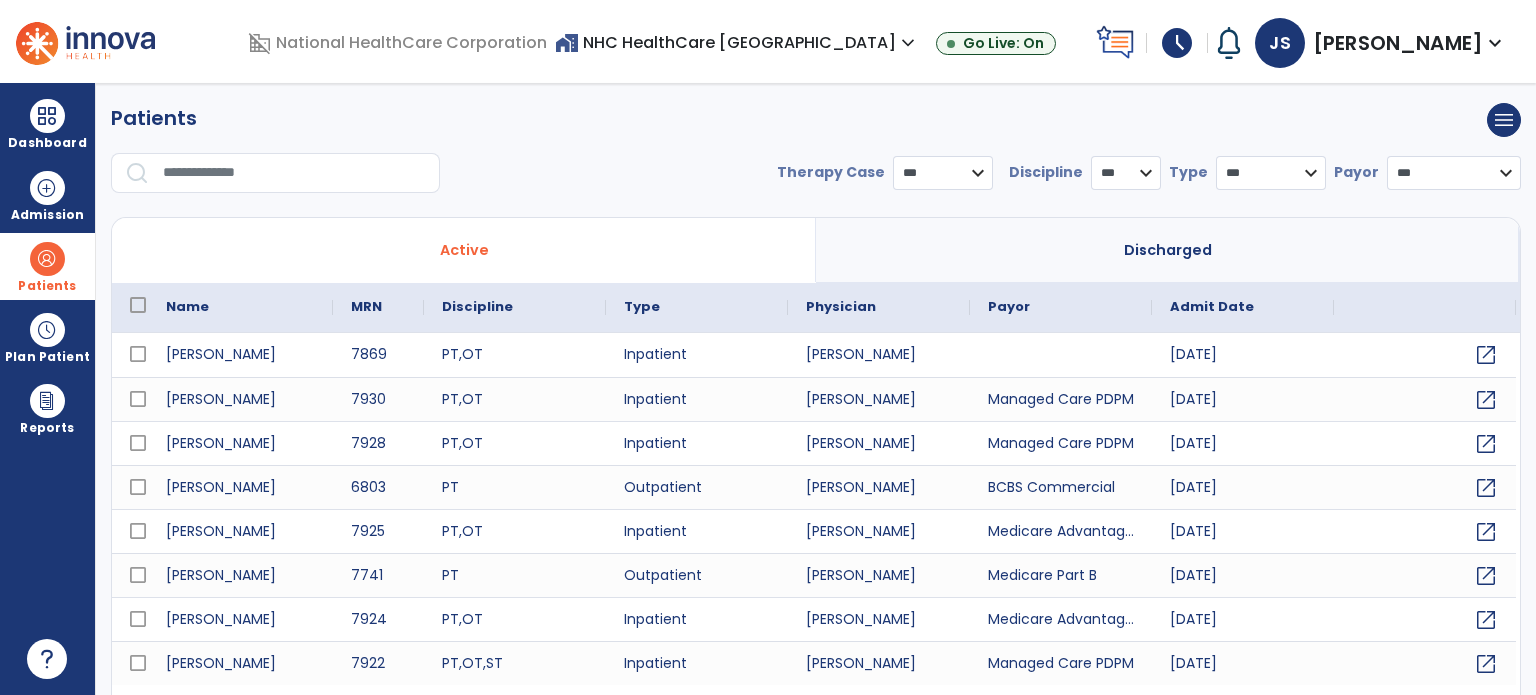 click at bounding box center (294, 173) 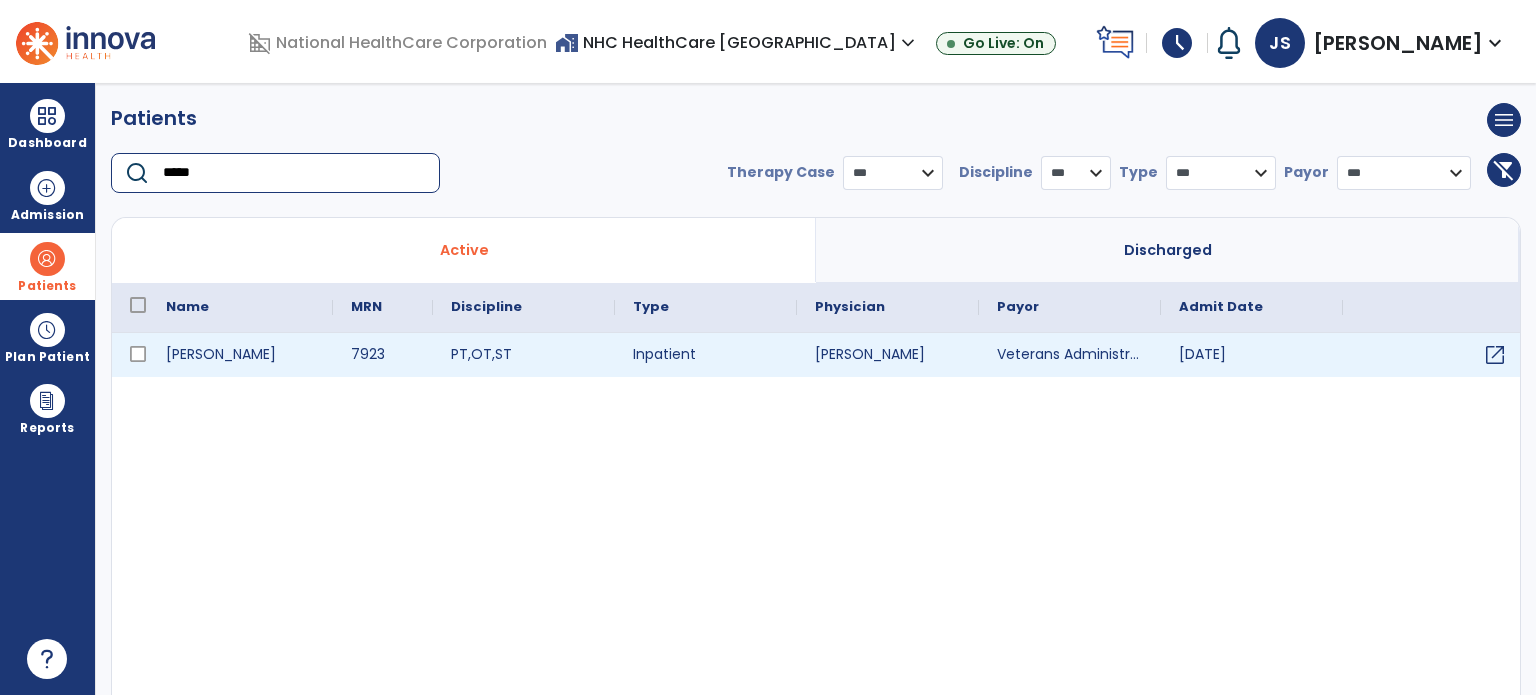 type on "*****" 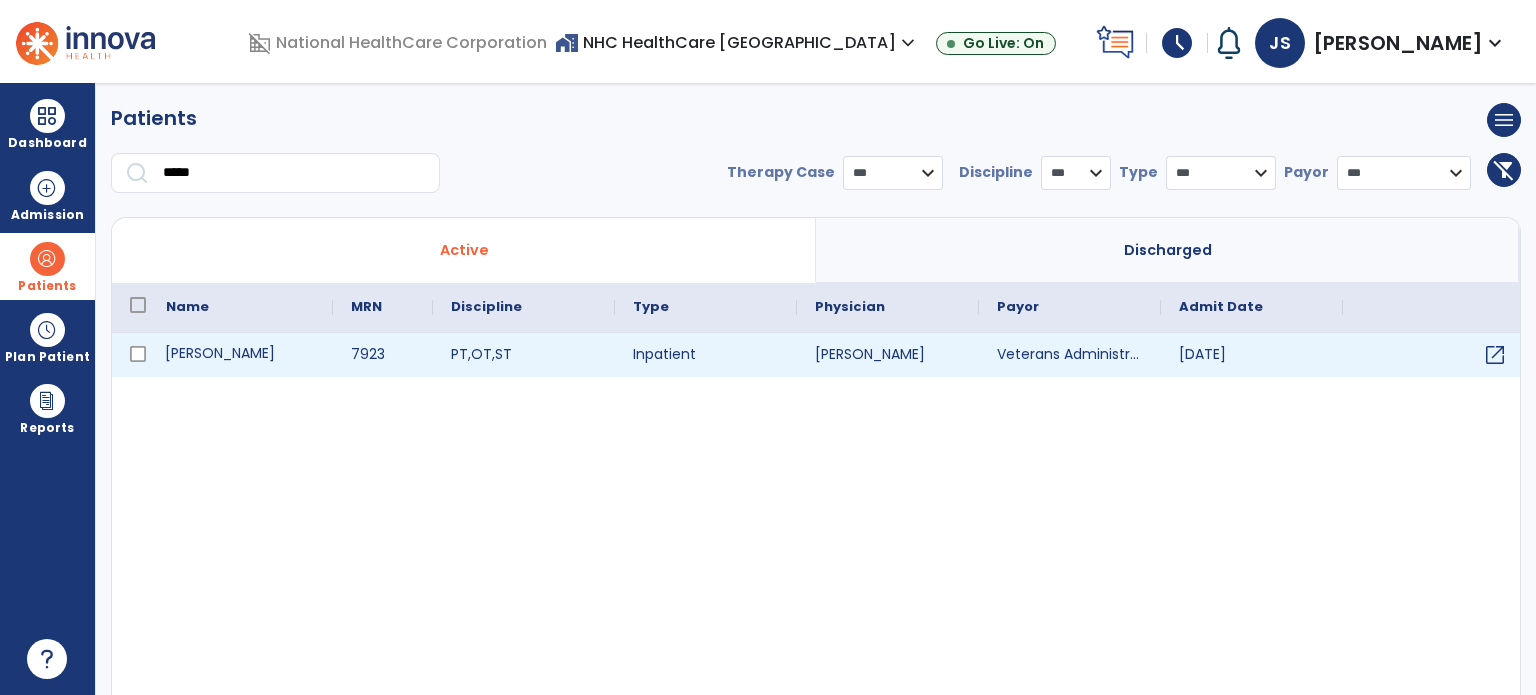 click on "[PERSON_NAME]" at bounding box center [240, 355] 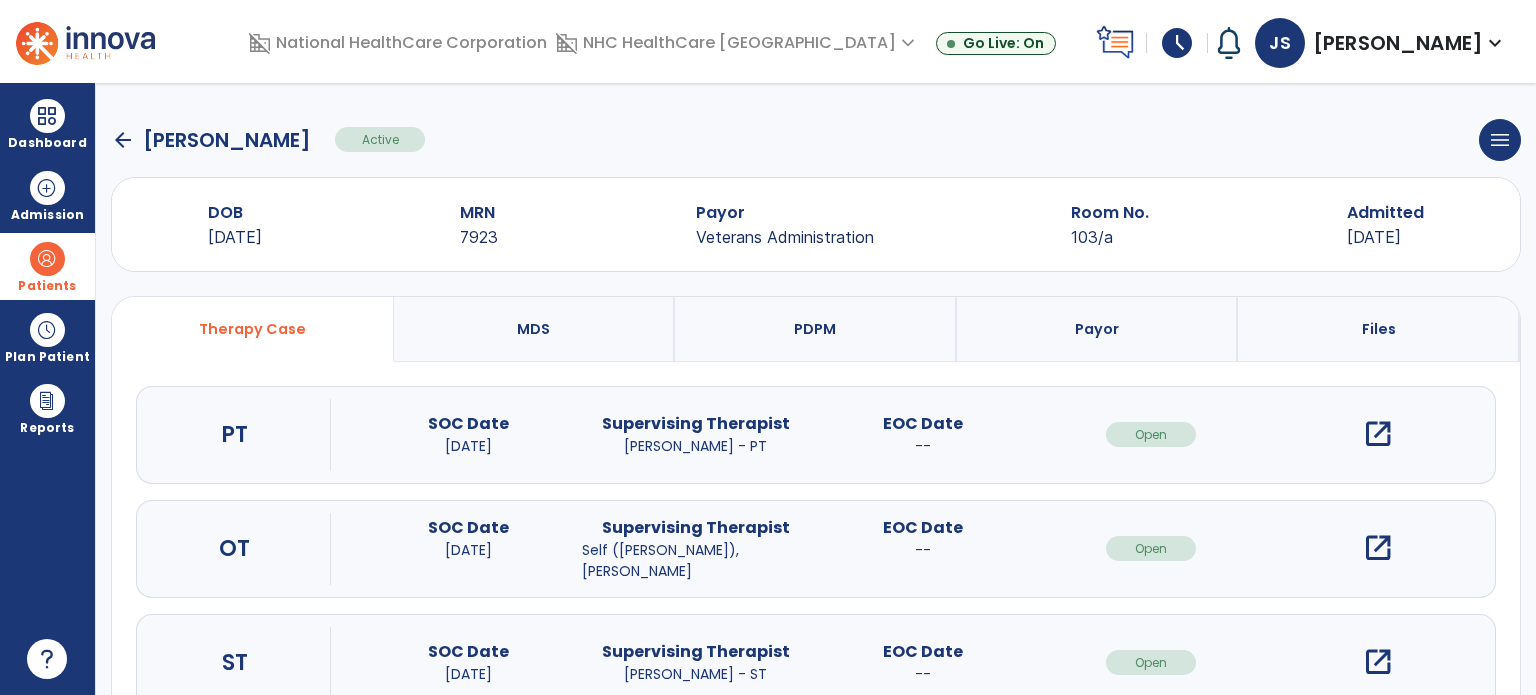 click on "open_in_new" at bounding box center (1378, 548) 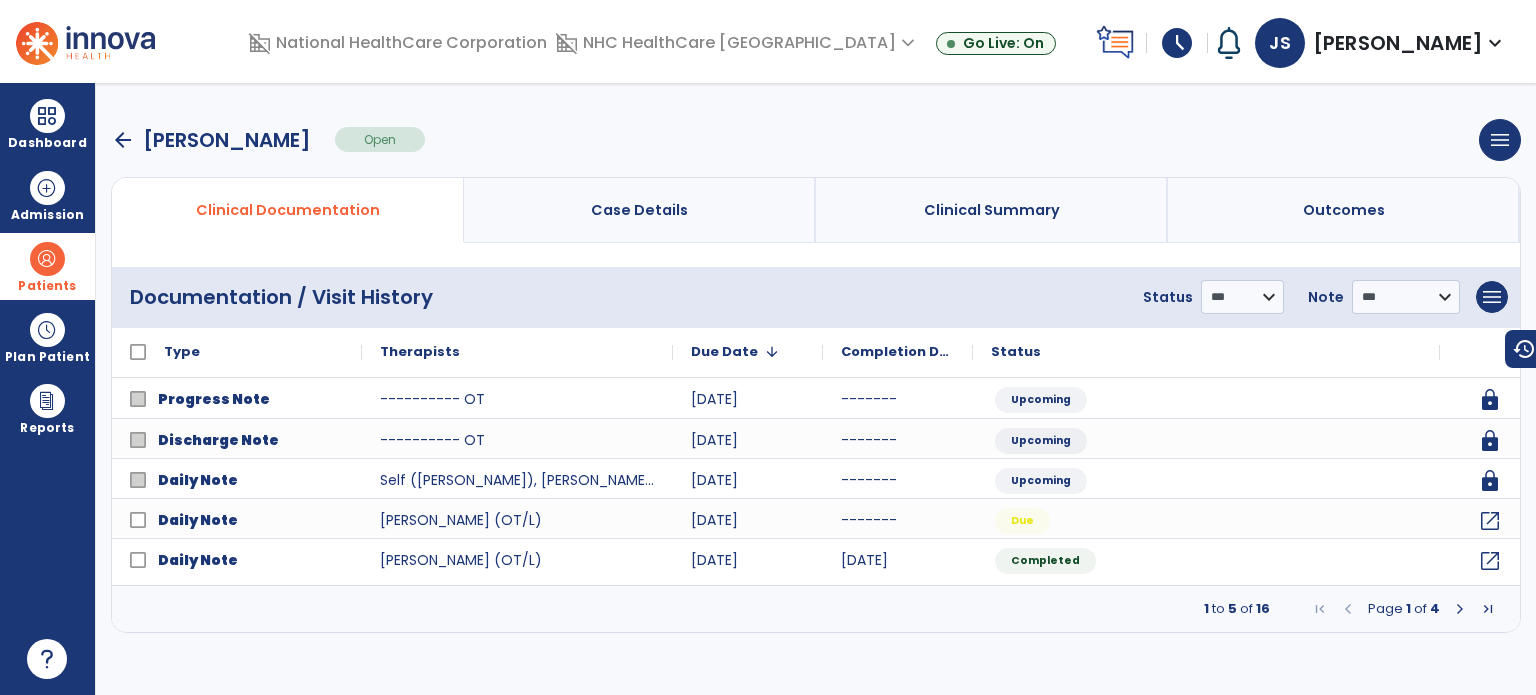 click on "arrow_back" at bounding box center (123, 140) 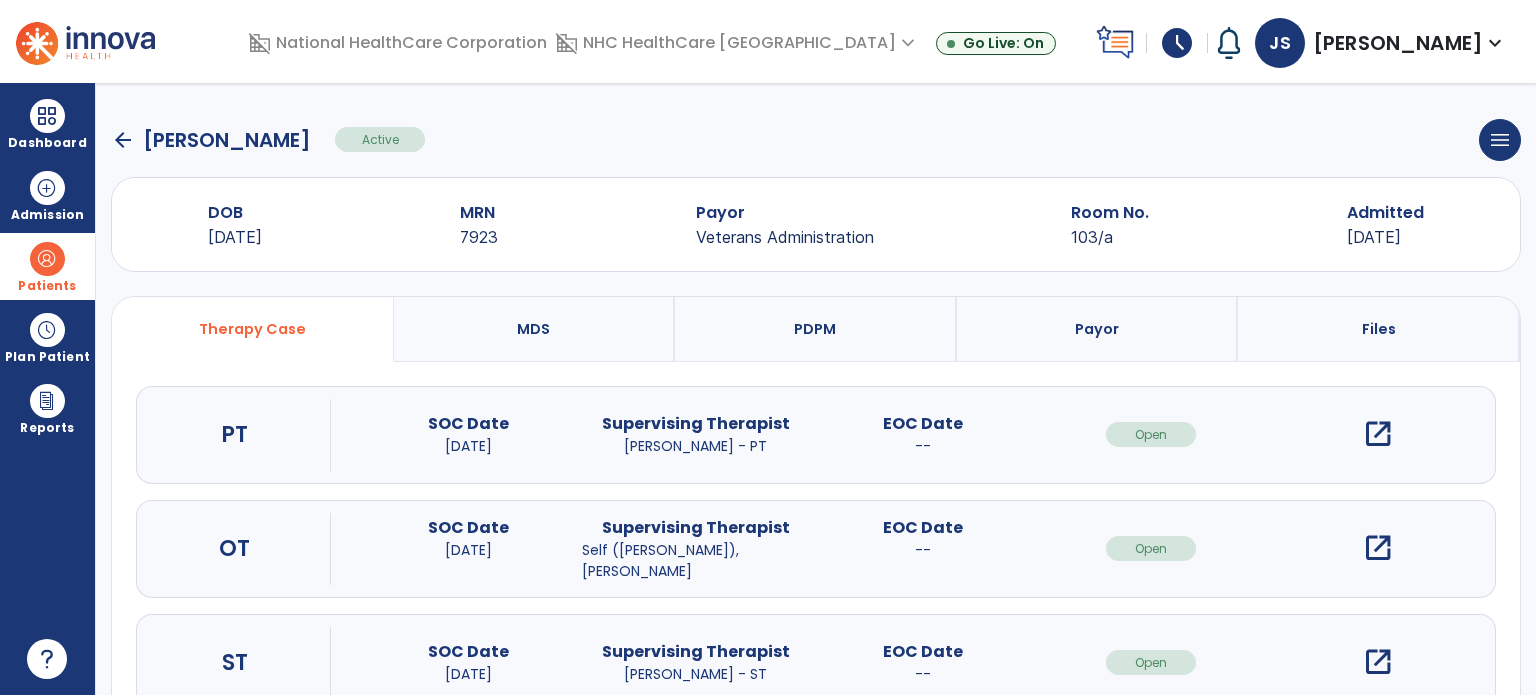 click on "open_in_new" at bounding box center [1378, 434] 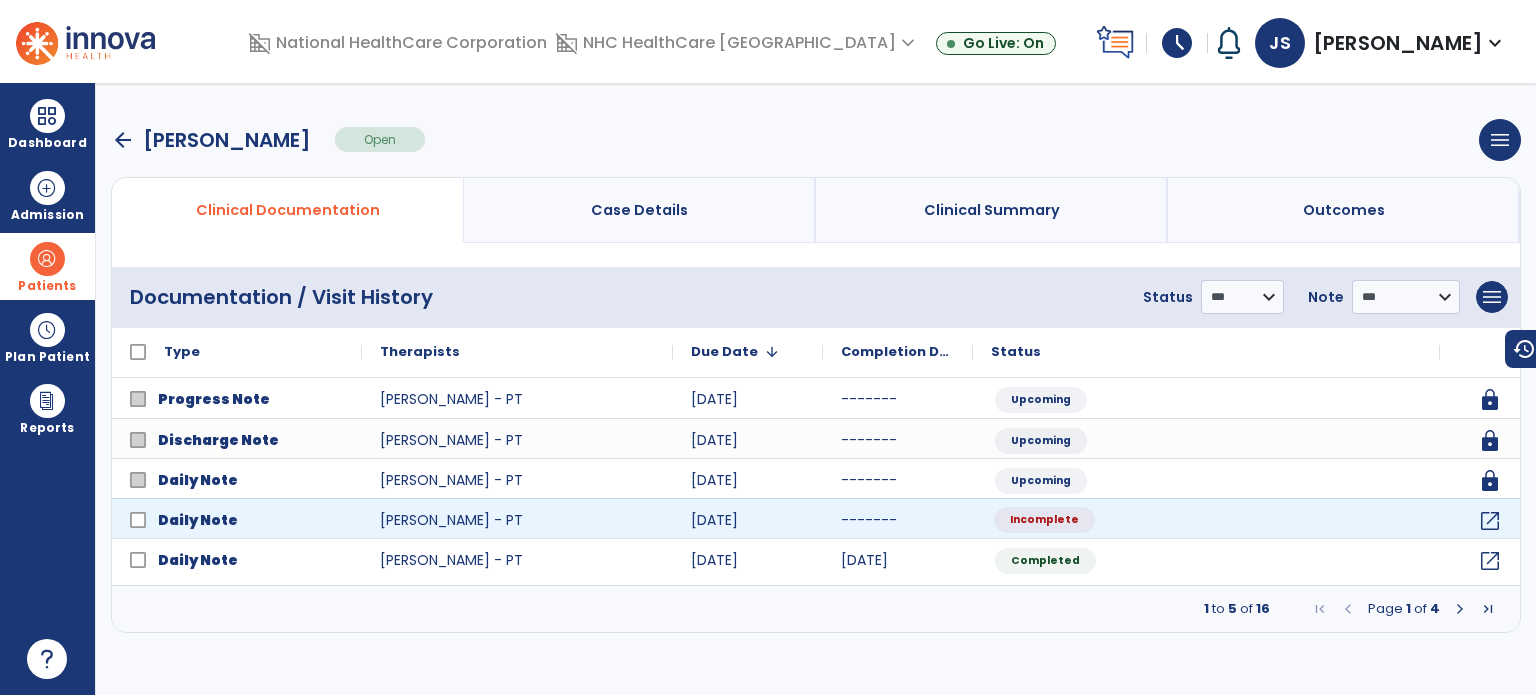 click on "Incomplete" 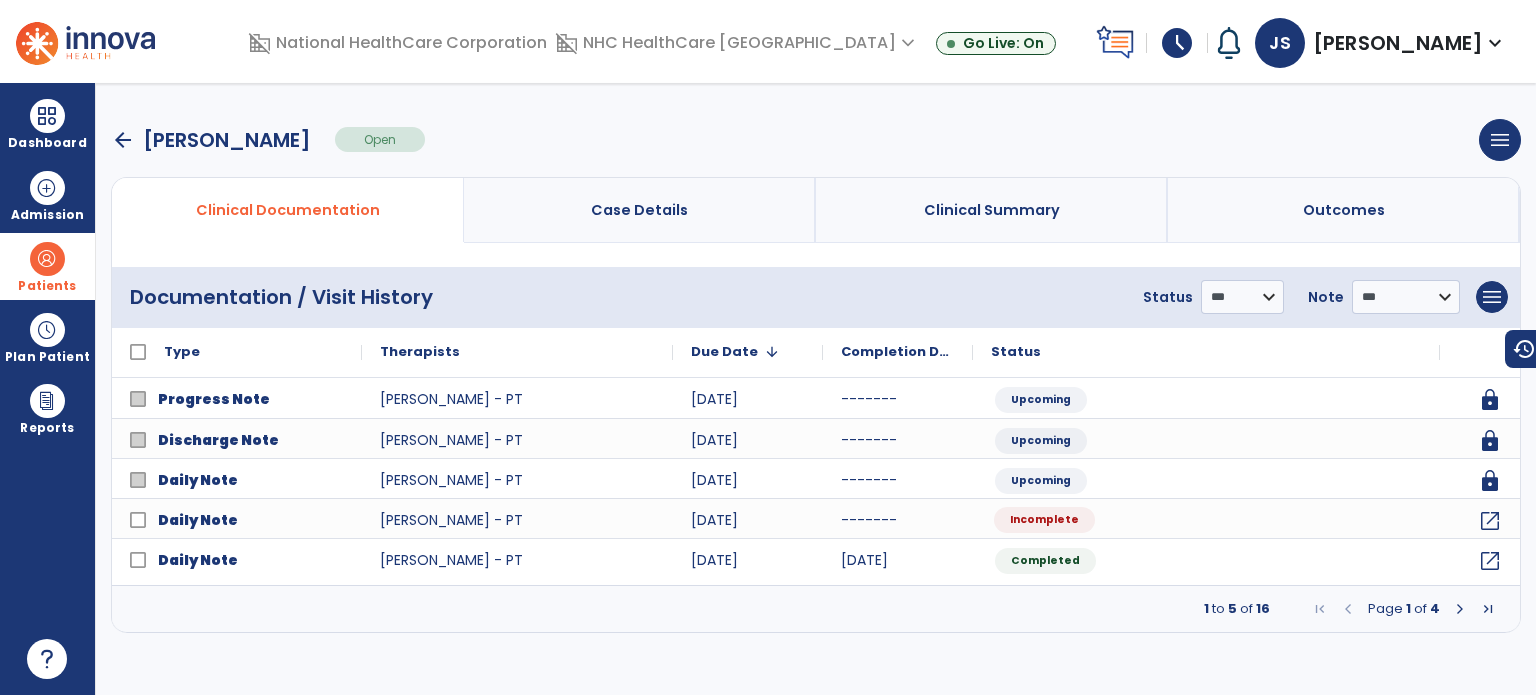 click on "arrow_back" at bounding box center [123, 140] 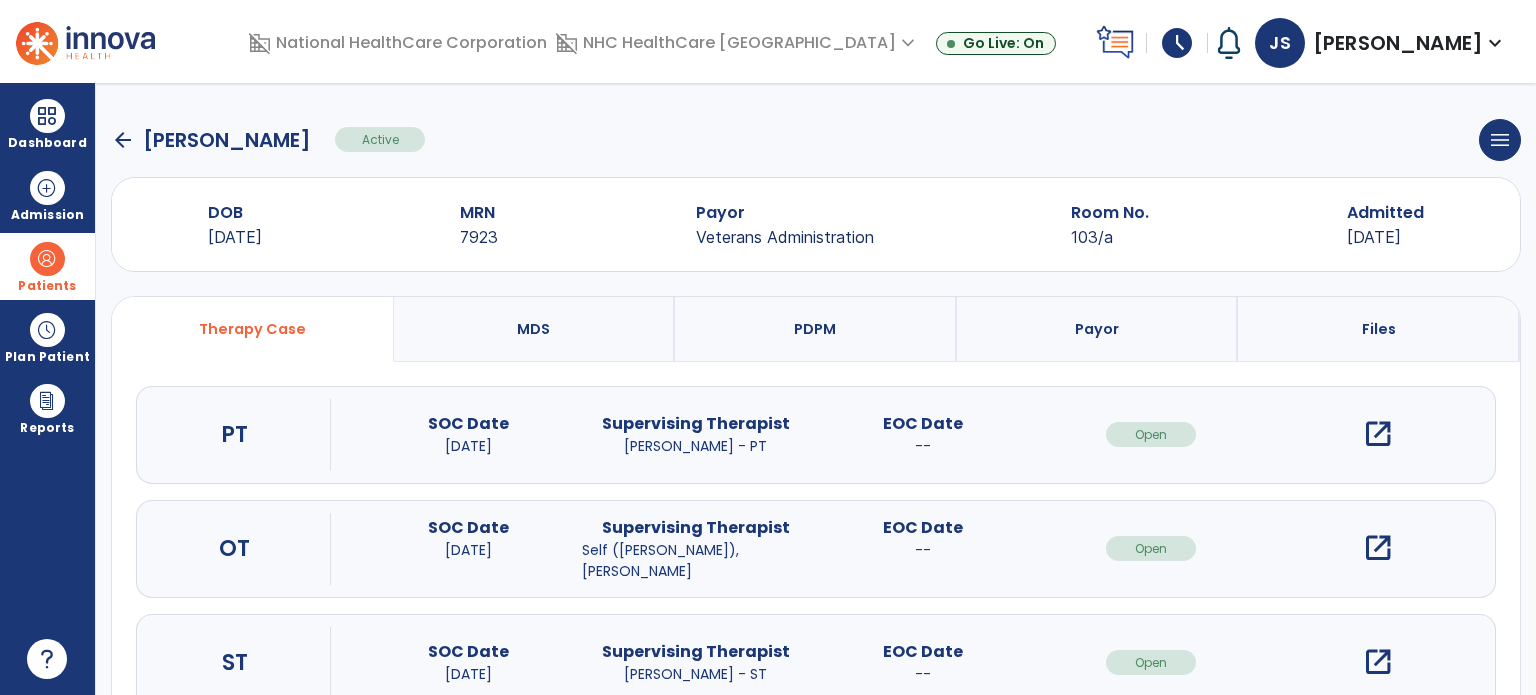 click on "arrow_back" 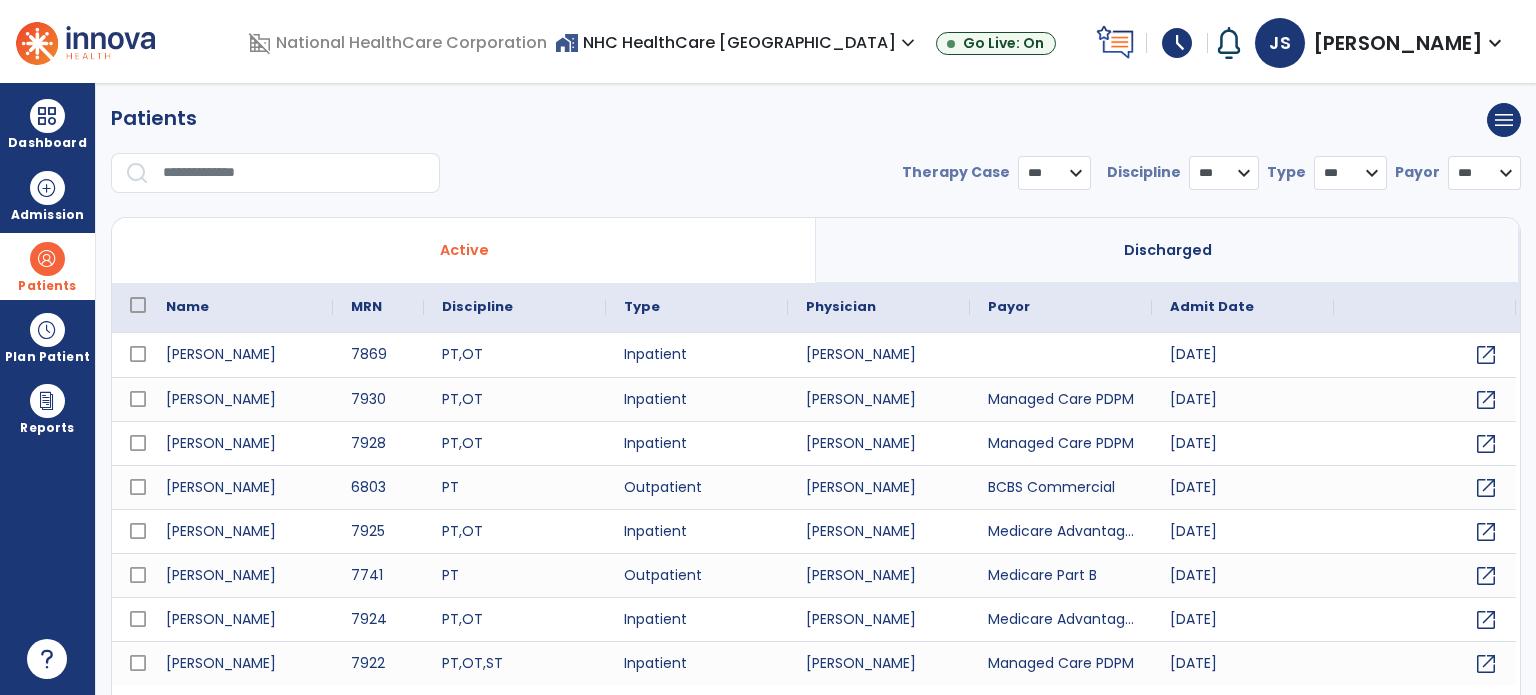 select on "***" 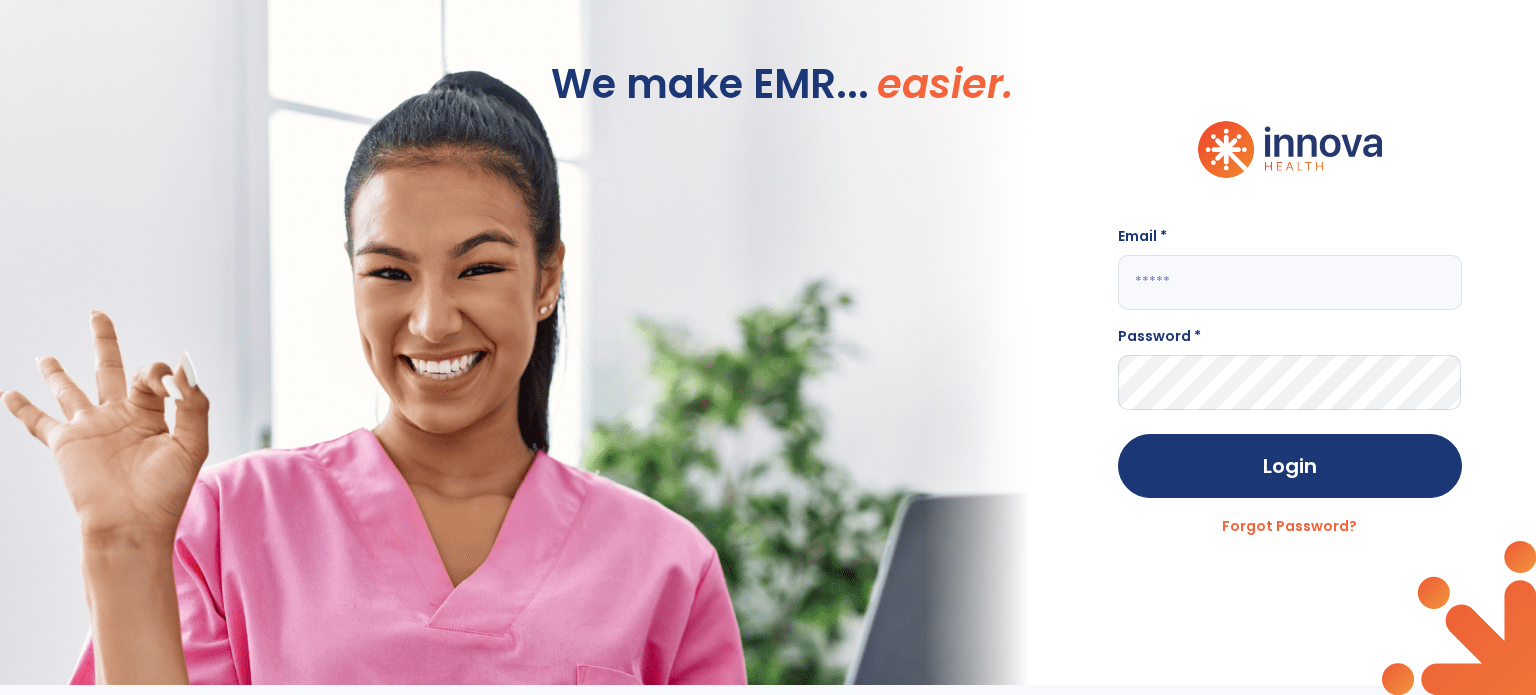 click 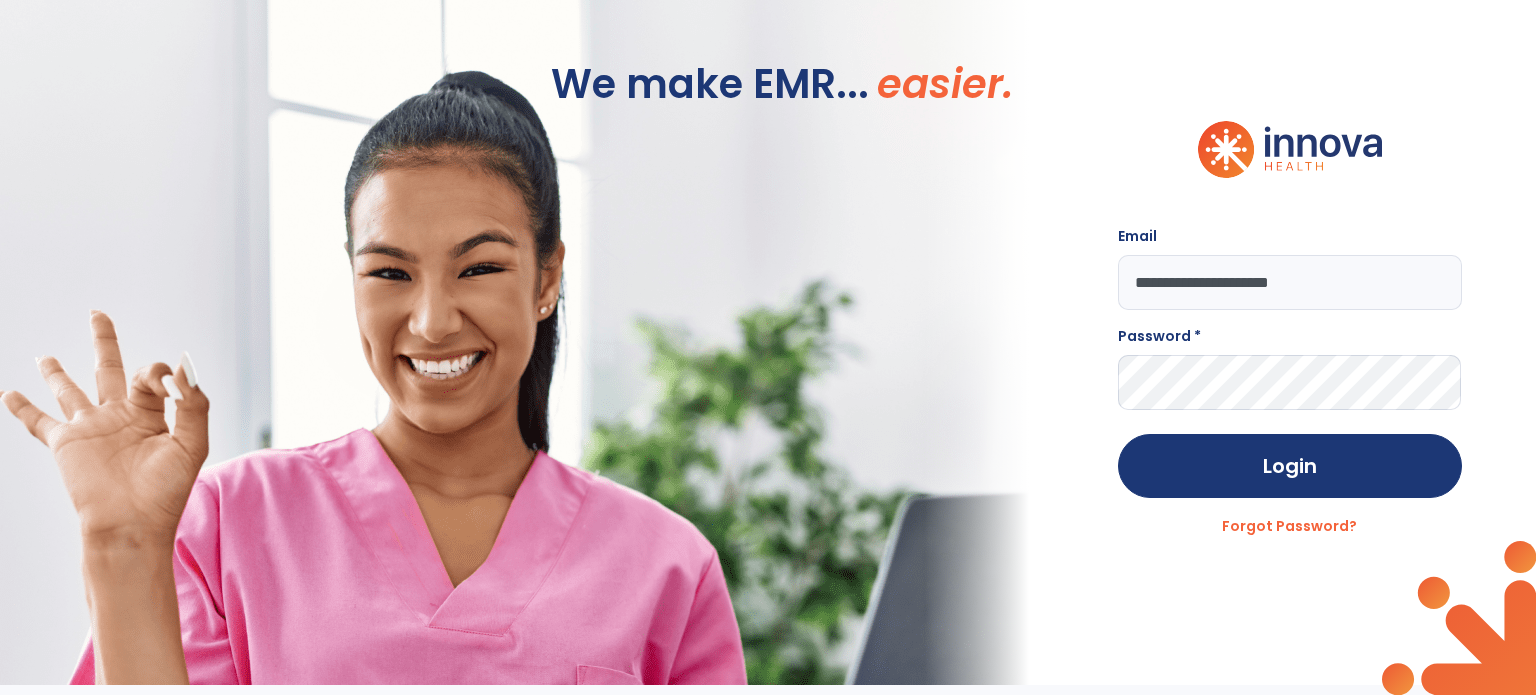 type on "**********" 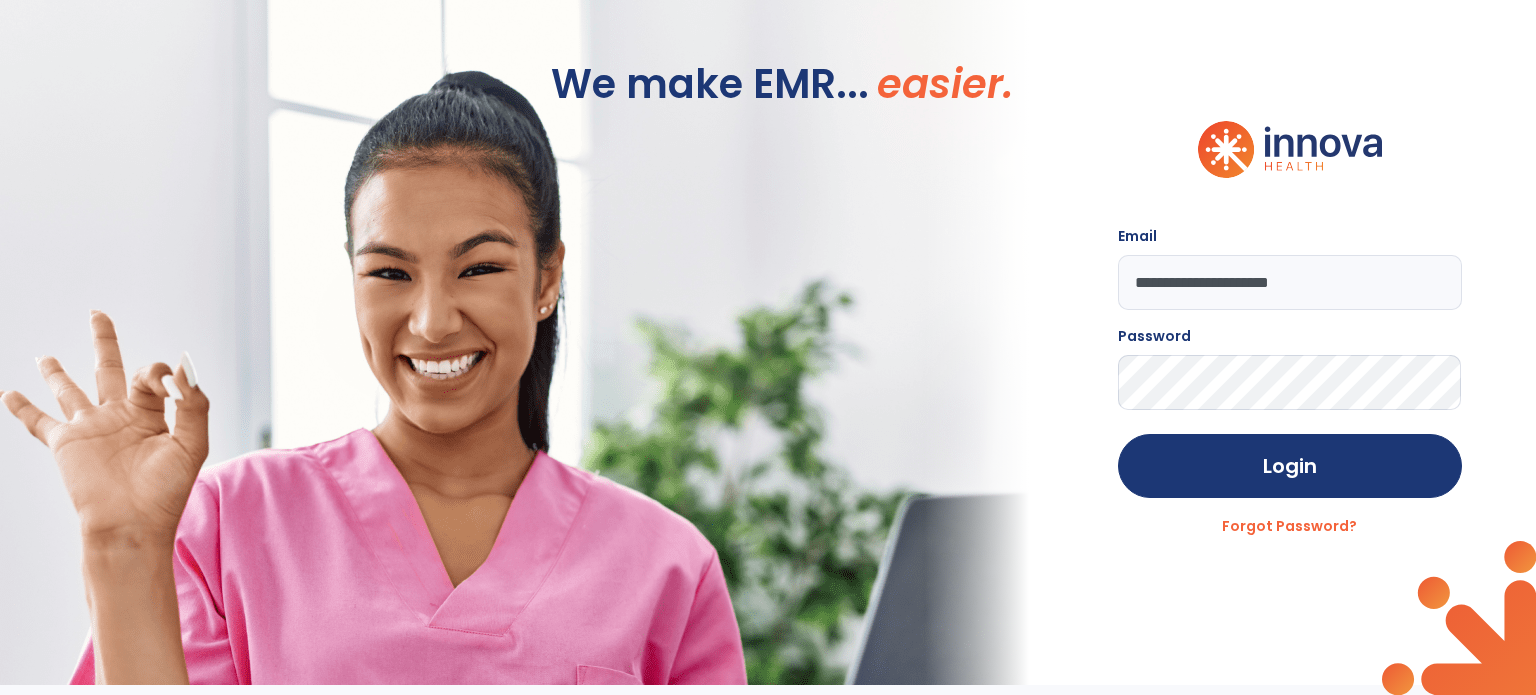 click on "Login" 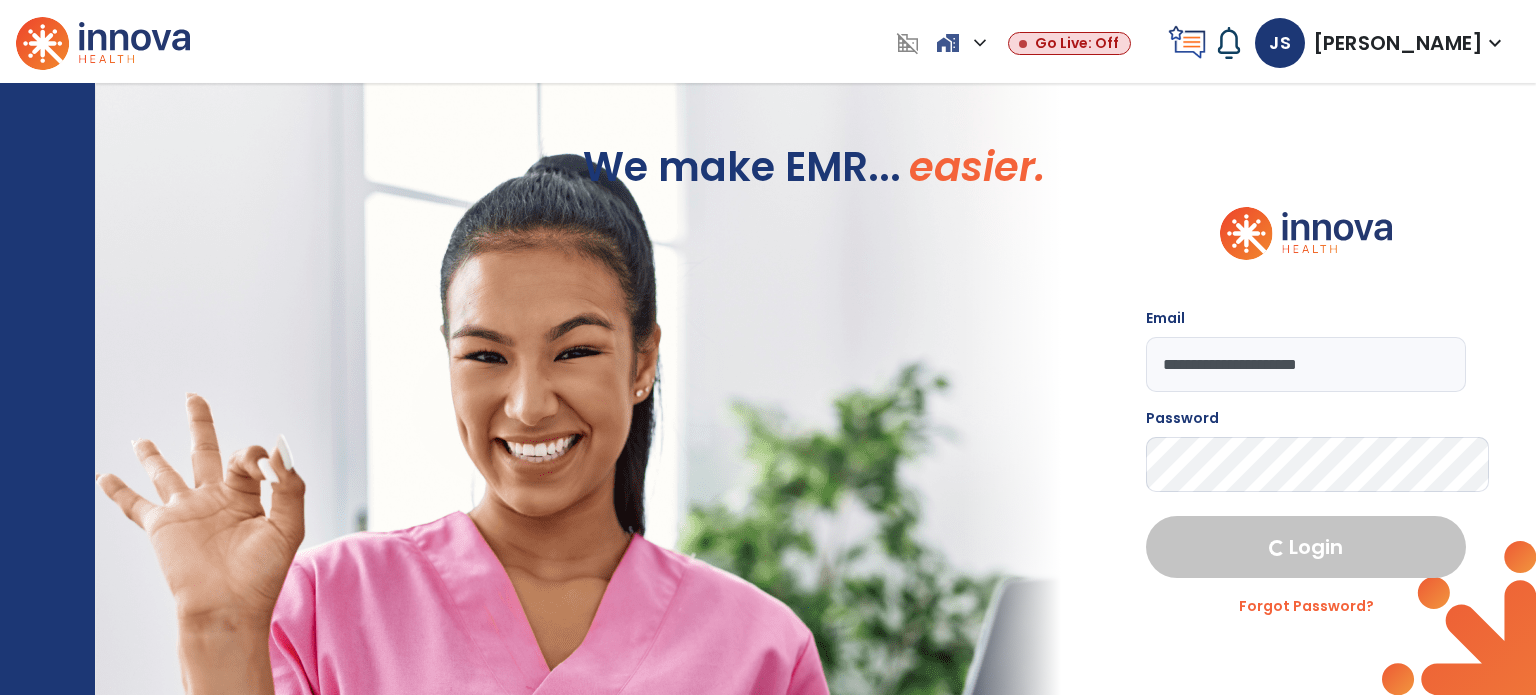 select on "****" 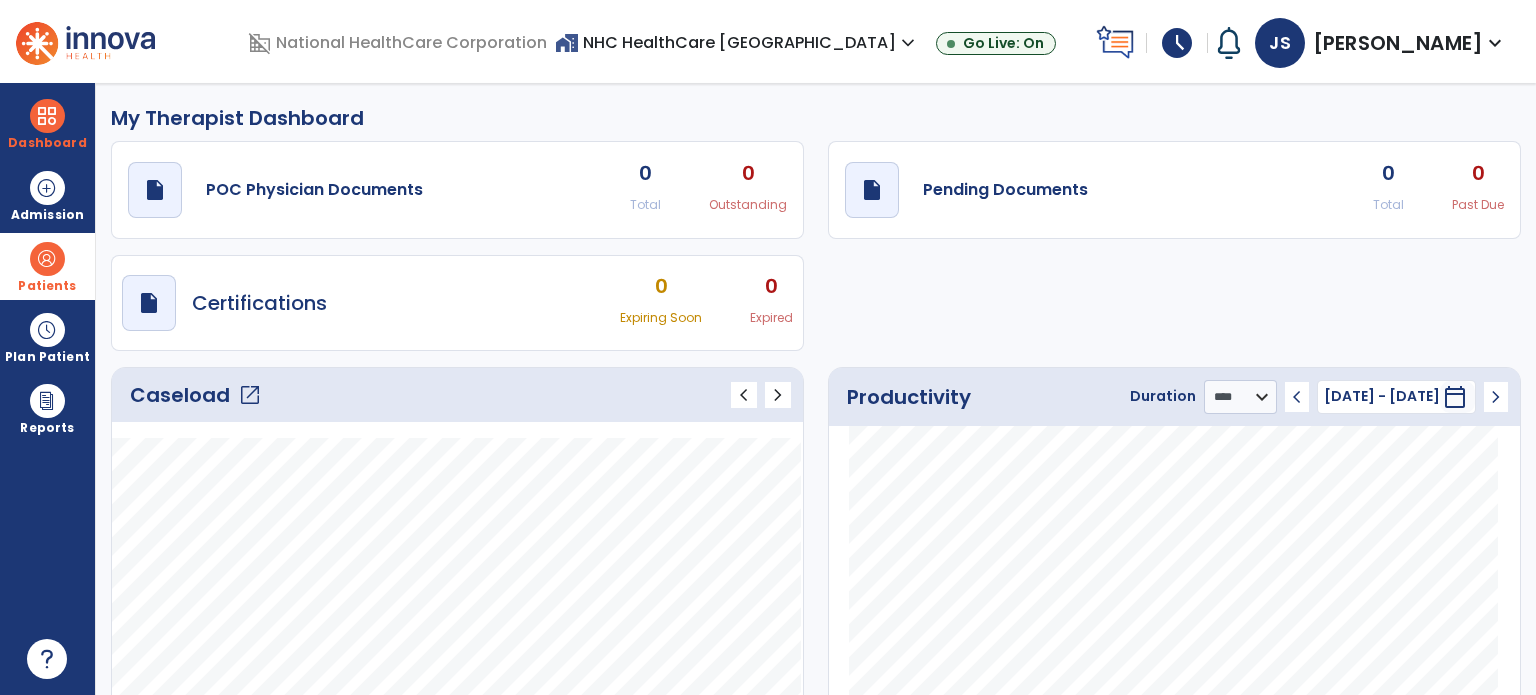 click on "Patients" at bounding box center [47, 286] 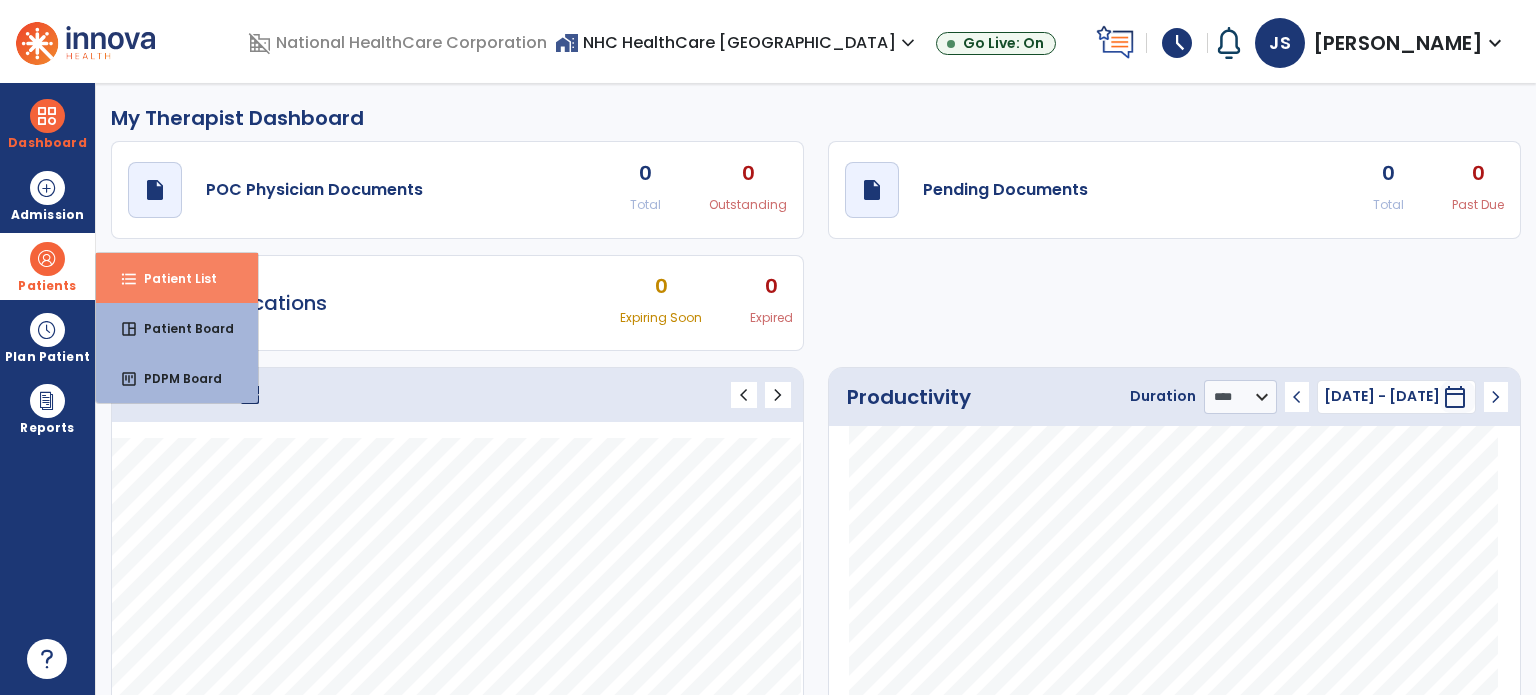 click on "format_list_bulleted" at bounding box center (129, 279) 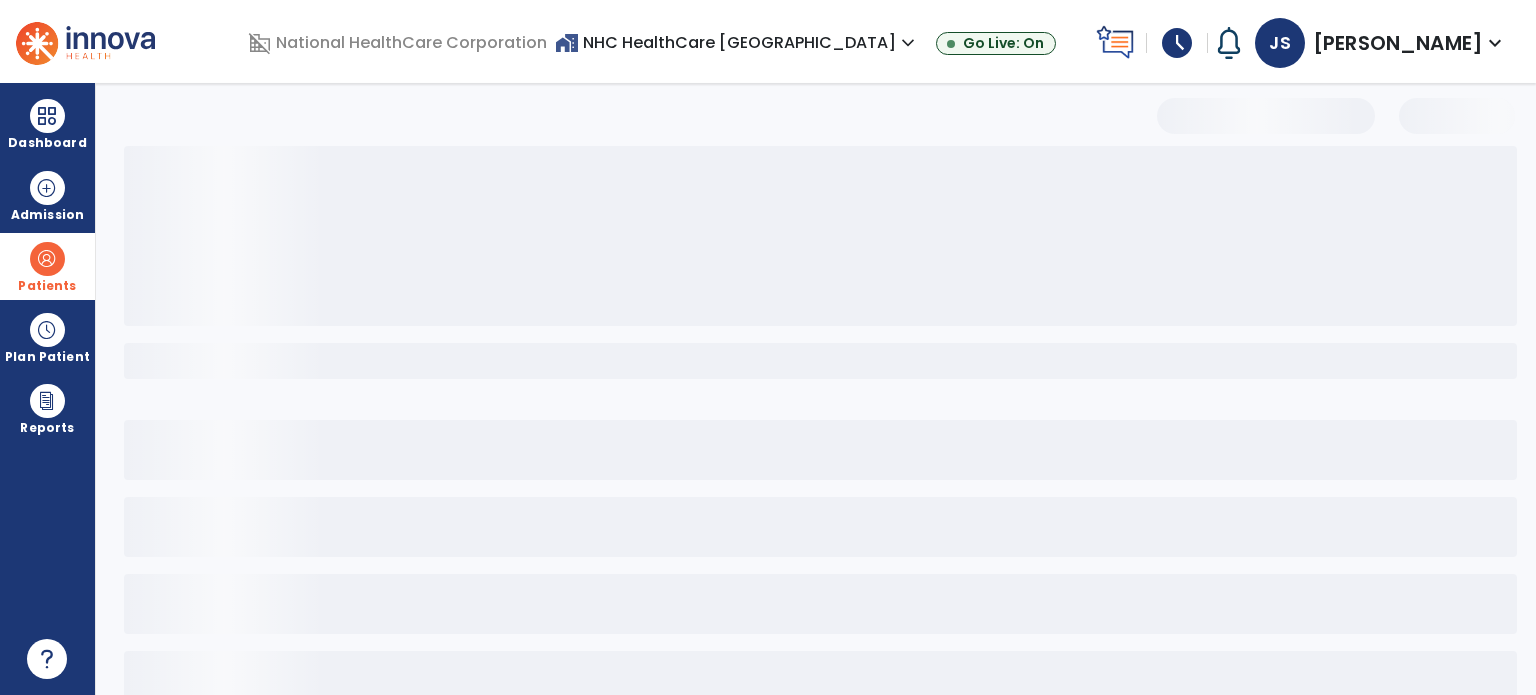 select on "***" 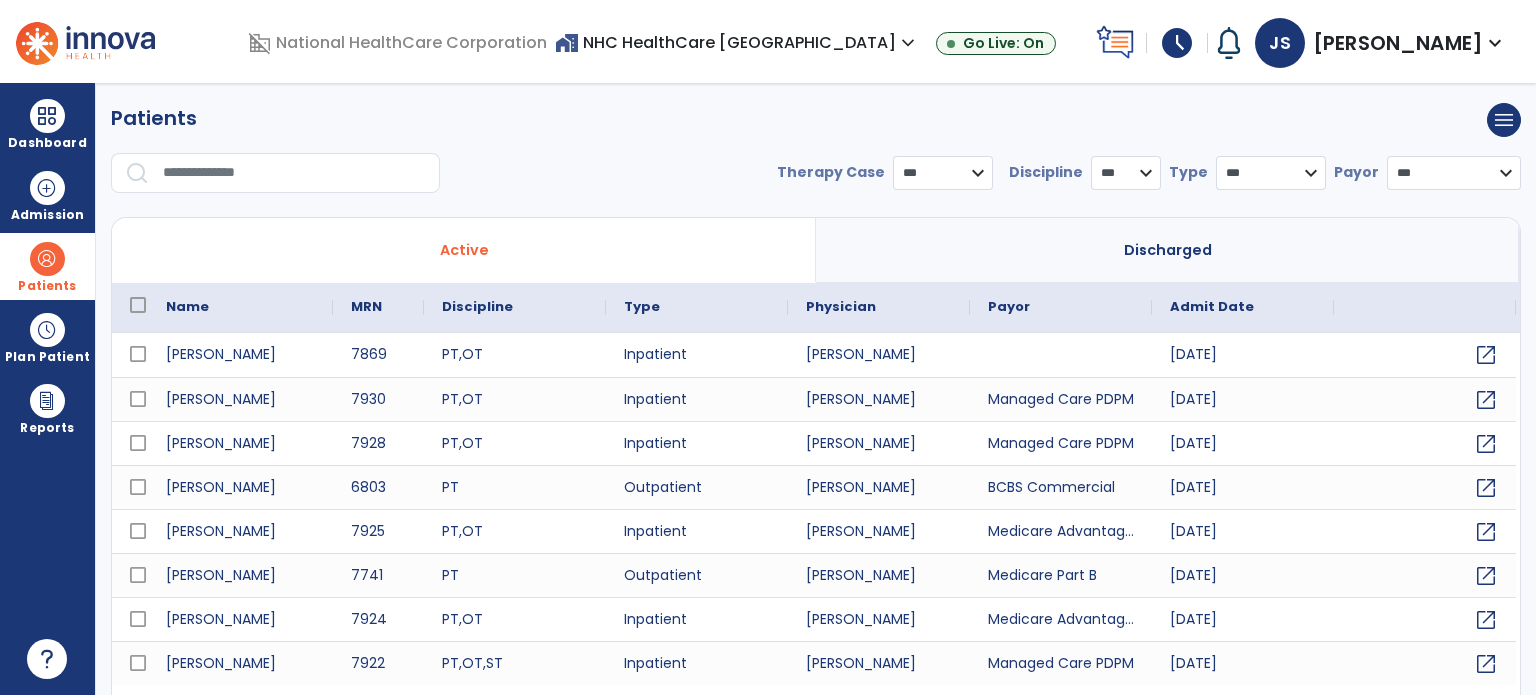 click at bounding box center [294, 173] 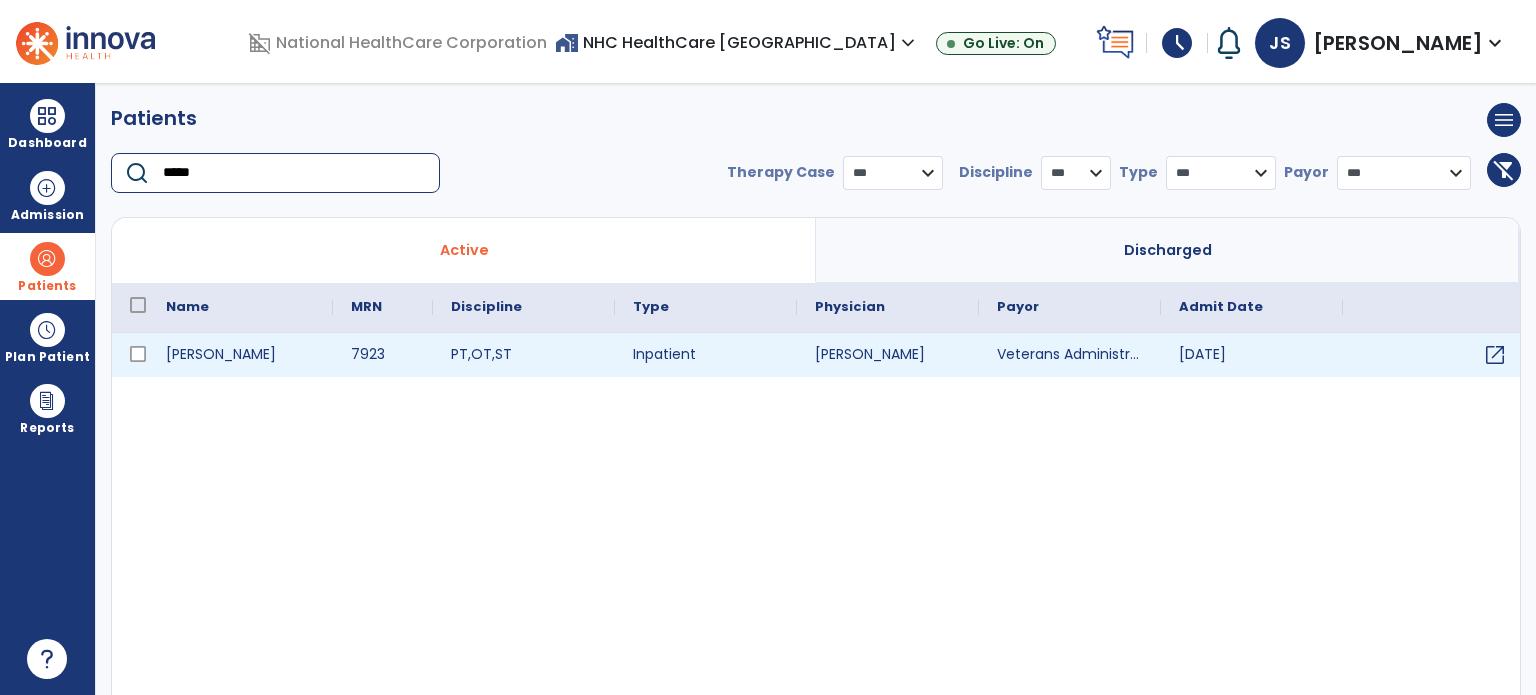 type on "*****" 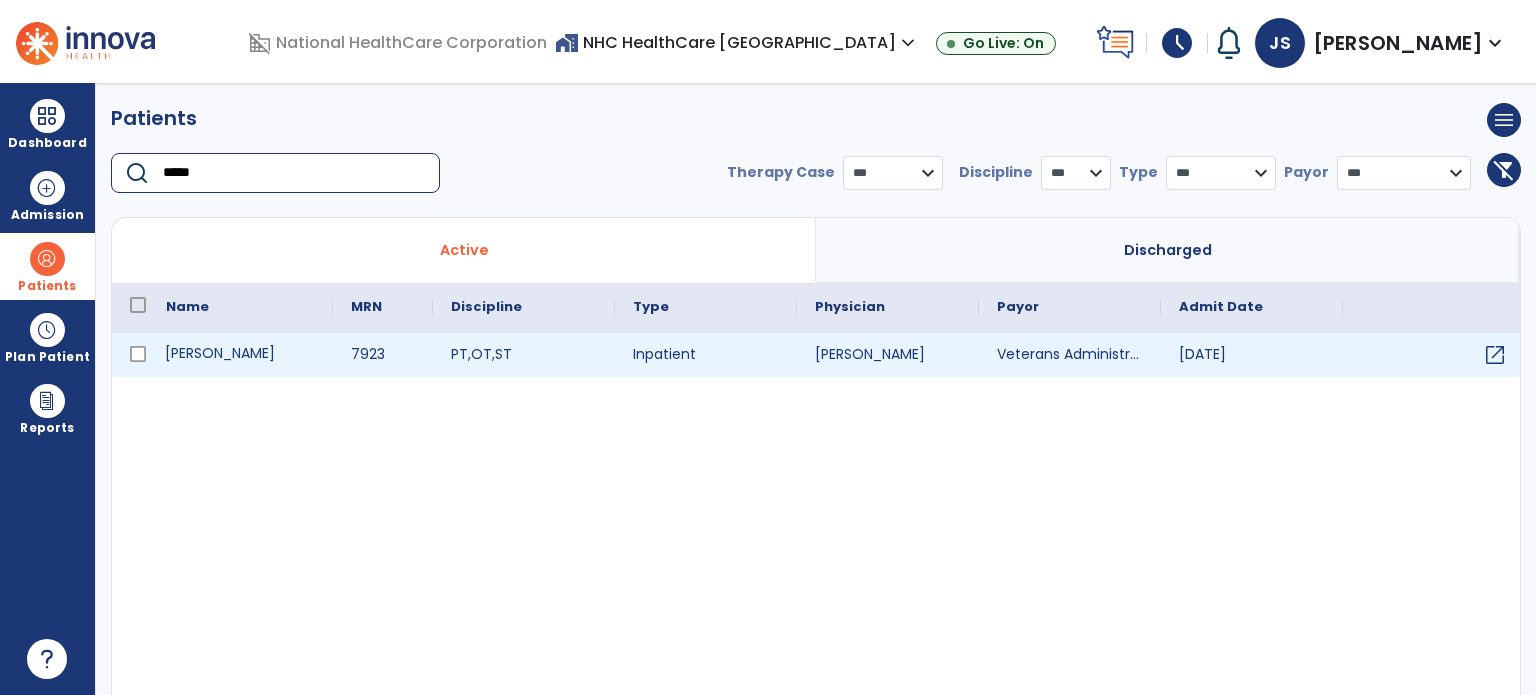 click on "[PERSON_NAME]" at bounding box center (240, 355) 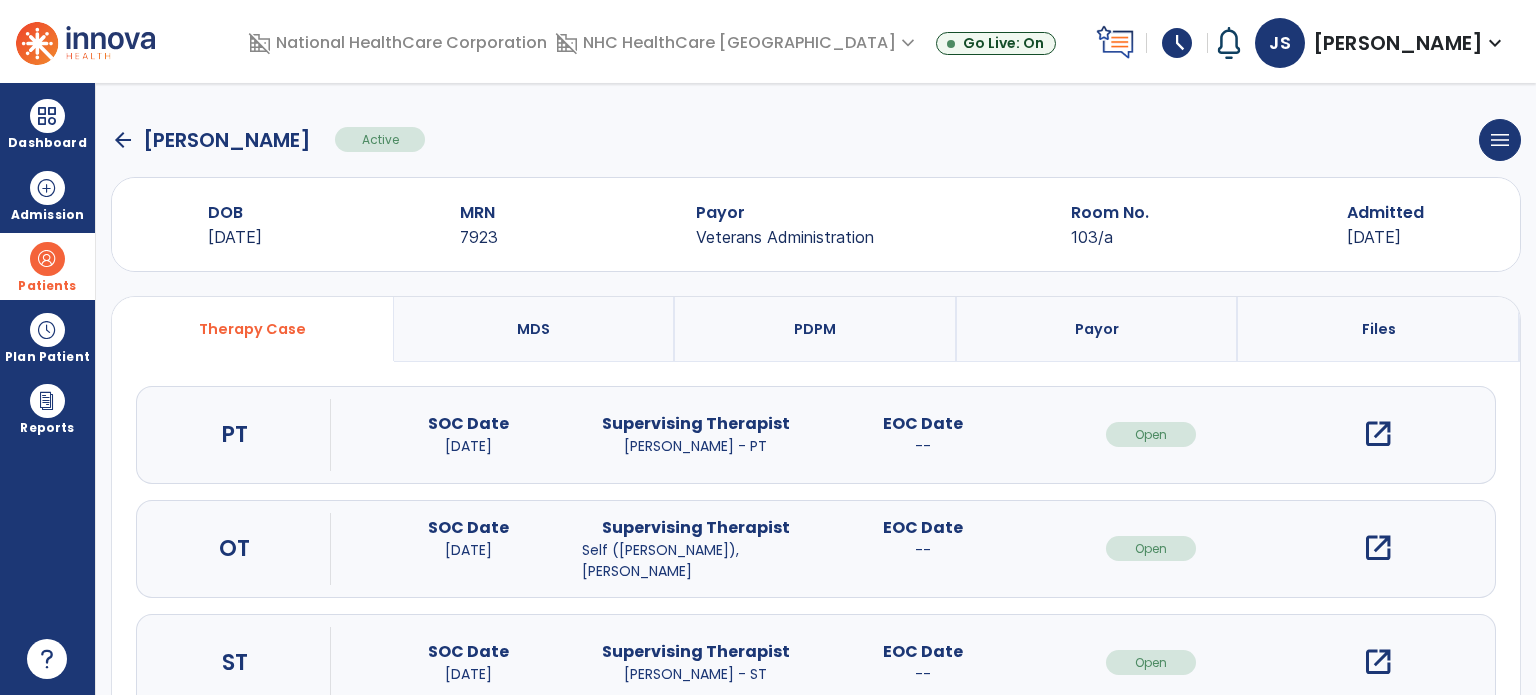 click on "open_in_new" at bounding box center [1378, 434] 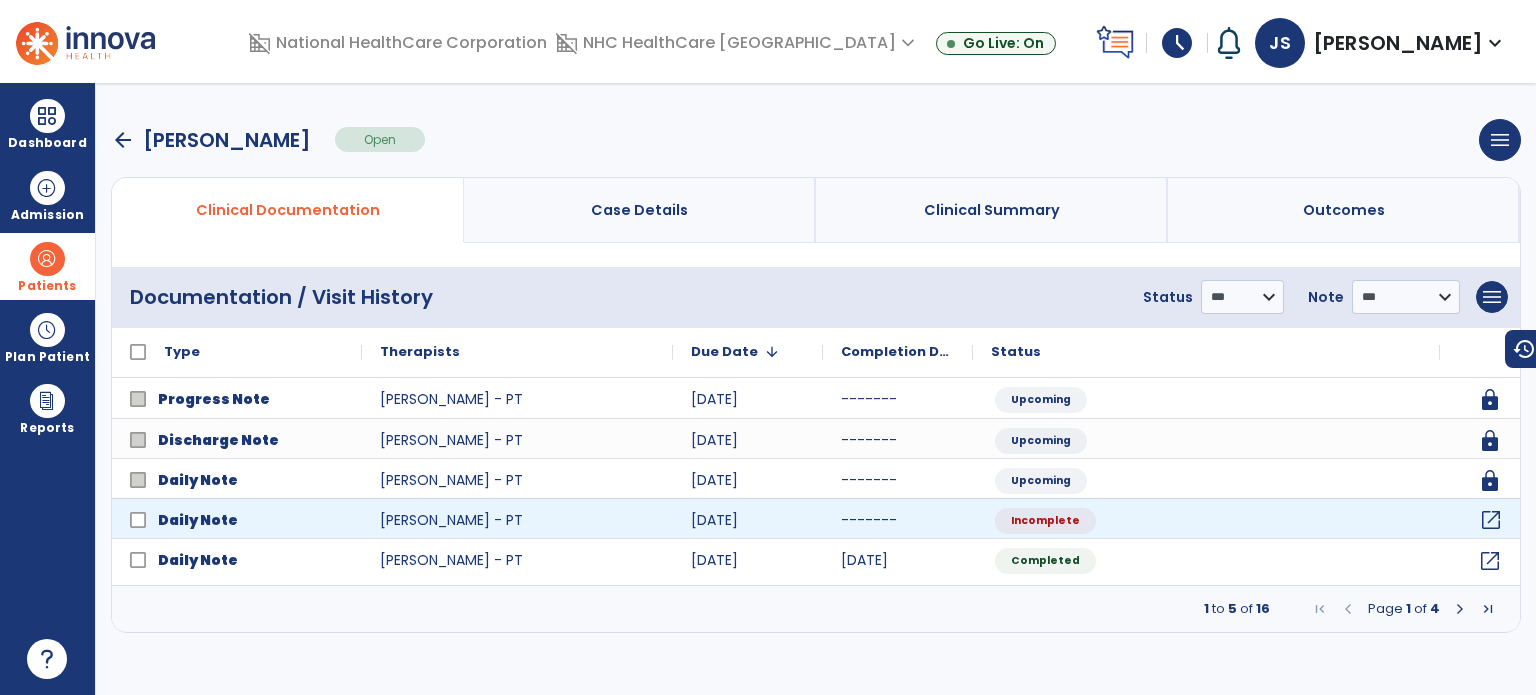 click on "open_in_new" 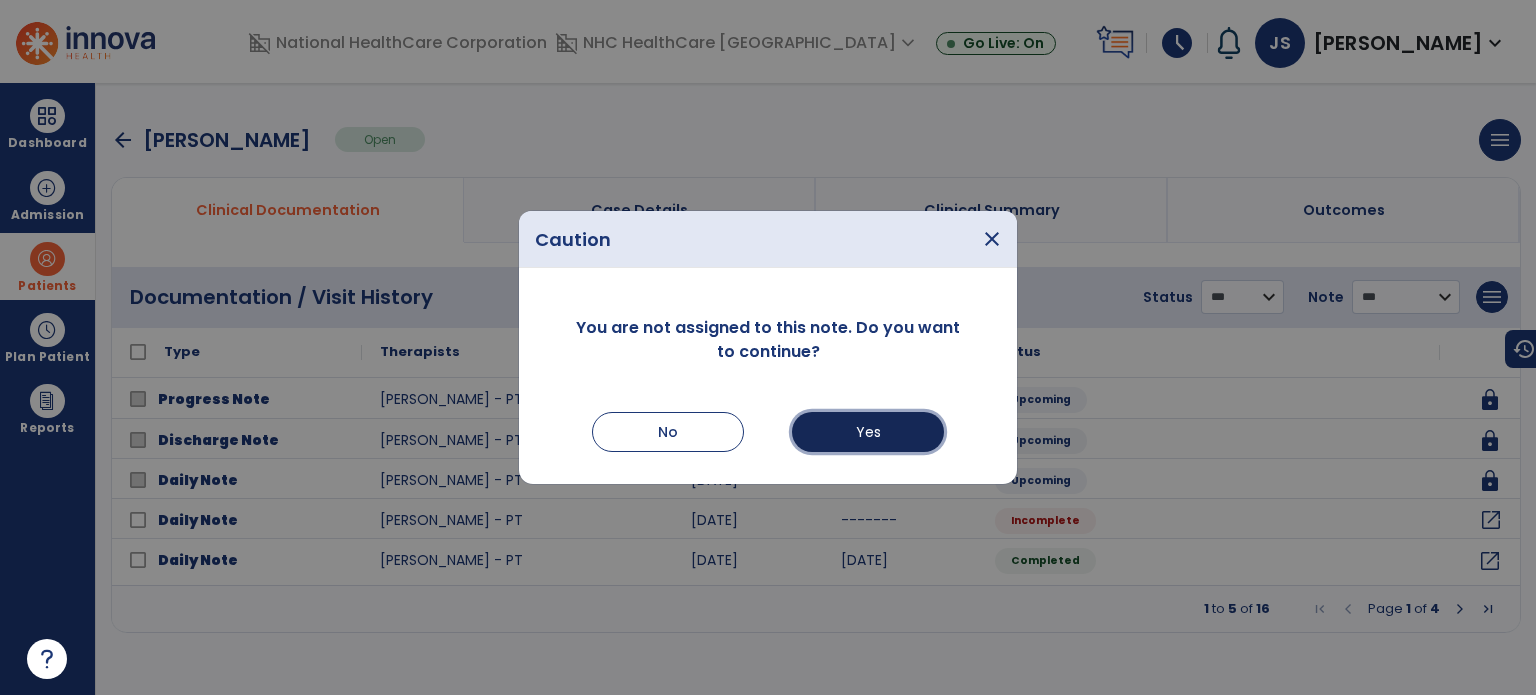 click on "Yes" at bounding box center (868, 432) 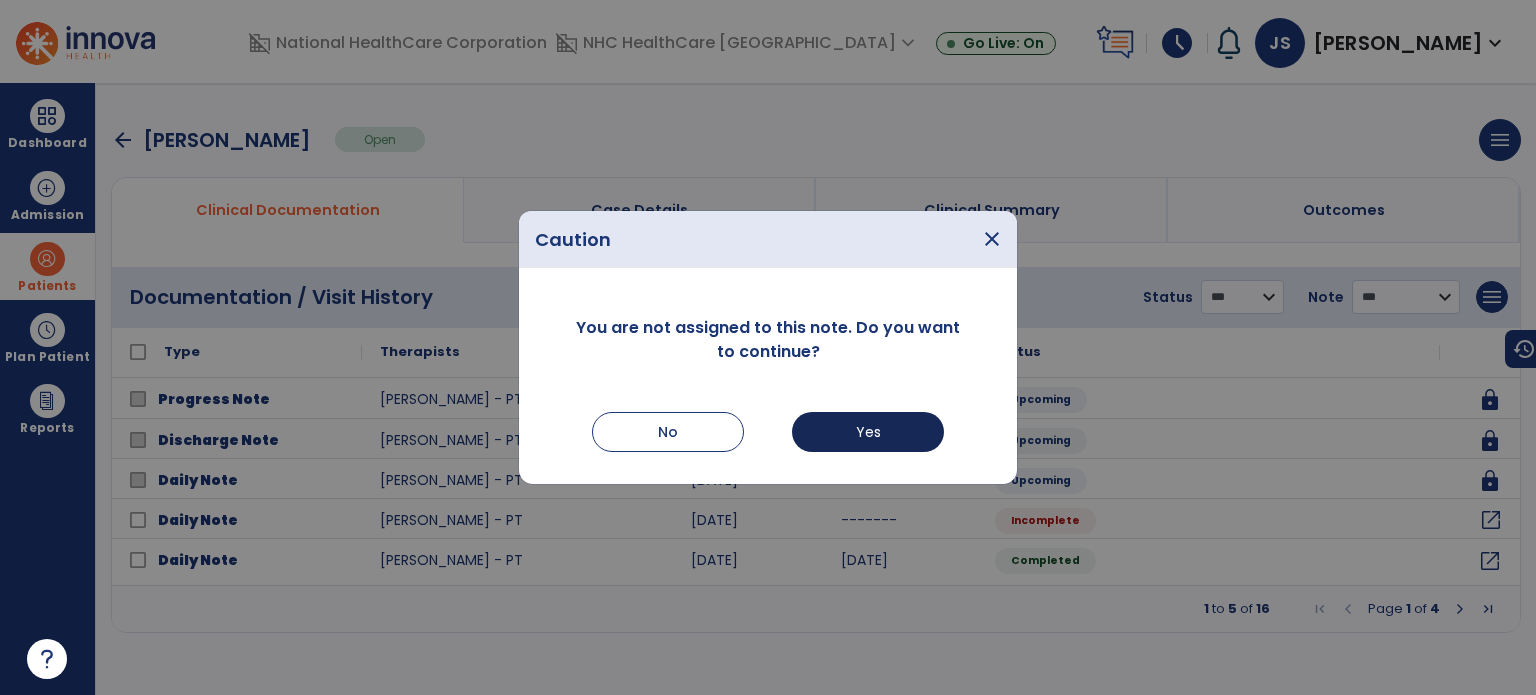 select on "*" 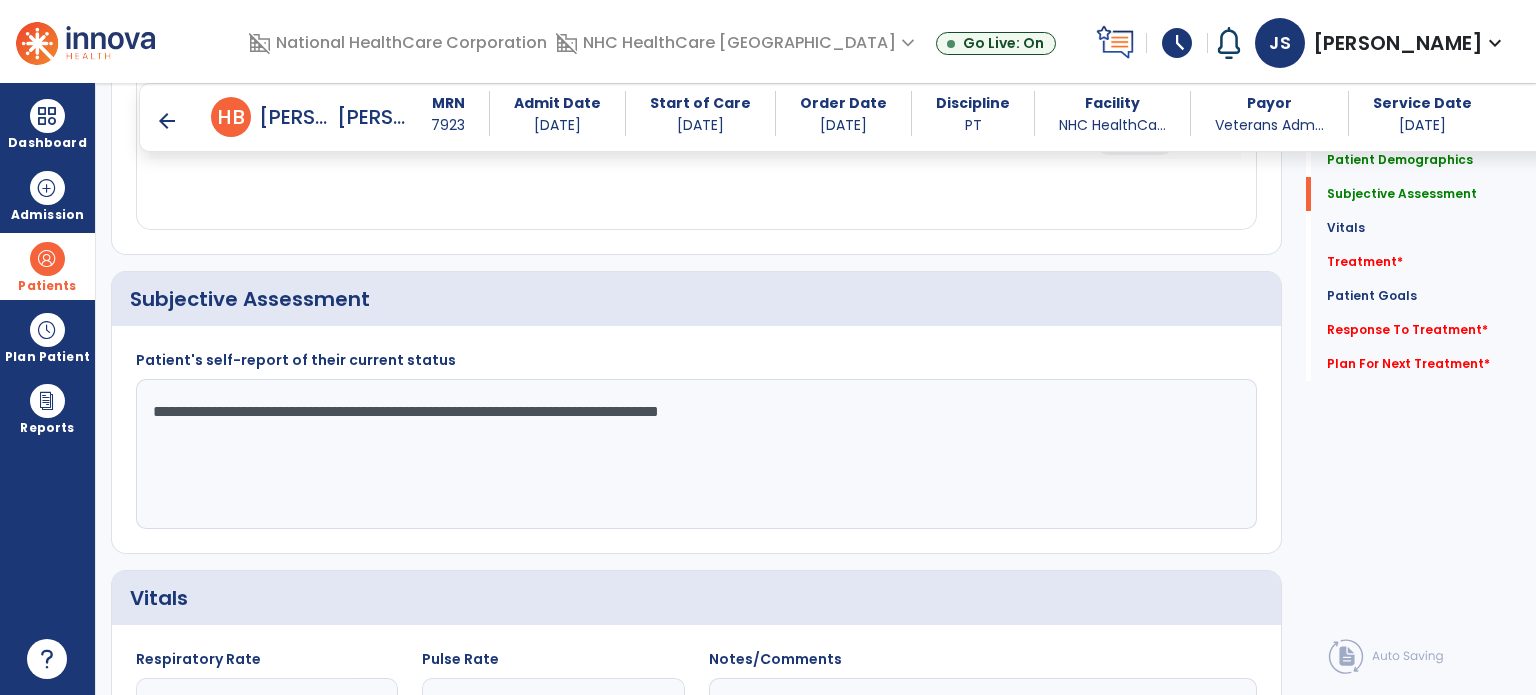 scroll, scrollTop: 367, scrollLeft: 0, axis: vertical 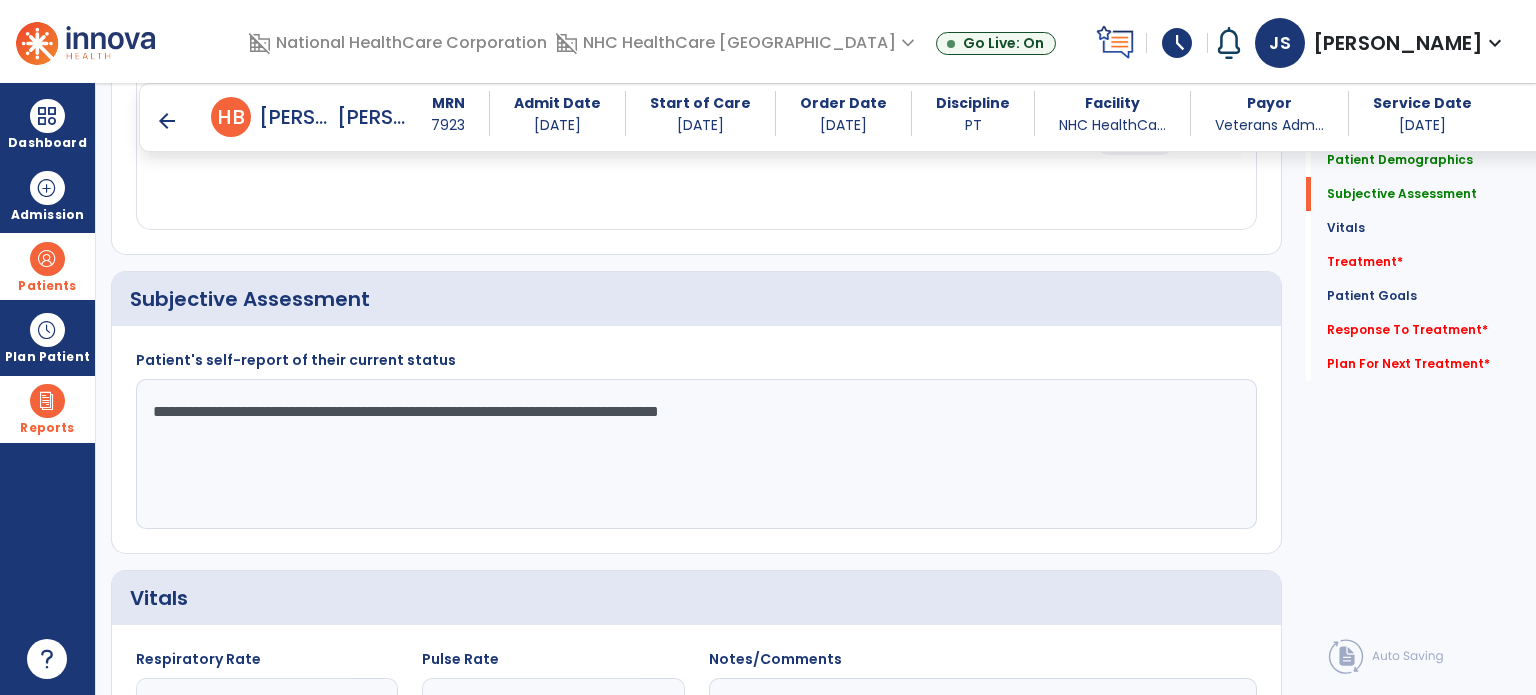 drag, startPoint x: 829, startPoint y: 415, endPoint x: 17, endPoint y: 429, distance: 812.12067 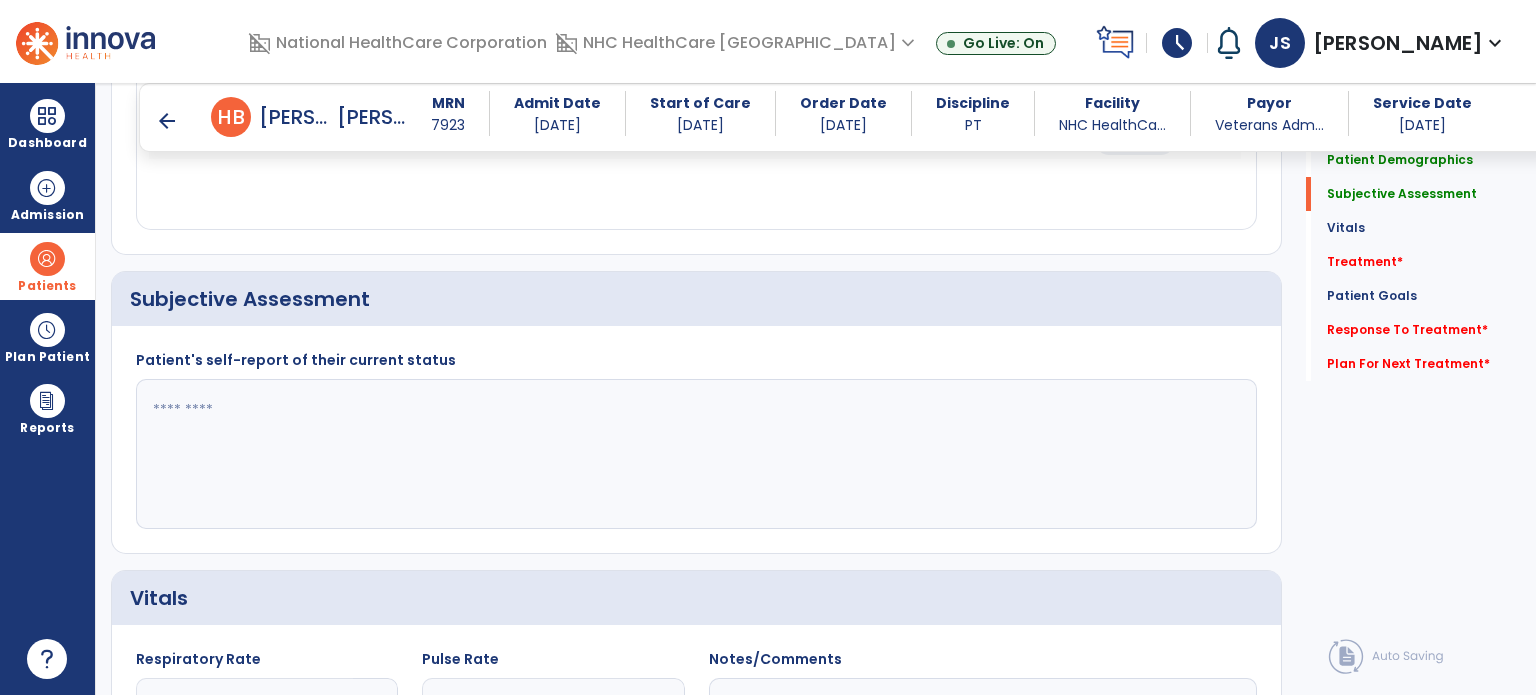 click on "arrow_back" at bounding box center (167, 121) 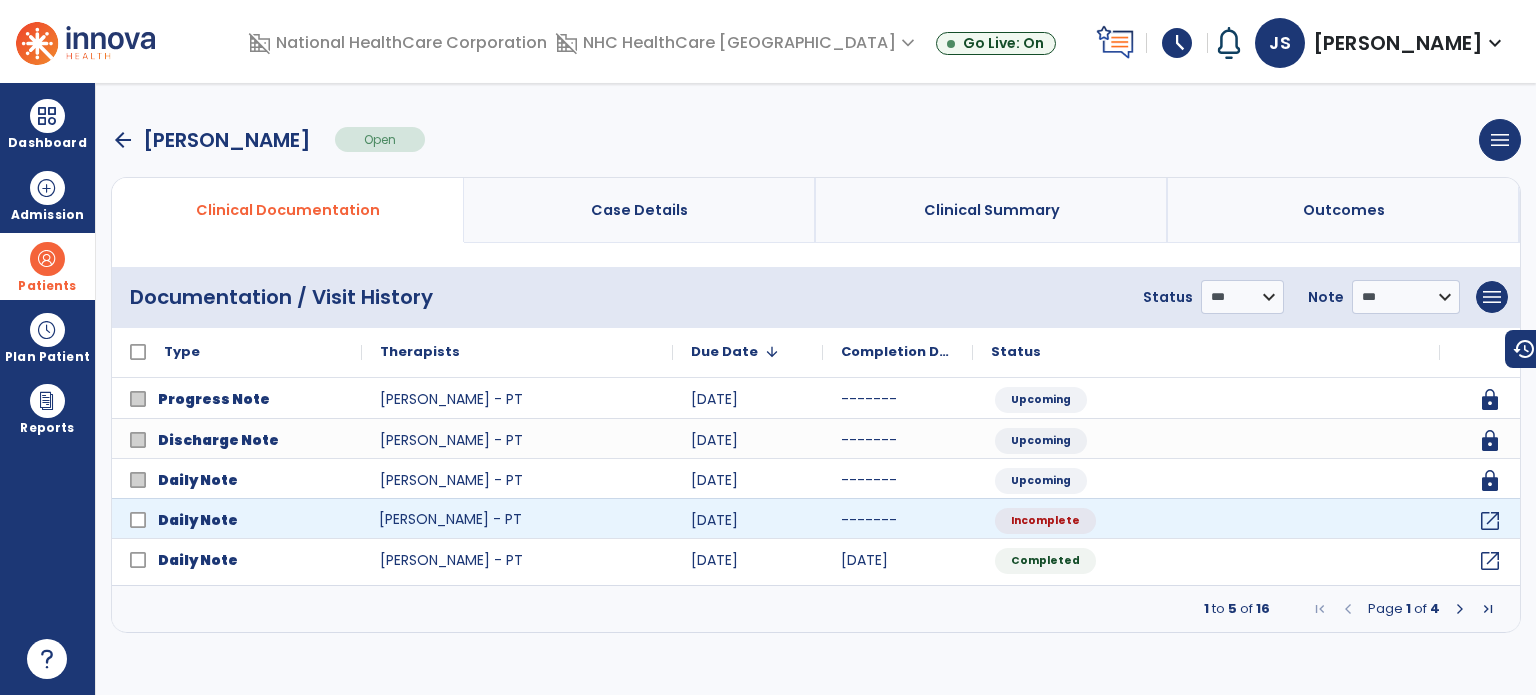 click on "[PERSON_NAME] - PT" 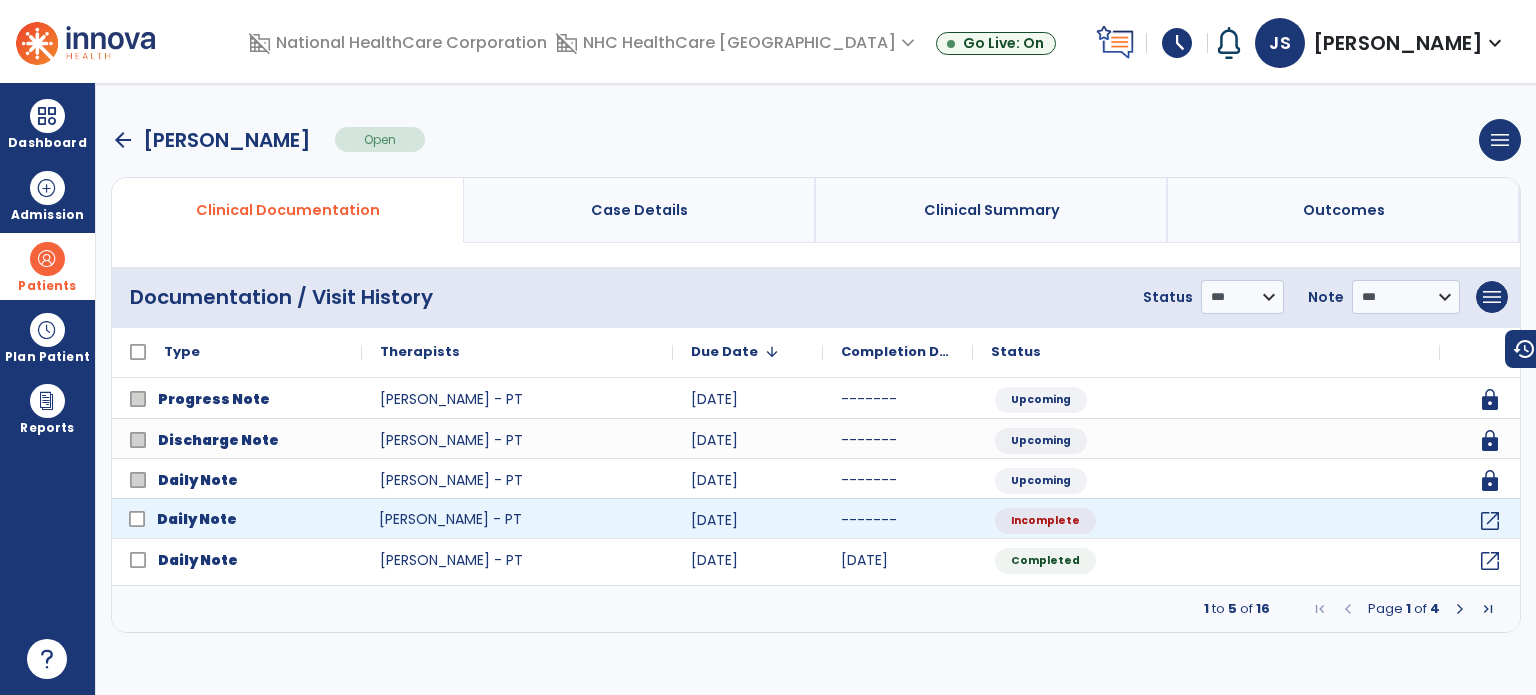 click on "Daily Note" at bounding box center (197, 519) 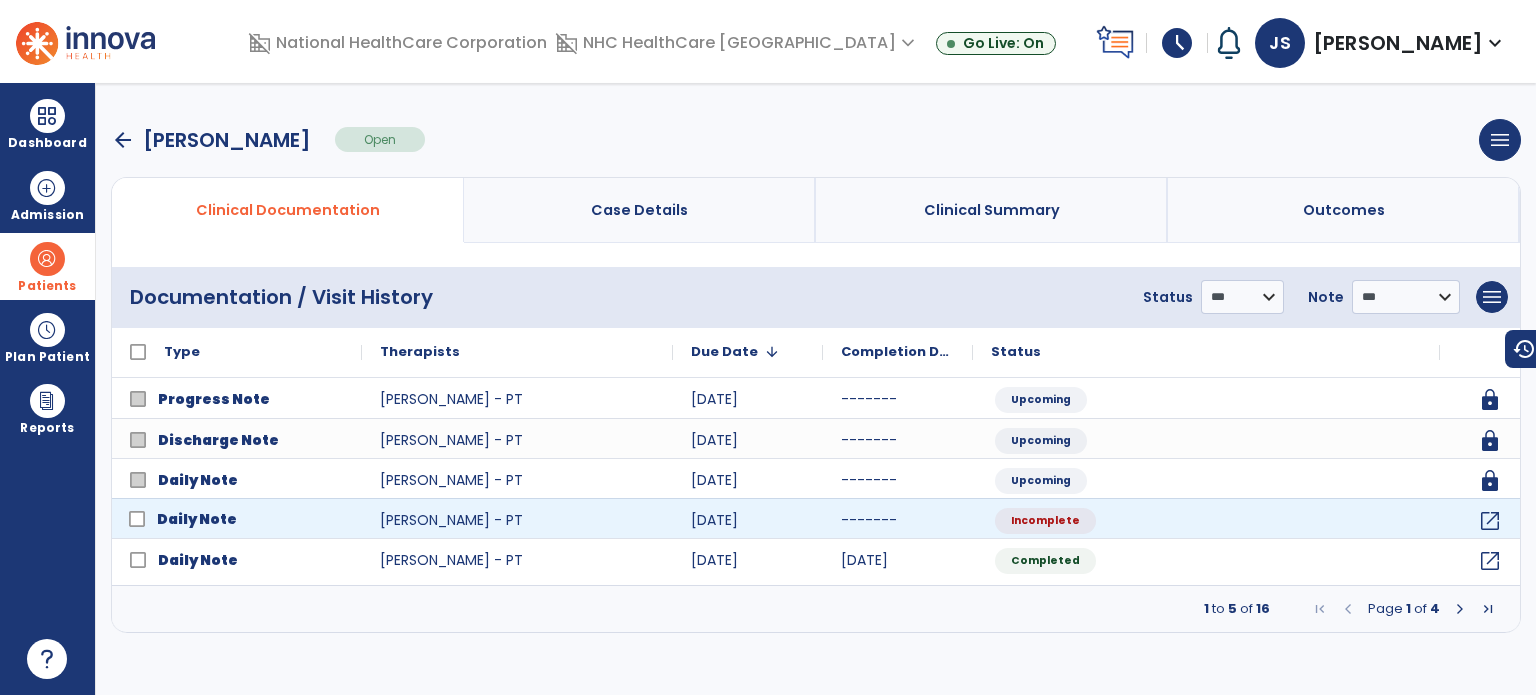 click on "Daily Note" at bounding box center [197, 519] 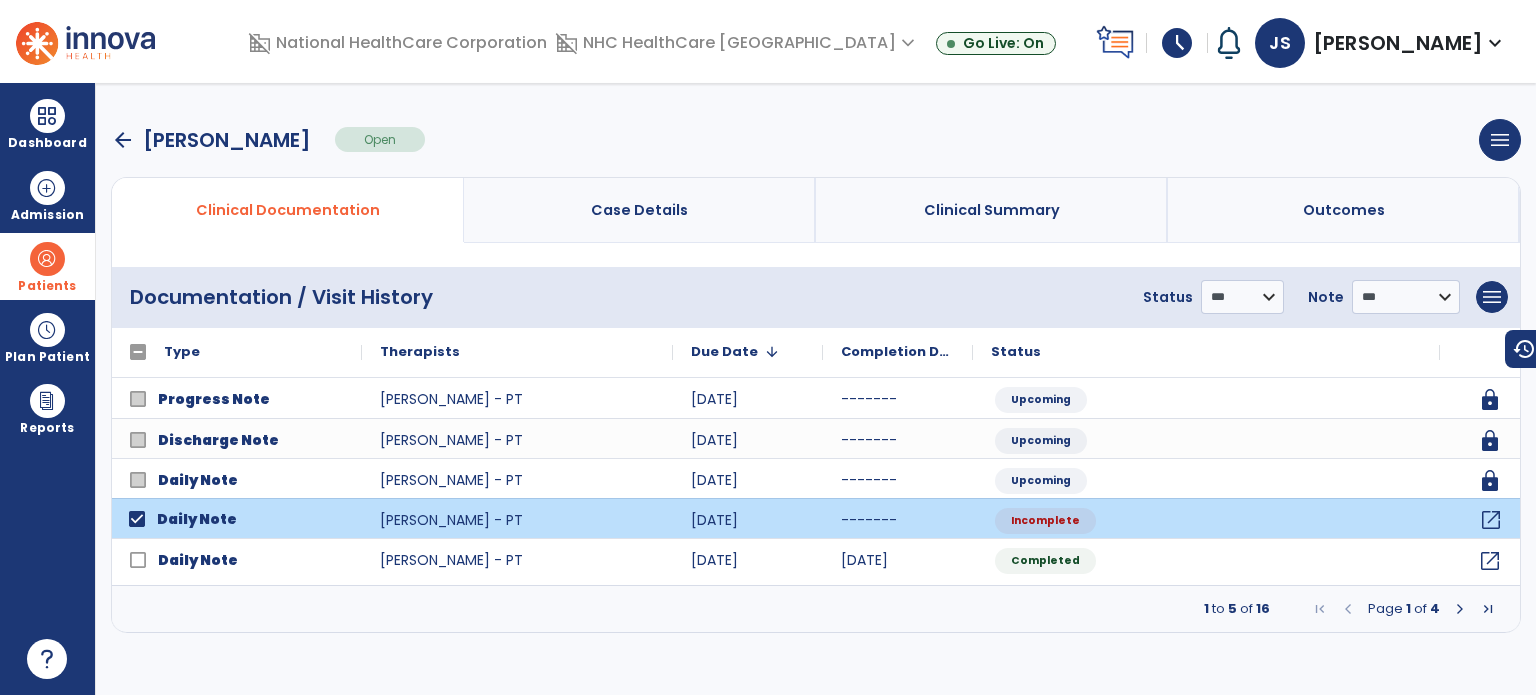 click on "open_in_new" 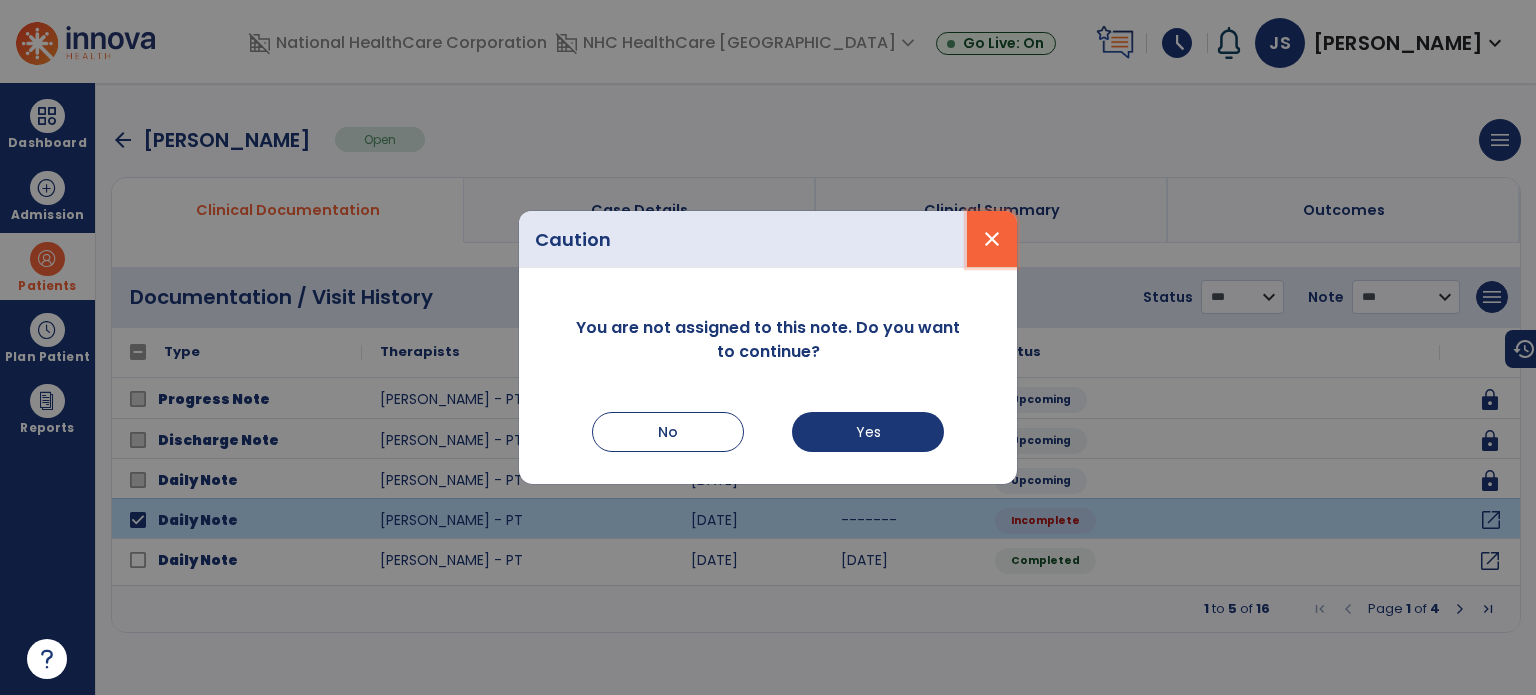 click on "close" at bounding box center [992, 239] 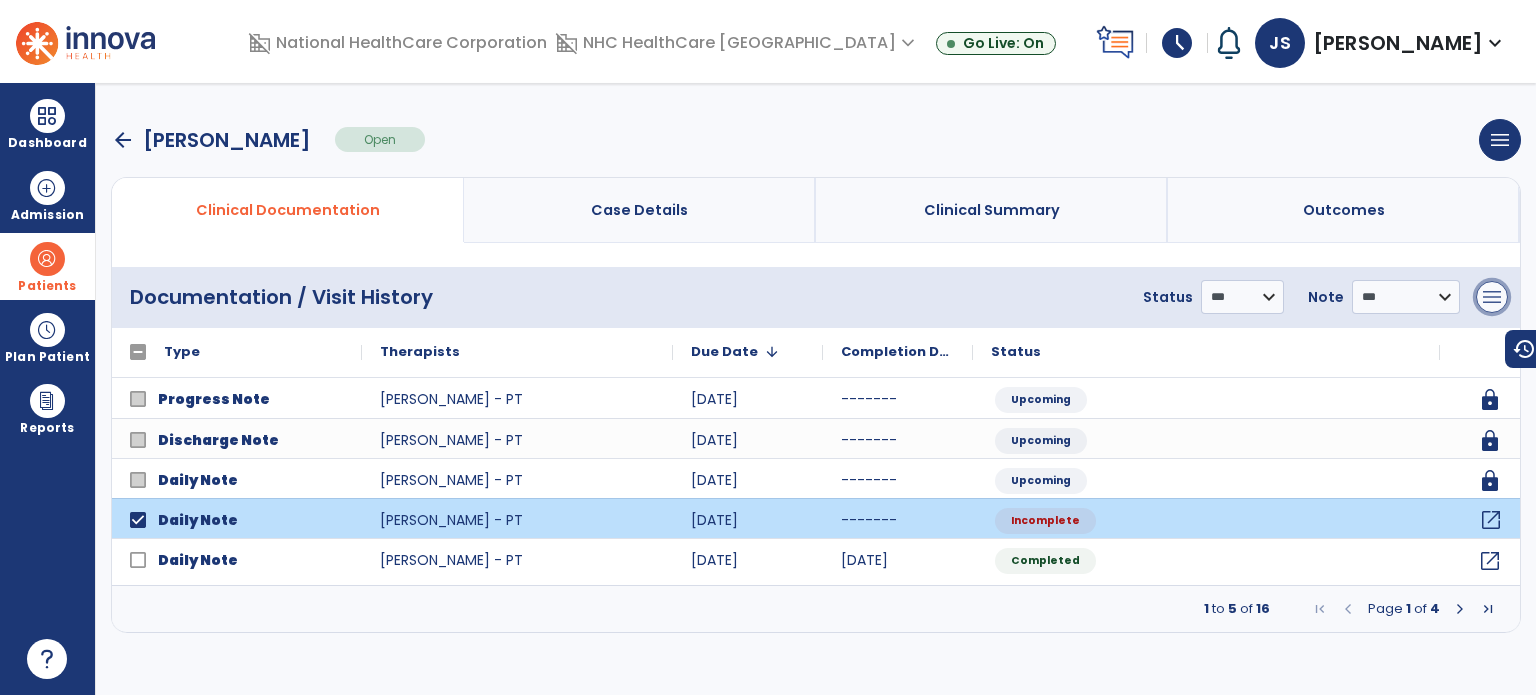 click on "menu" at bounding box center (1492, 297) 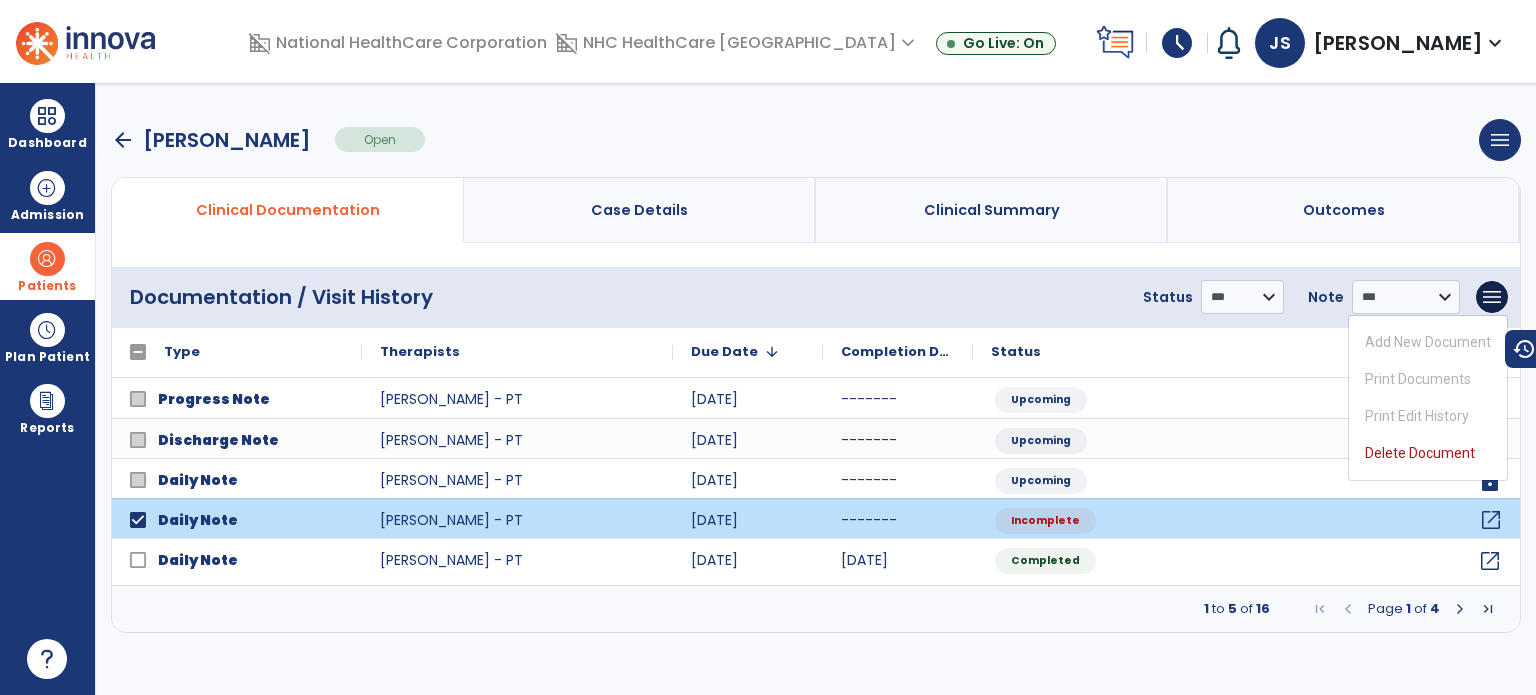 click on "**********" 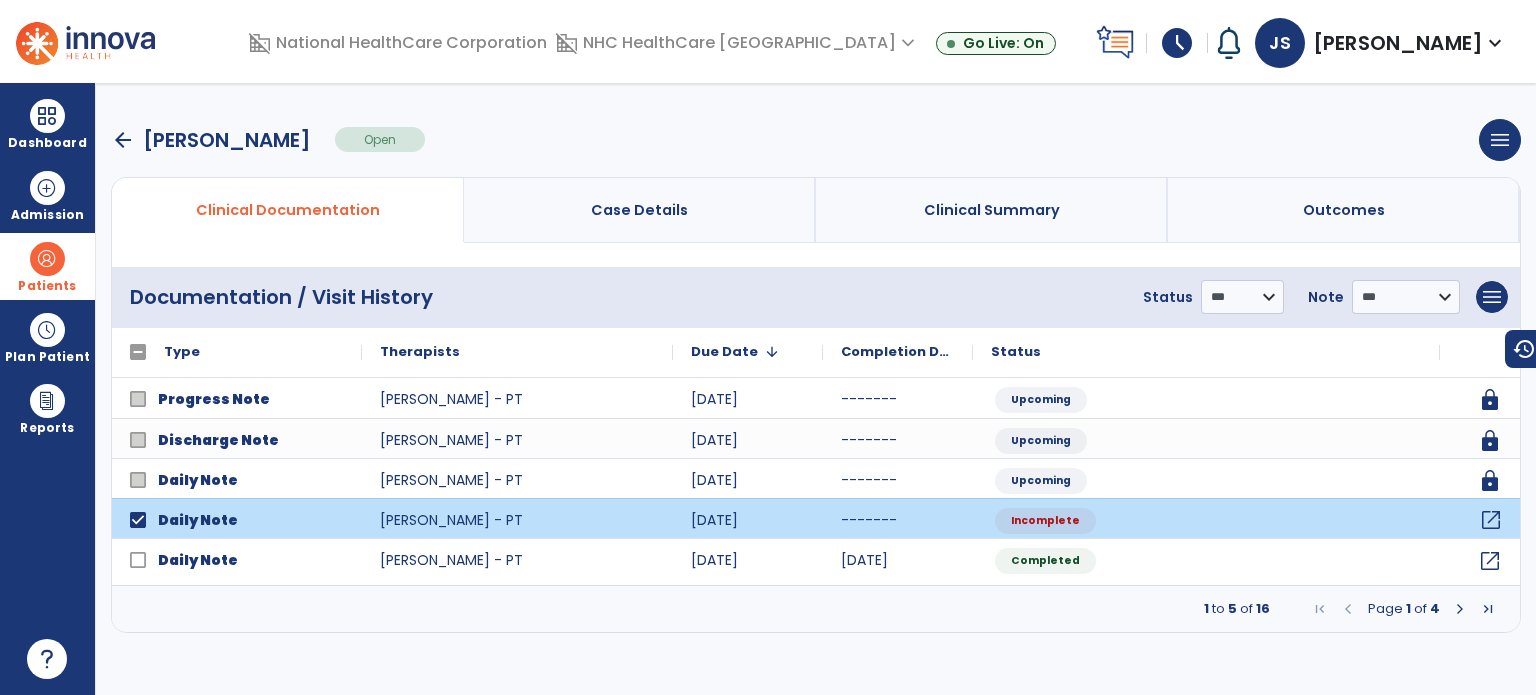 click on "arrow_back" at bounding box center [123, 140] 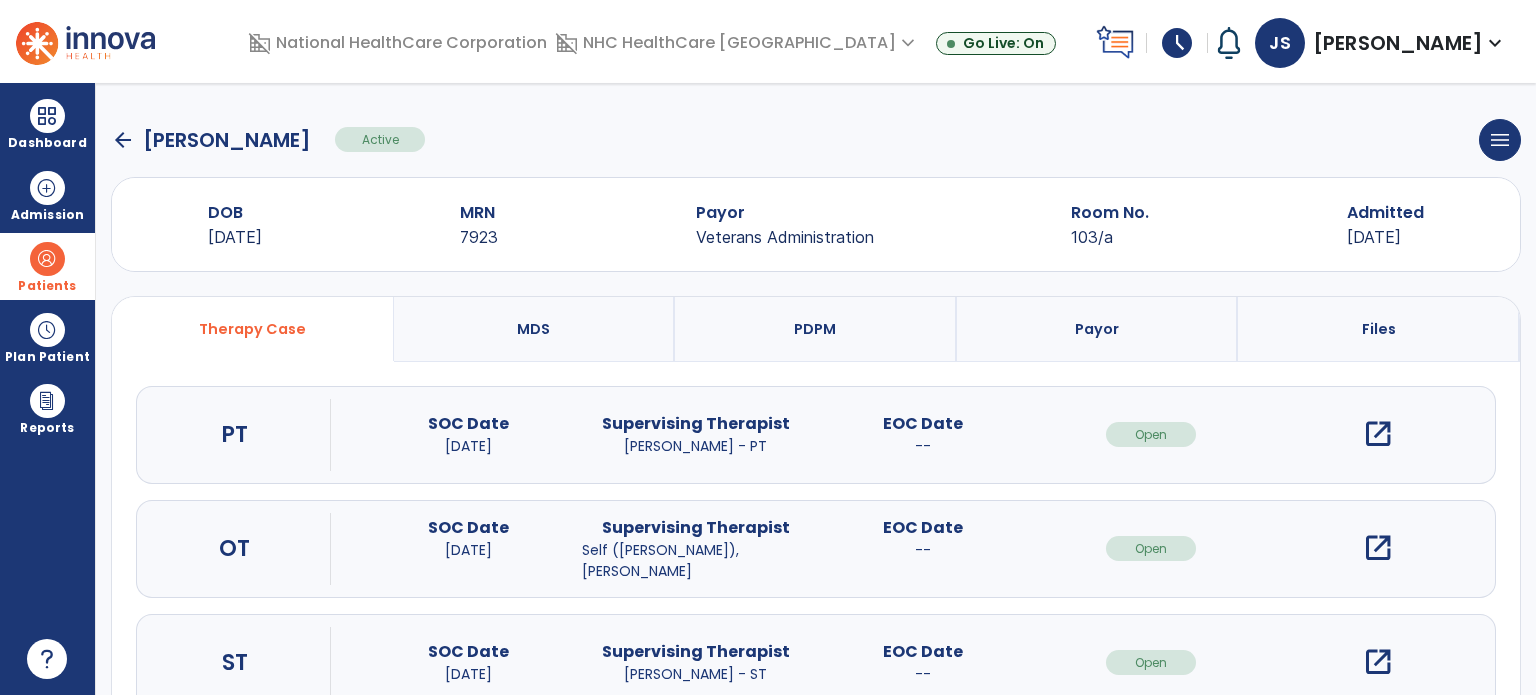click on "arrow_back" 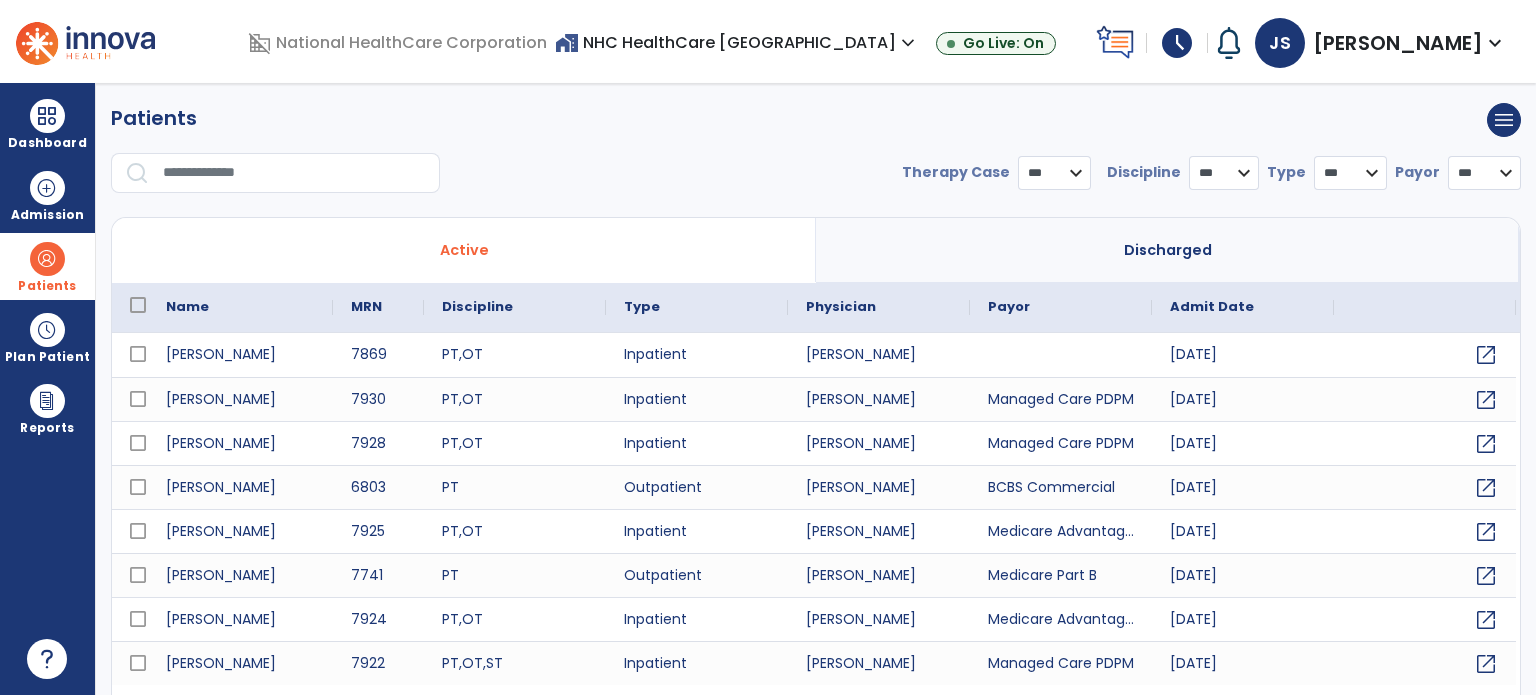 select on "***" 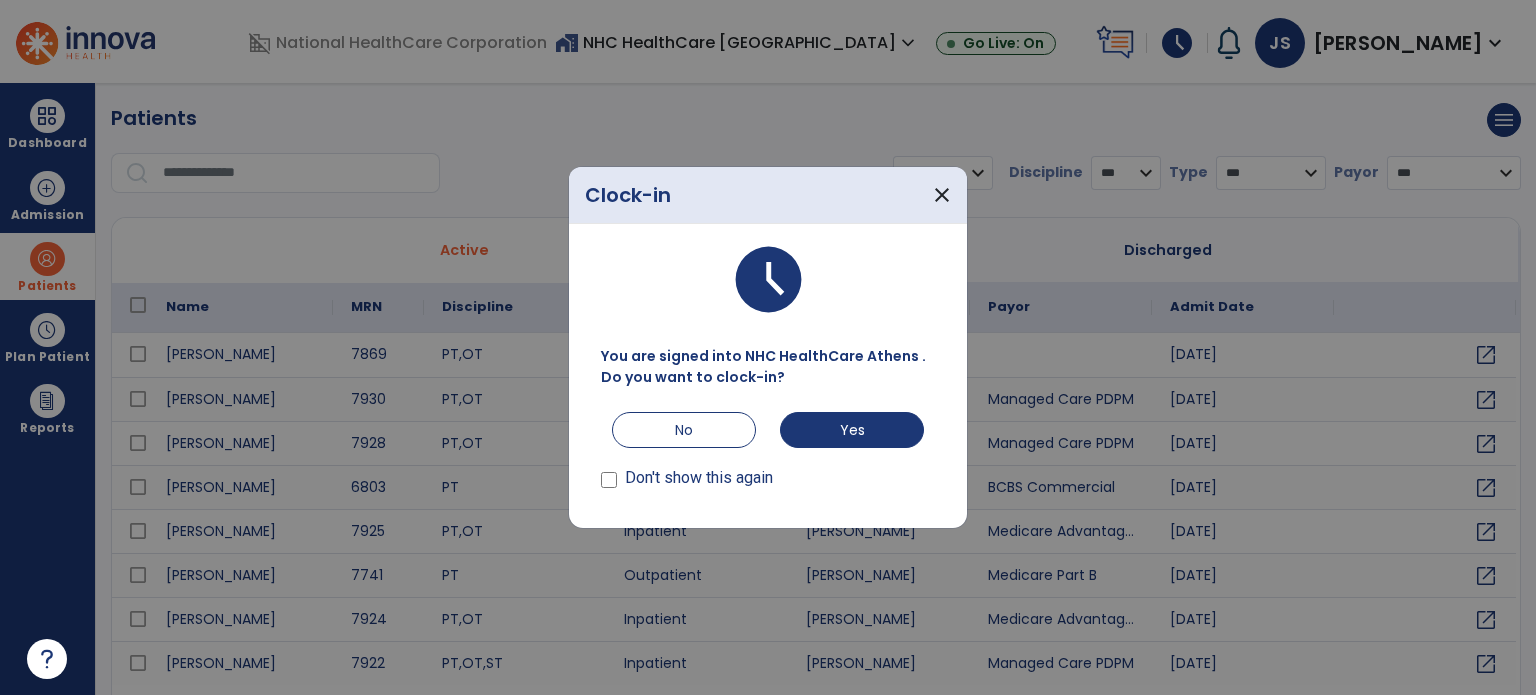 click at bounding box center [768, 347] 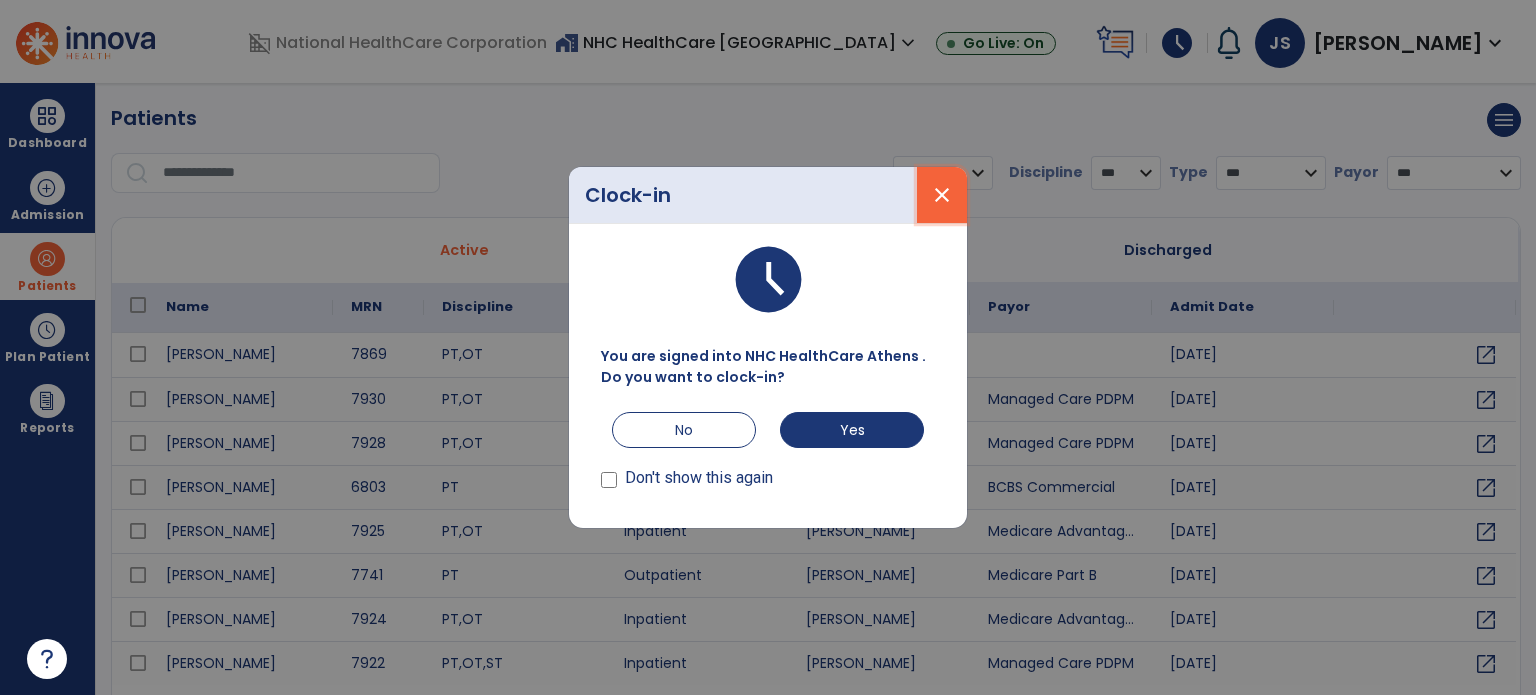click on "close" at bounding box center [942, 195] 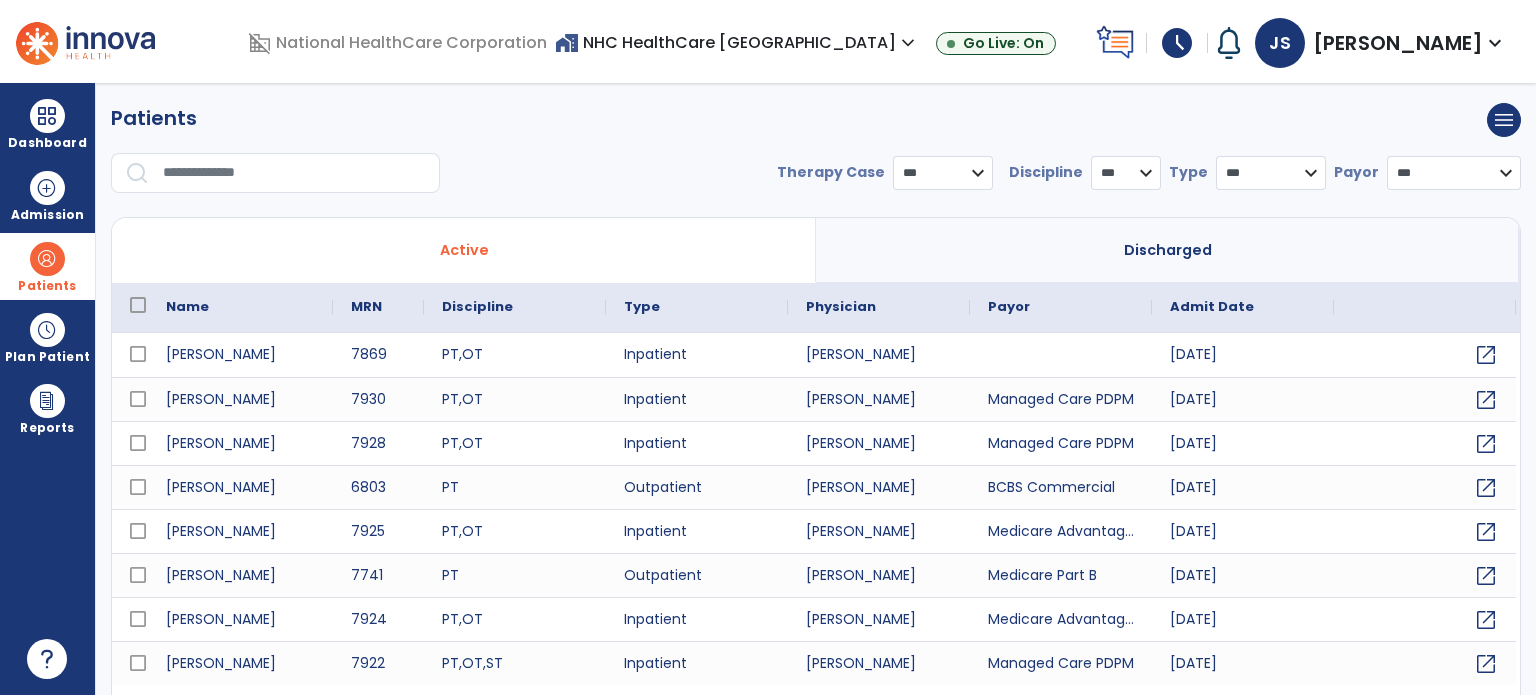 click on "Discharged" at bounding box center [1168, 250] 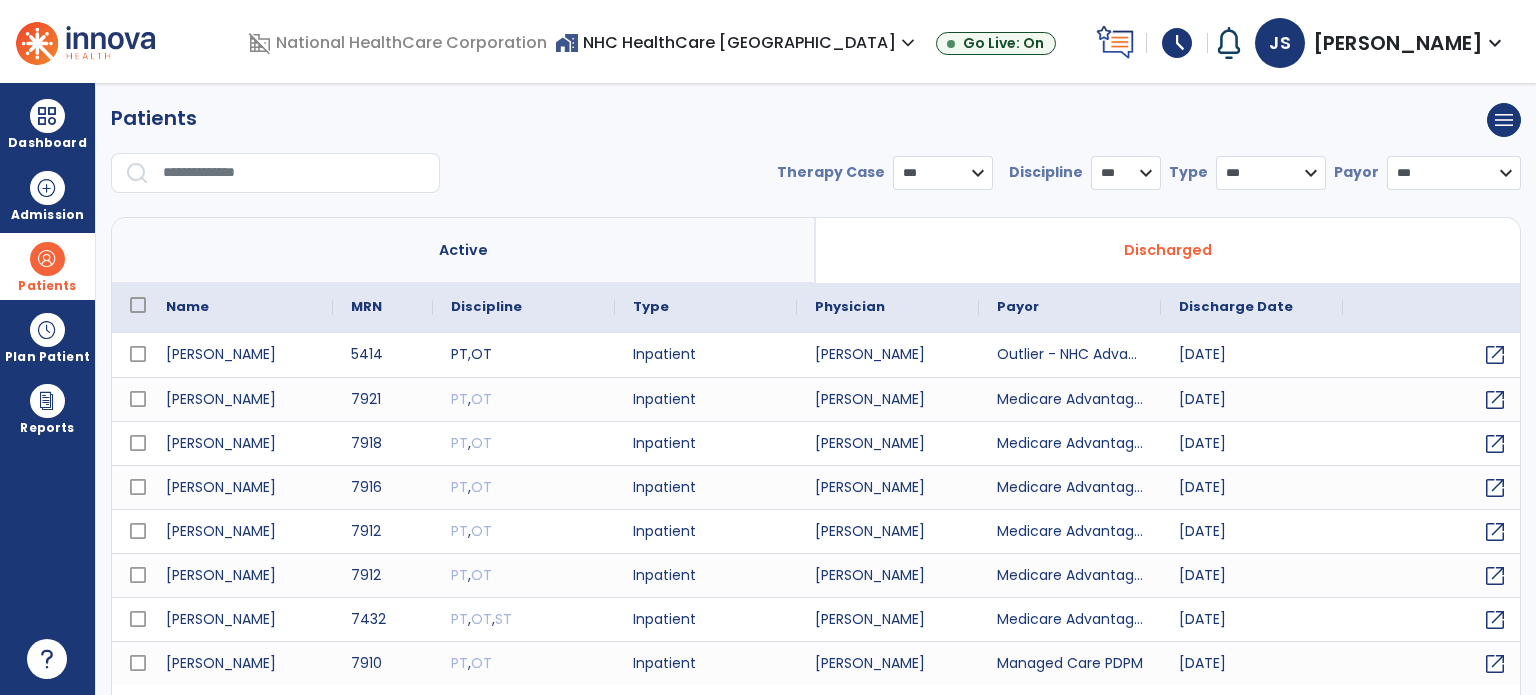 click on "Active" at bounding box center [463, 250] 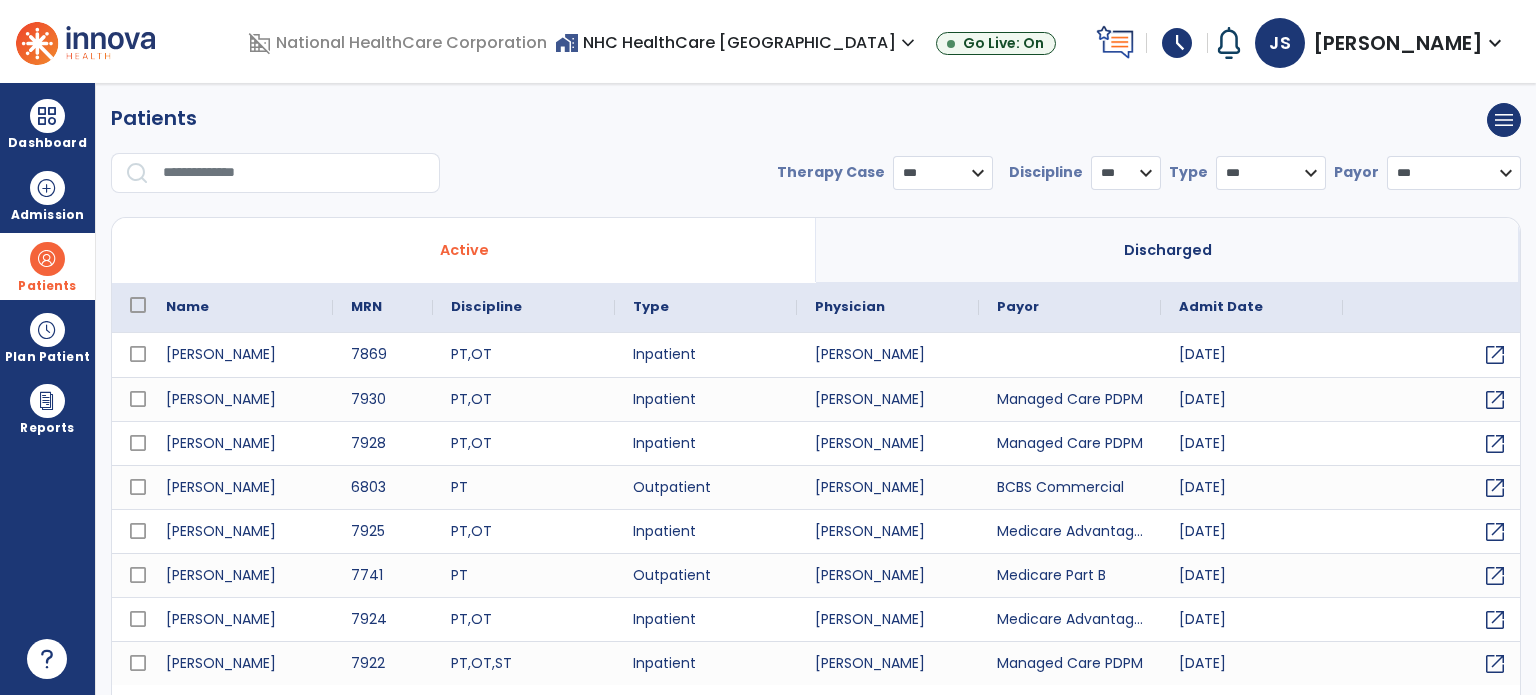 click at bounding box center [294, 173] 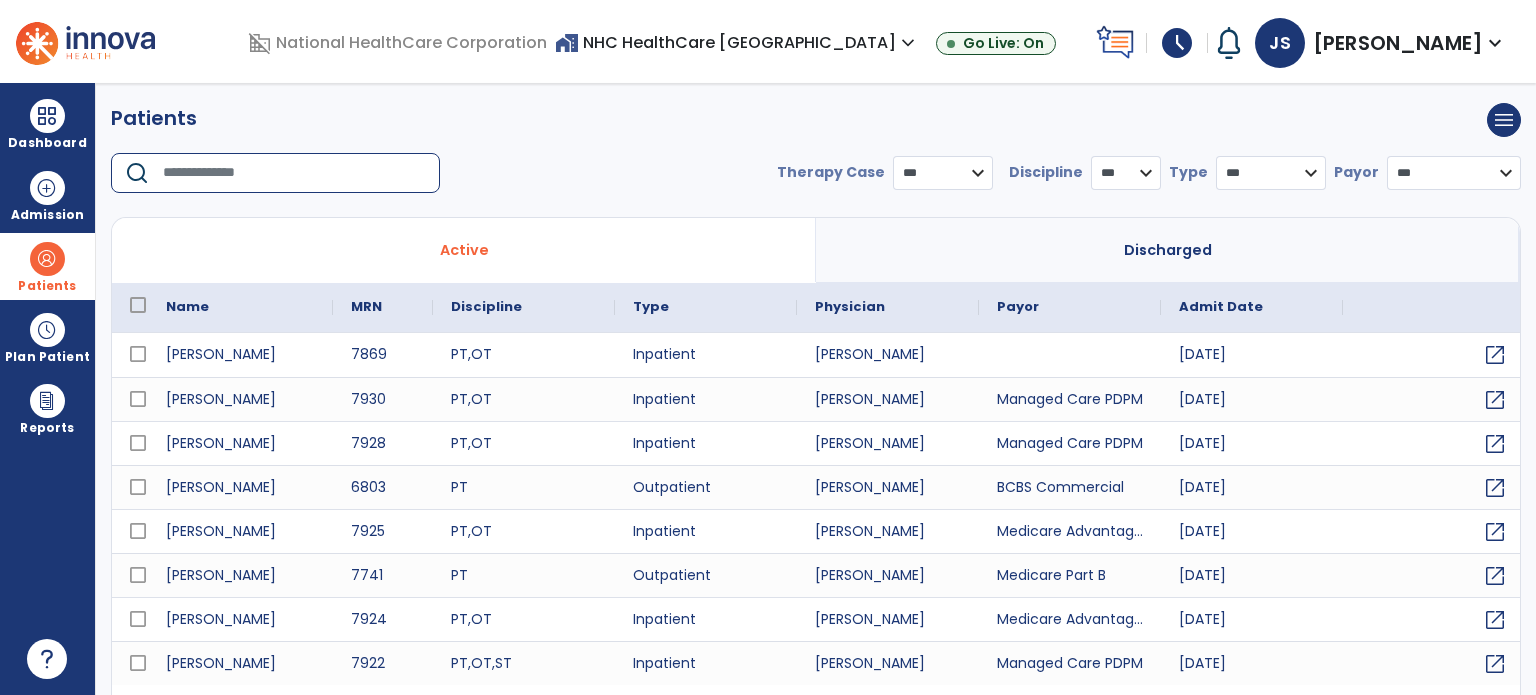 click at bounding box center [294, 173] 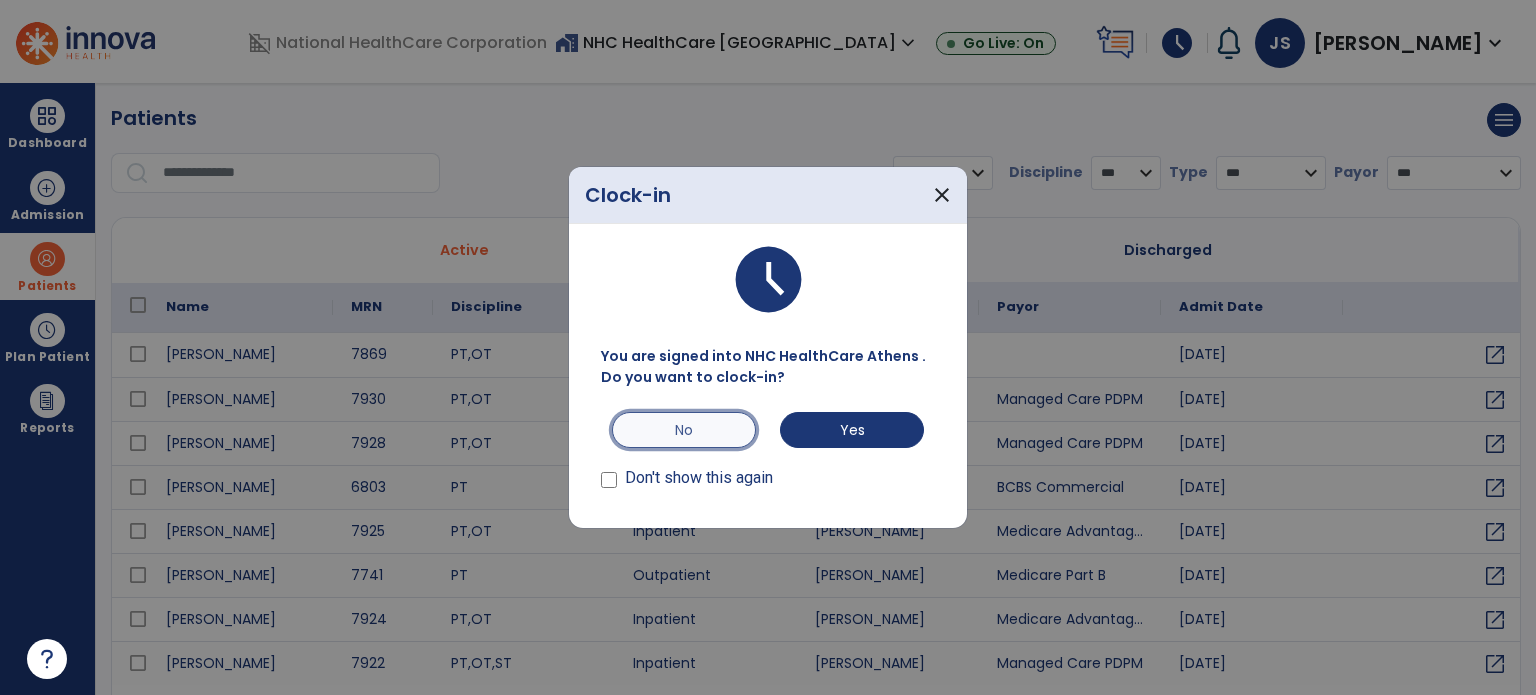 click on "No" at bounding box center [684, 430] 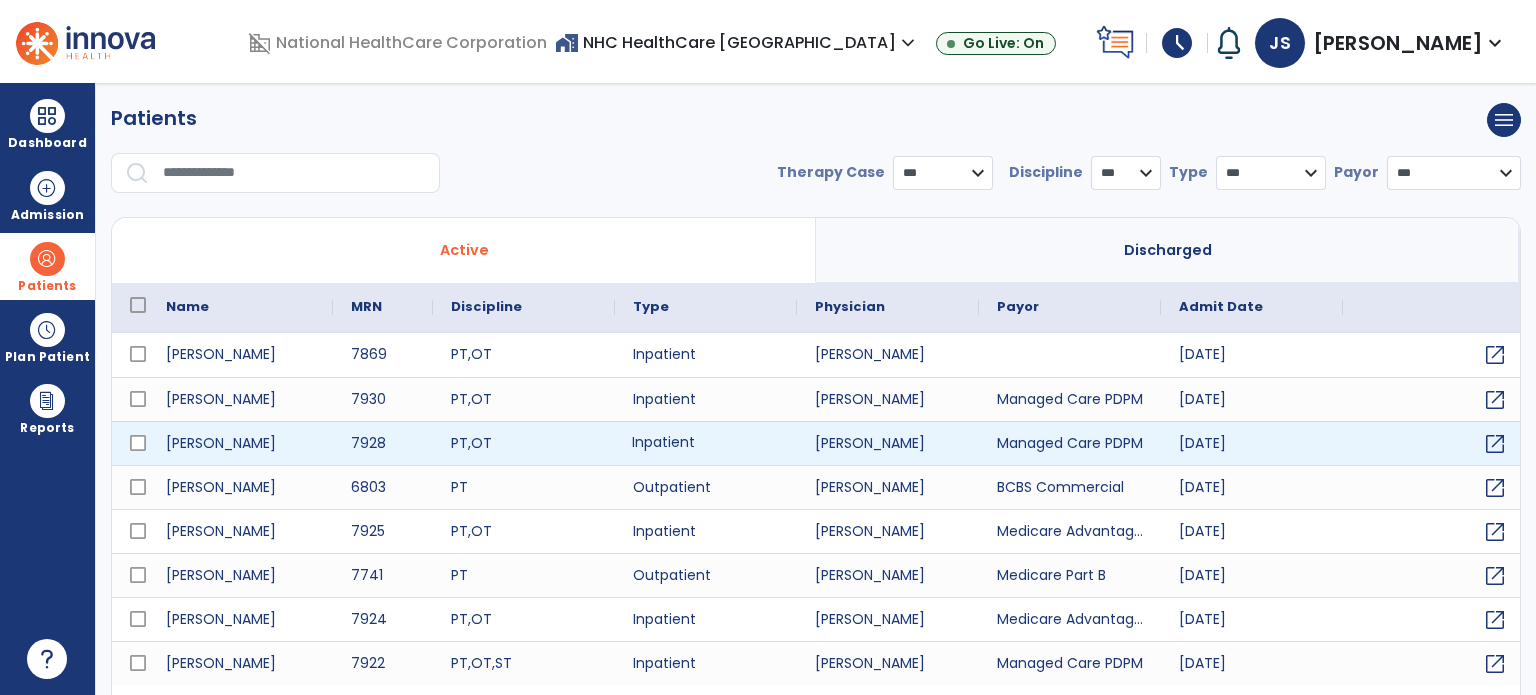 click on "Inpatient" at bounding box center [706, 443] 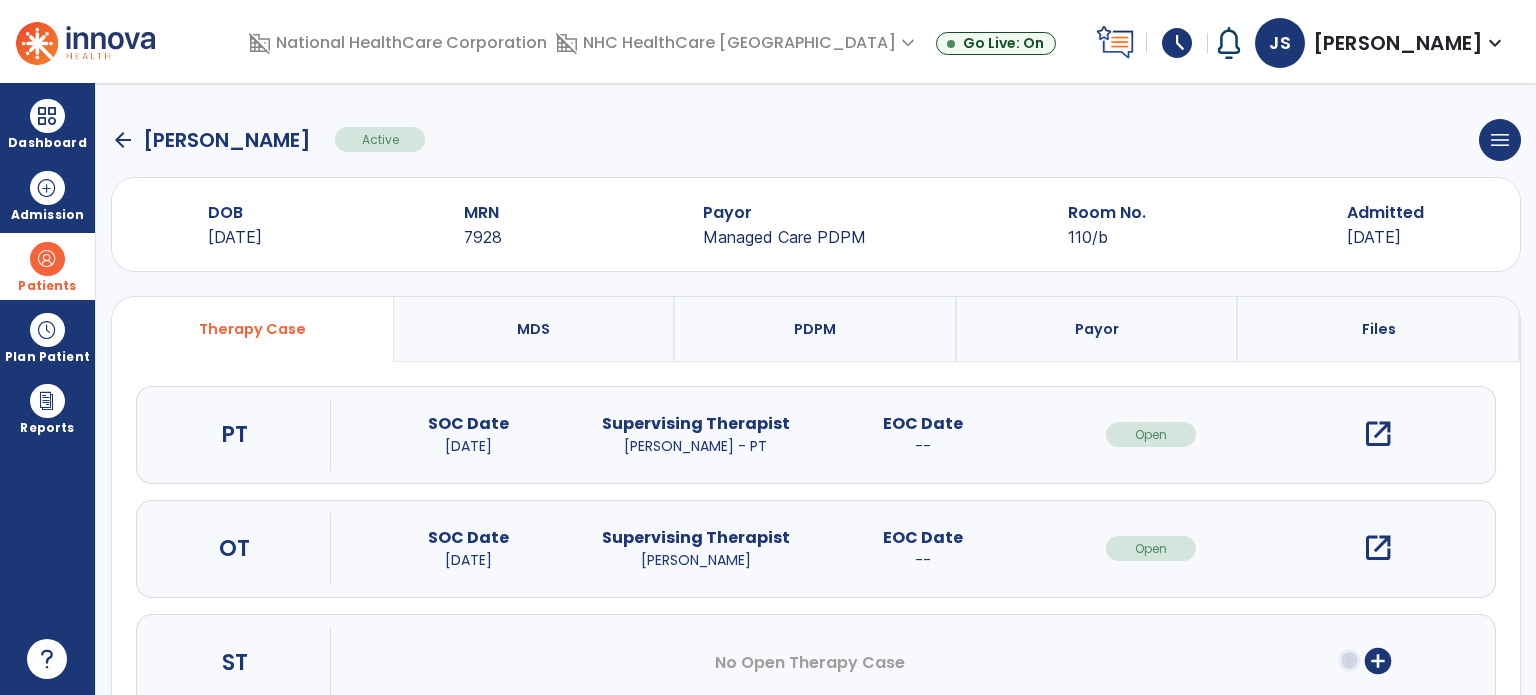click on "arrow_back" 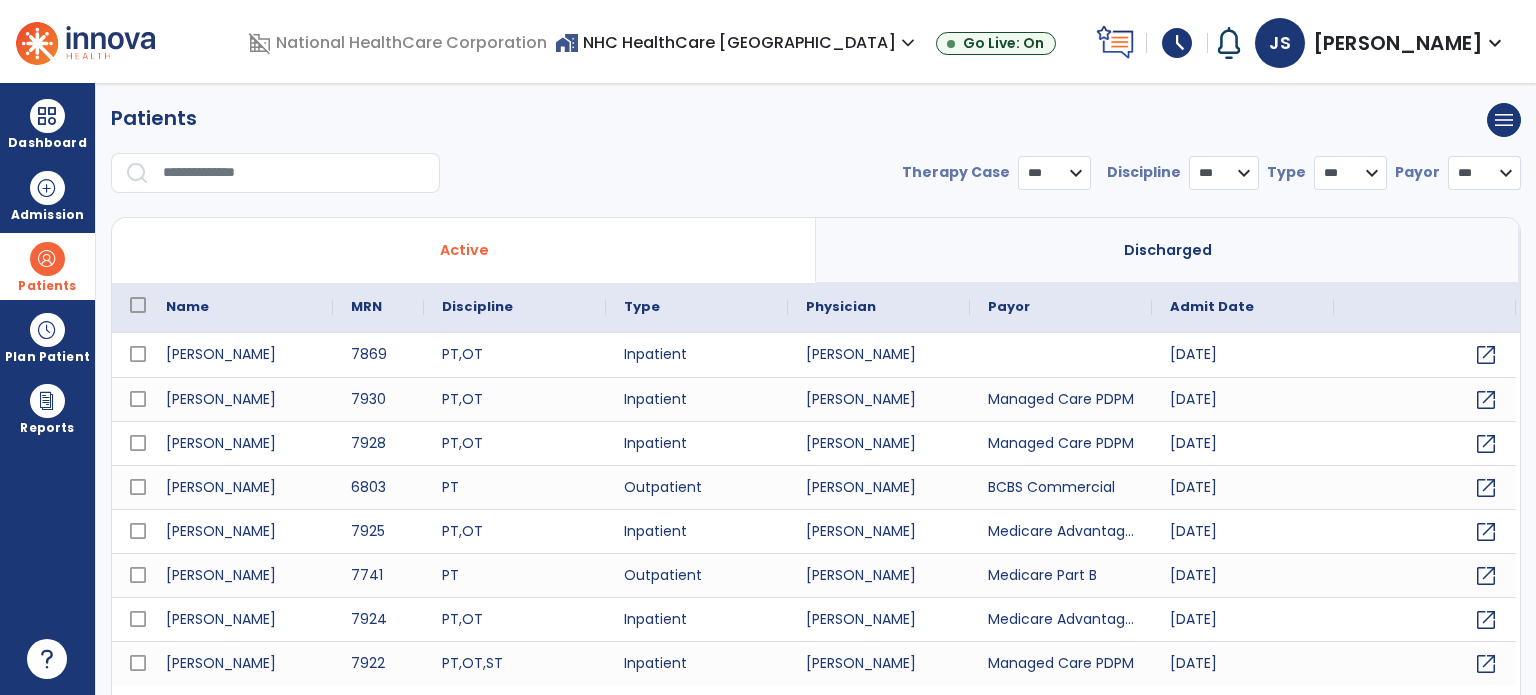 select on "***" 